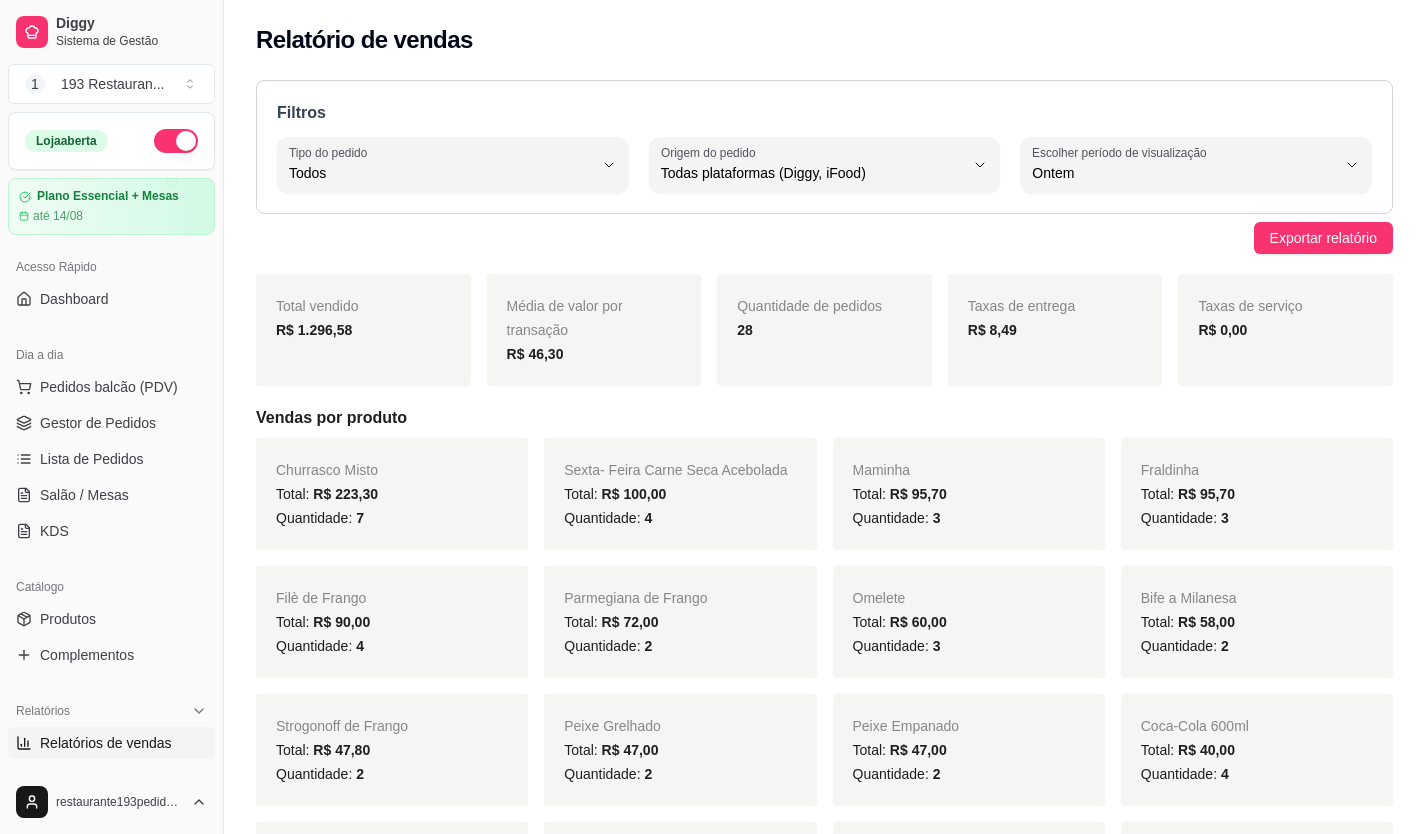 select on "ALL" 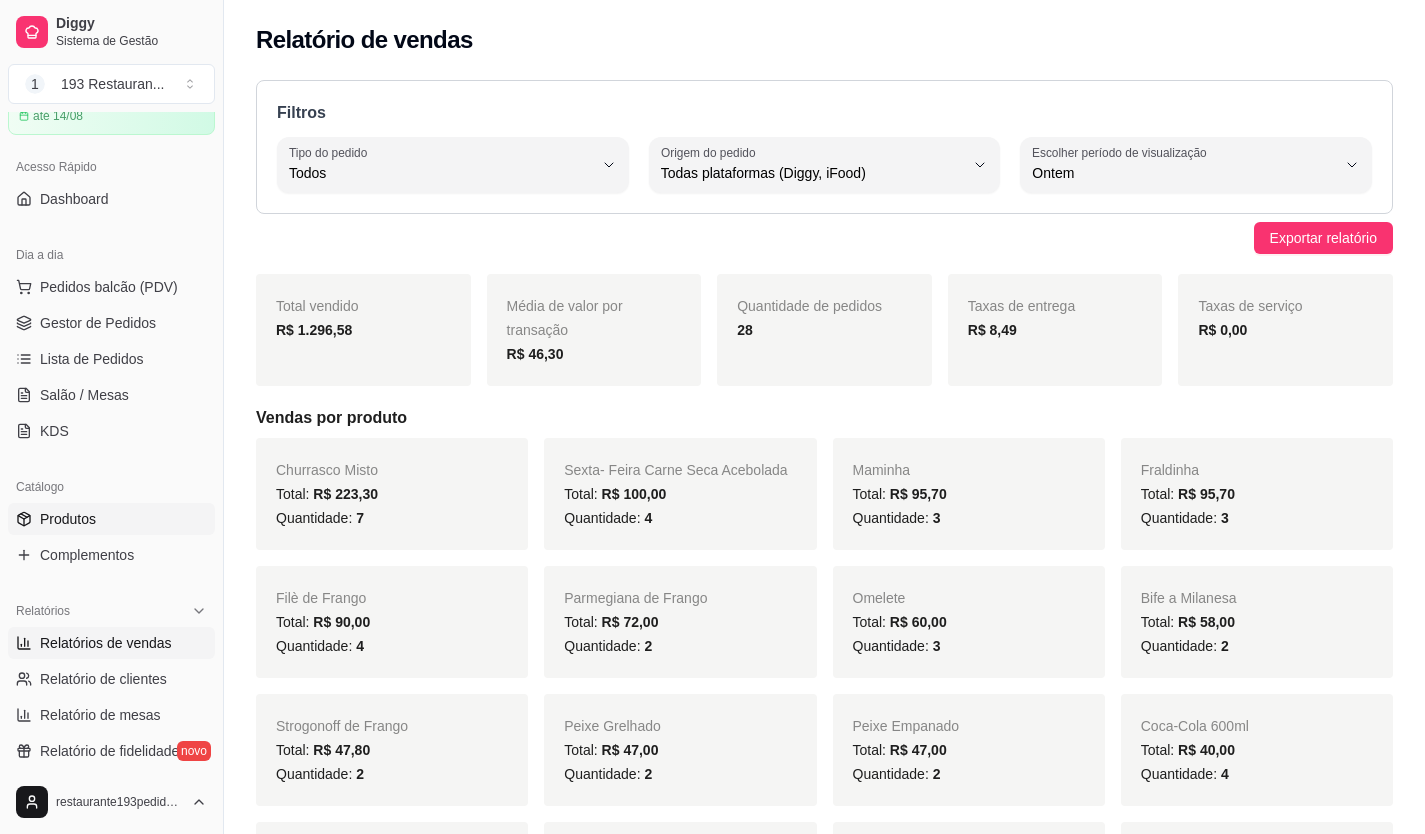 click on "Produtos" at bounding box center (111, 519) 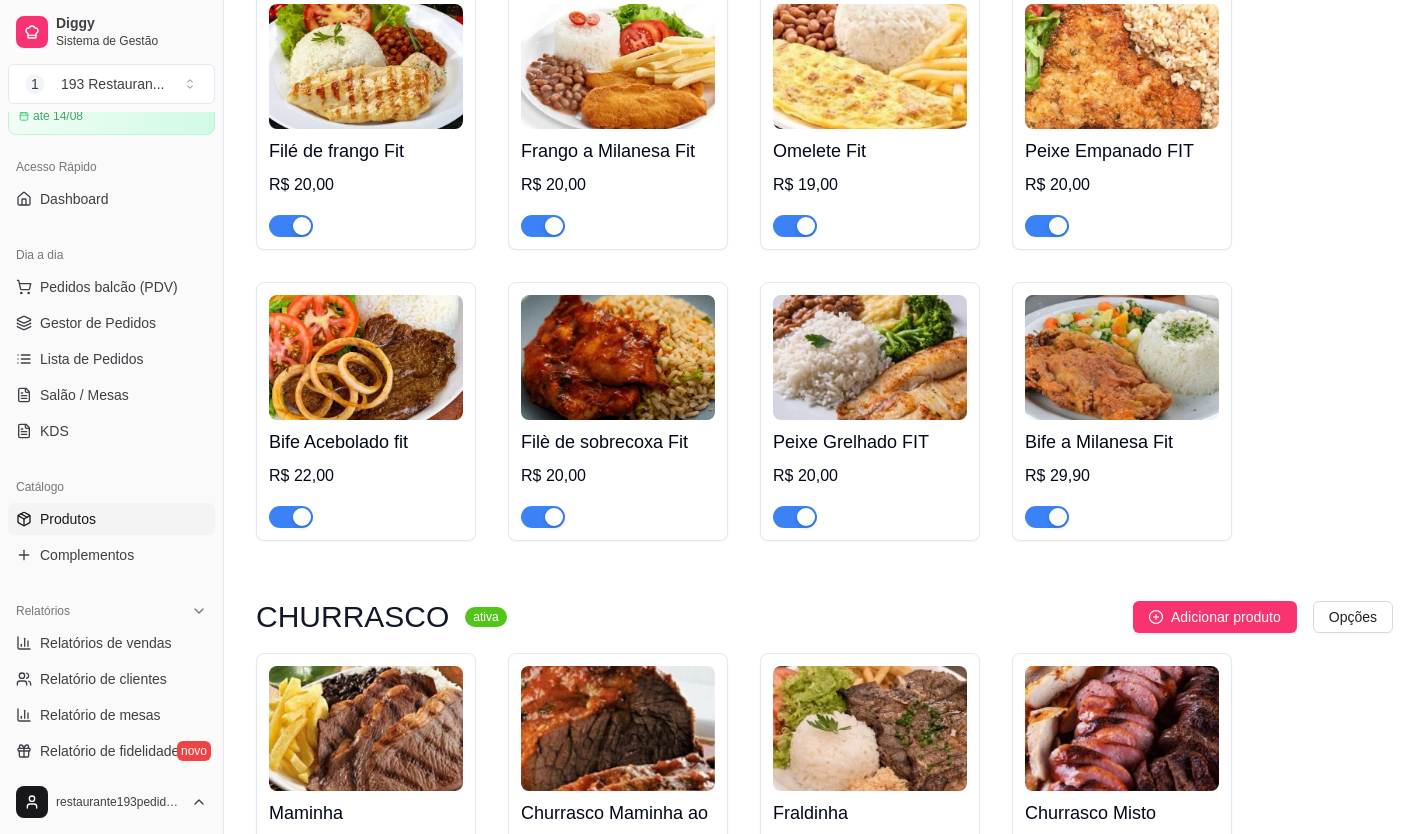 scroll, scrollTop: 3900, scrollLeft: 0, axis: vertical 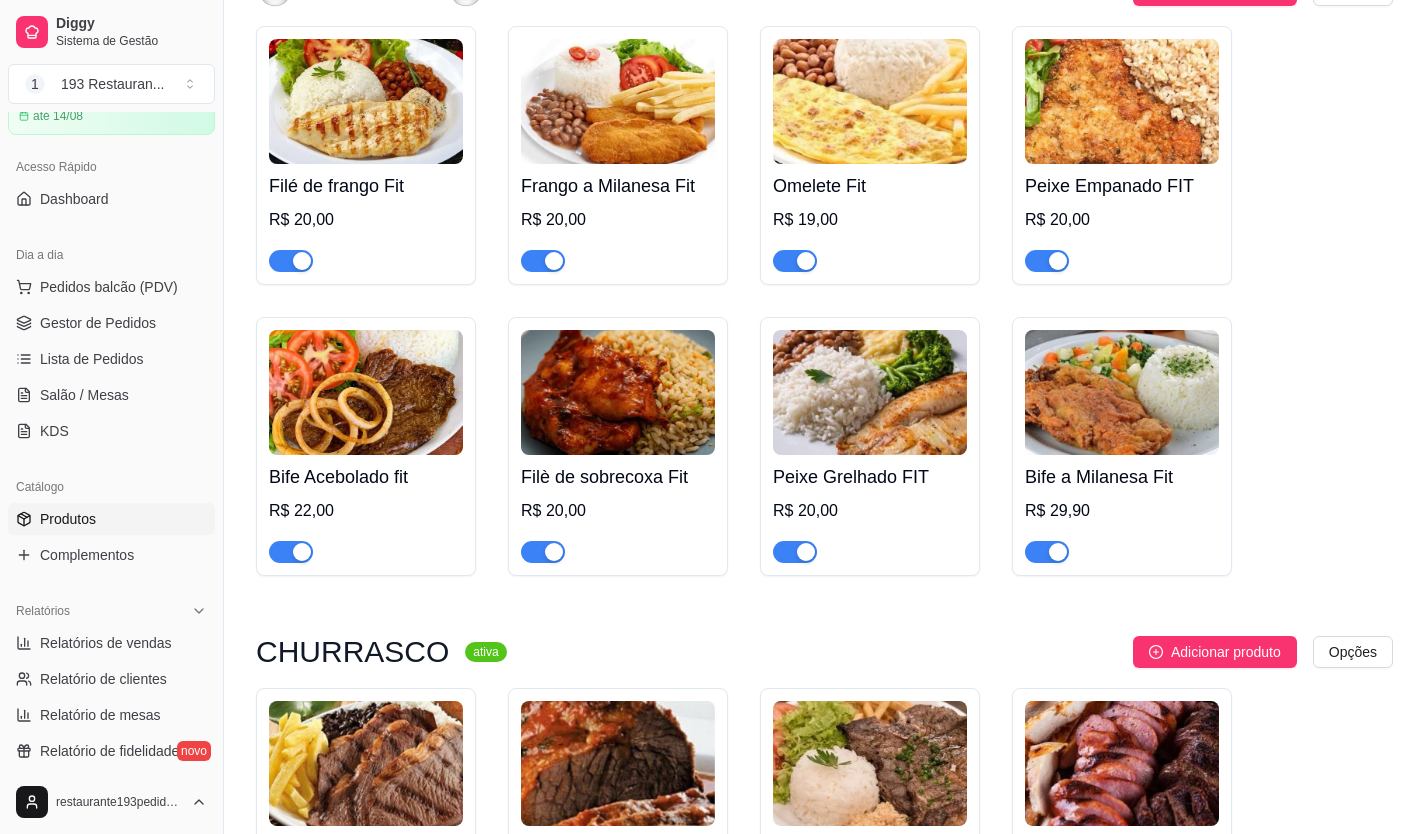 drag, startPoint x: 290, startPoint y: 266, endPoint x: 450, endPoint y: 301, distance: 163.78339 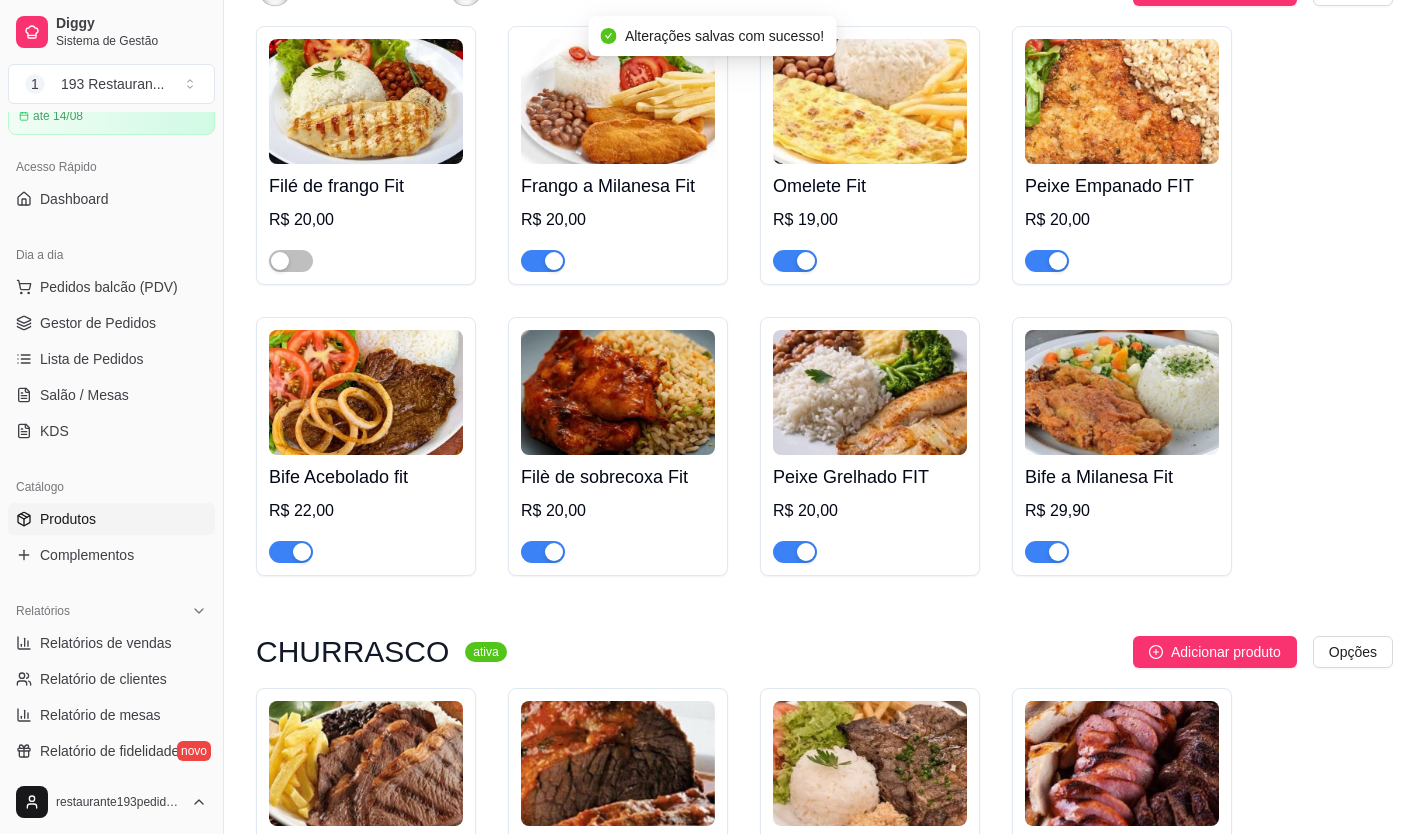 click at bounding box center (795, 261) 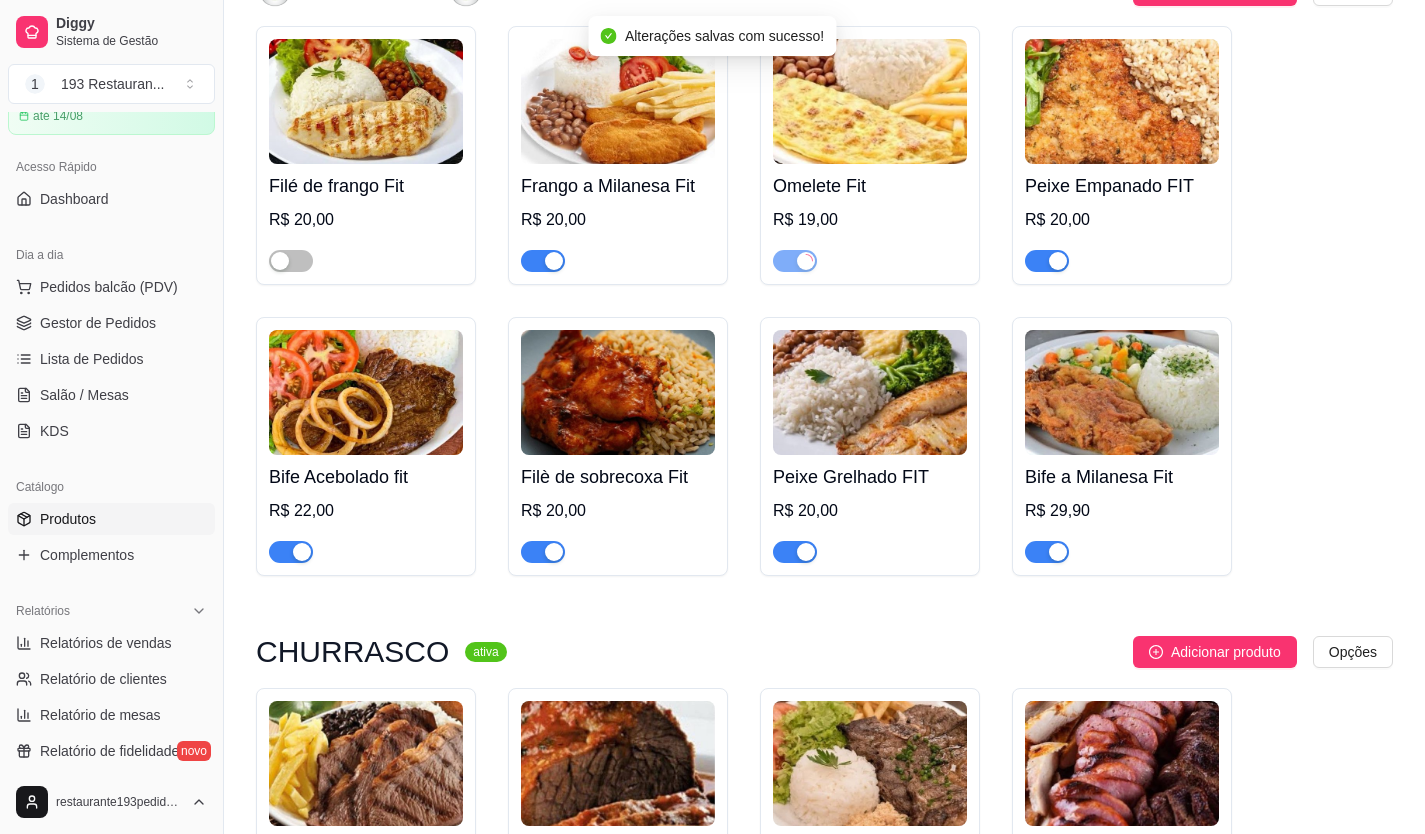 click at bounding box center (1047, 261) 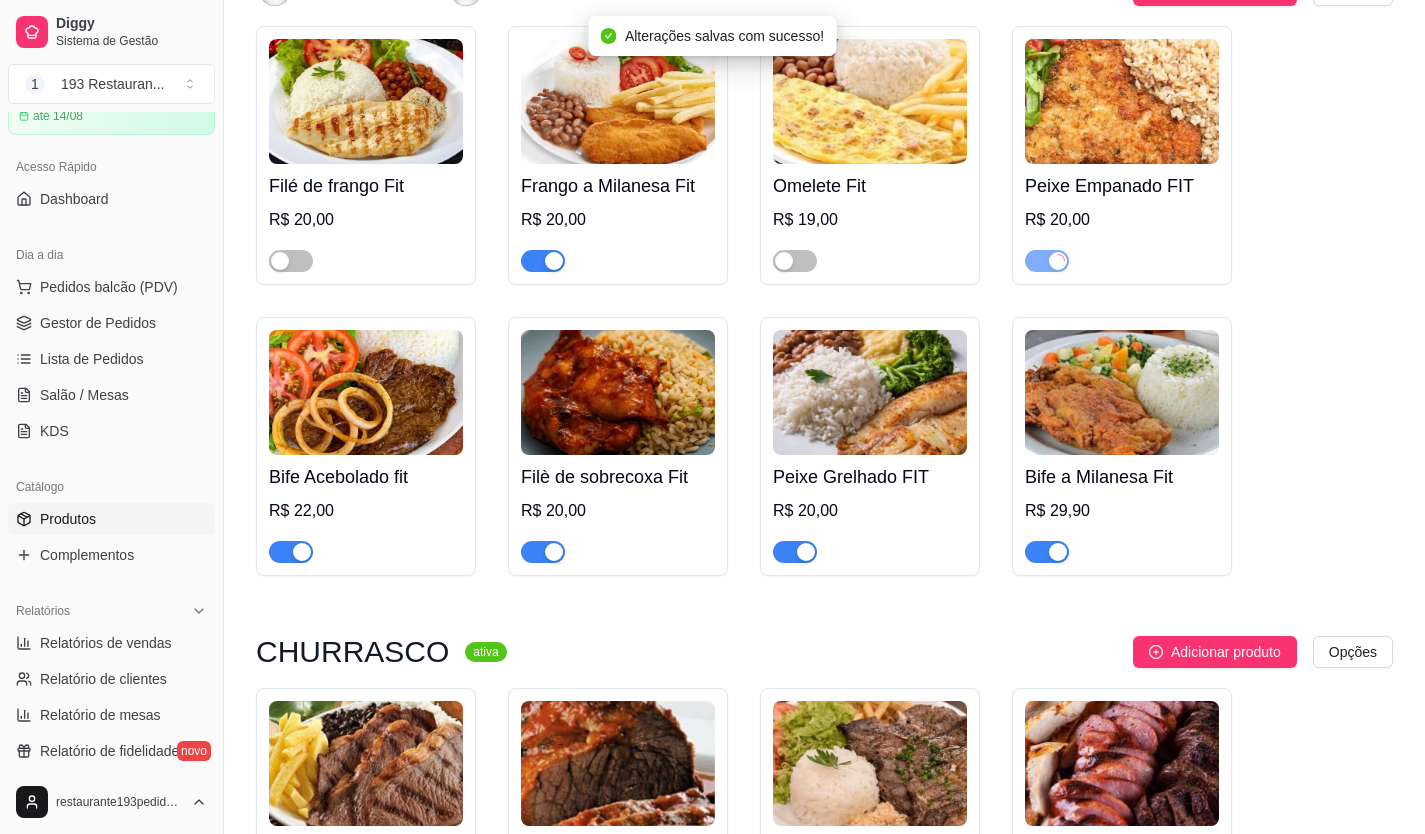 click at bounding box center [1058, 552] 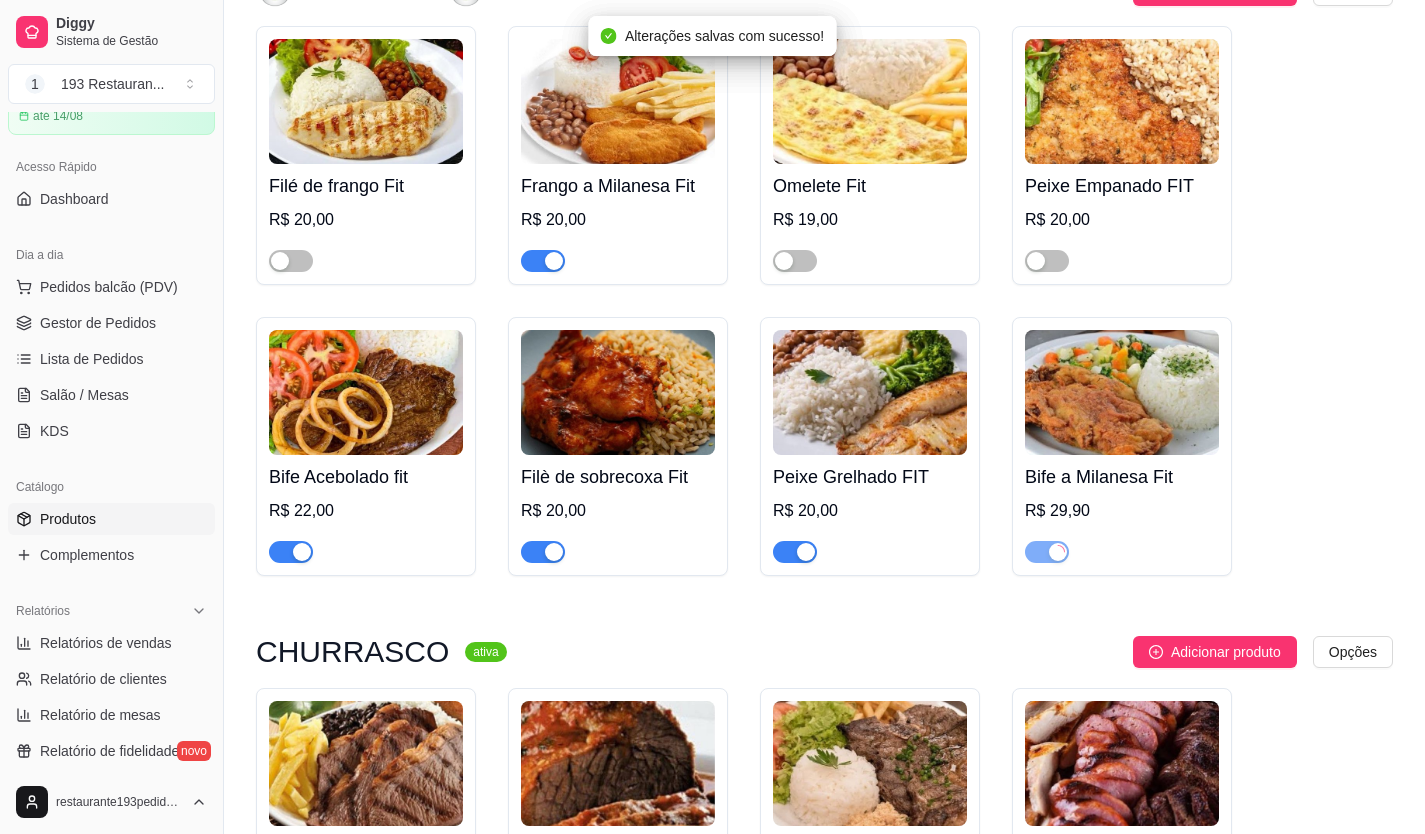 click at bounding box center (795, 552) 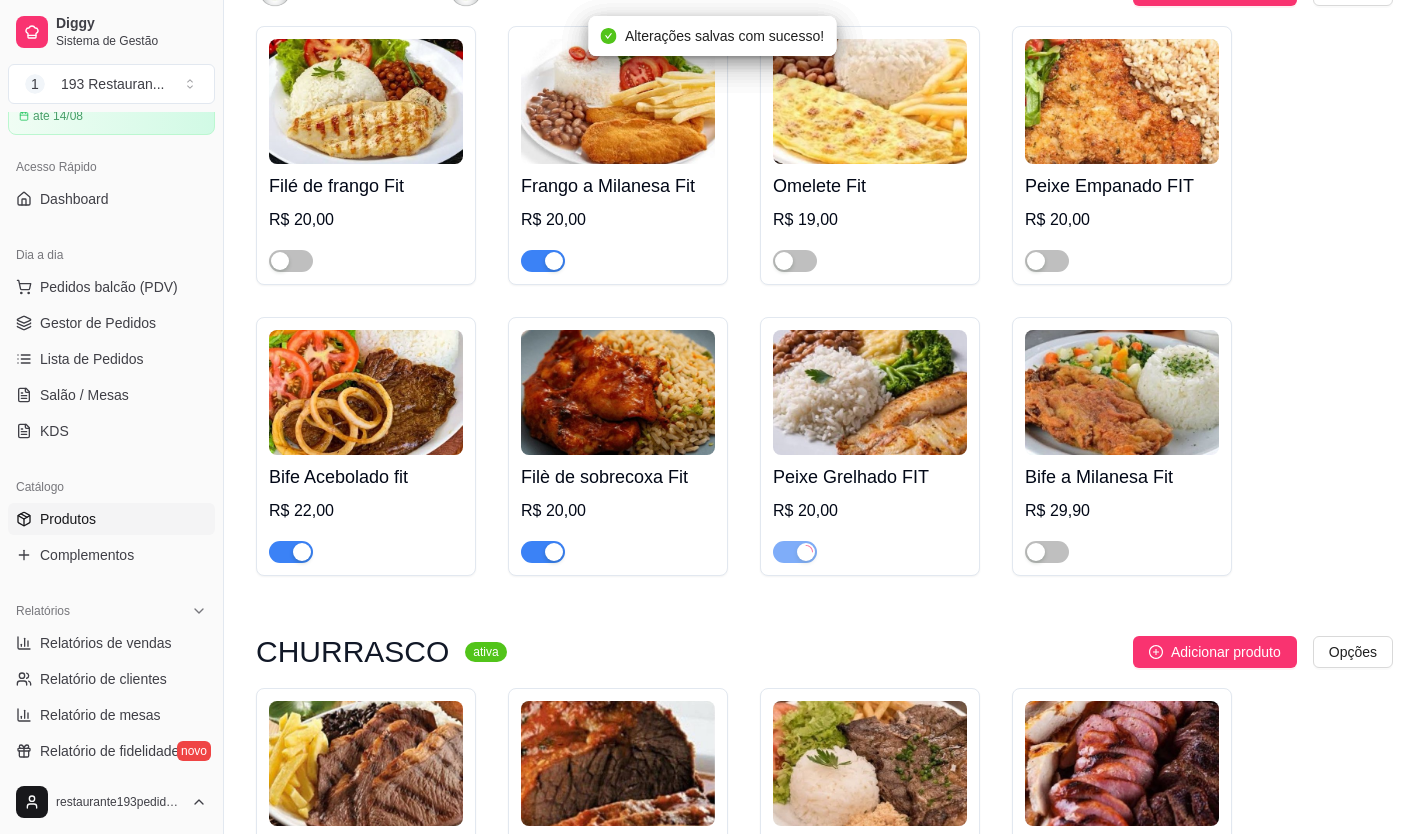 click at bounding box center [554, 552] 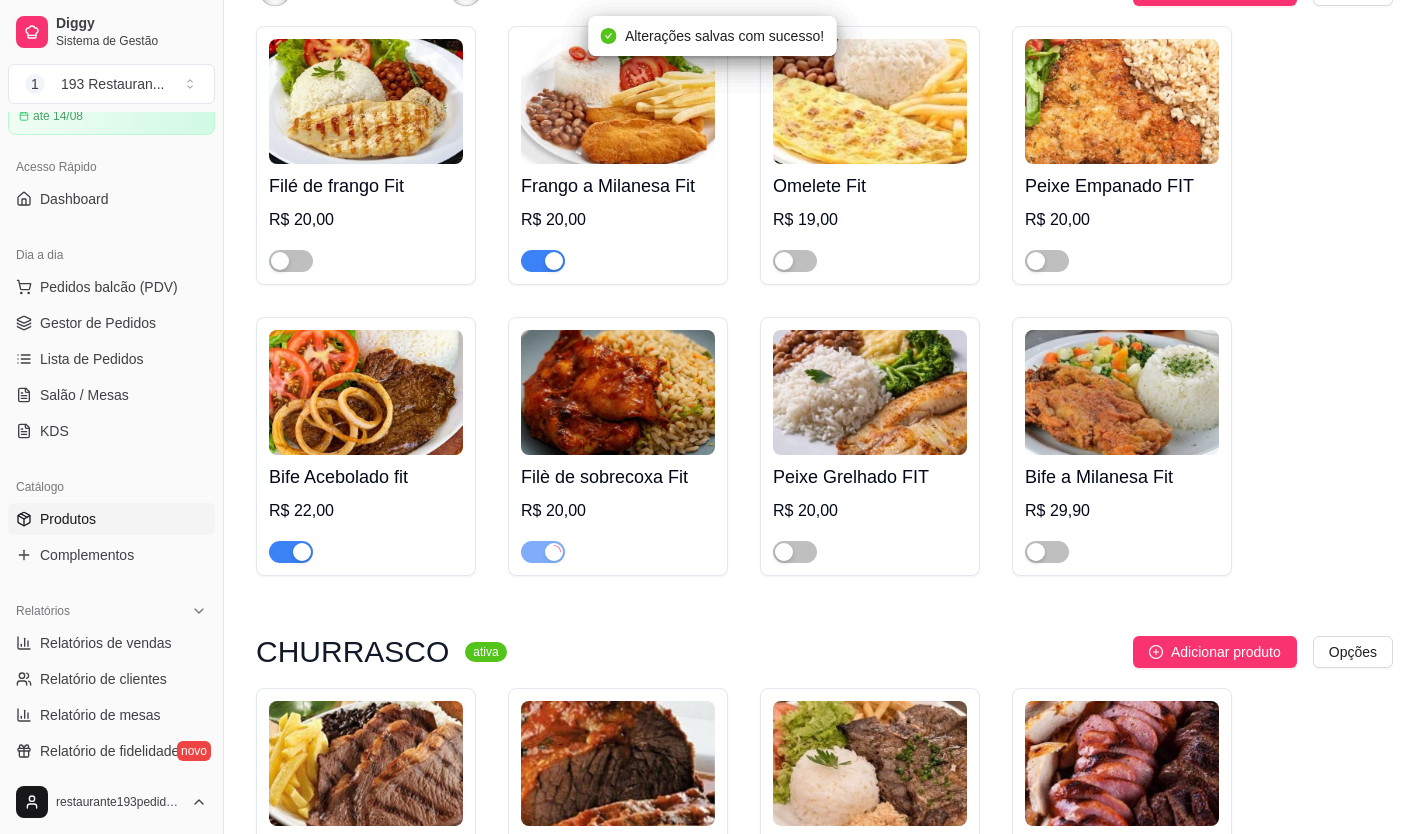 click at bounding box center [302, 552] 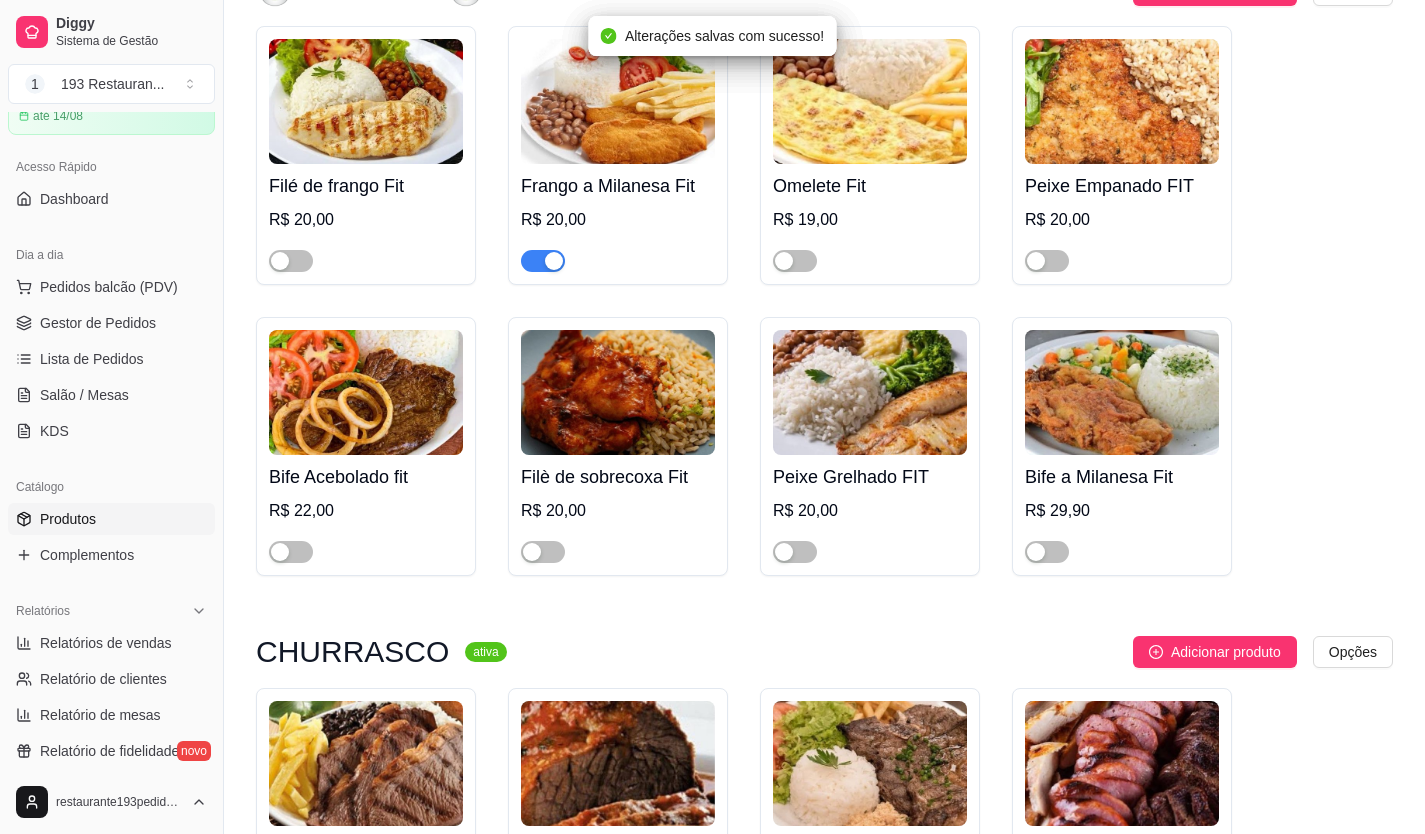 click at bounding box center (543, 261) 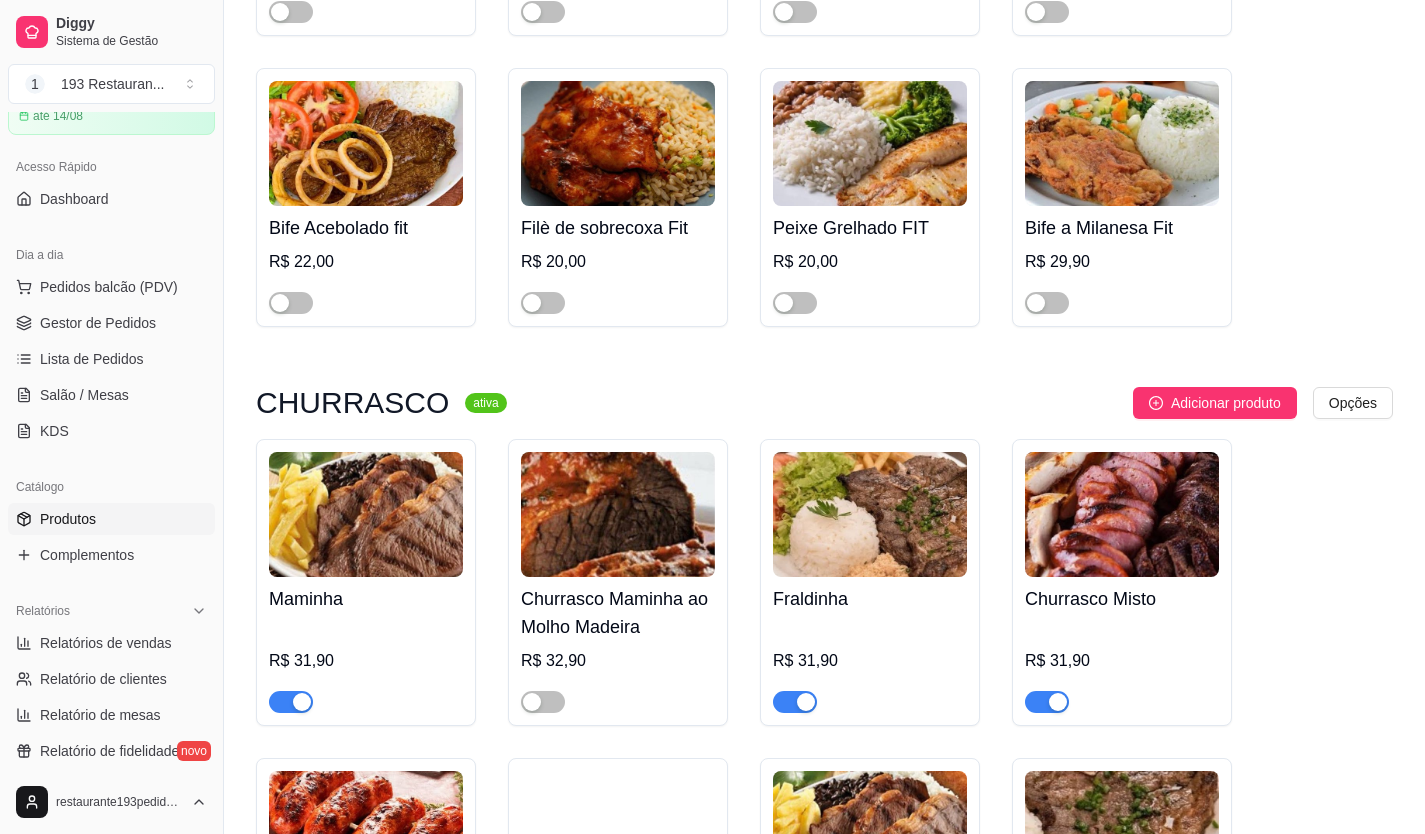 scroll, scrollTop: 4300, scrollLeft: 0, axis: vertical 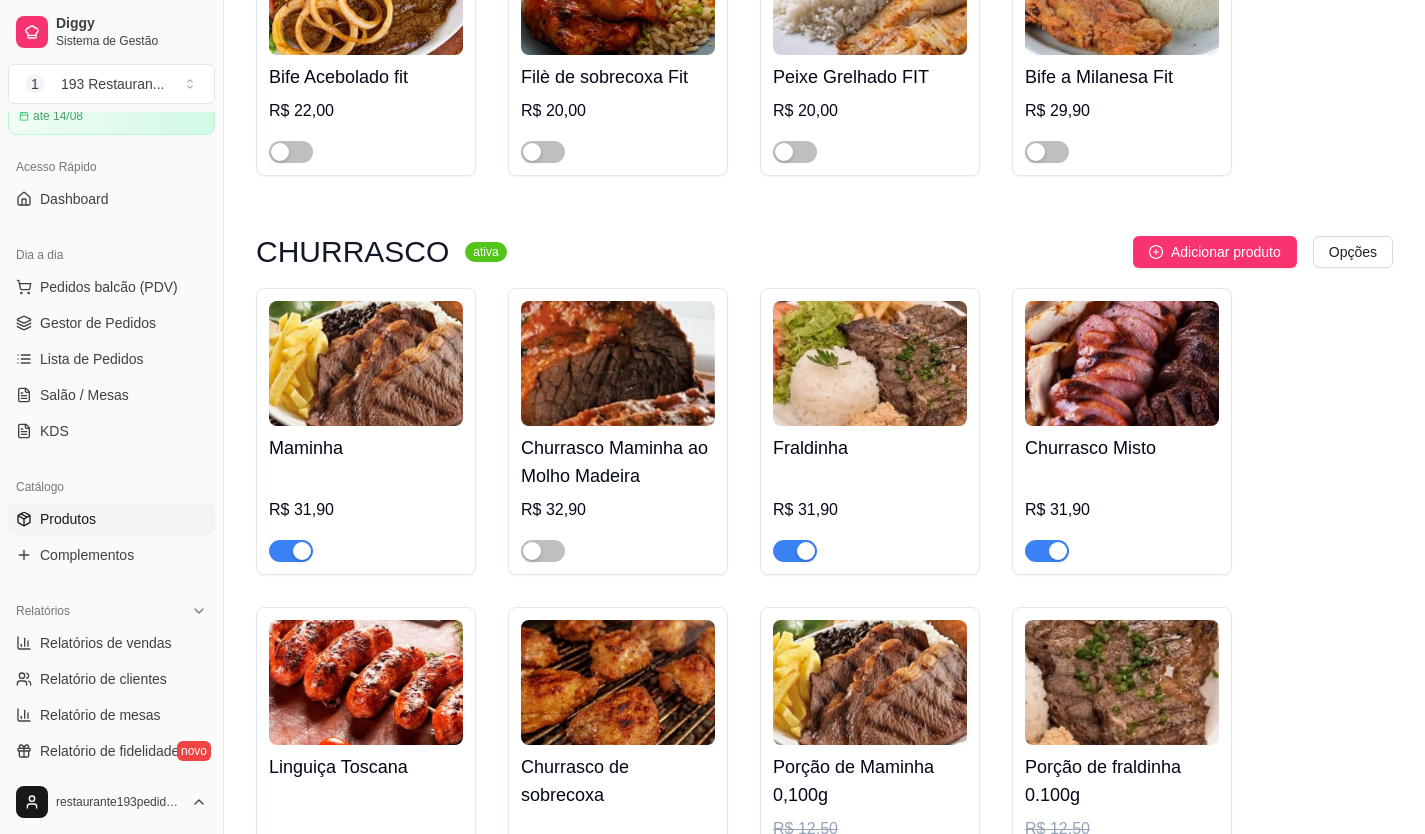 click at bounding box center (291, 551) 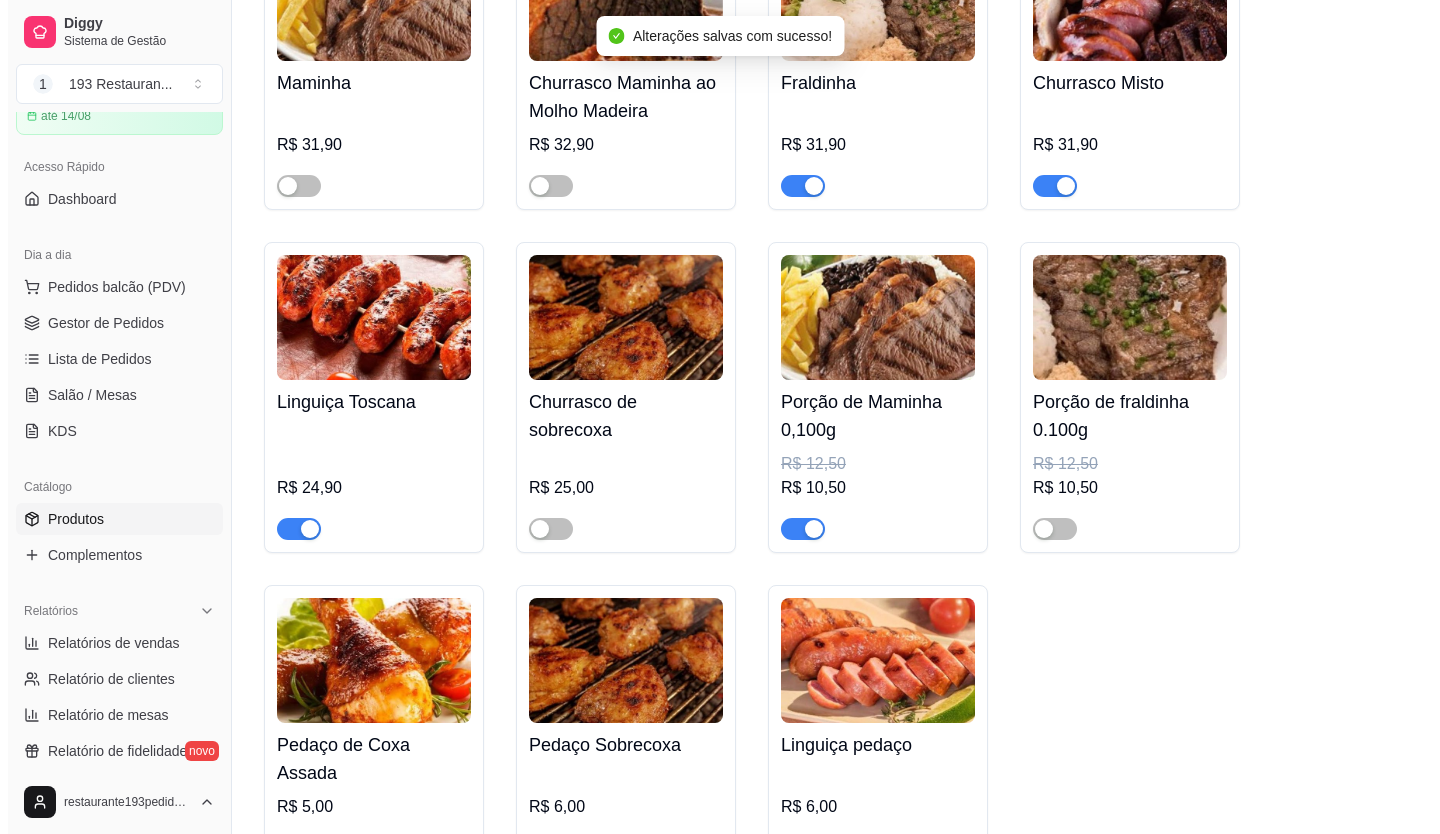 scroll, scrollTop: 4800, scrollLeft: 0, axis: vertical 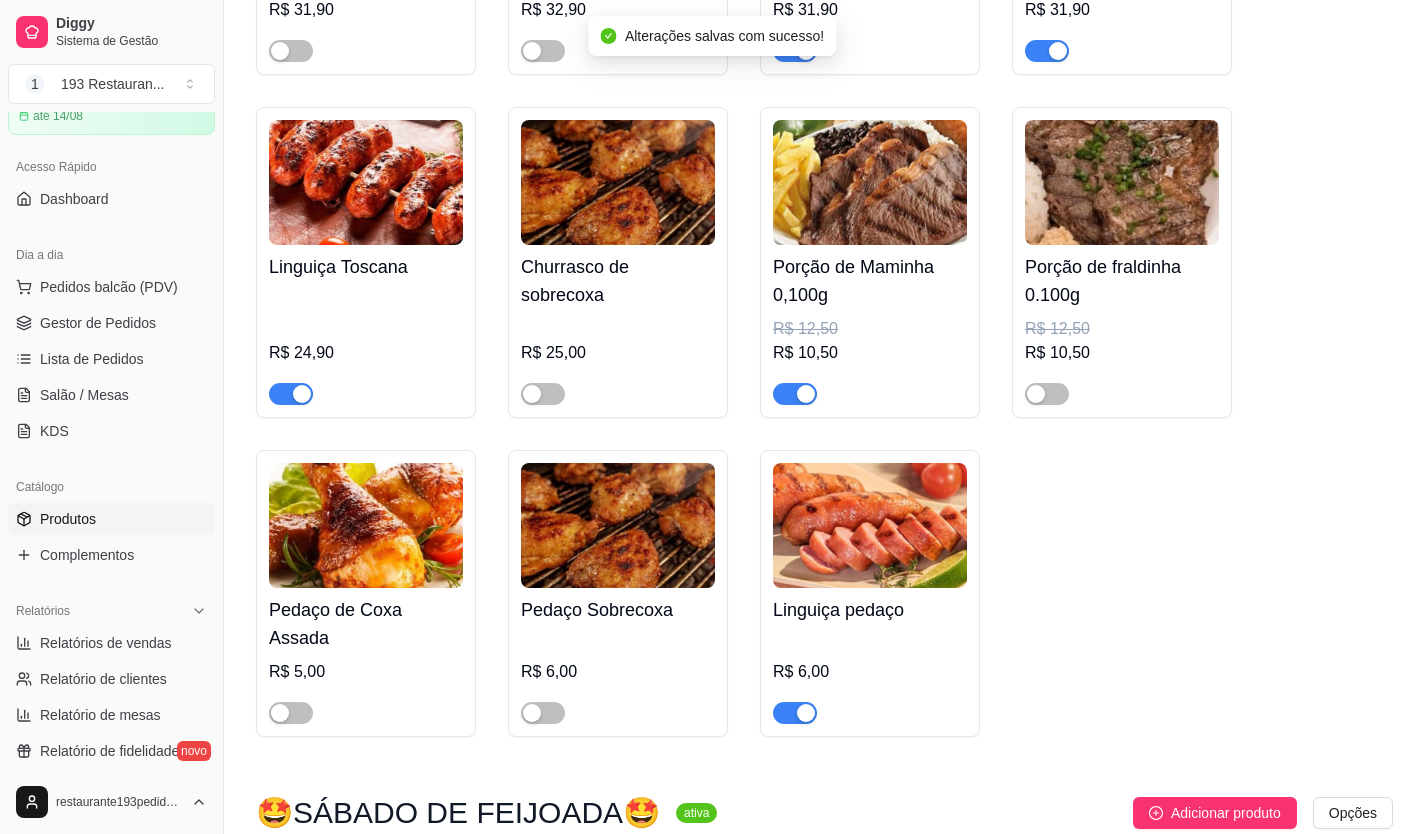 click at bounding box center (795, 394) 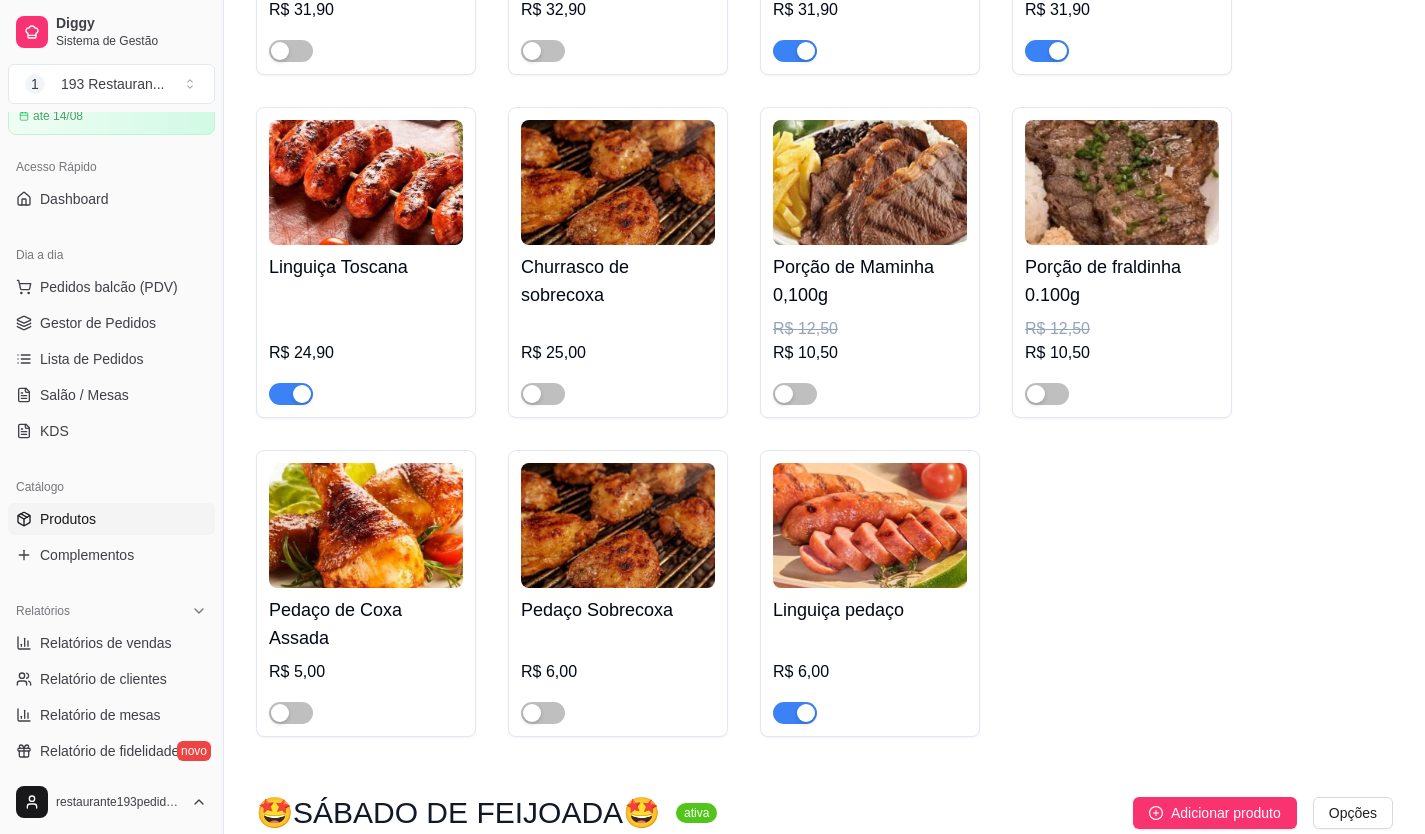 click on "Dia a dia" at bounding box center [111, 255] 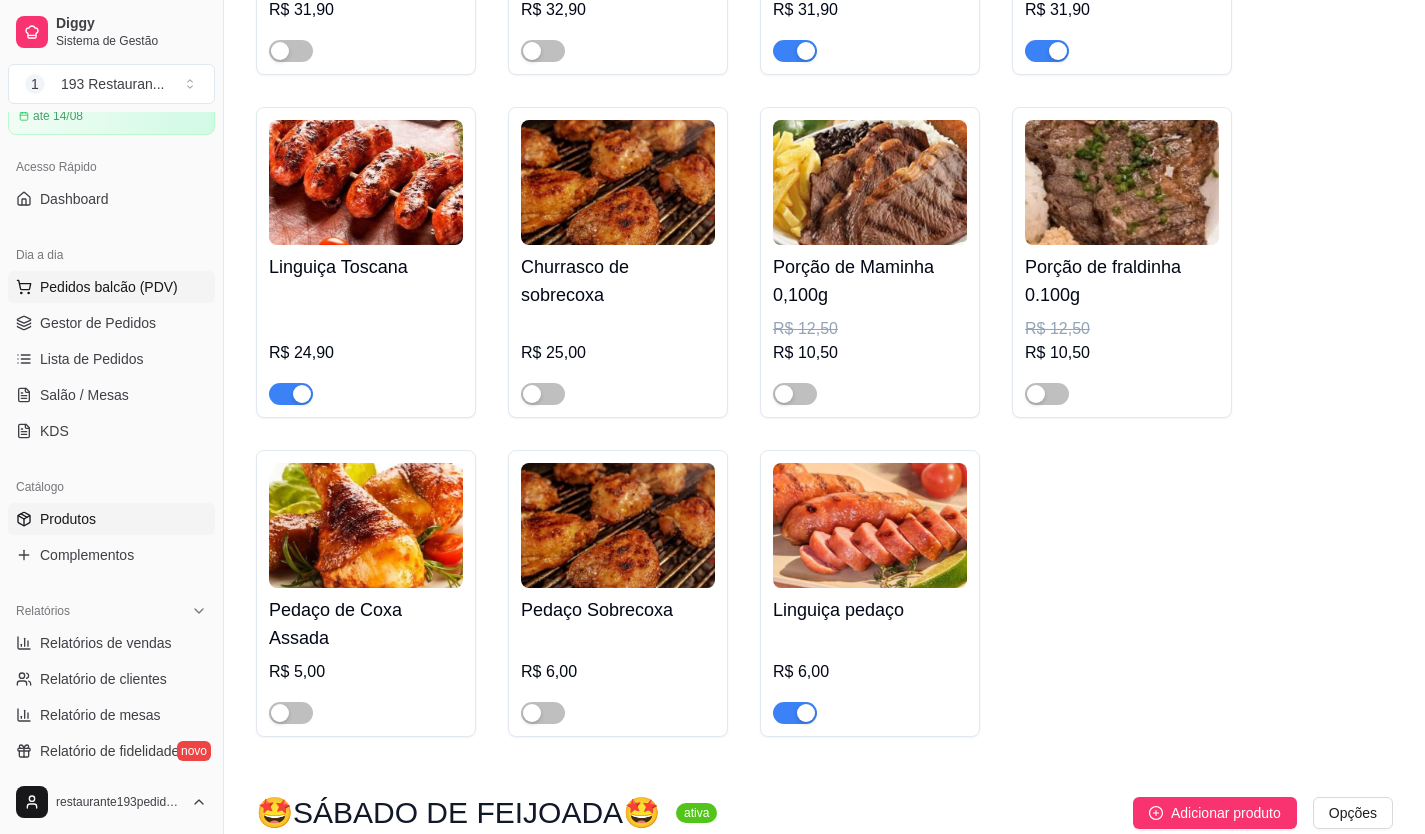 click on "Pedidos balcão (PDV)" at bounding box center [109, 287] 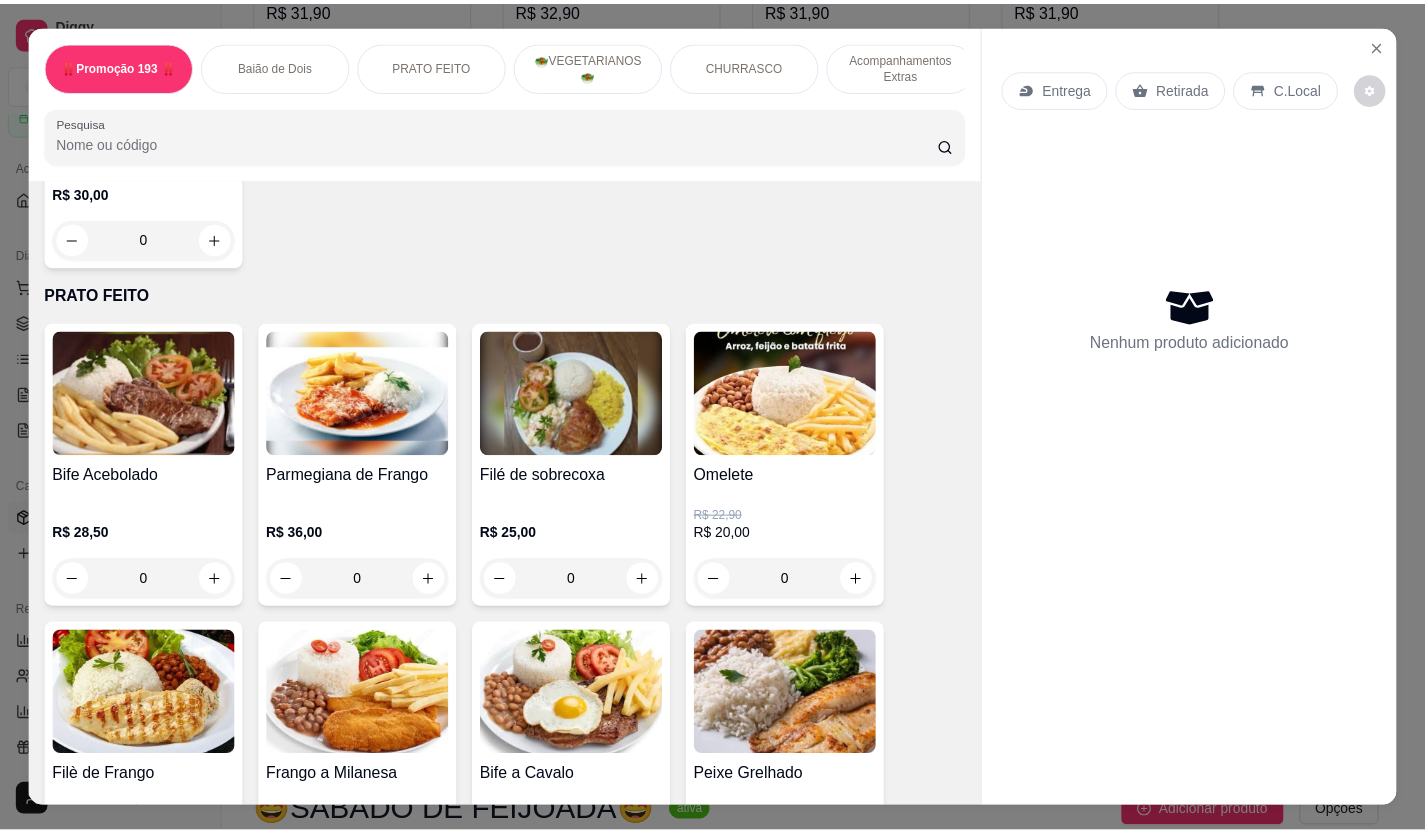 scroll, scrollTop: 1100, scrollLeft: 0, axis: vertical 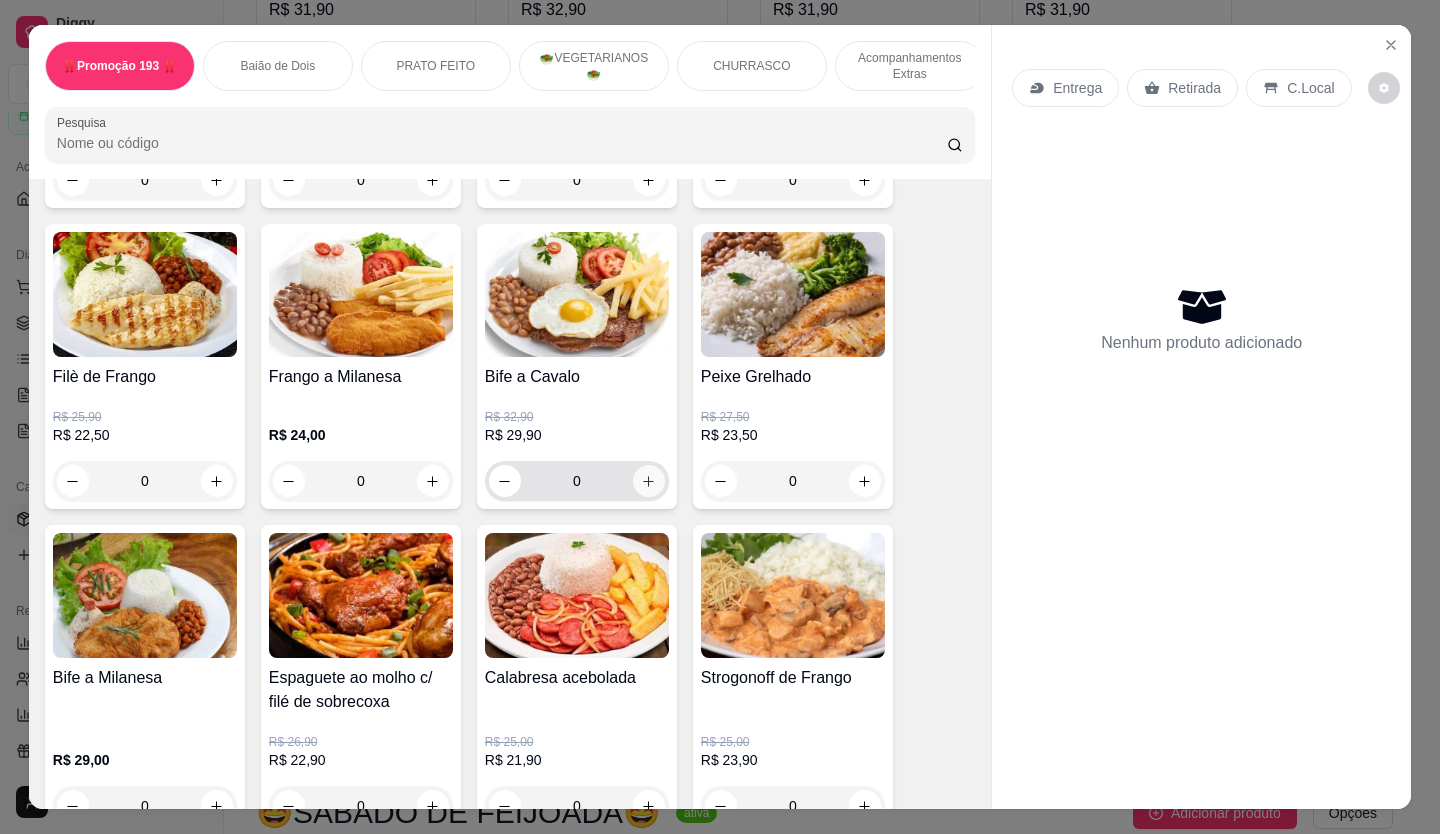 click at bounding box center (649, 481) 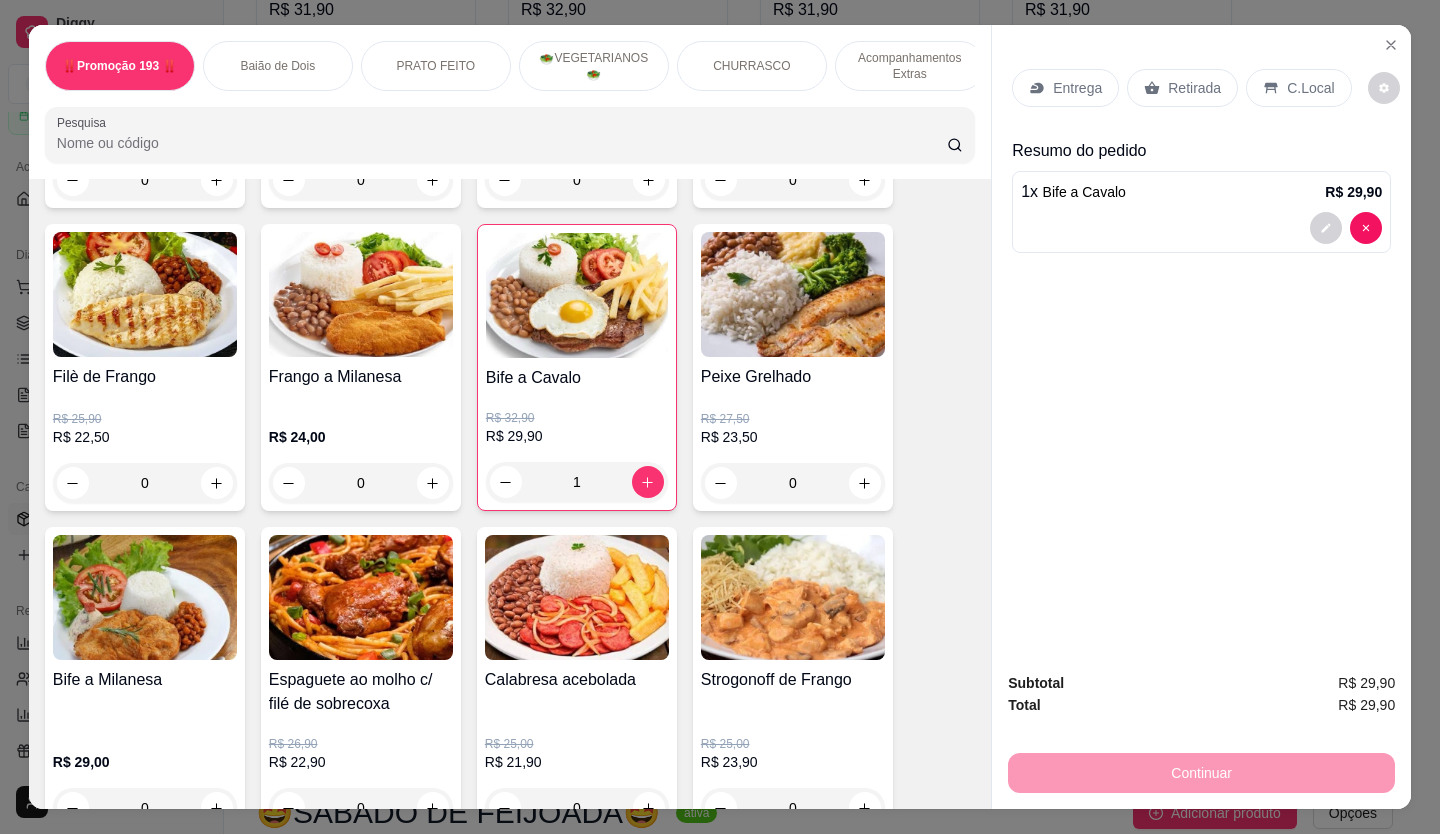 click on "Retirada" at bounding box center (1194, 88) 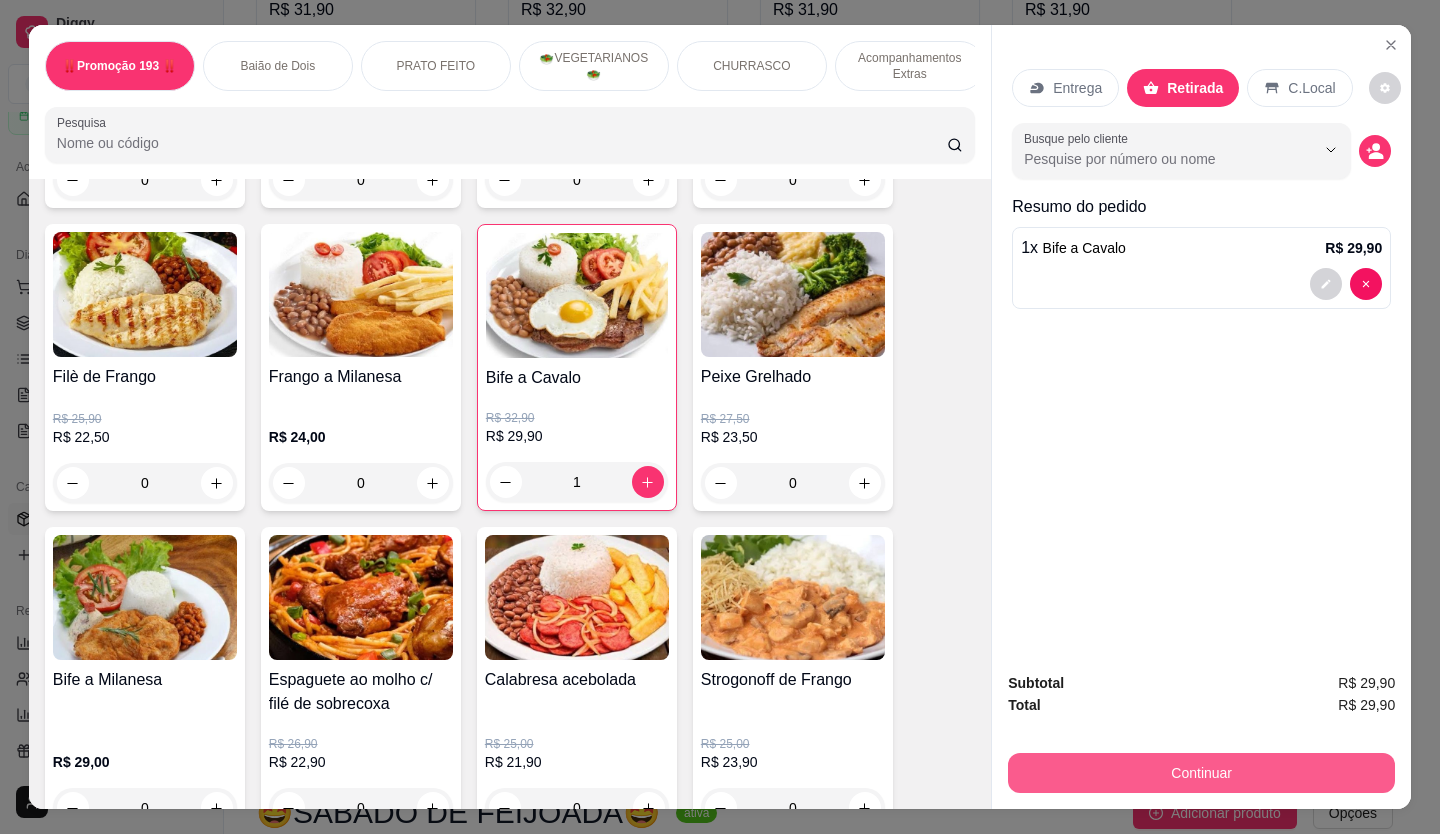 click on "Continuar" at bounding box center (1201, 773) 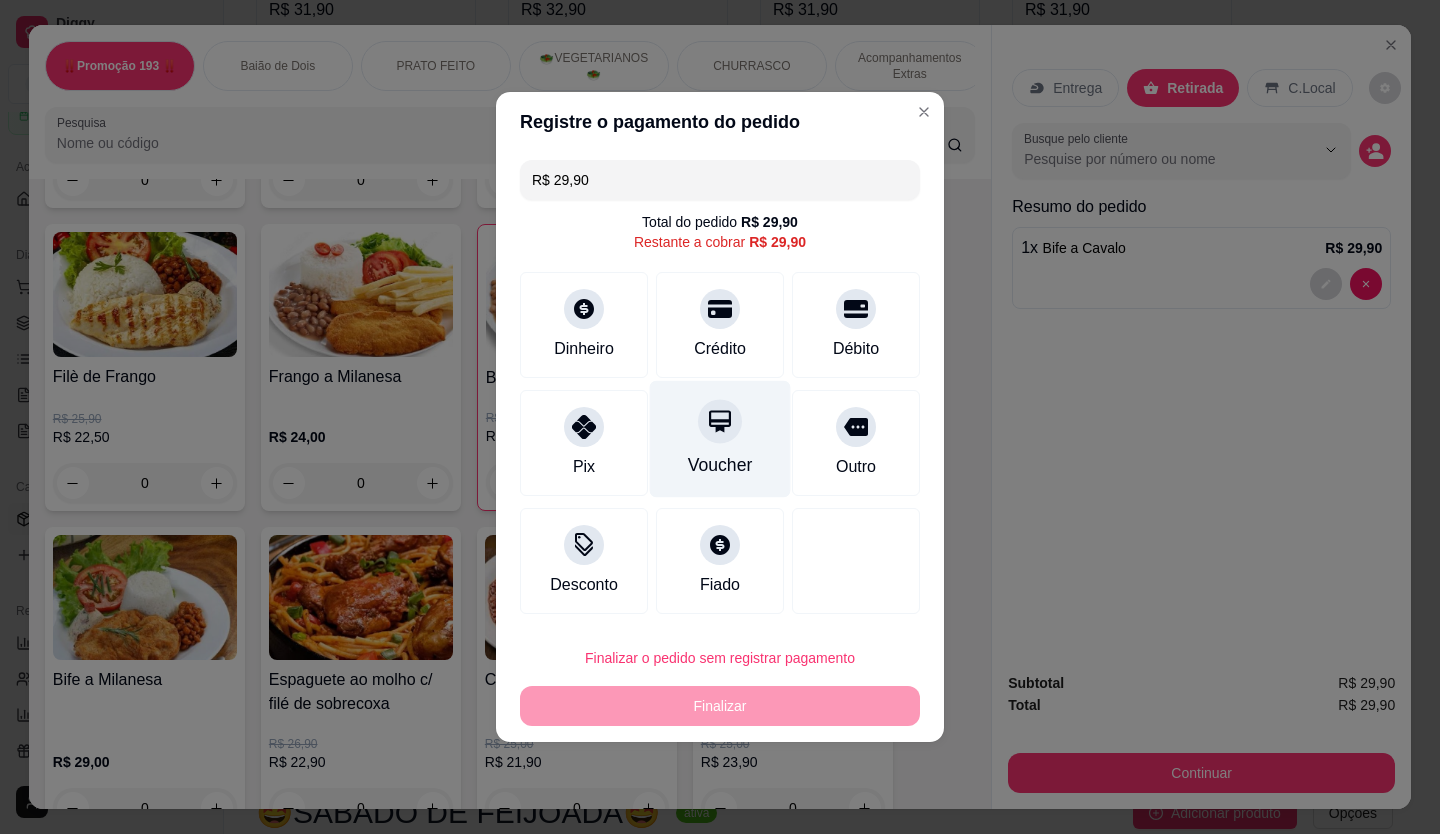 click 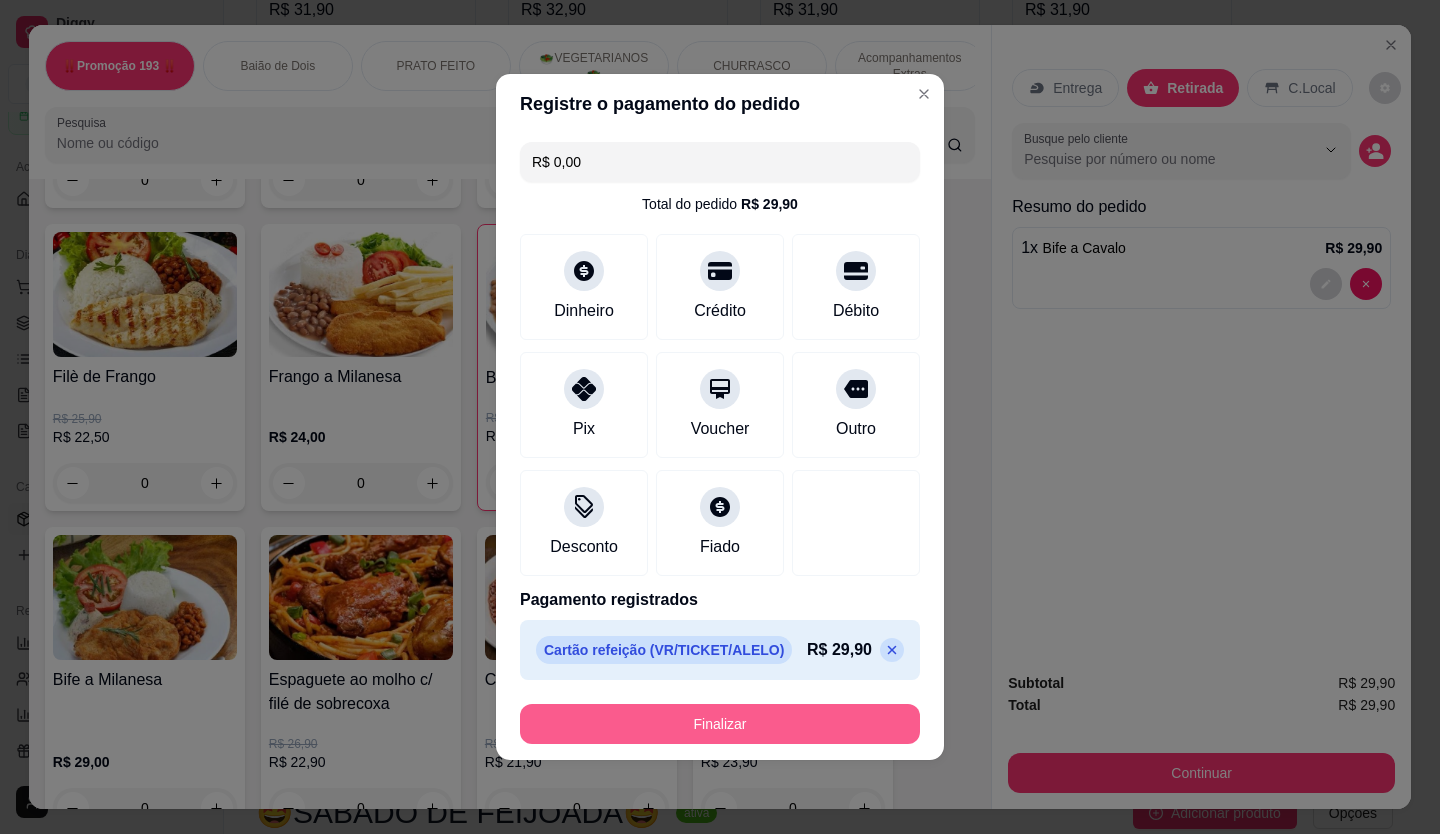 click on "Finalizar" at bounding box center (720, 724) 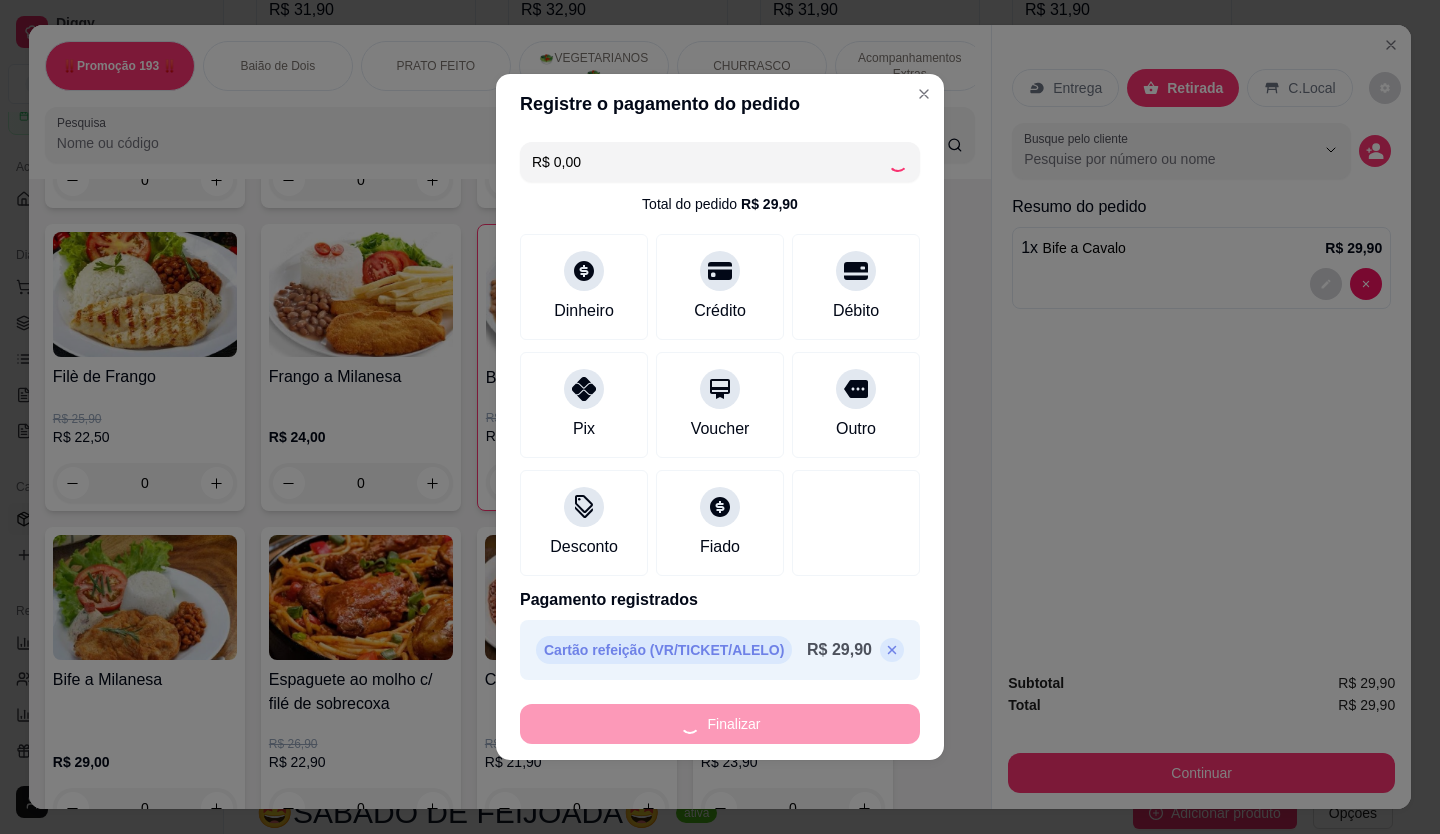 type on "0" 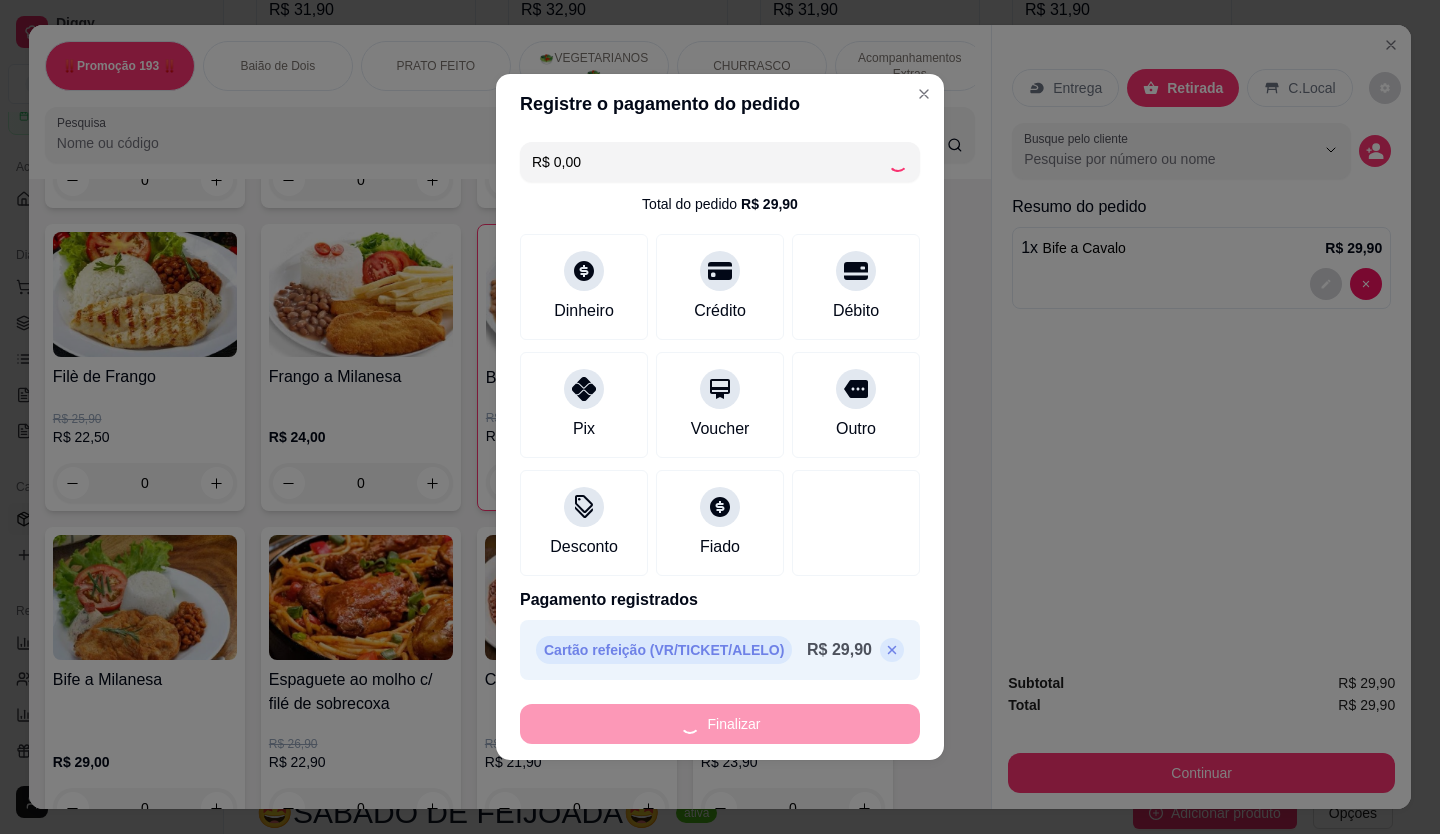 type on "-R$ 29,90" 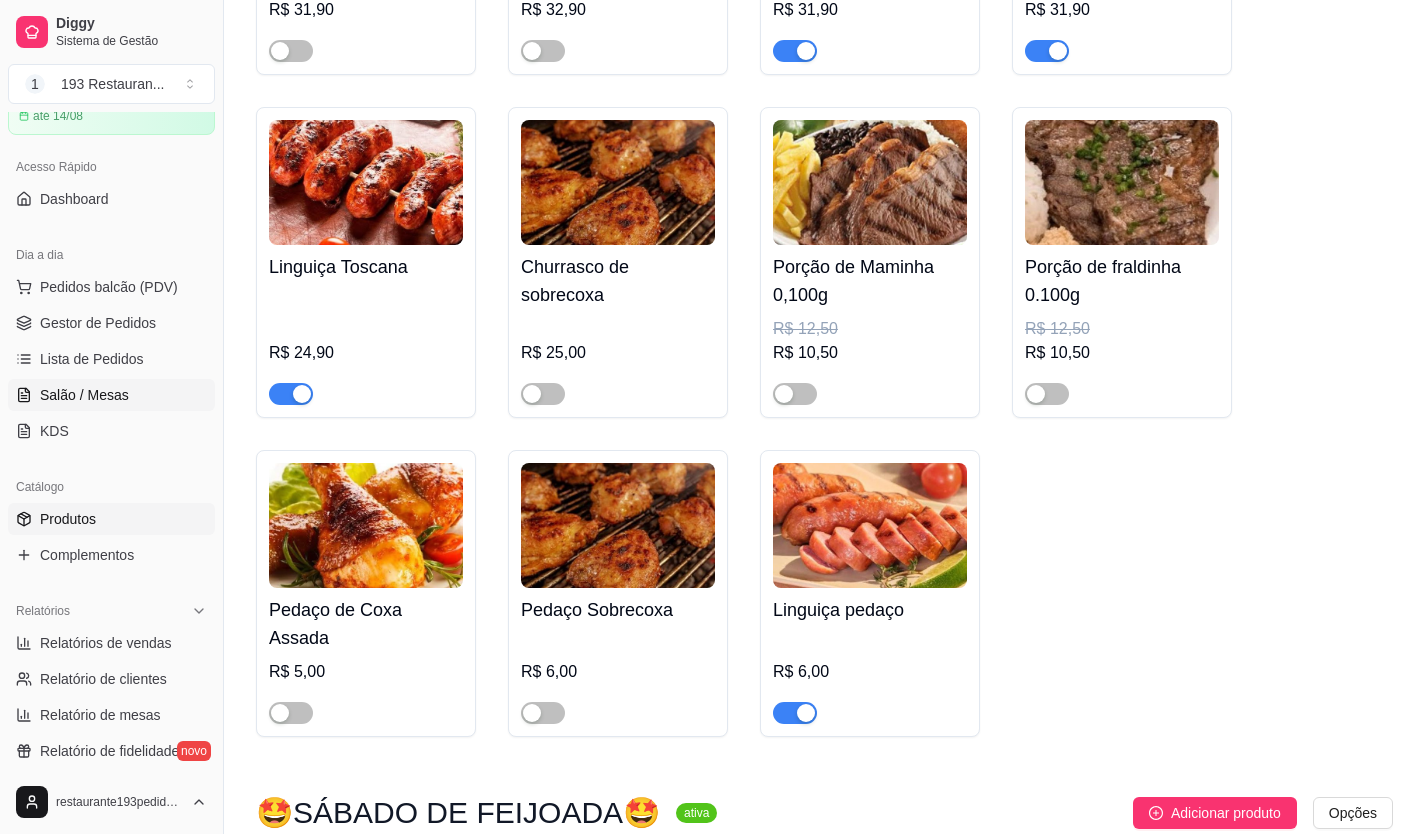 click on "Salão / Mesas" at bounding box center (111, 395) 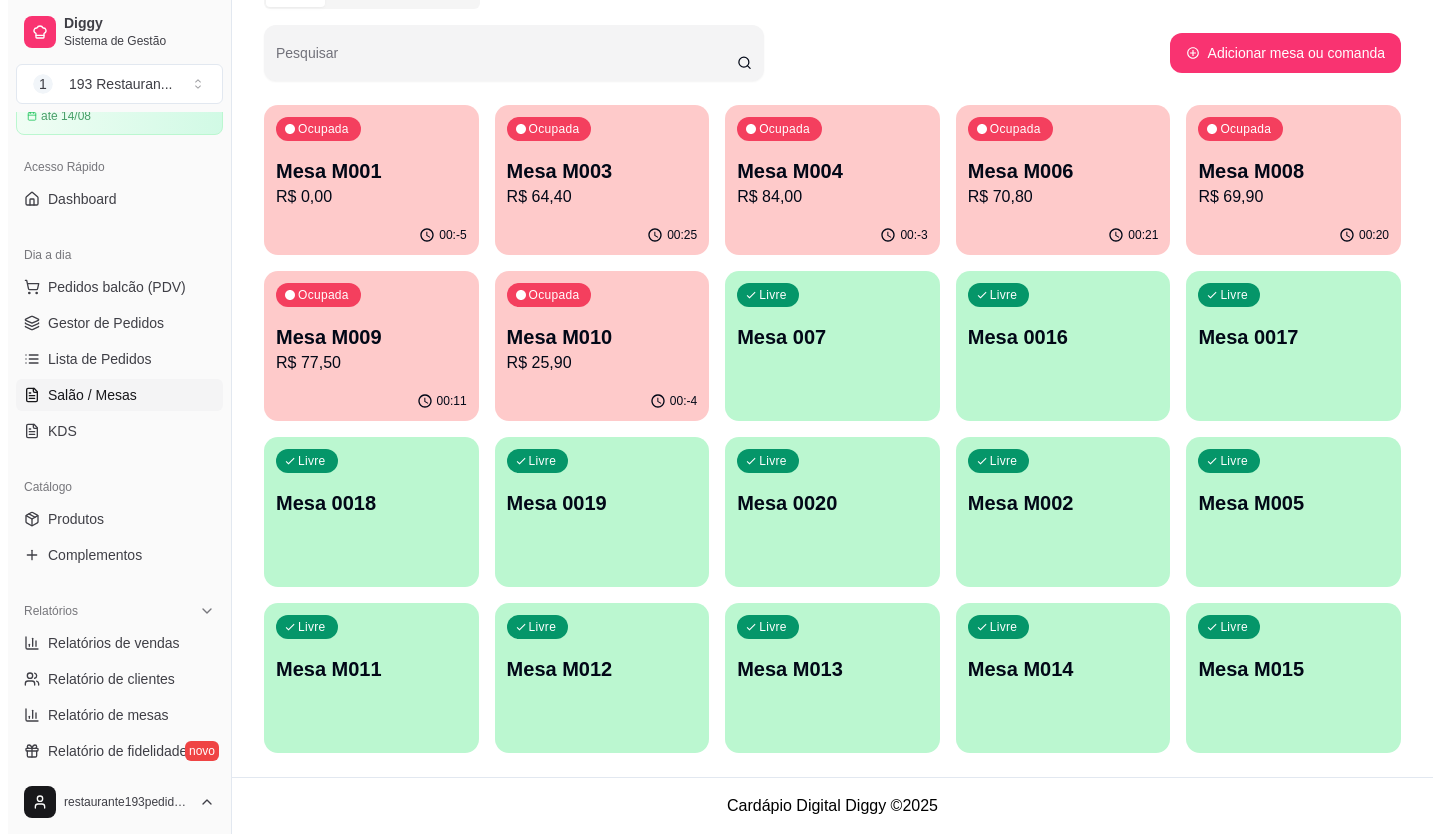 scroll, scrollTop: 0, scrollLeft: 0, axis: both 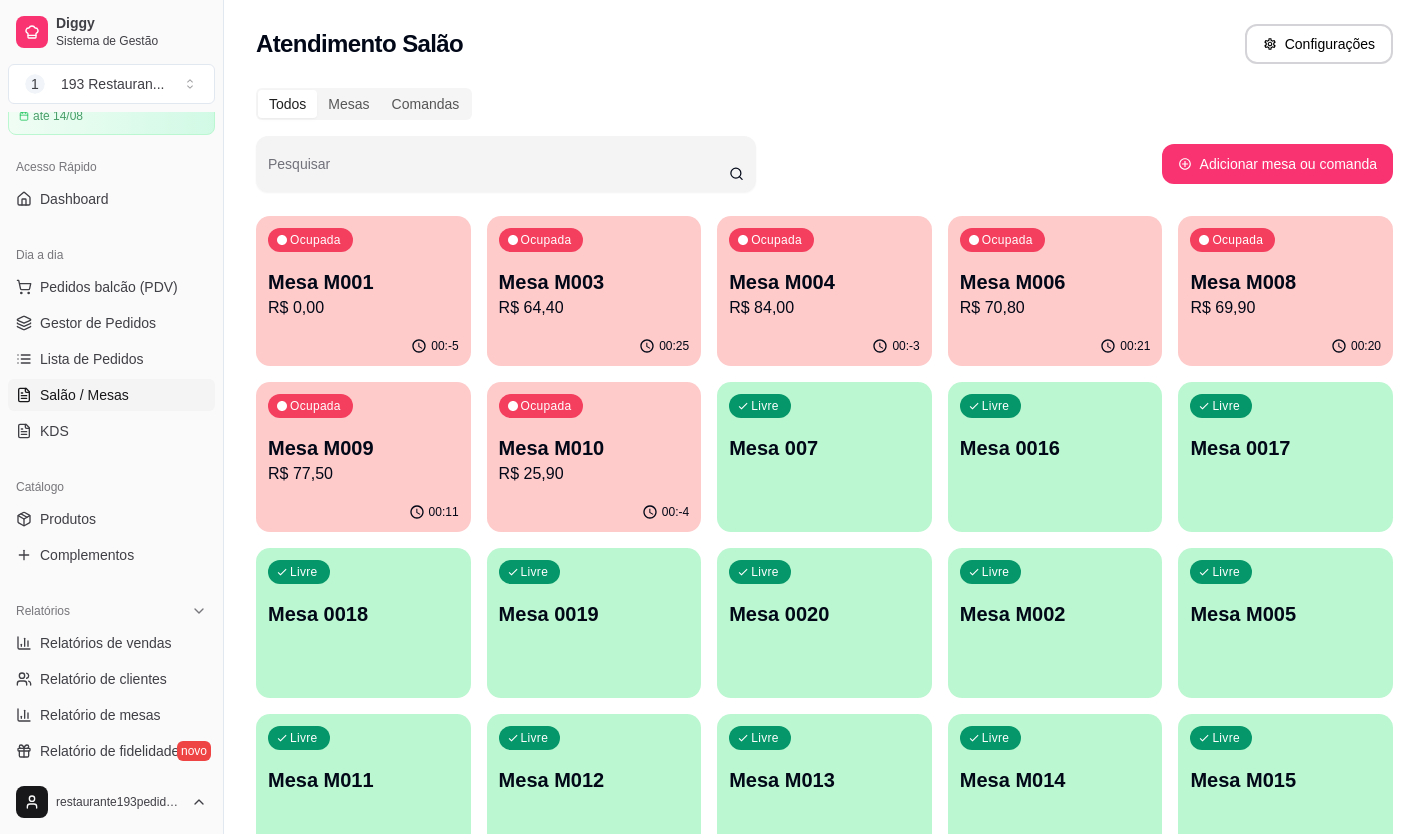 click on "R$ 0,00" at bounding box center (363, 308) 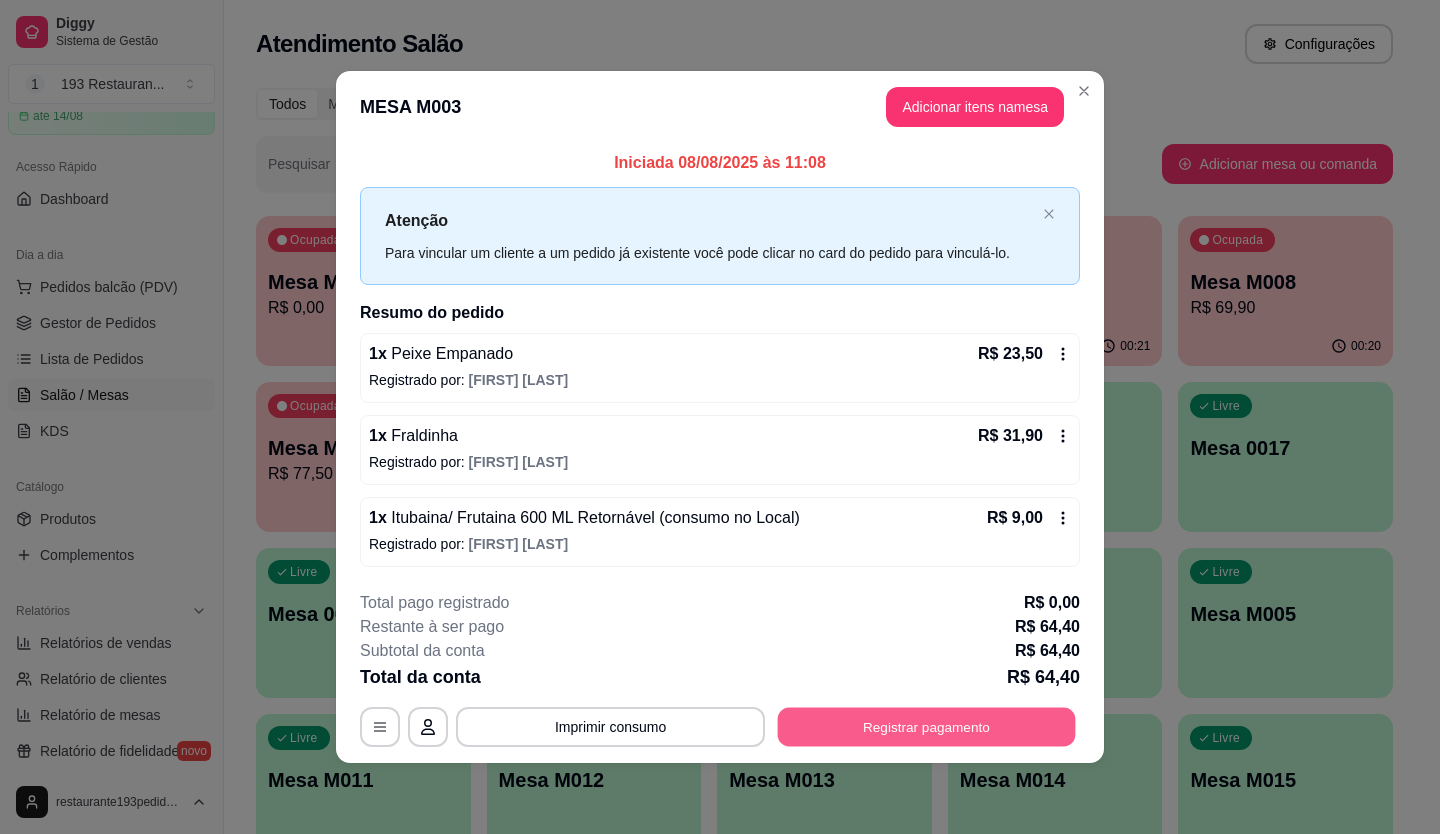 click on "Registrar pagamento" at bounding box center (927, 726) 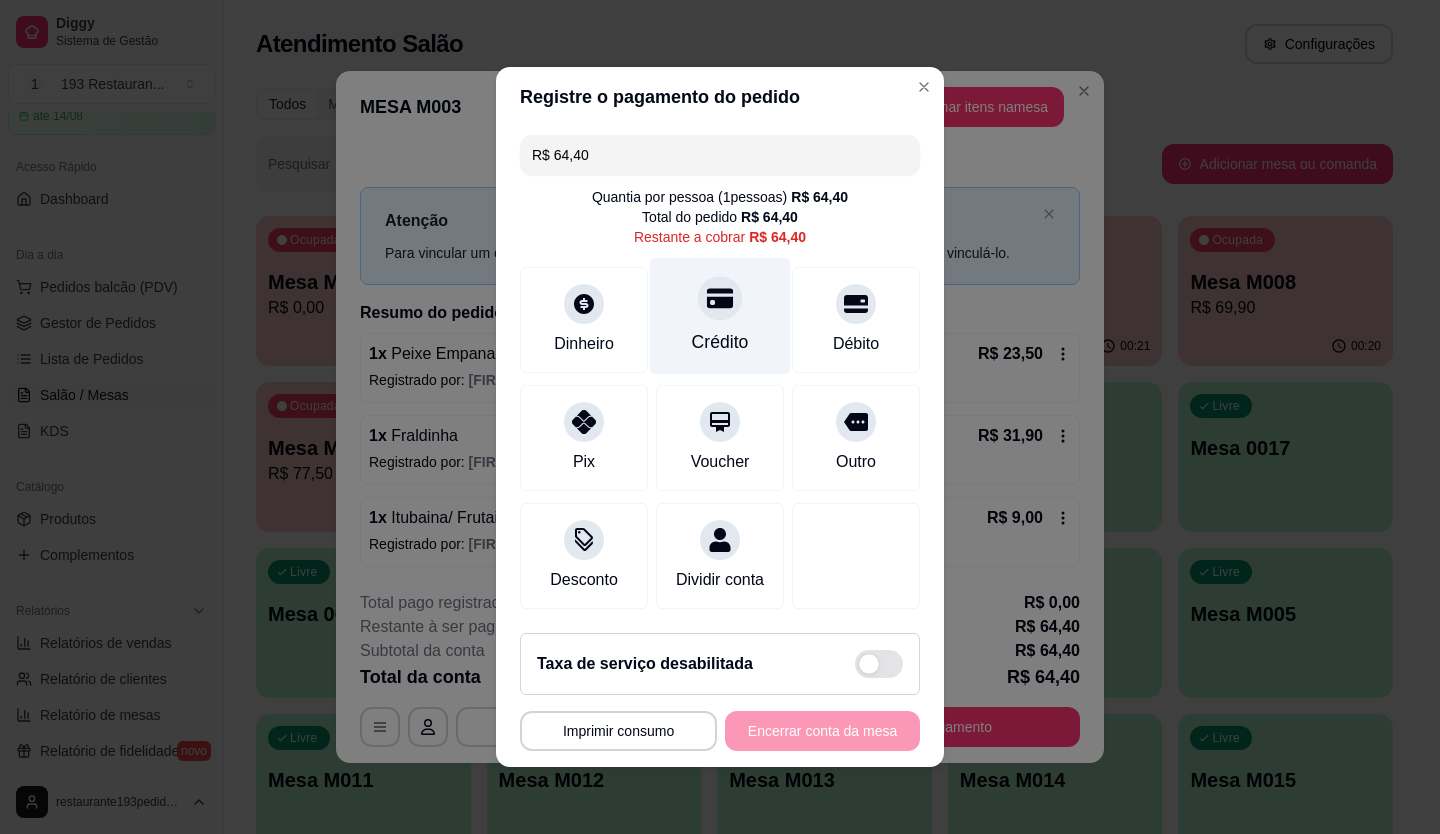 click 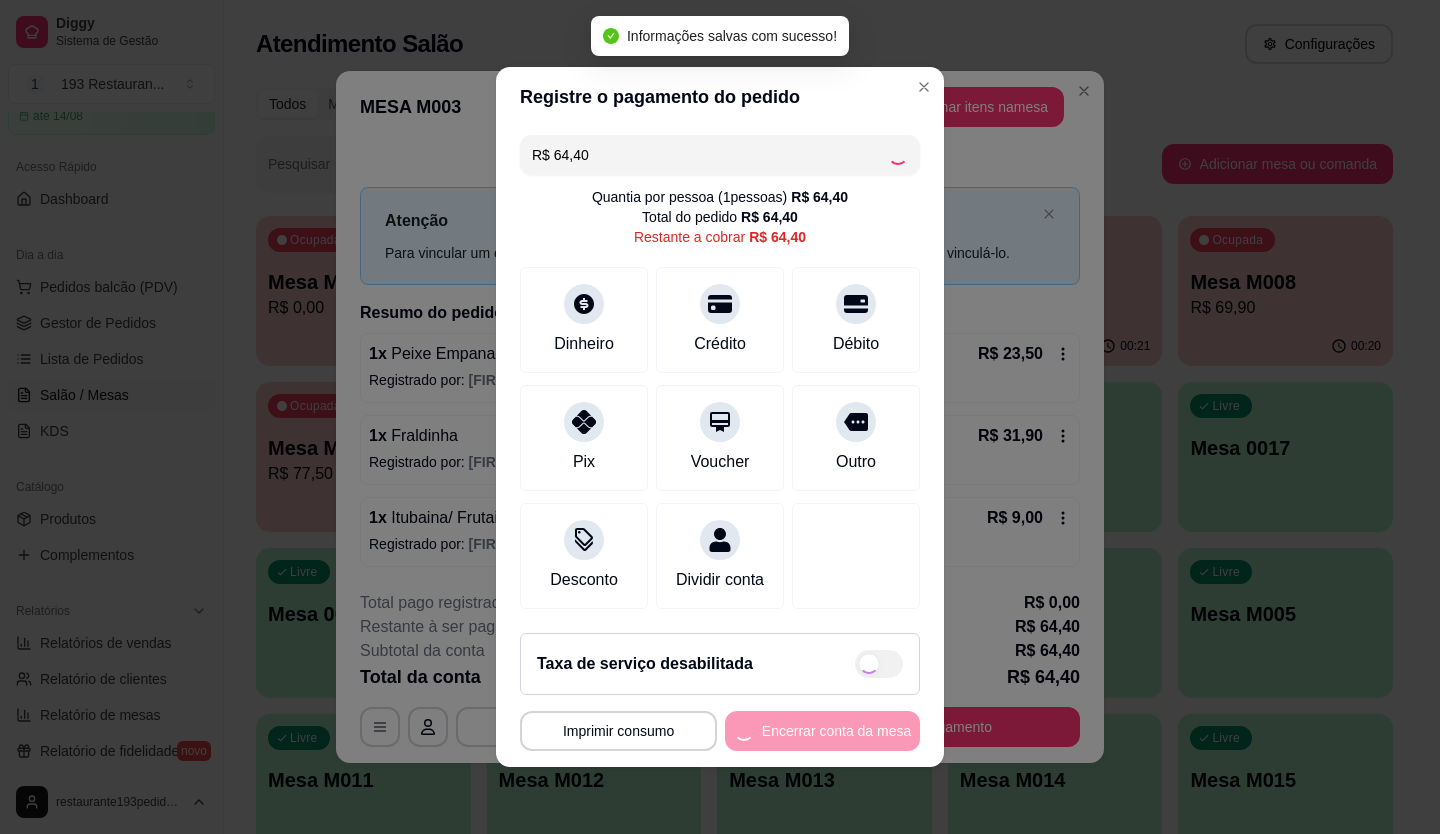 type on "R$ 0,00" 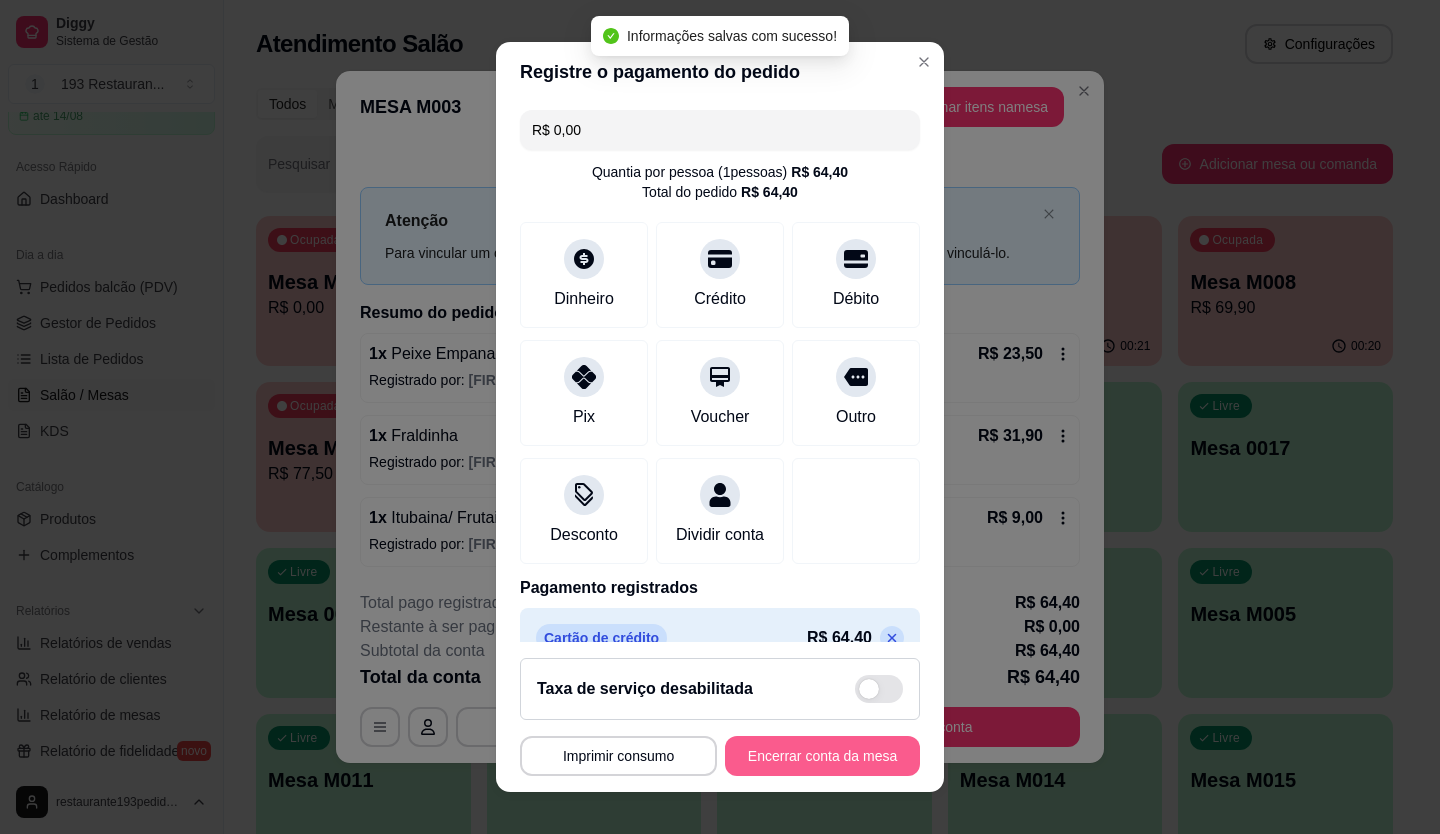 click on "Encerrar conta da mesa" at bounding box center [822, 756] 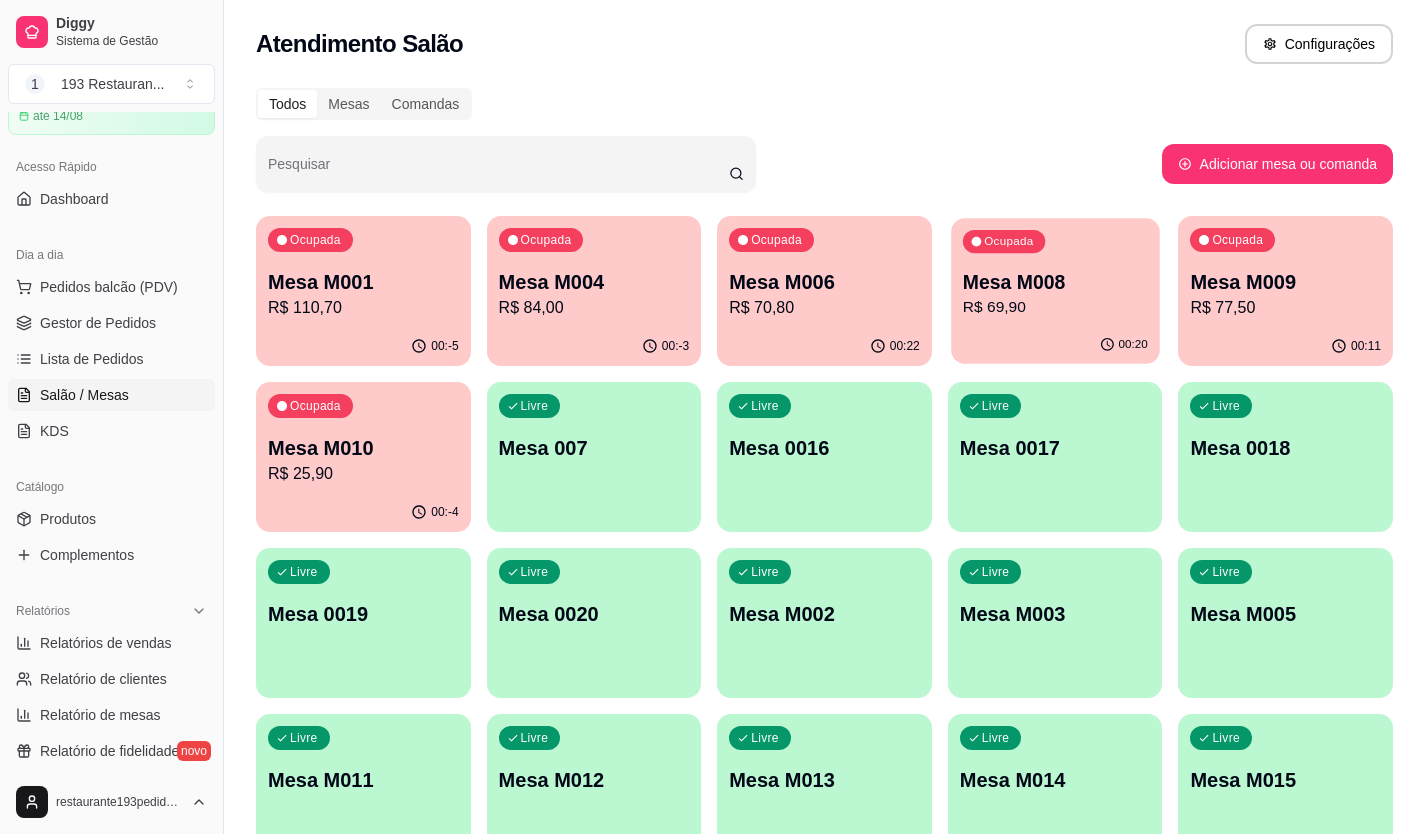 click on "R$ 69,90" at bounding box center [1055, 307] 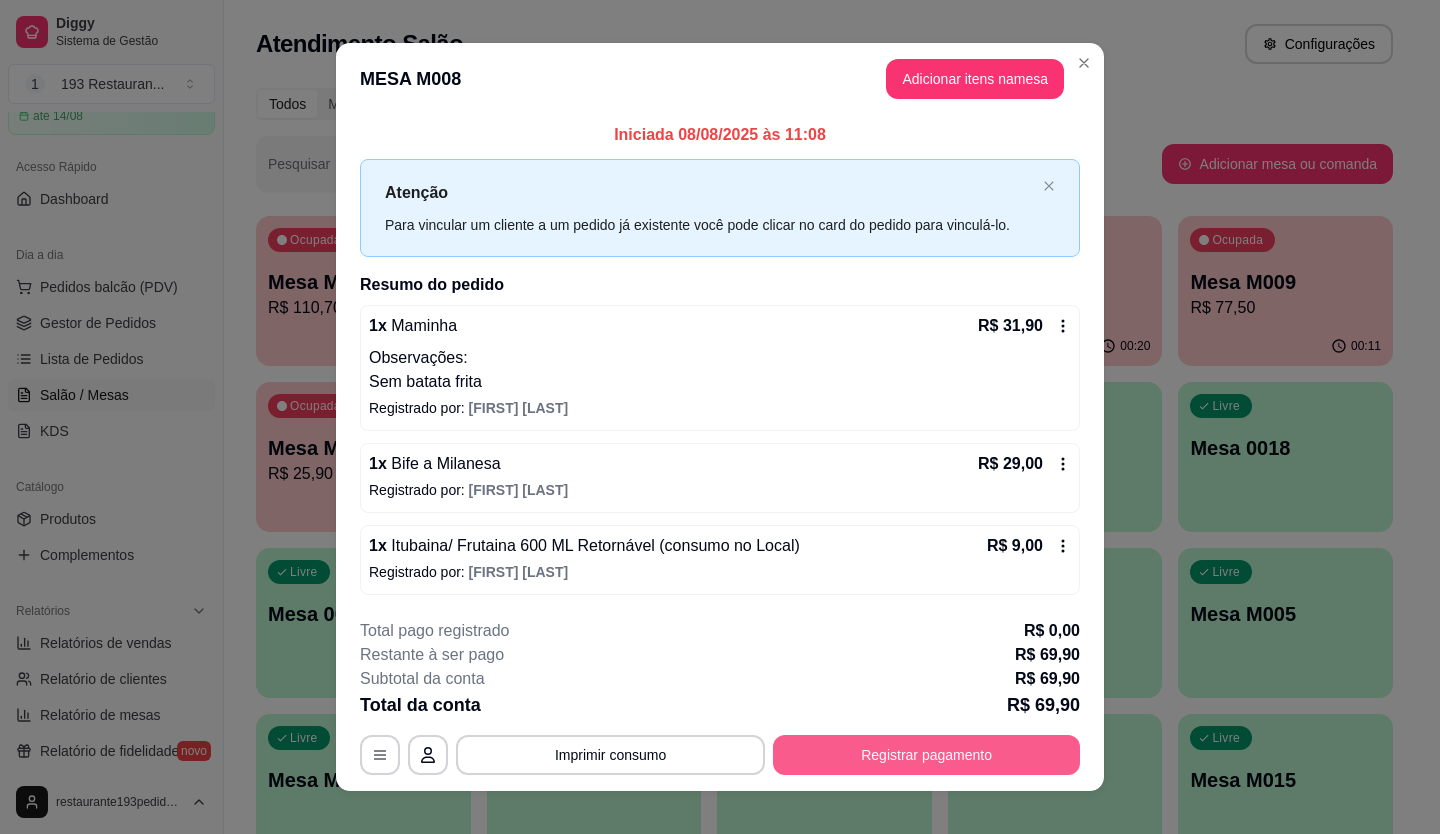 click on "Registrar pagamento" at bounding box center (926, 755) 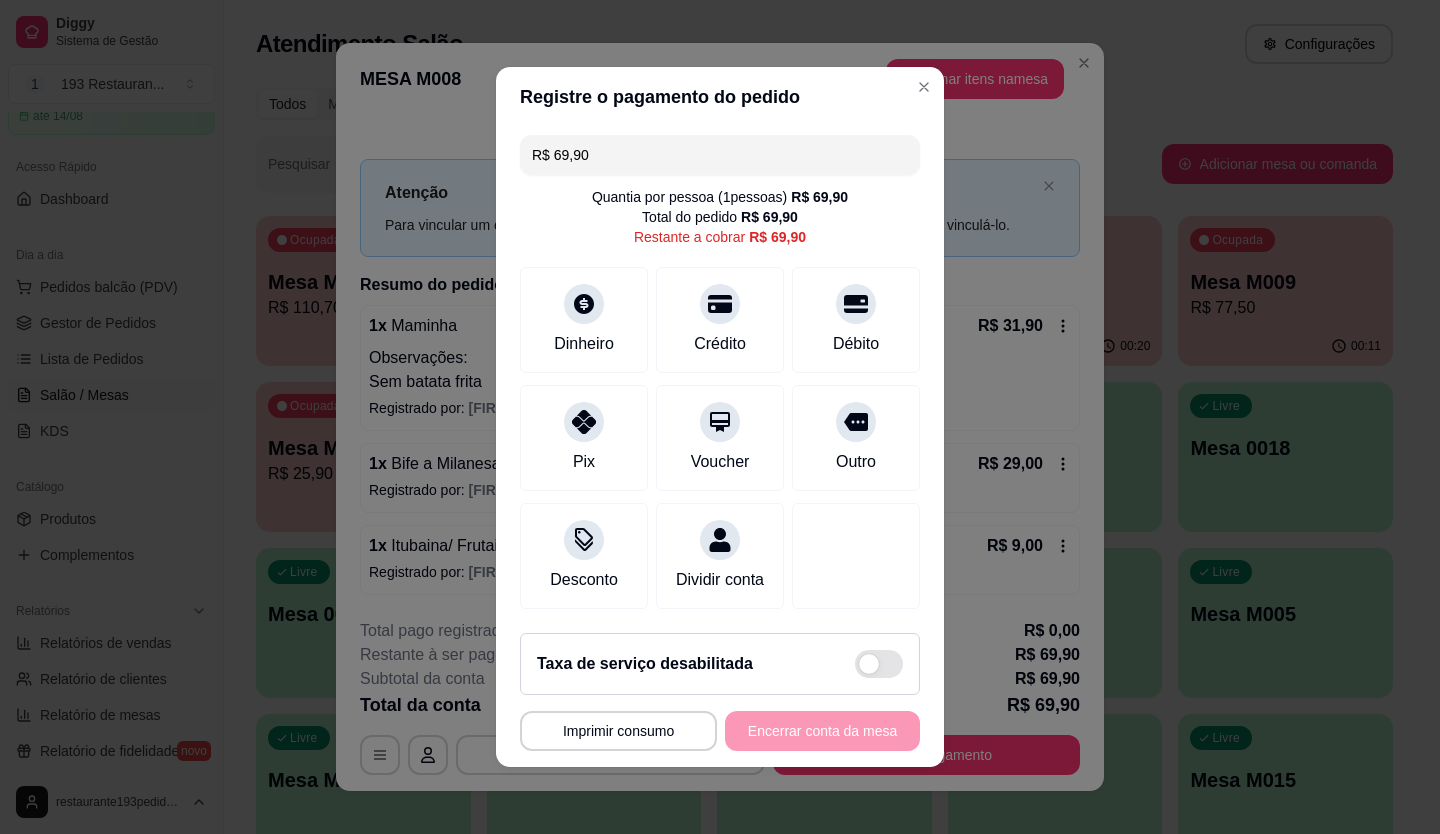 drag, startPoint x: 716, startPoint y: 310, endPoint x: 725, endPoint y: 369, distance: 59.682495 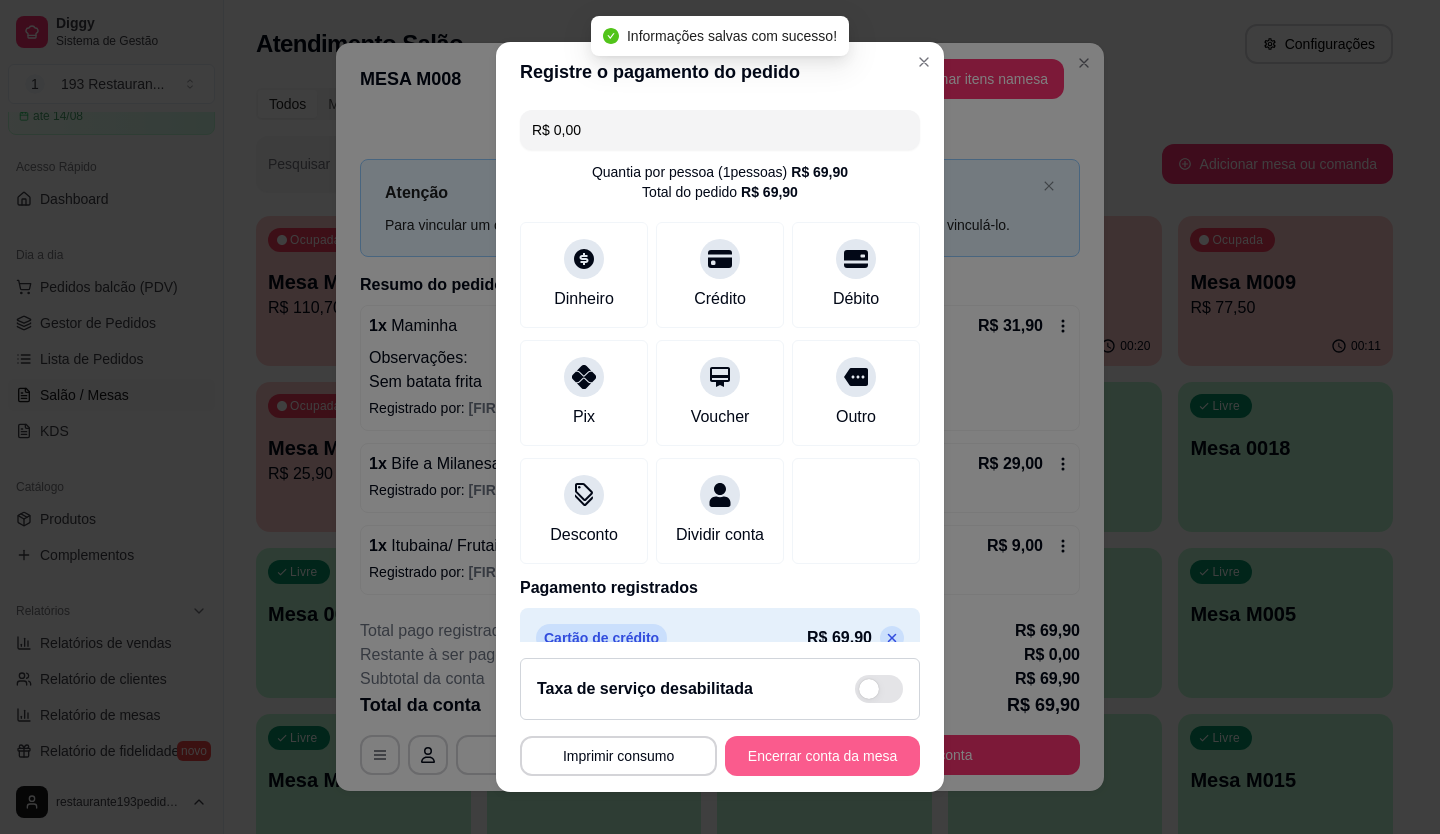 type on "R$ 0,00" 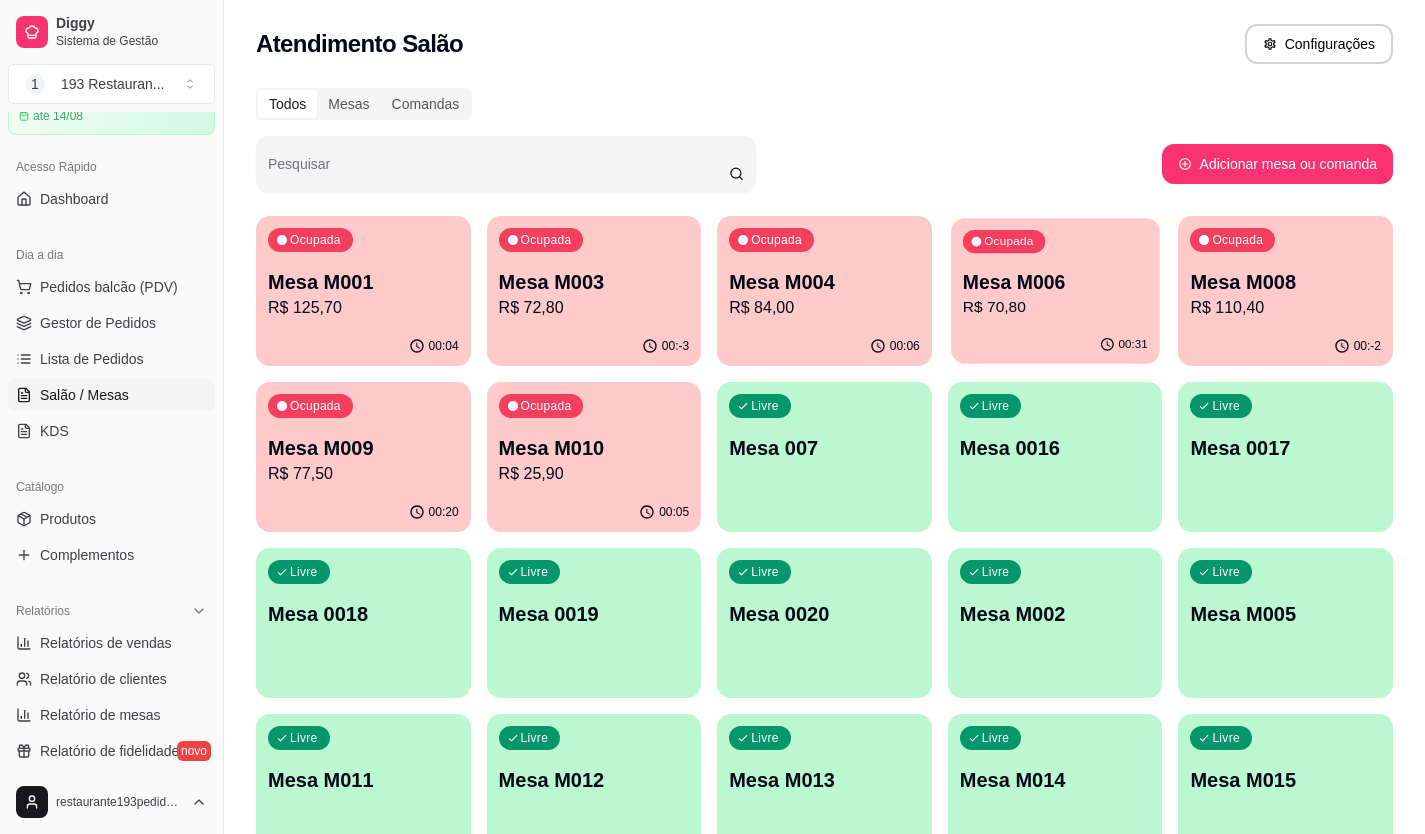 click on "R$ 70,80" at bounding box center (1055, 307) 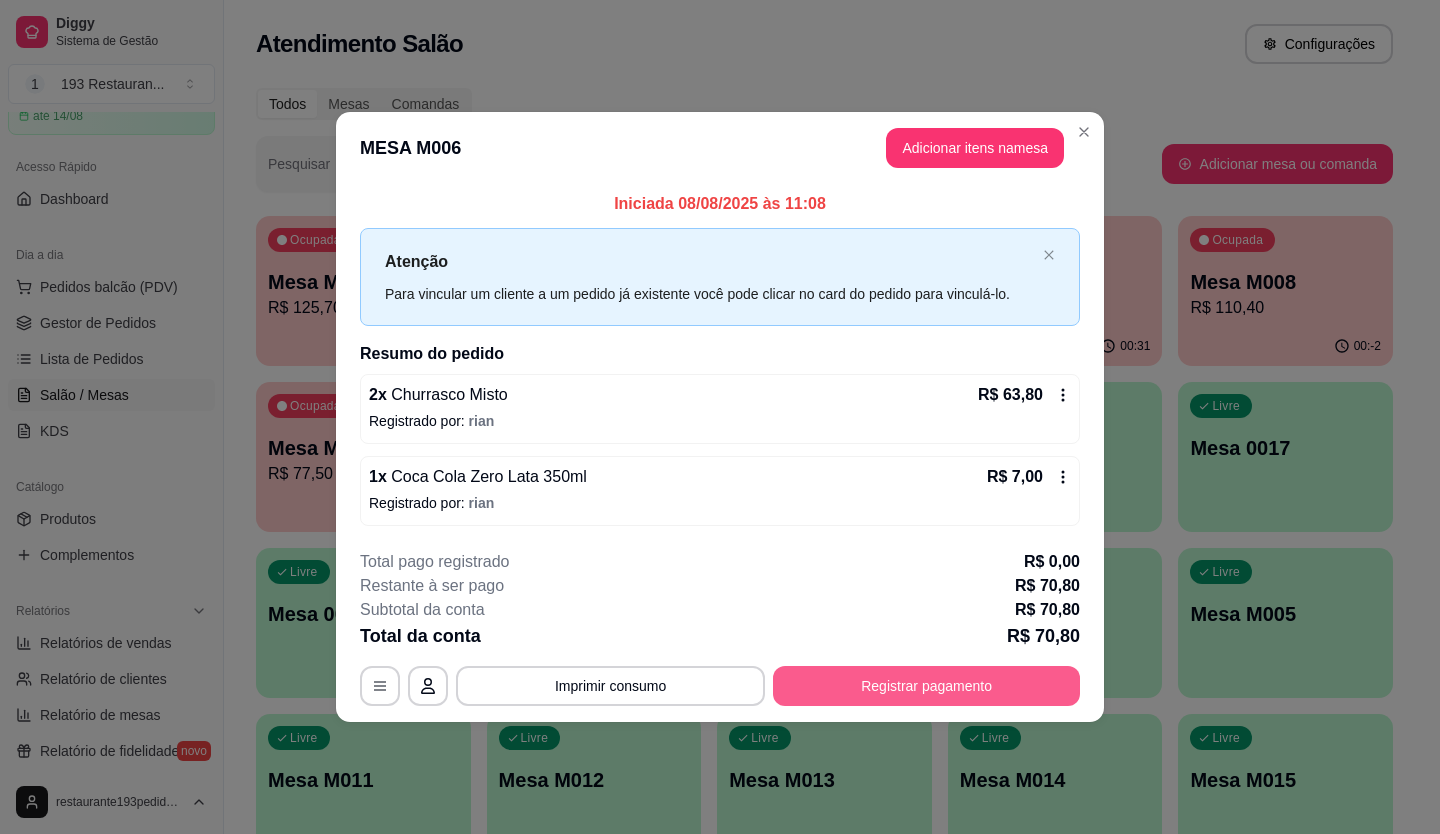 click on "**********" at bounding box center (720, 686) 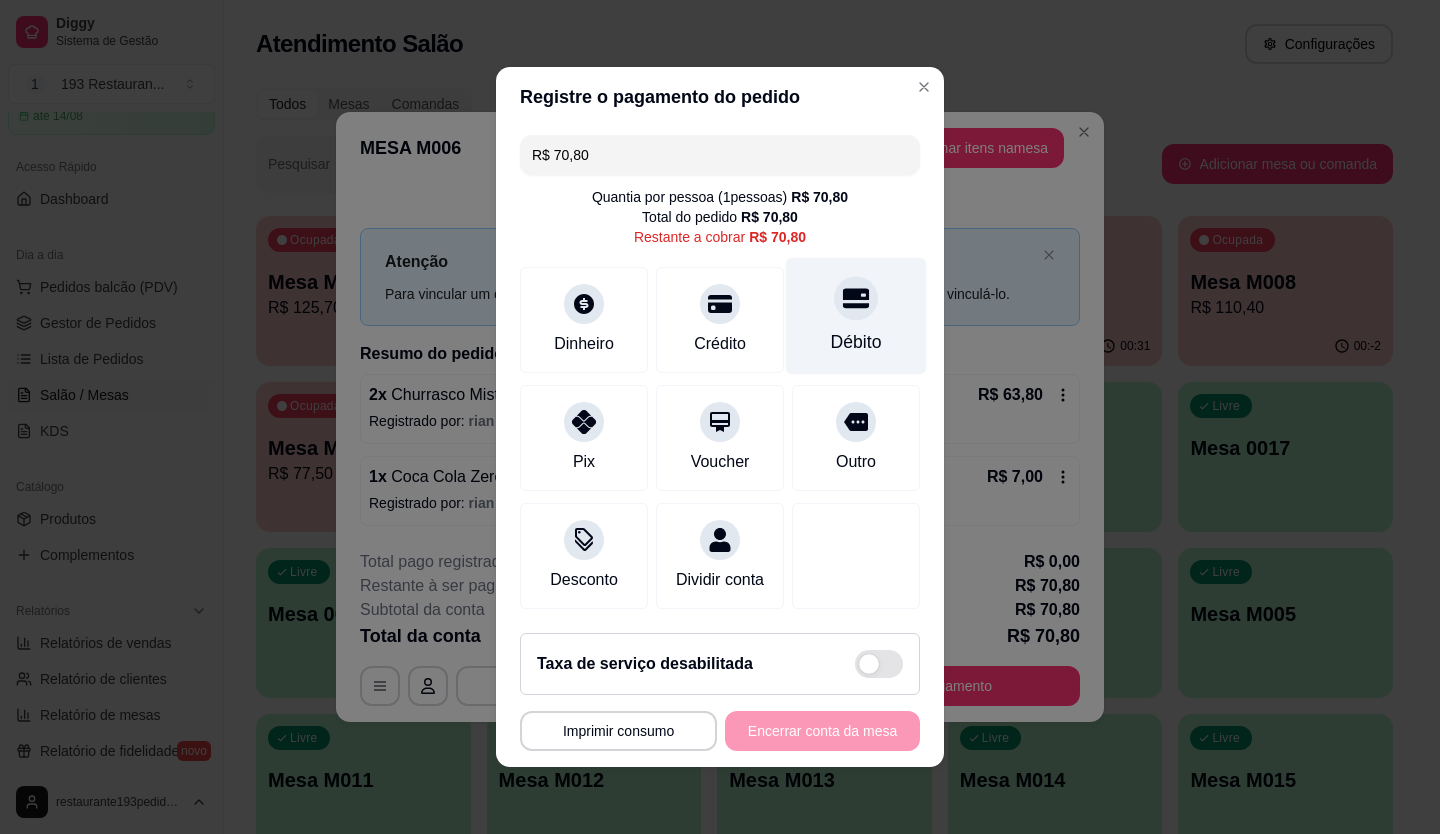 click on "Débito" at bounding box center (856, 342) 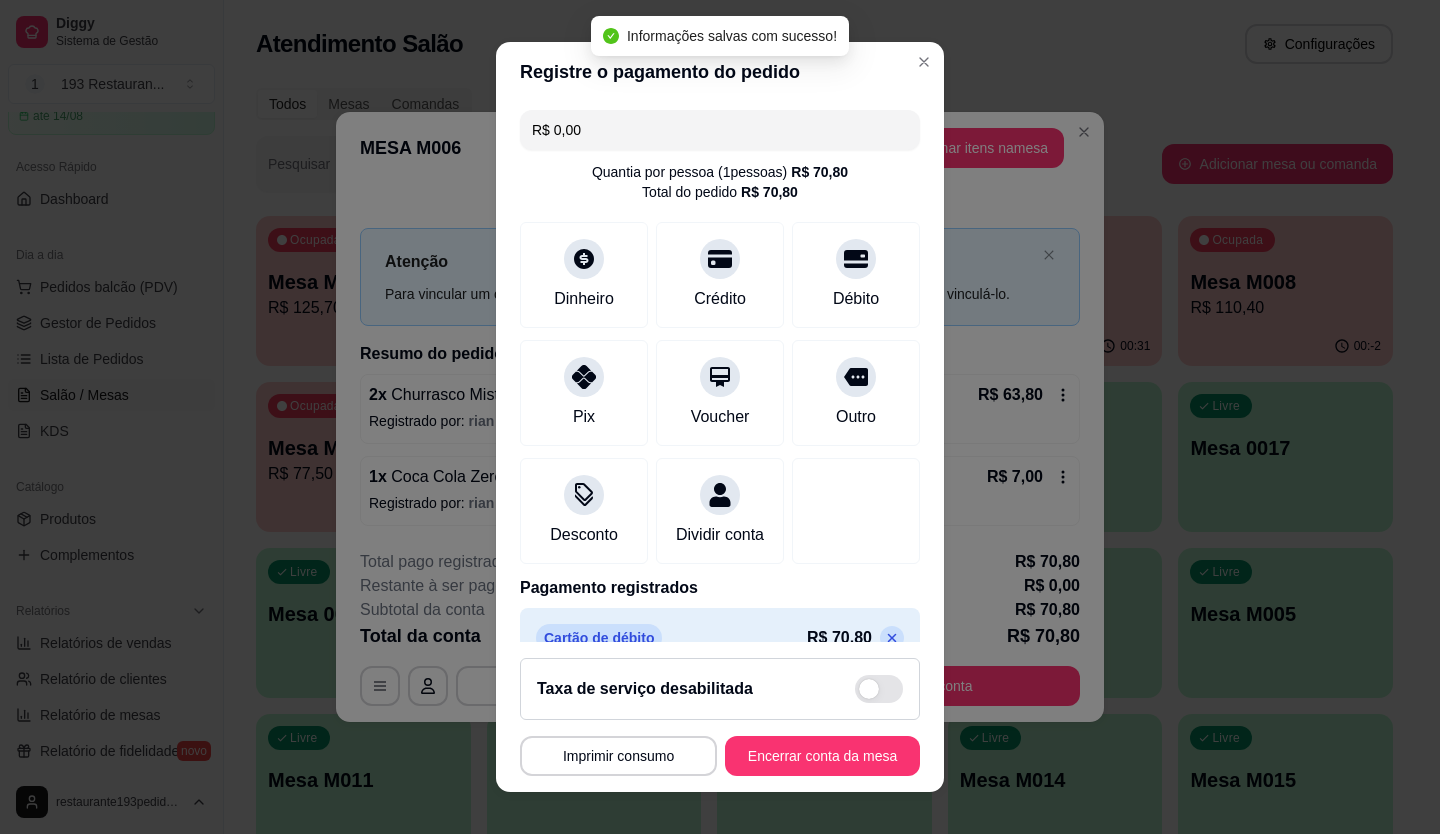 type on "R$ 0,00" 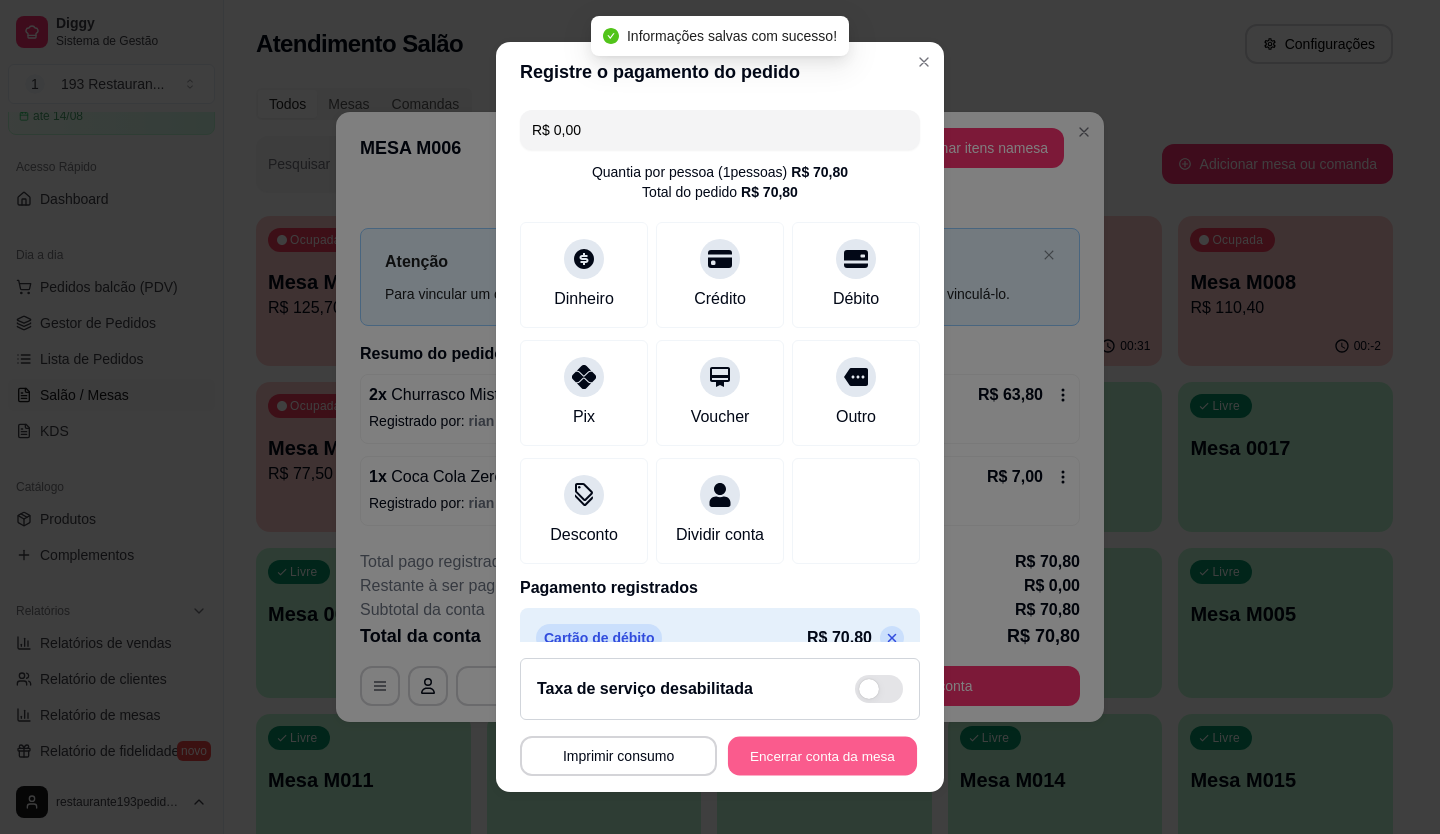 click on "Encerrar conta da mesa" at bounding box center (822, 756) 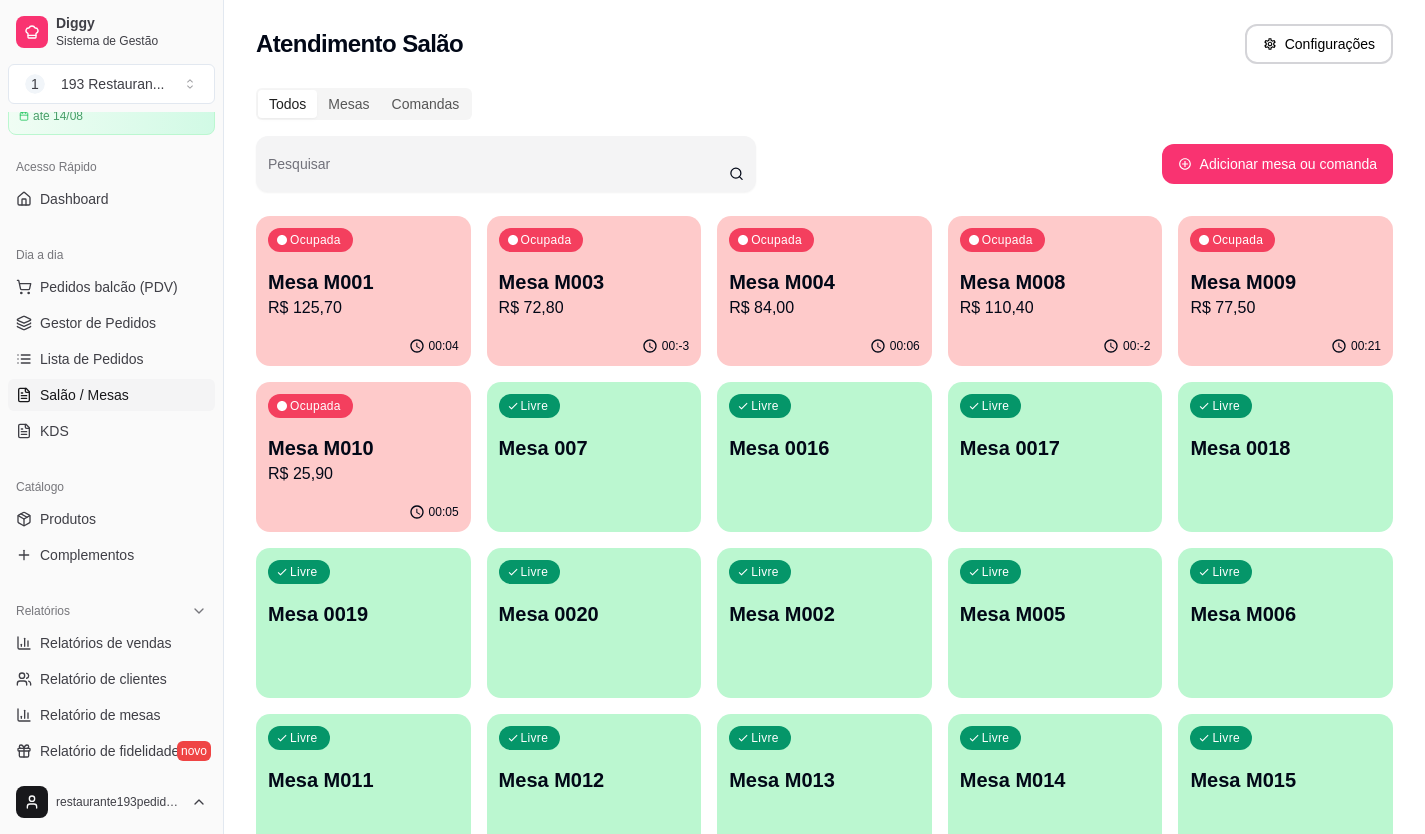 click on "Atendimento Salão Configurações" at bounding box center (824, 38) 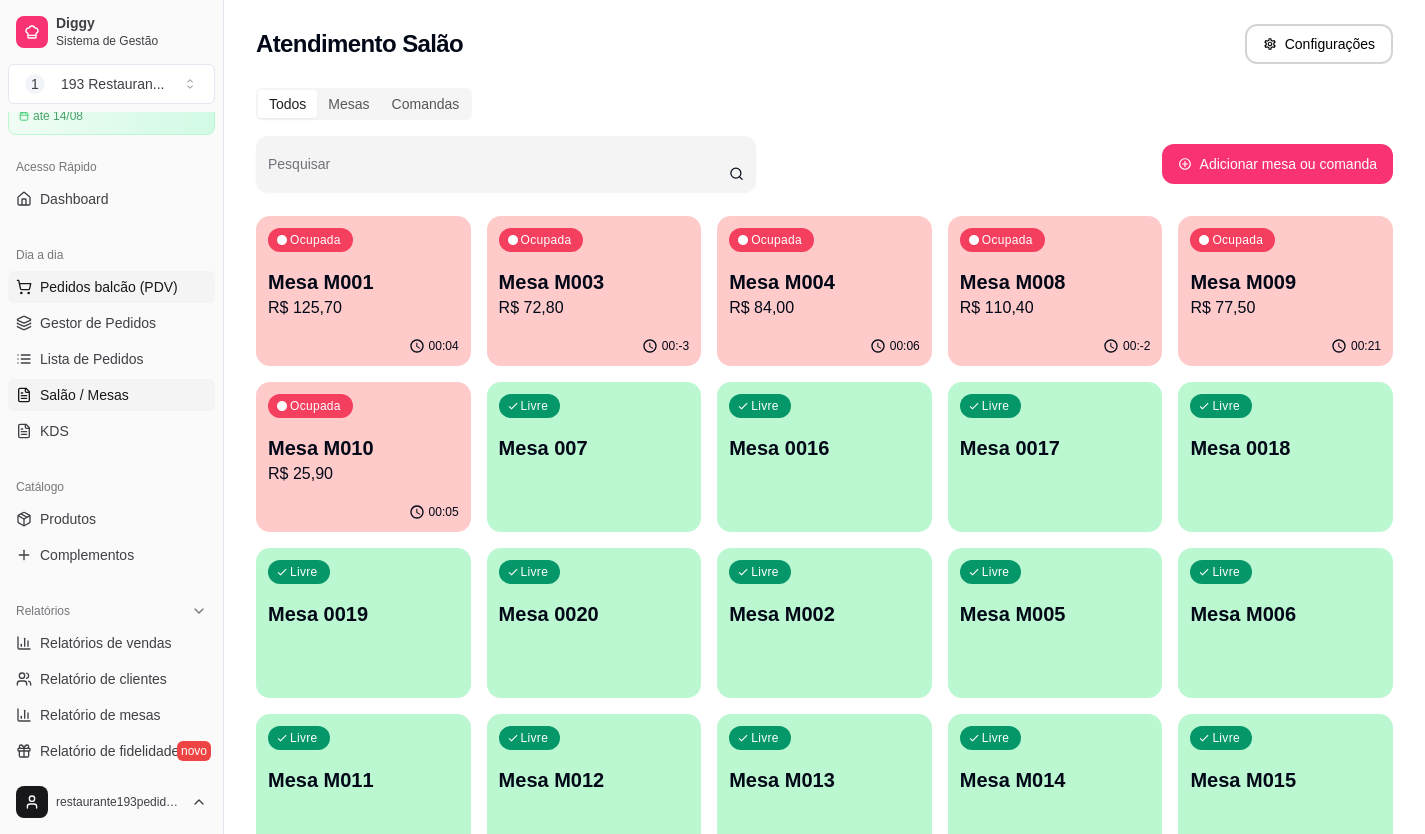 click on "Pedidos balcão (PDV)" at bounding box center [111, 287] 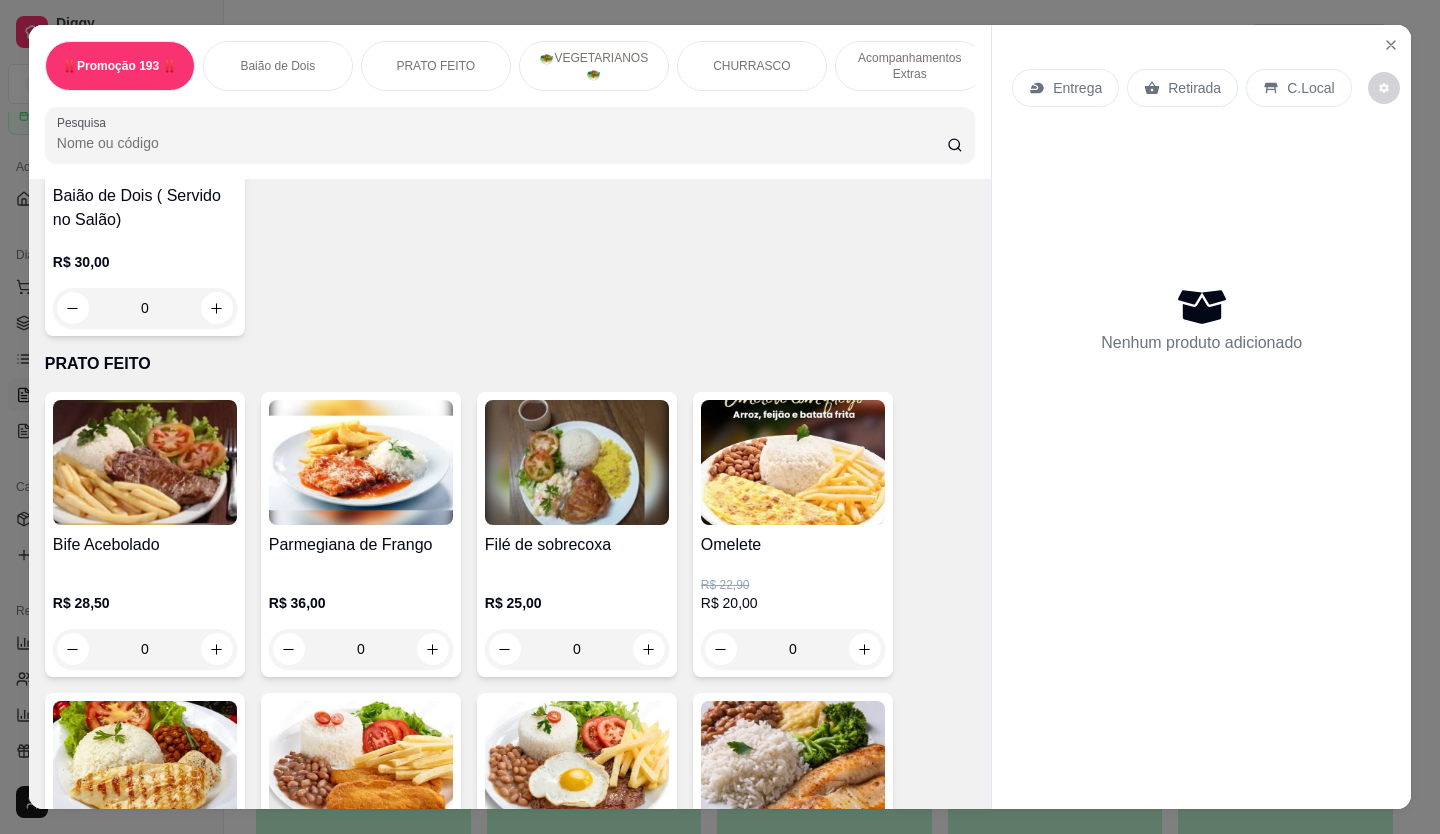 scroll, scrollTop: 500, scrollLeft: 0, axis: vertical 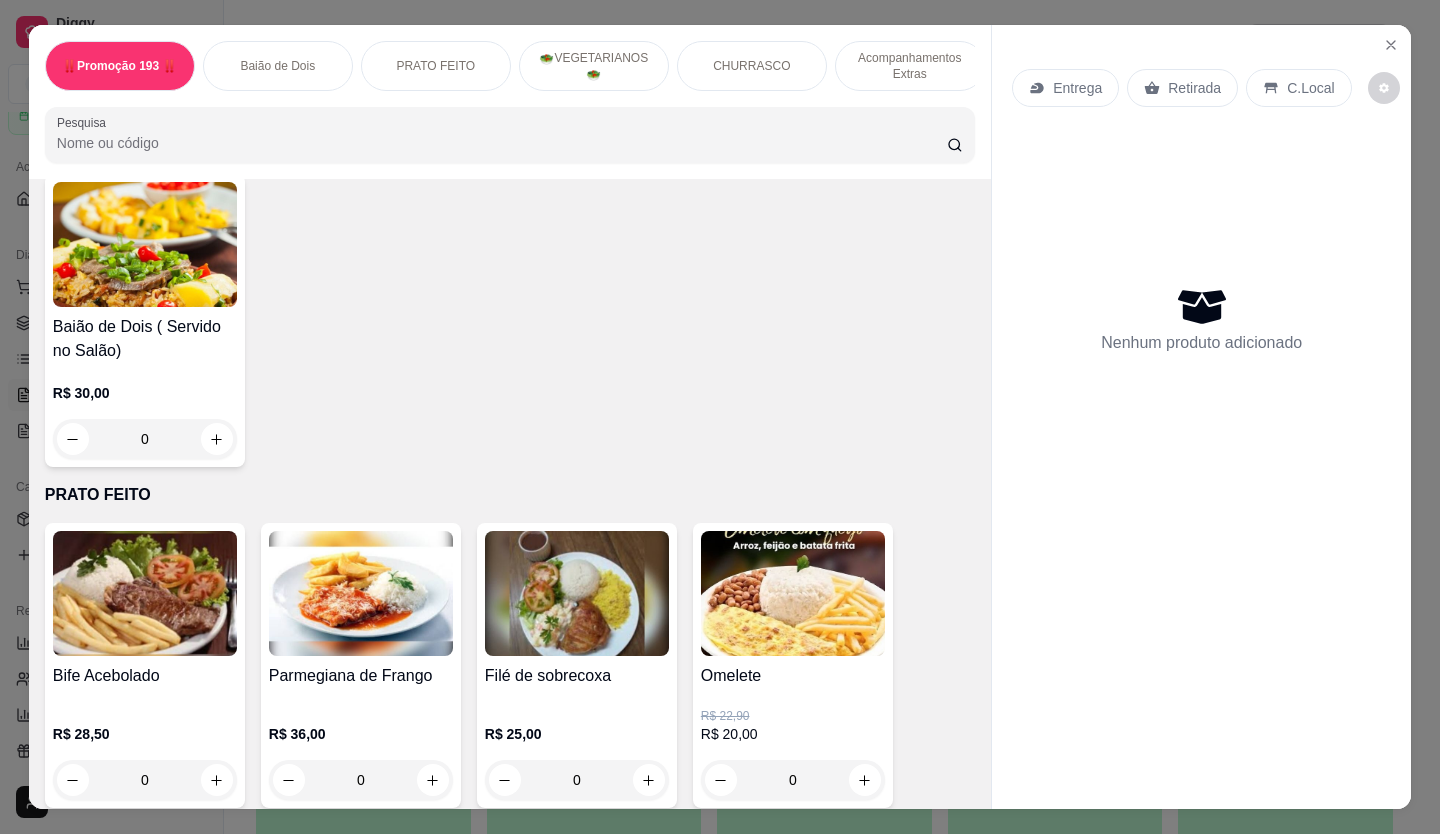 click at bounding box center [145, 244] 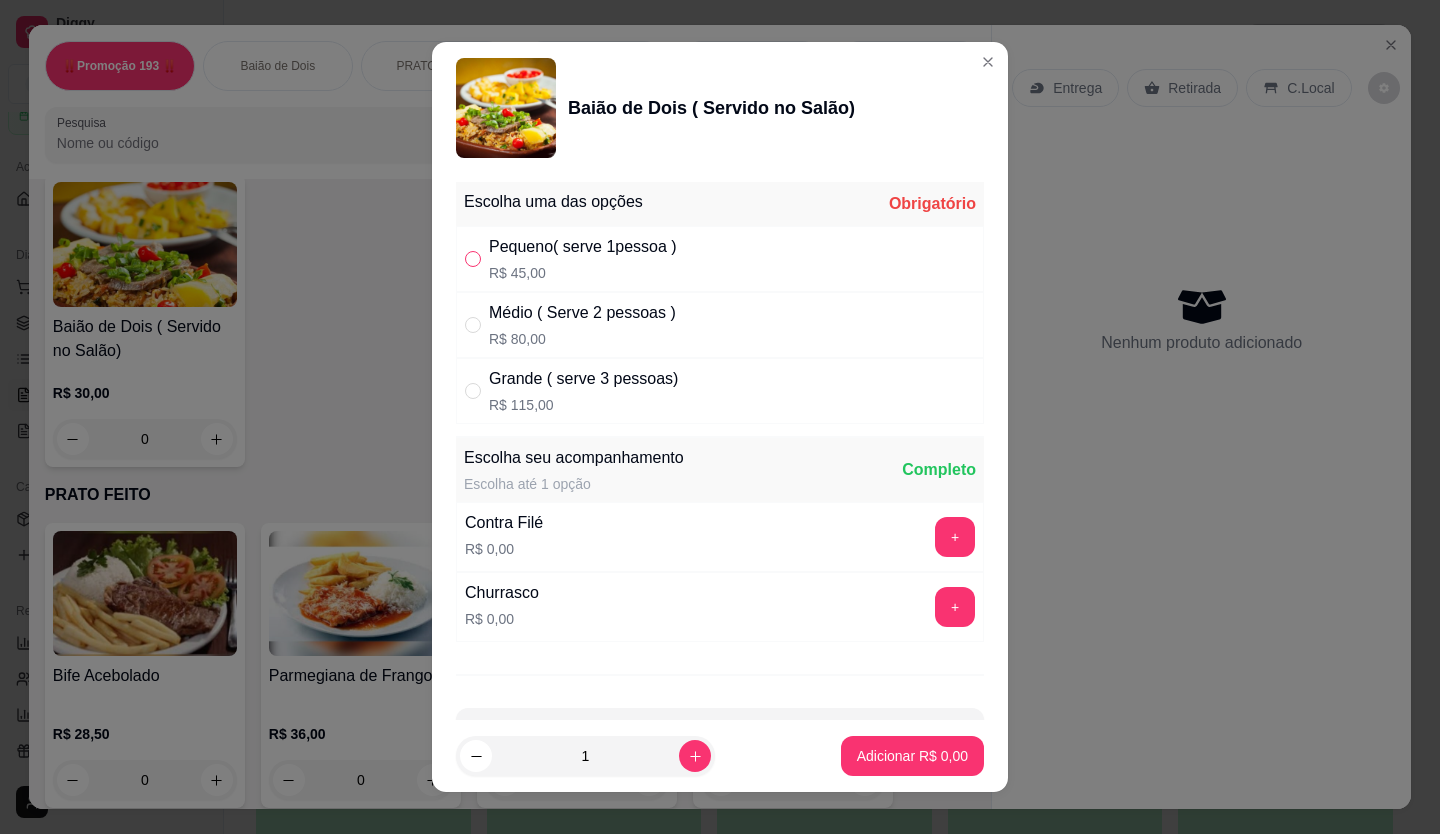 click at bounding box center [473, 259] 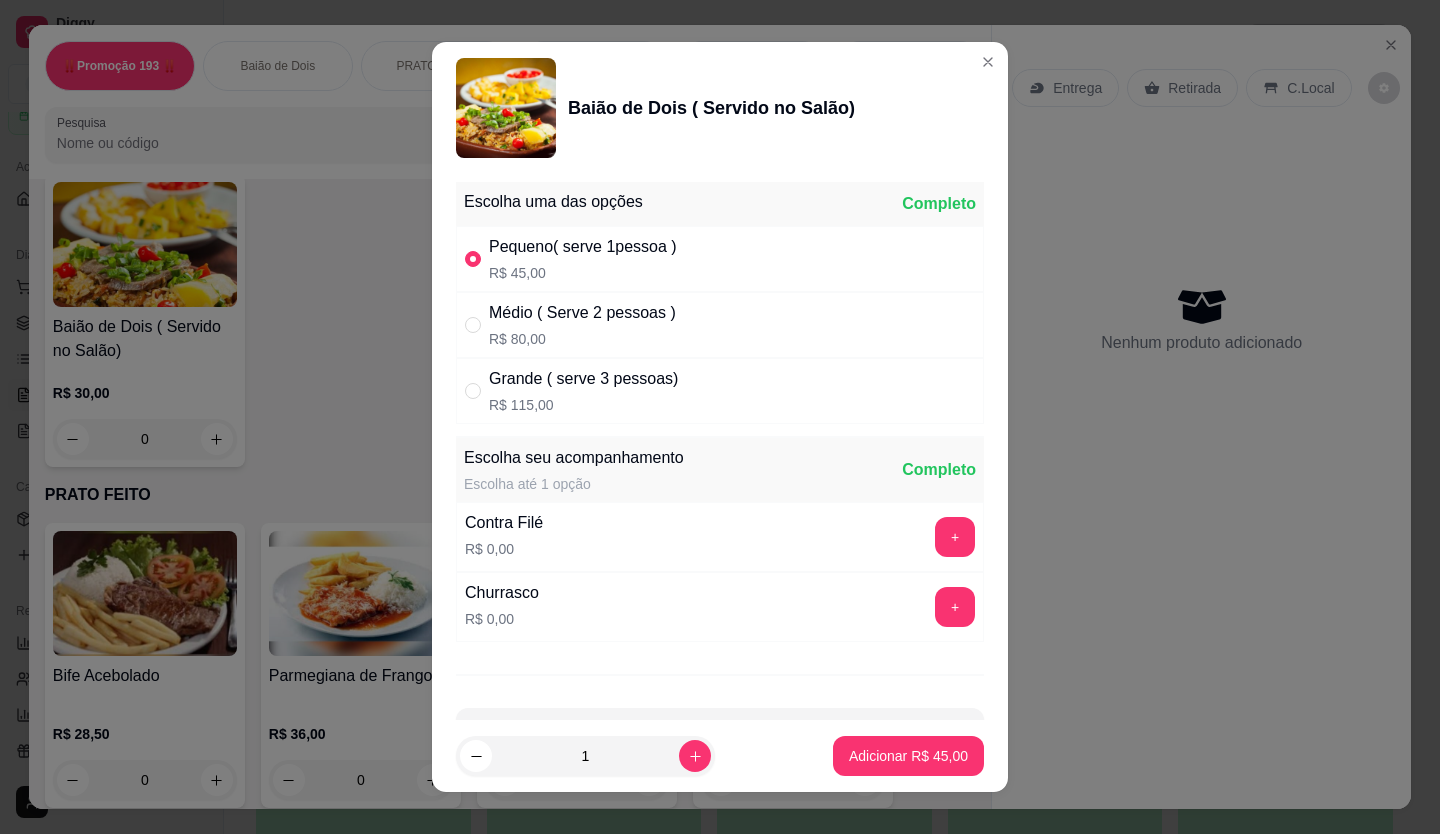 click at bounding box center [477, 259] 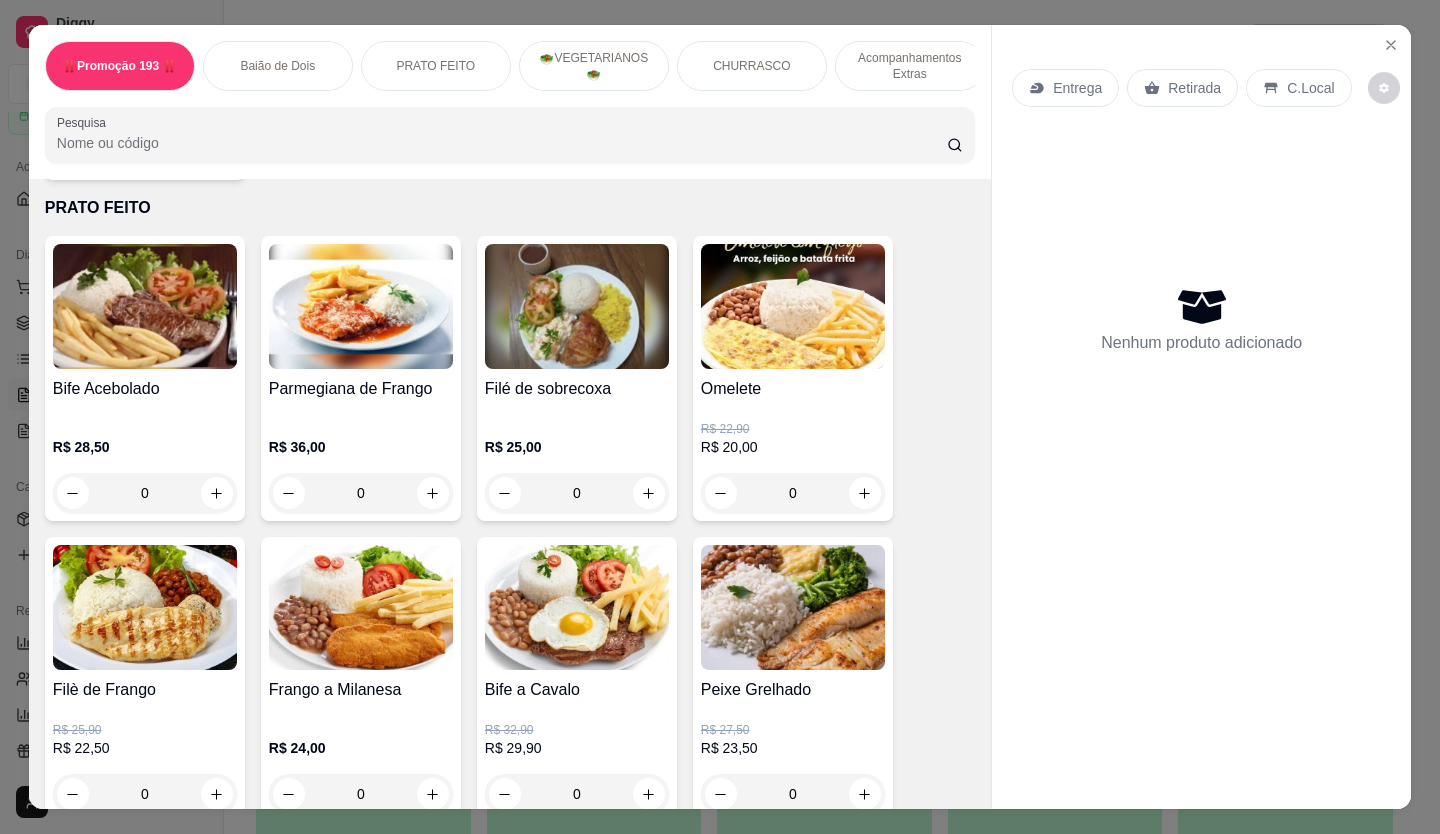 scroll, scrollTop: 900, scrollLeft: 0, axis: vertical 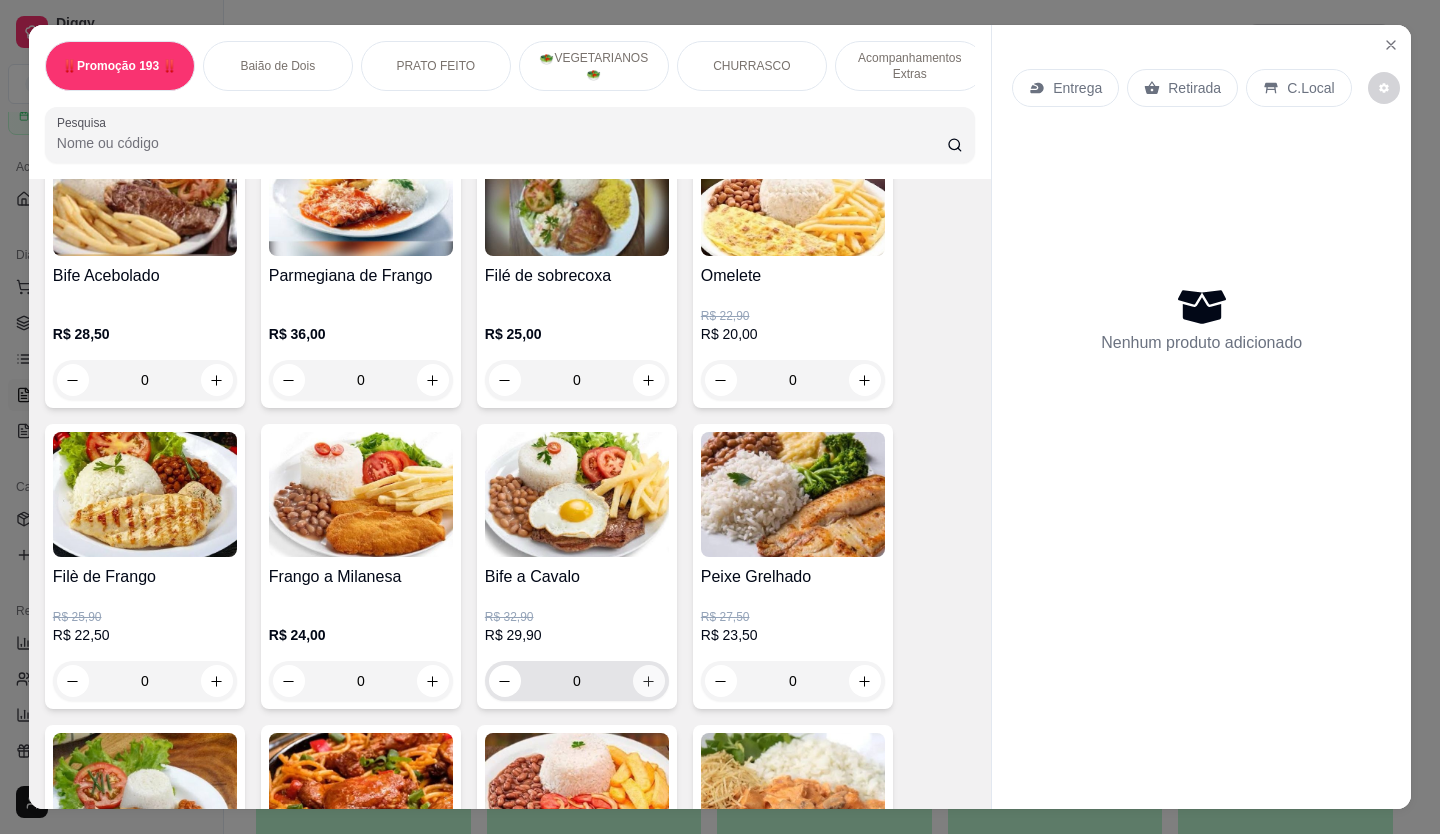 click 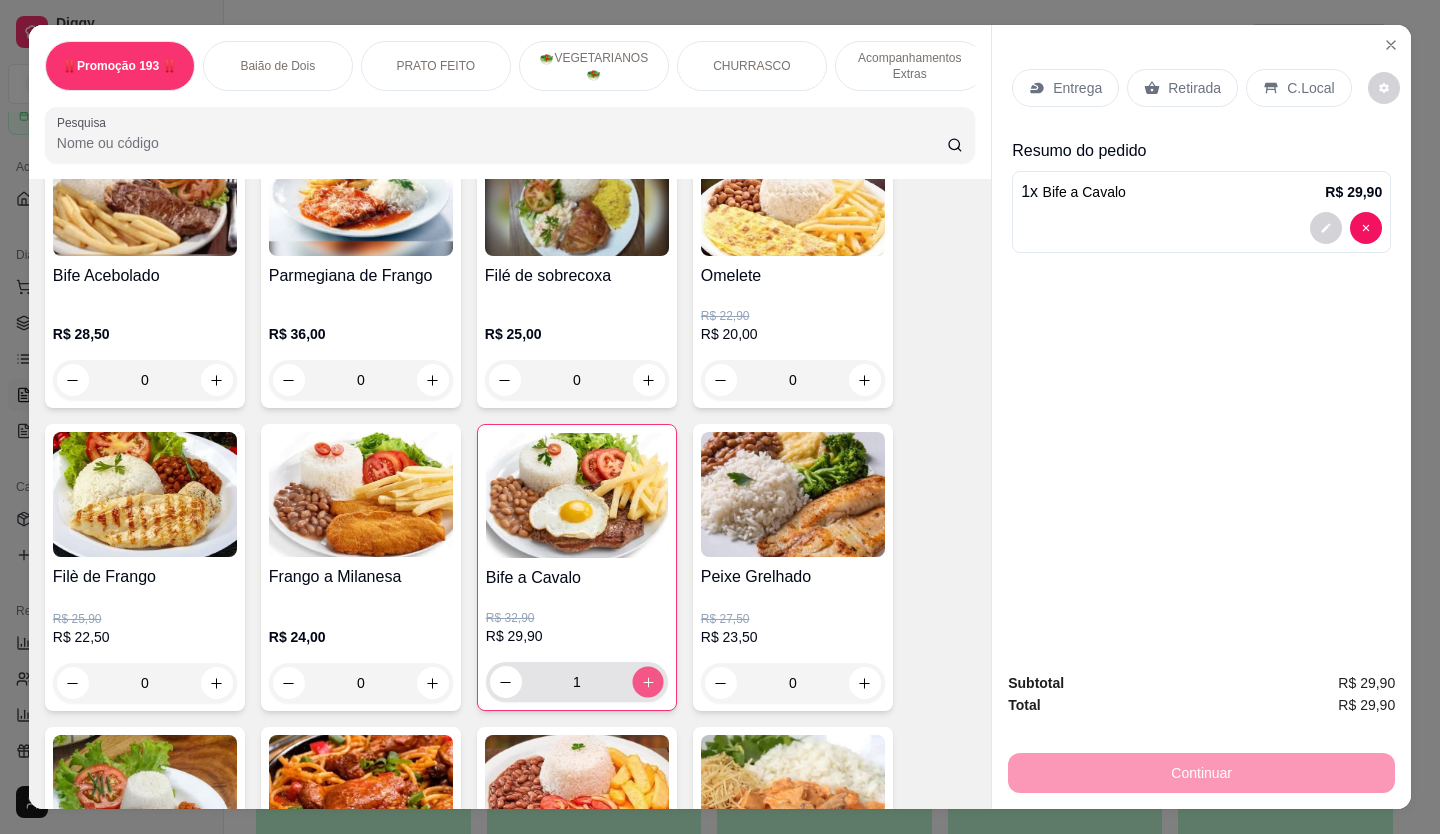 click 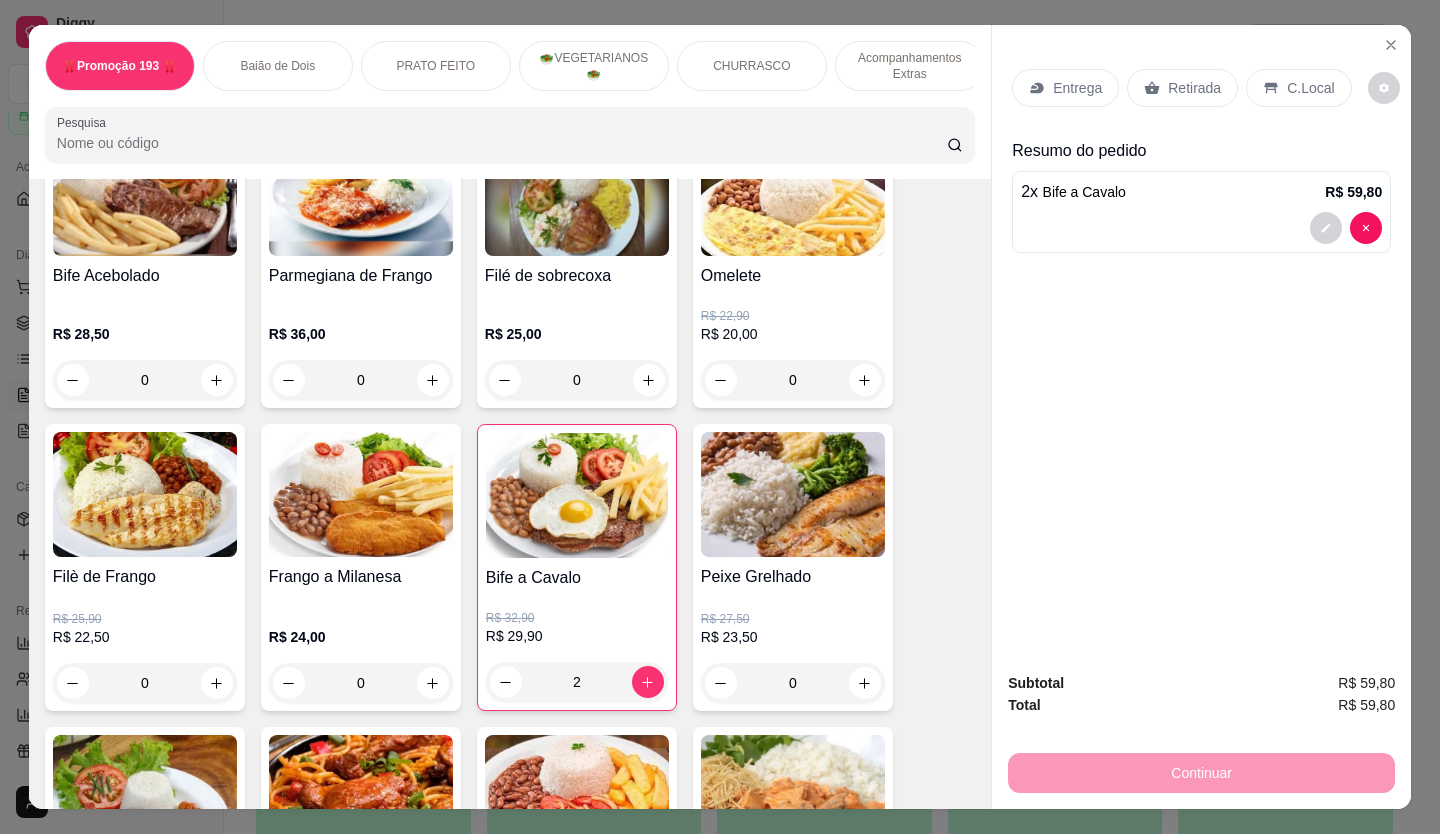 click on "Retirada" at bounding box center [1194, 88] 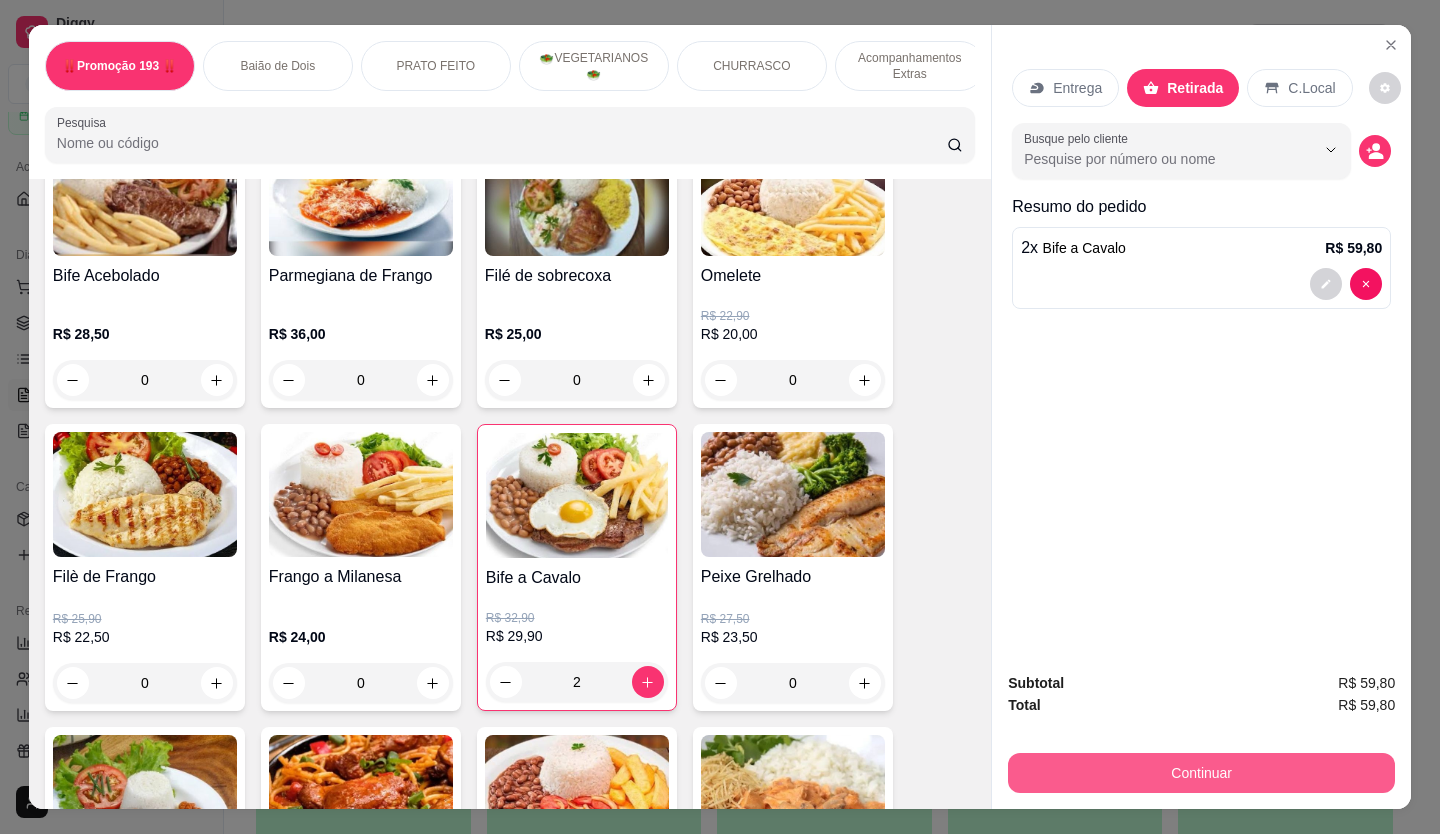 click on "Continuar" at bounding box center [1201, 773] 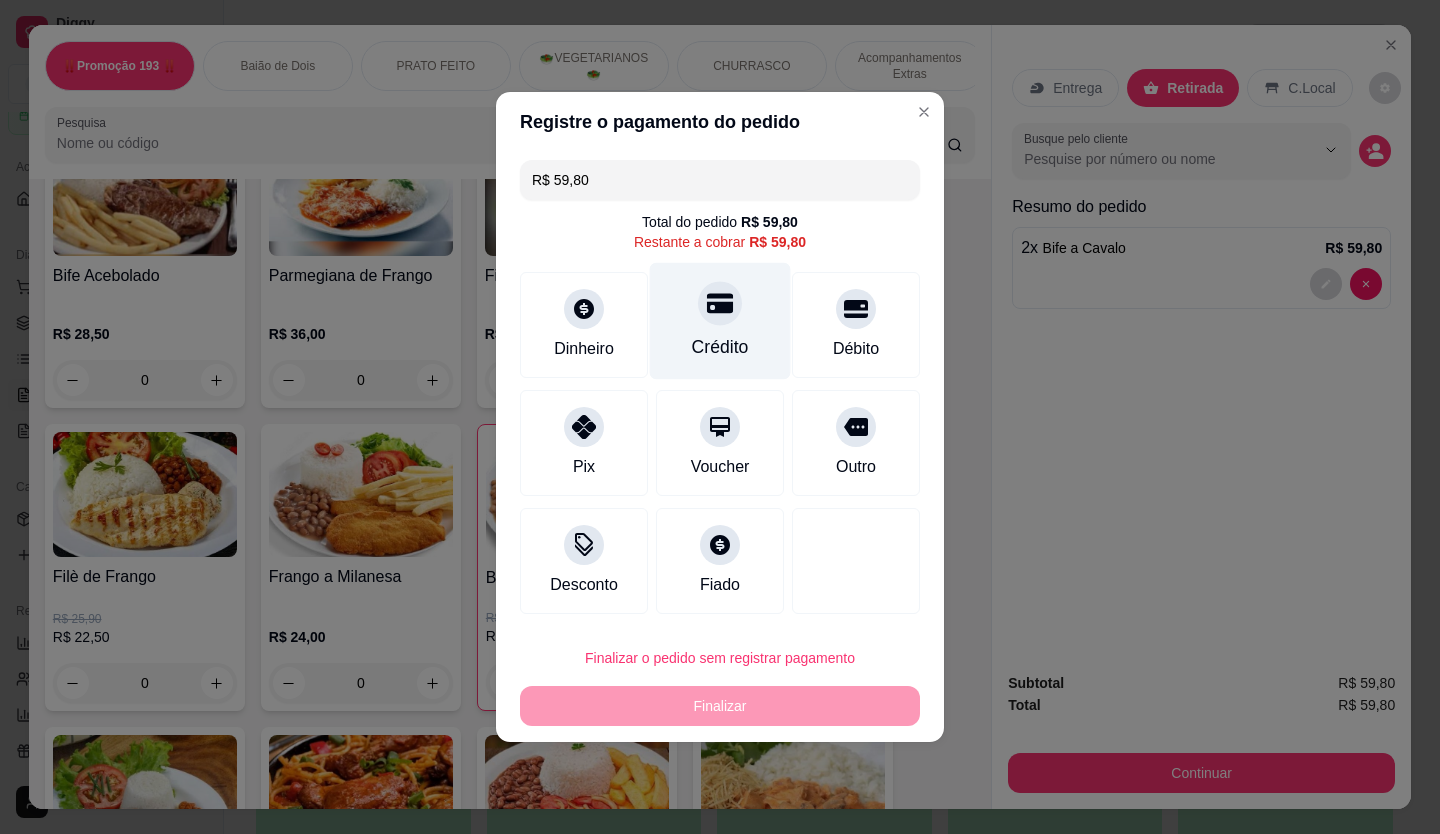 click on "Crédito" at bounding box center [720, 347] 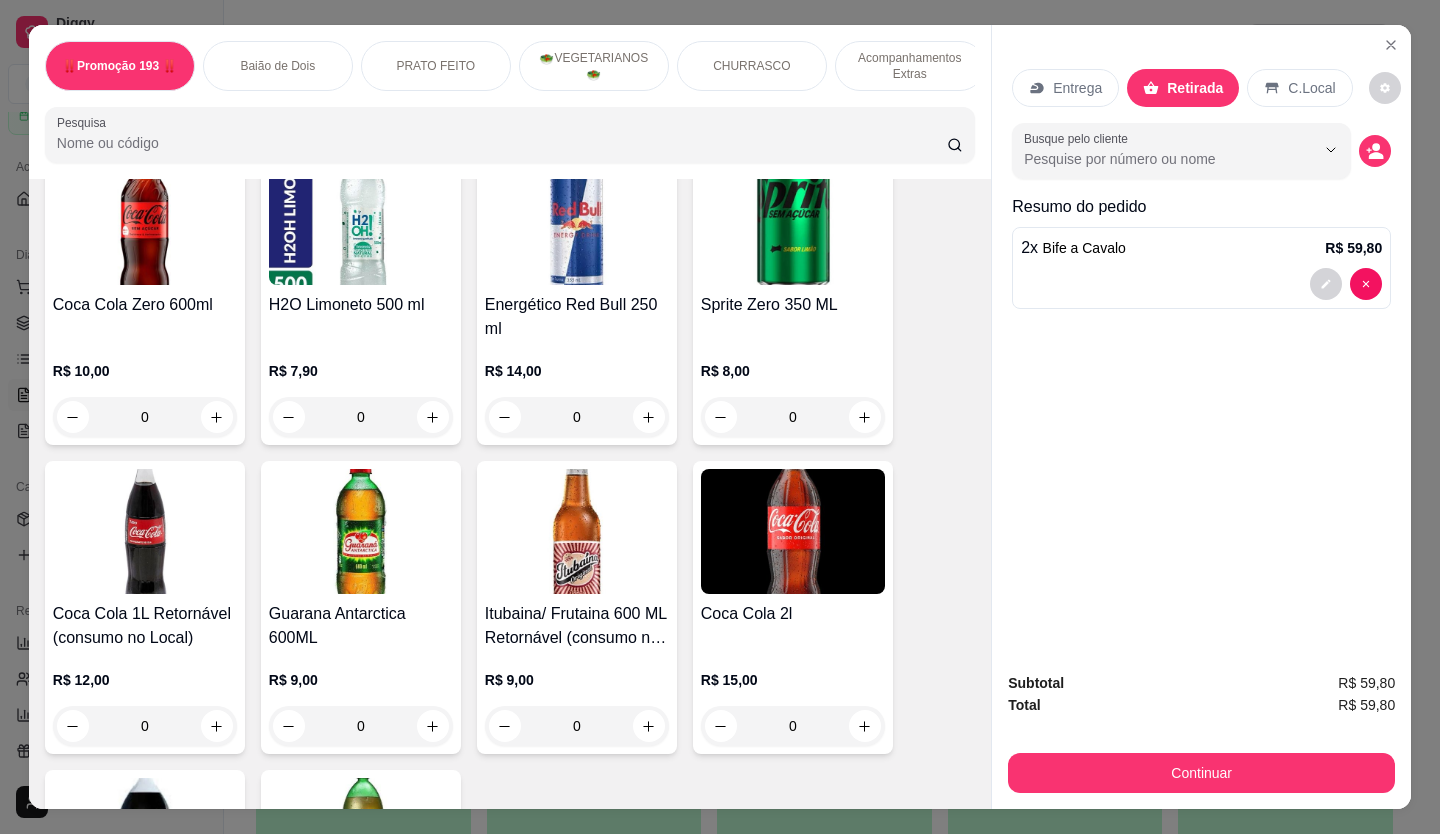scroll, scrollTop: 5800, scrollLeft: 0, axis: vertical 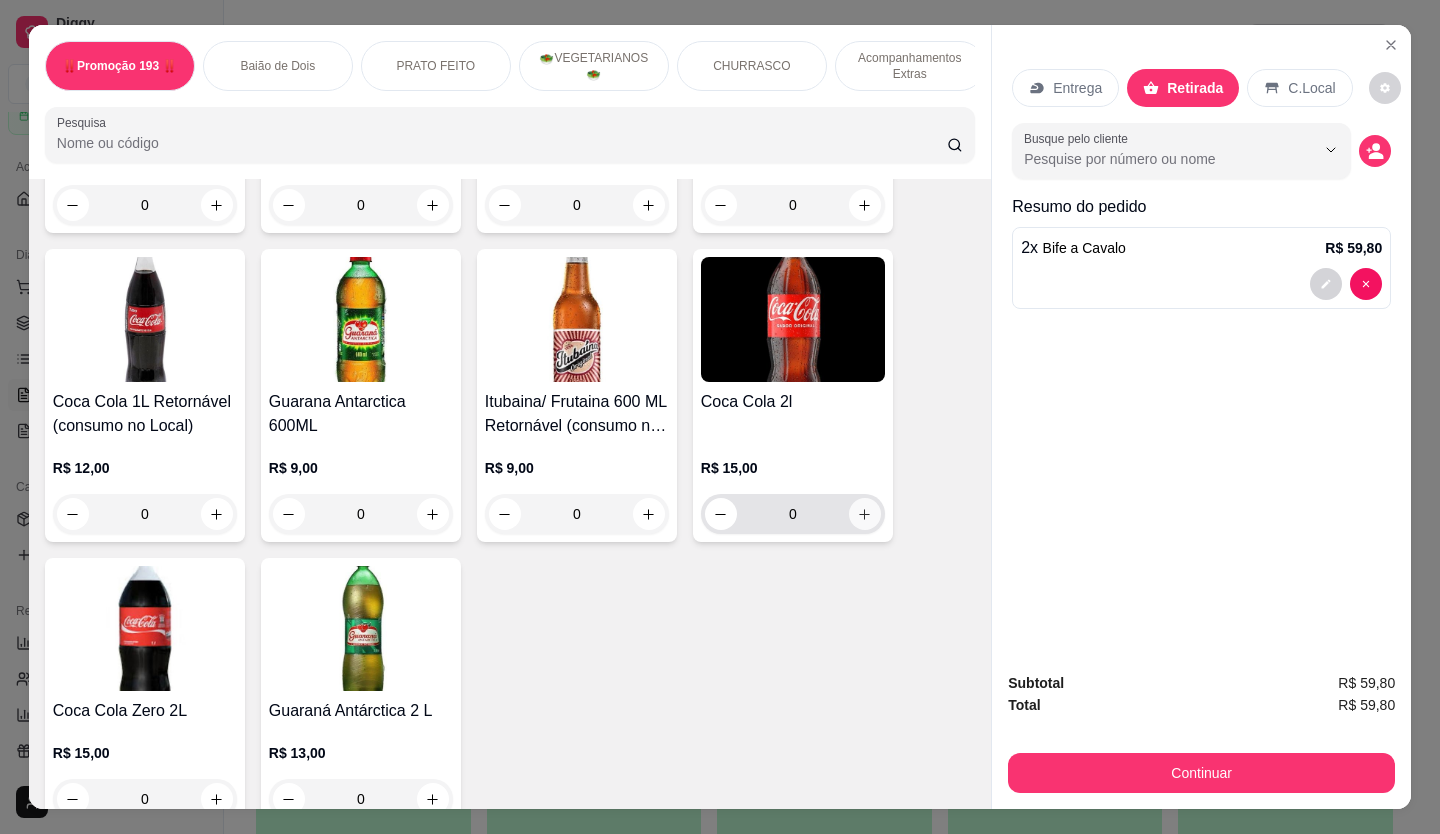 click 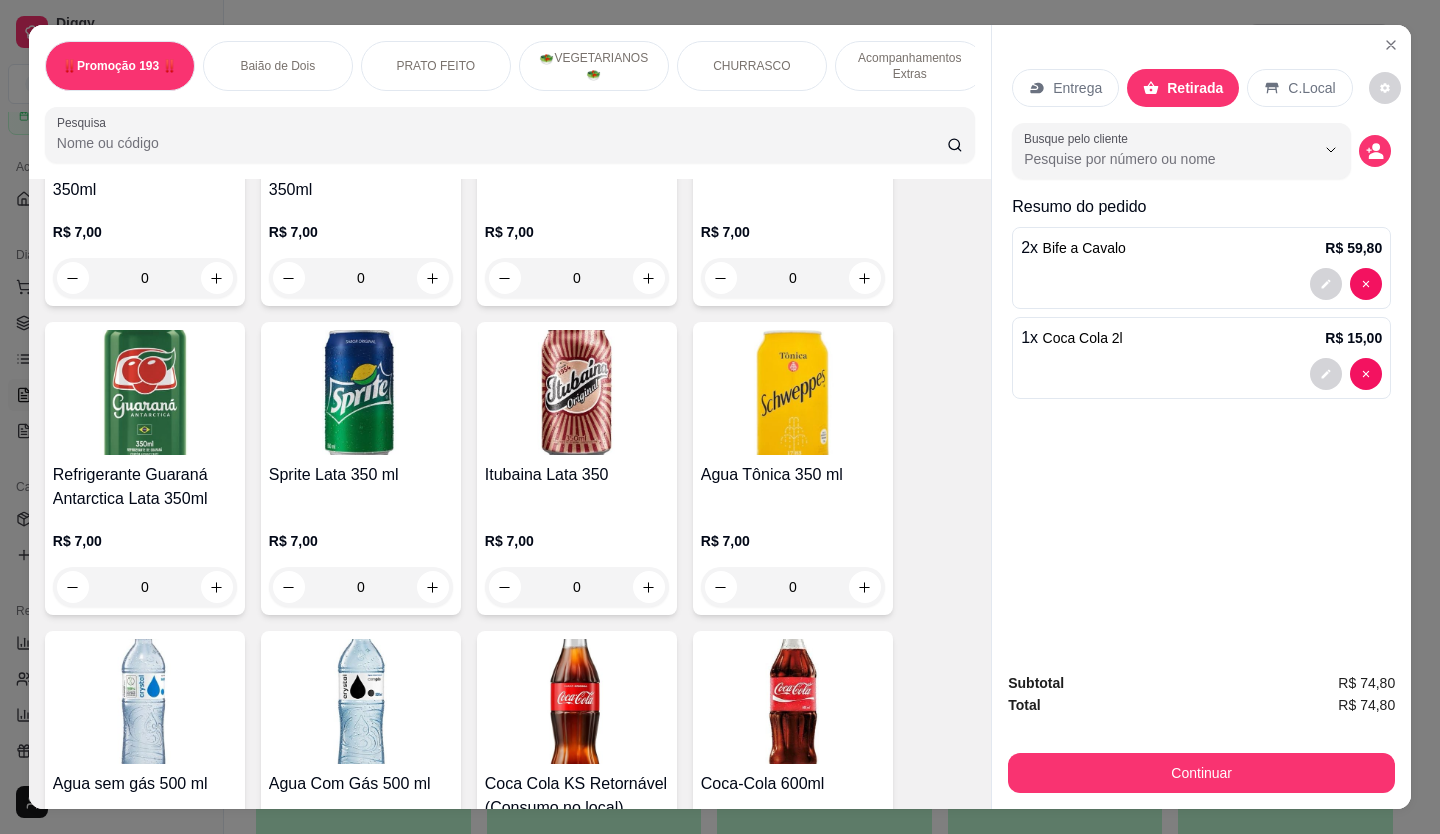 scroll, scrollTop: 4400, scrollLeft: 0, axis: vertical 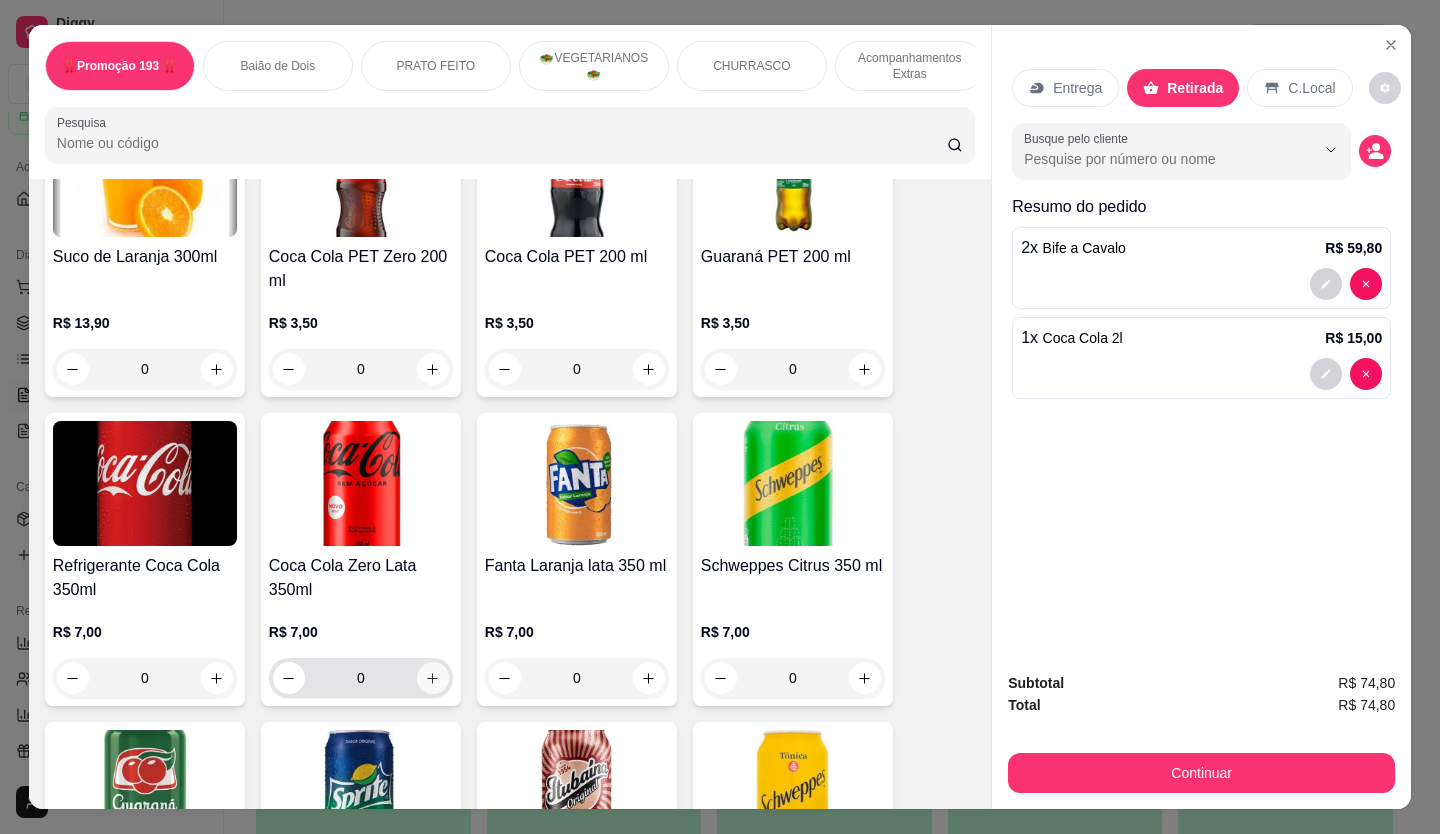 click 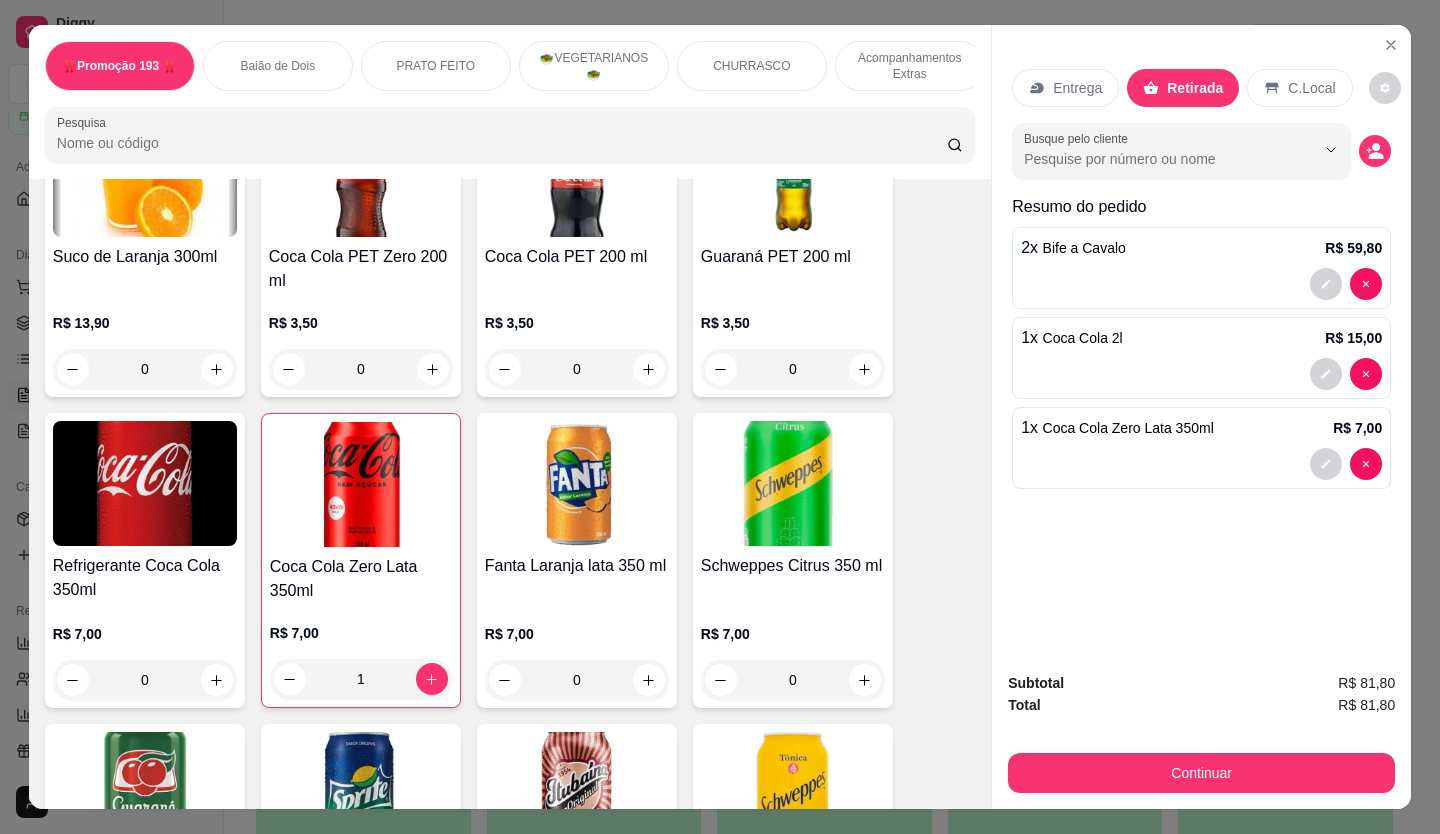 click on "Continuar" at bounding box center (1201, 773) 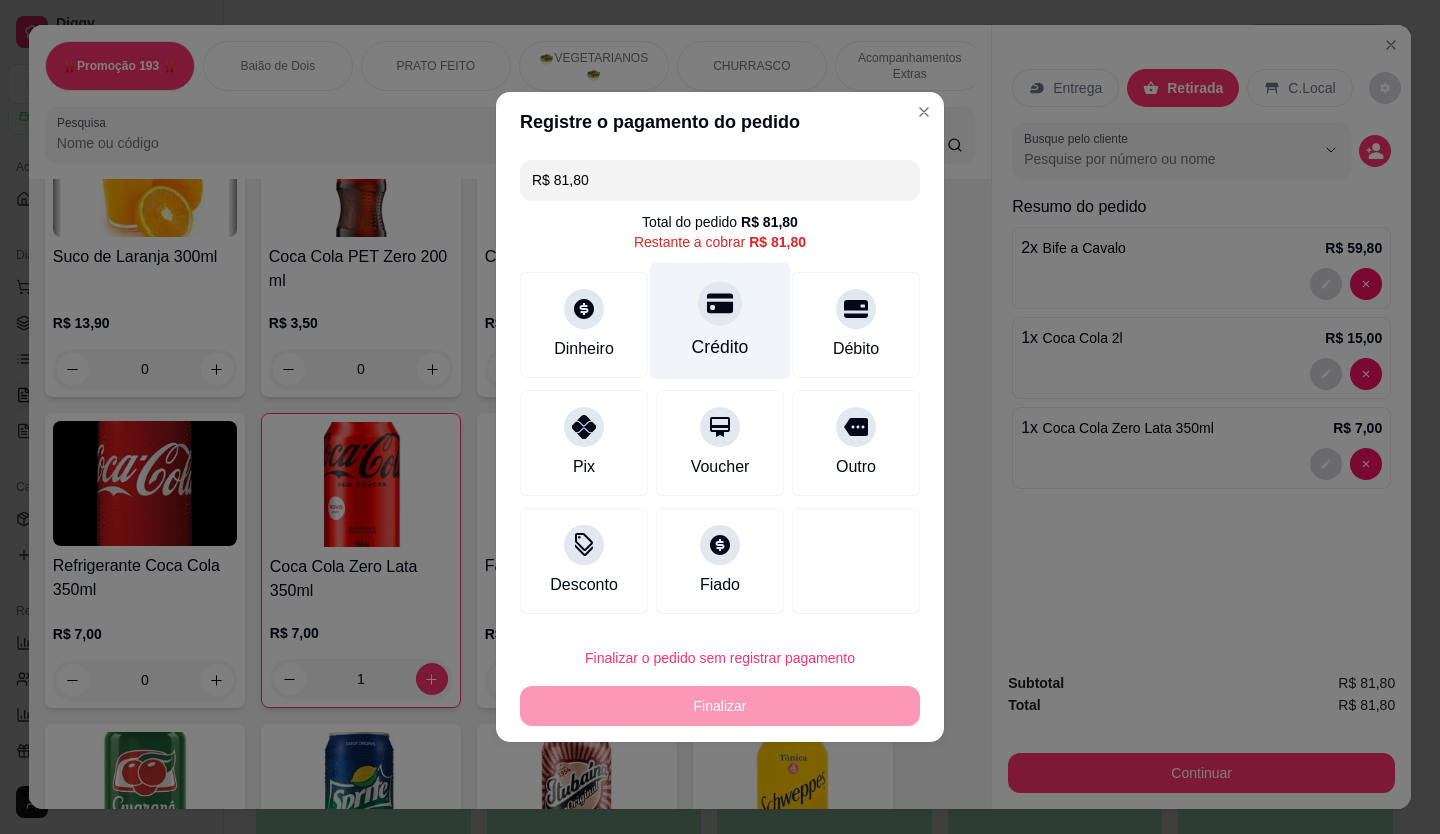 click at bounding box center [720, 303] 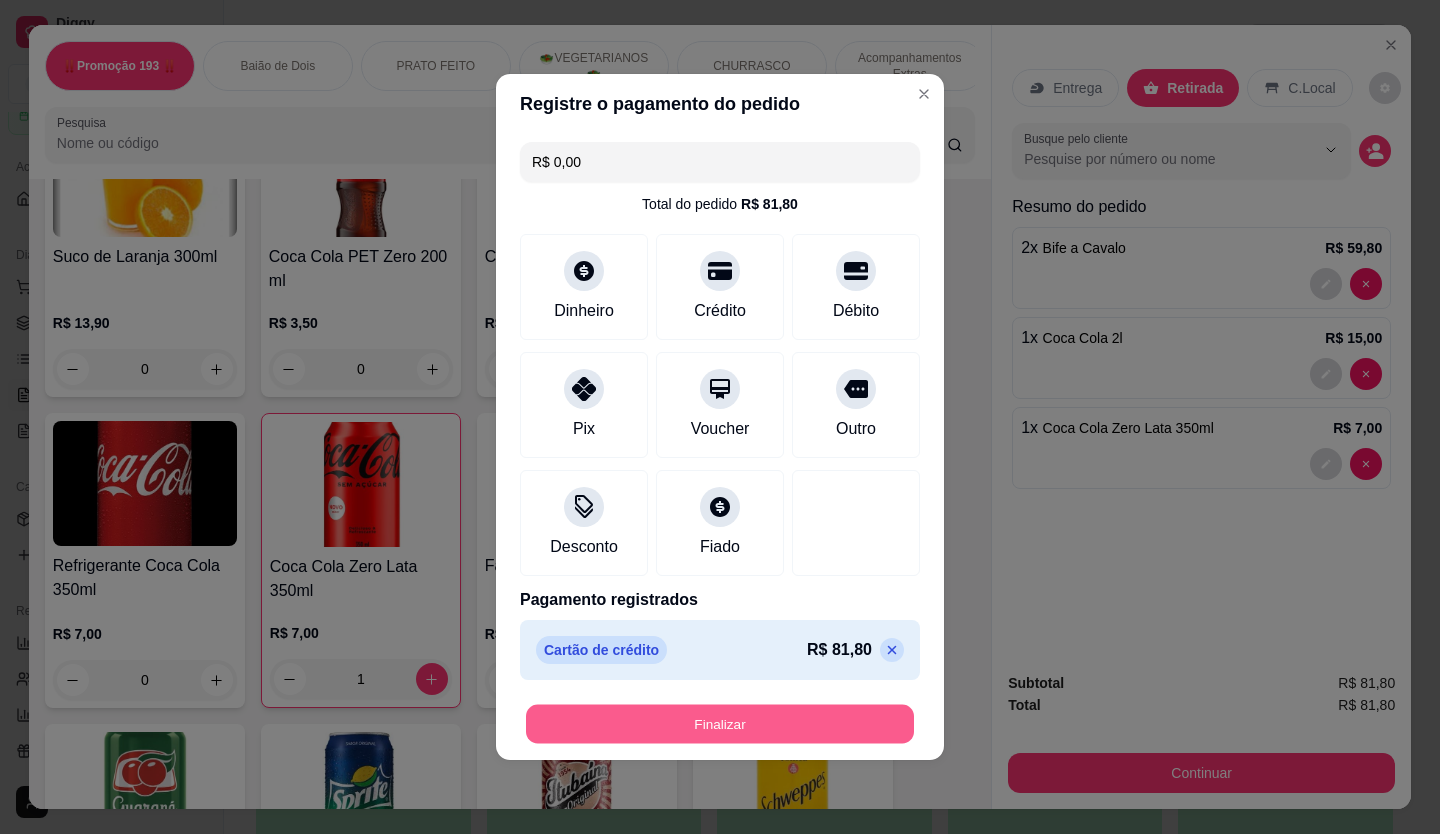 click on "Finalizar" at bounding box center [720, 724] 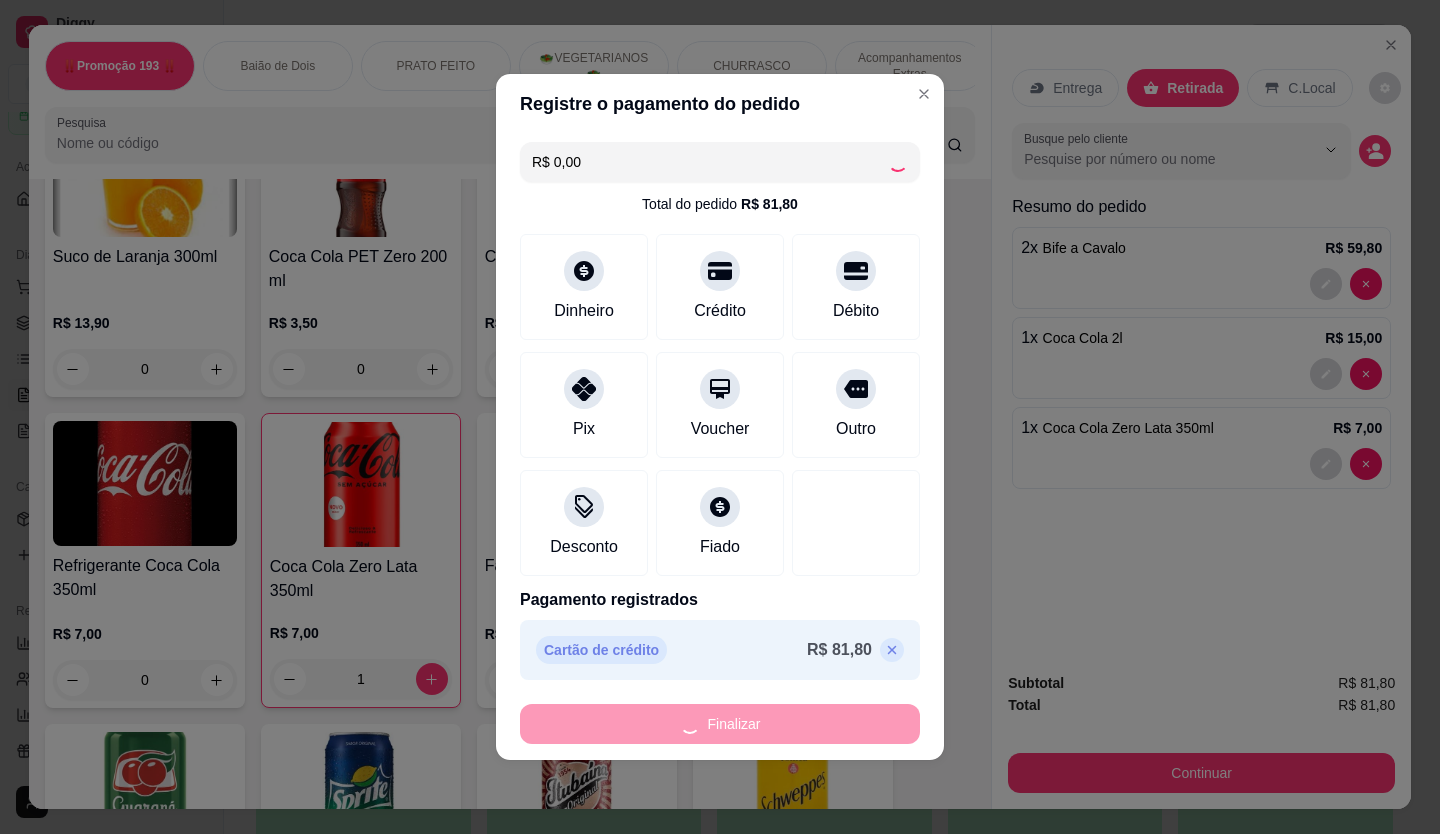type on "0" 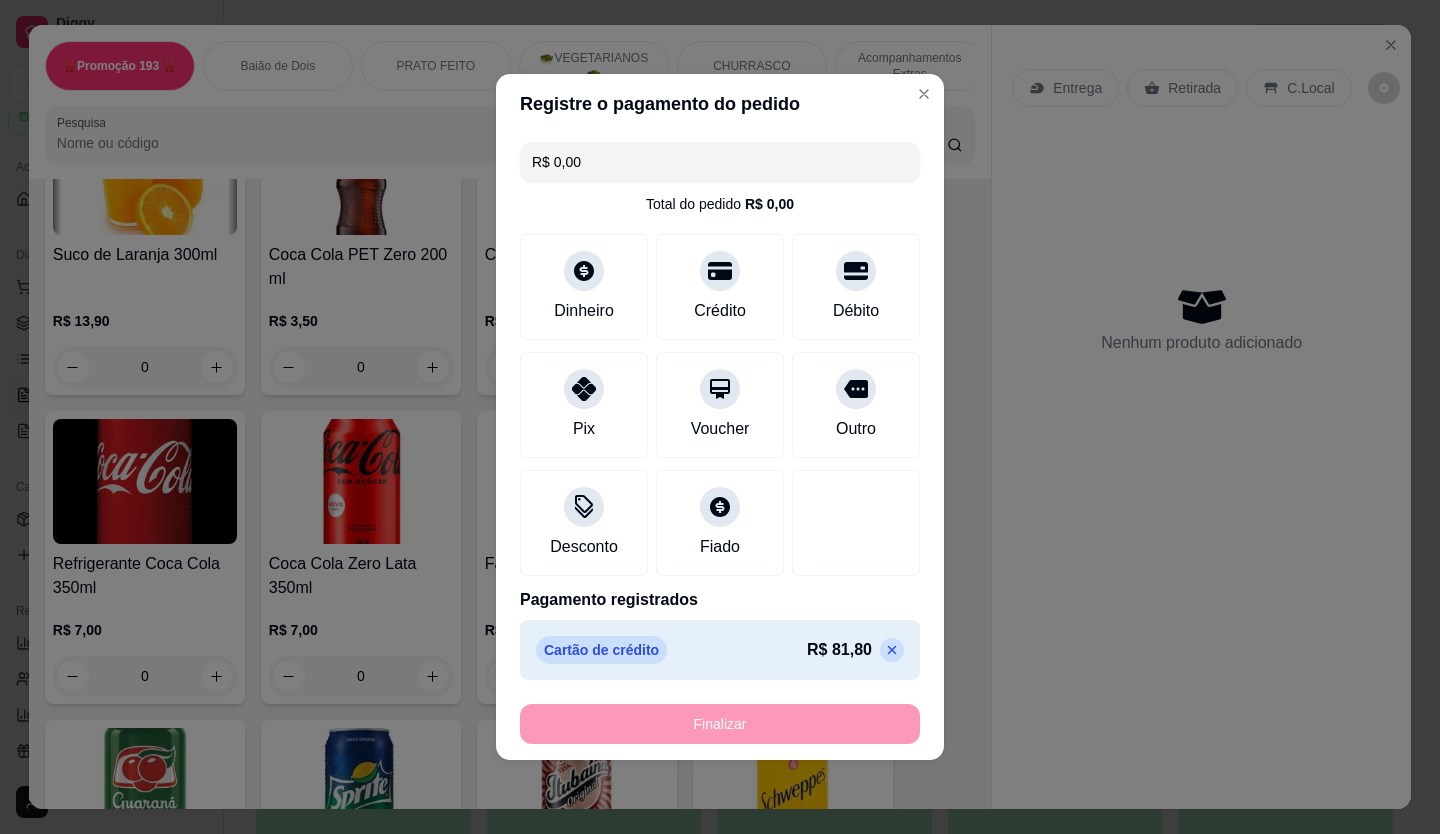 type on "-R$ 81,80" 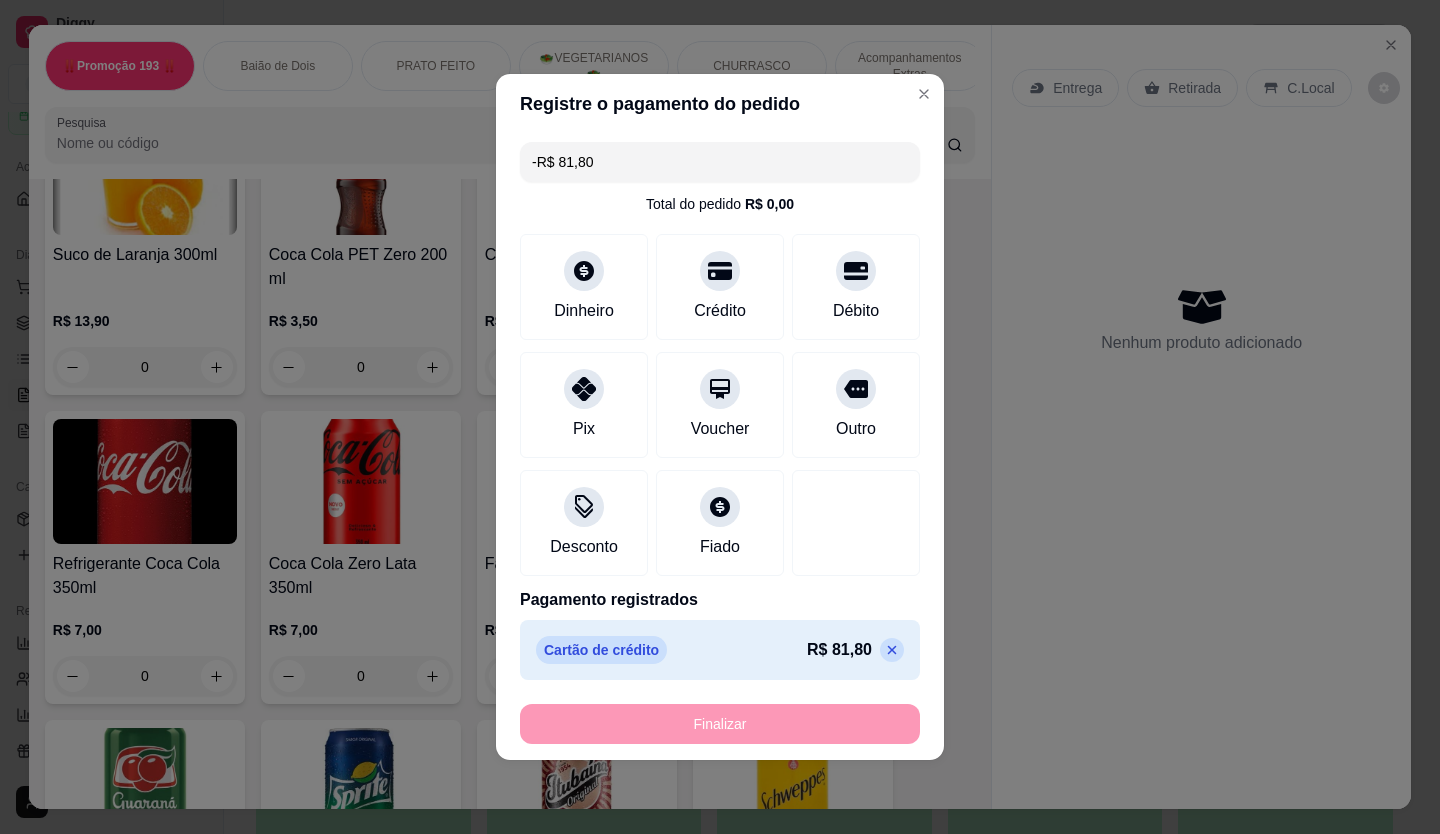 scroll, scrollTop: 4398, scrollLeft: 0, axis: vertical 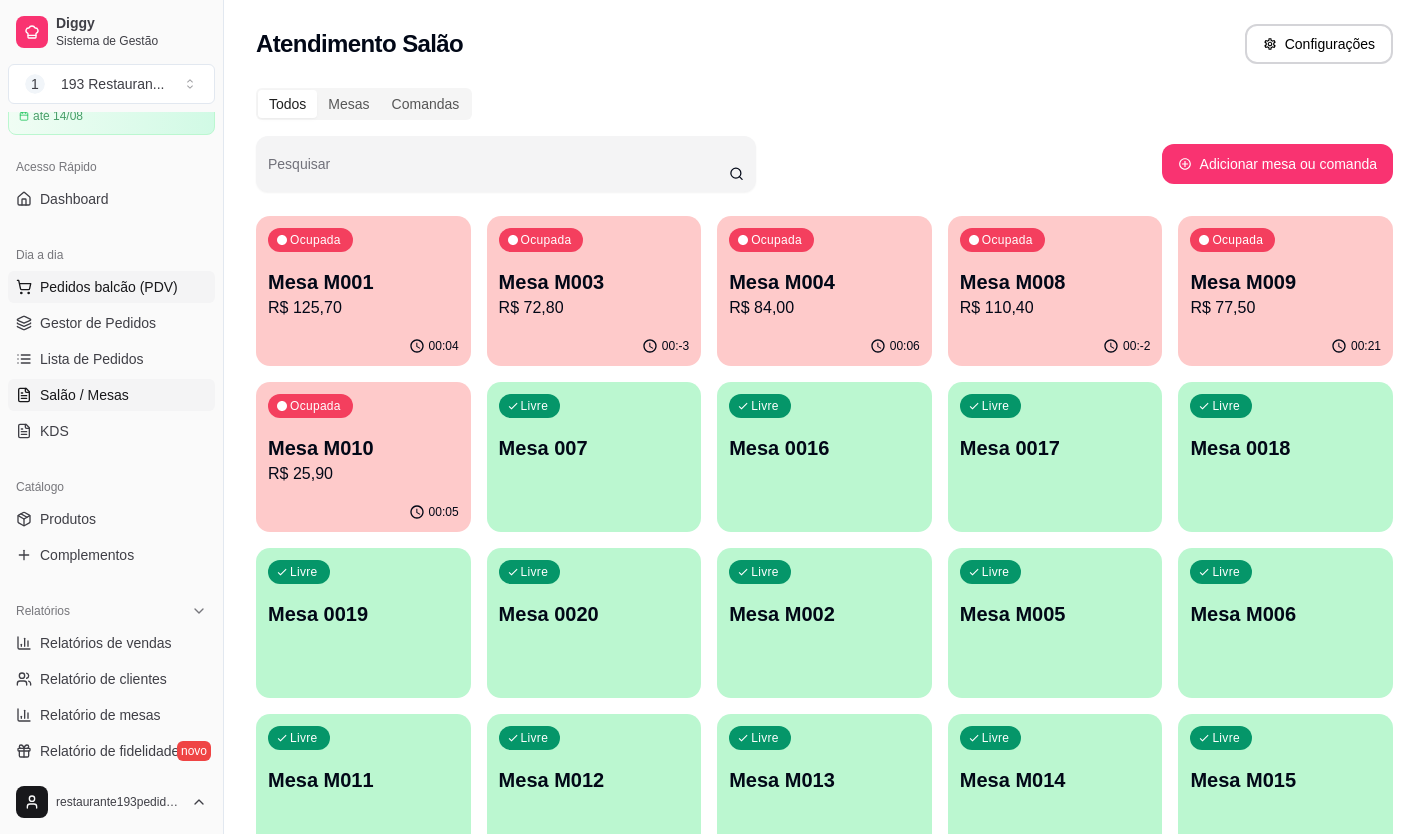click on "Pedidos balcão (PDV)" at bounding box center [109, 287] 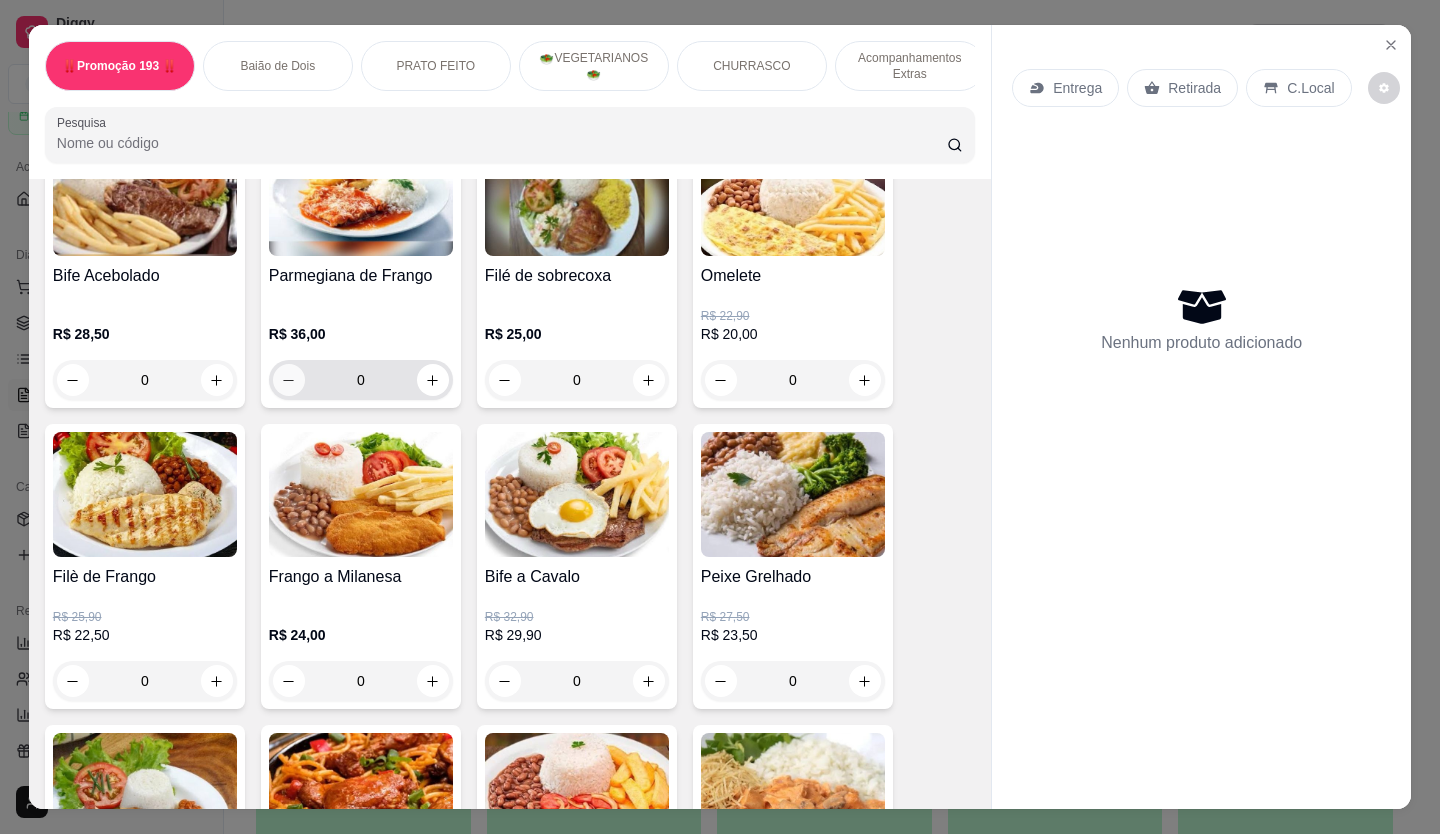 scroll, scrollTop: 1700, scrollLeft: 0, axis: vertical 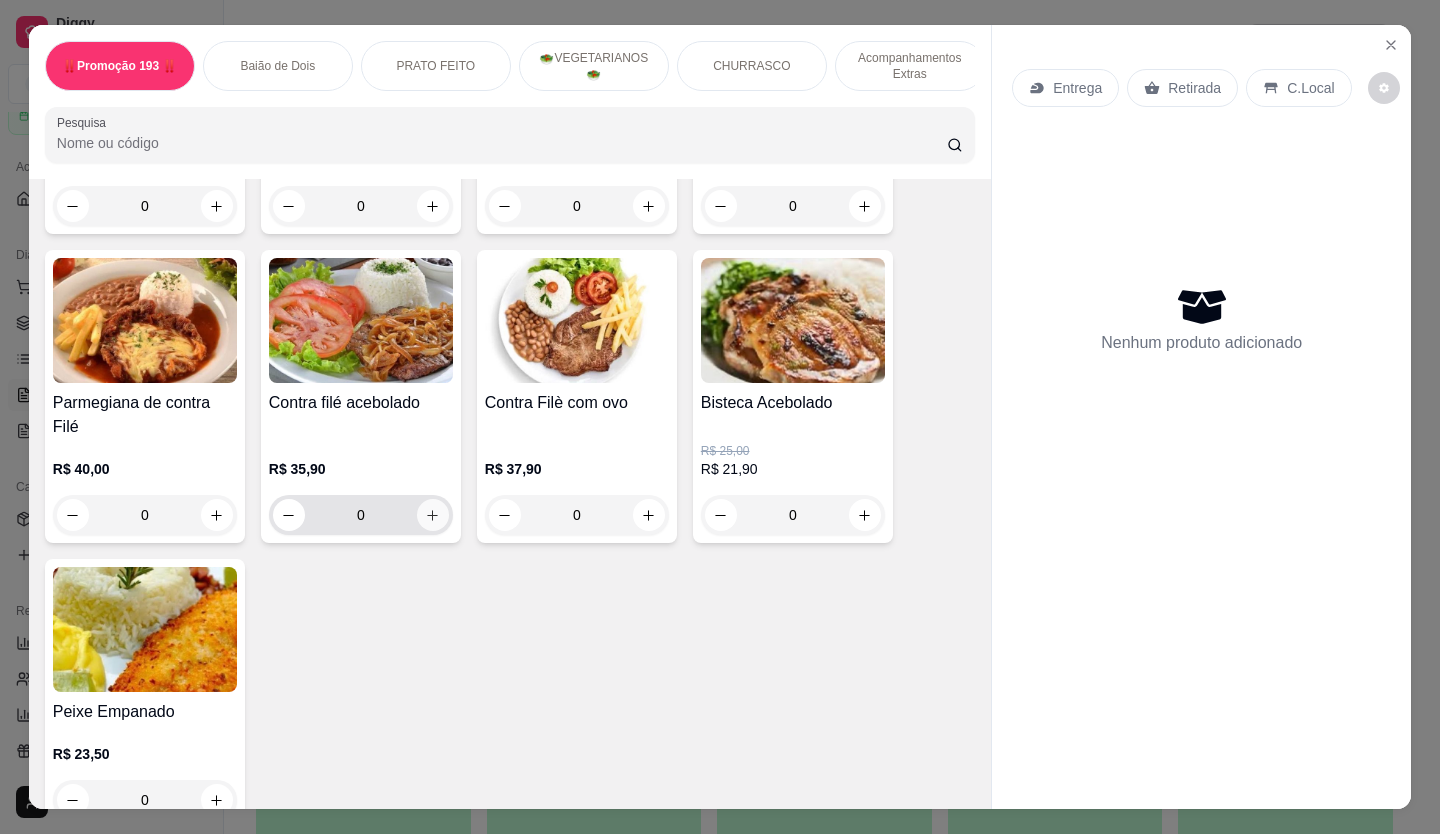 click 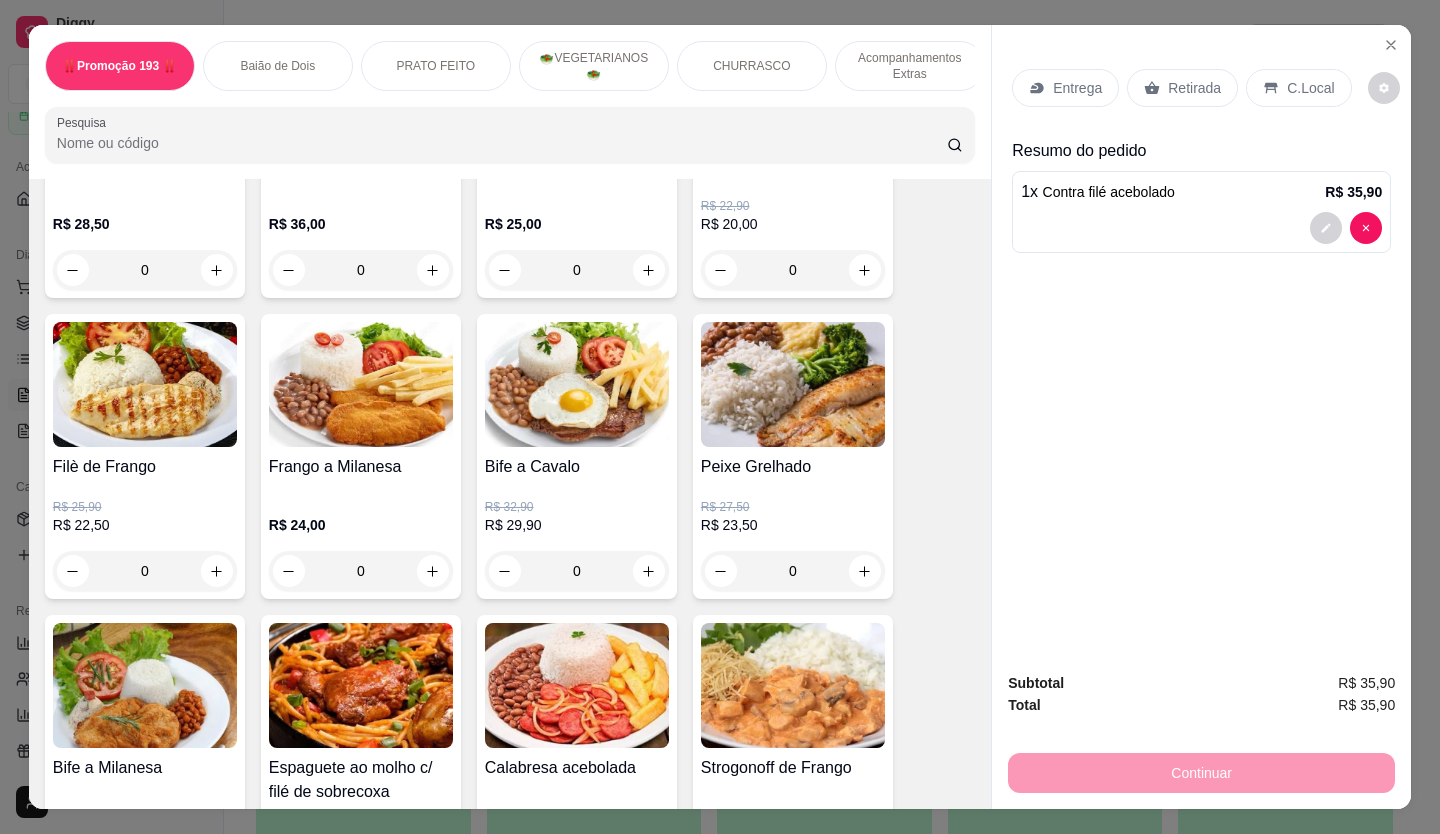 scroll, scrollTop: 1000, scrollLeft: 0, axis: vertical 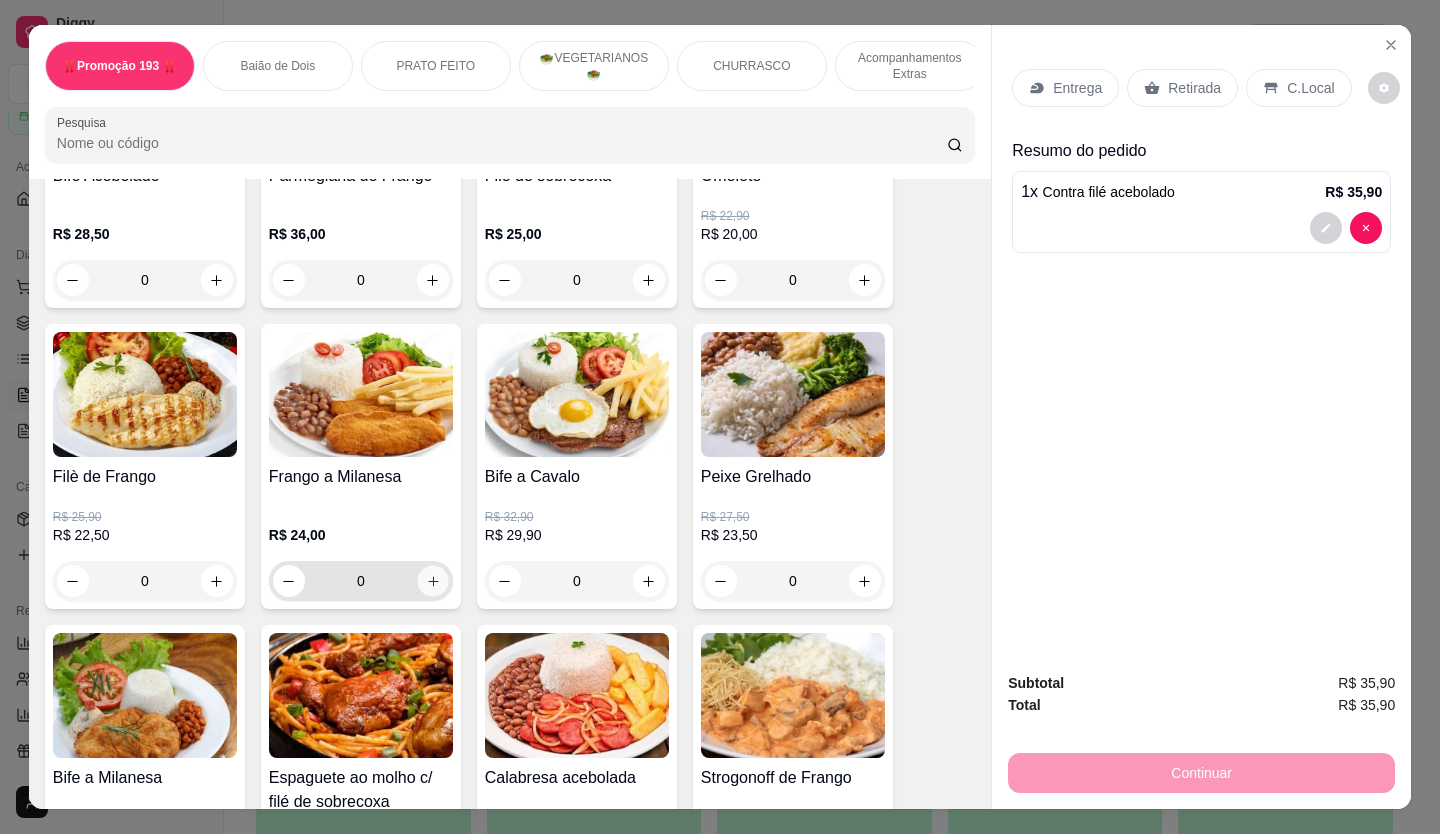 click 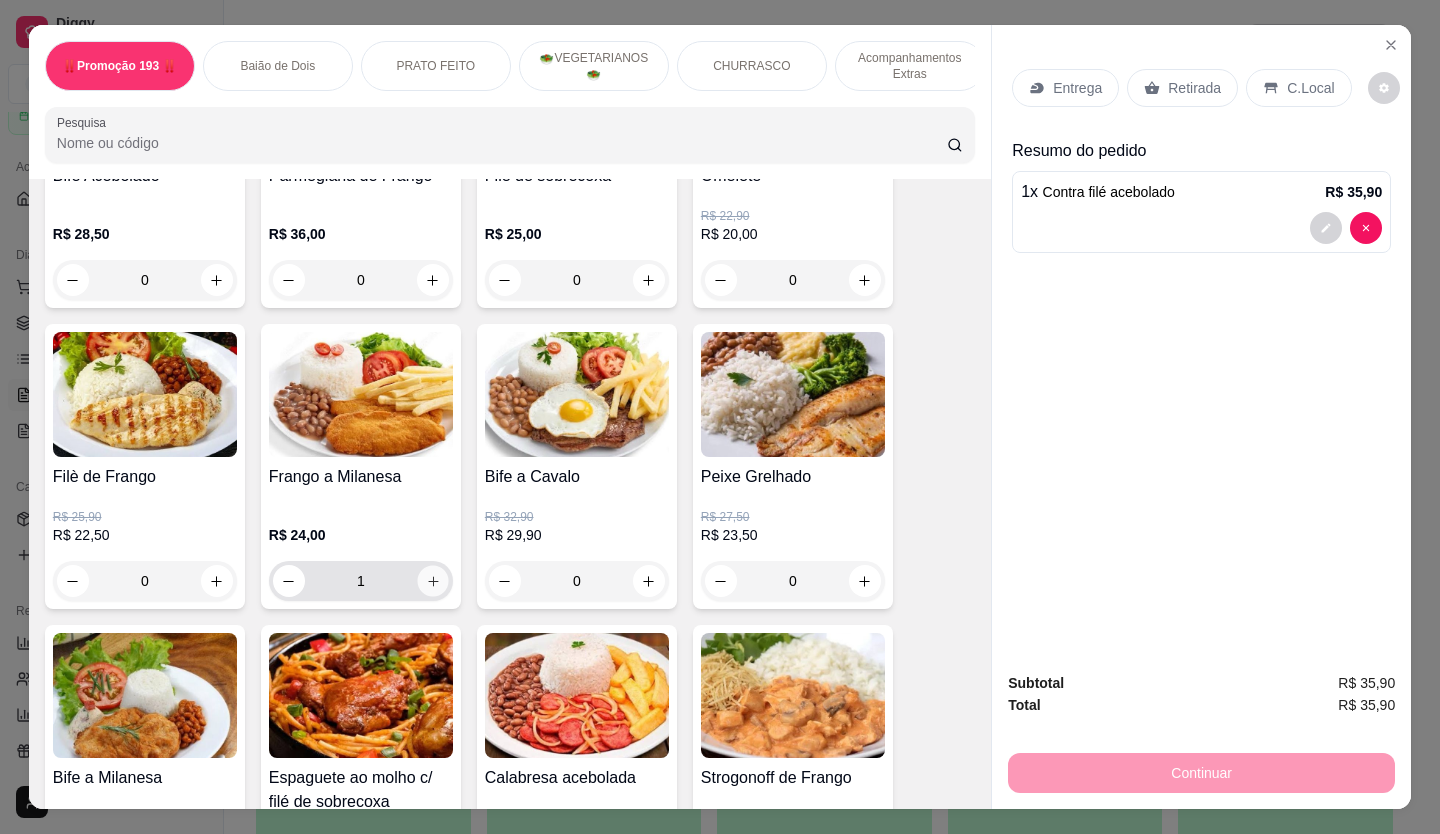 click 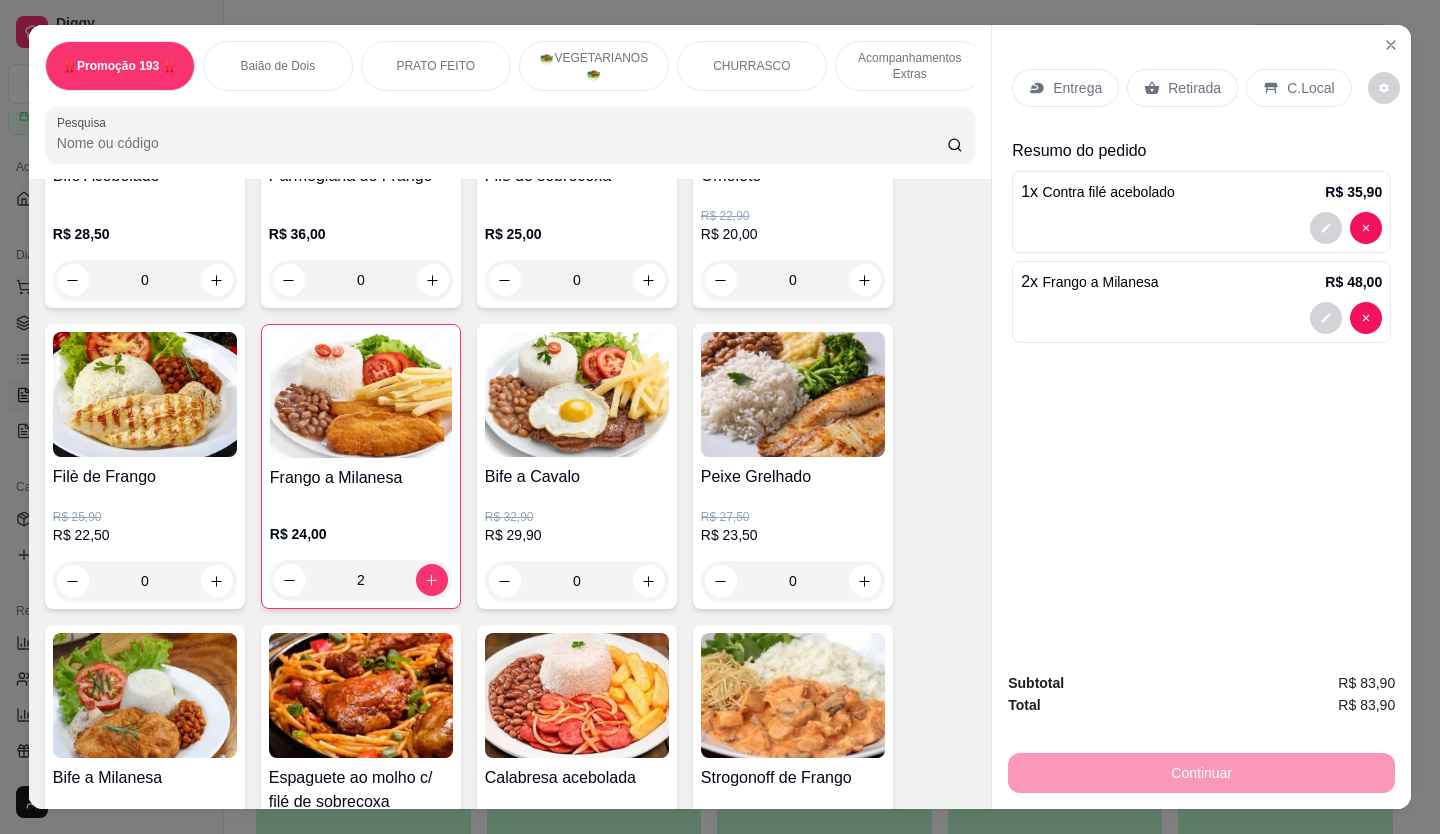 click on "Retirada" at bounding box center [1194, 88] 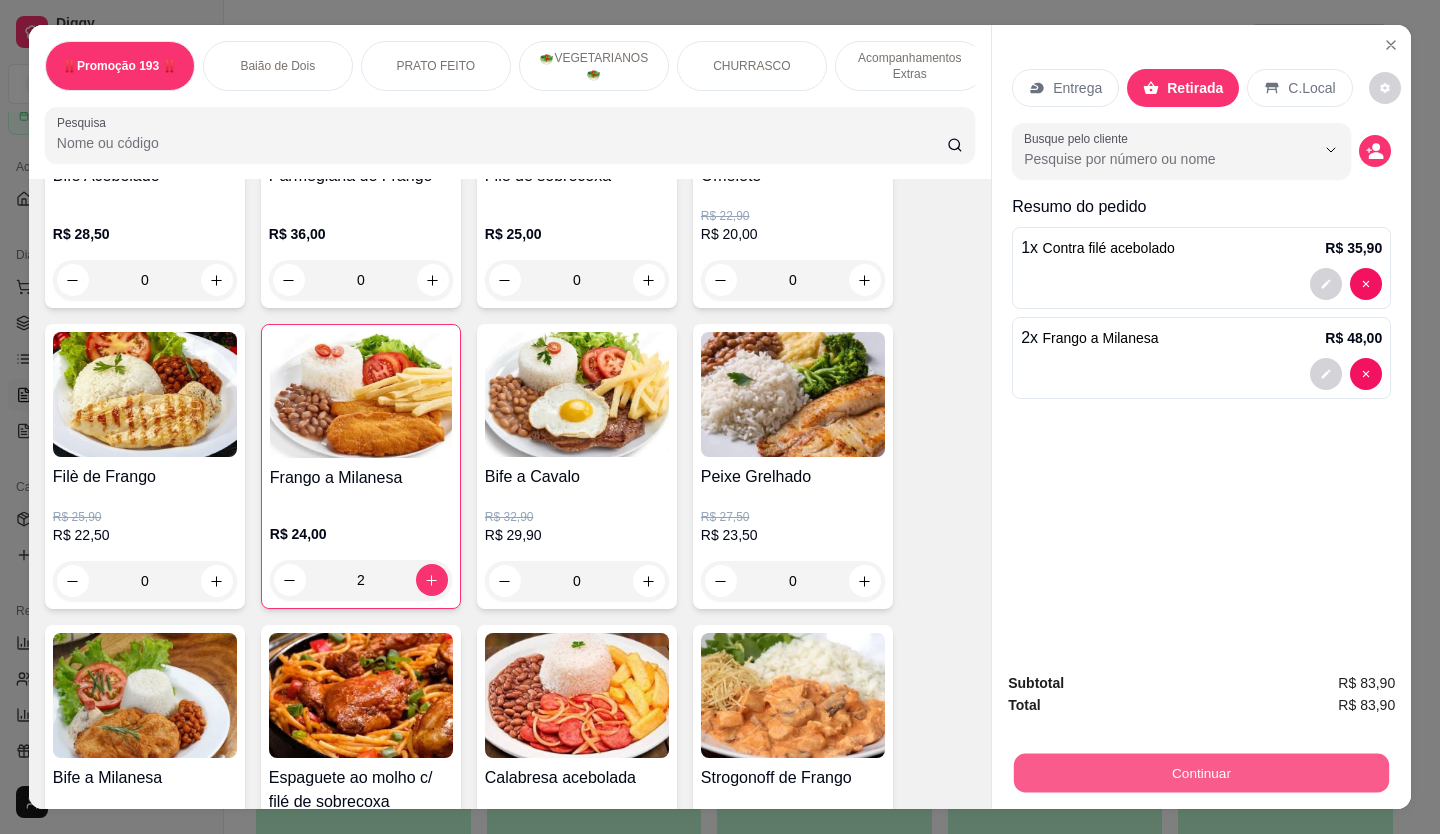 click on "Continuar" at bounding box center [1201, 773] 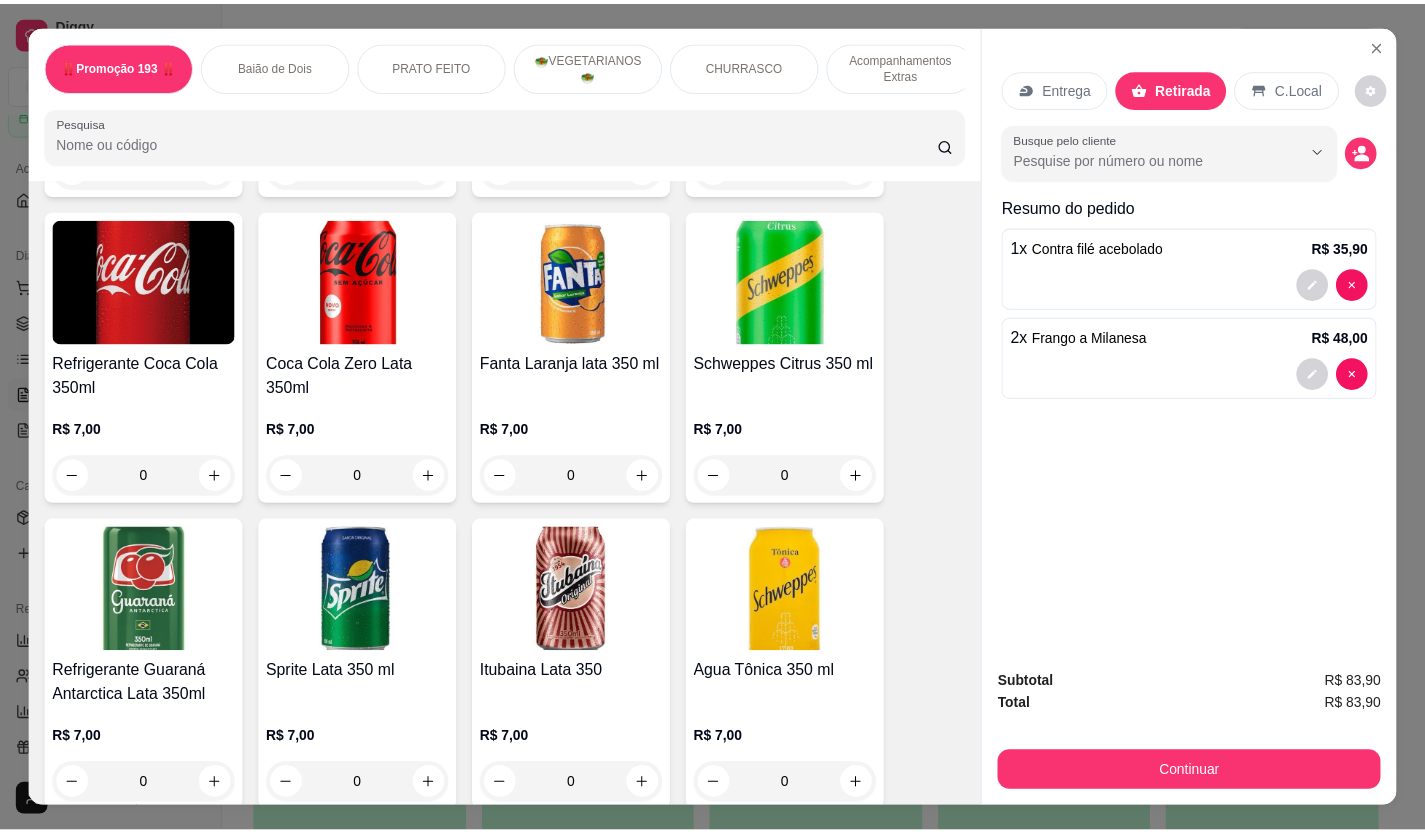 scroll, scrollTop: 5200, scrollLeft: 0, axis: vertical 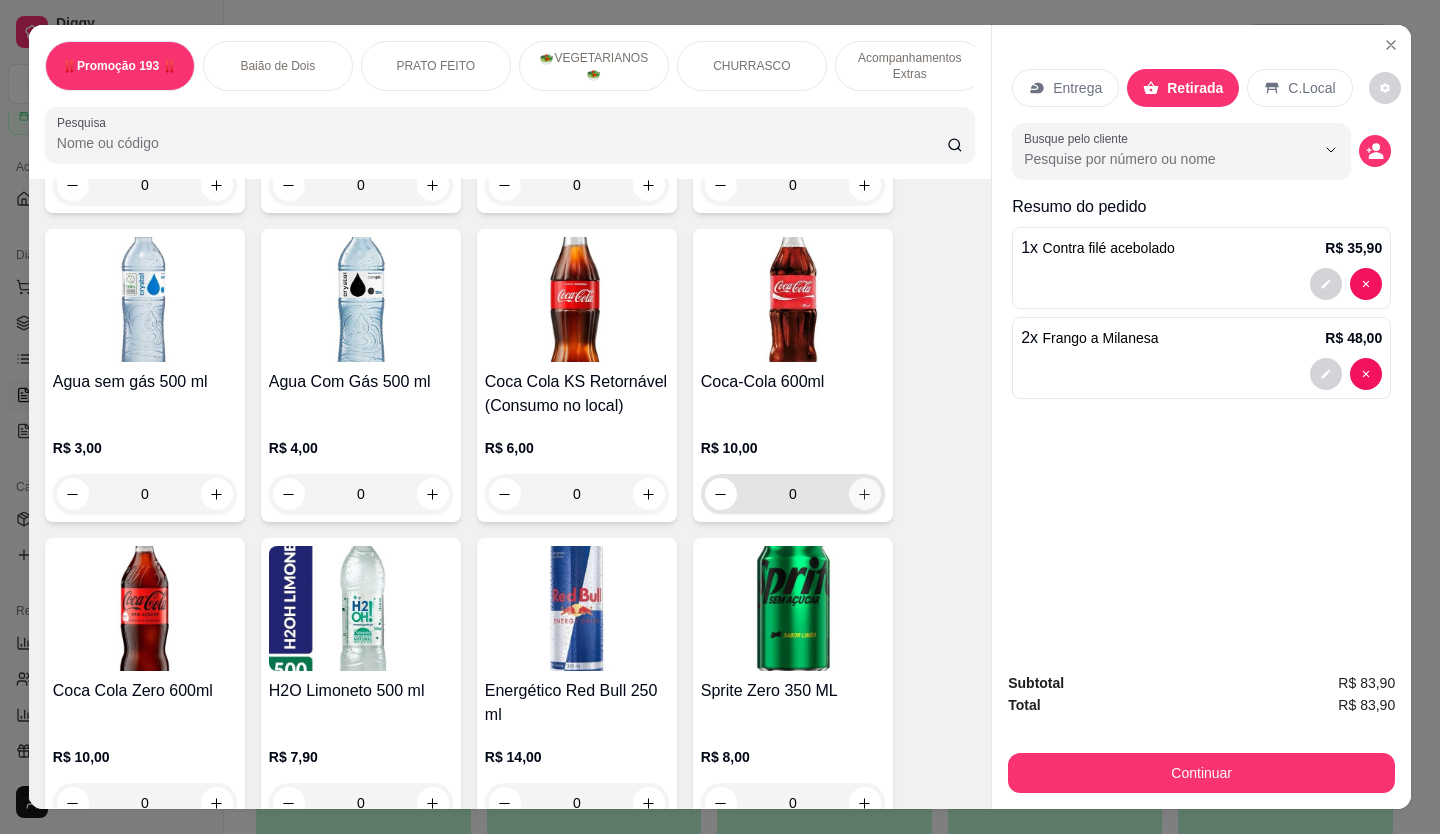 click 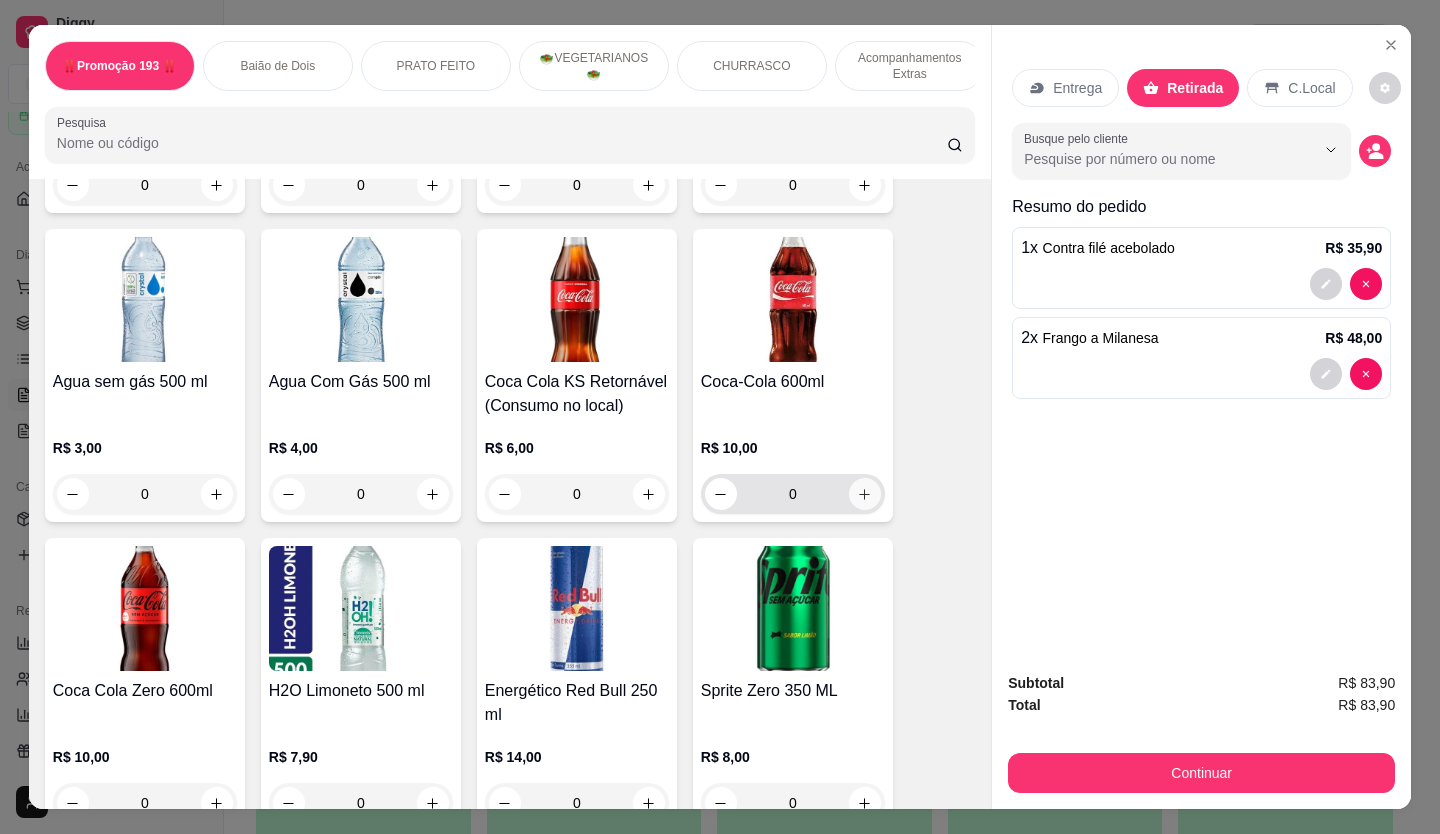 type on "1" 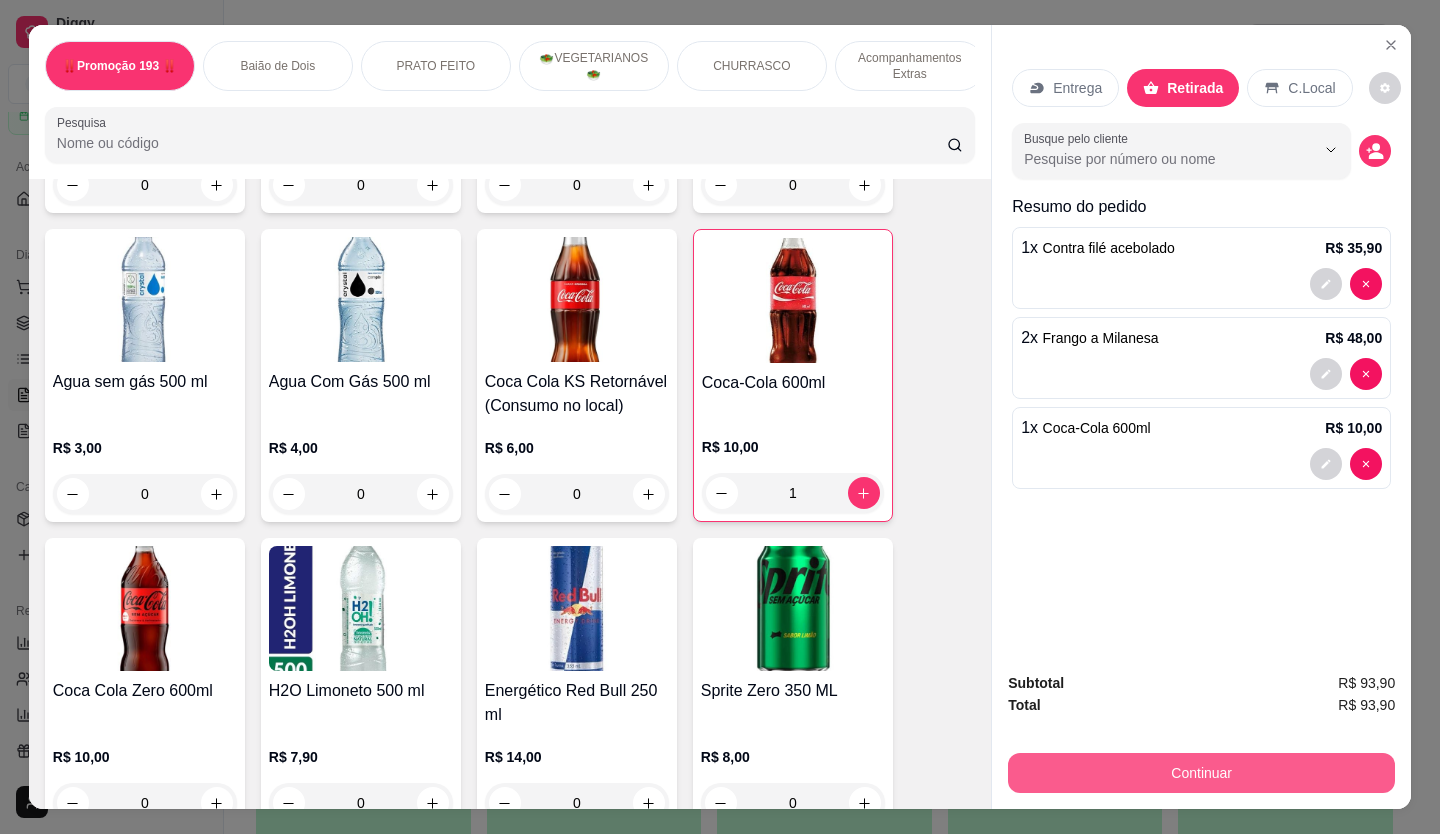 click on "Continuar" at bounding box center (1201, 773) 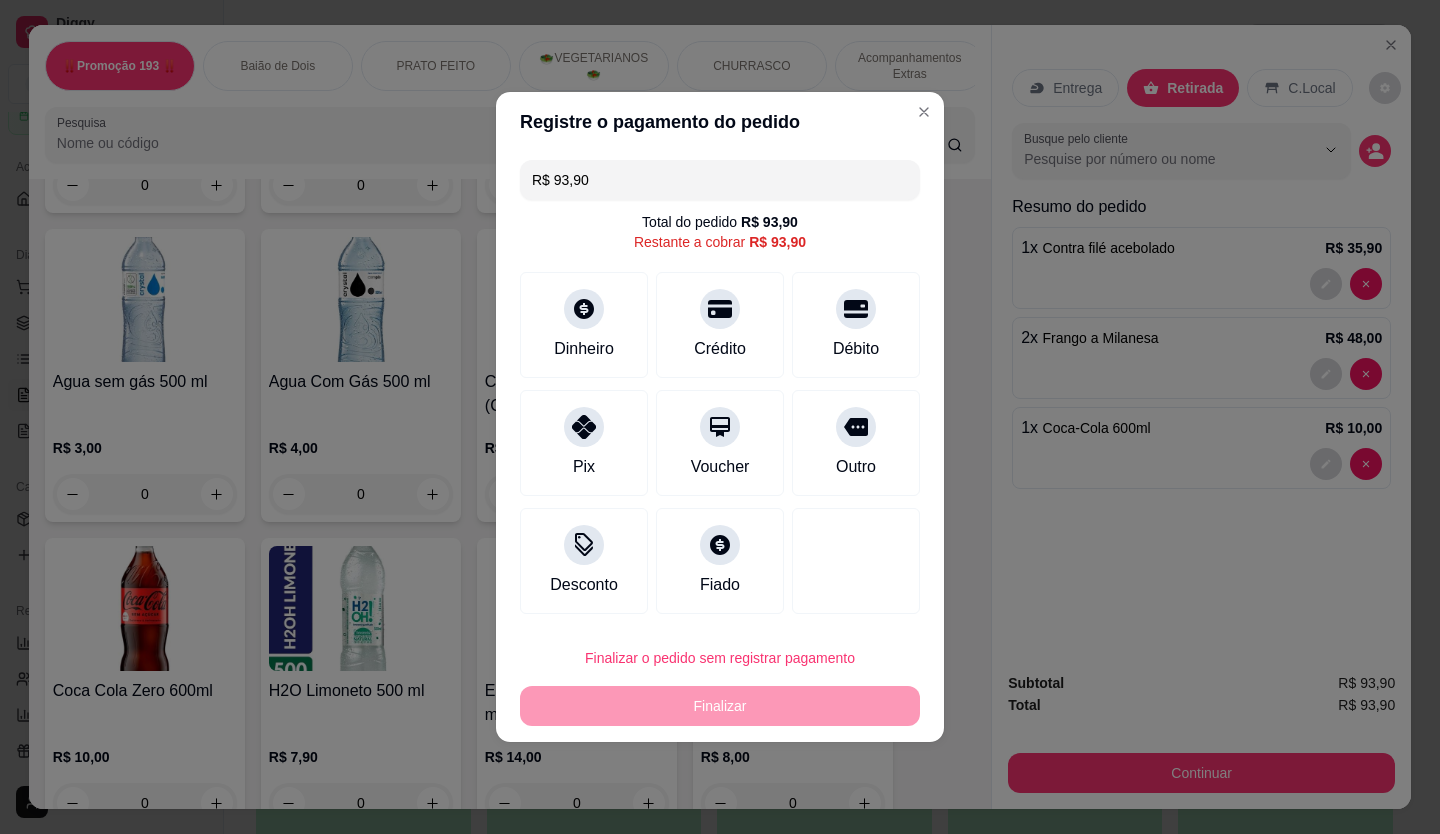 click on "Voucher" at bounding box center (720, 443) 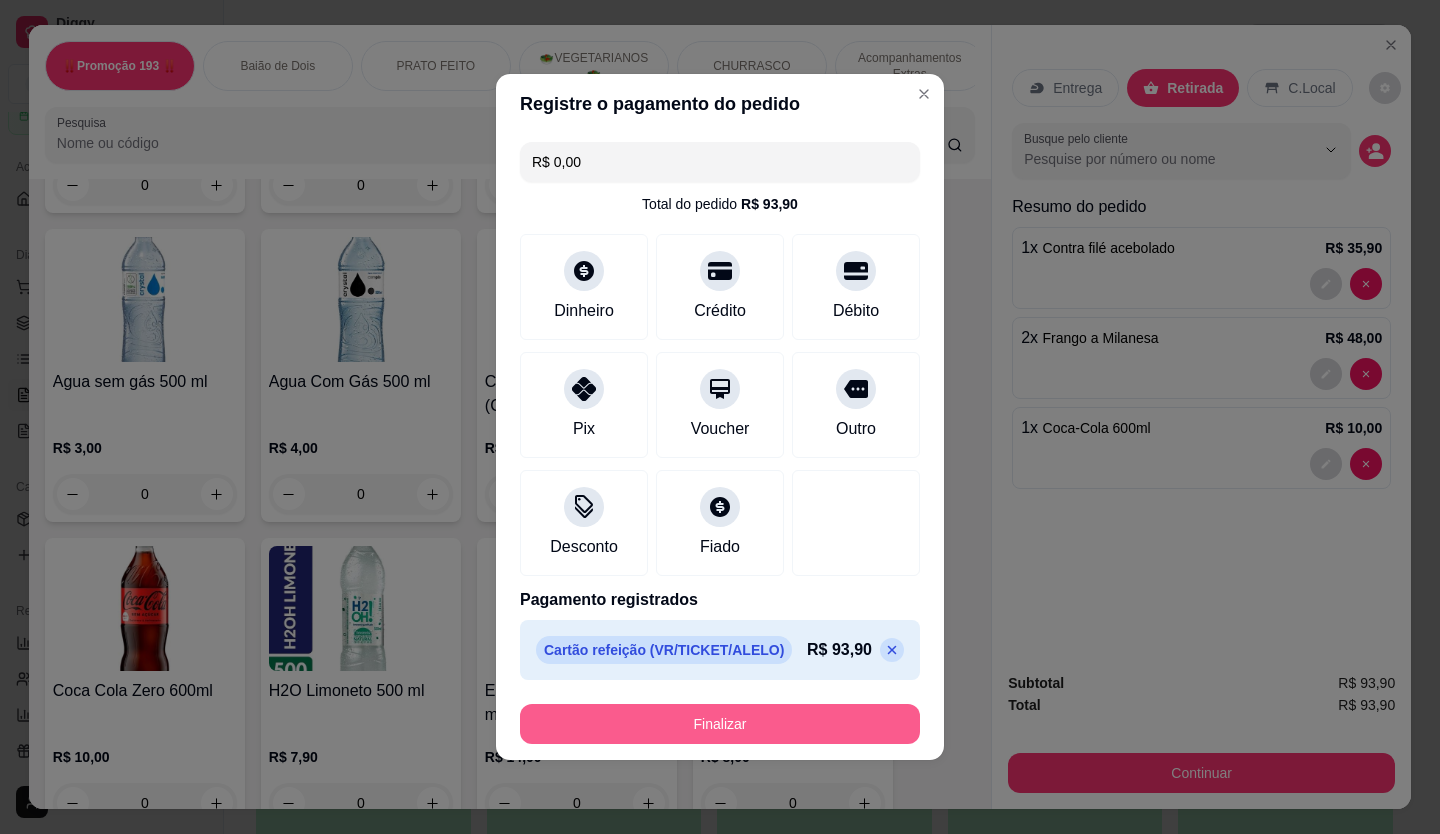 click on "Finalizar" at bounding box center (720, 724) 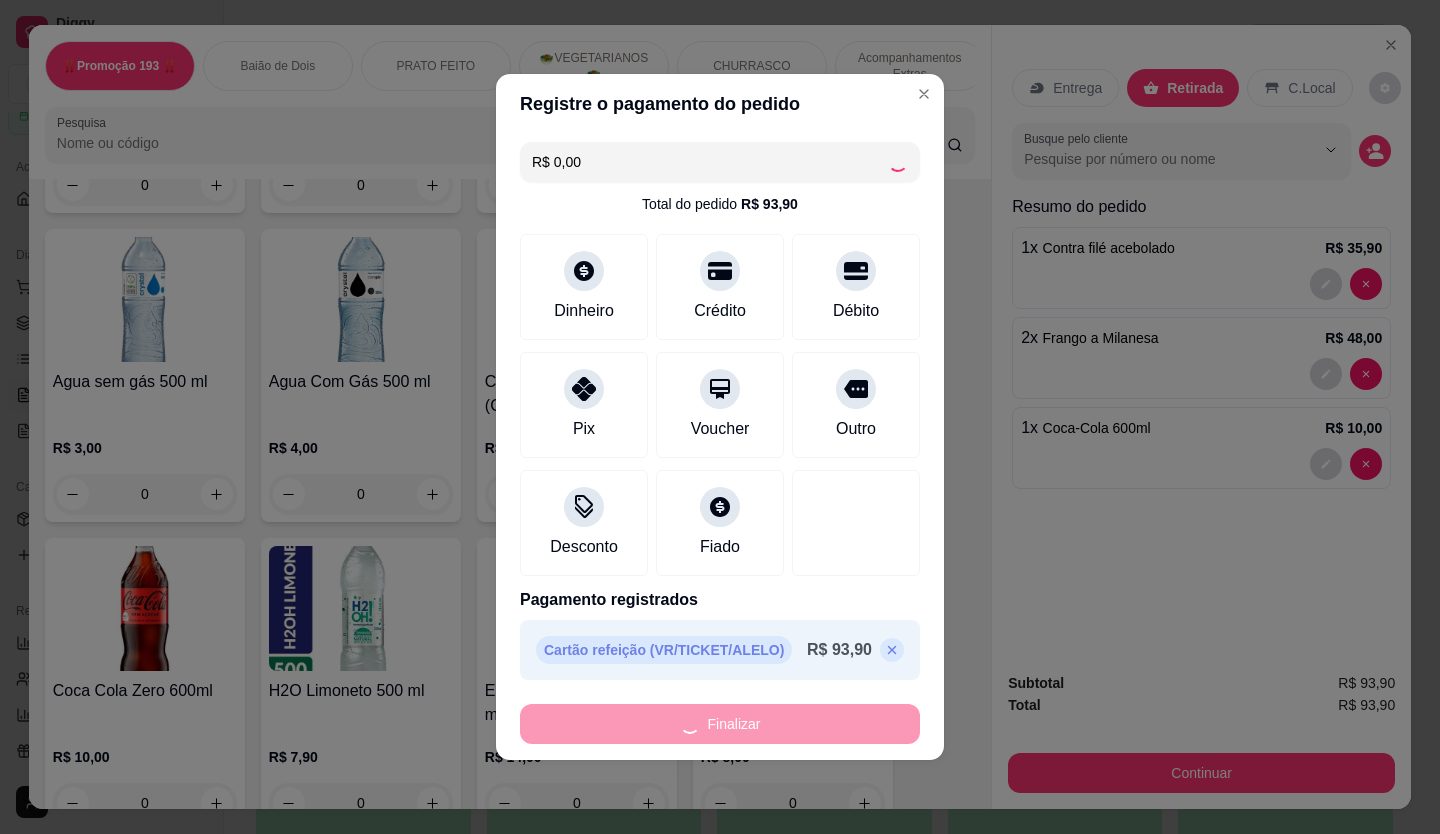 type on "0" 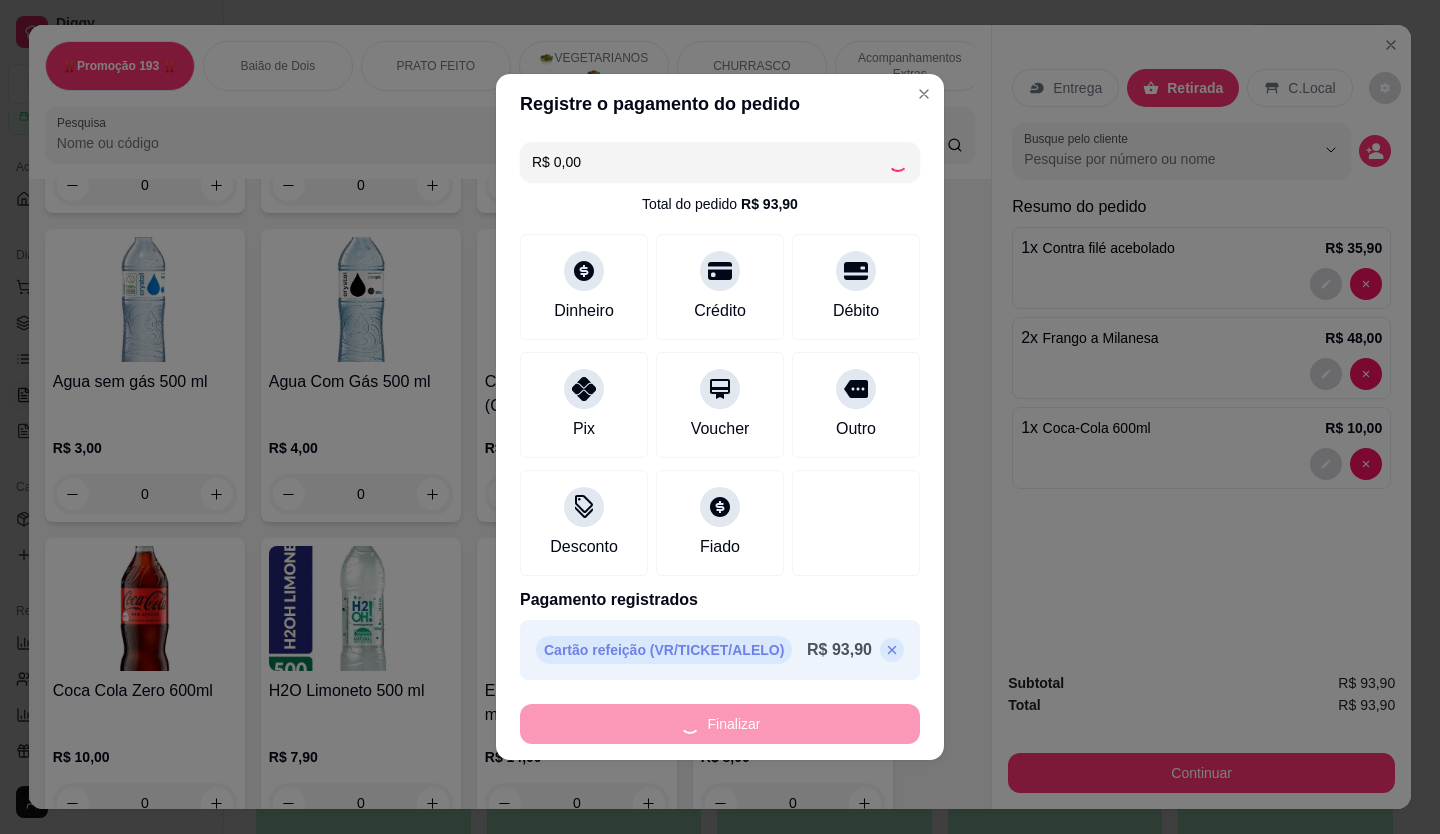 type on "0" 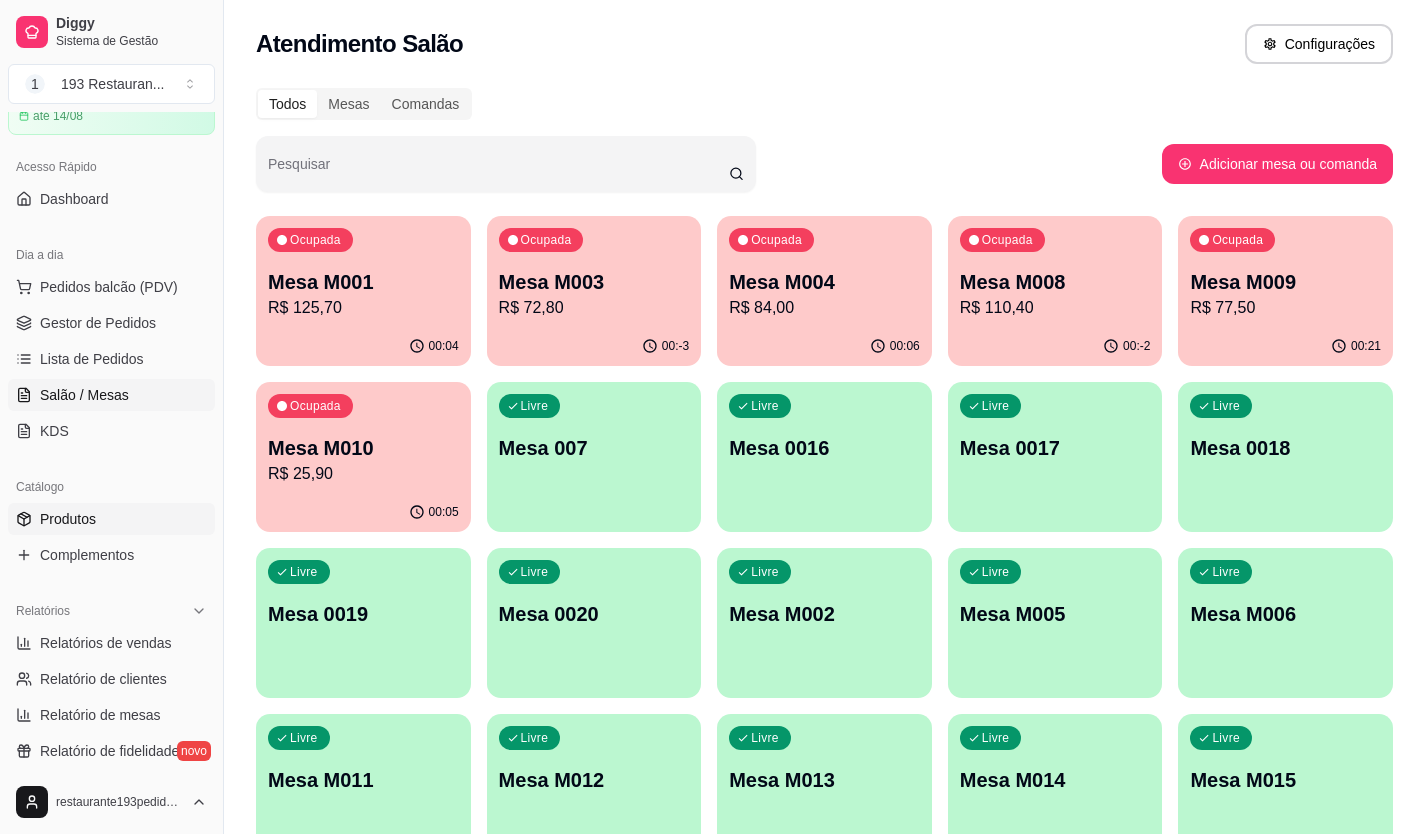 click on "Produtos" at bounding box center [68, 519] 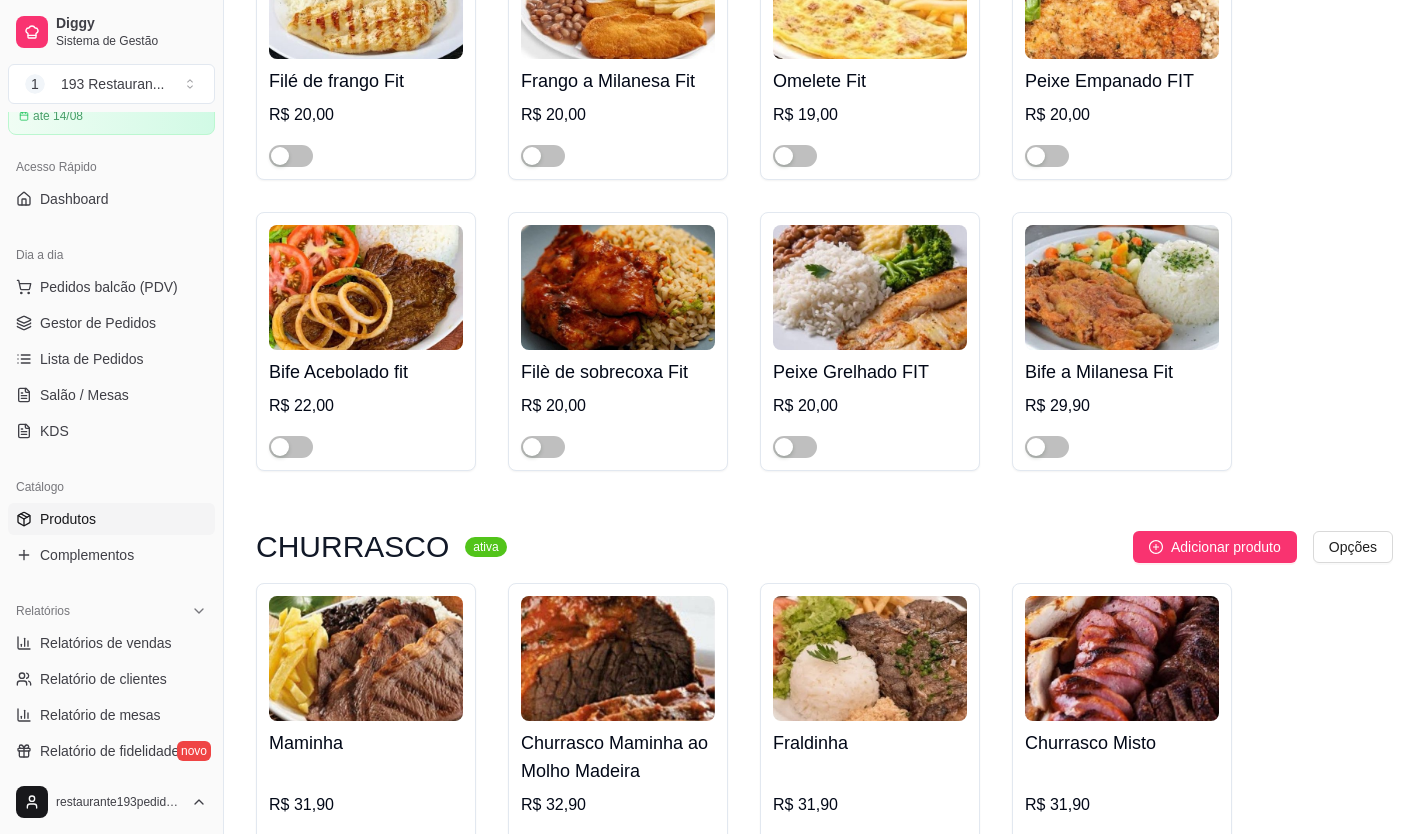 scroll, scrollTop: 4300, scrollLeft: 0, axis: vertical 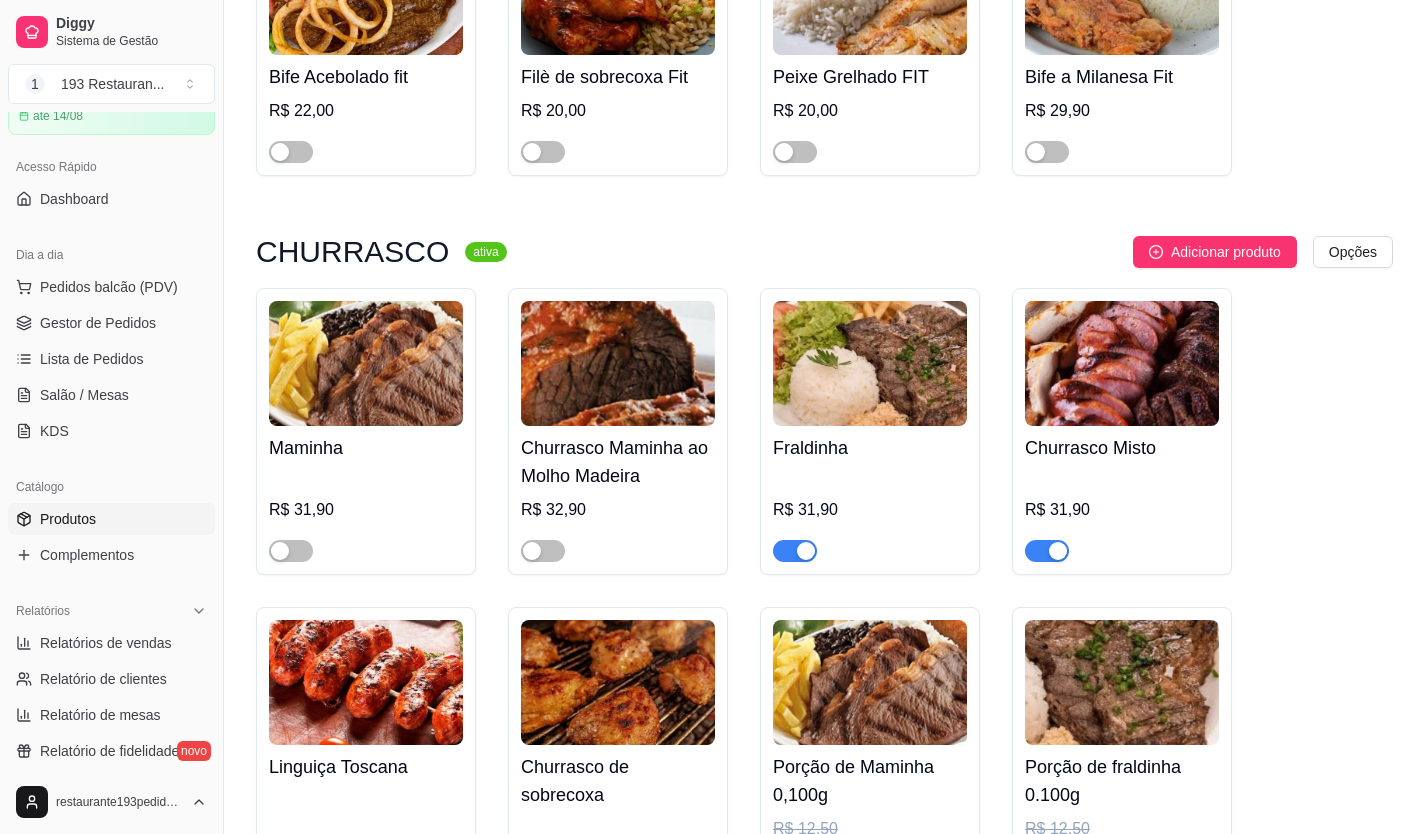 click at bounding box center [795, 551] 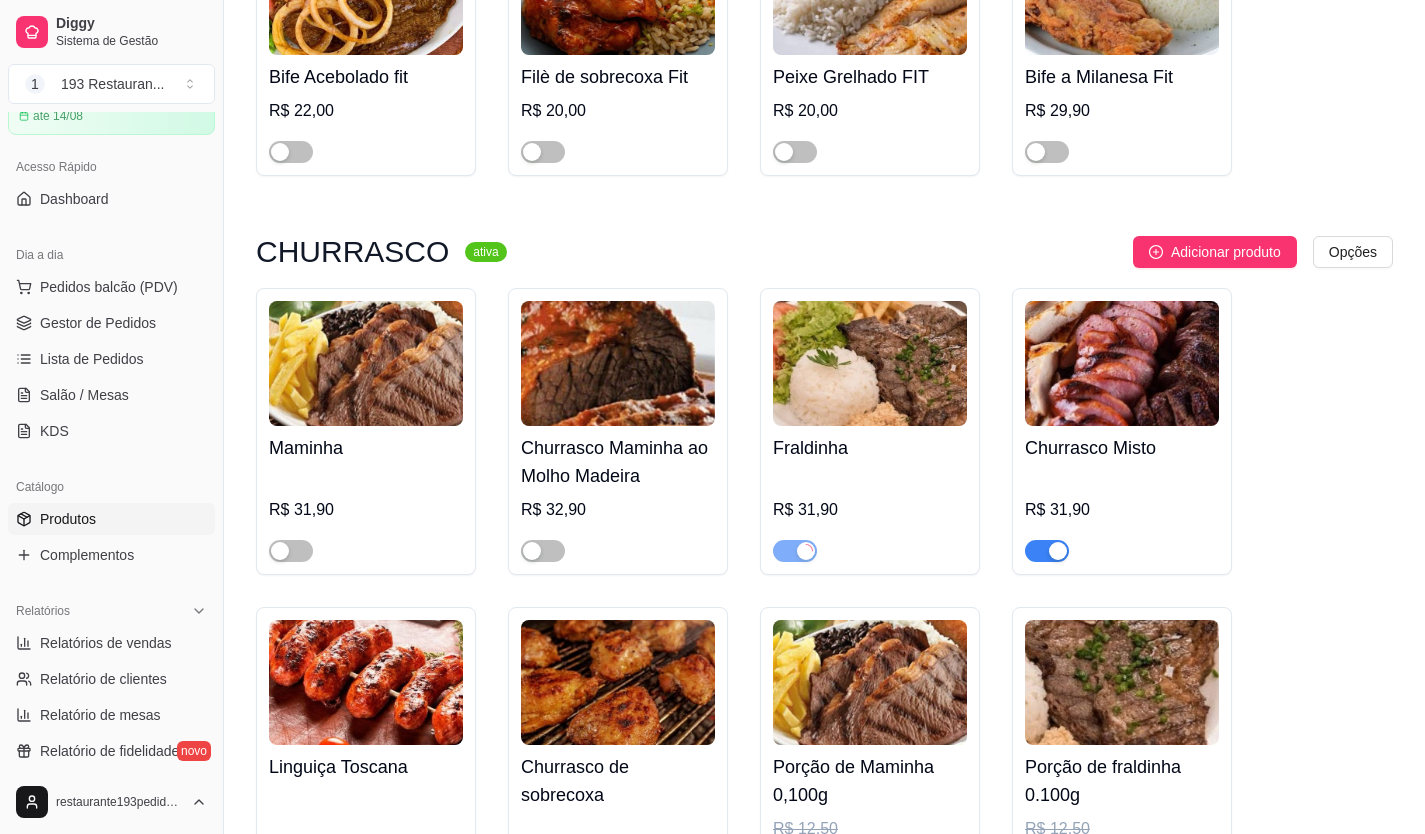 click at bounding box center [1058, 551] 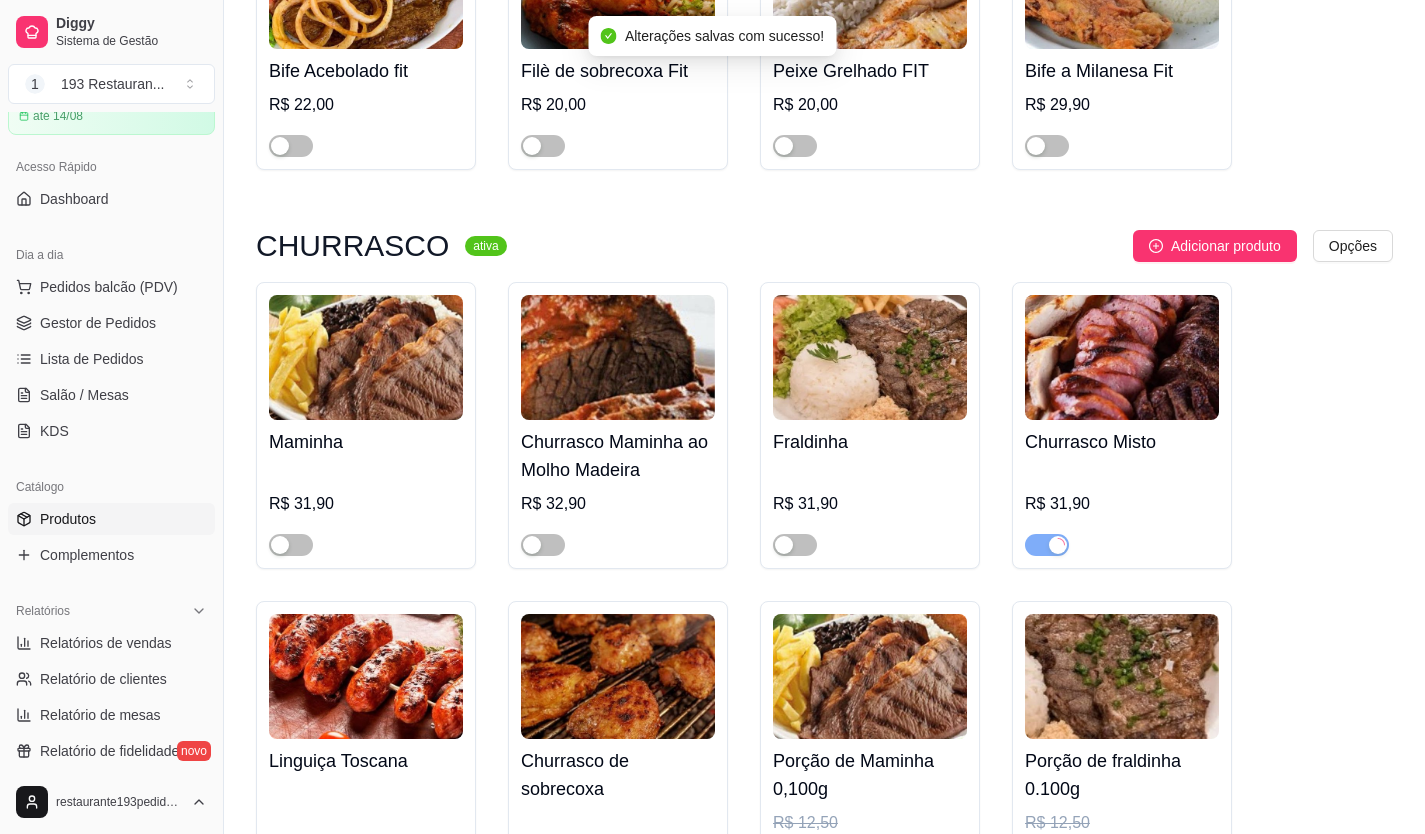 scroll, scrollTop: 4800, scrollLeft: 0, axis: vertical 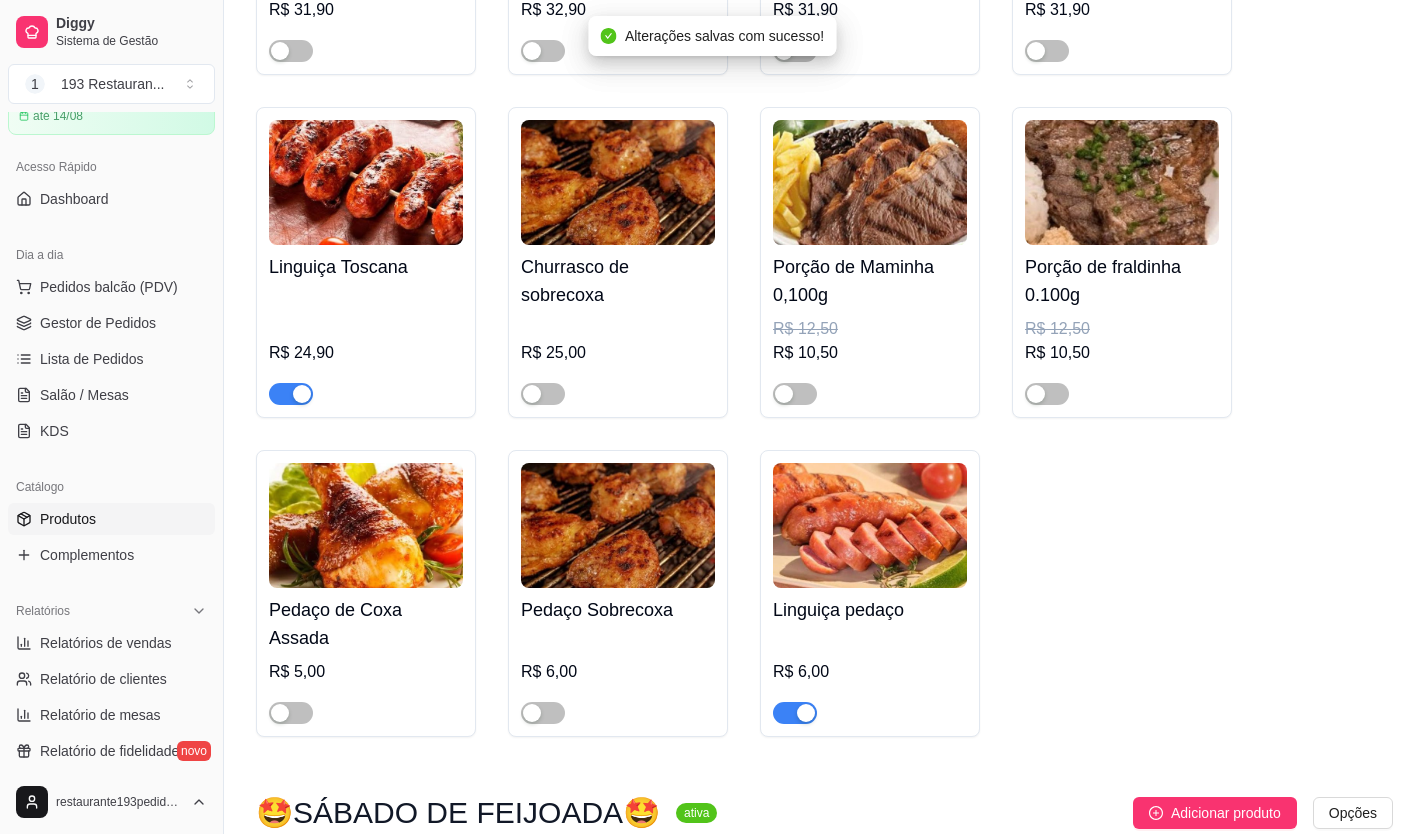 click at bounding box center [302, 394] 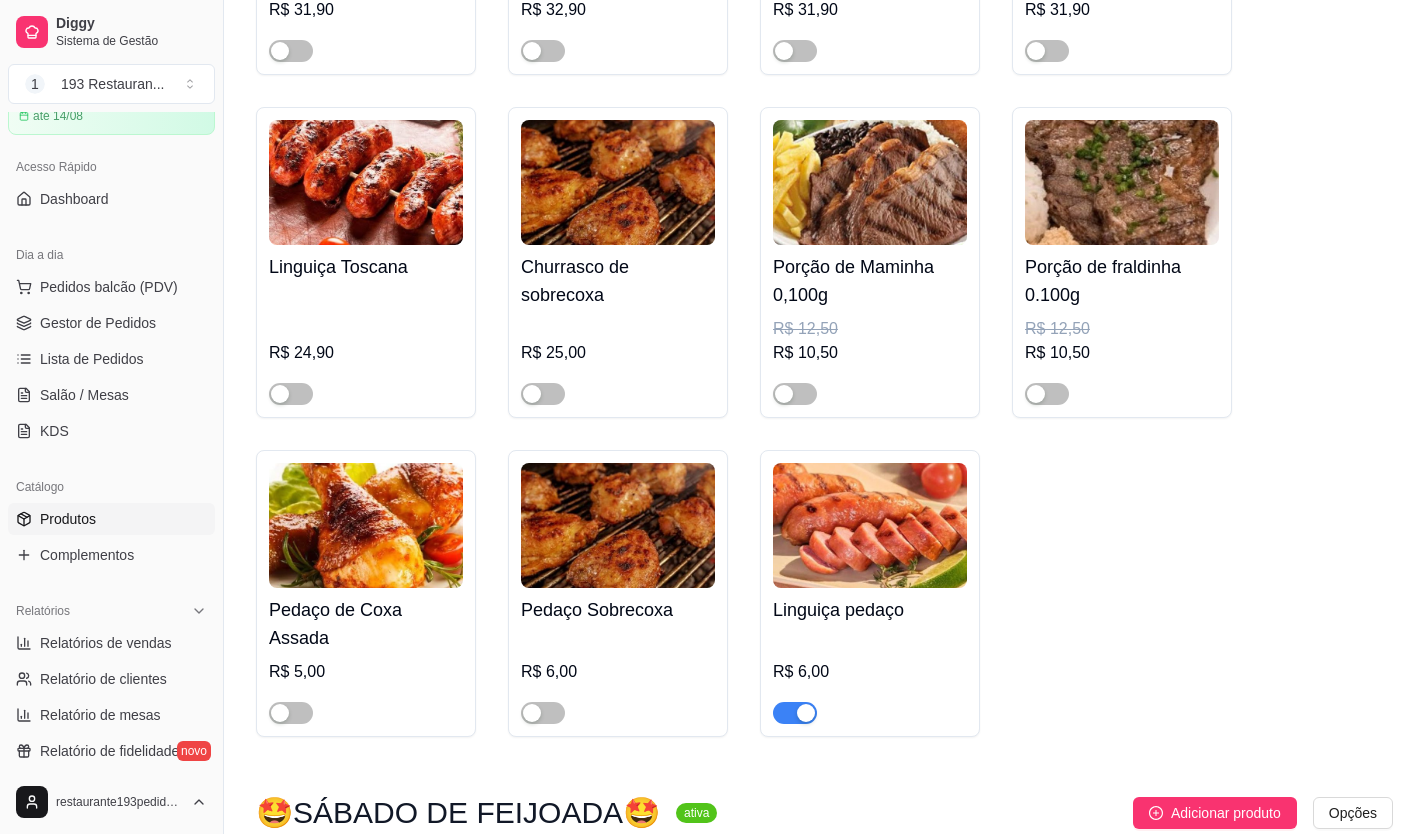 click at bounding box center [795, 713] 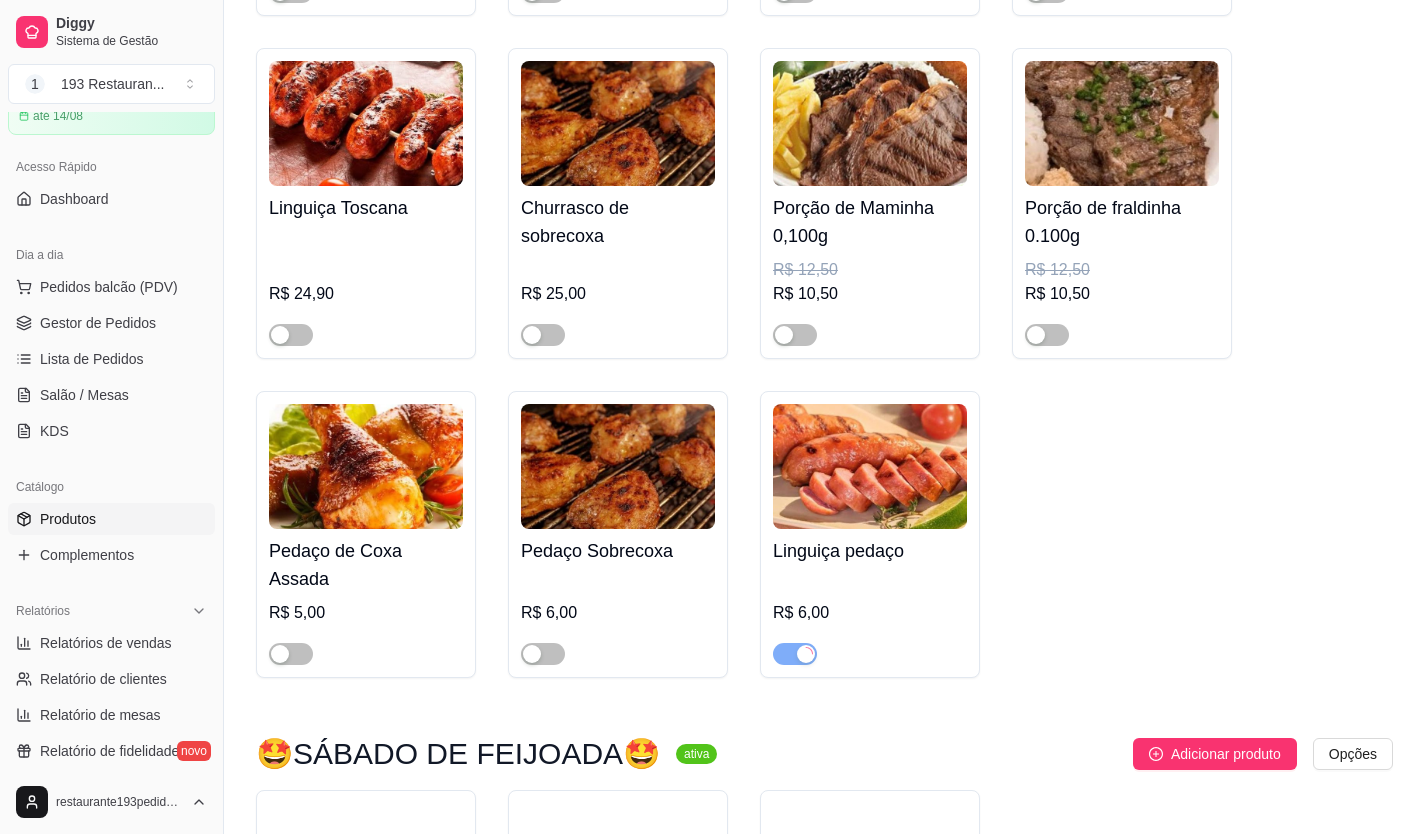 scroll, scrollTop: 5300, scrollLeft: 0, axis: vertical 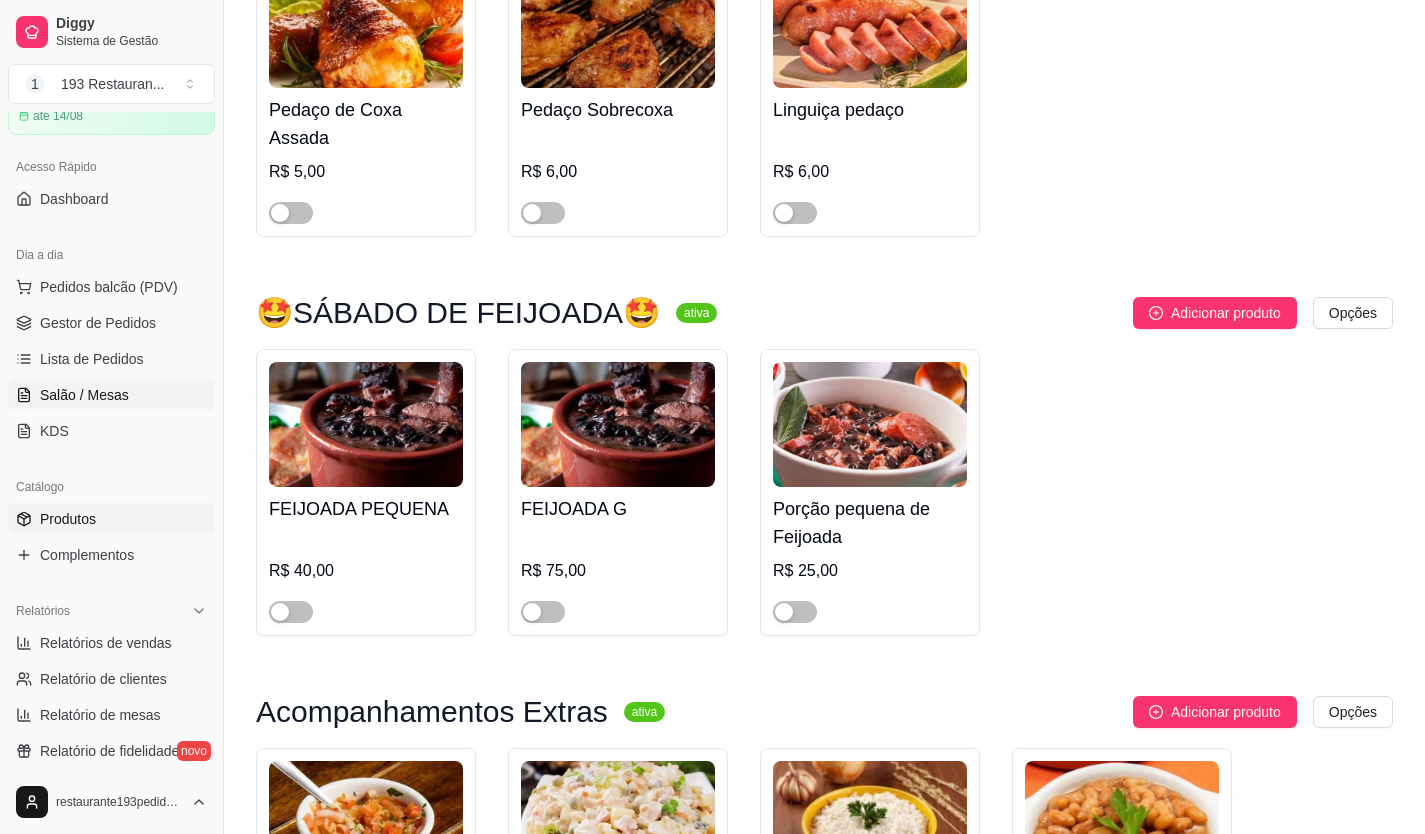 click on "Salão / Mesas" at bounding box center (84, 395) 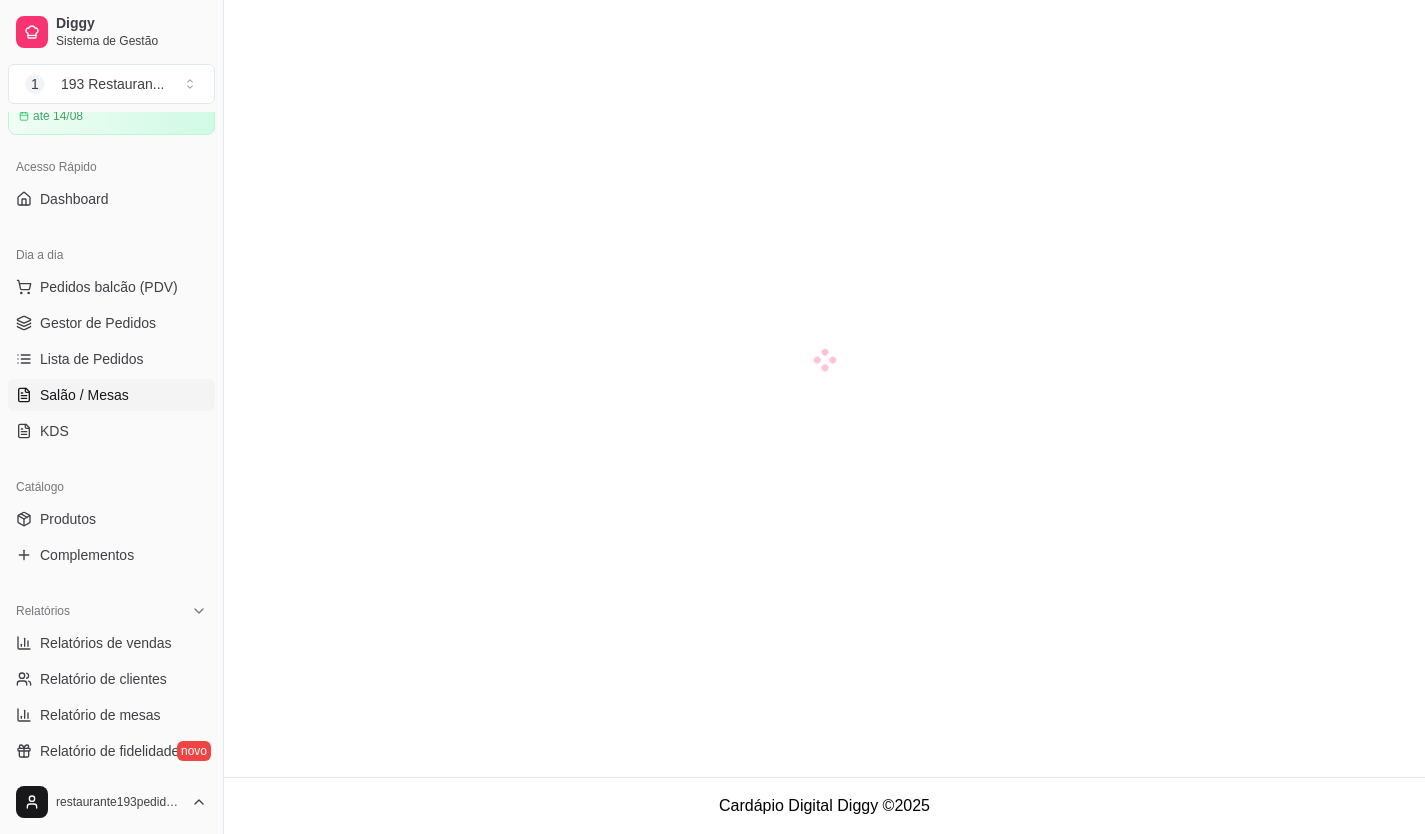 scroll, scrollTop: 0, scrollLeft: 0, axis: both 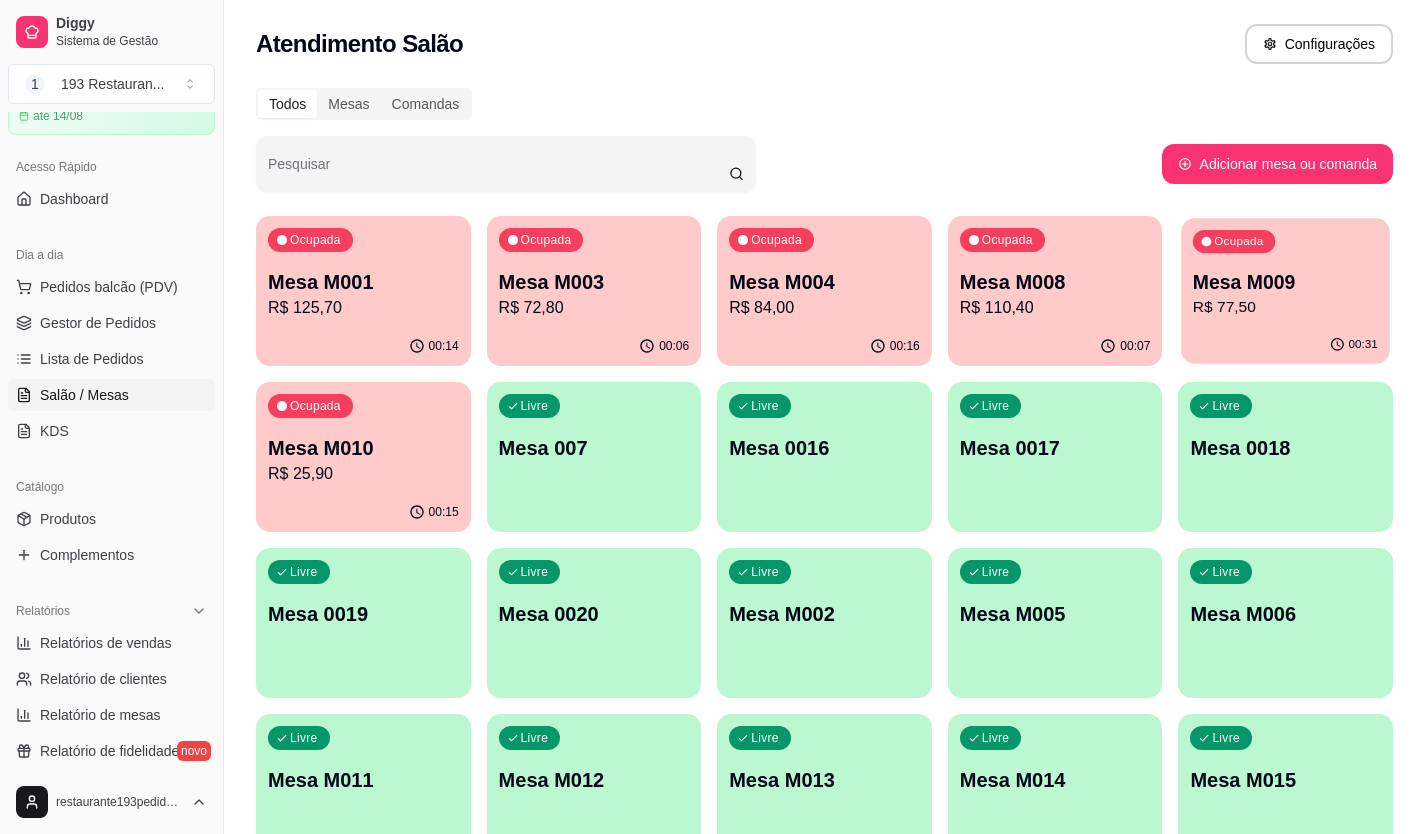 click on "R$ 77,50" at bounding box center (1285, 307) 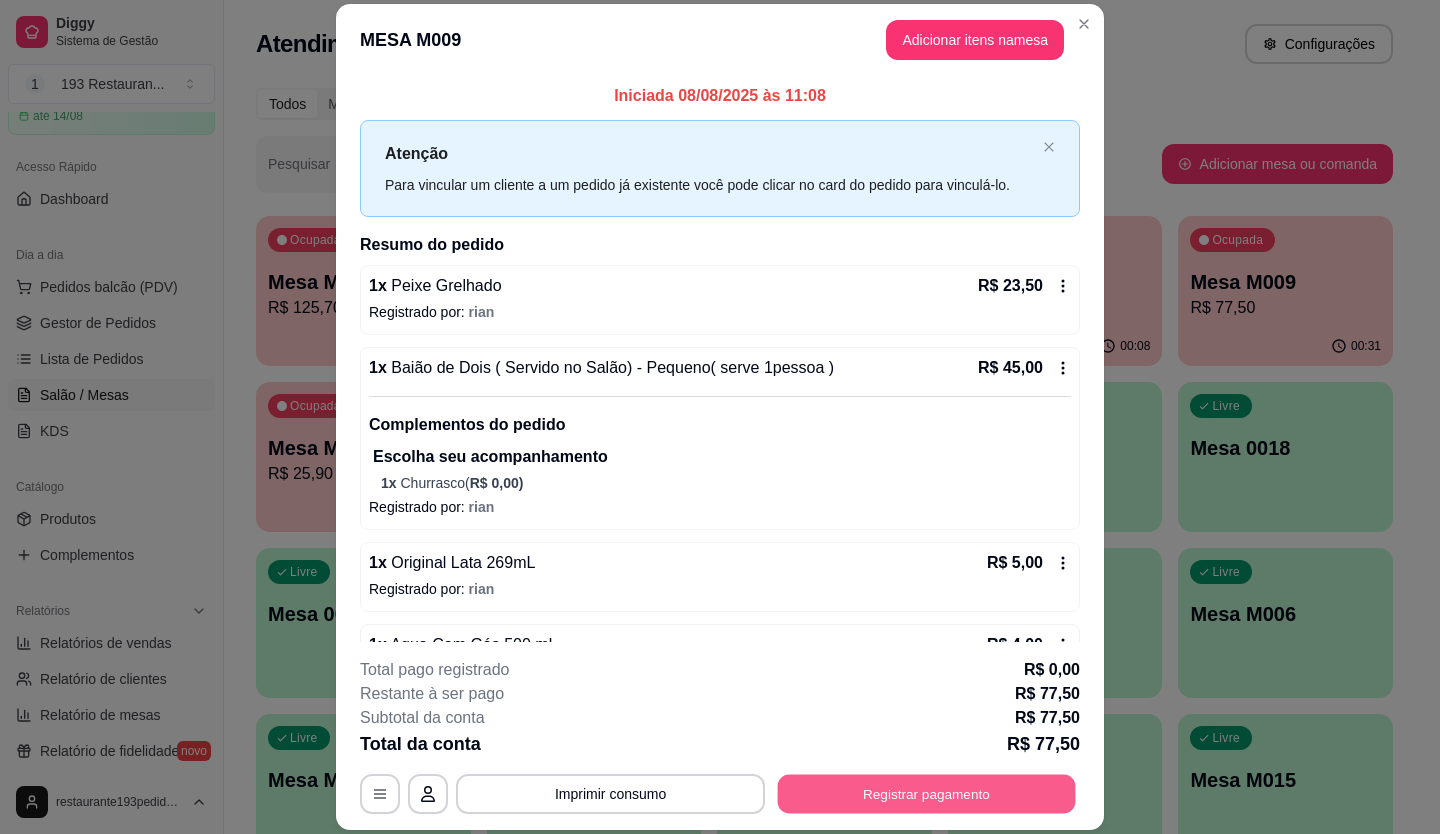 click on "Registrar pagamento" at bounding box center (927, 793) 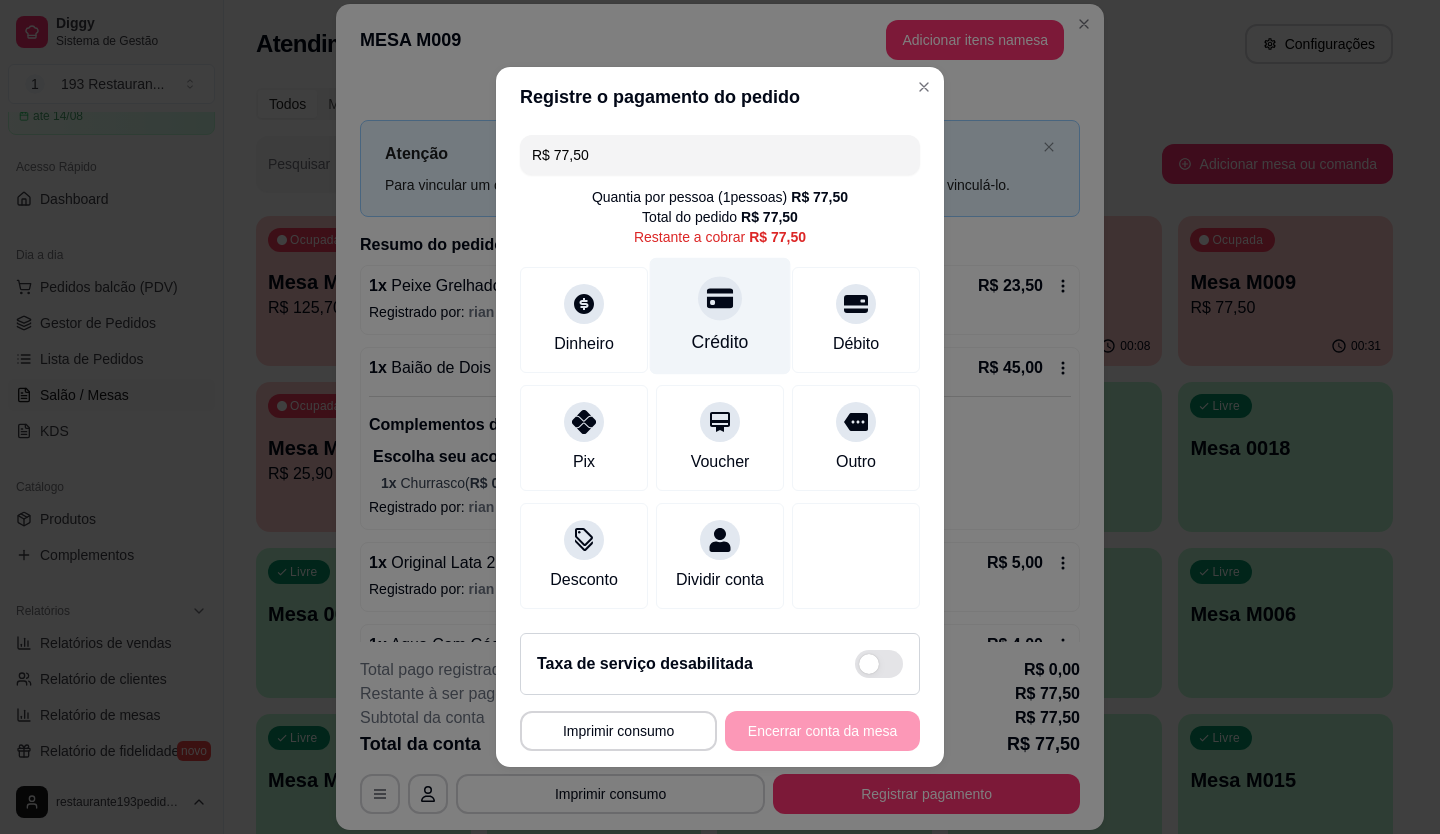 click 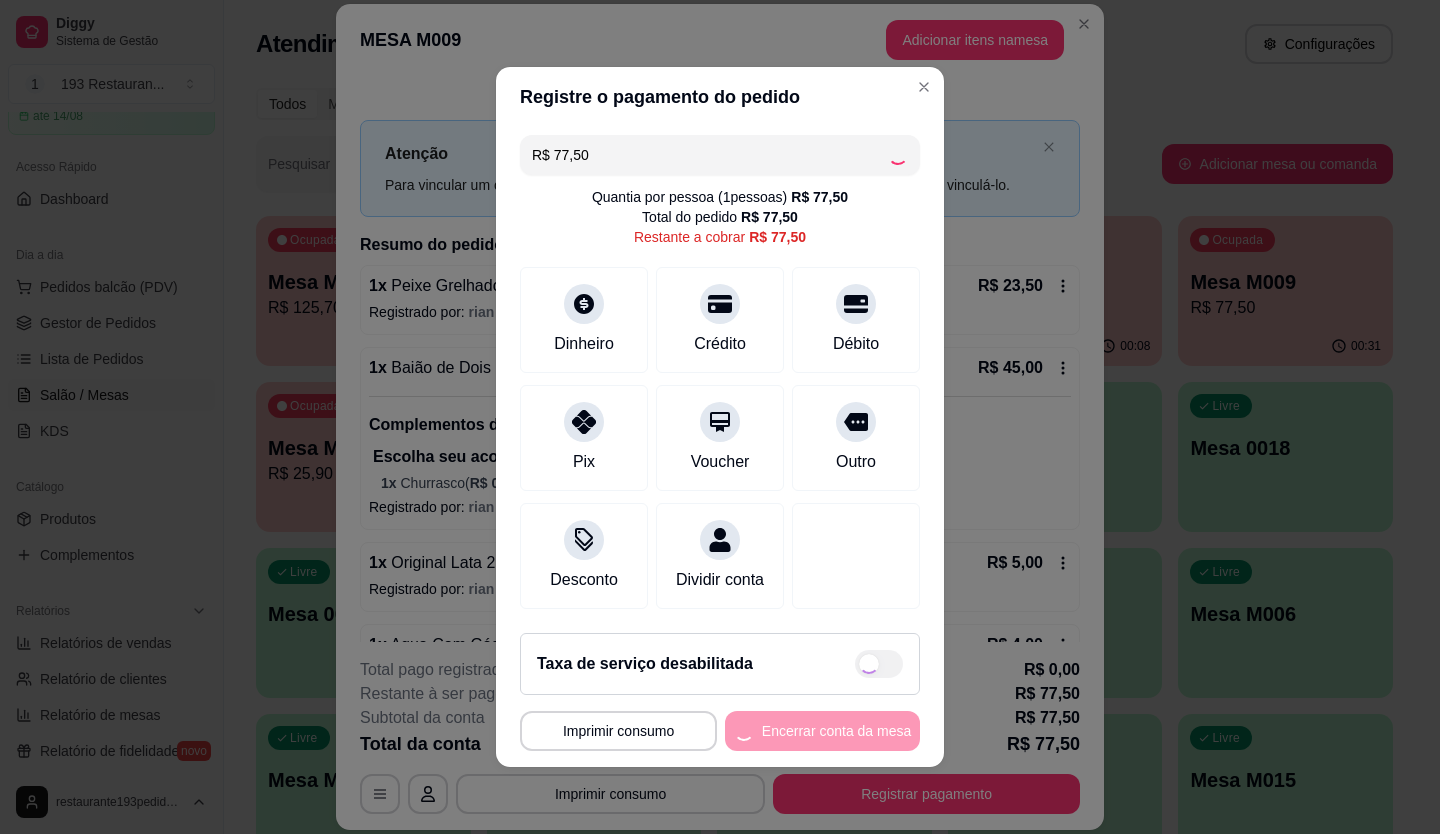 type on "R$ 0,00" 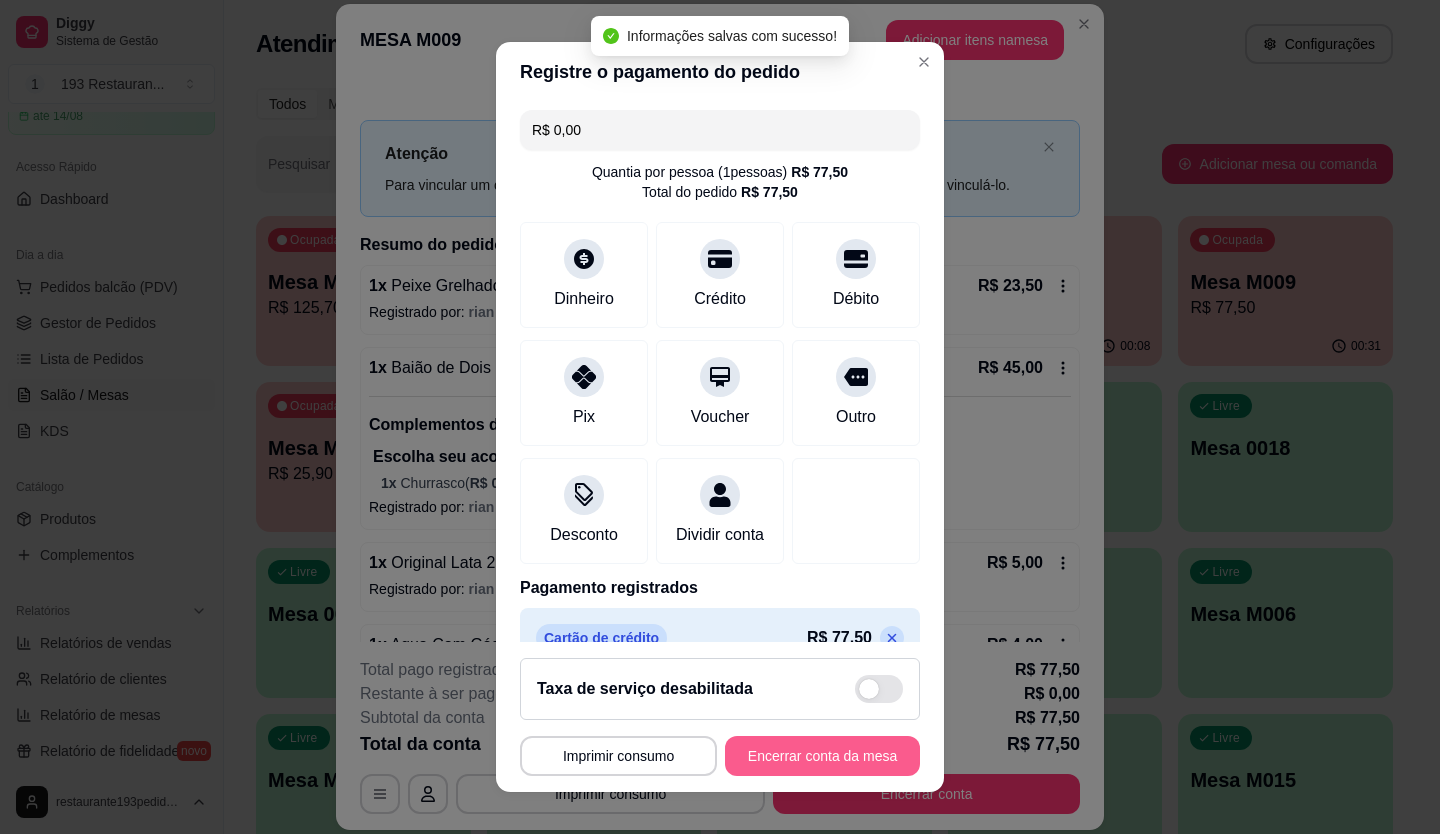 click on "Encerrar conta da mesa" at bounding box center [822, 756] 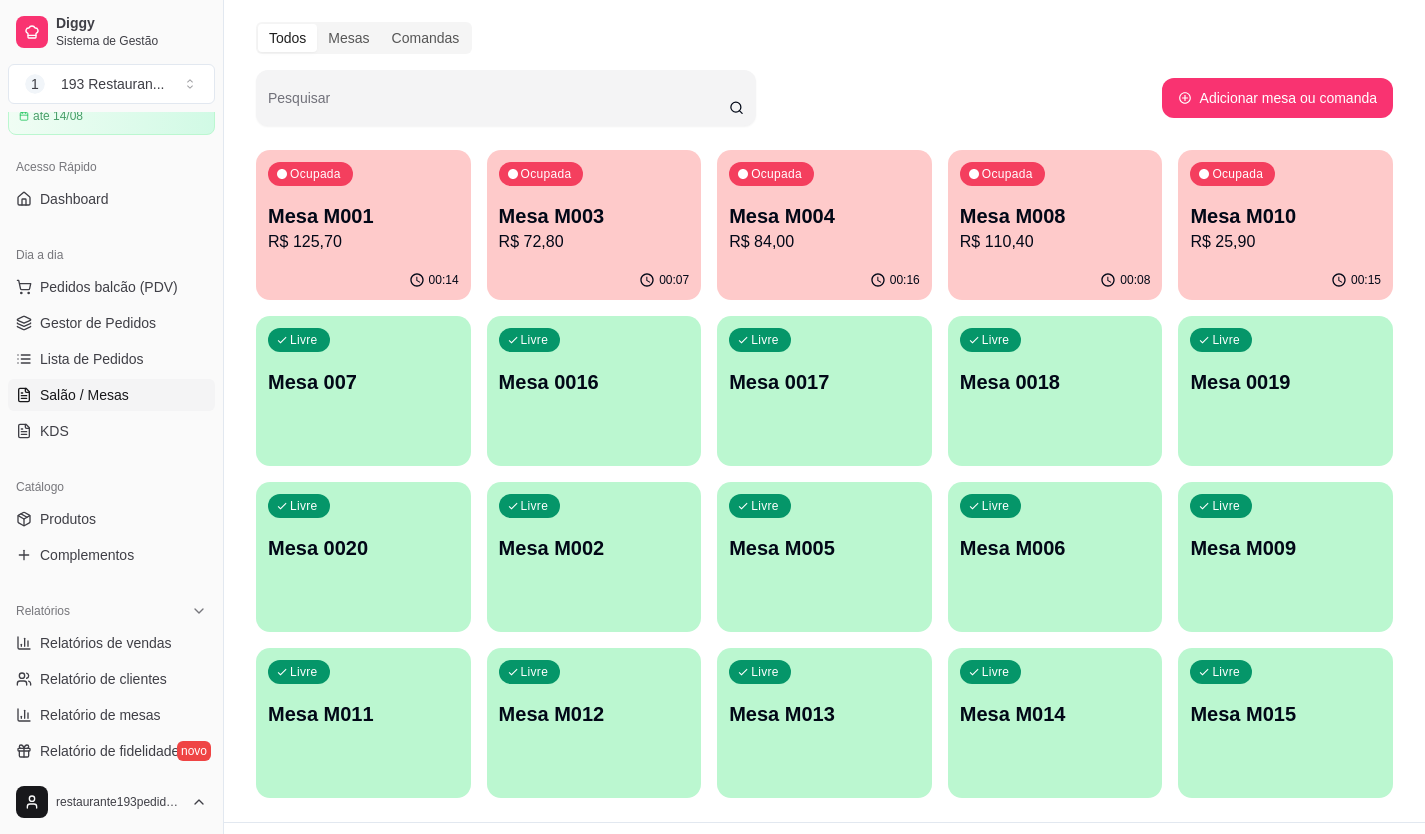 scroll, scrollTop: 100, scrollLeft: 0, axis: vertical 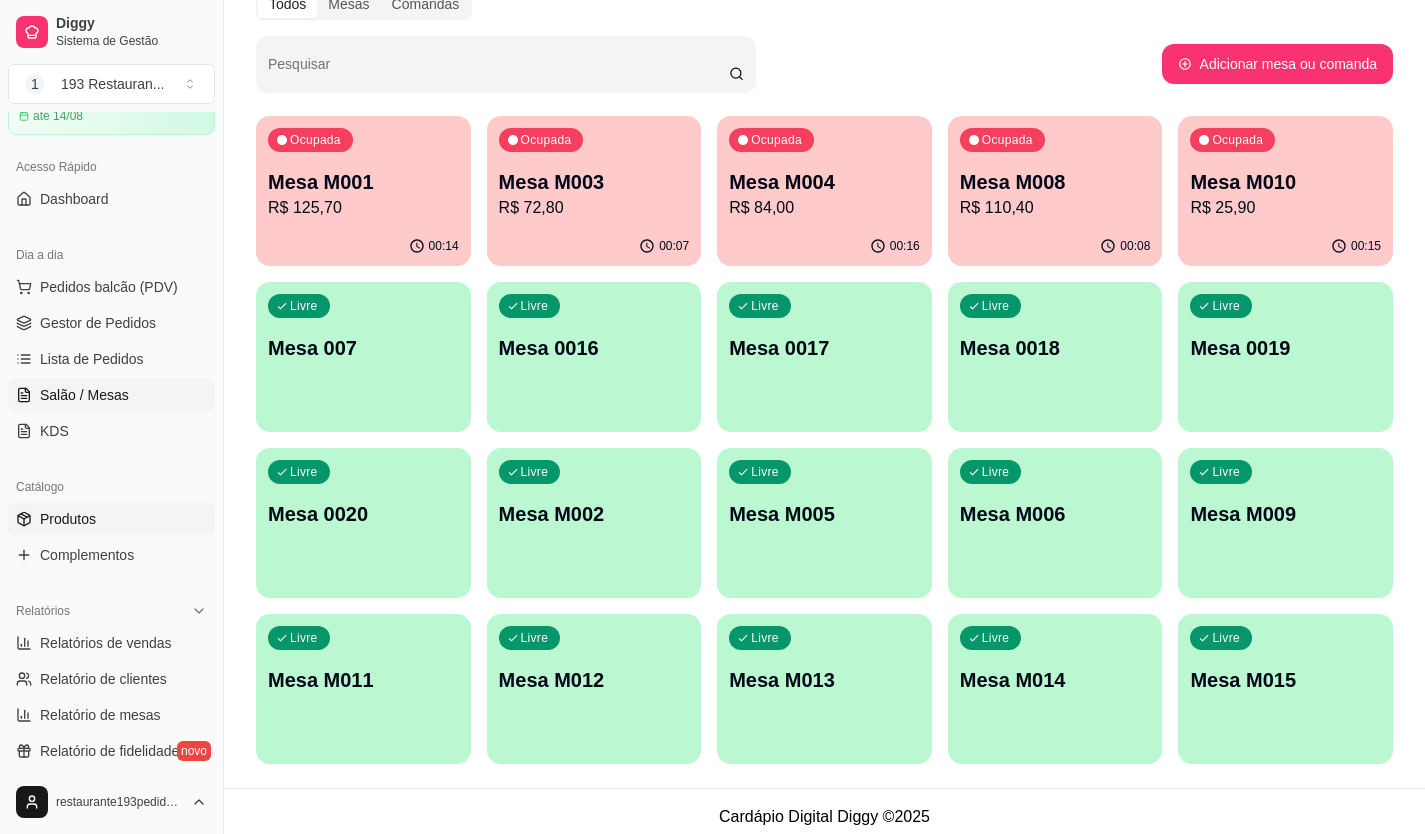 click on "Produtos" at bounding box center (68, 519) 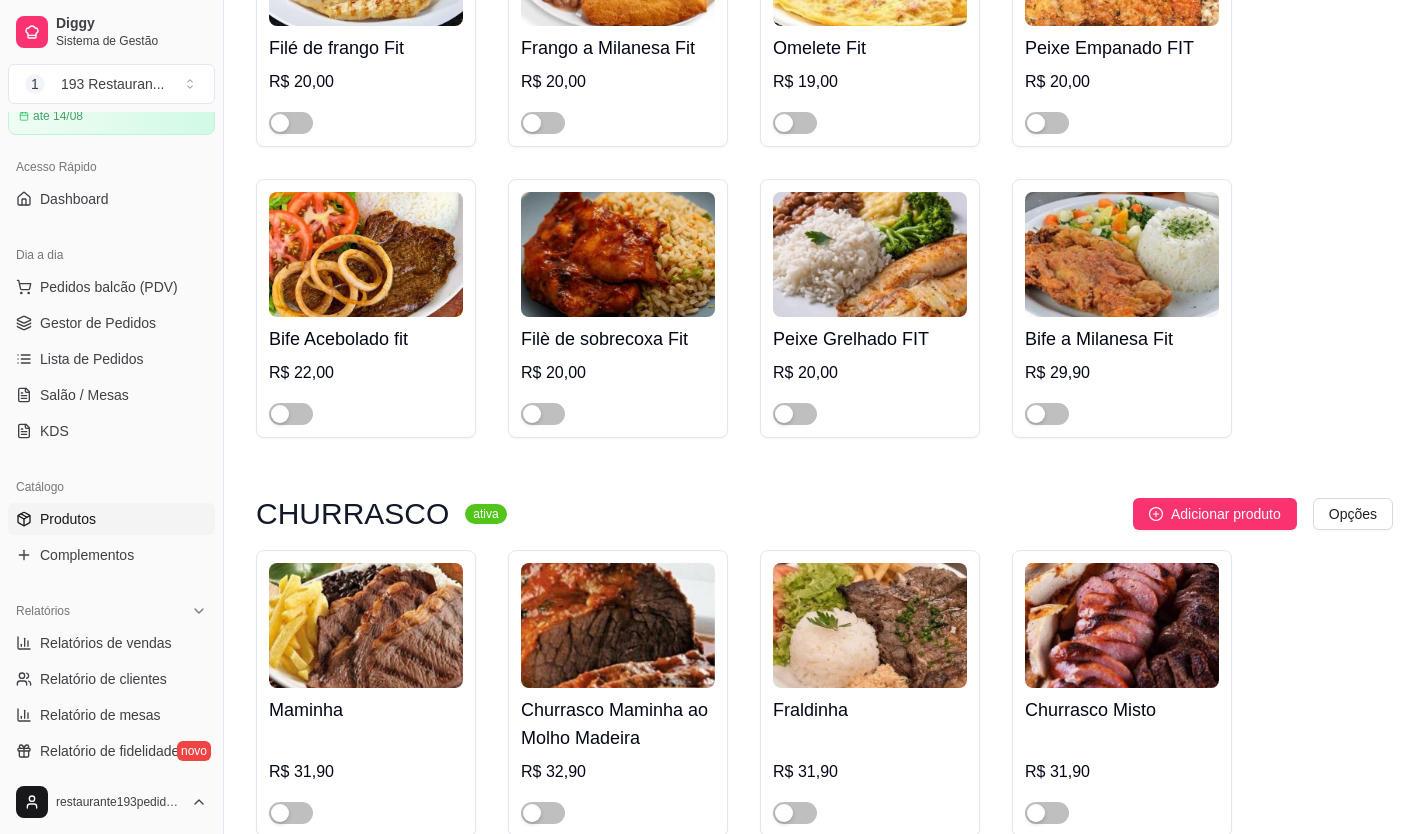 scroll, scrollTop: 4500, scrollLeft: 0, axis: vertical 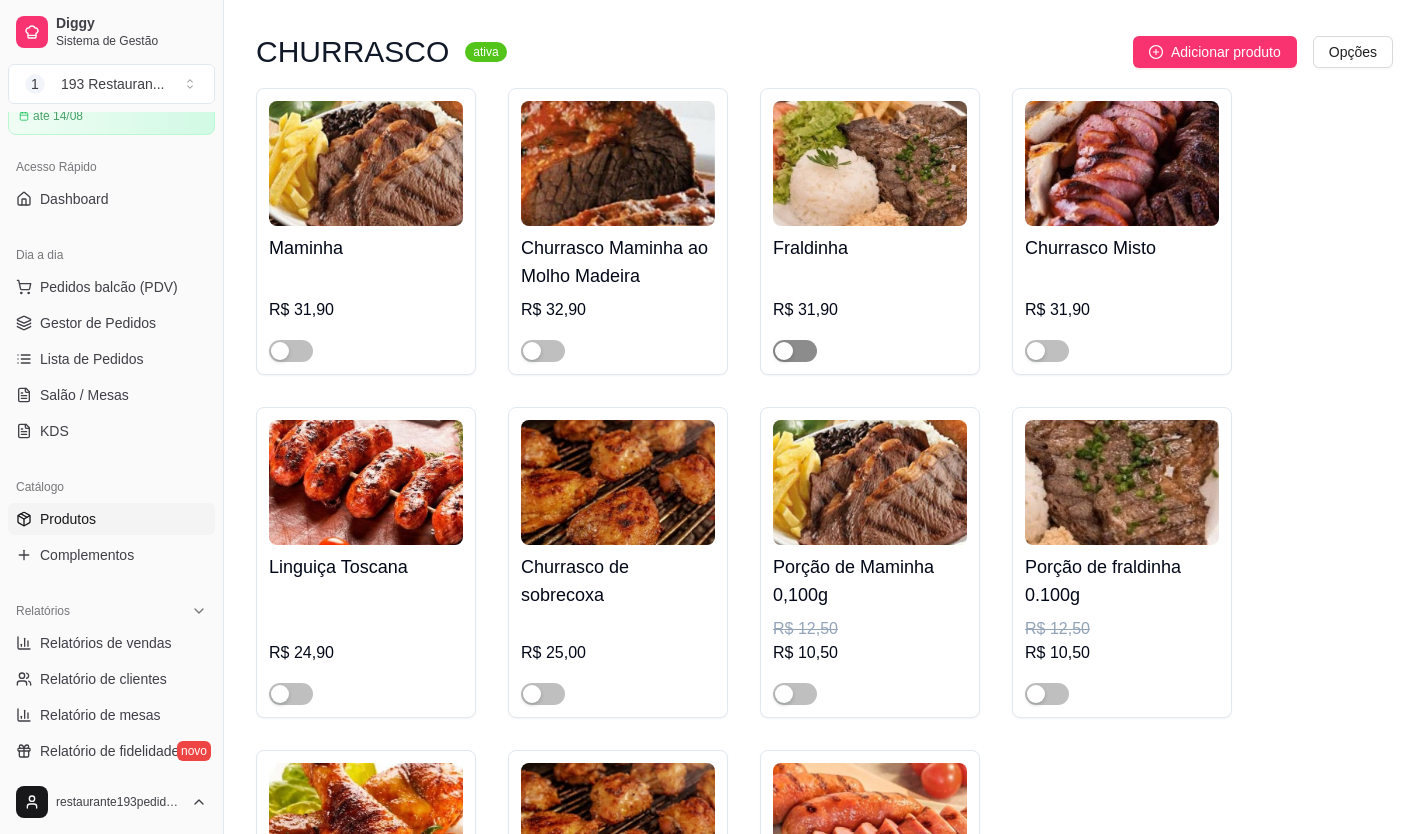 click at bounding box center [784, 351] 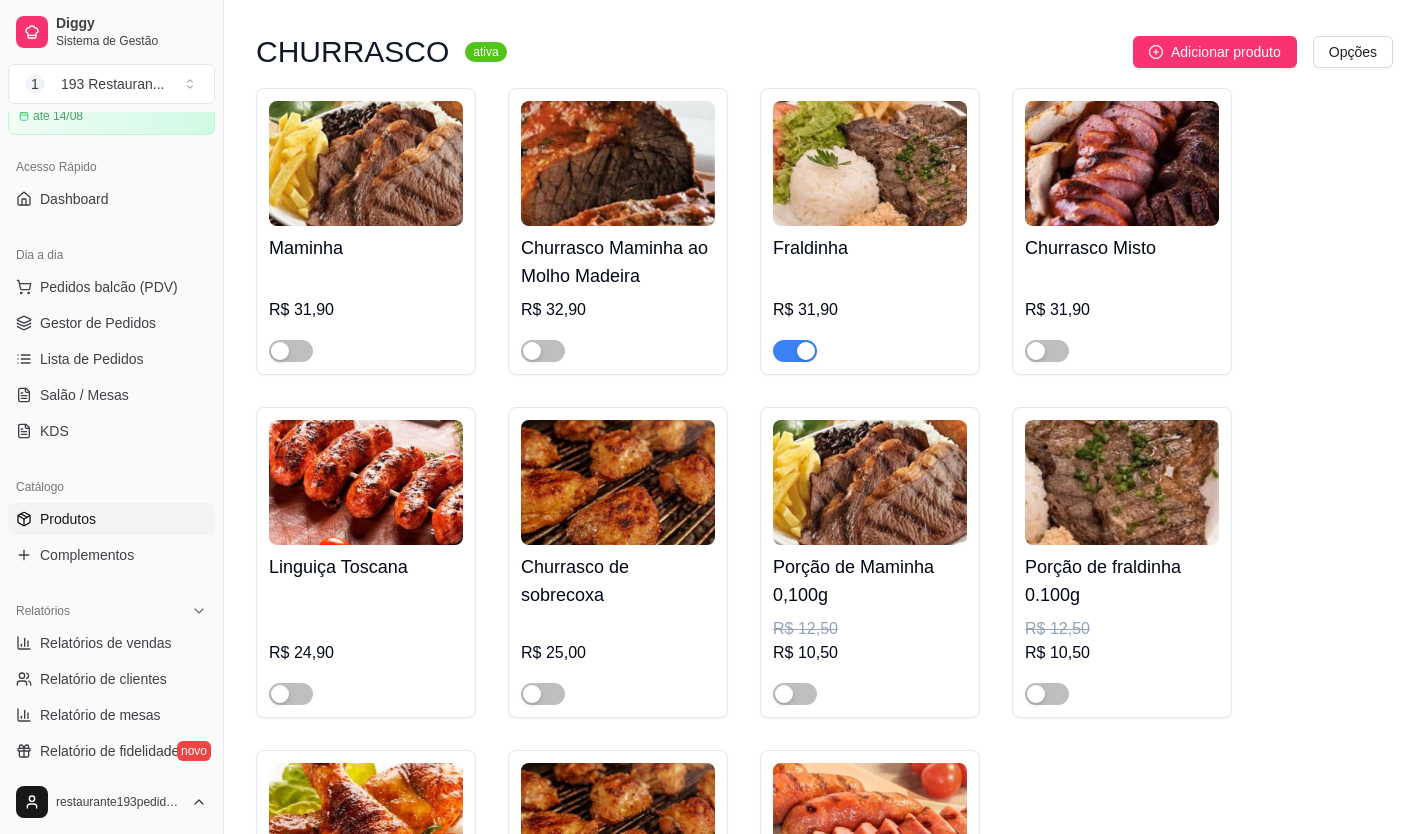 click at bounding box center [795, 351] 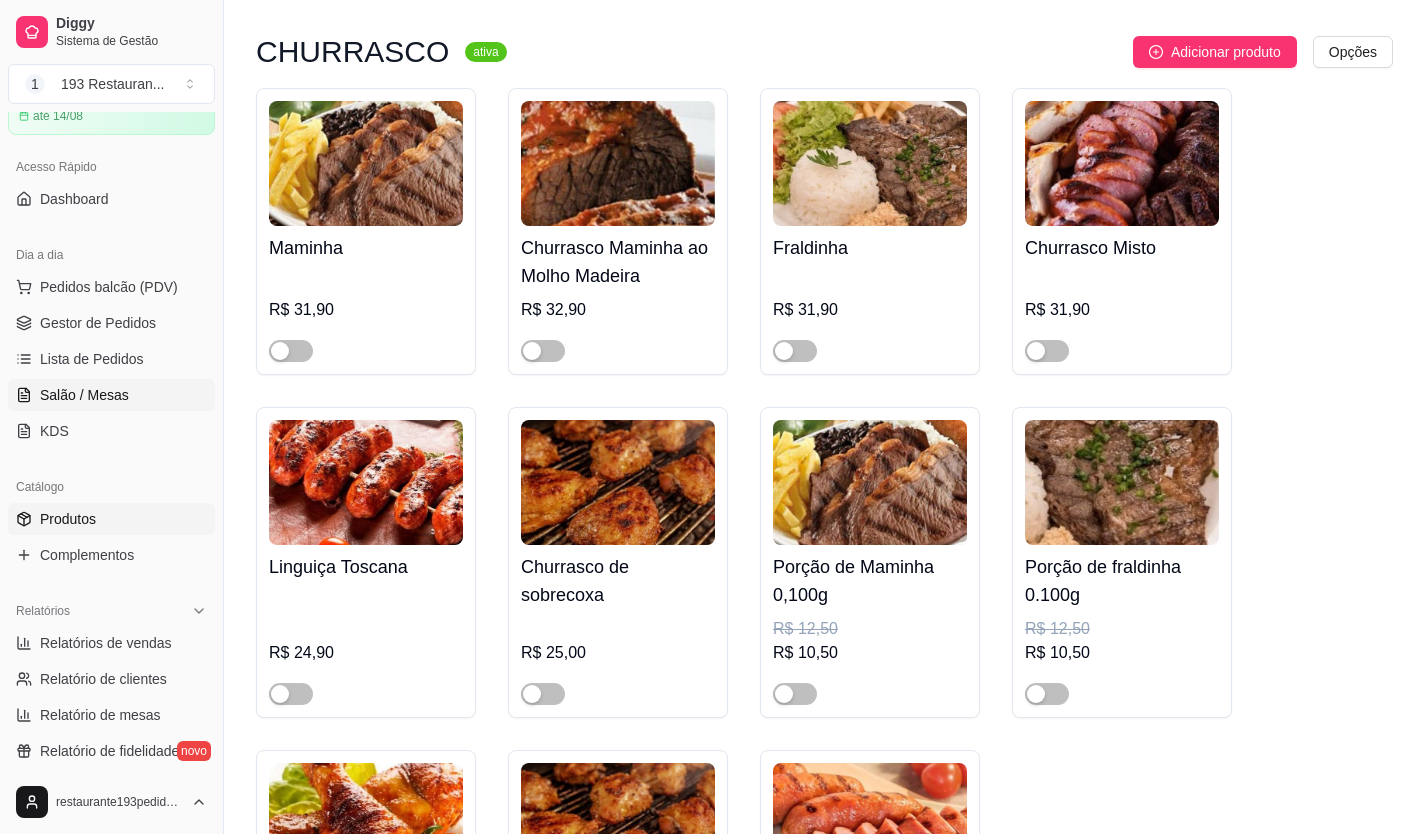 click on "Salão / Mesas" at bounding box center [84, 395] 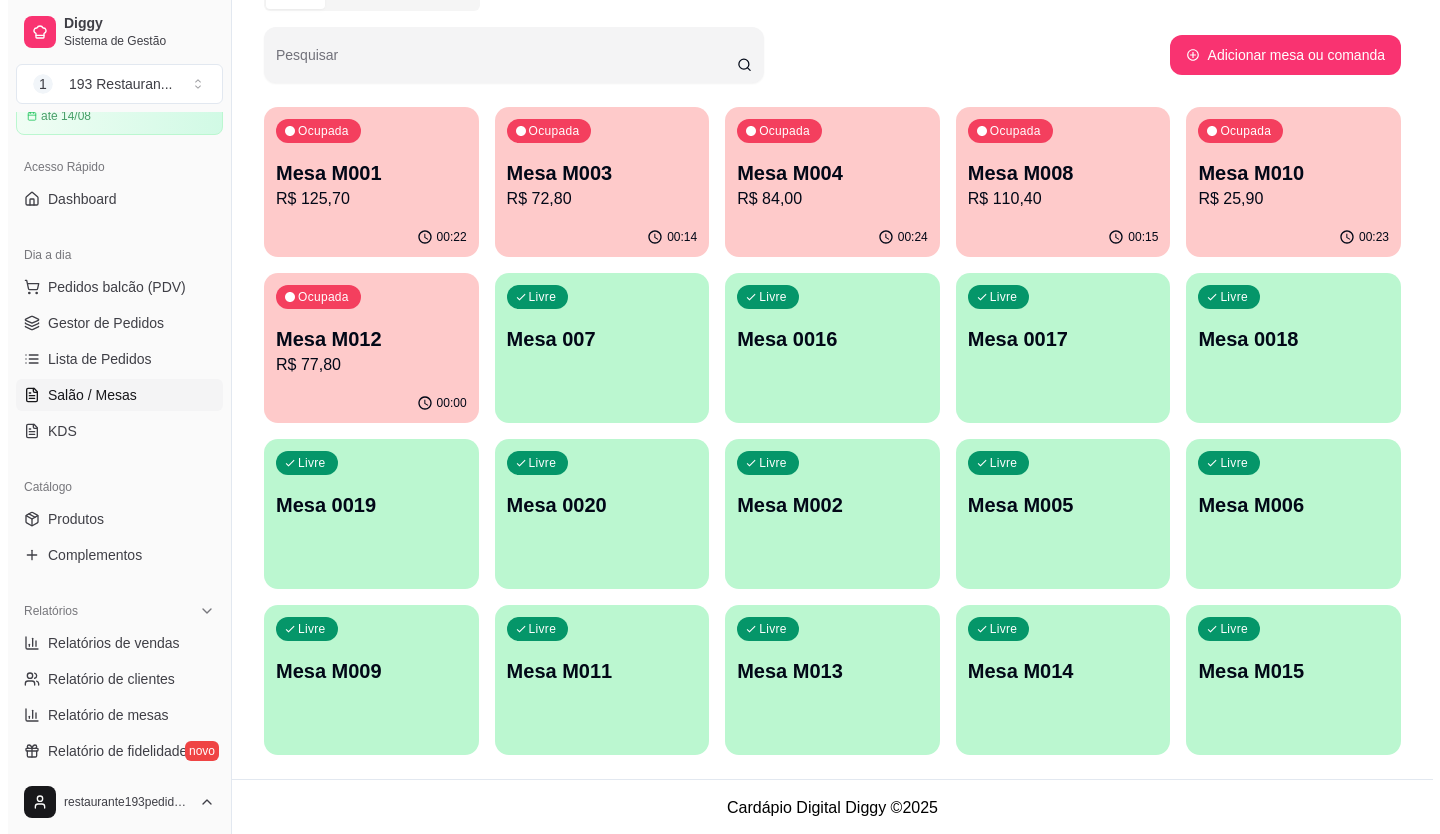 scroll, scrollTop: 111, scrollLeft: 0, axis: vertical 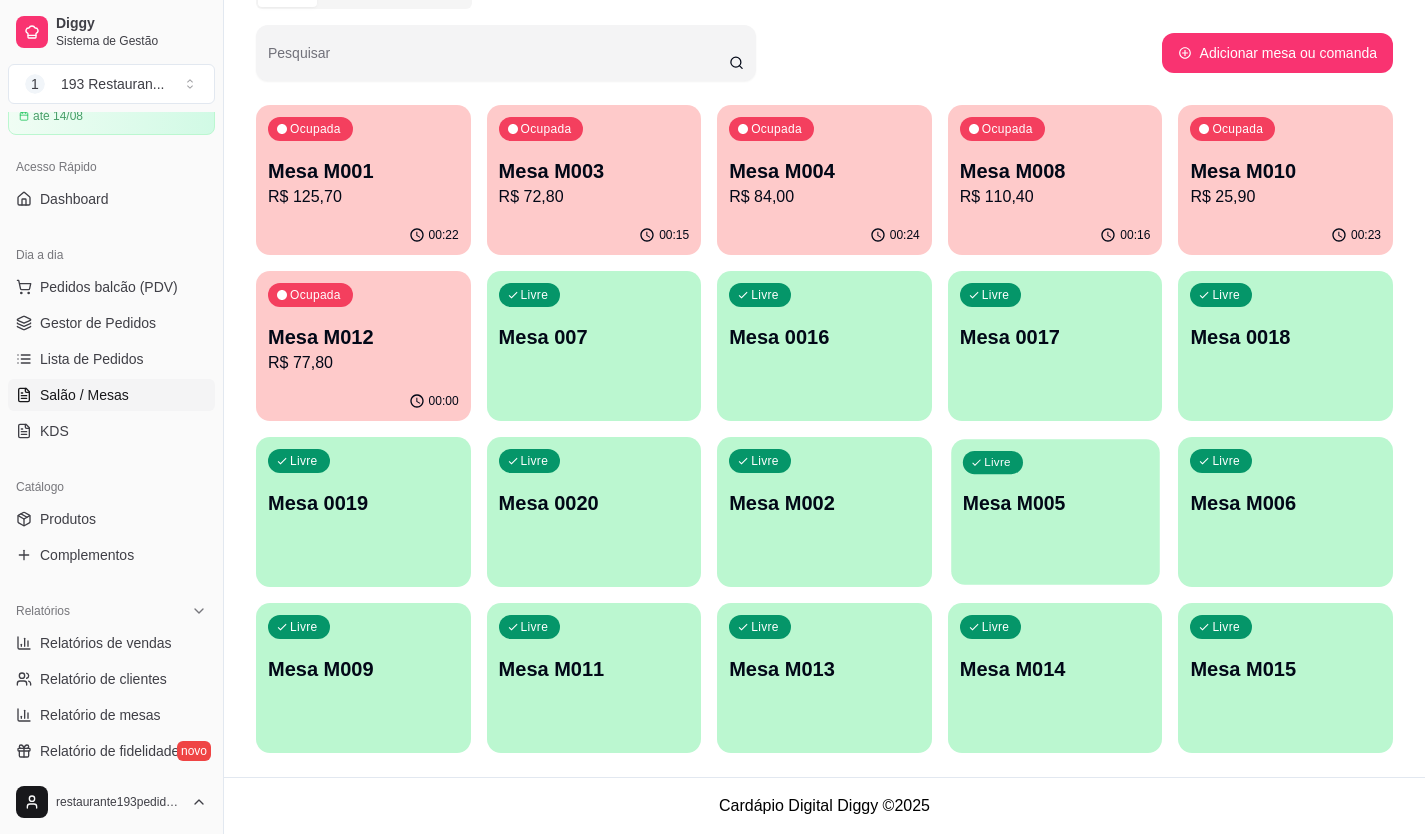 click on "Livre Mesa M005" at bounding box center (1055, 500) 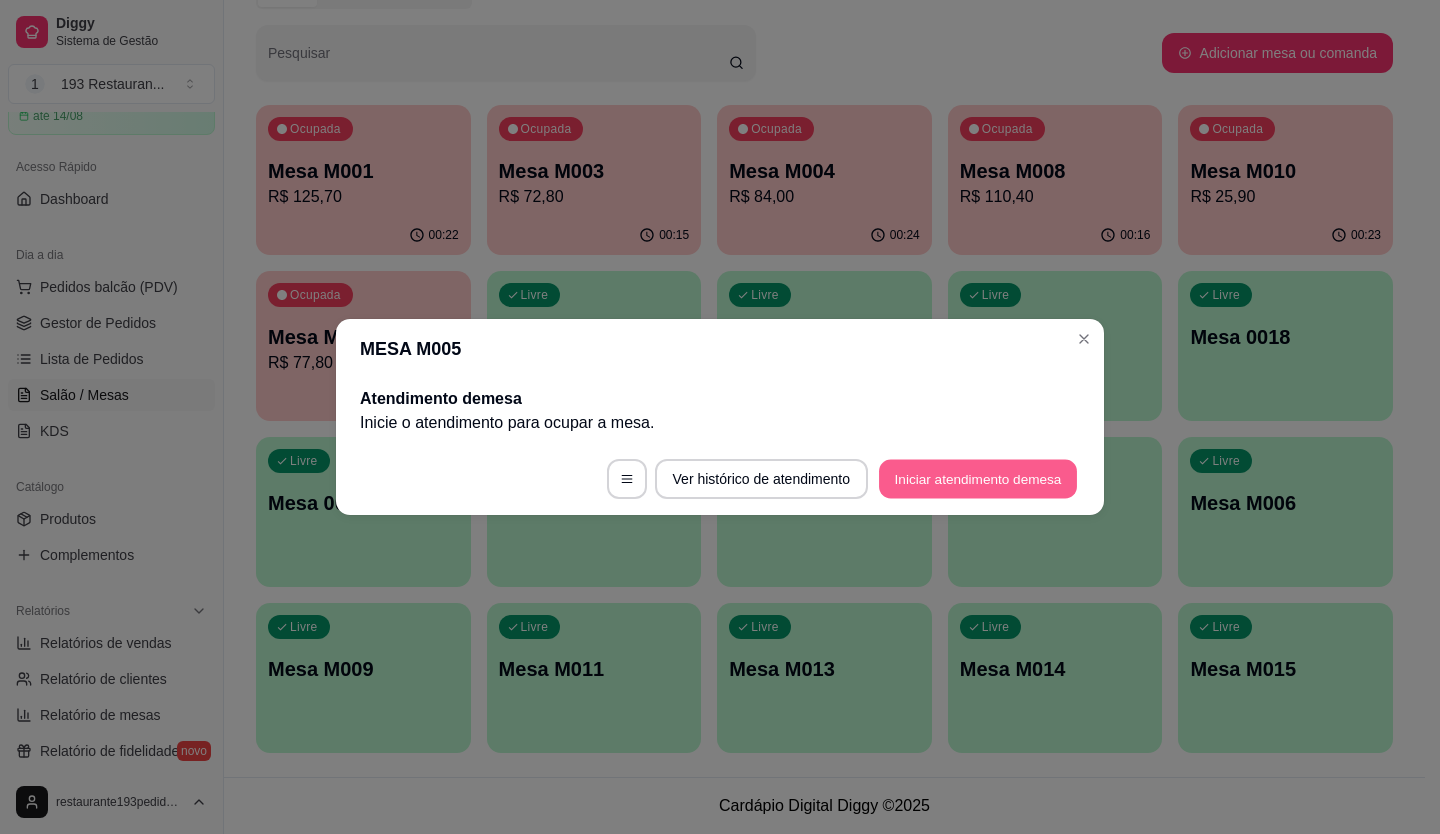 click on "Iniciar atendimento de  mesa" at bounding box center (978, 479) 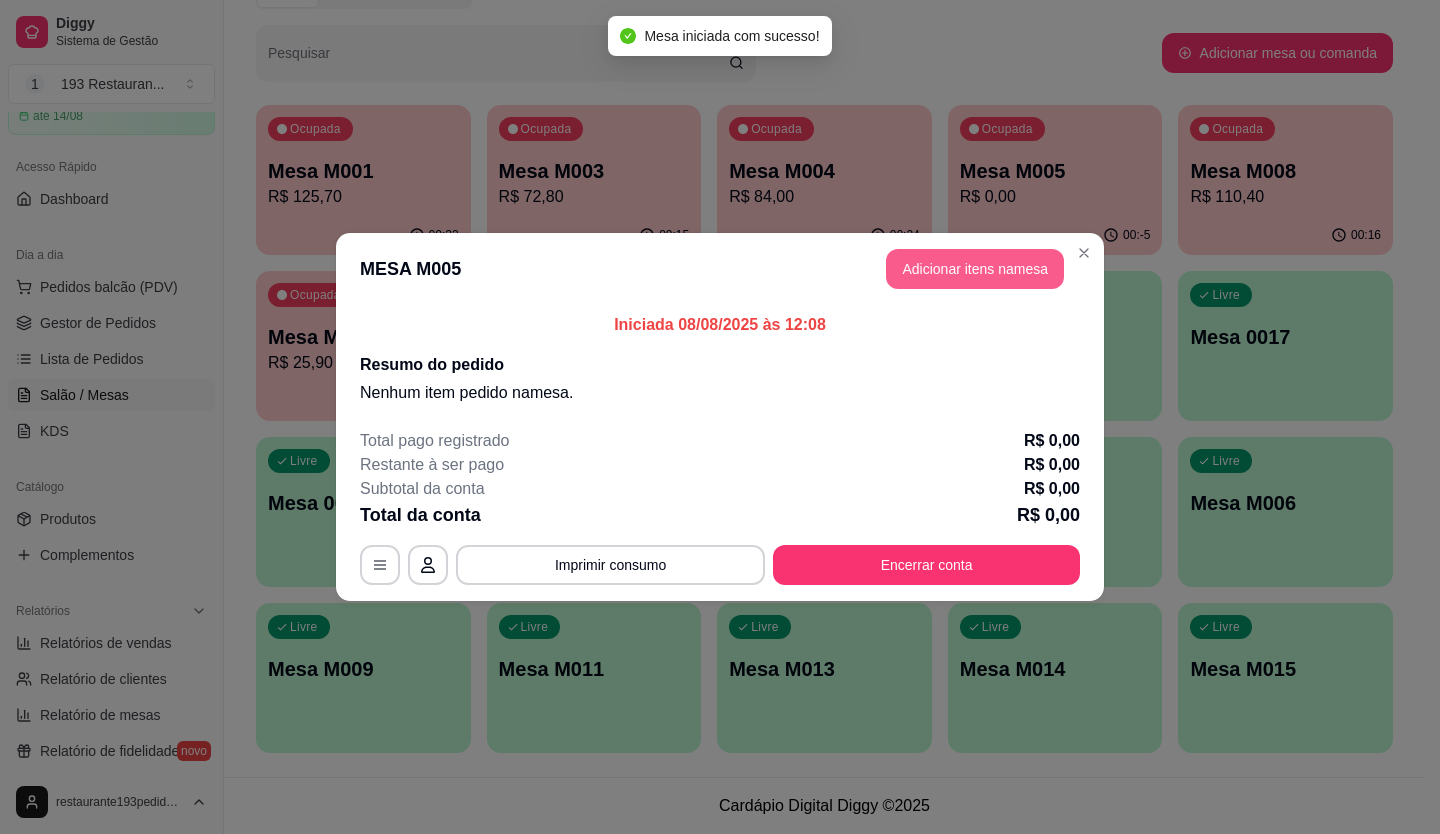 click on "Adicionar itens na  mesa" at bounding box center (975, 269) 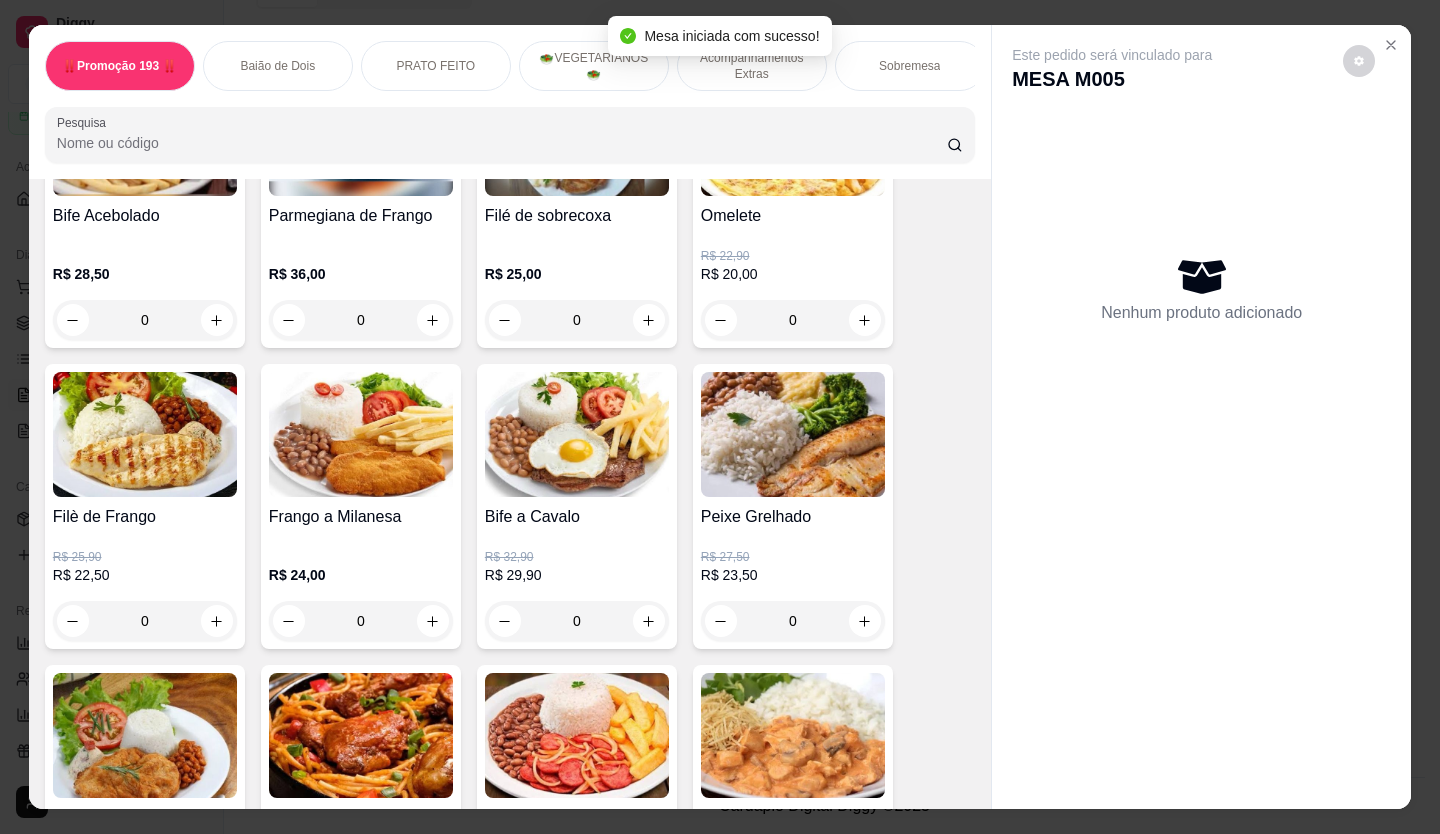 scroll, scrollTop: 1000, scrollLeft: 0, axis: vertical 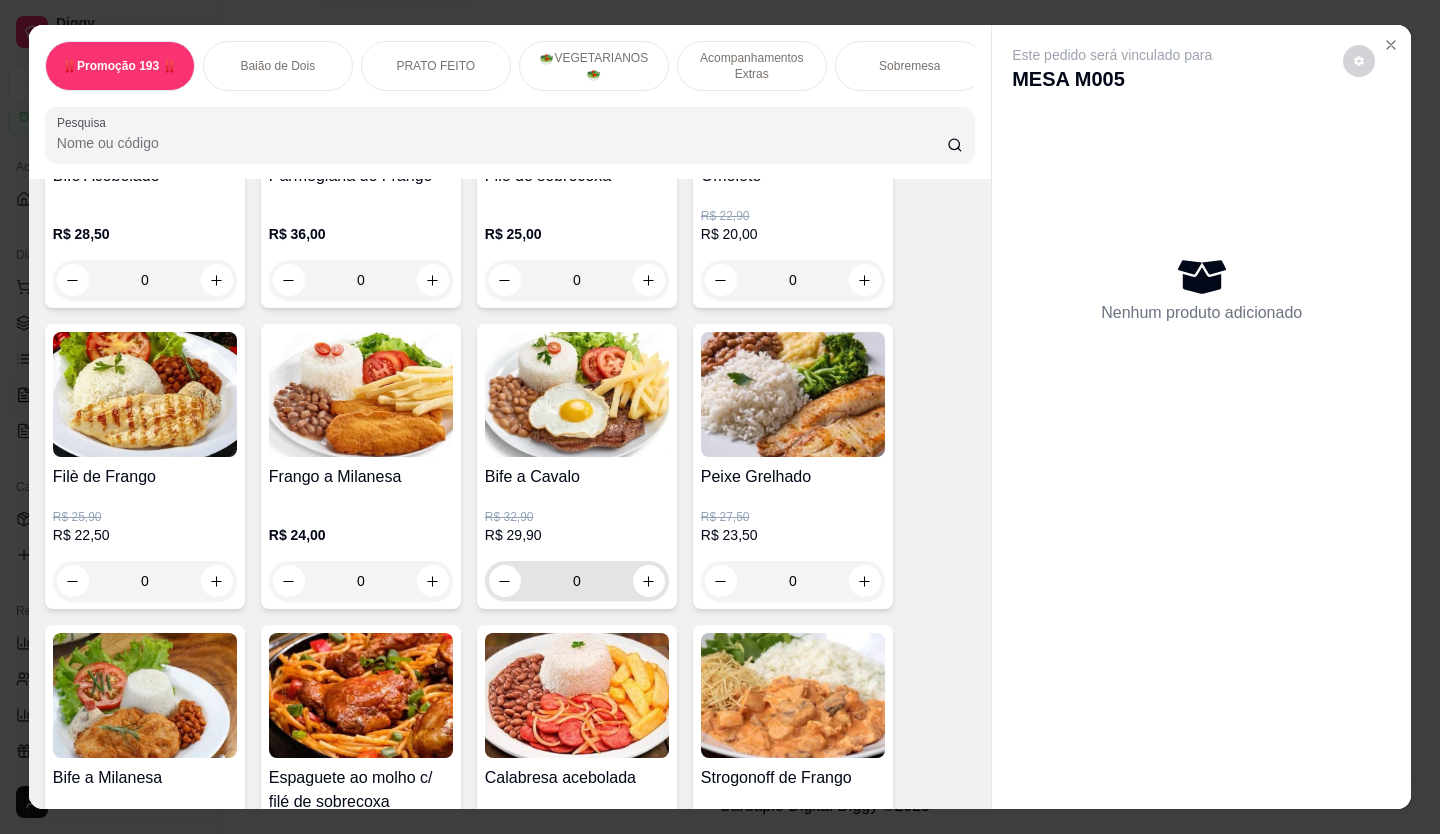 click on "0" at bounding box center [577, 581] 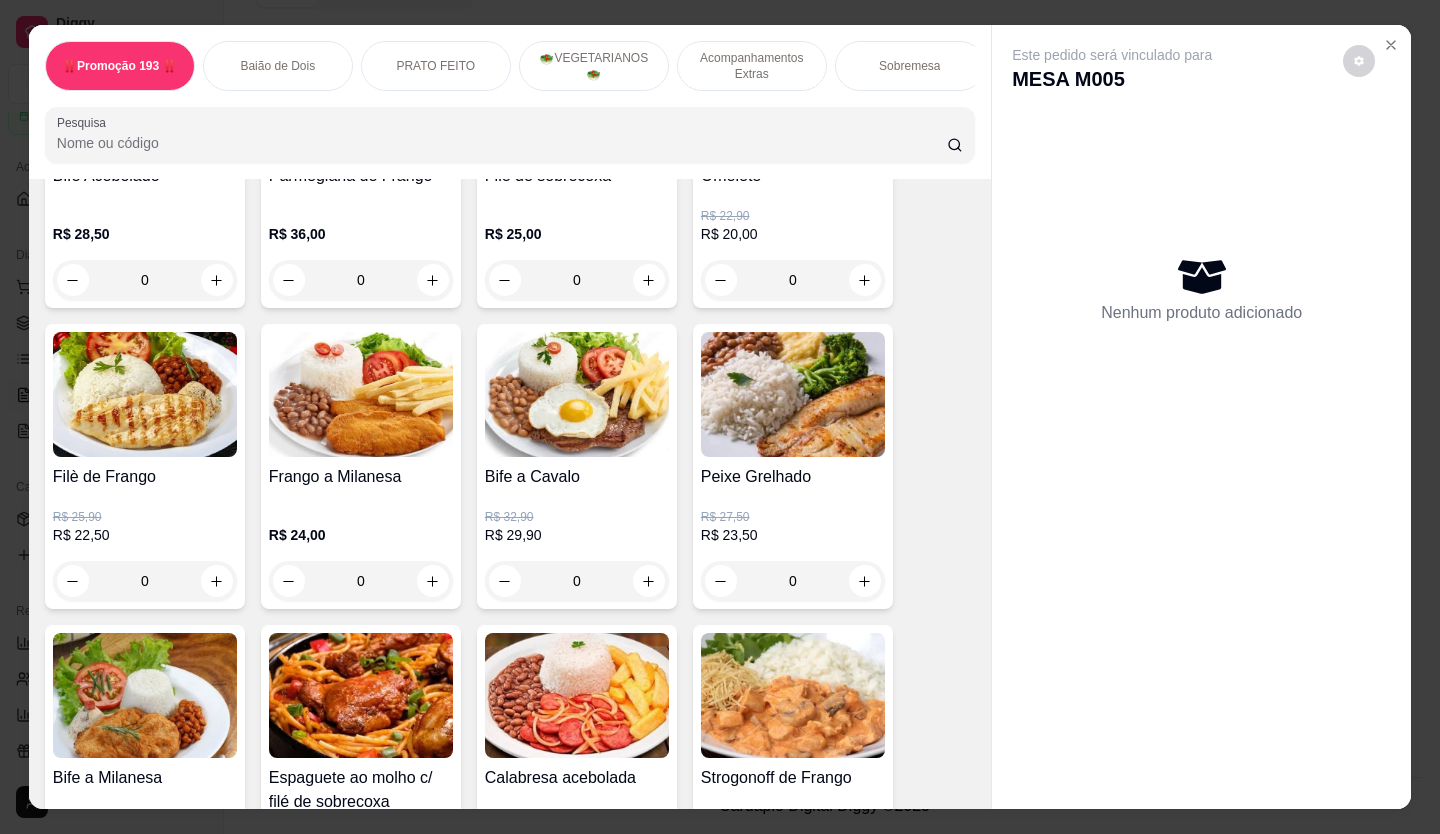 click at bounding box center (649, 581) 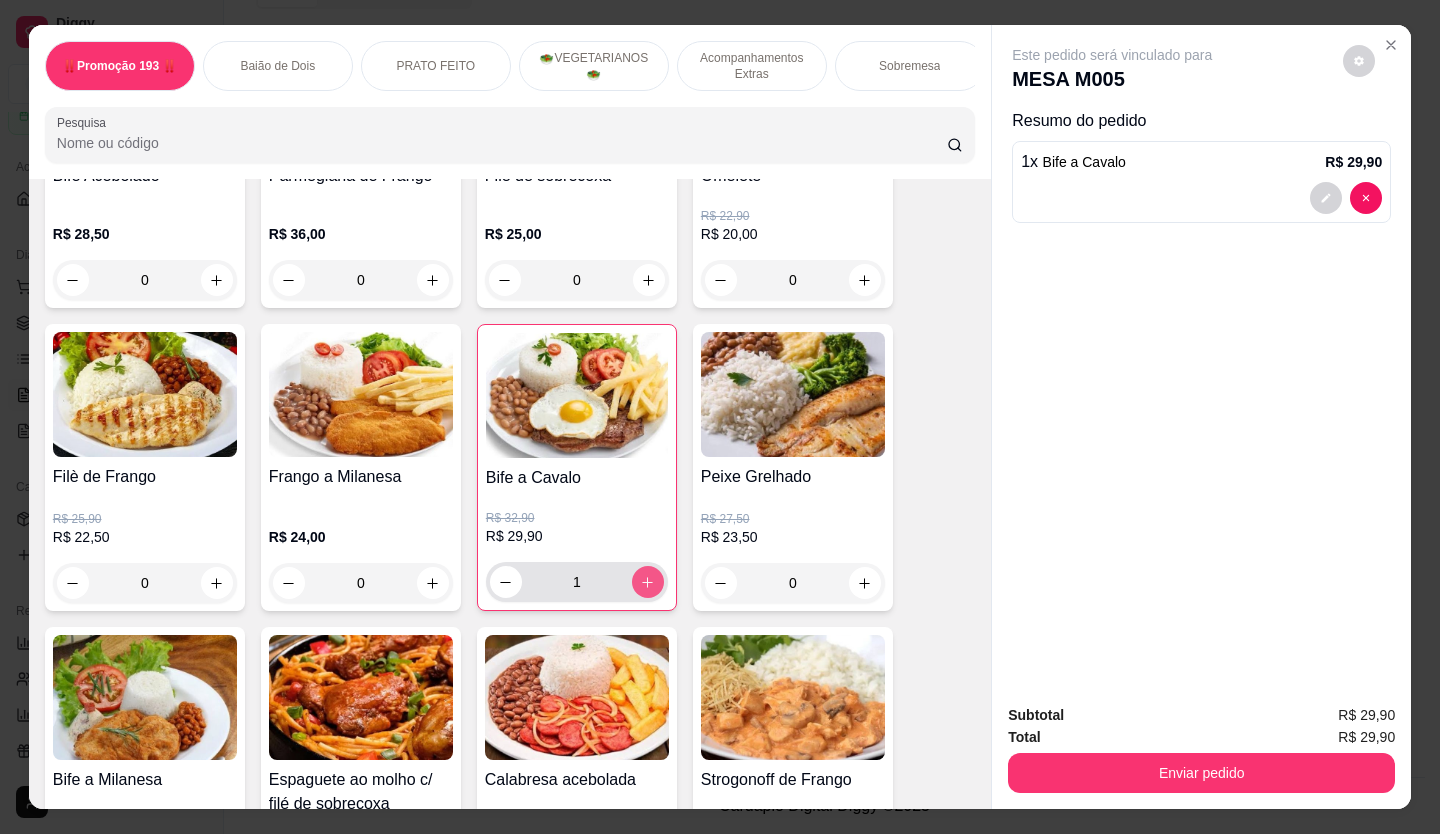 type on "1" 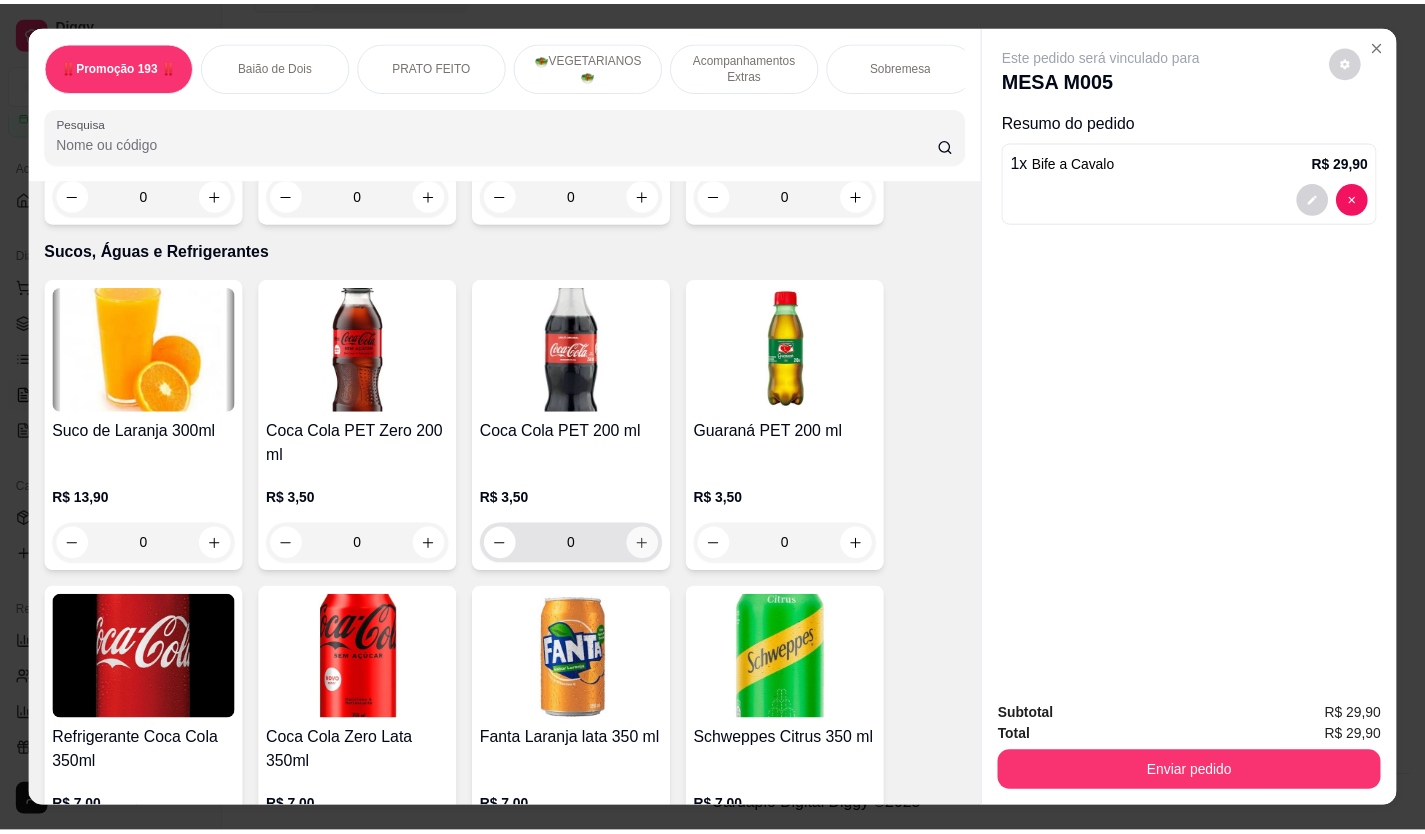 scroll, scrollTop: 4800, scrollLeft: 0, axis: vertical 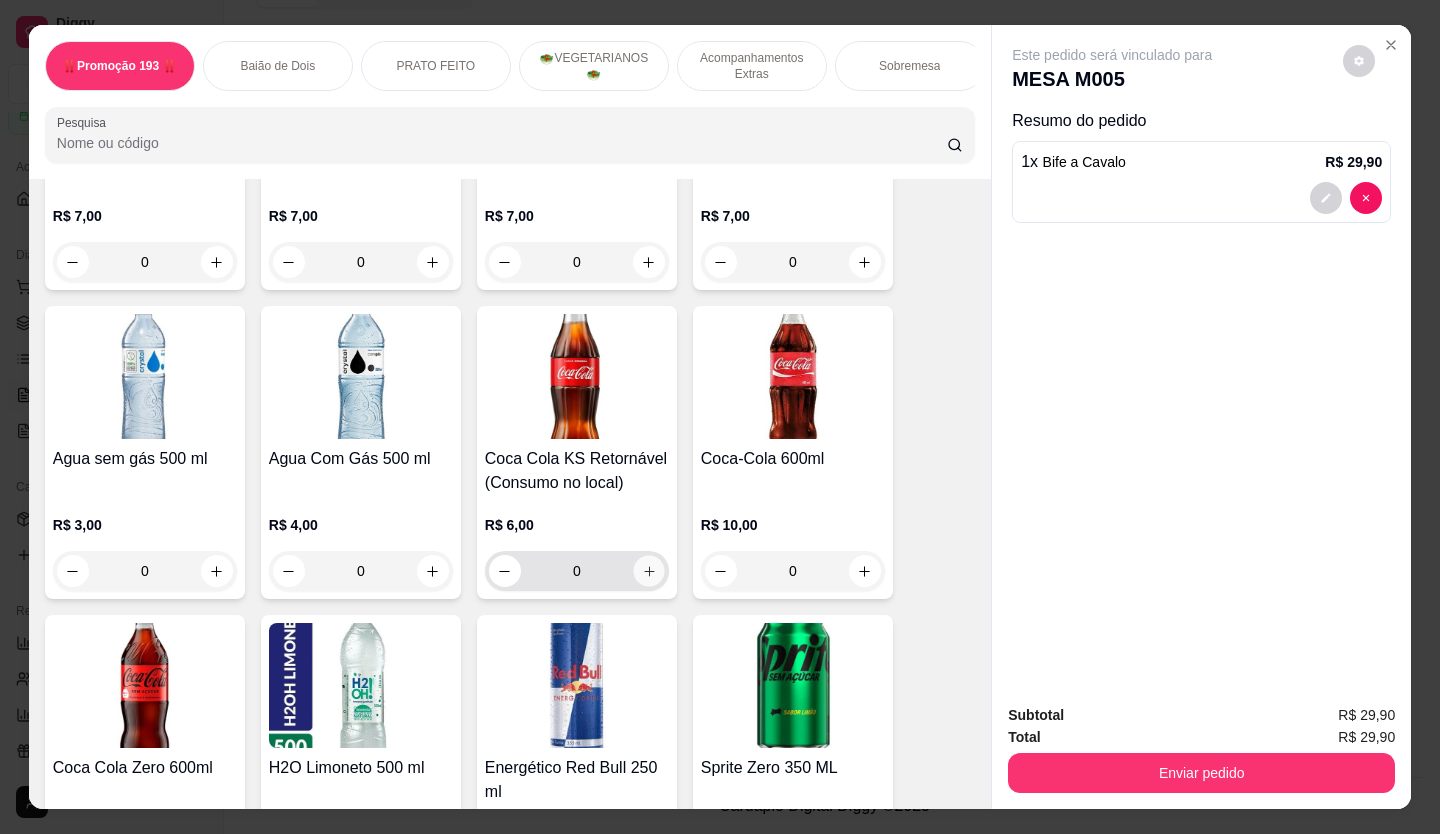 click 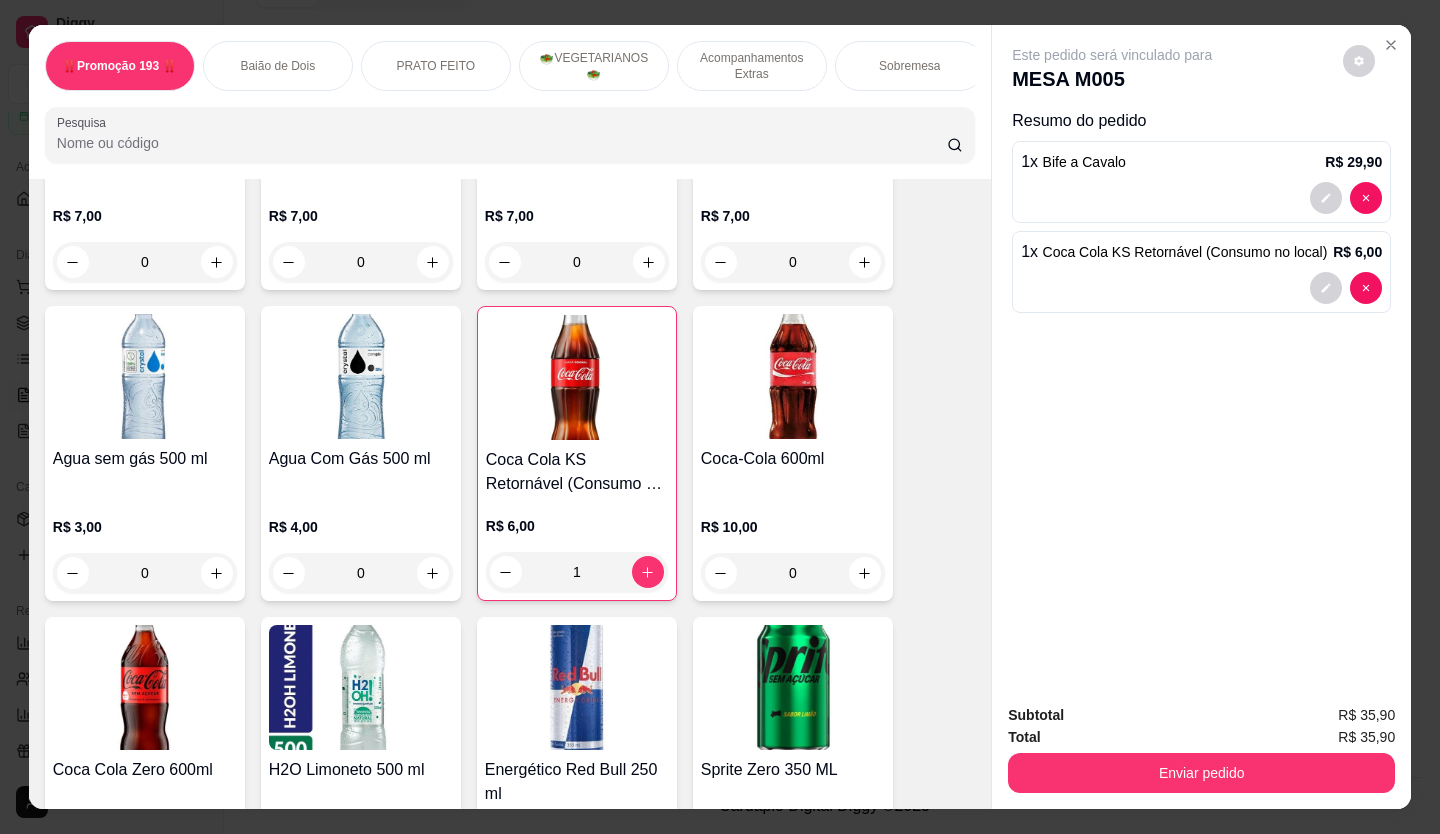 click on "Enviar pedido" at bounding box center [1201, 773] 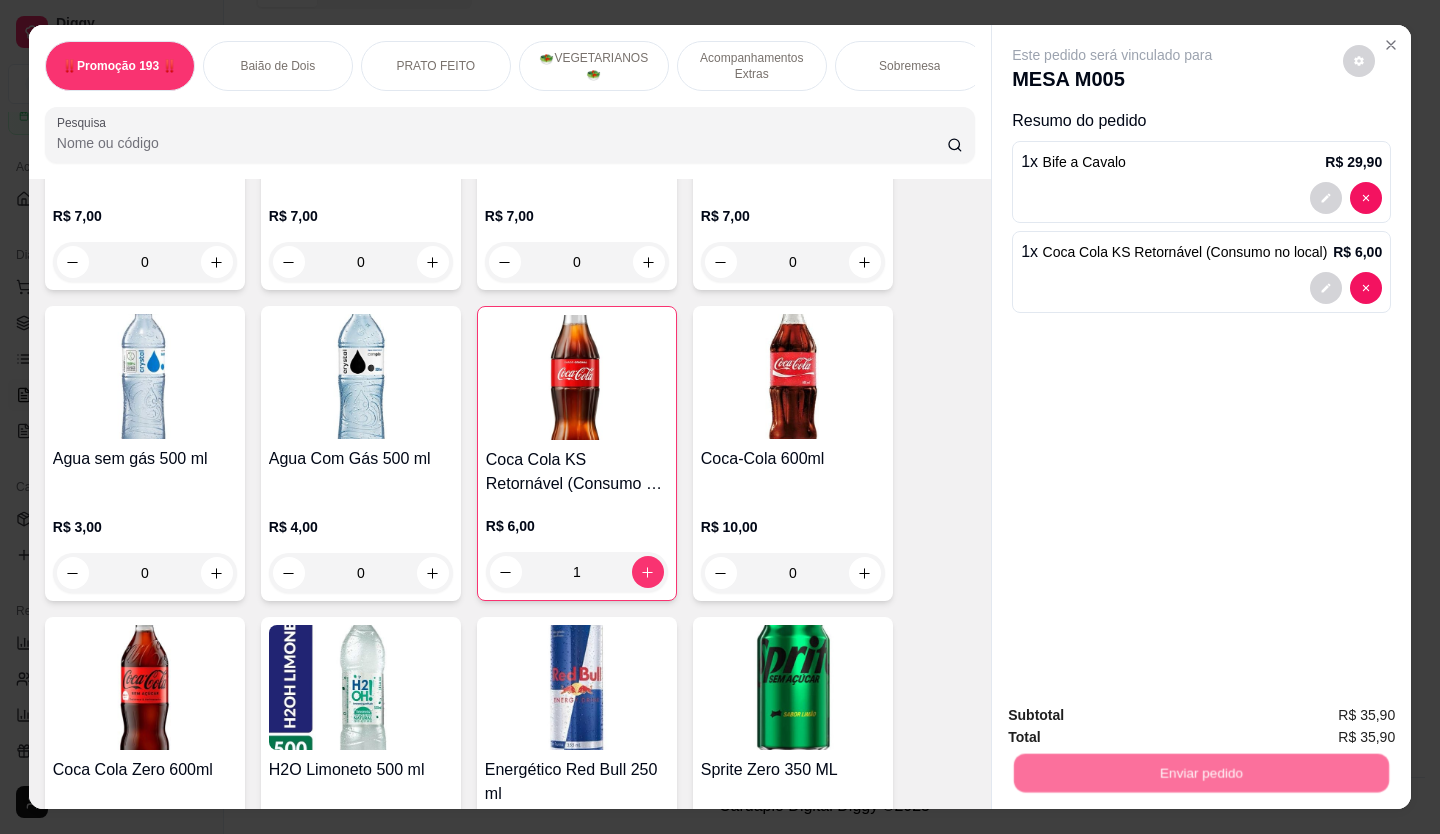 click on "Não registrar e enviar pedido" at bounding box center (1135, 716) 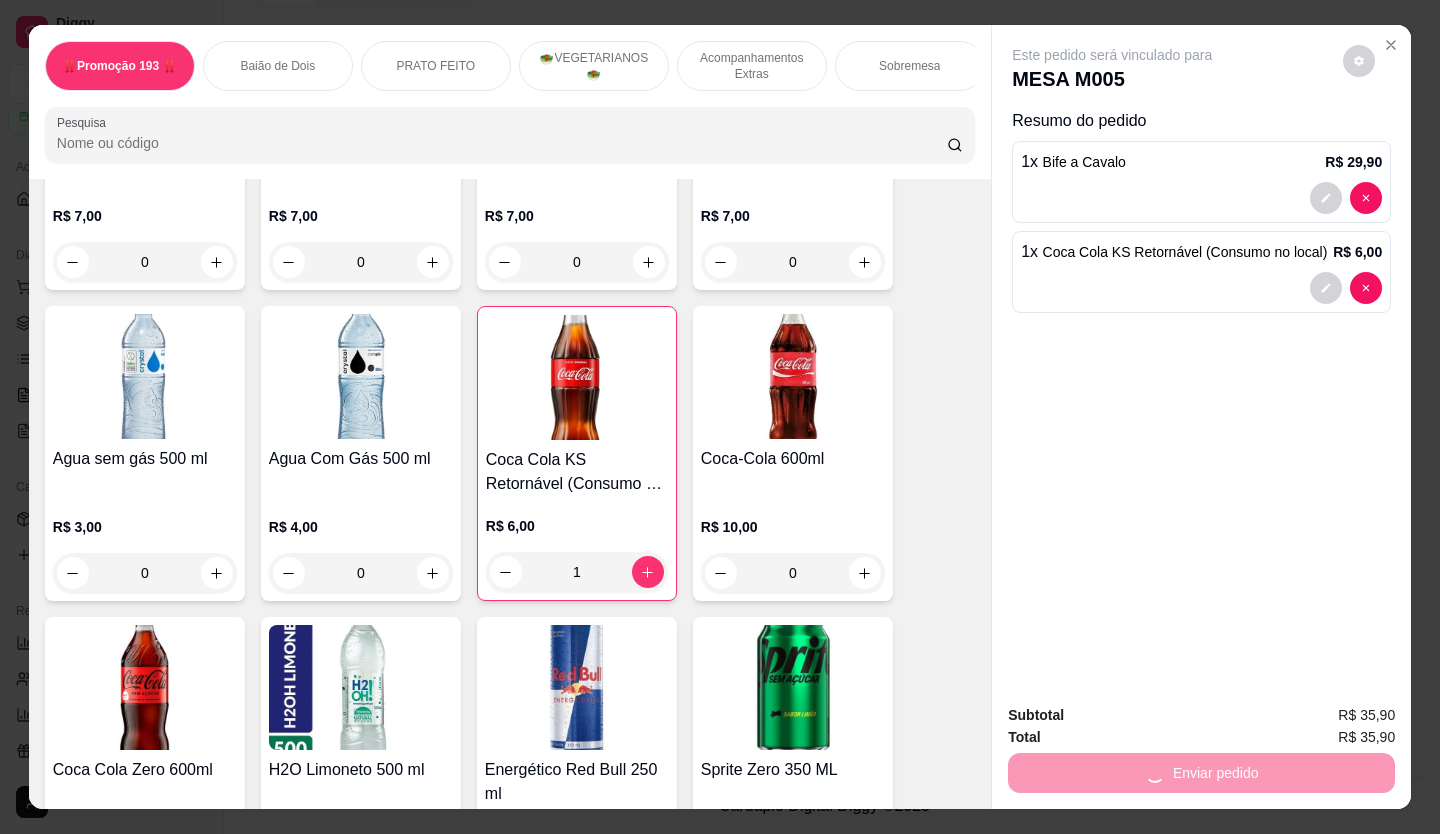 click on "Total R$ 35,90" at bounding box center [1201, 737] 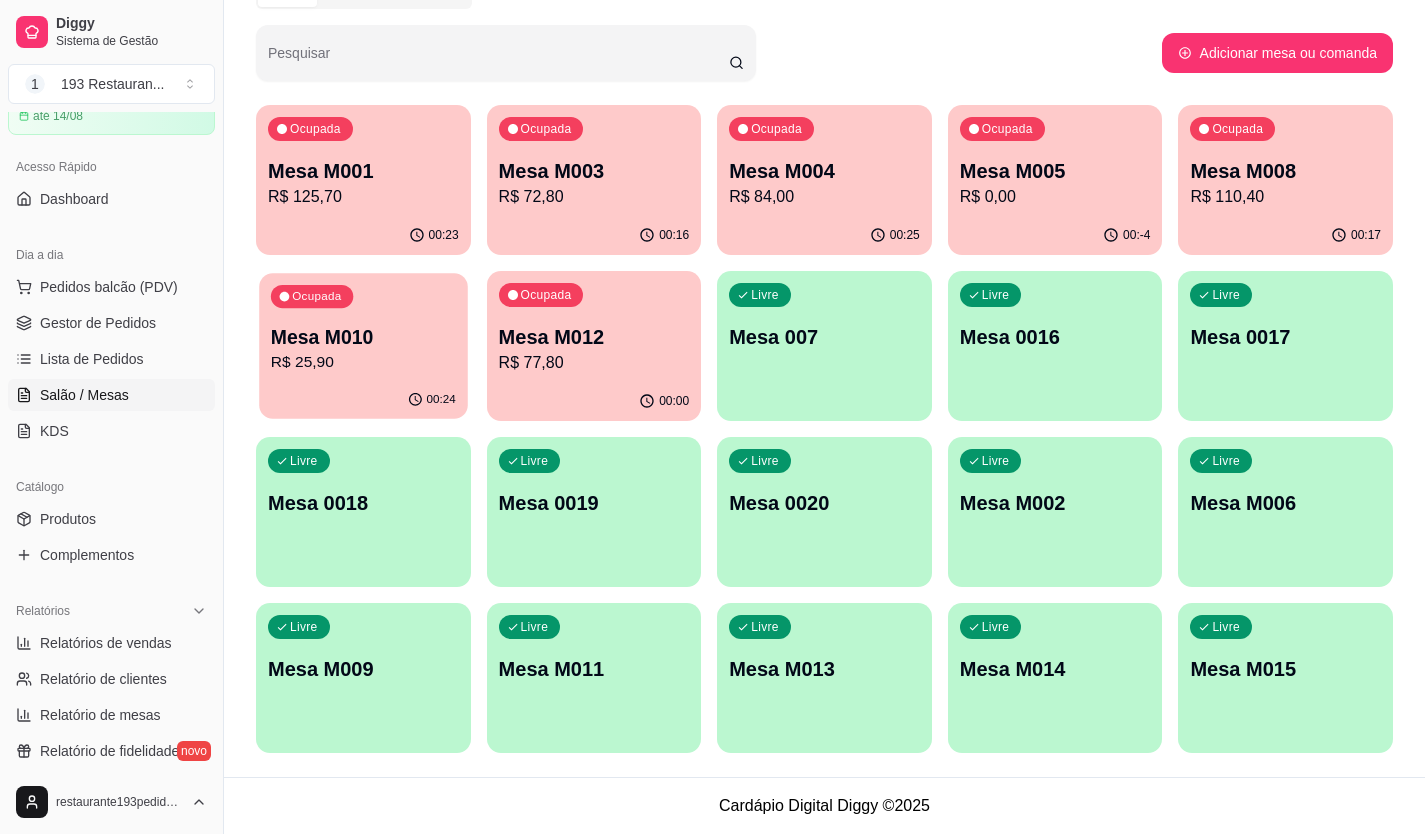 click on "00:24" at bounding box center (363, 400) 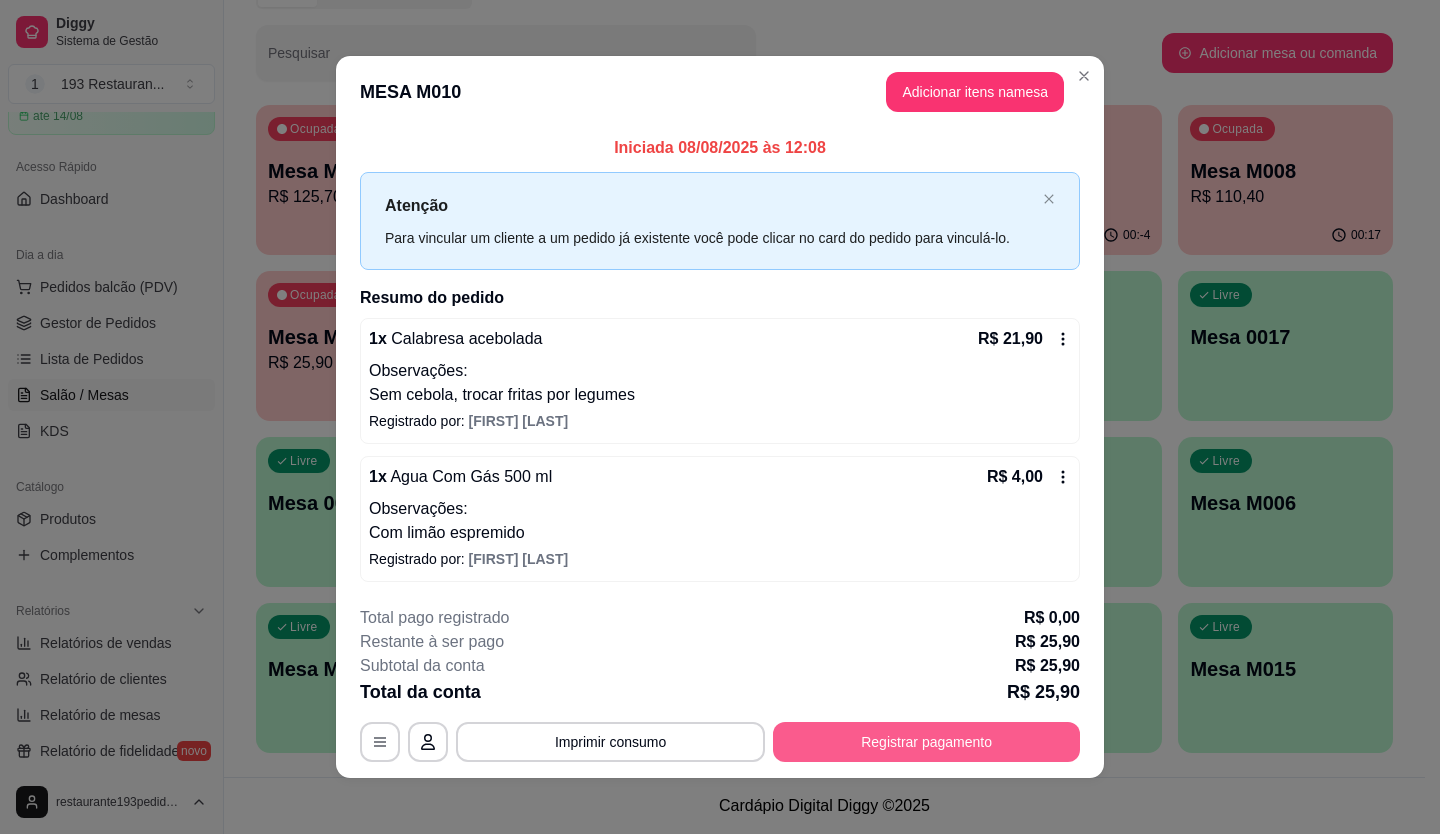 click on "Registrar pagamento" at bounding box center (926, 742) 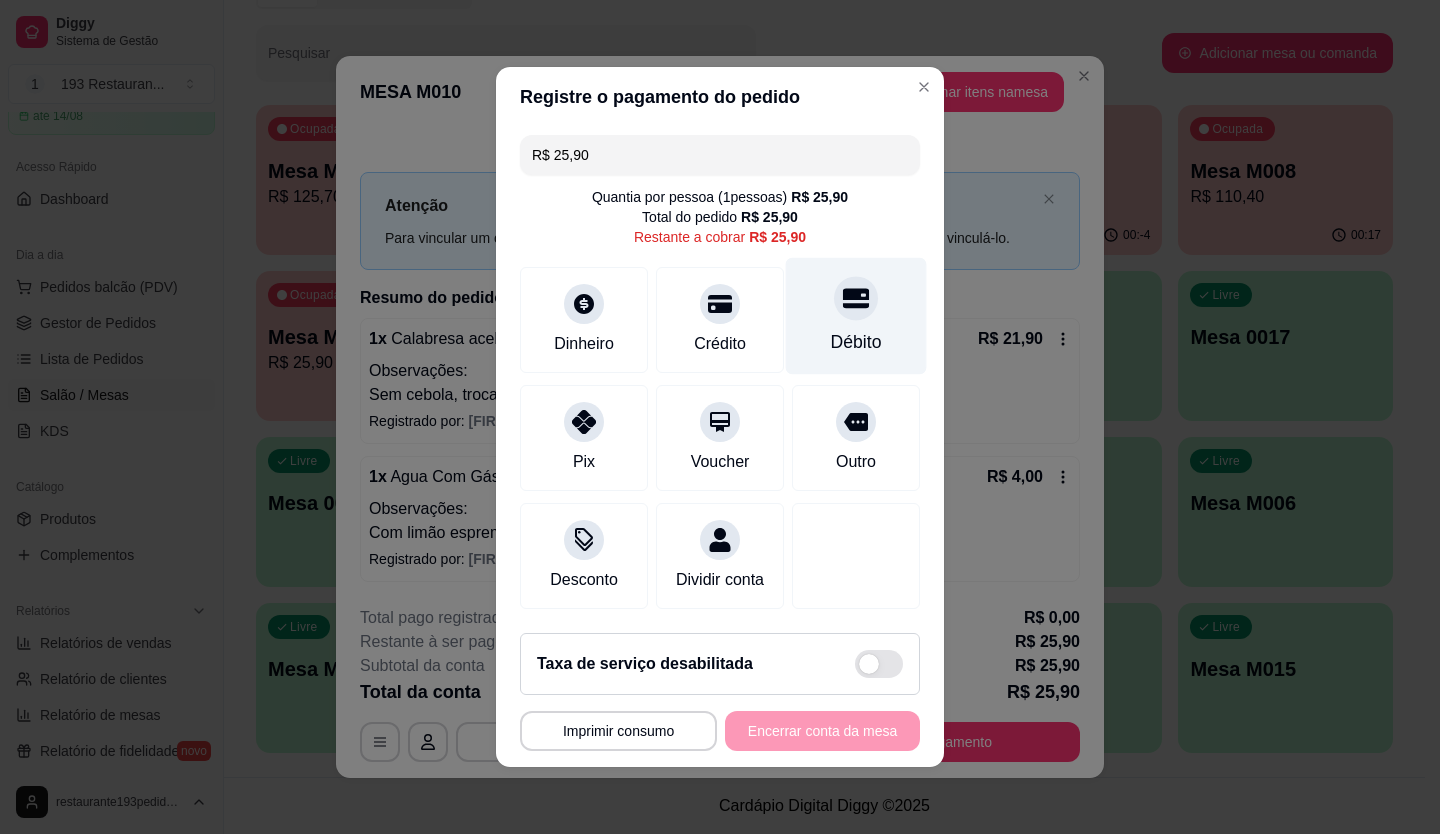 click at bounding box center (856, 298) 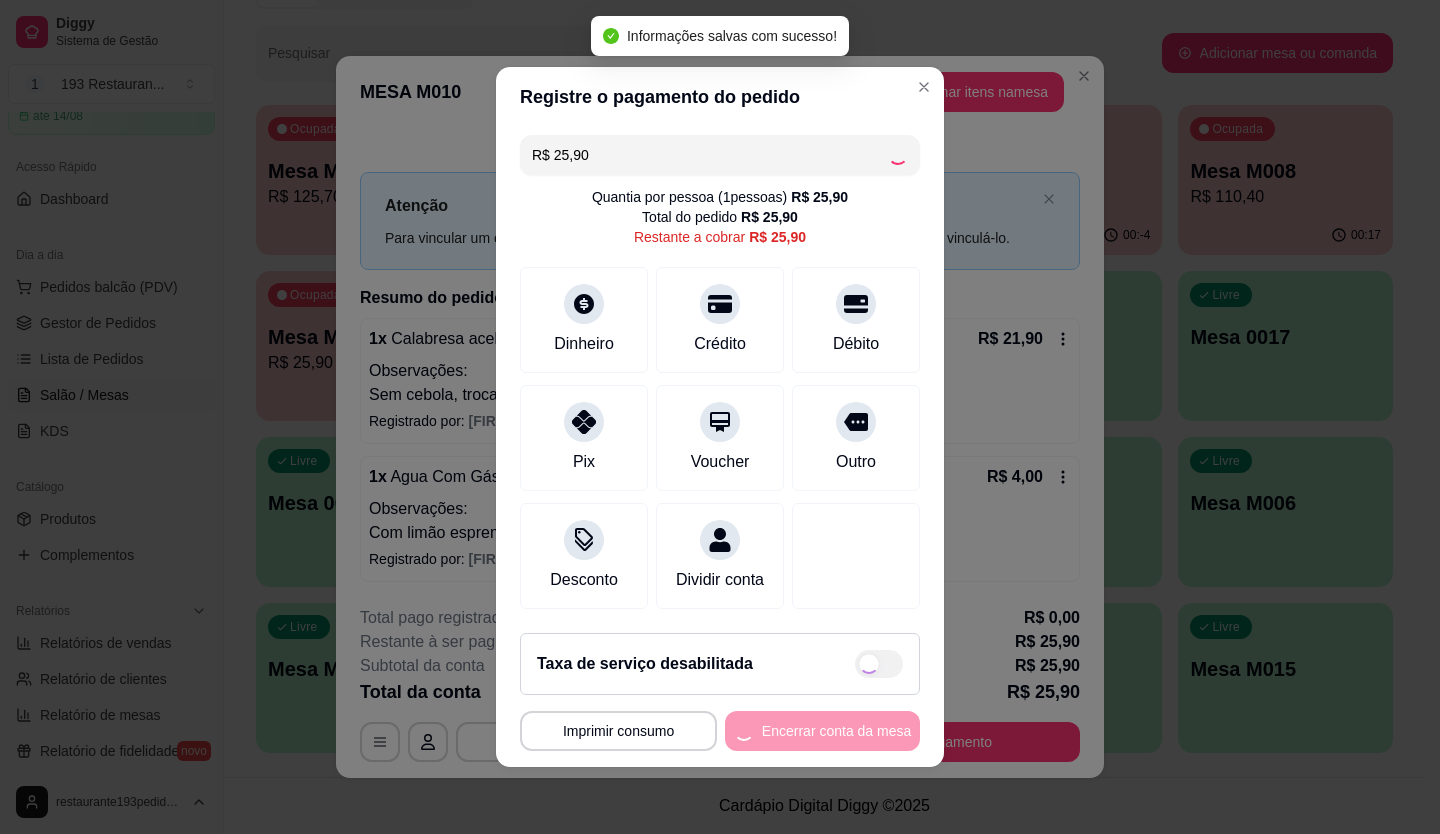 type on "R$ 0,00" 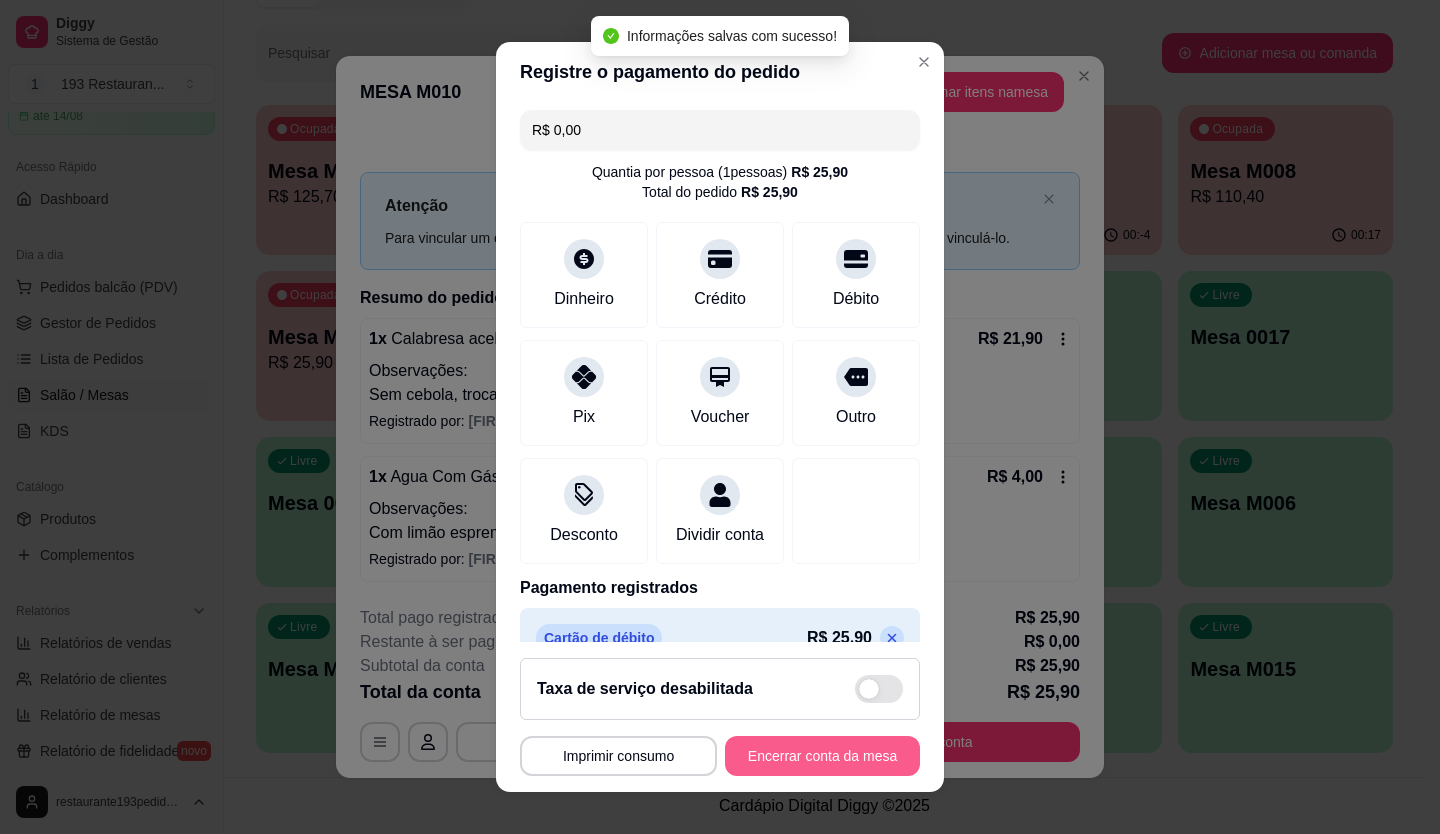 click on "Encerrar conta da mesa" at bounding box center (822, 756) 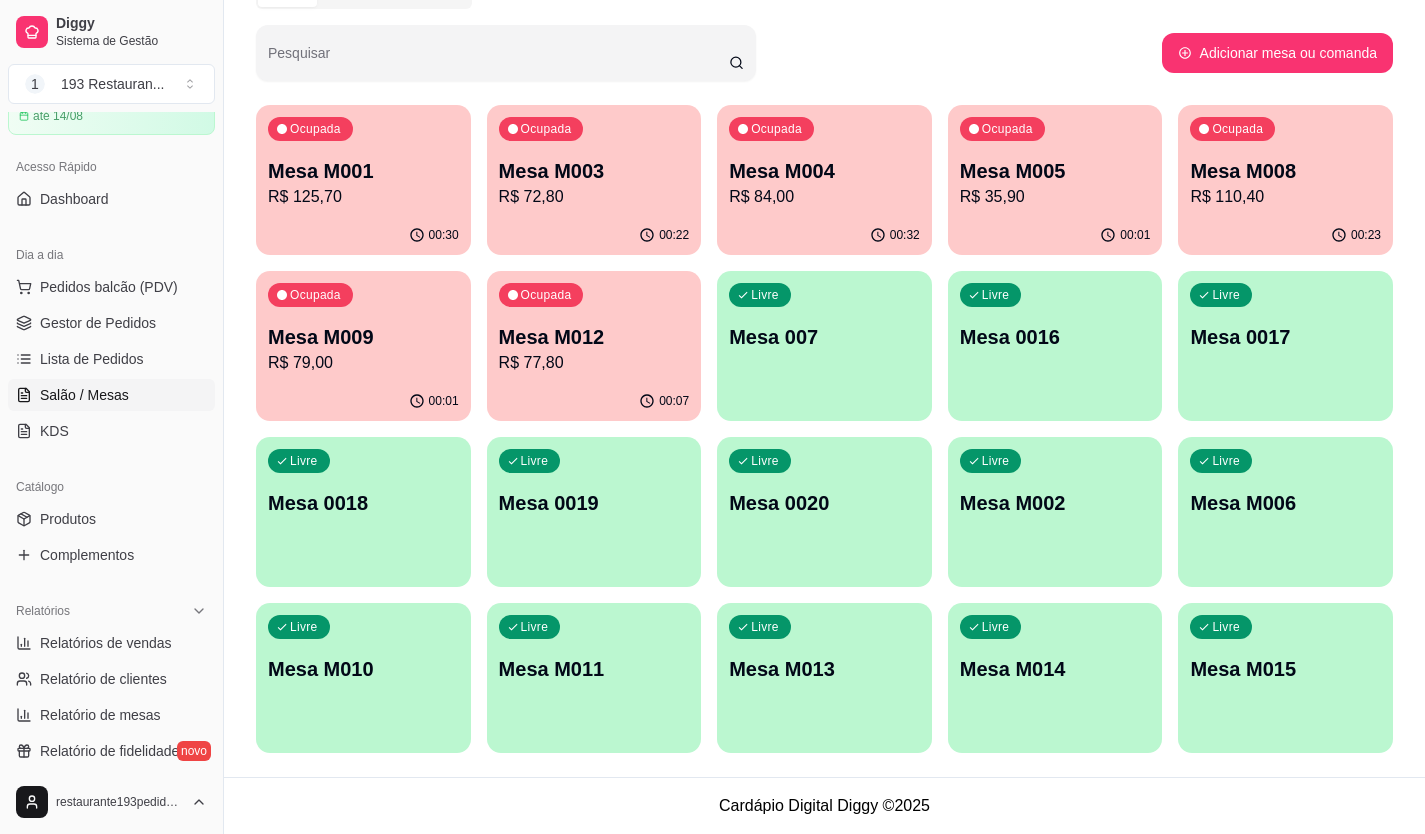 click on "R$ 72,80" at bounding box center [594, 197] 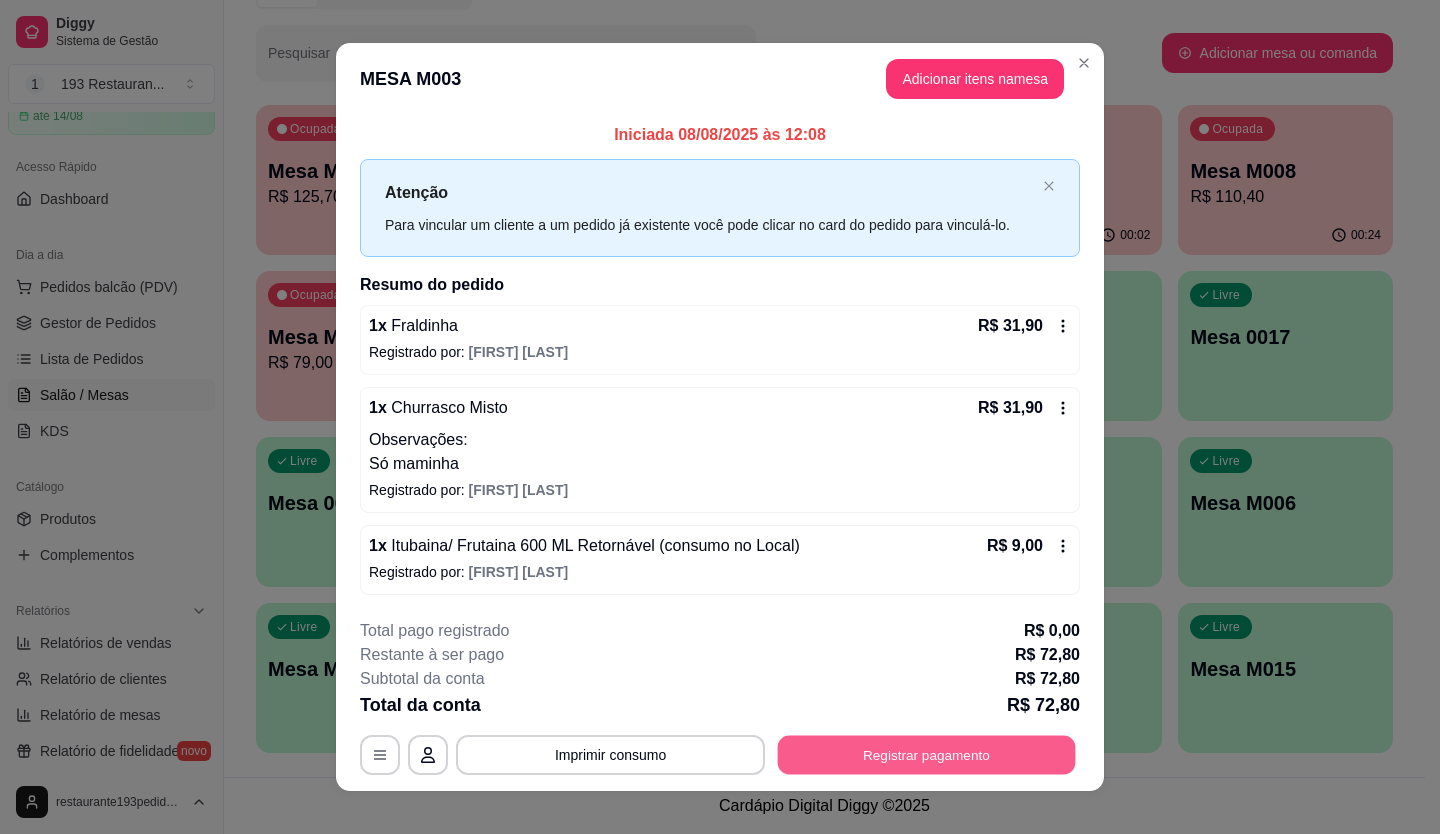 click on "Registrar pagamento" at bounding box center (927, 754) 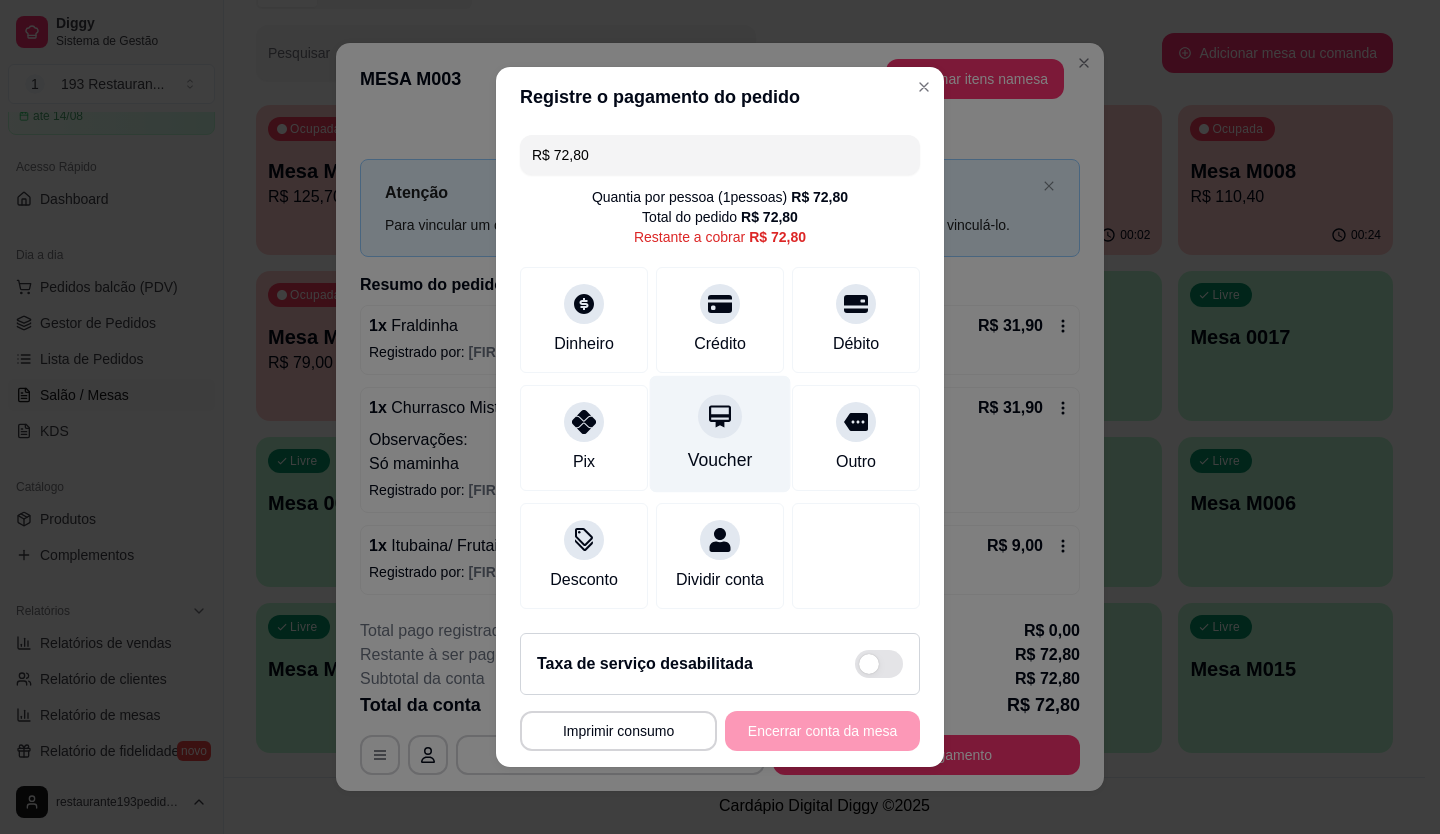 click at bounding box center (720, 416) 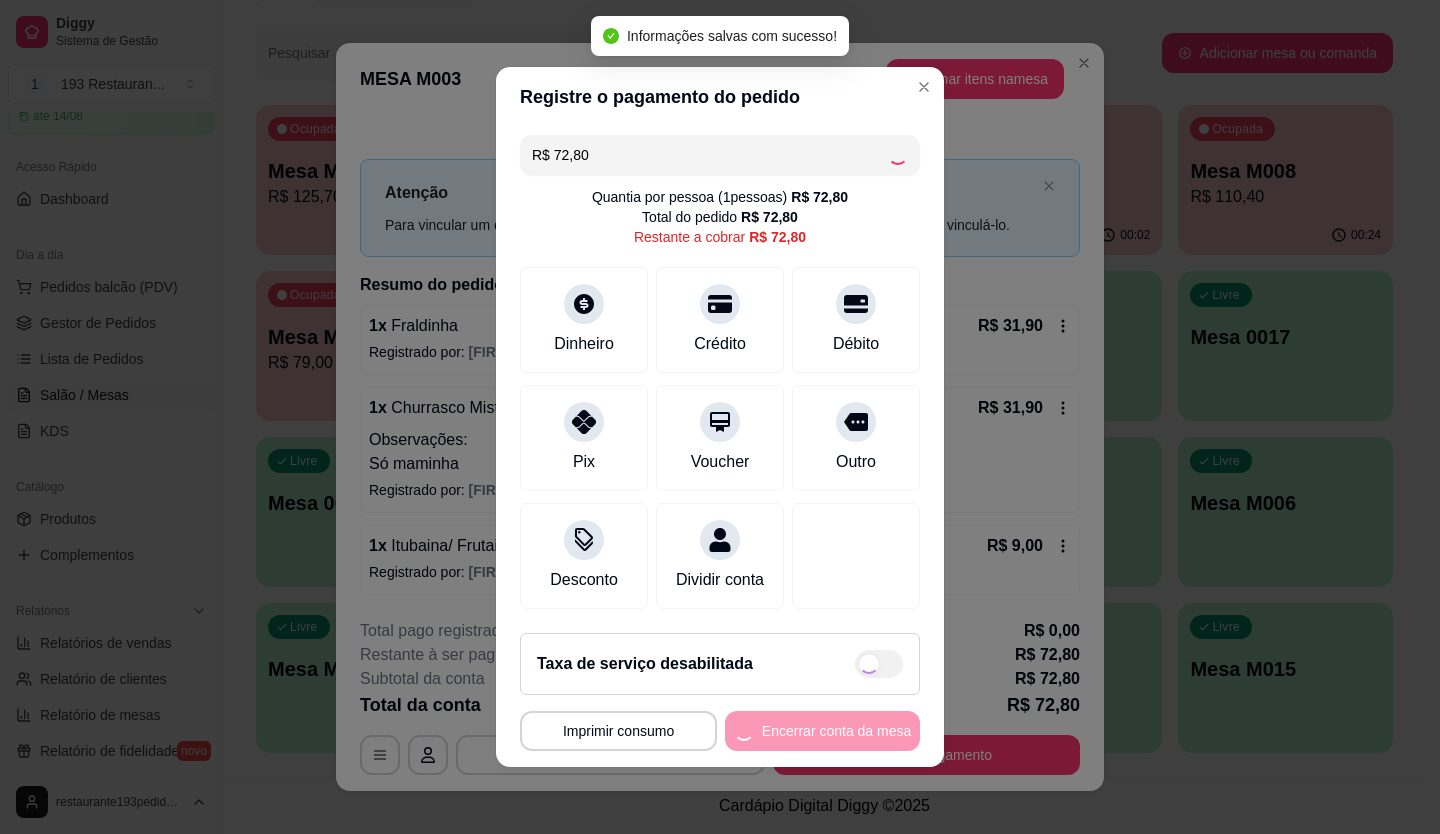 type on "R$ 0,00" 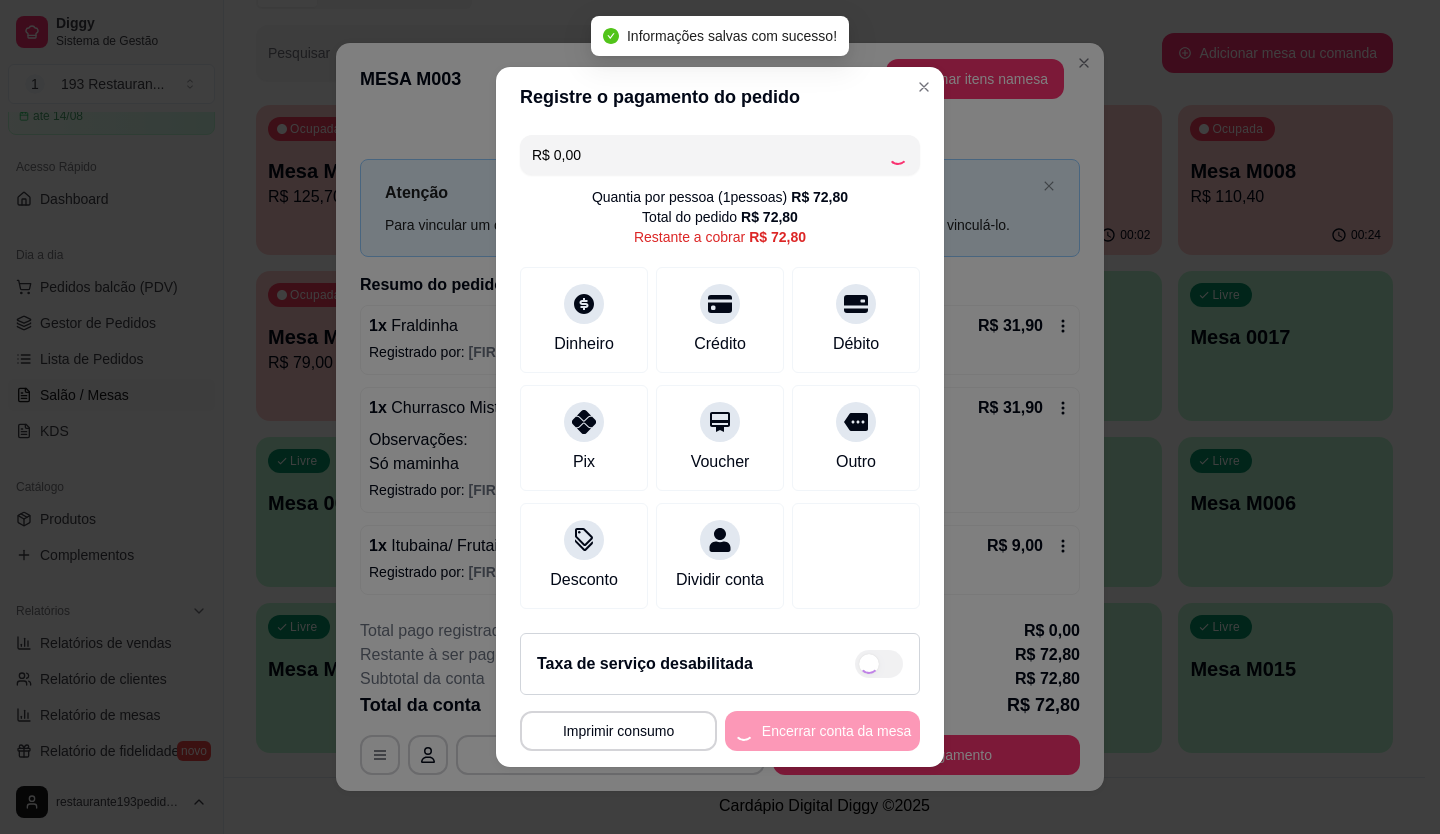 click on "Encerrar conta da mesa" at bounding box center (822, 731) 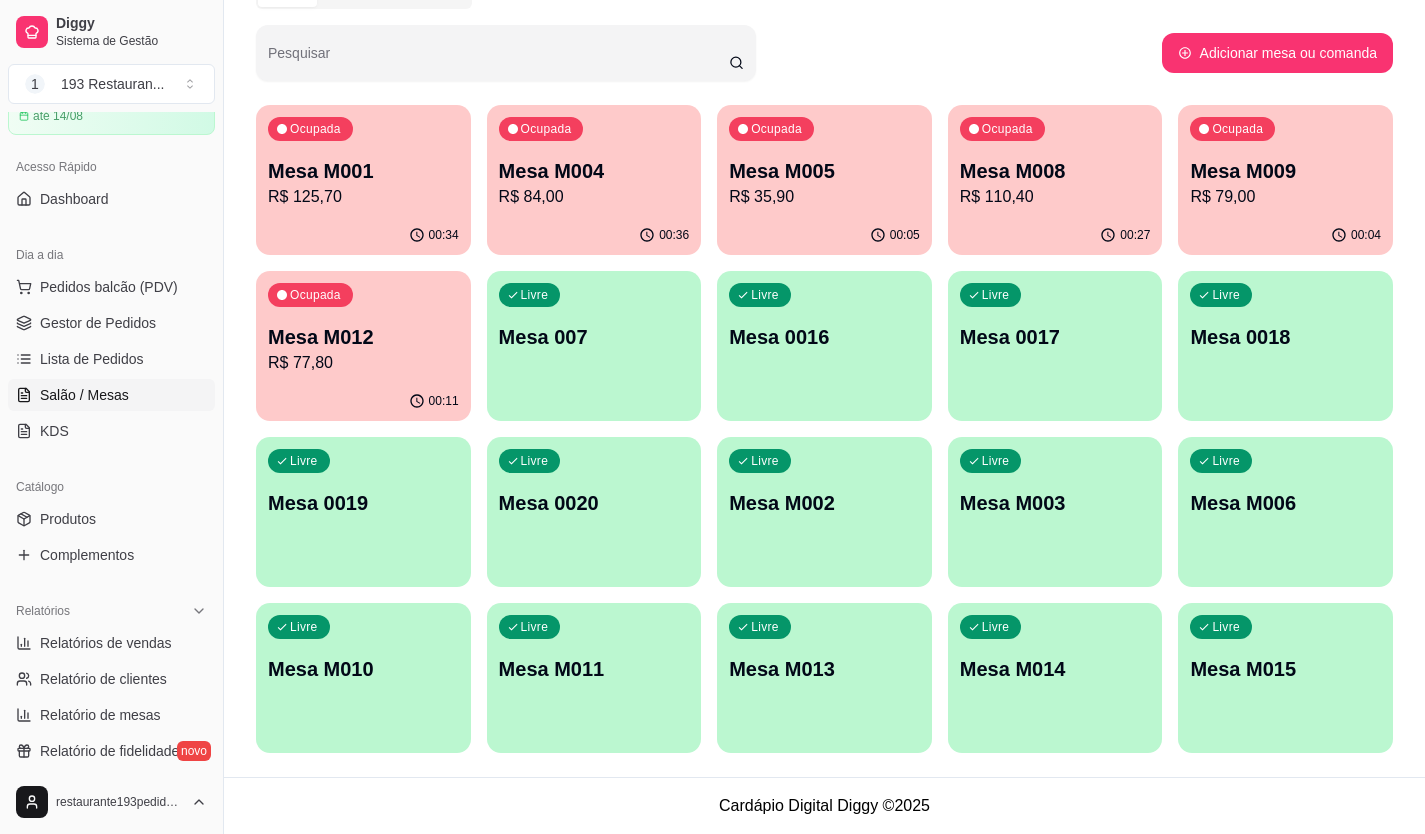 click on "R$ 110,40" at bounding box center [1055, 197] 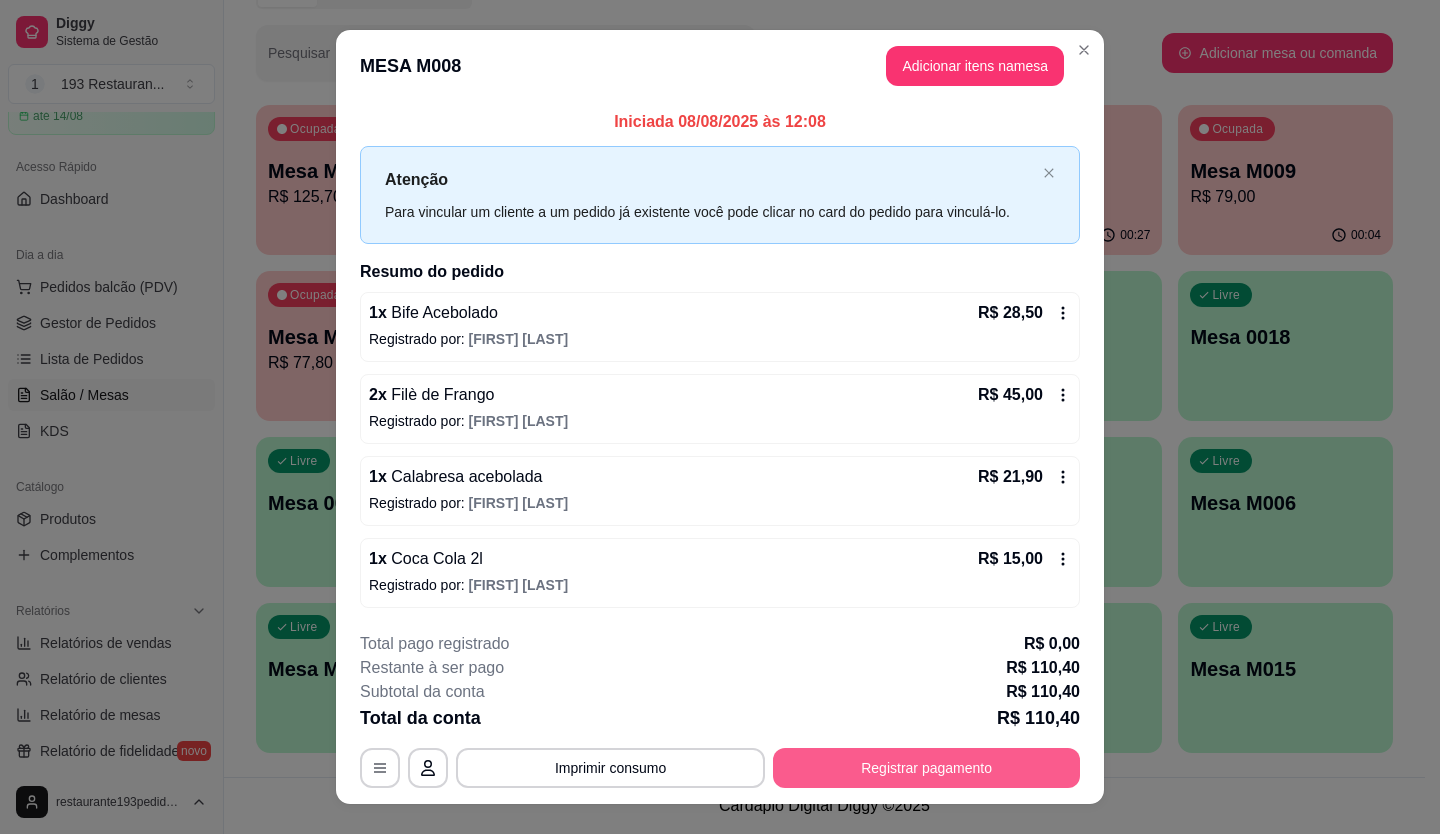 click on "Registrar pagamento" at bounding box center [926, 768] 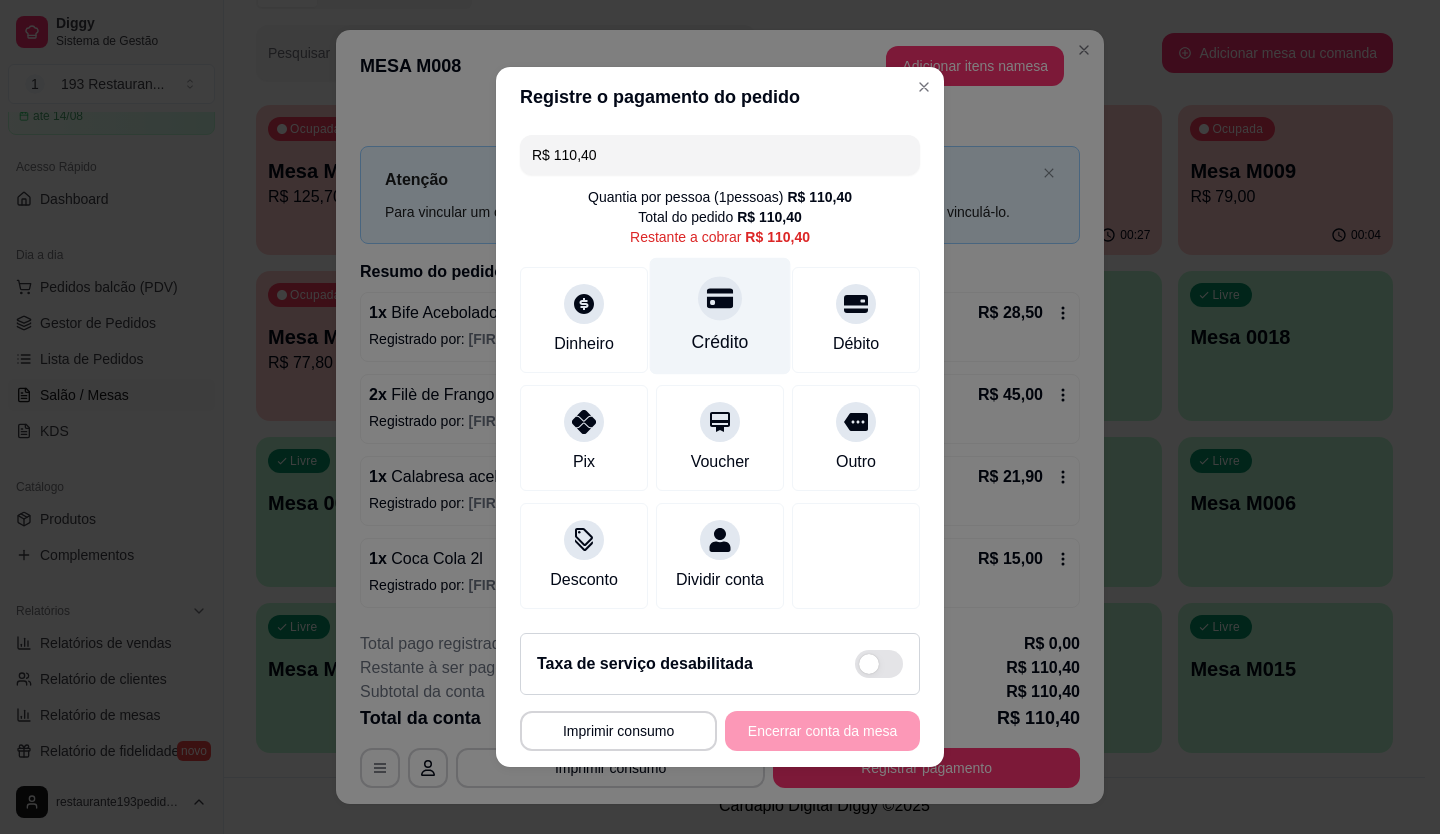 click on "Crédito" at bounding box center (720, 316) 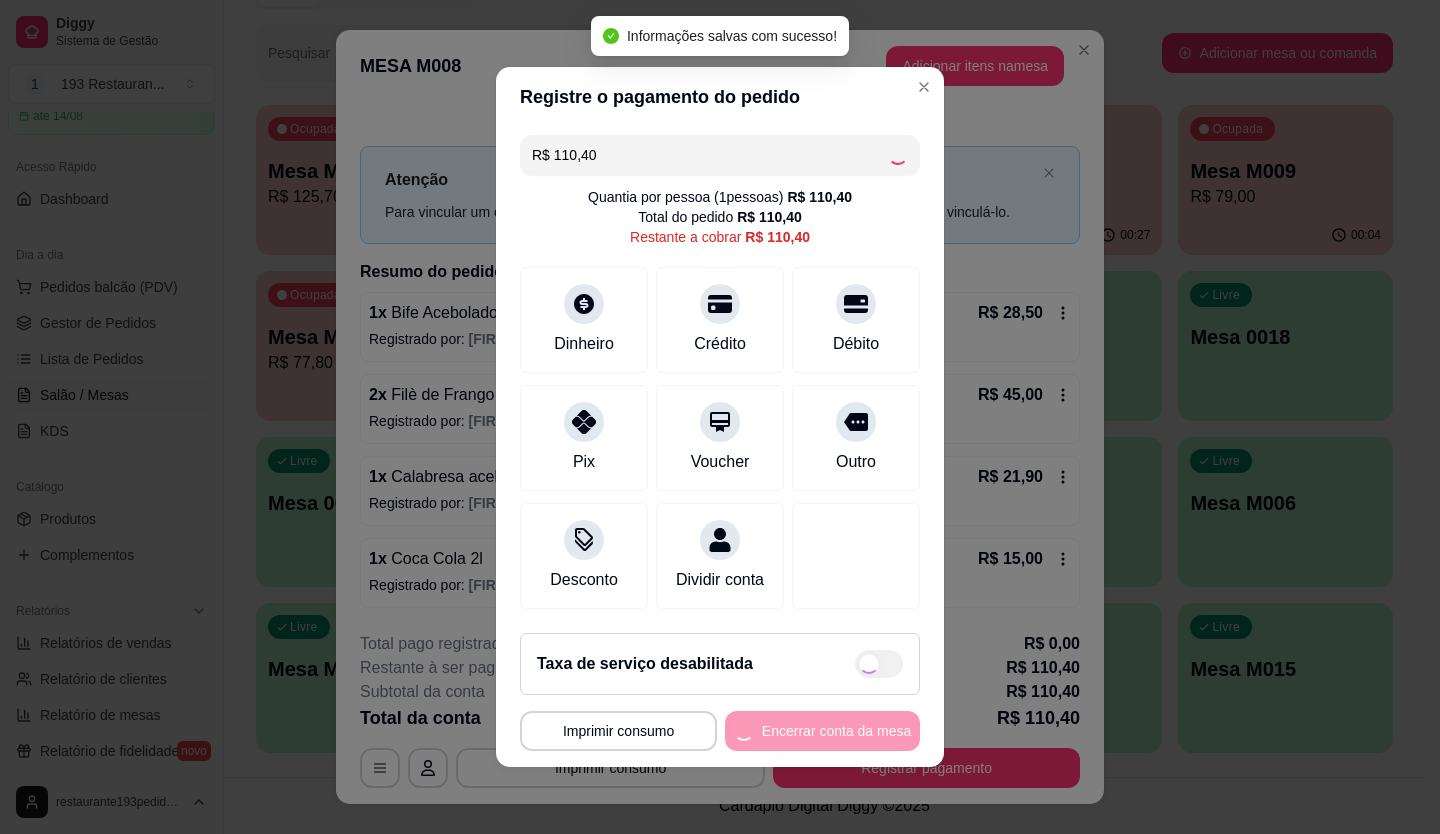 type on "R$ 0,00" 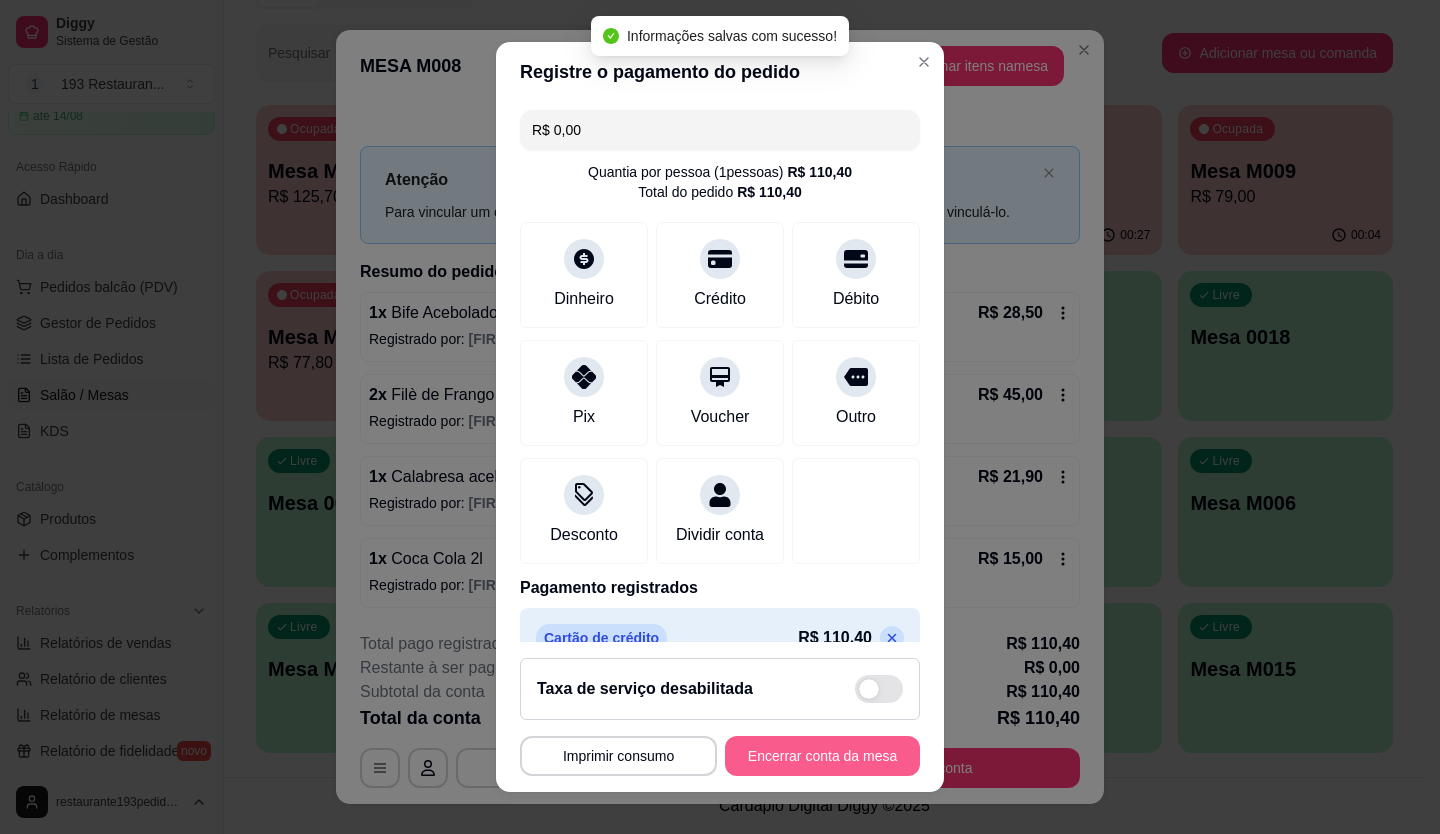 click on "Encerrar conta da mesa" at bounding box center (822, 756) 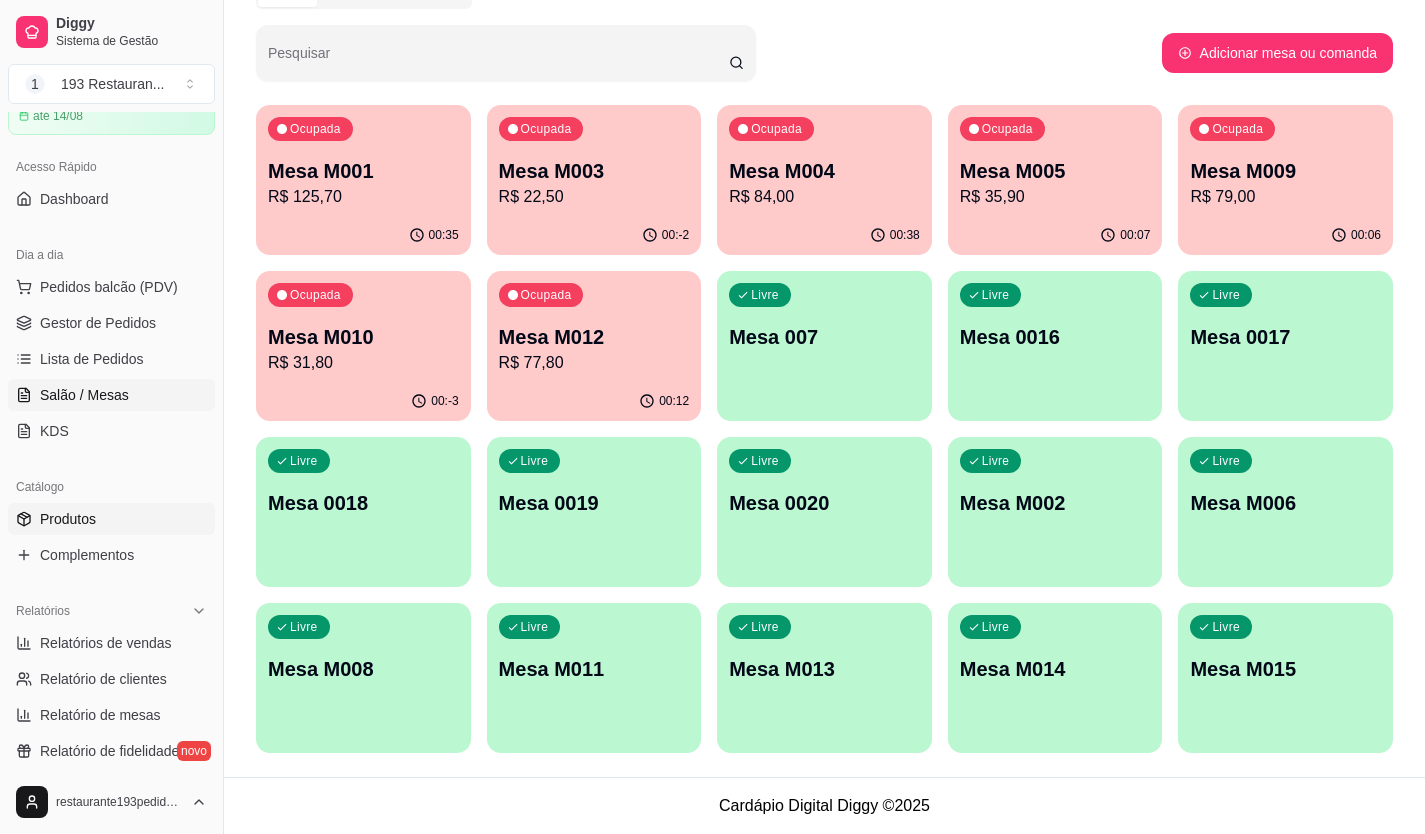 click on "Produtos" at bounding box center [68, 519] 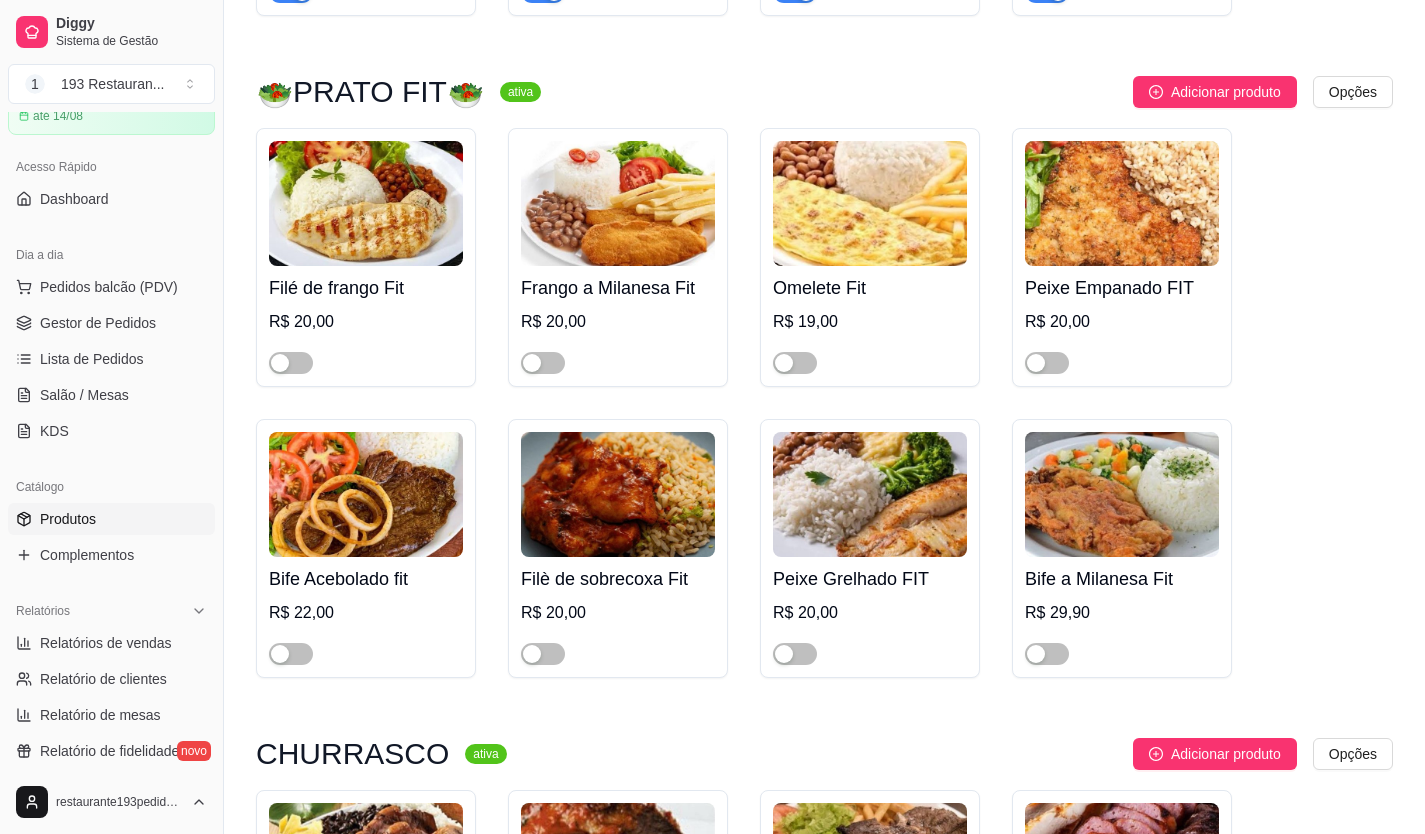 scroll, scrollTop: 3800, scrollLeft: 0, axis: vertical 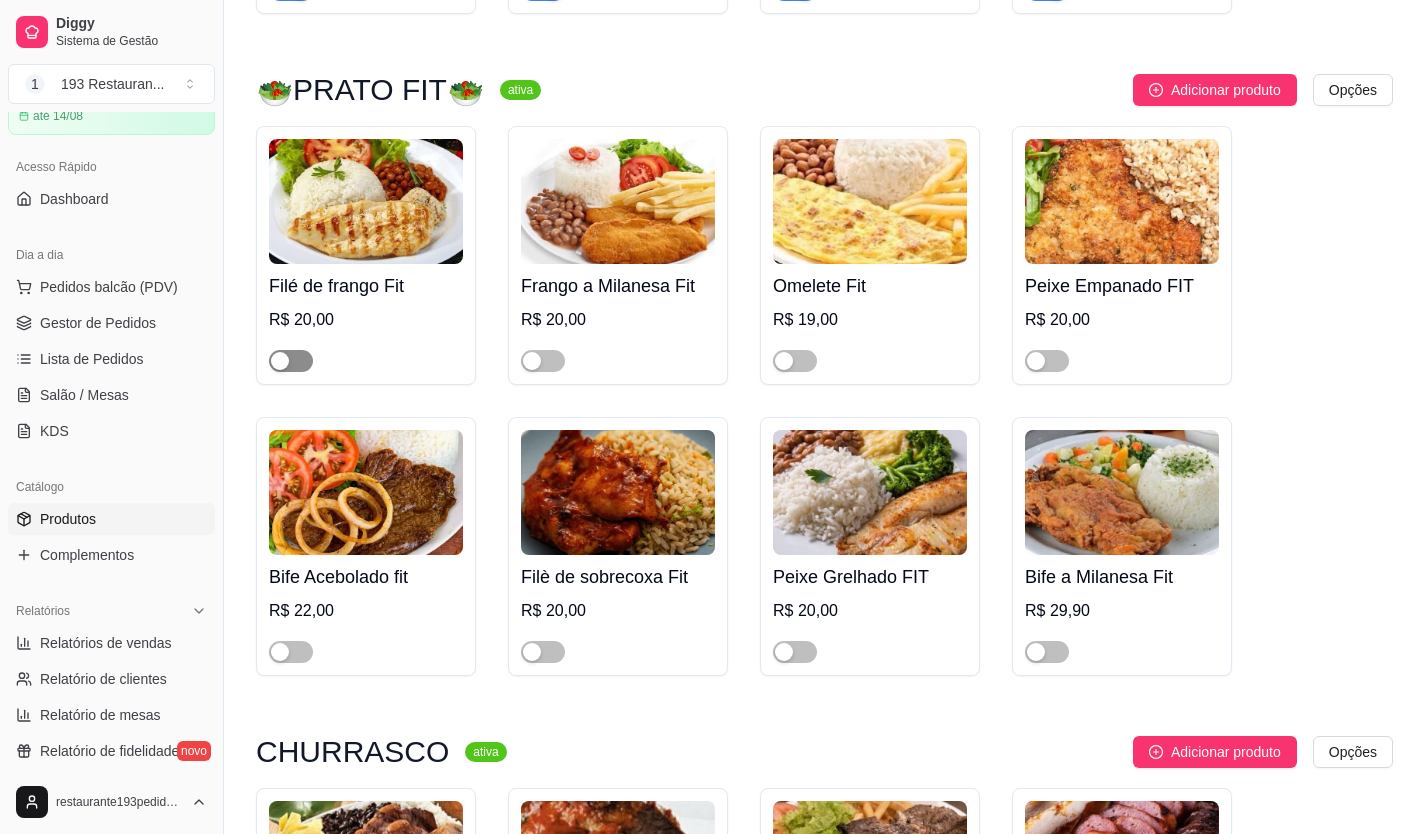click at bounding box center (280, 361) 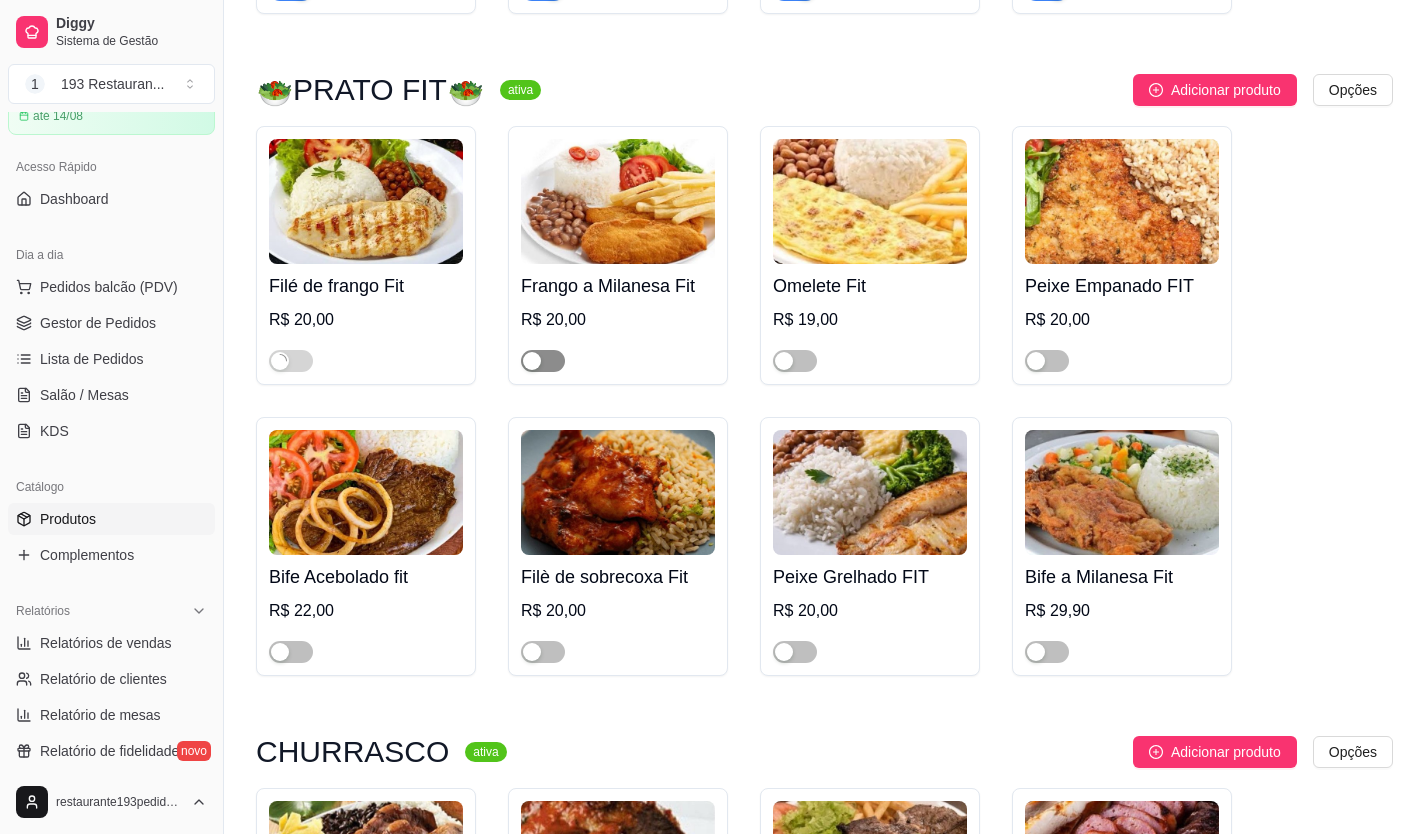 click at bounding box center (543, 361) 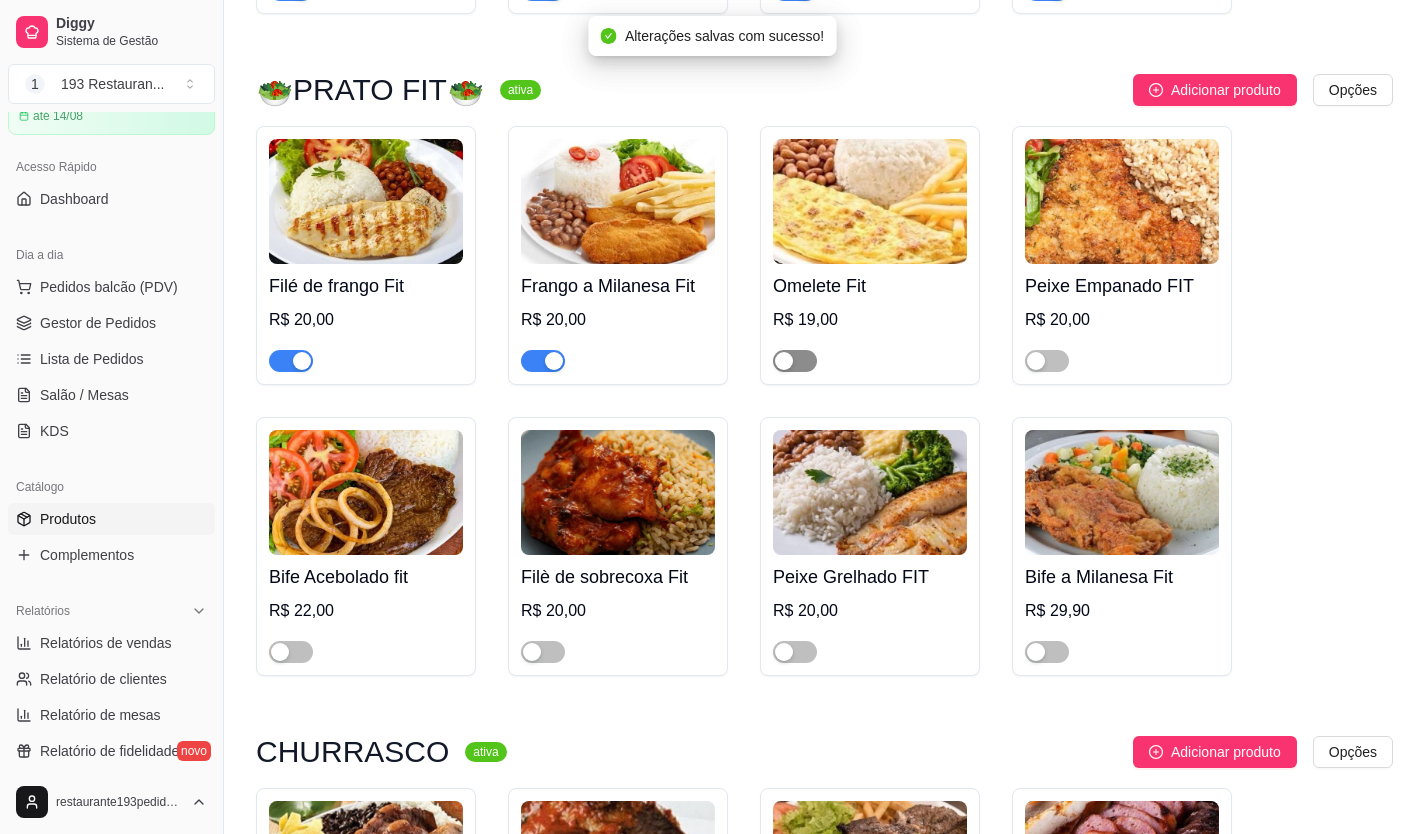 click at bounding box center [795, 361] 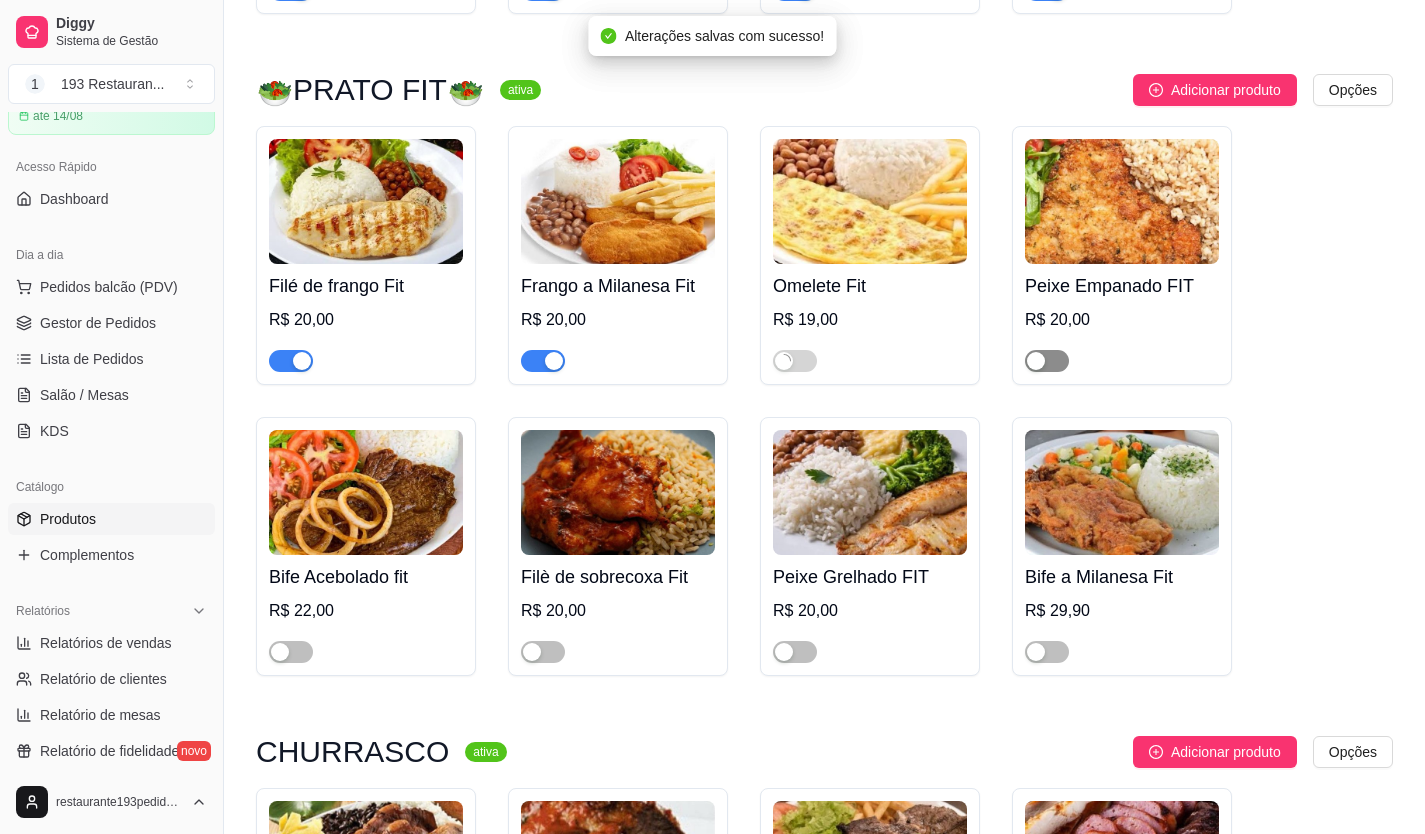 click at bounding box center [1047, 361] 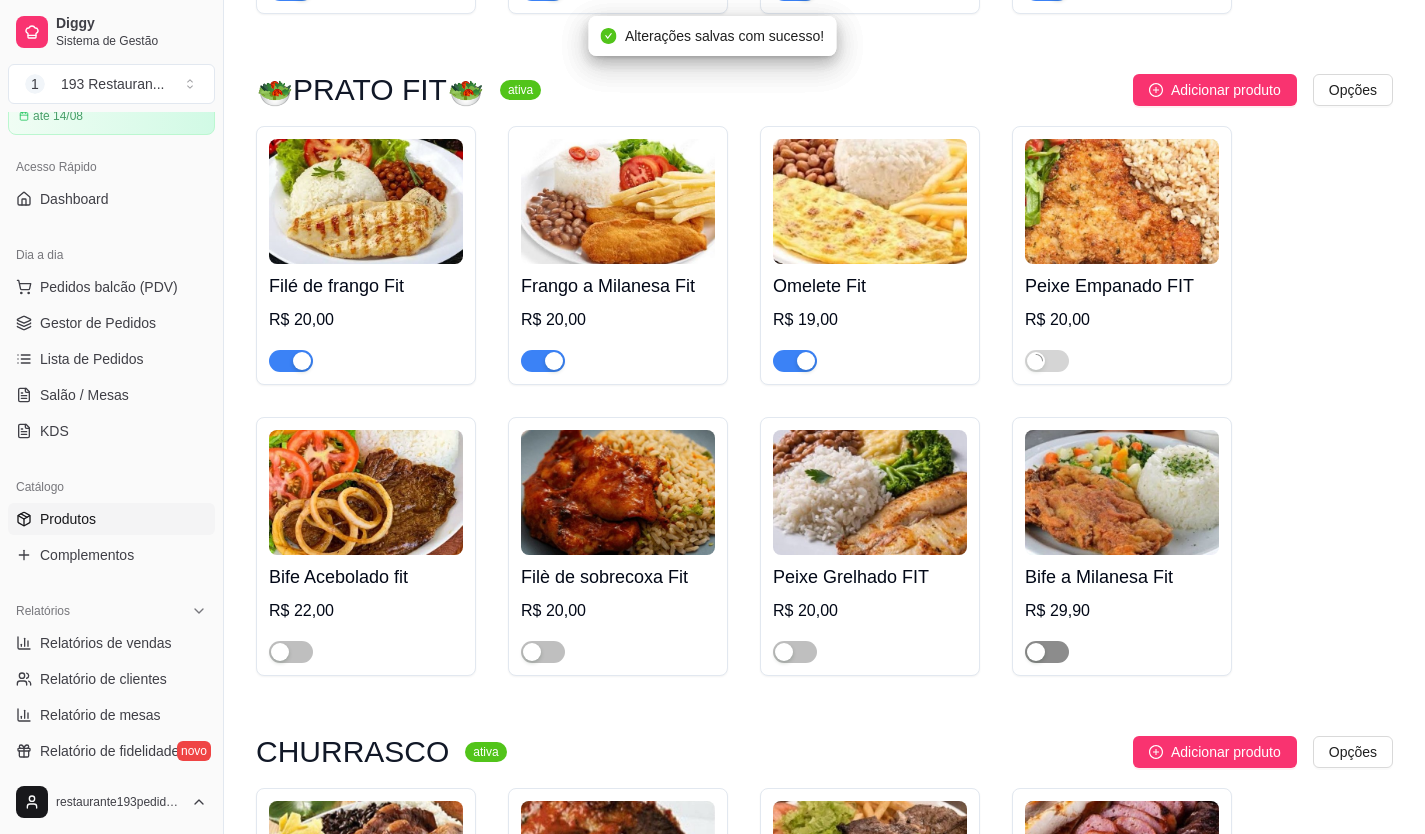 click at bounding box center (1047, 652) 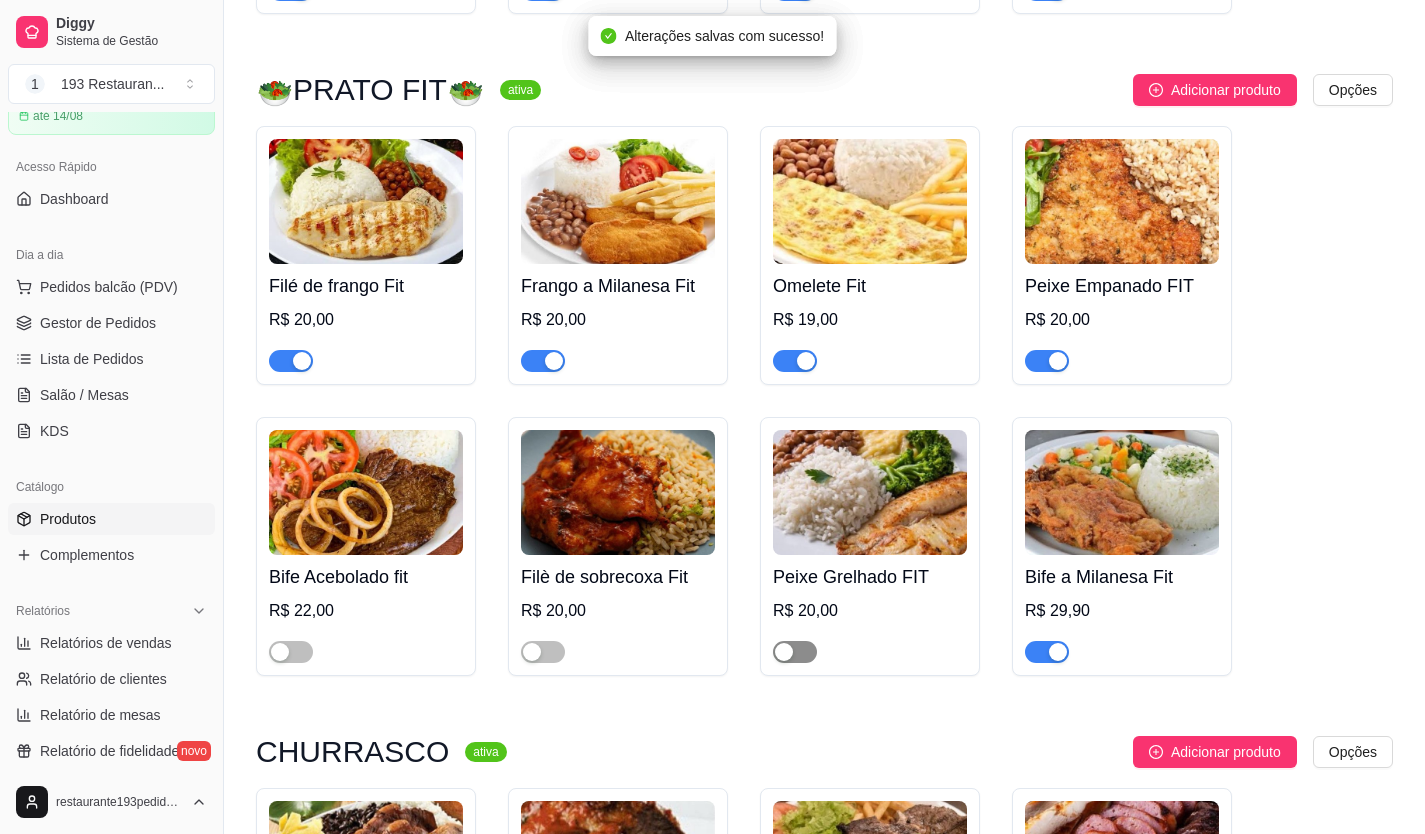 click at bounding box center (795, 652) 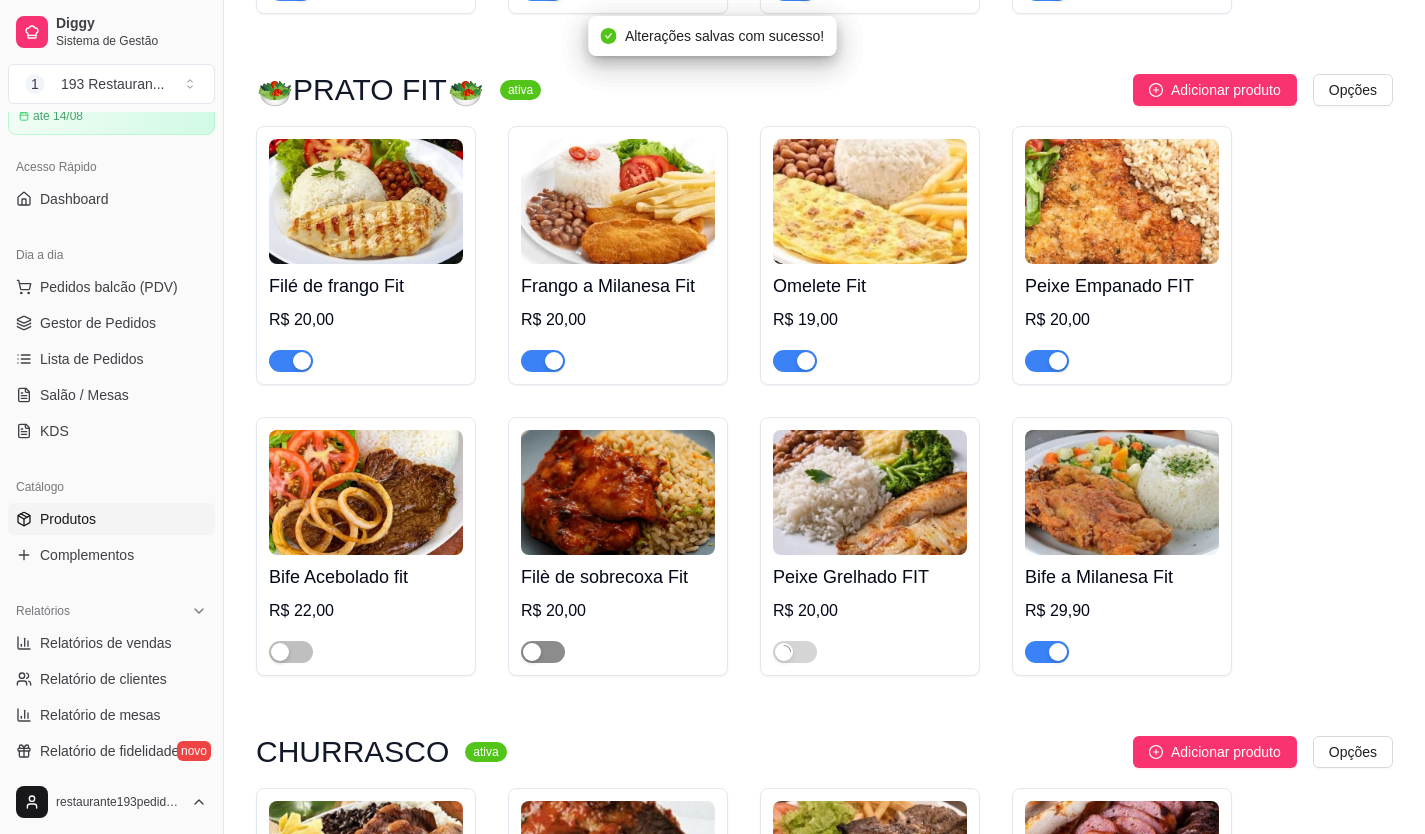 click at bounding box center [532, 652] 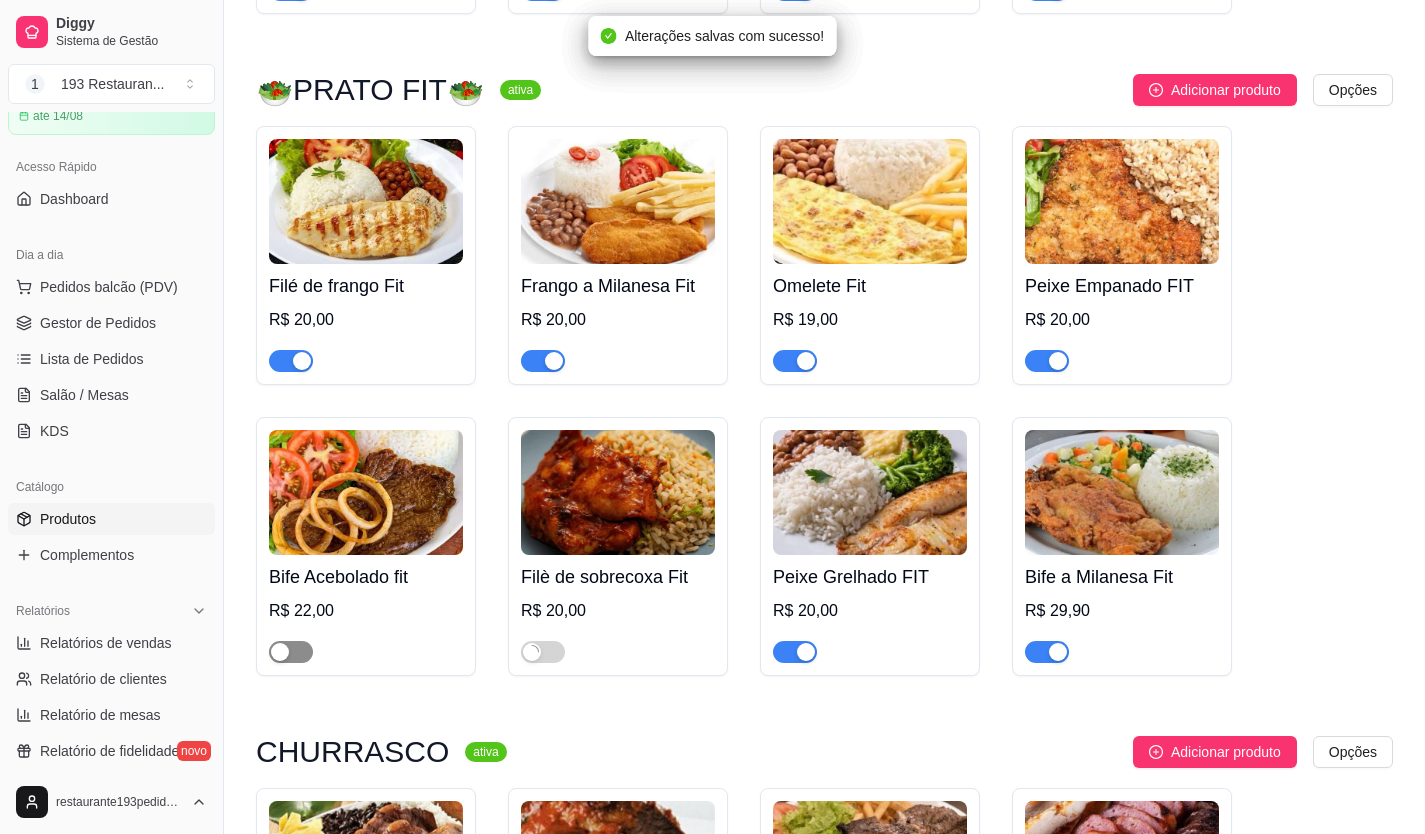 click at bounding box center (280, 652) 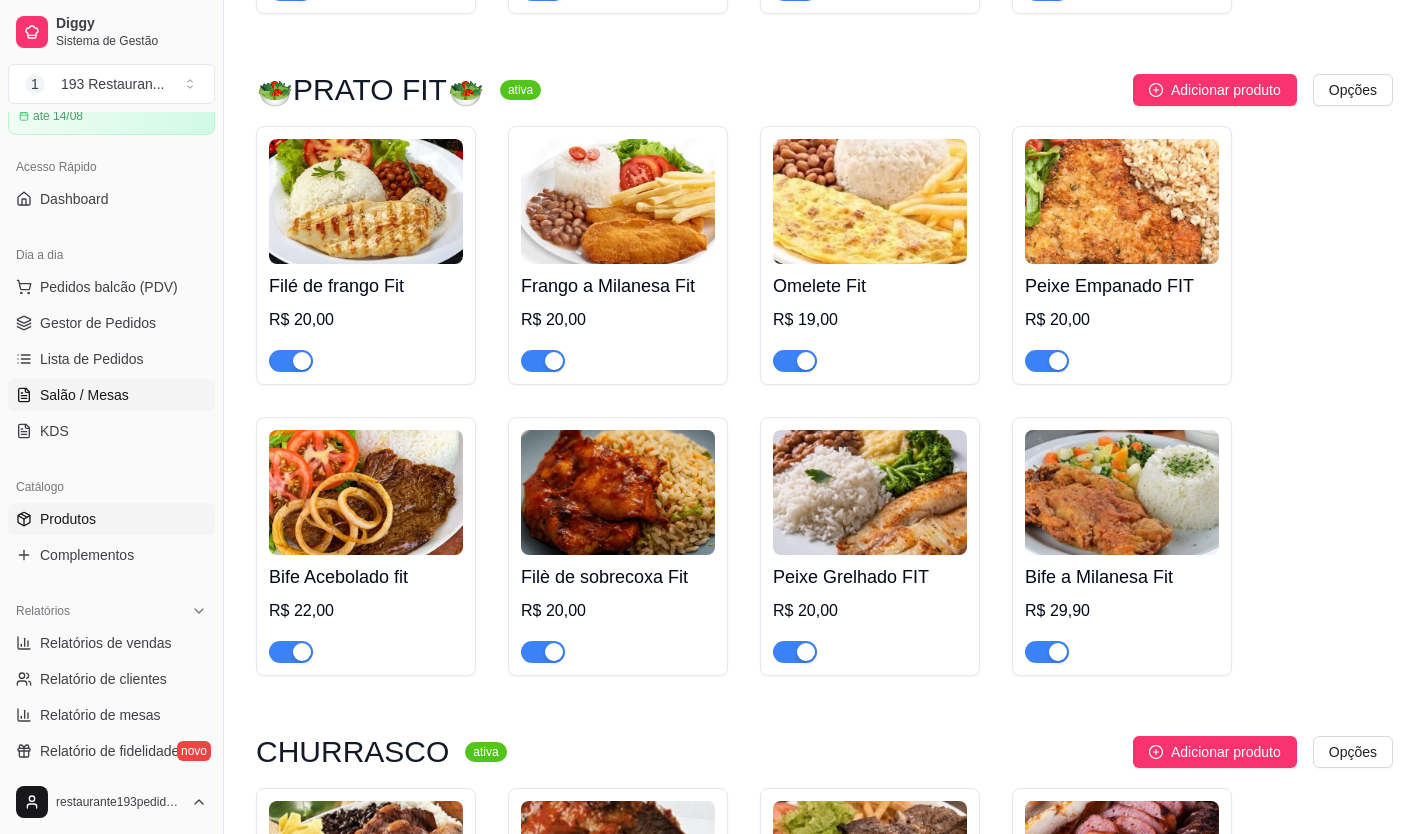 click on "Salão / Mesas" at bounding box center (84, 395) 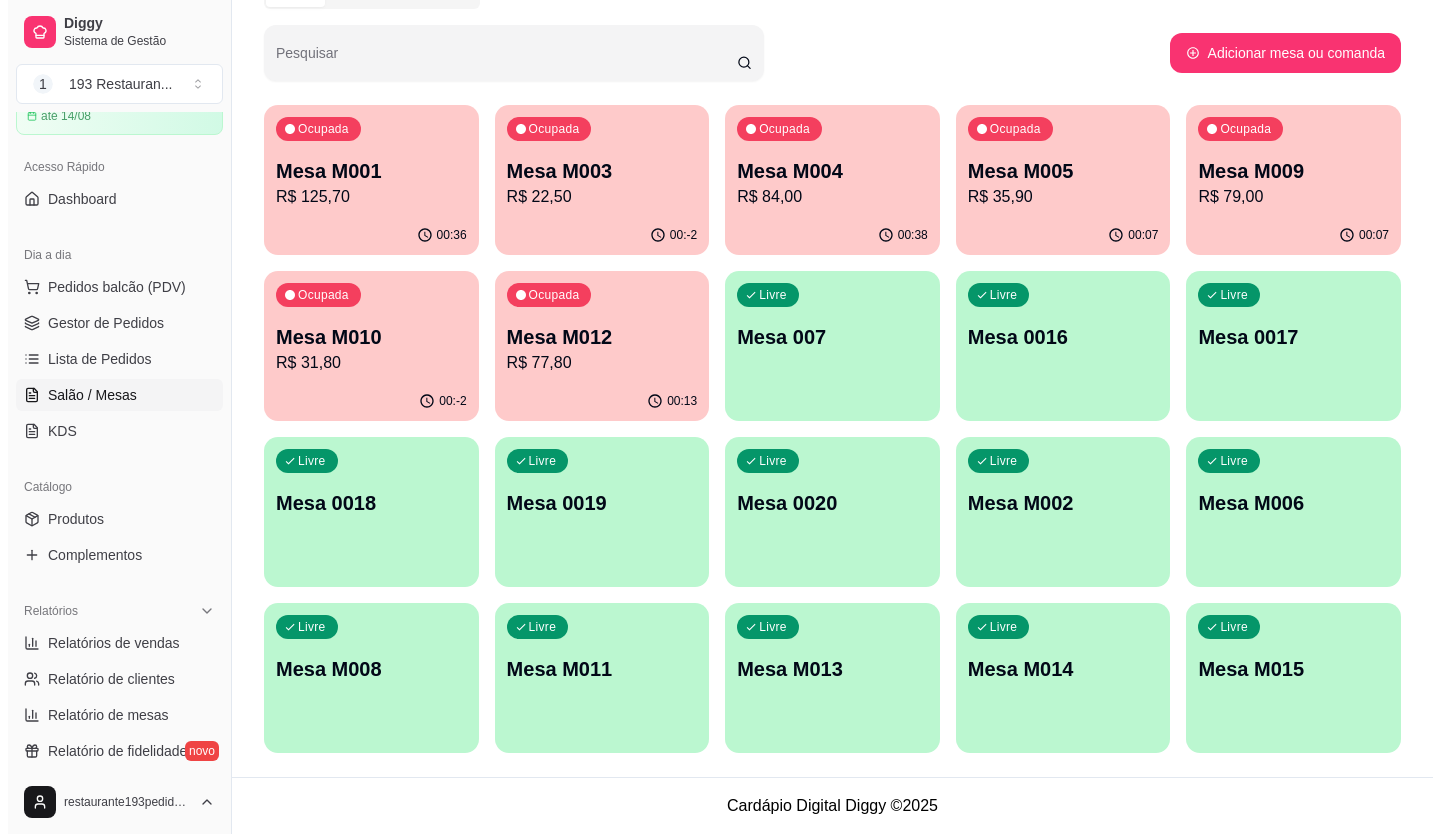 scroll, scrollTop: 0, scrollLeft: 0, axis: both 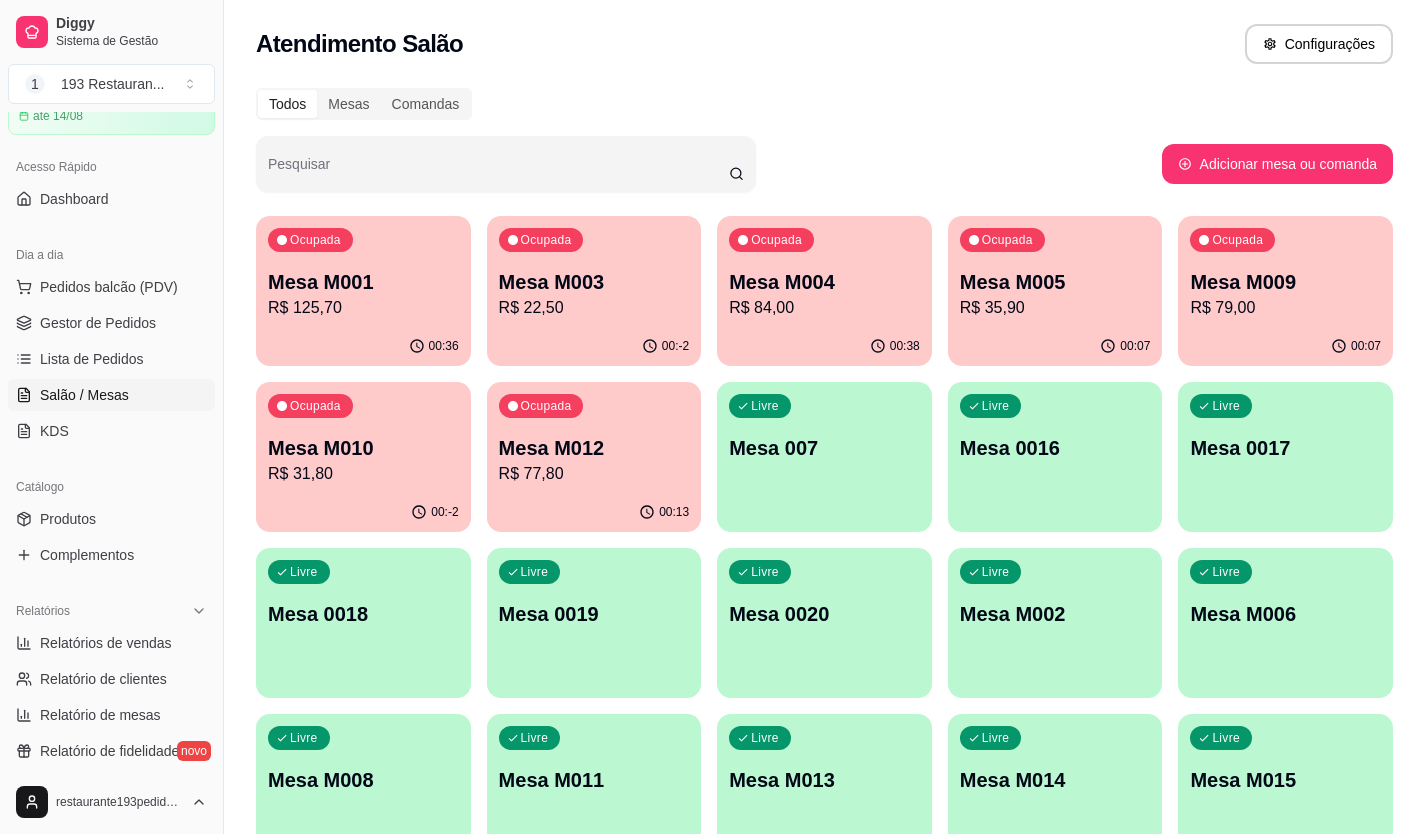 click on "Mesa M001" at bounding box center [363, 282] 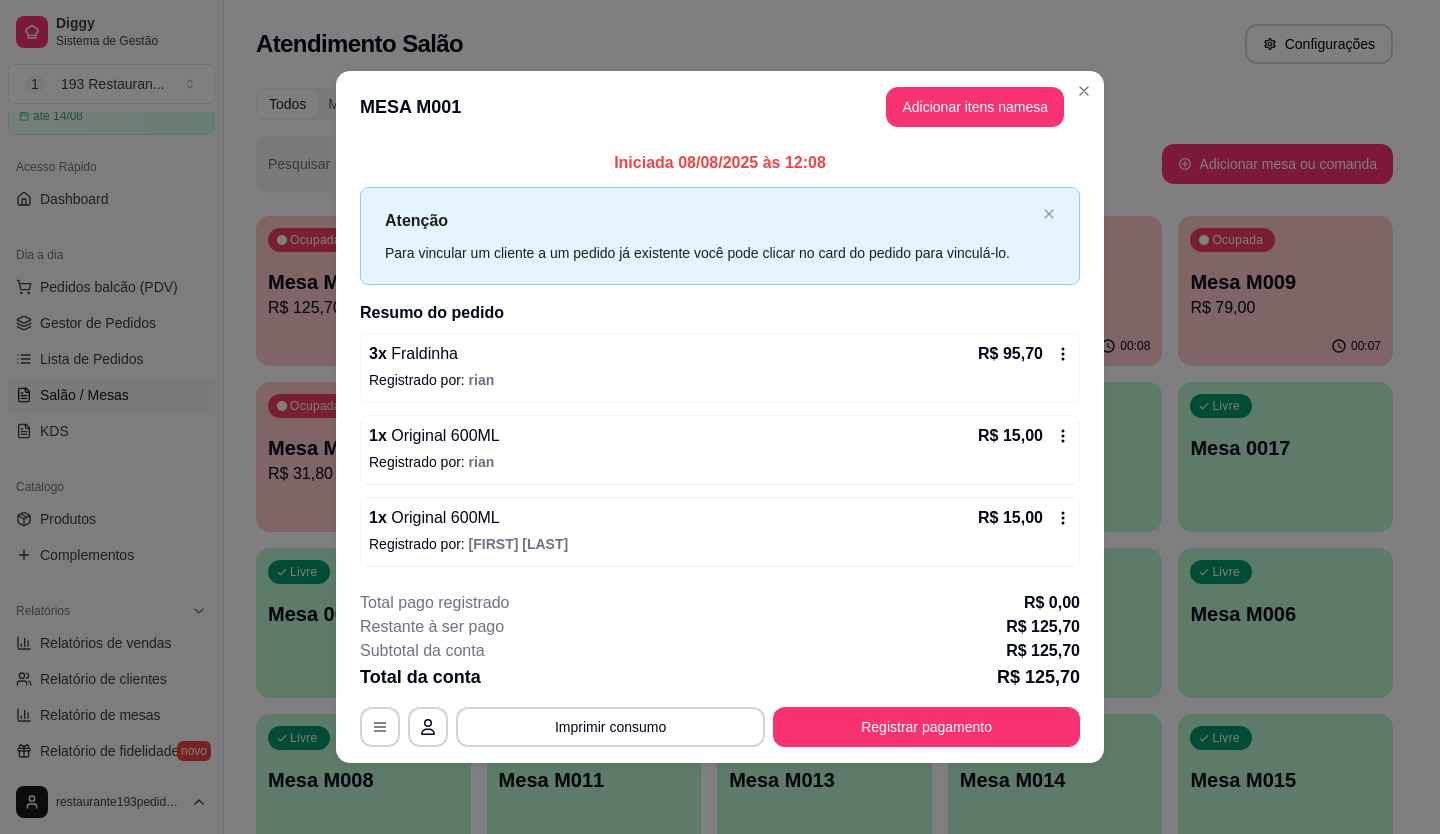 click 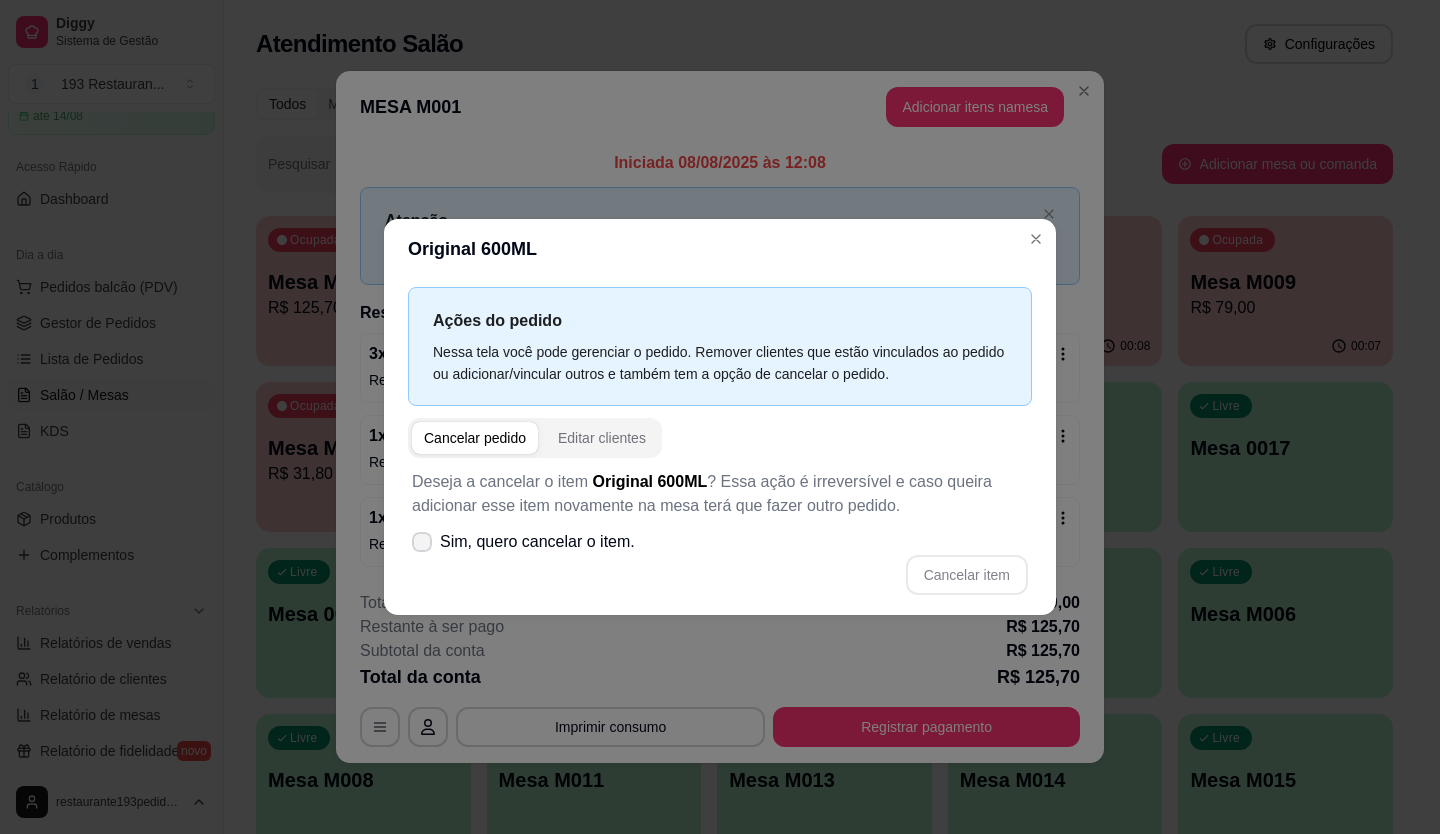 click on "Sim, quero cancelar o item." at bounding box center [537, 542] 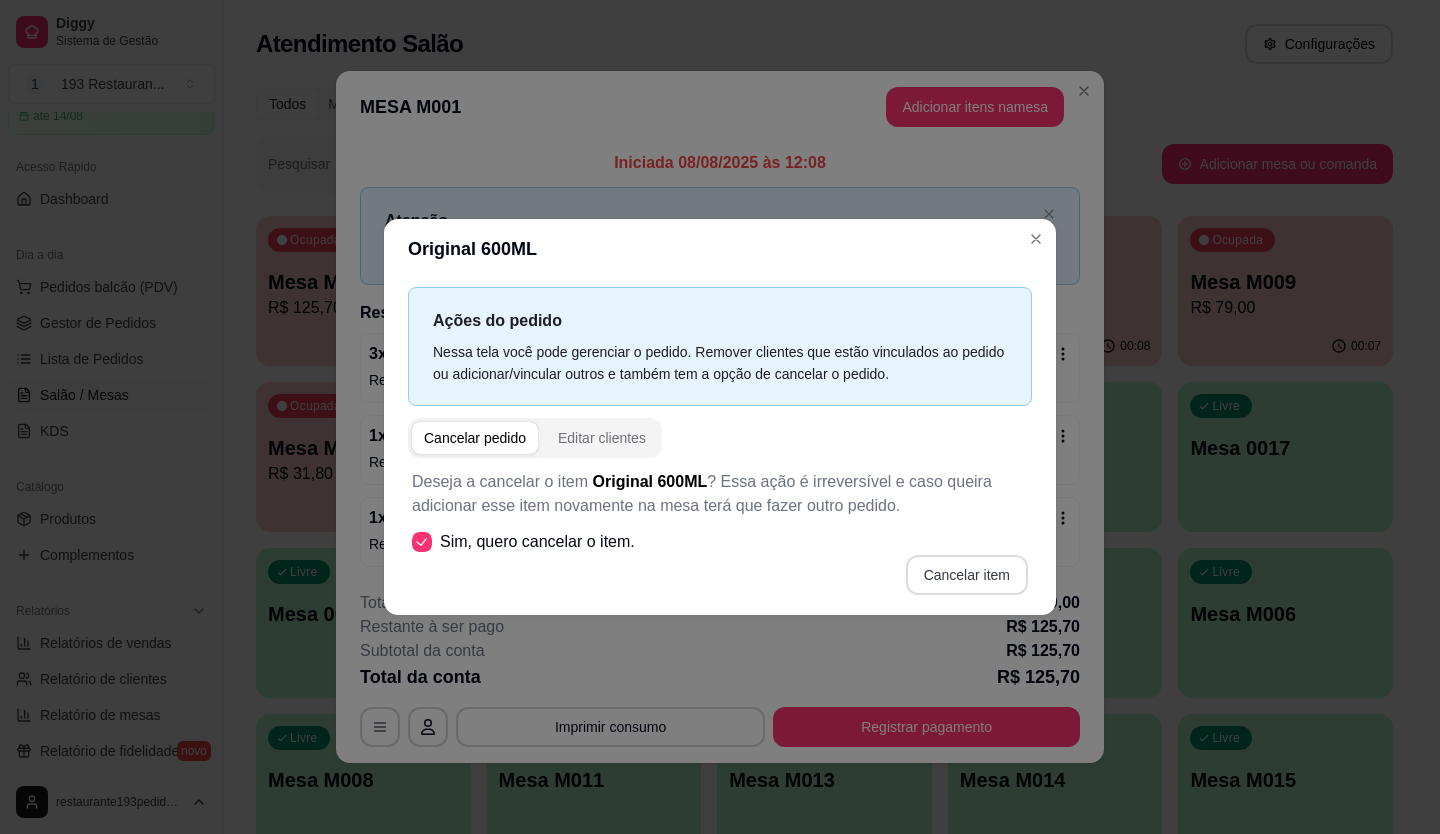 click on "Cancelar item" at bounding box center [967, 575] 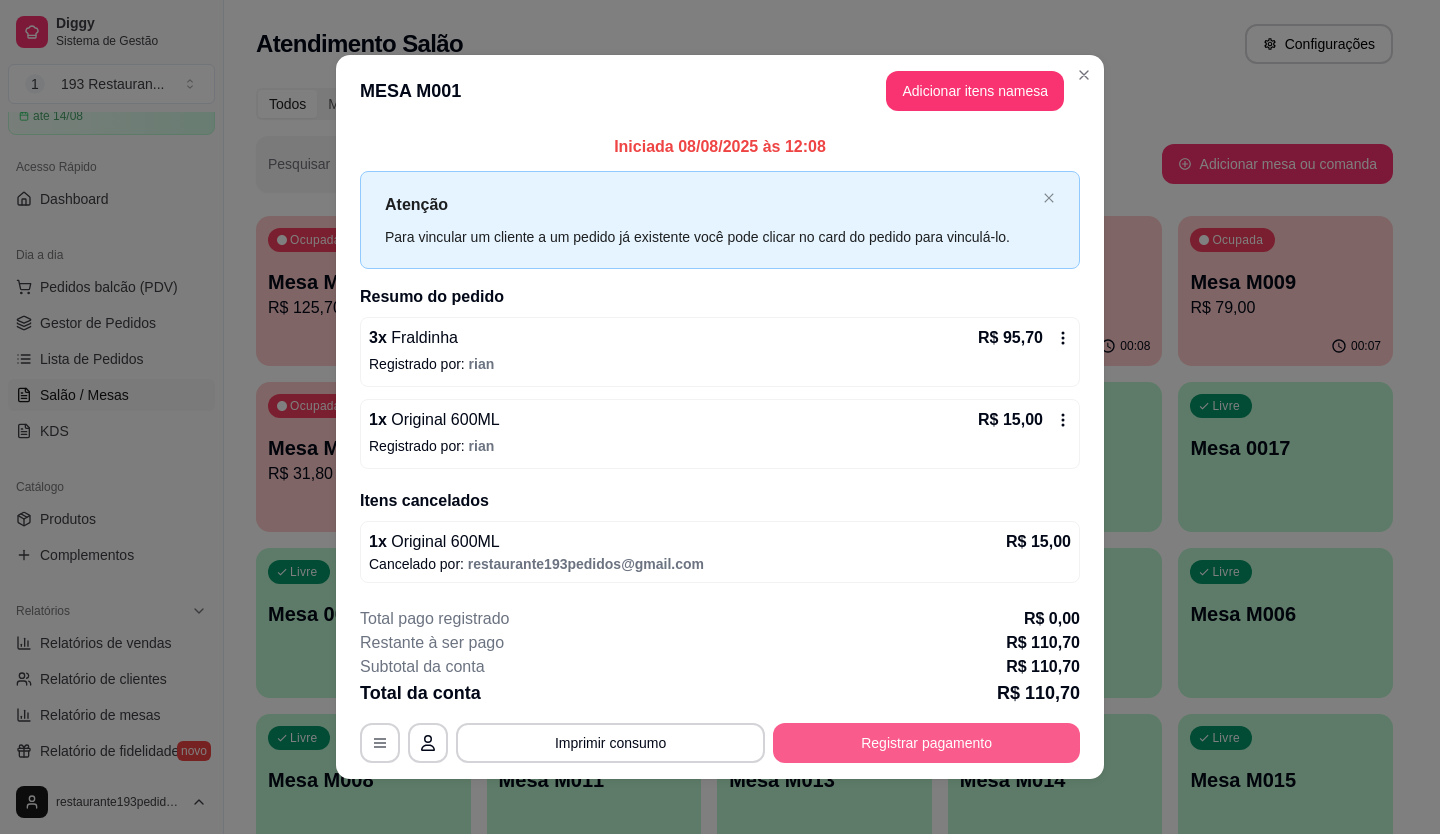 click on "Registrar pagamento" at bounding box center (926, 743) 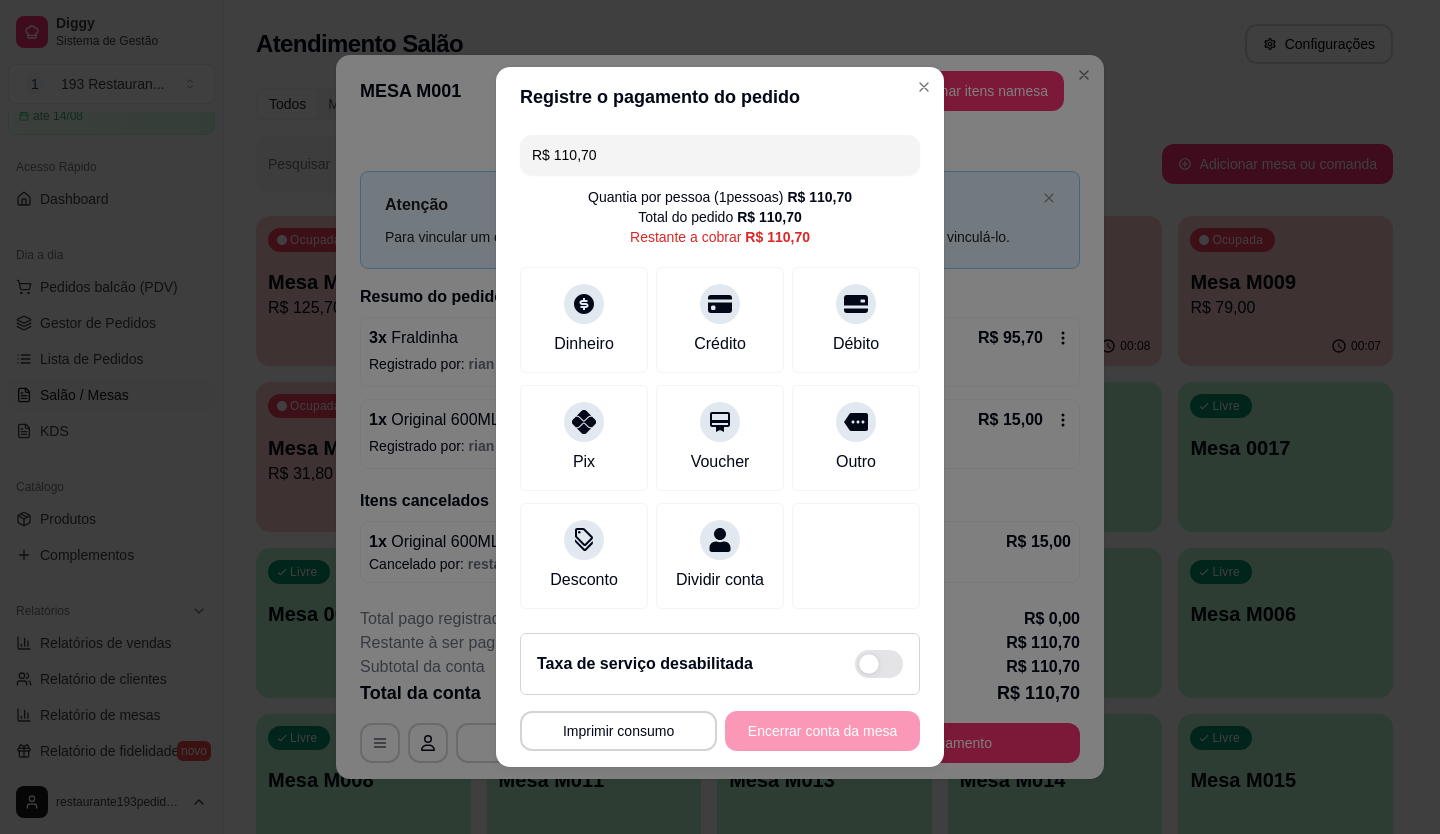 click on "R$ 110,70" at bounding box center (720, 155) 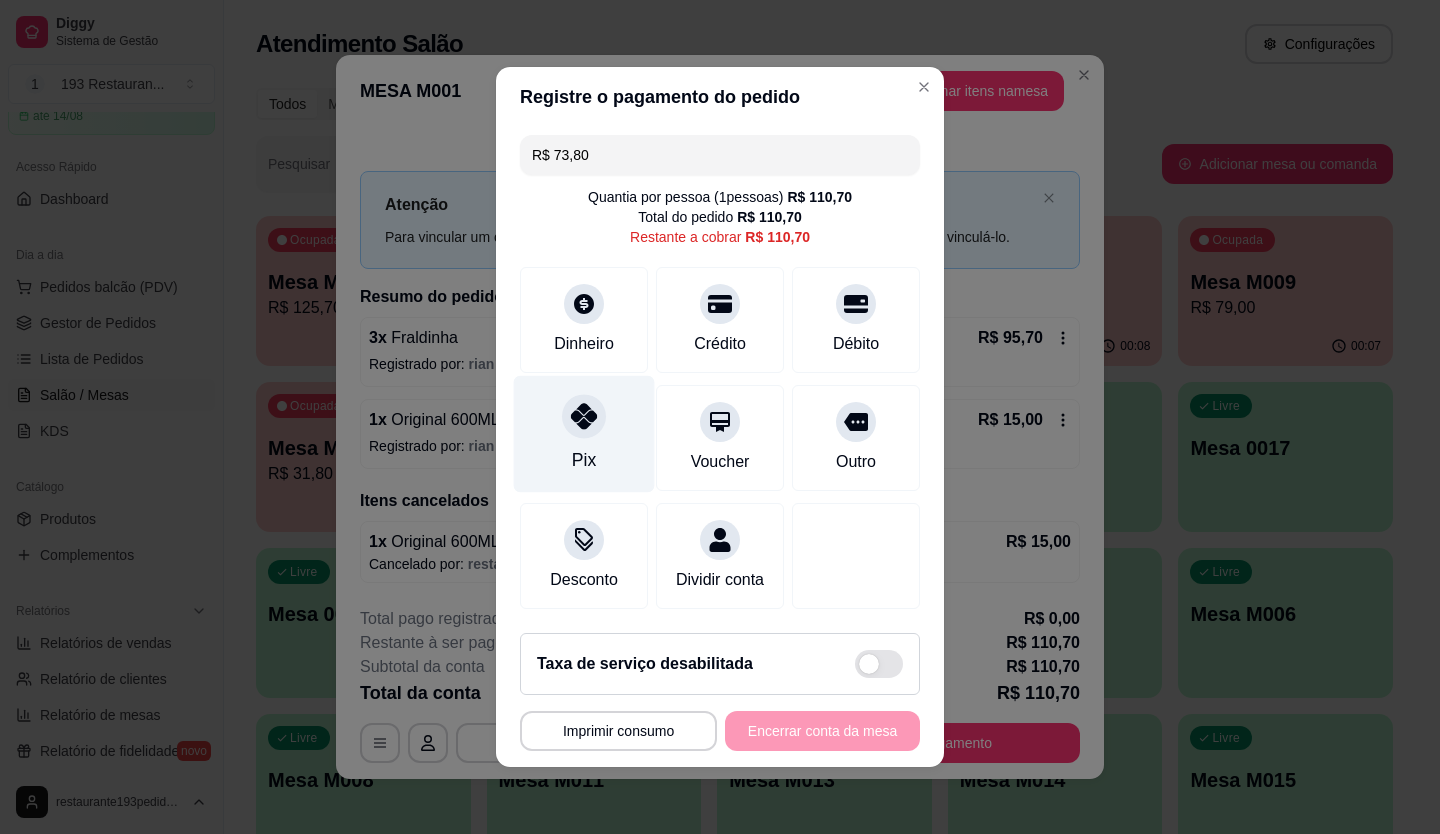 click on "Pix" at bounding box center [584, 434] 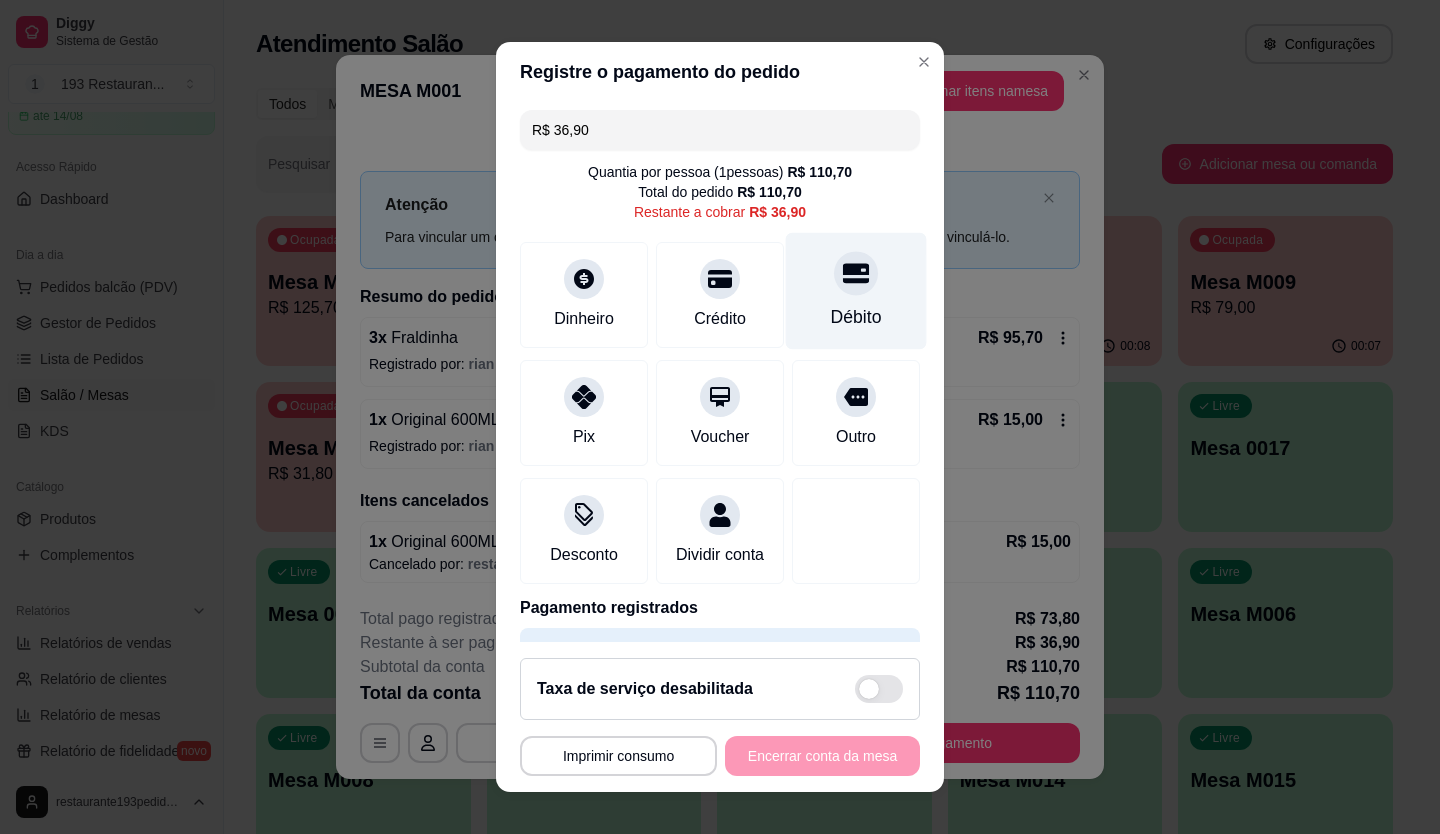click 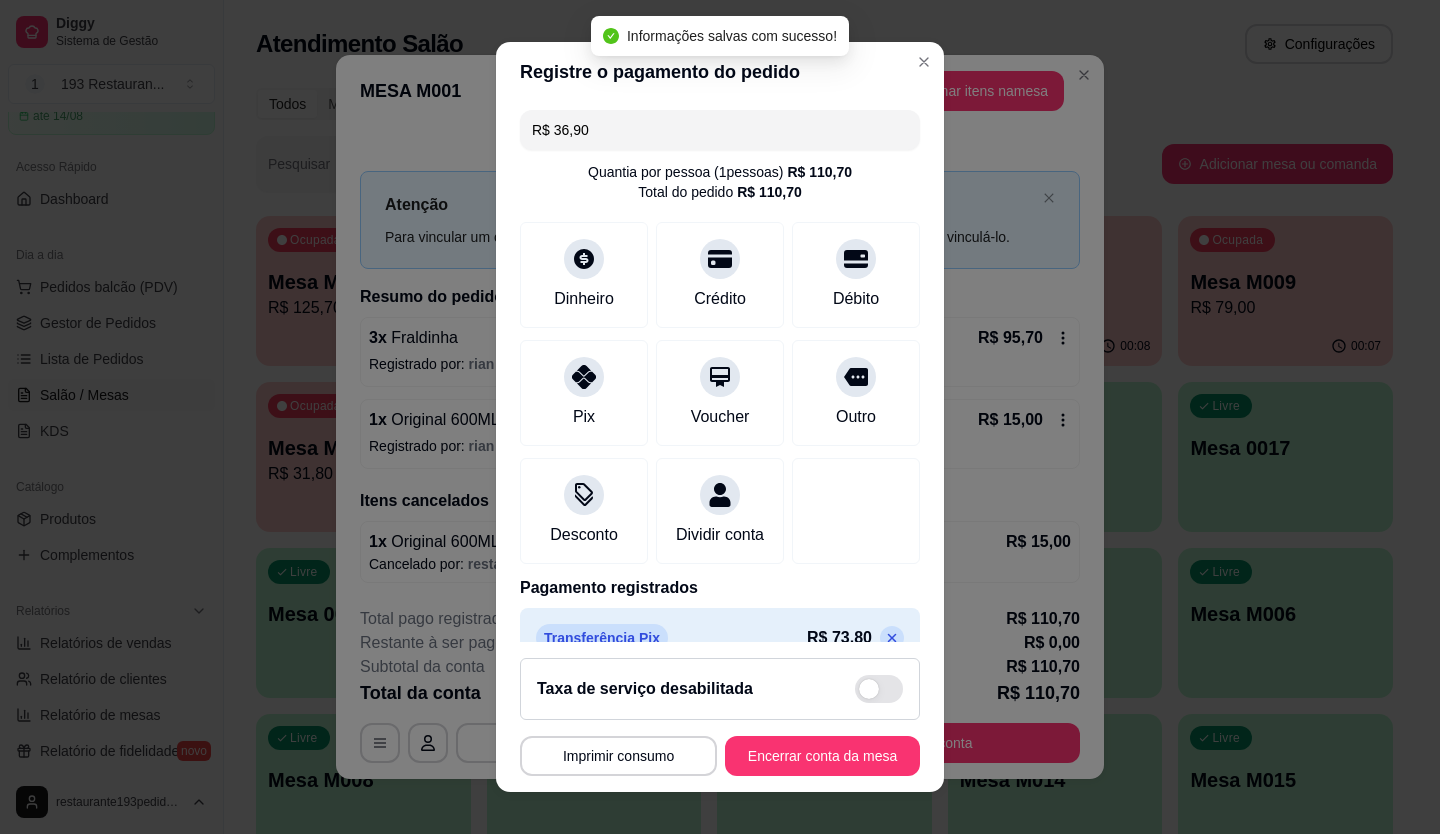 type on "R$ 0,00" 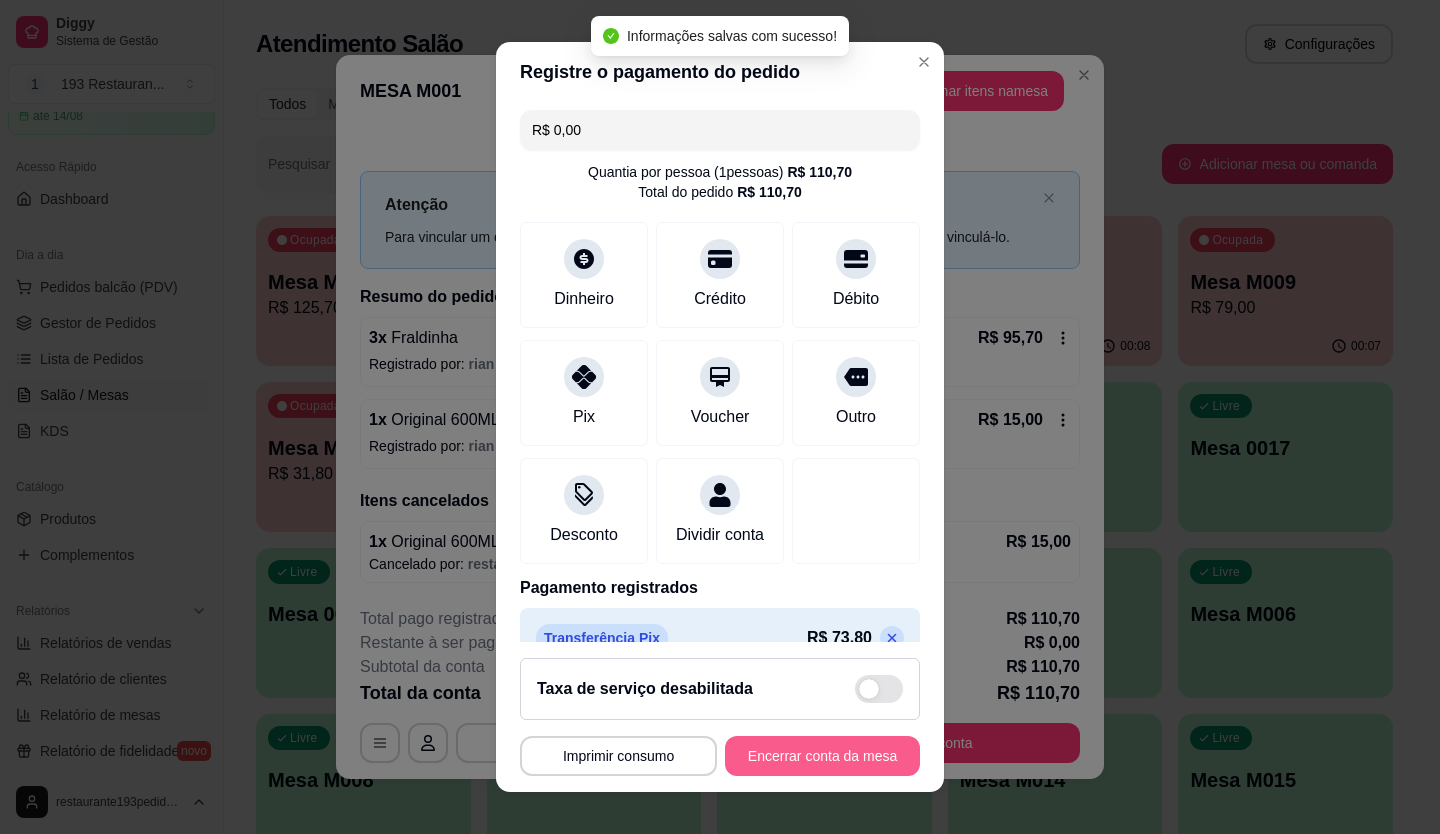 click on "Encerrar conta da mesa" at bounding box center (822, 756) 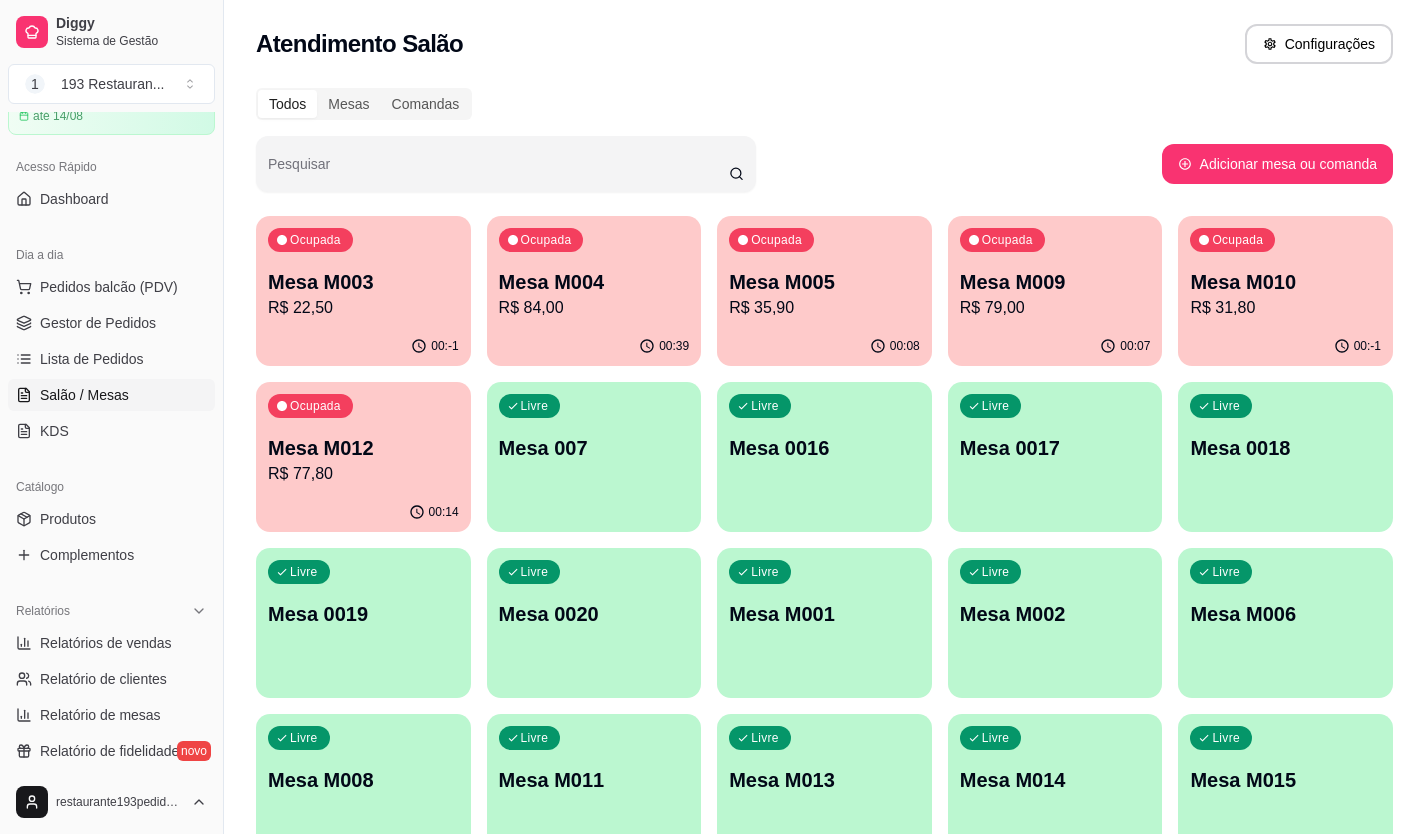 click on "Mesa M004" at bounding box center [594, 282] 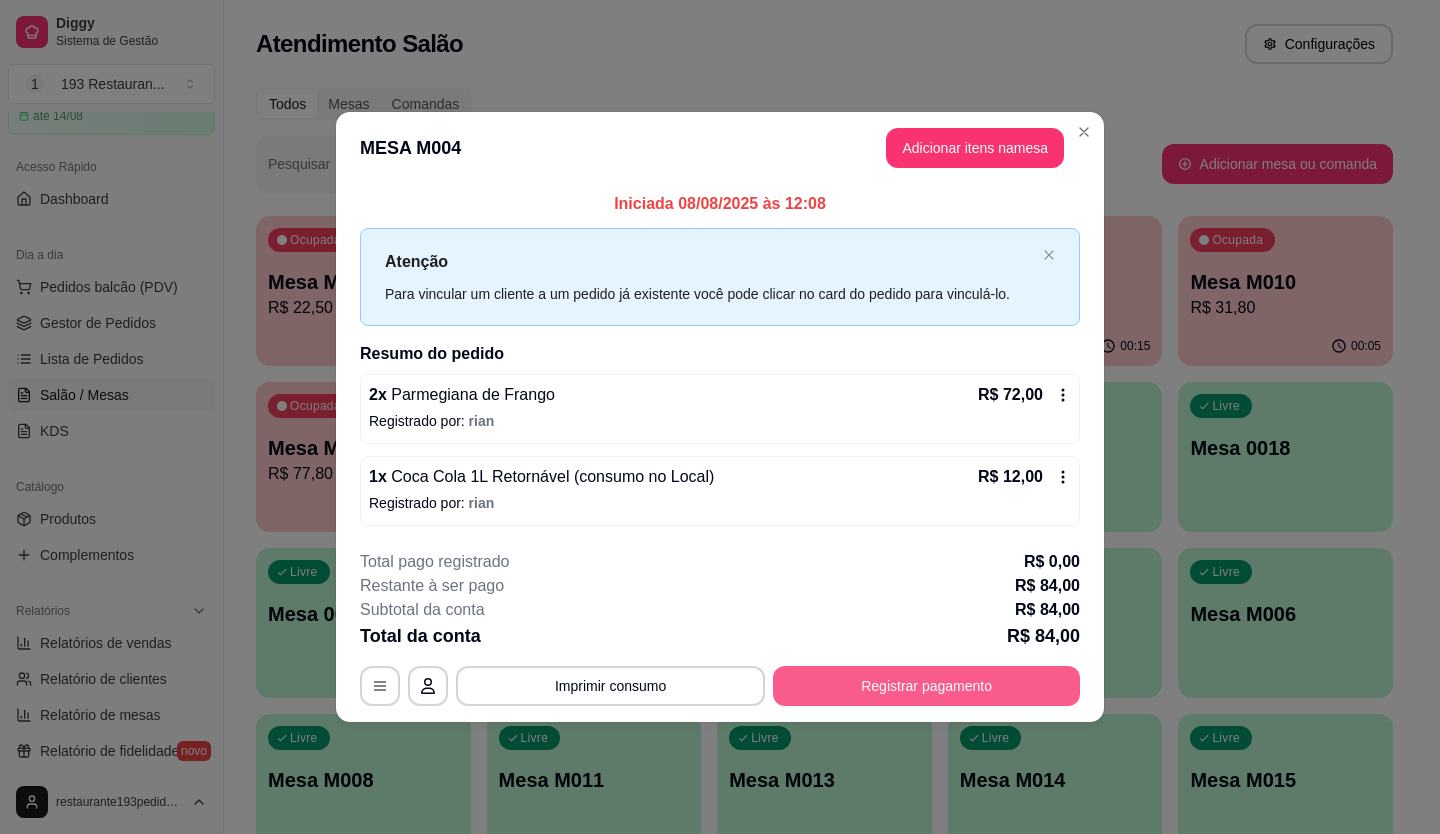click on "Registrar pagamento" at bounding box center [926, 686] 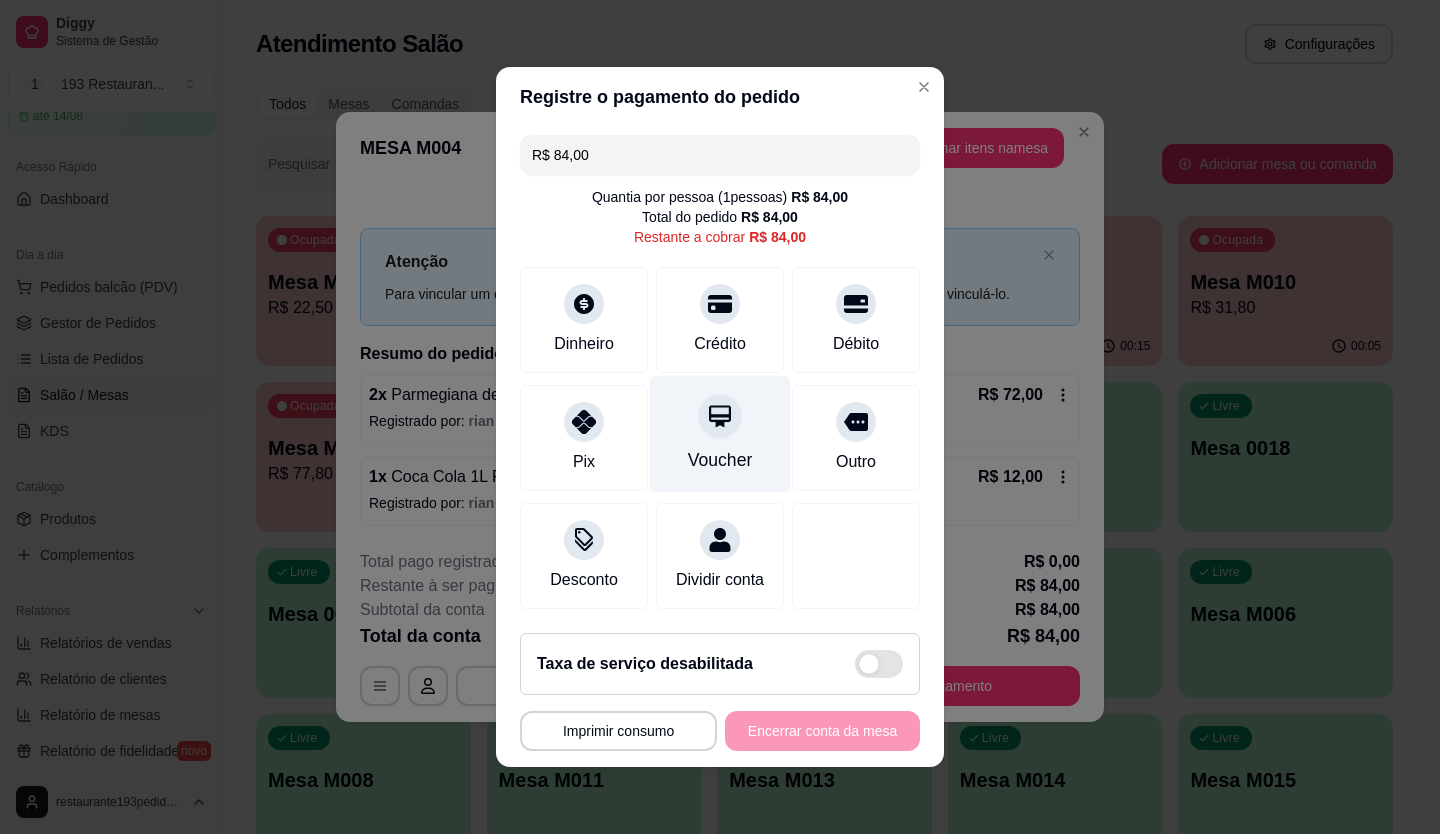 click on "Voucher" at bounding box center [720, 460] 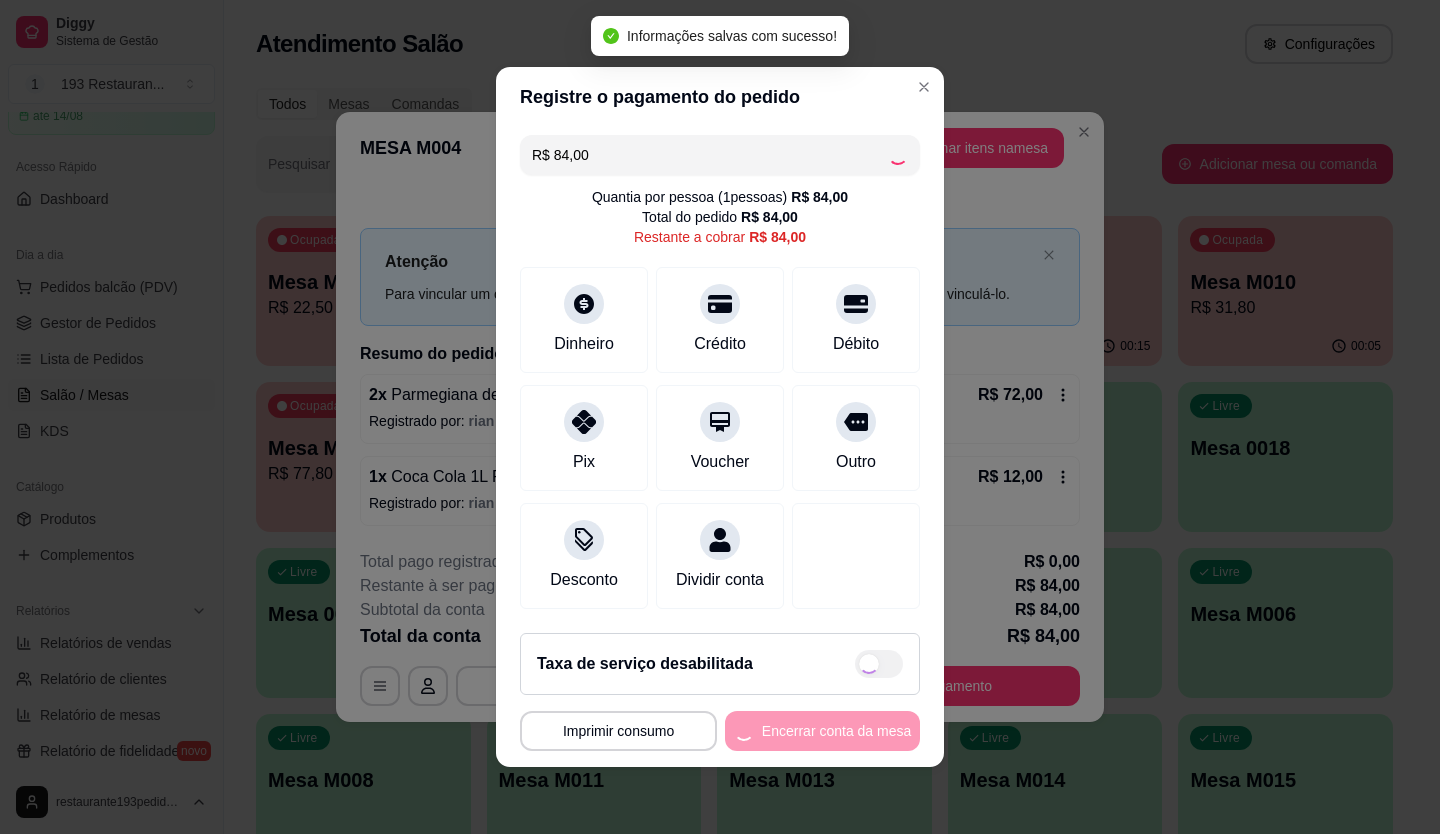 type on "R$ 0,00" 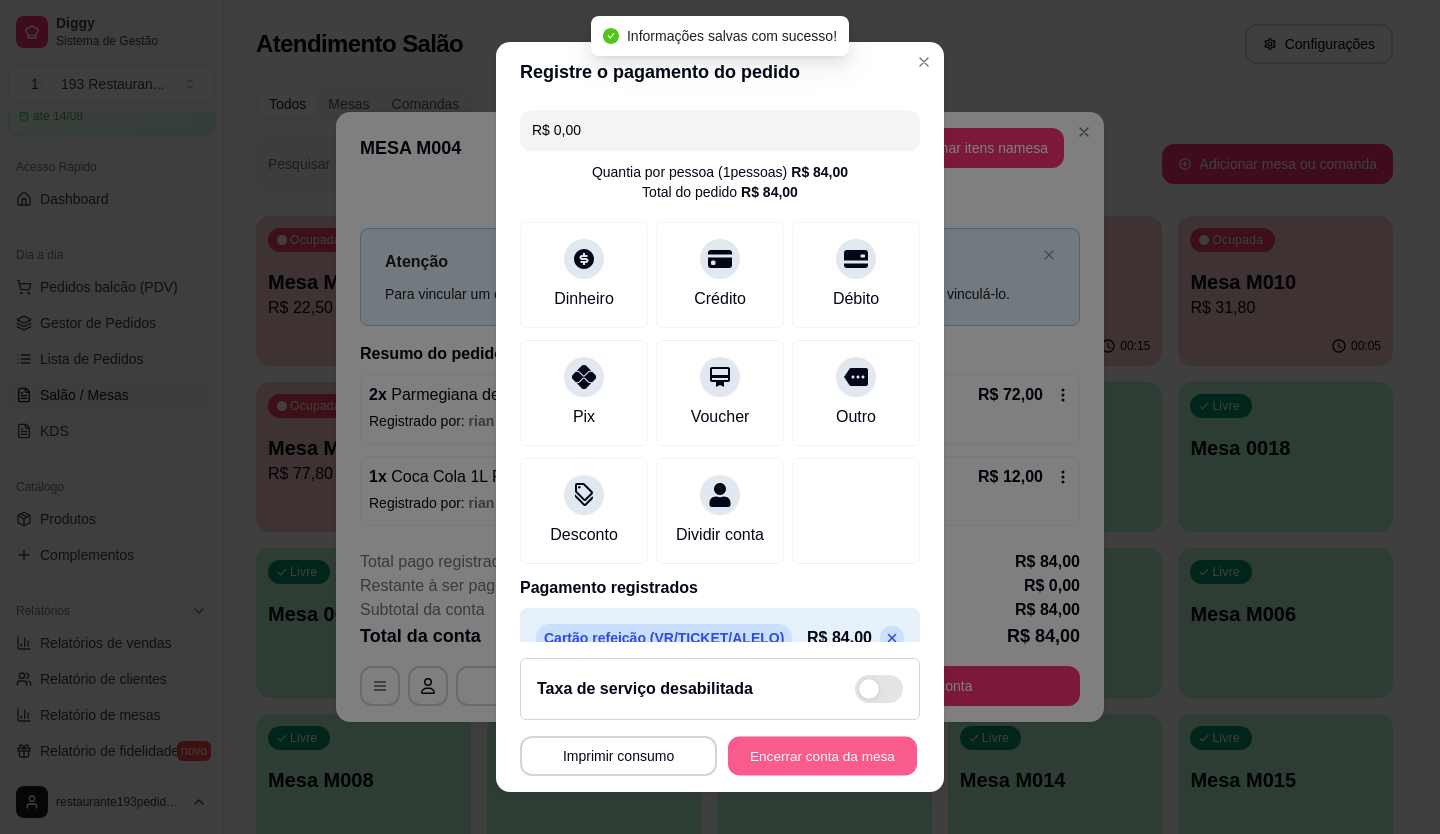click on "Encerrar conta da mesa" at bounding box center [822, 756] 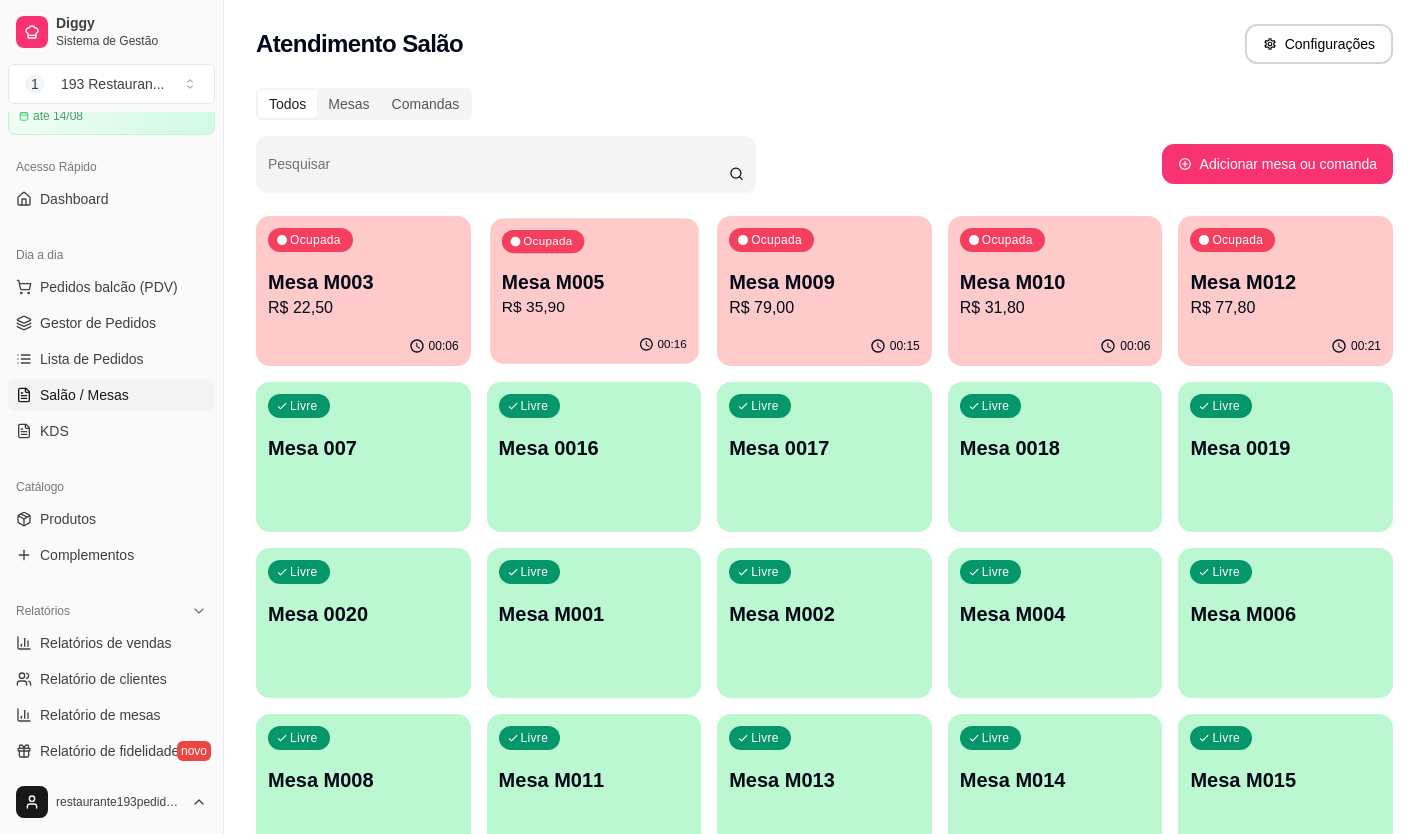 click on "Mesa M005" at bounding box center (593, 282) 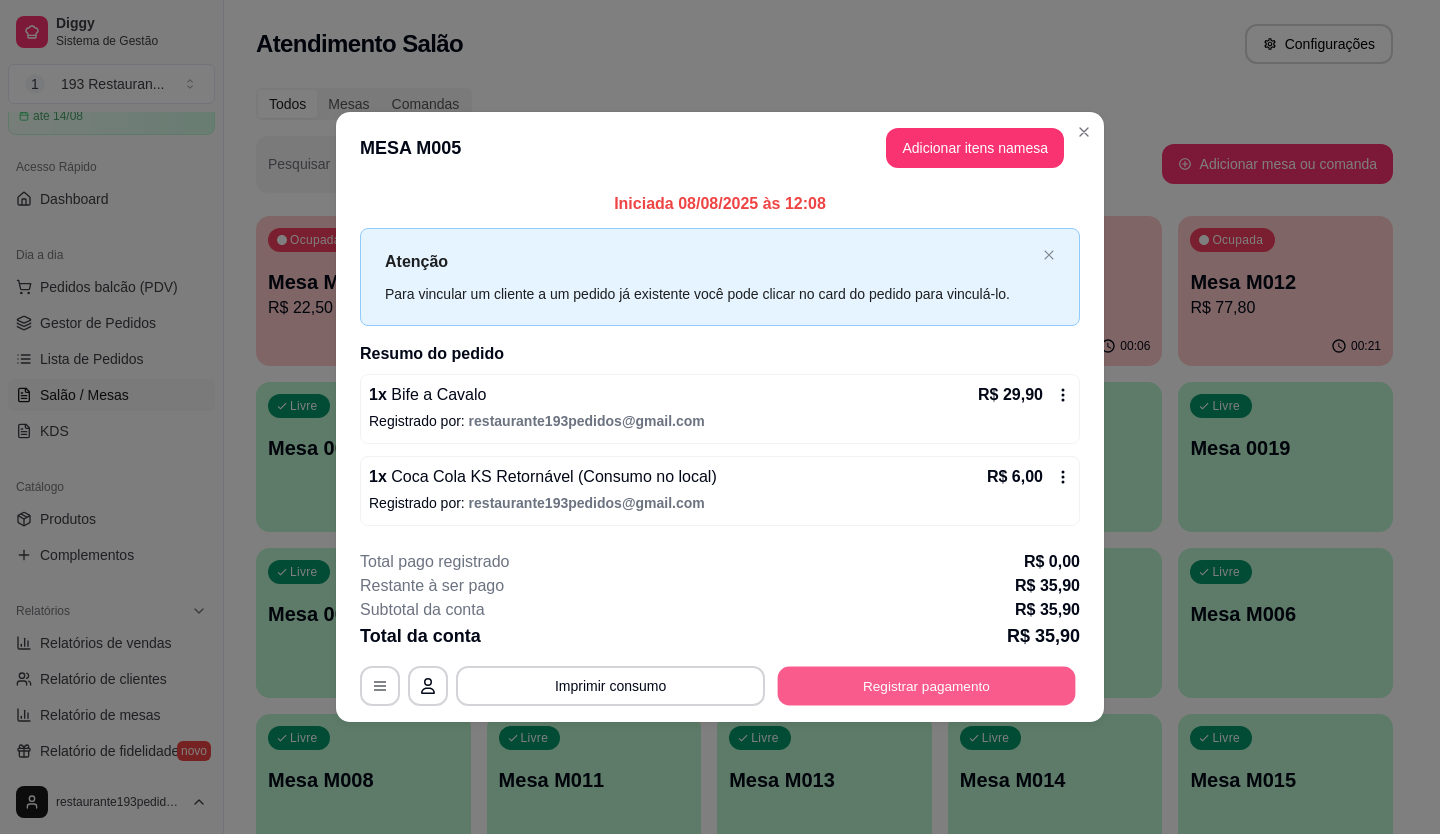 click on "Registrar pagamento" at bounding box center [927, 685] 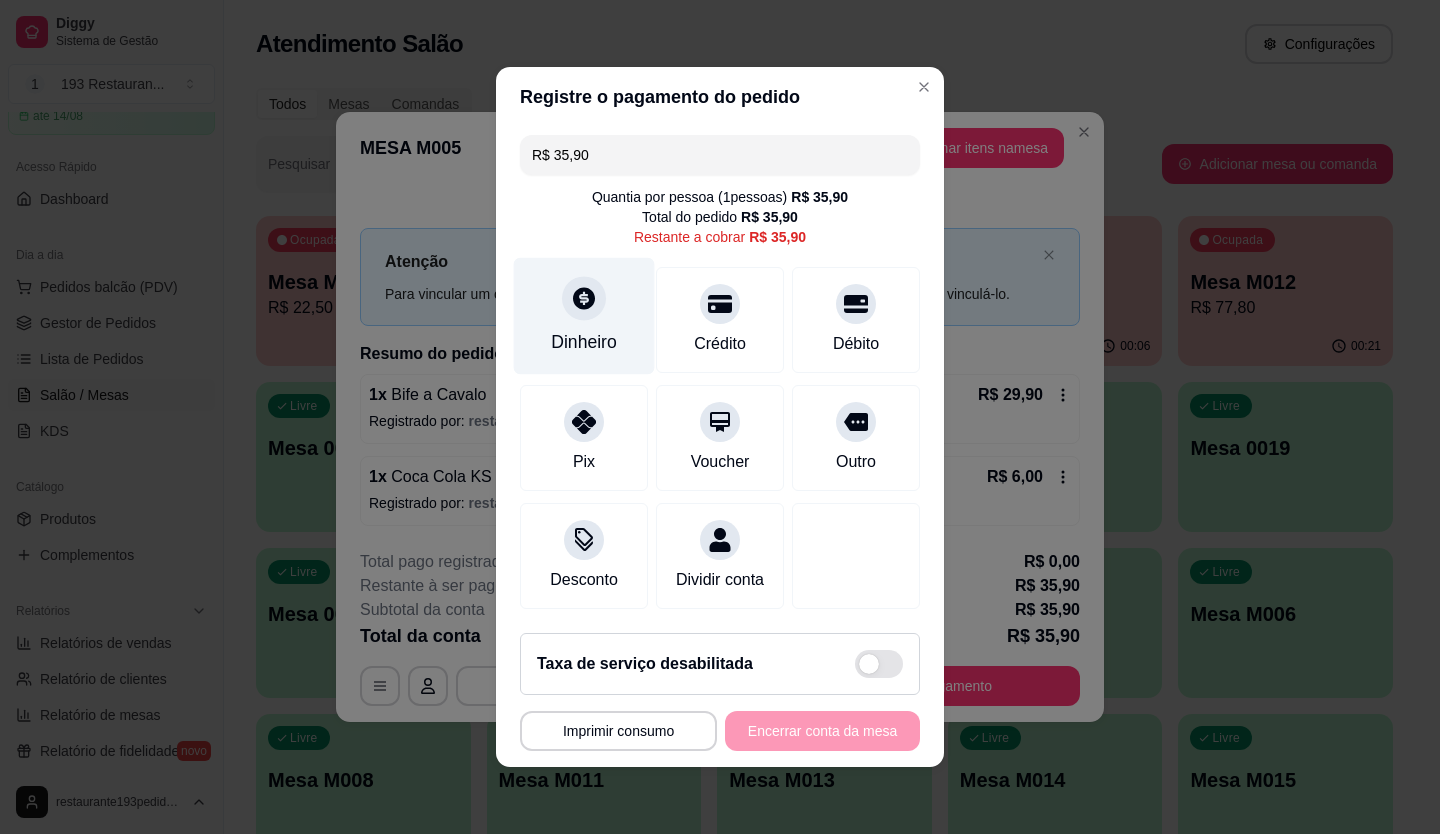 click at bounding box center [584, 298] 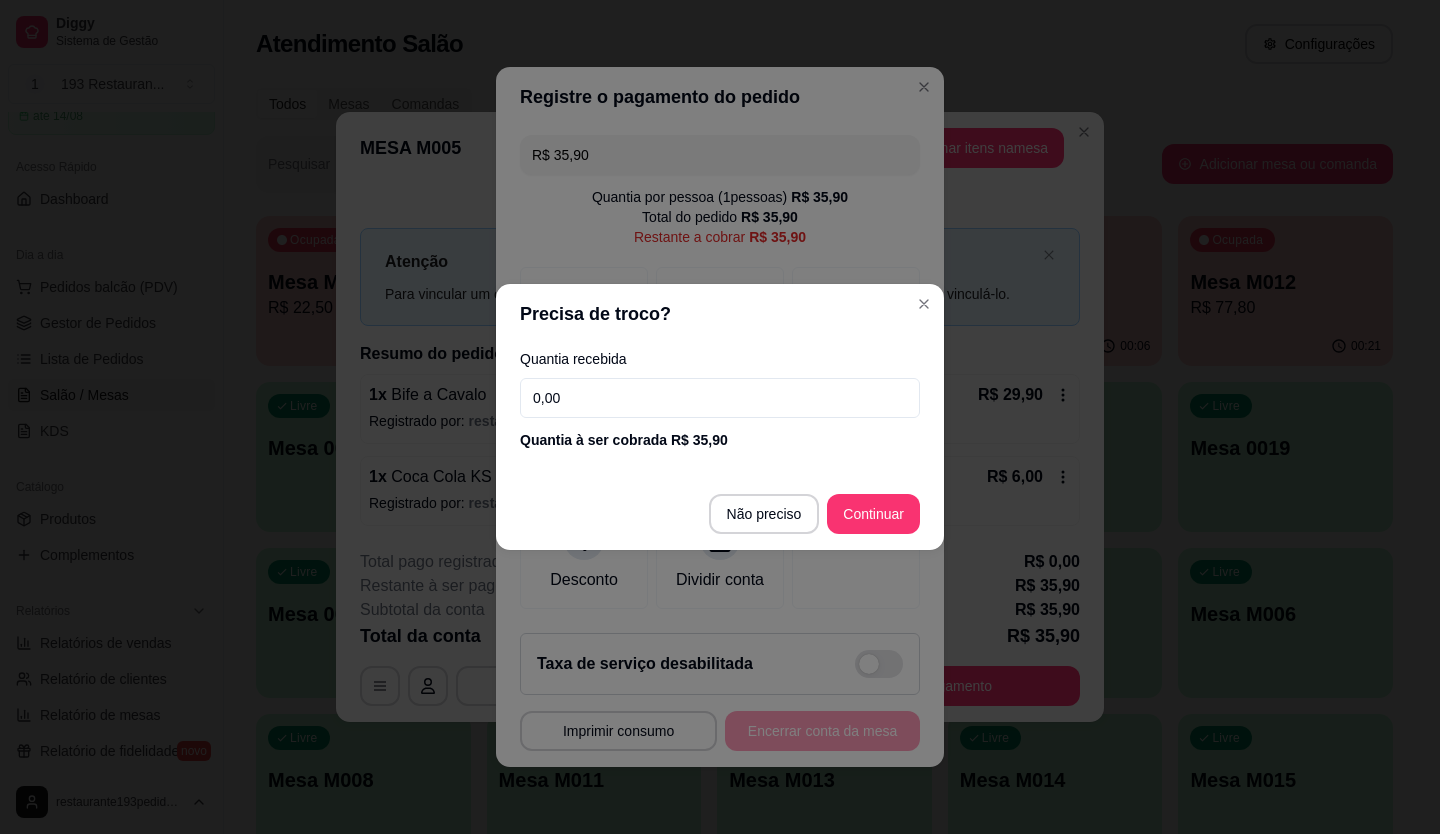 click on "0,00" at bounding box center (720, 398) 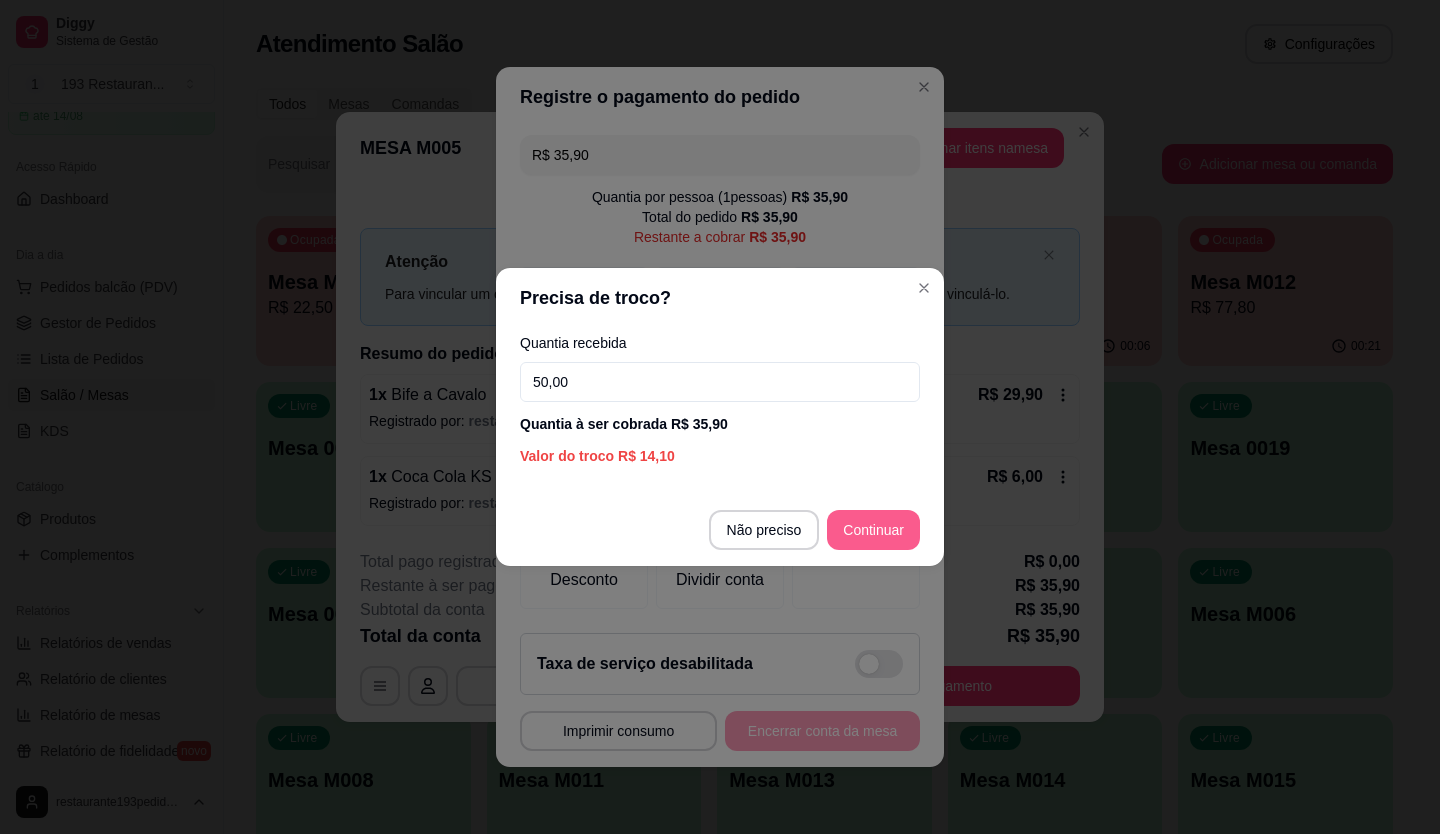 type on "50,00" 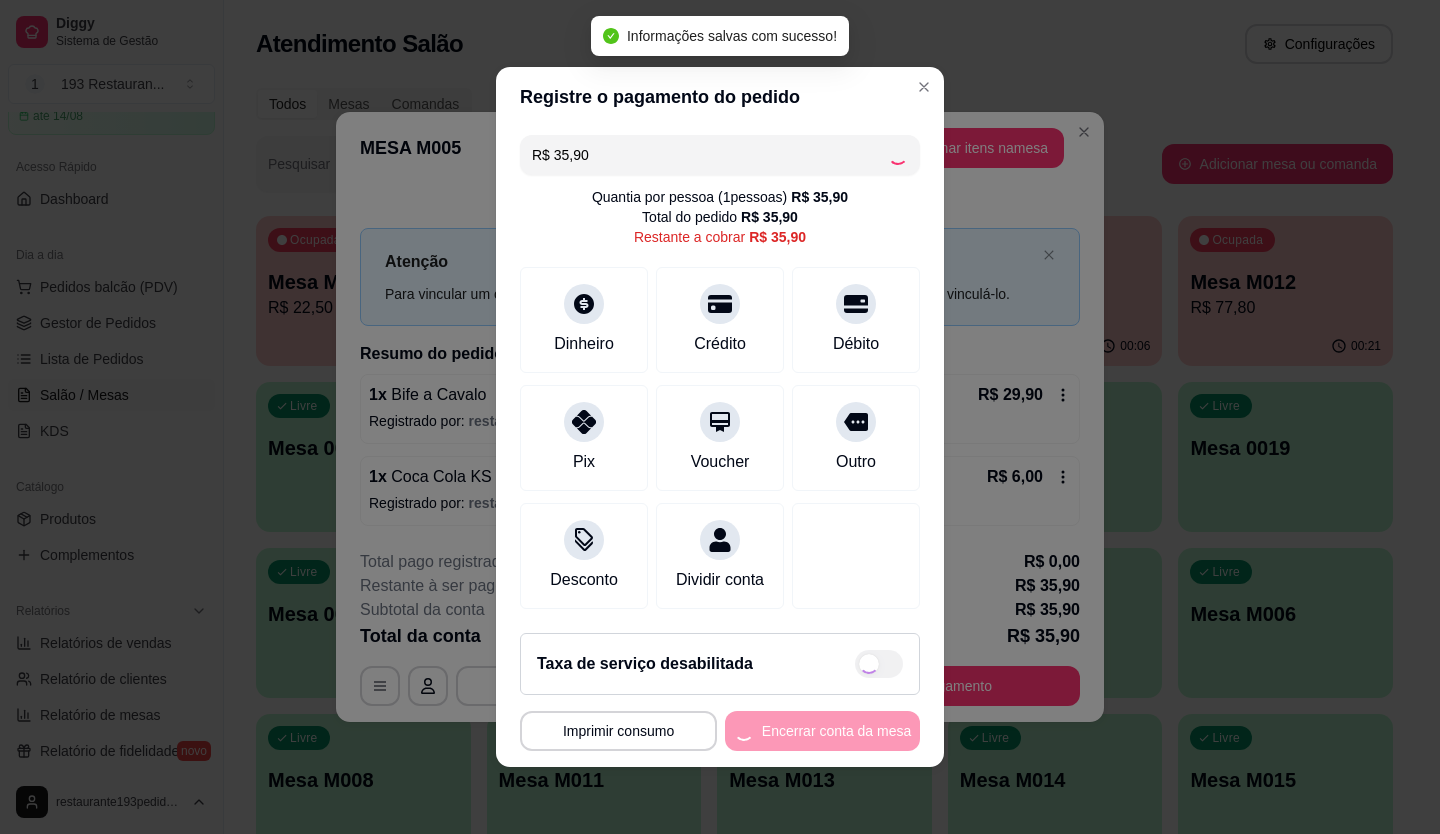 type on "R$ 0,00" 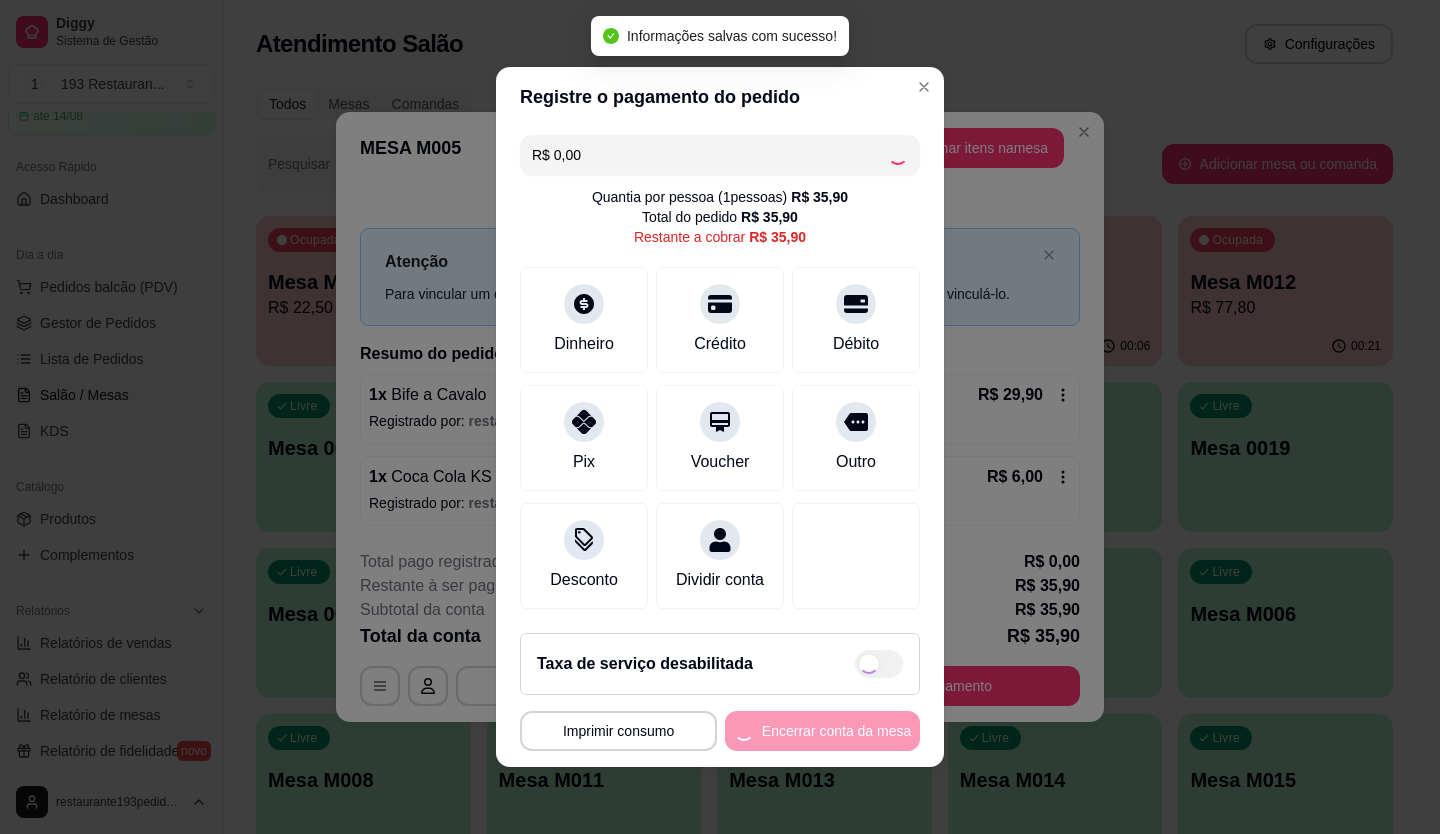 click on "Encerrar conta da mesa" at bounding box center [822, 731] 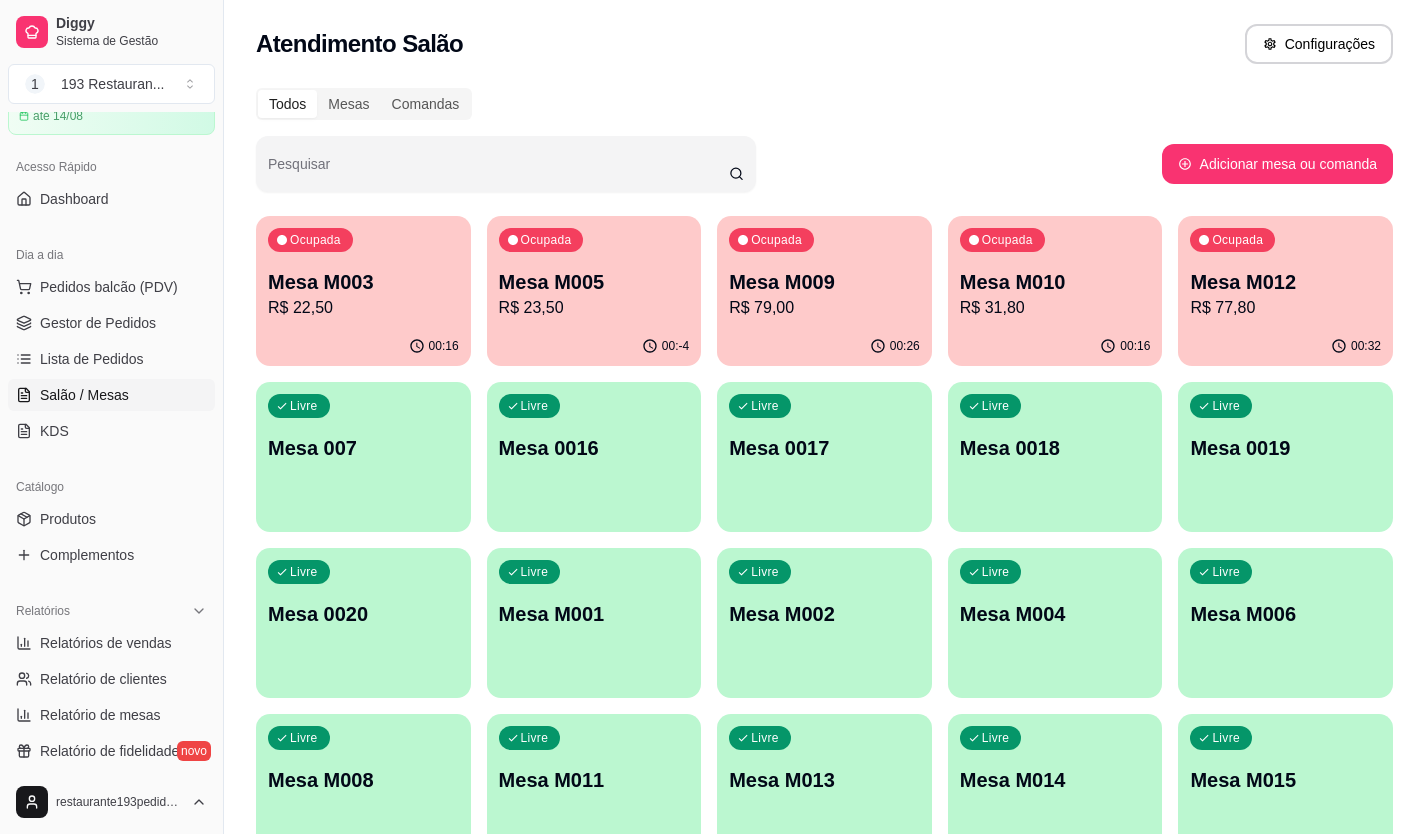 click on "R$ 79,00" at bounding box center [824, 308] 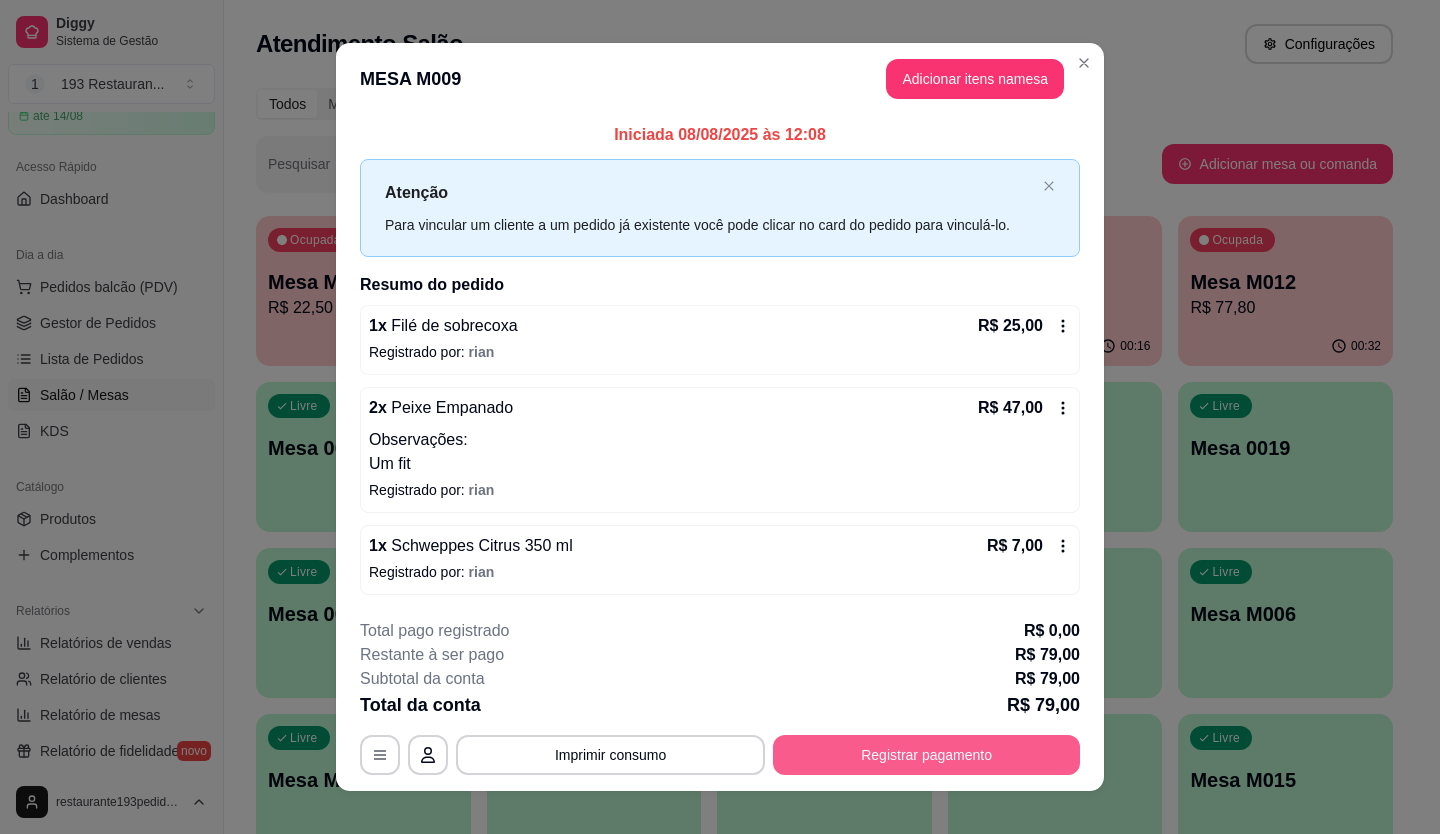 click on "Registrar pagamento" at bounding box center (926, 755) 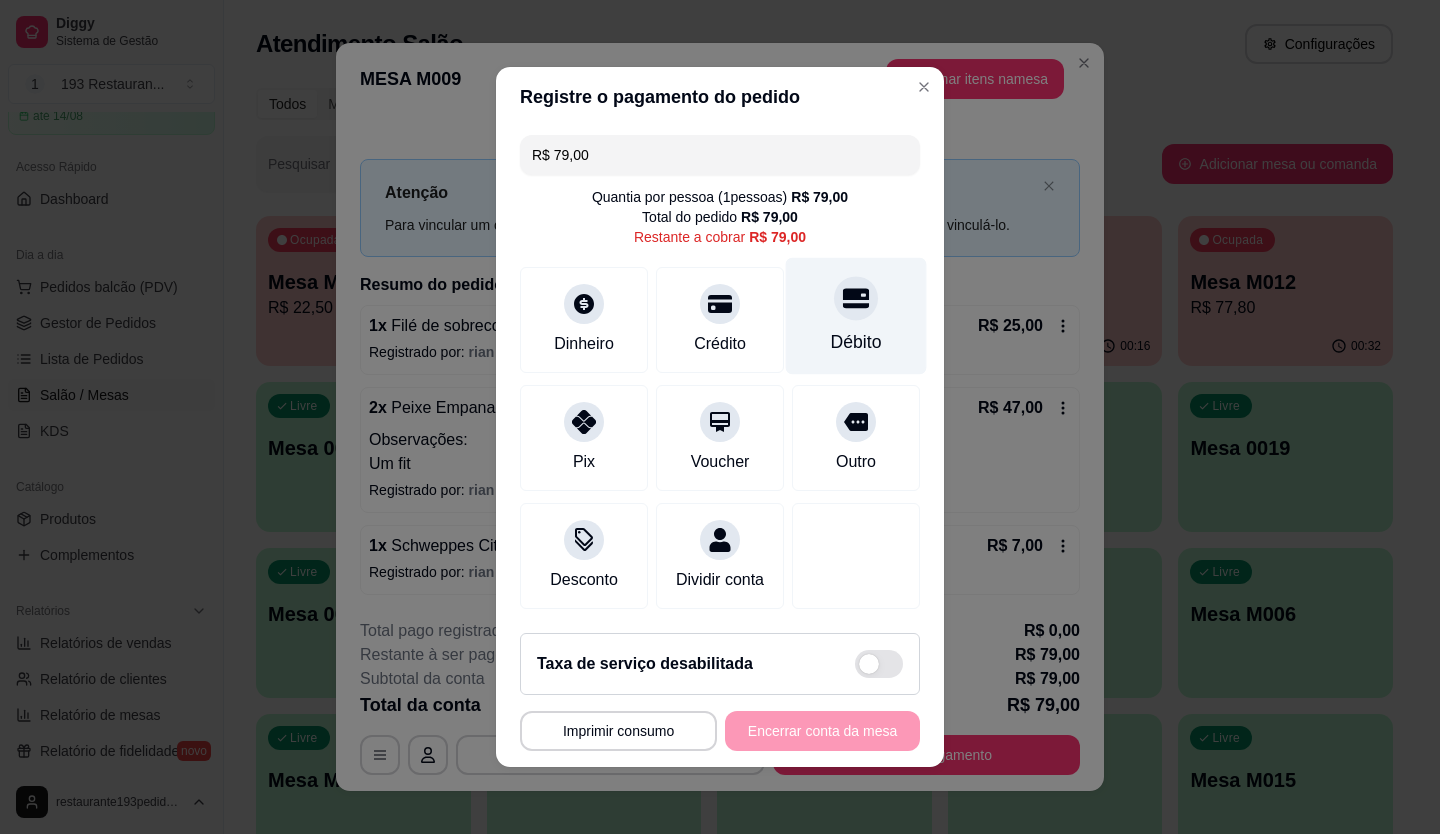 click at bounding box center (856, 298) 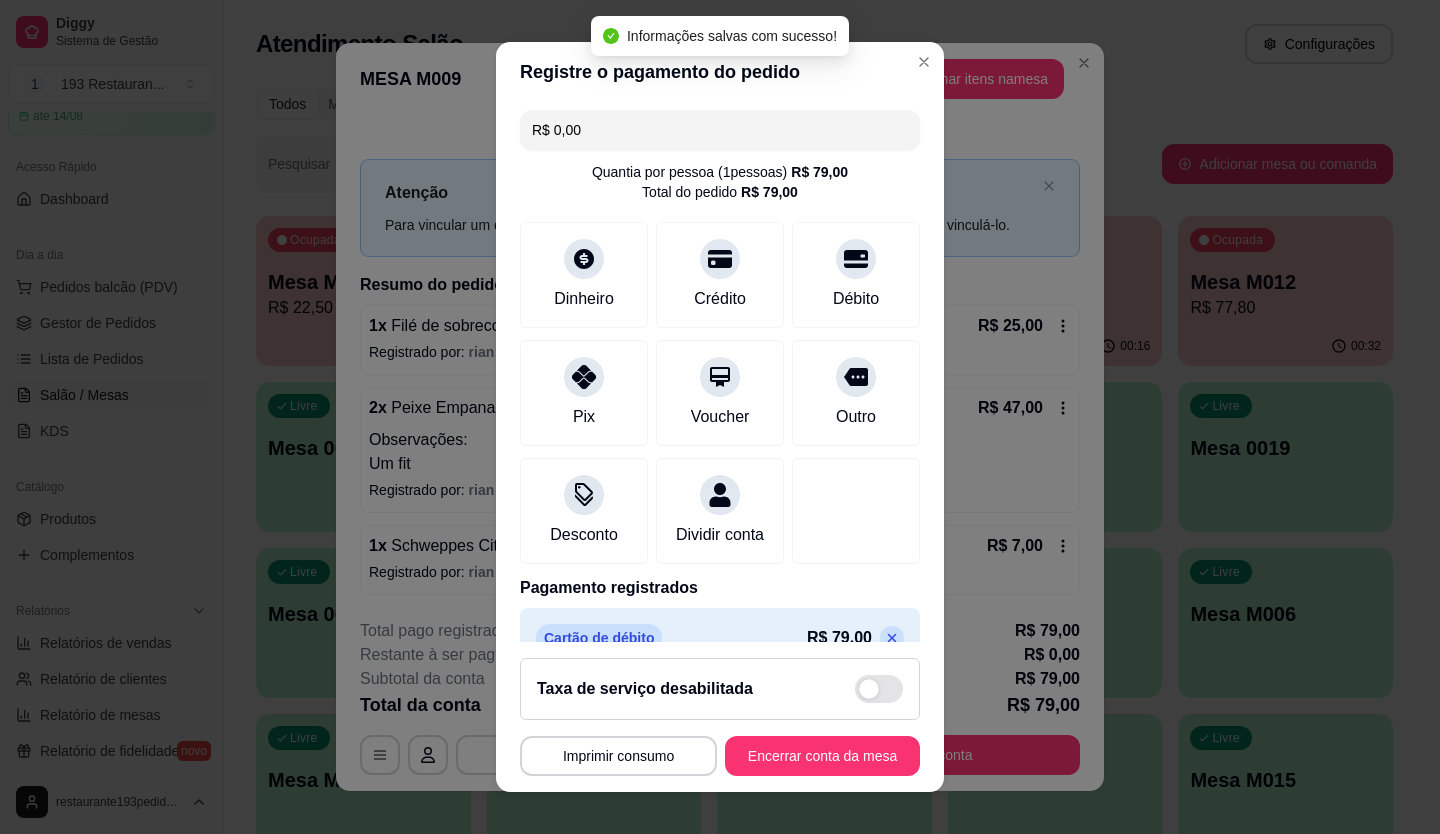 type on "R$ 0,00" 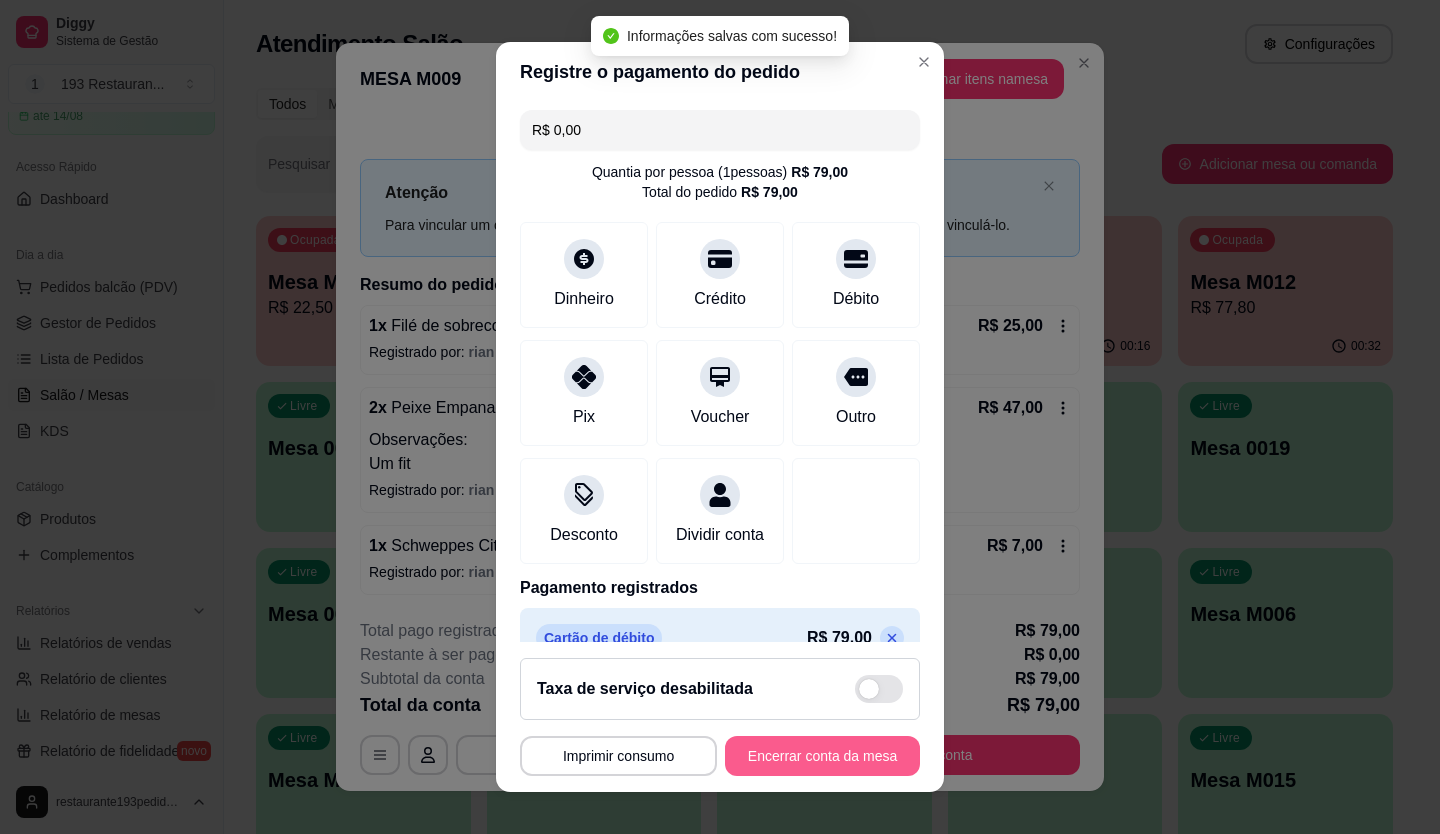 click on "**********" at bounding box center [720, 756] 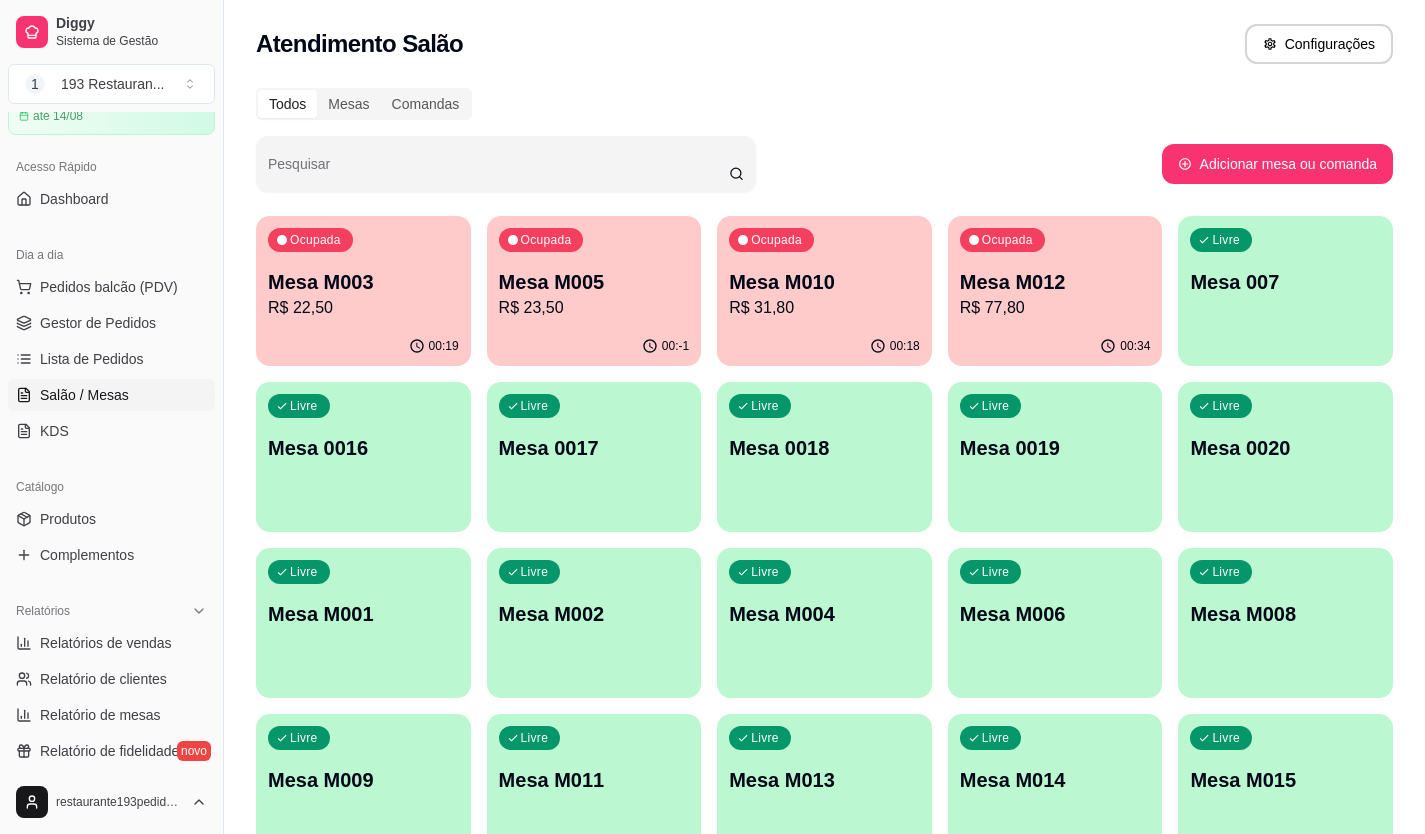 click on "00:19" at bounding box center [363, 346] 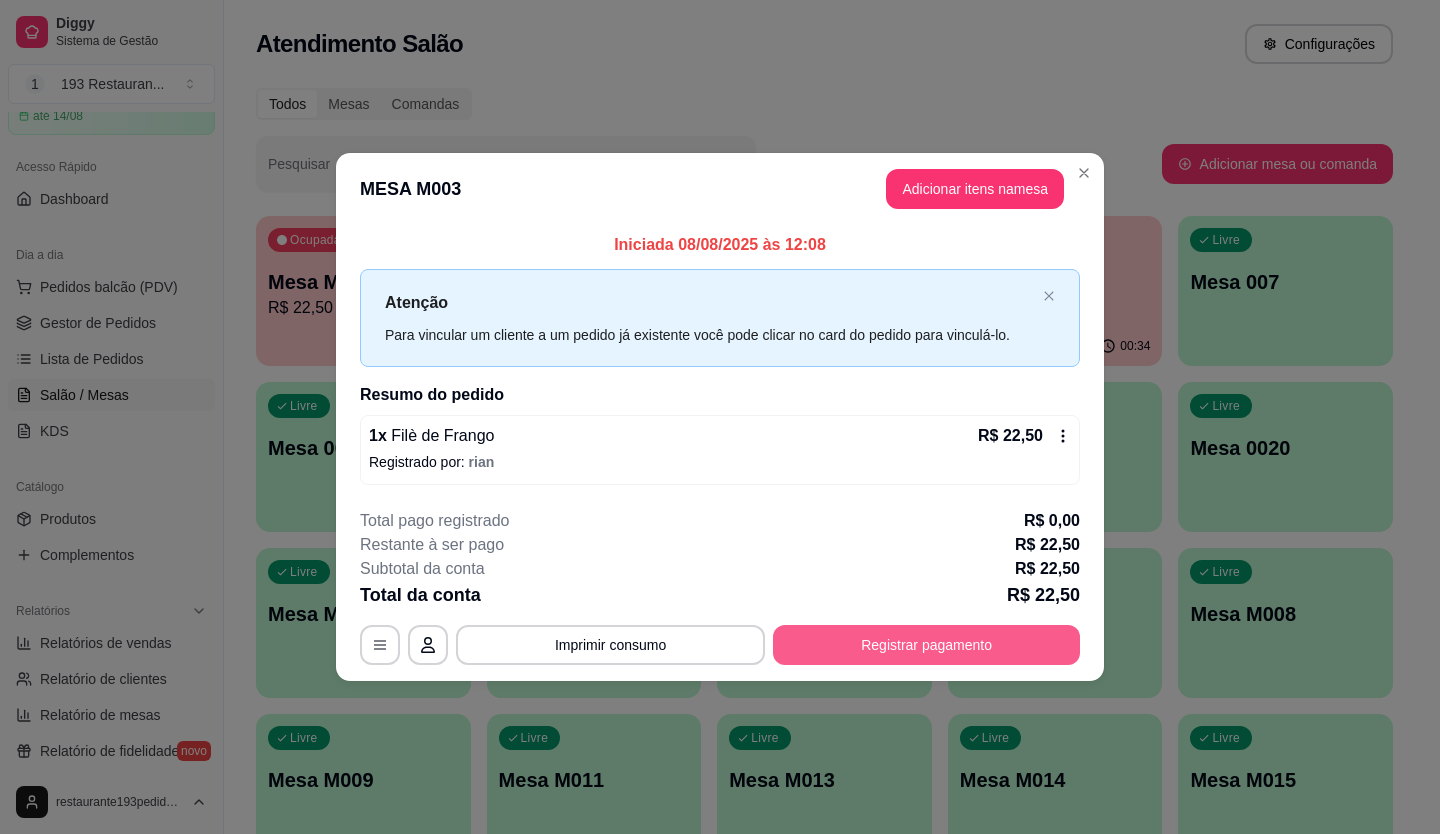 click on "Registrar pagamento" at bounding box center (926, 645) 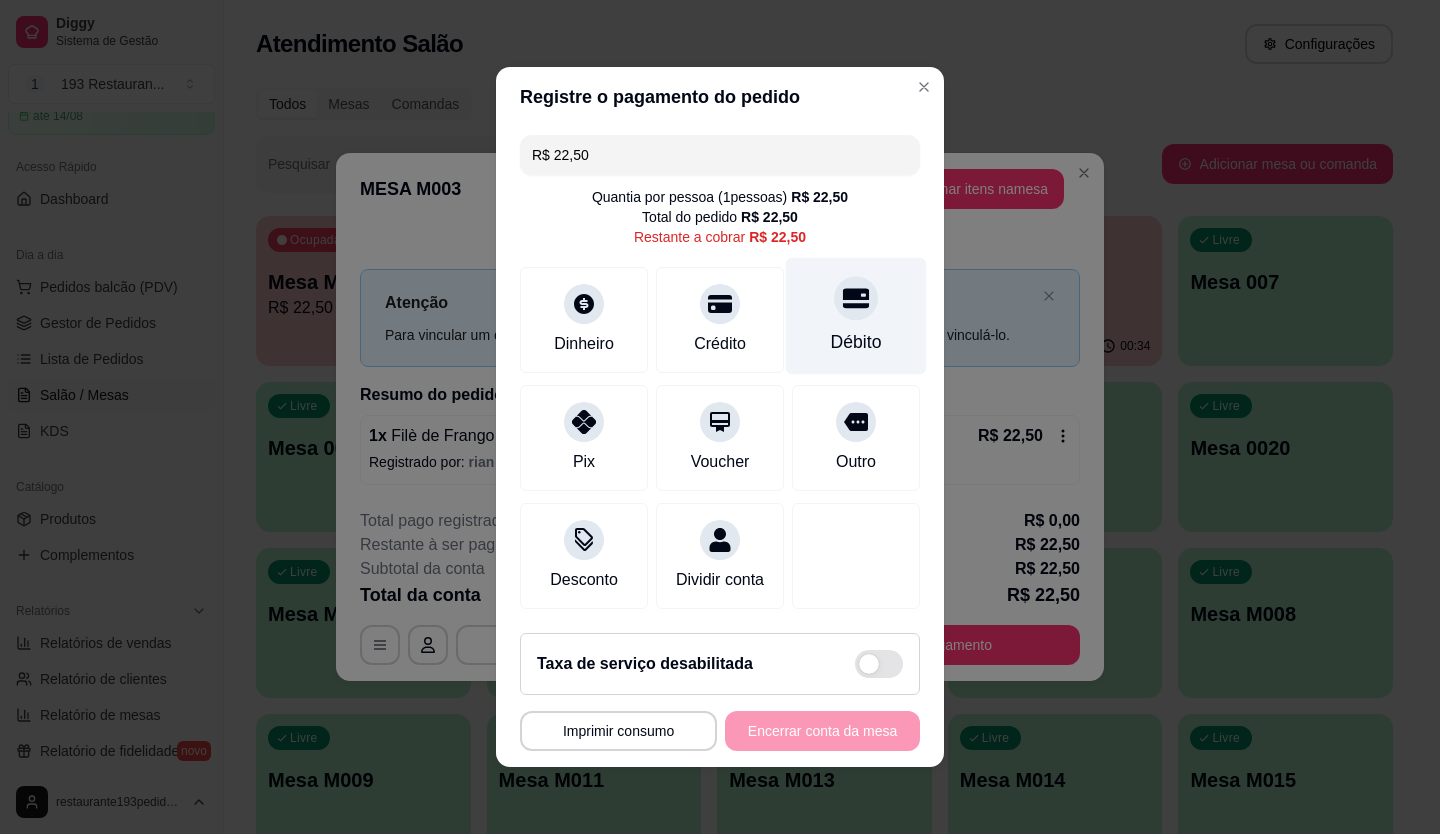 click on "Débito" at bounding box center [856, 316] 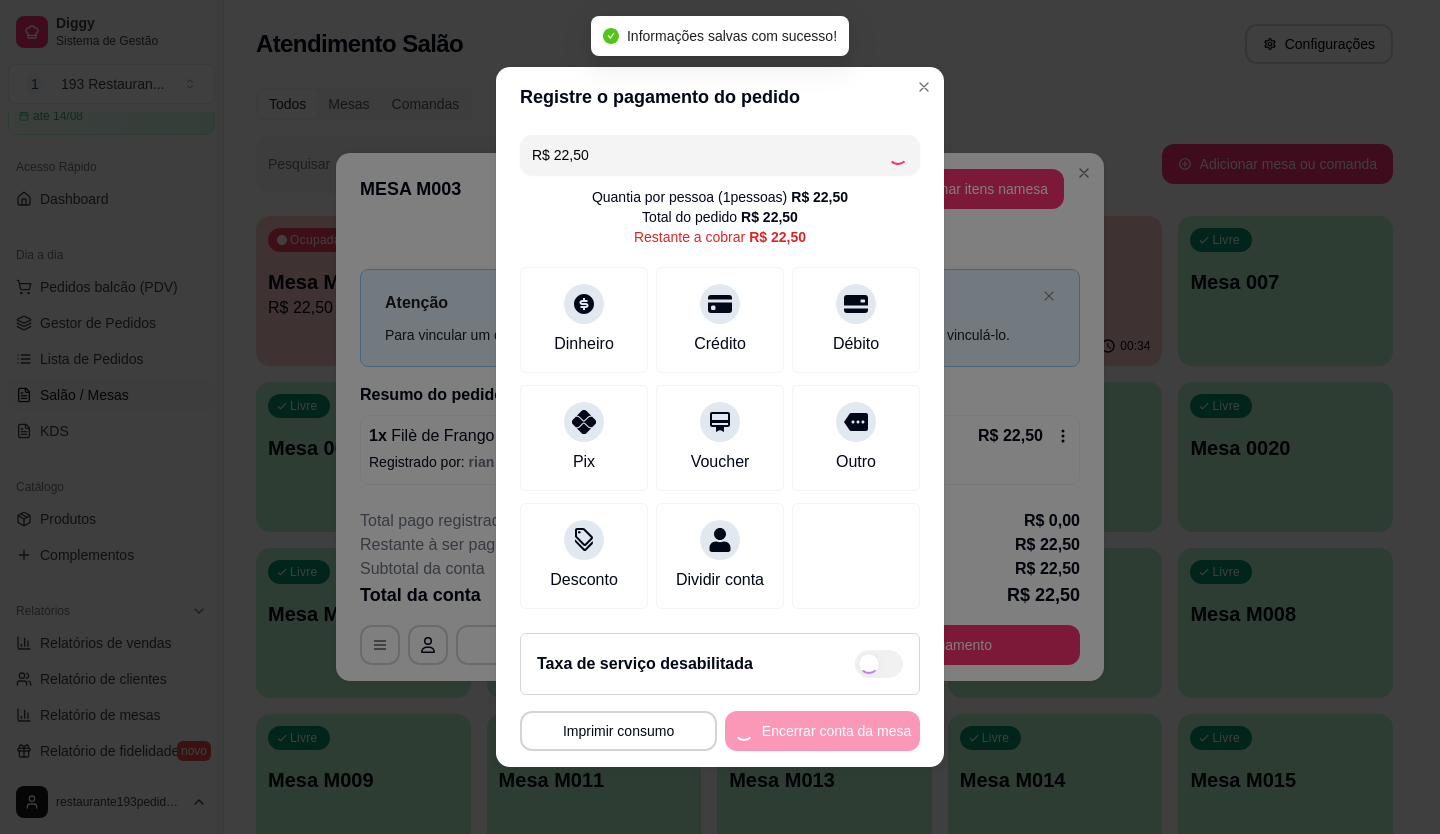 type on "R$ 0,00" 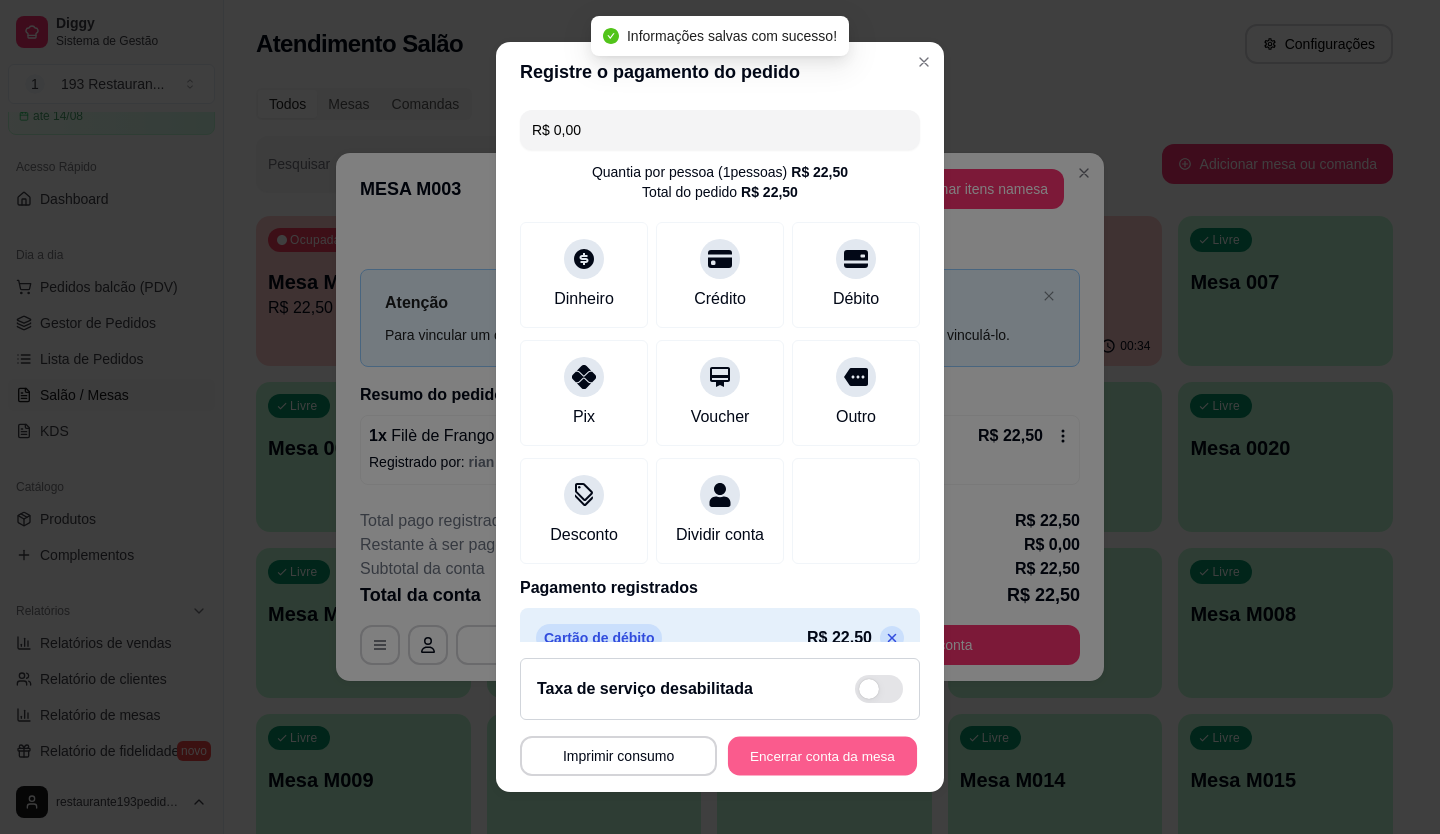click on "Encerrar conta da mesa" at bounding box center [822, 756] 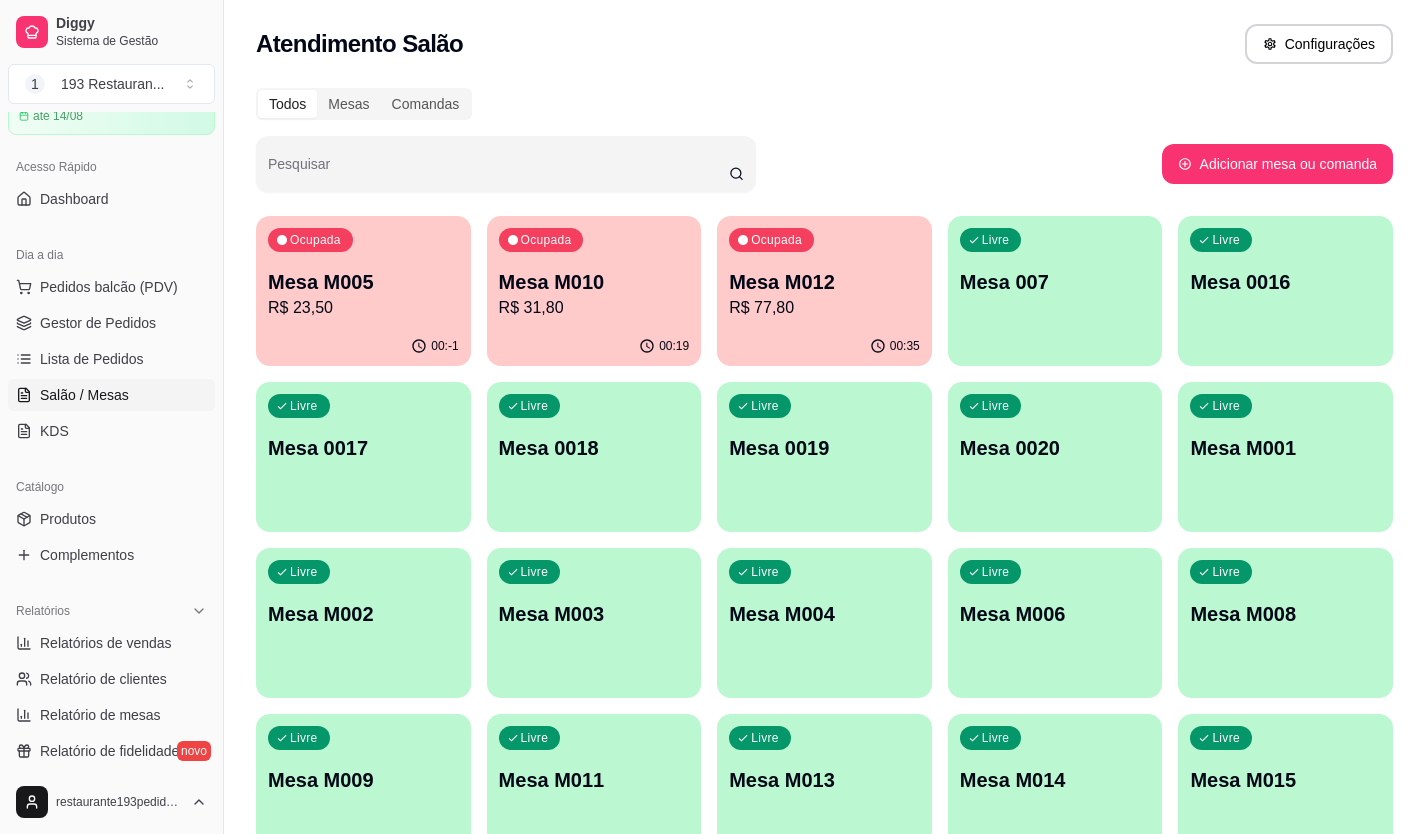 click on "Mesa M010" at bounding box center [594, 282] 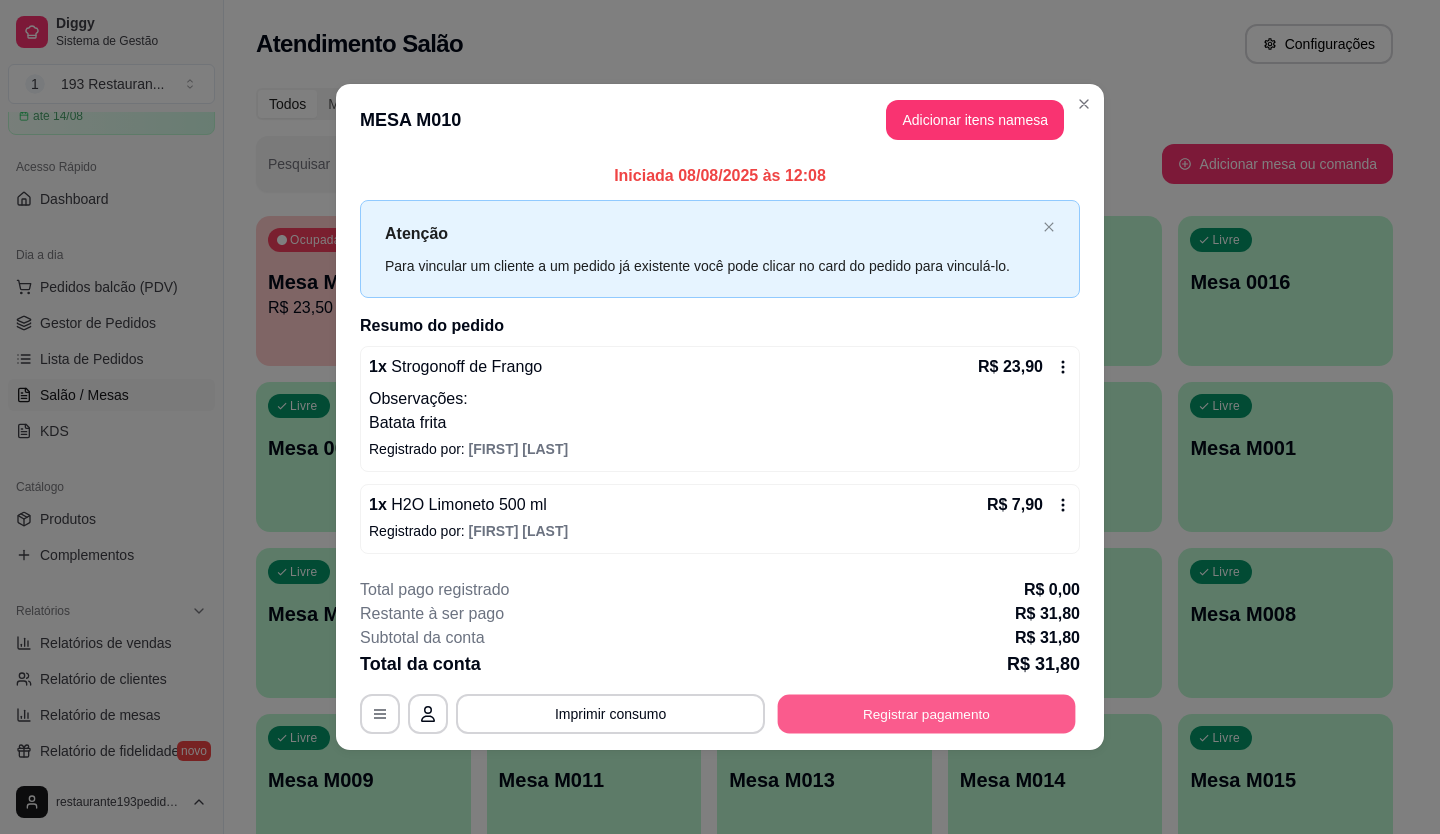 click on "Registrar pagamento" at bounding box center (927, 713) 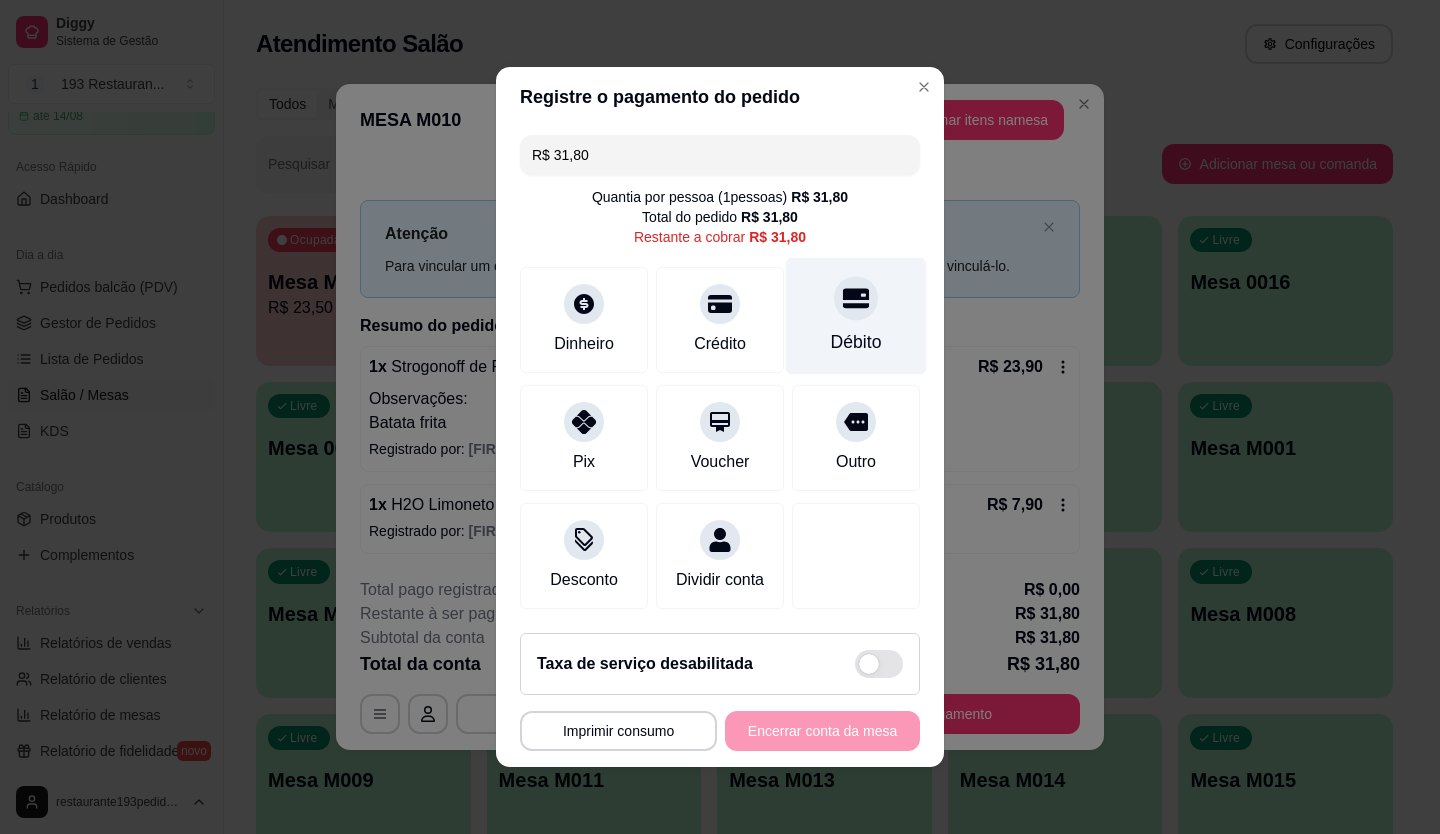 click 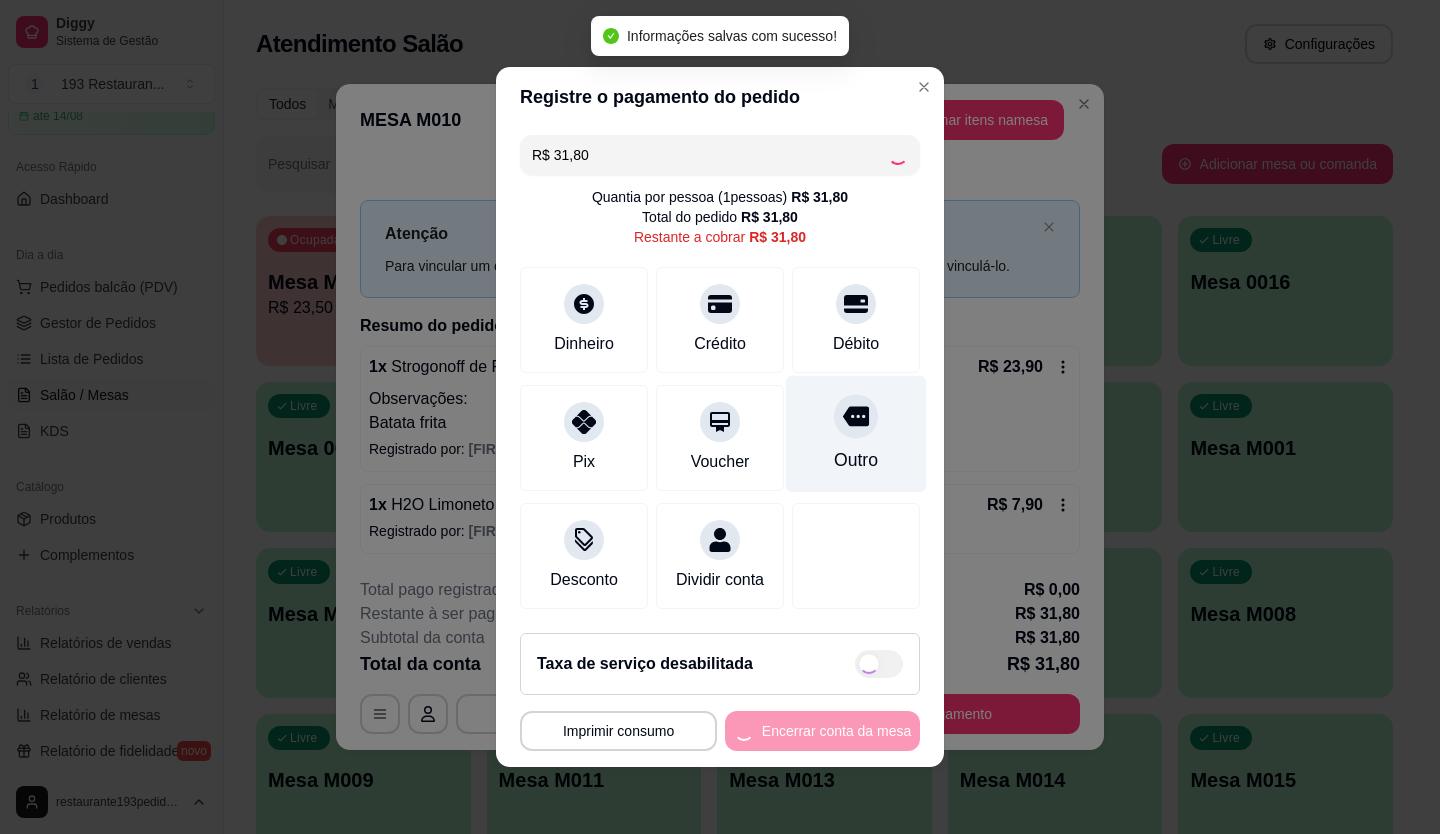type on "R$ 0,00" 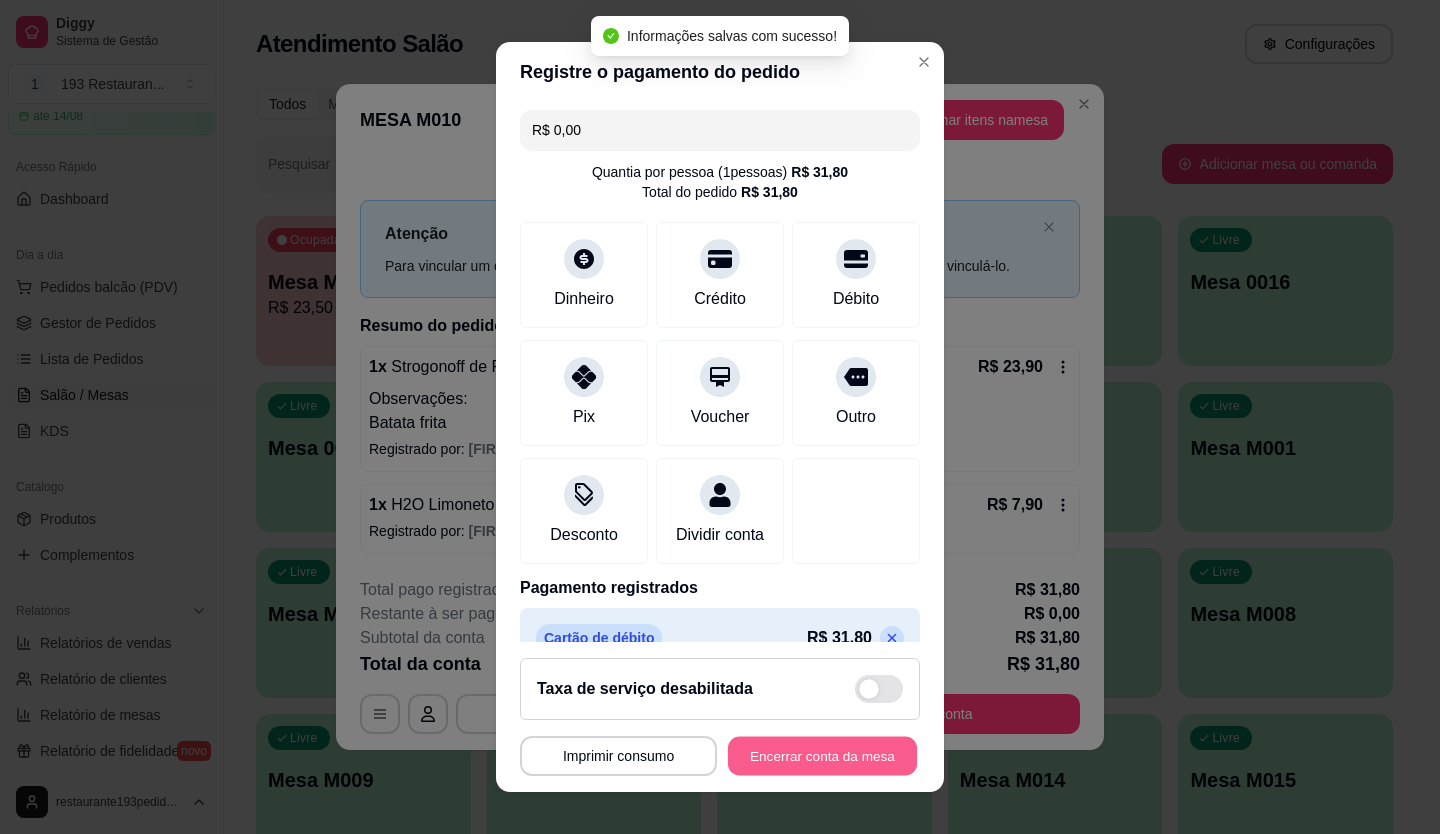 click on "Encerrar conta da mesa" at bounding box center [822, 756] 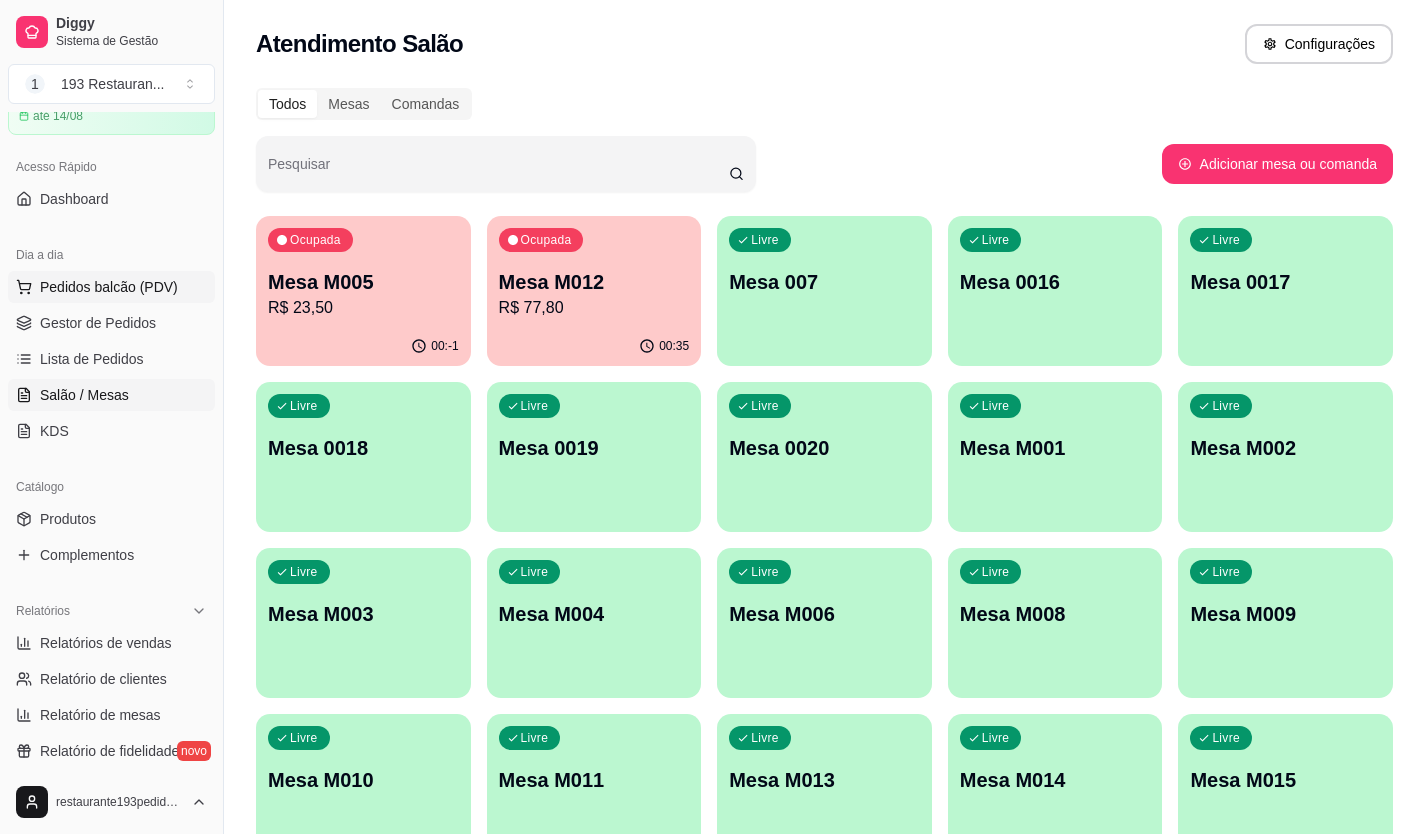 click on "Pedidos balcão (PDV)" at bounding box center (109, 287) 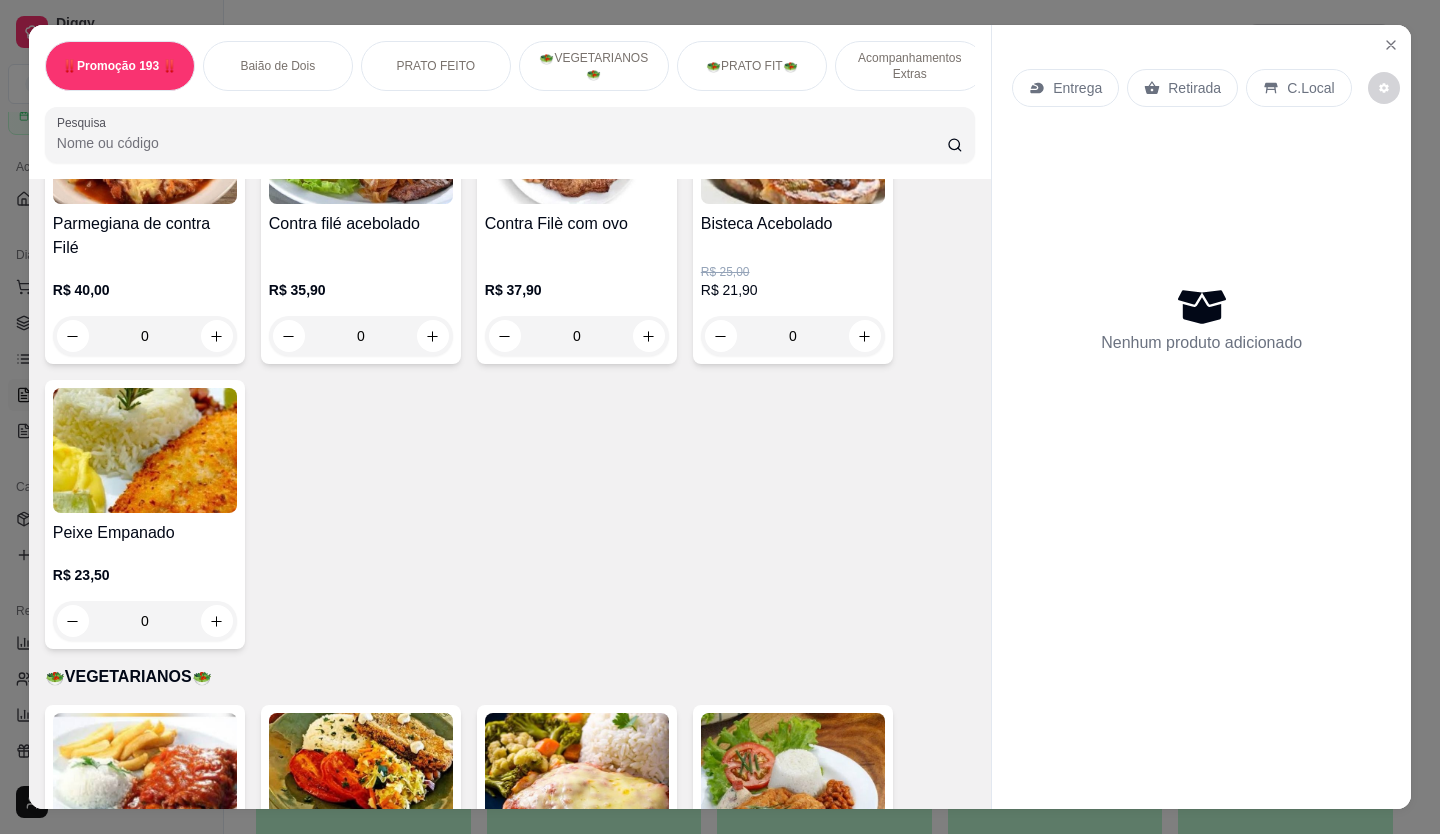 scroll, scrollTop: 1700, scrollLeft: 0, axis: vertical 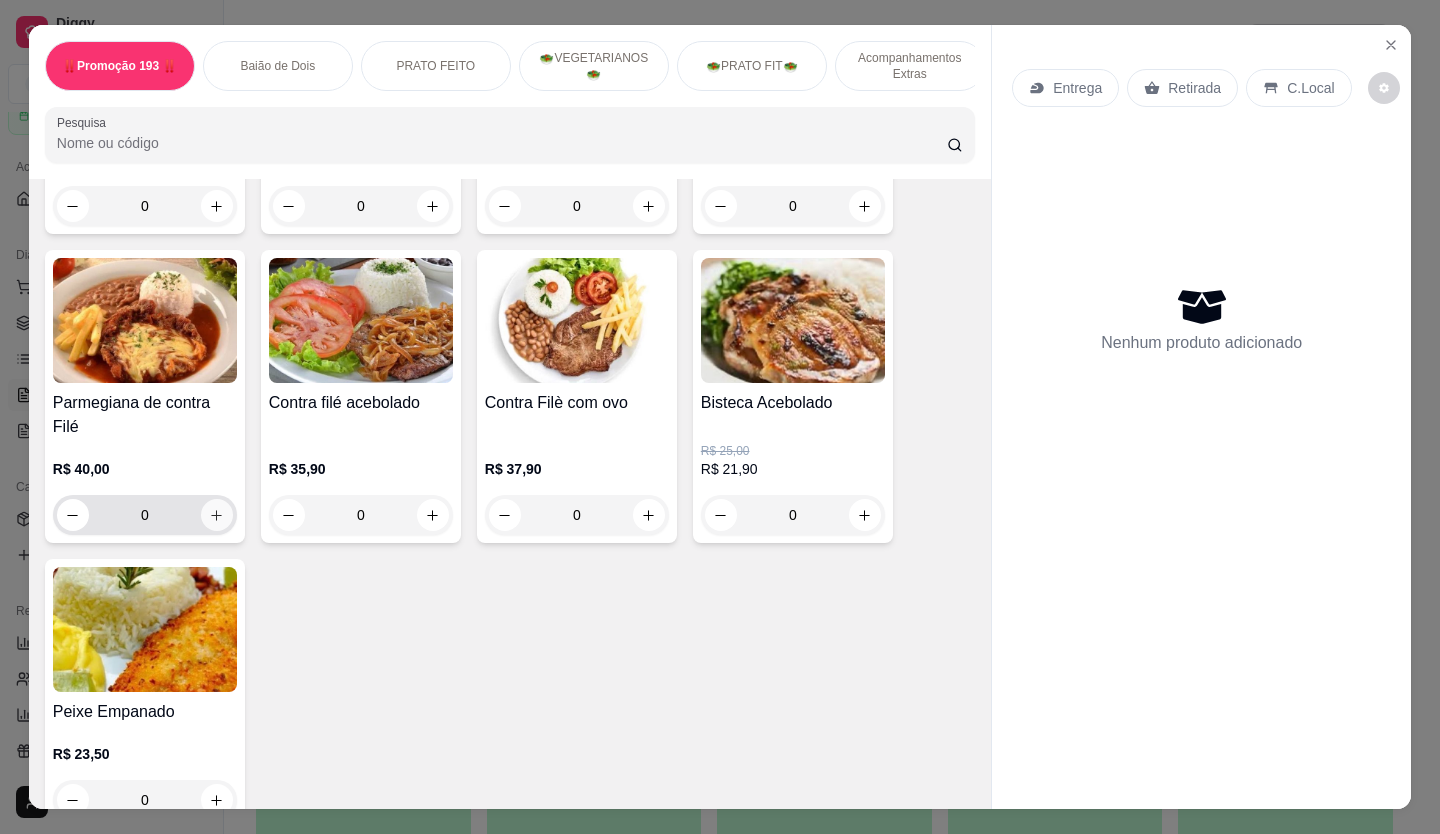 click 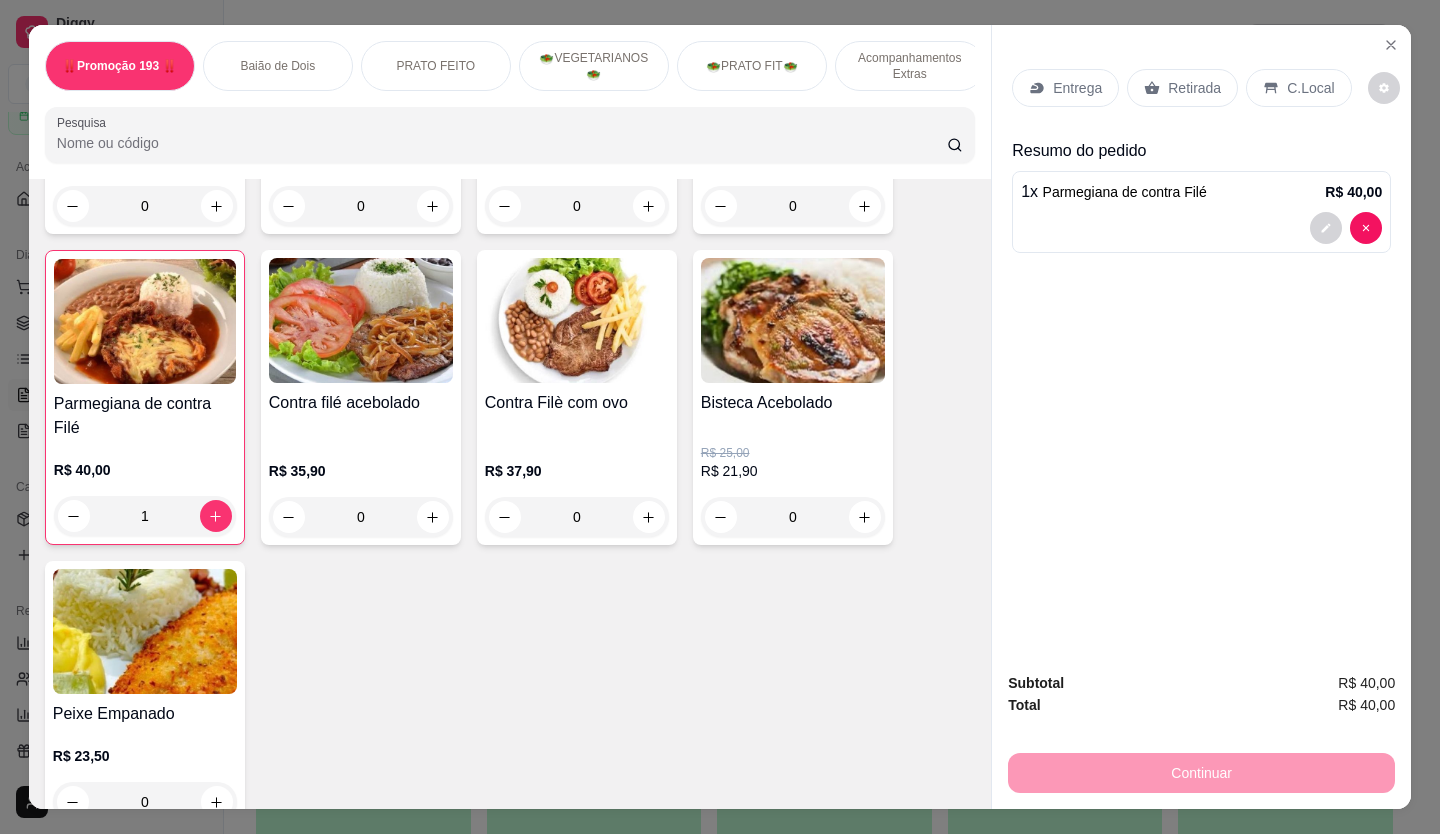 click on "Retirada" at bounding box center [1182, 88] 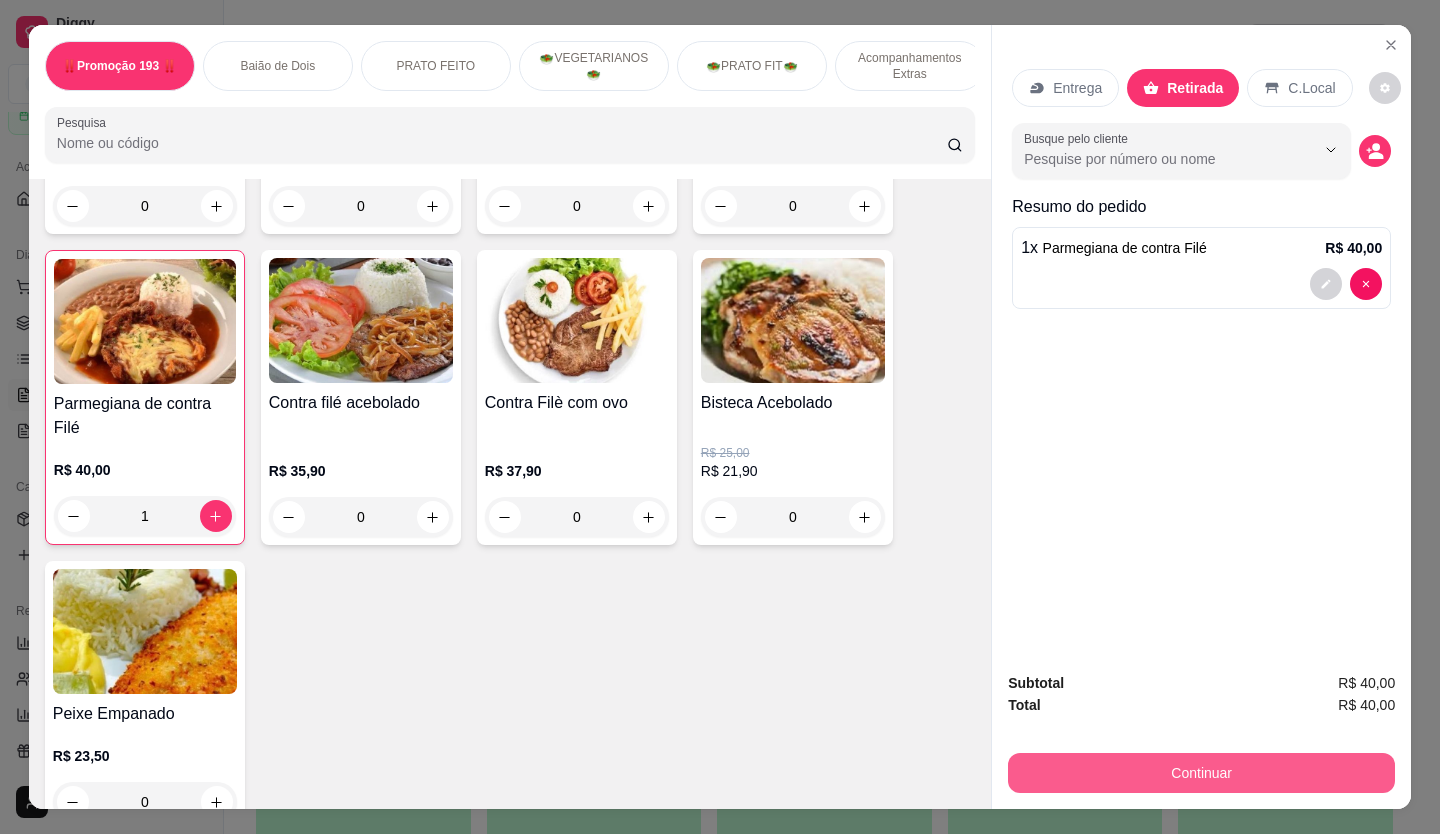 click on "Continuar" at bounding box center (1201, 773) 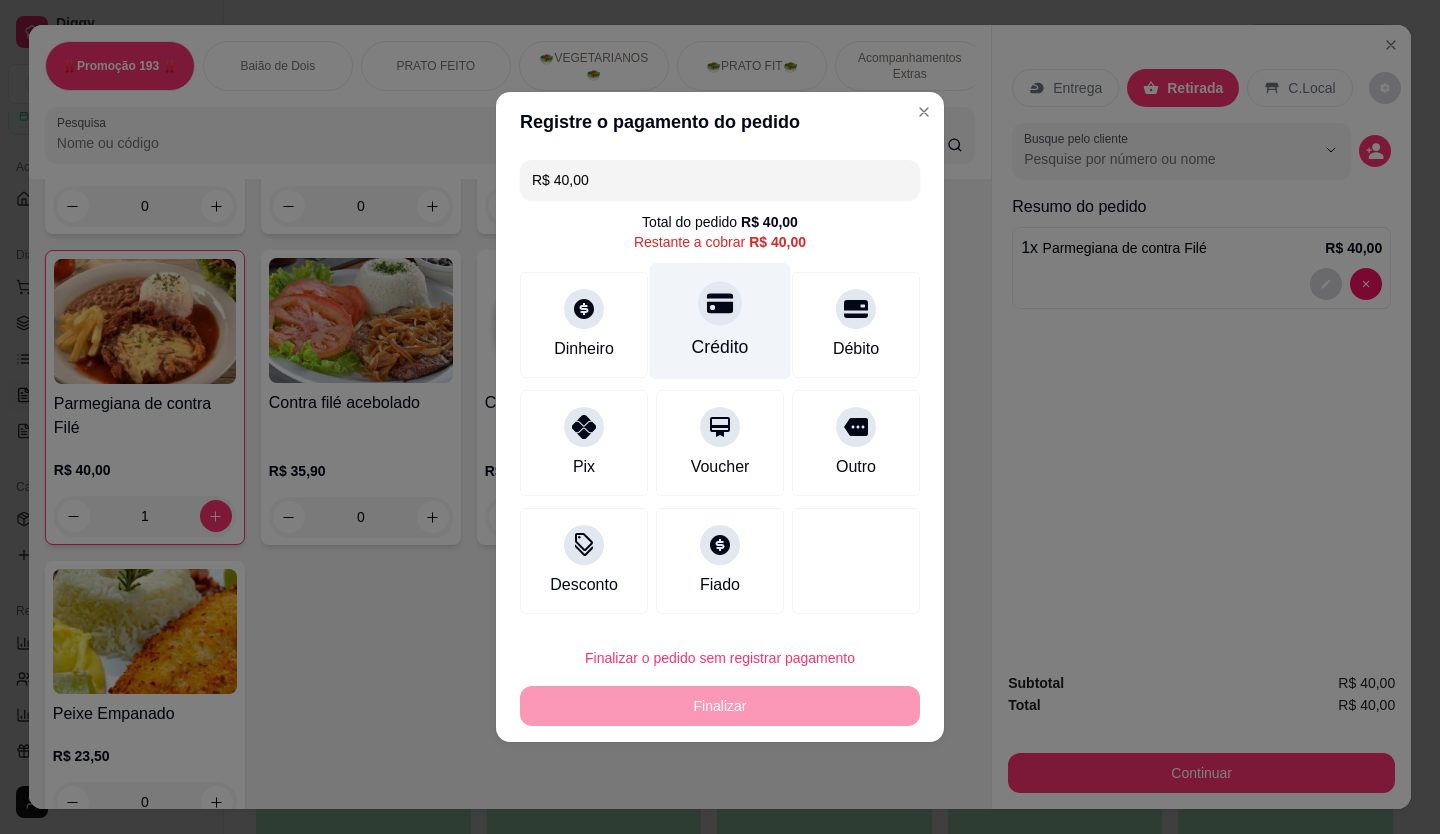 click 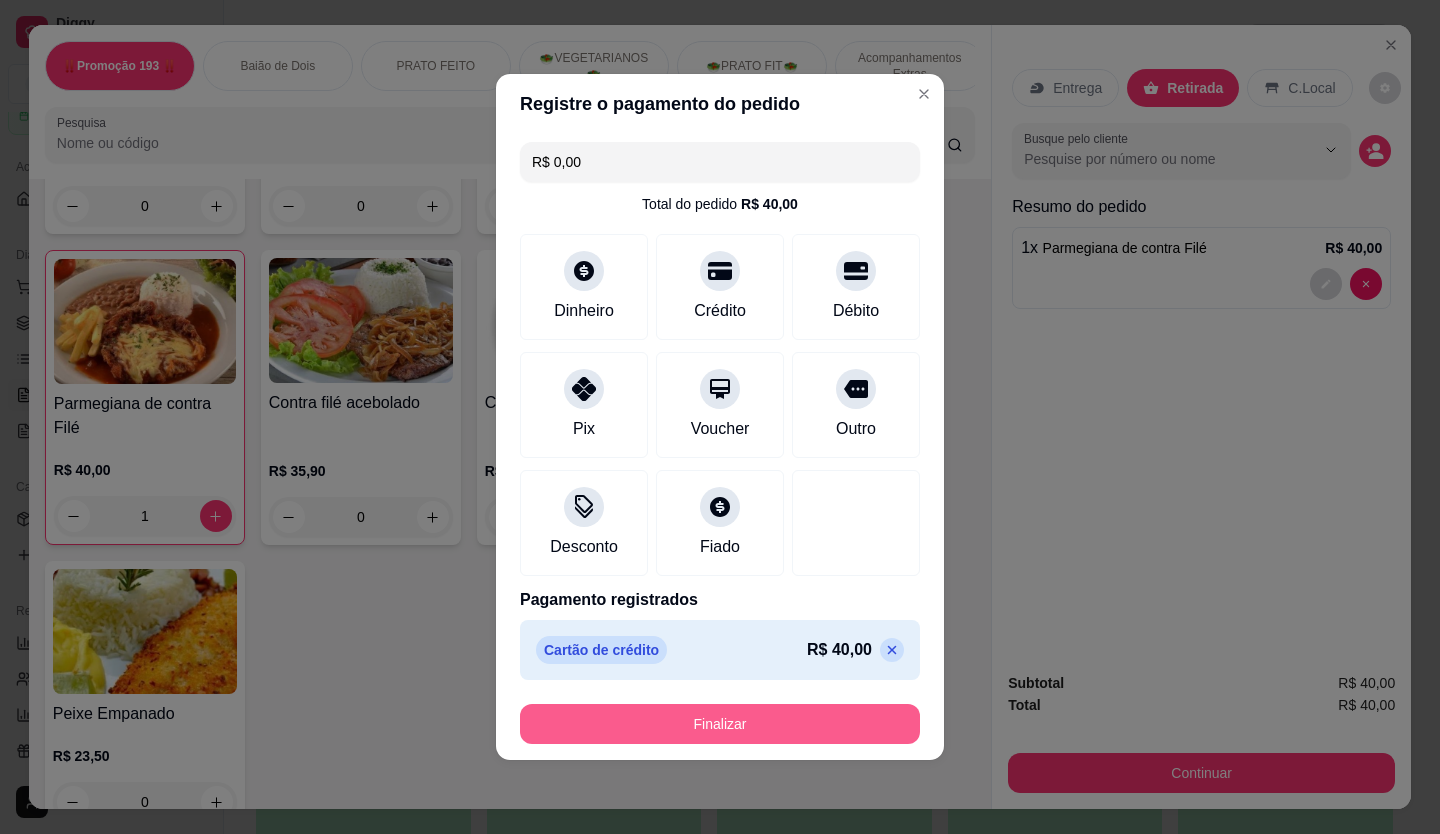 click on "Finalizar" at bounding box center [720, 724] 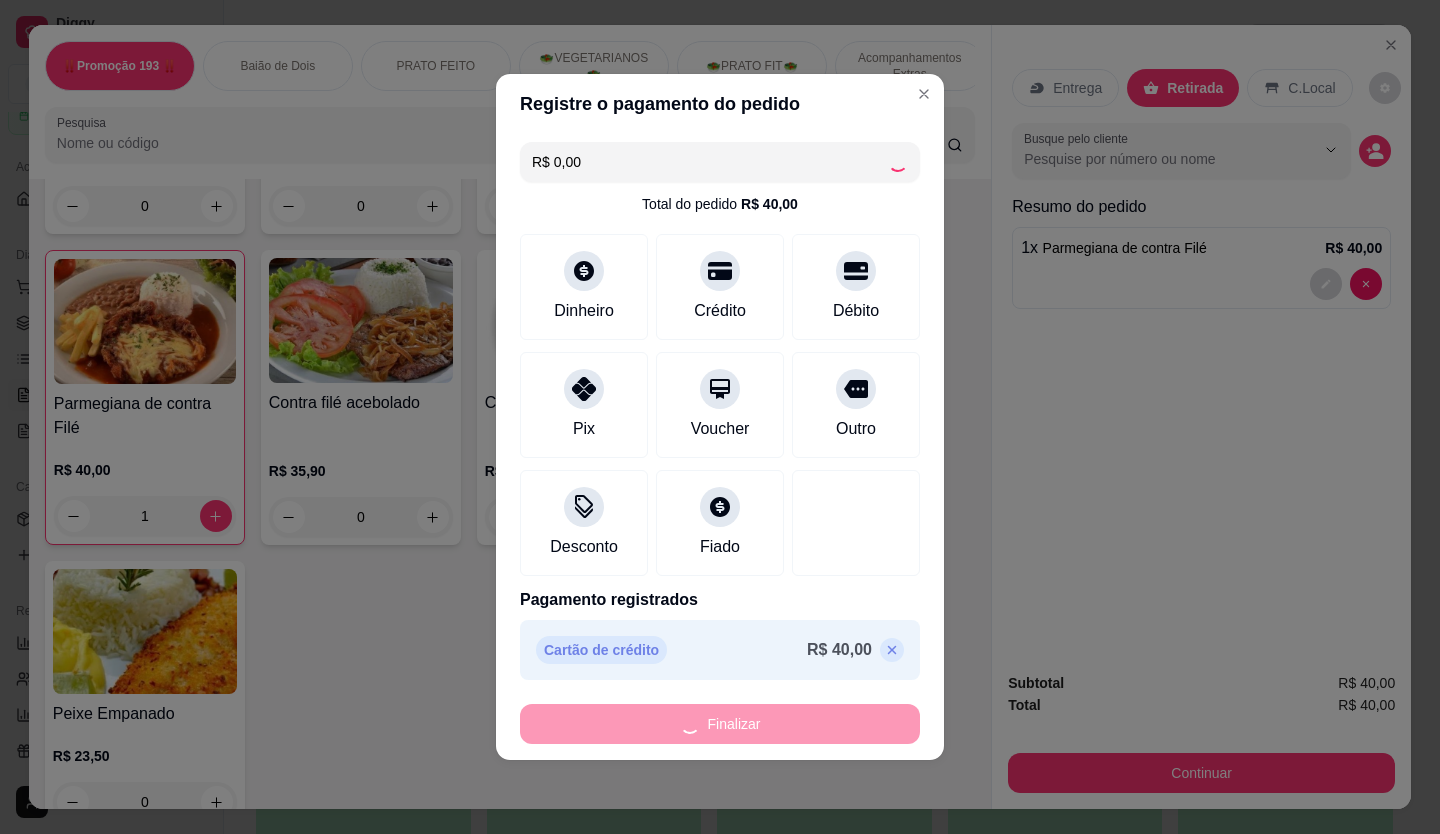 type on "0" 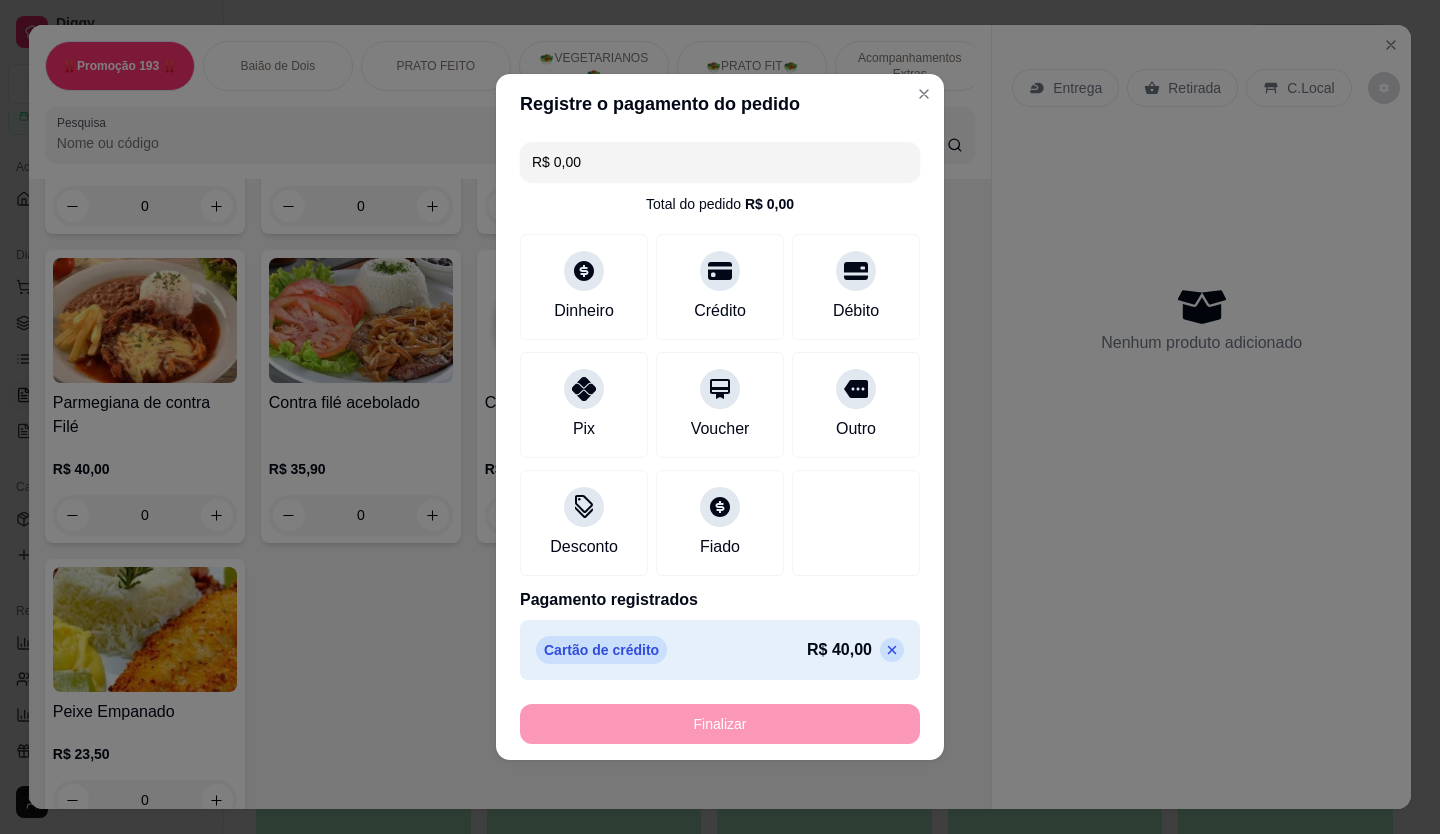 type on "-R$ 40,00" 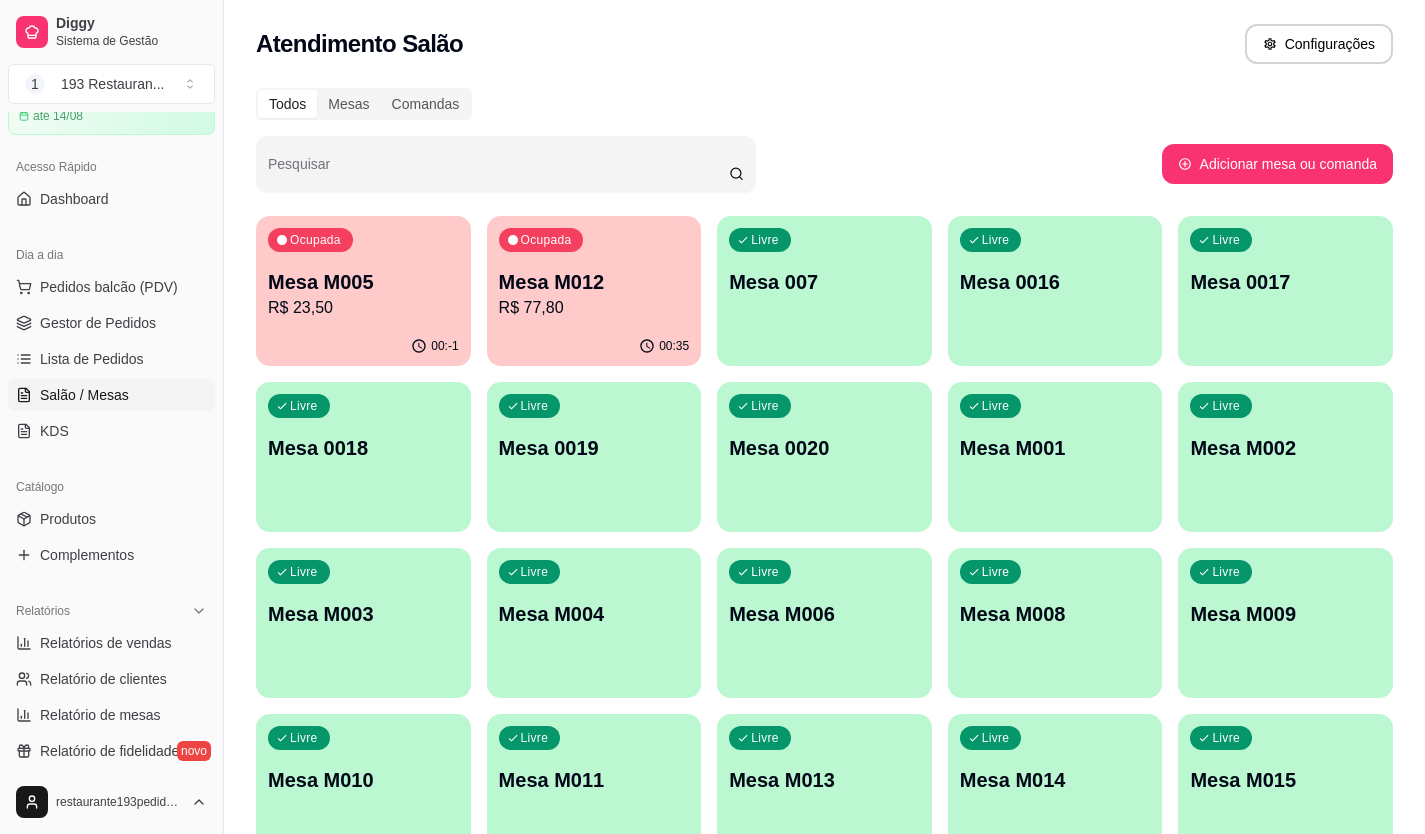 click on "Livre Mesa M003" at bounding box center (363, 611) 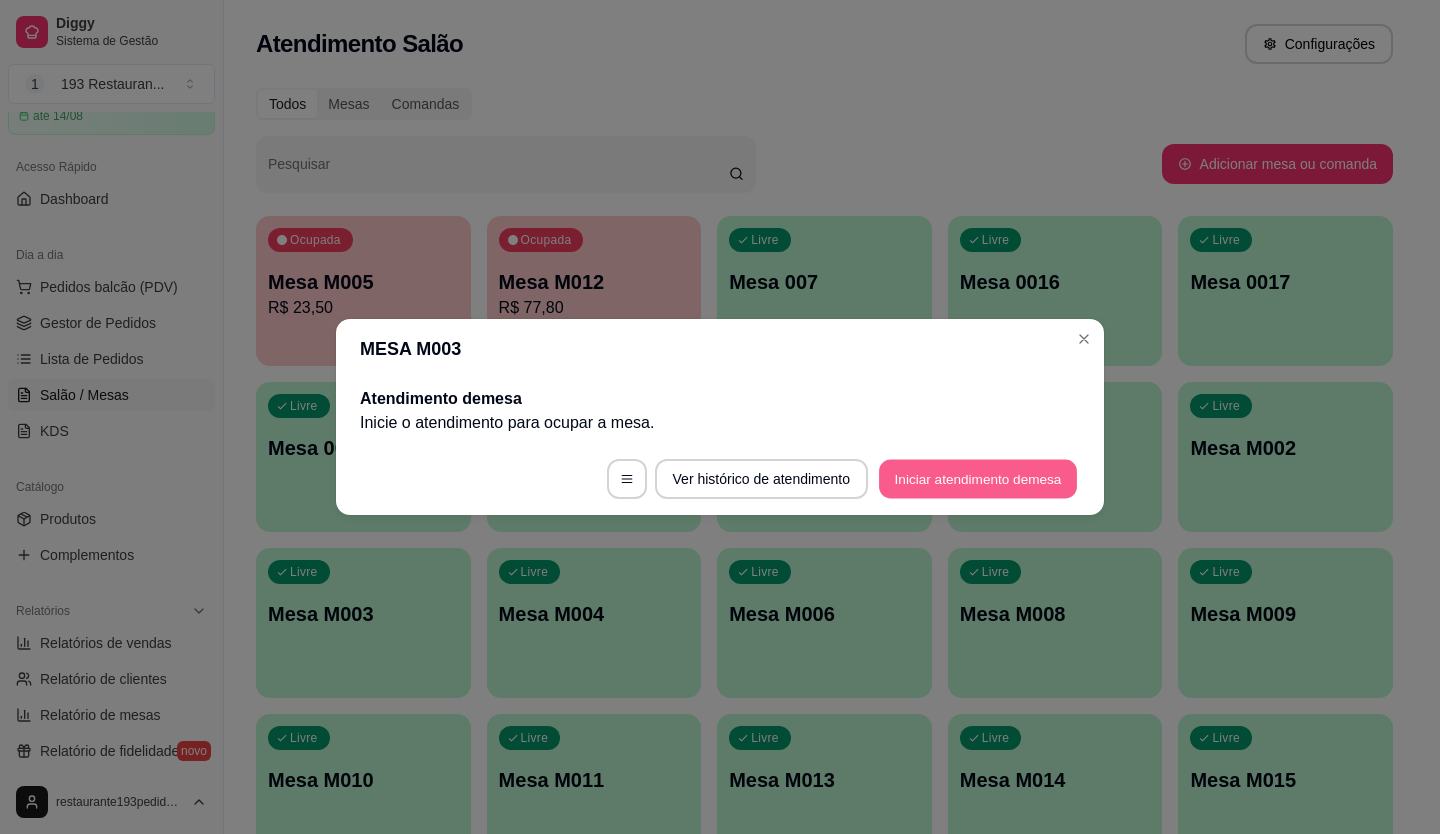 click on "Iniciar atendimento de  mesa" at bounding box center (978, 479) 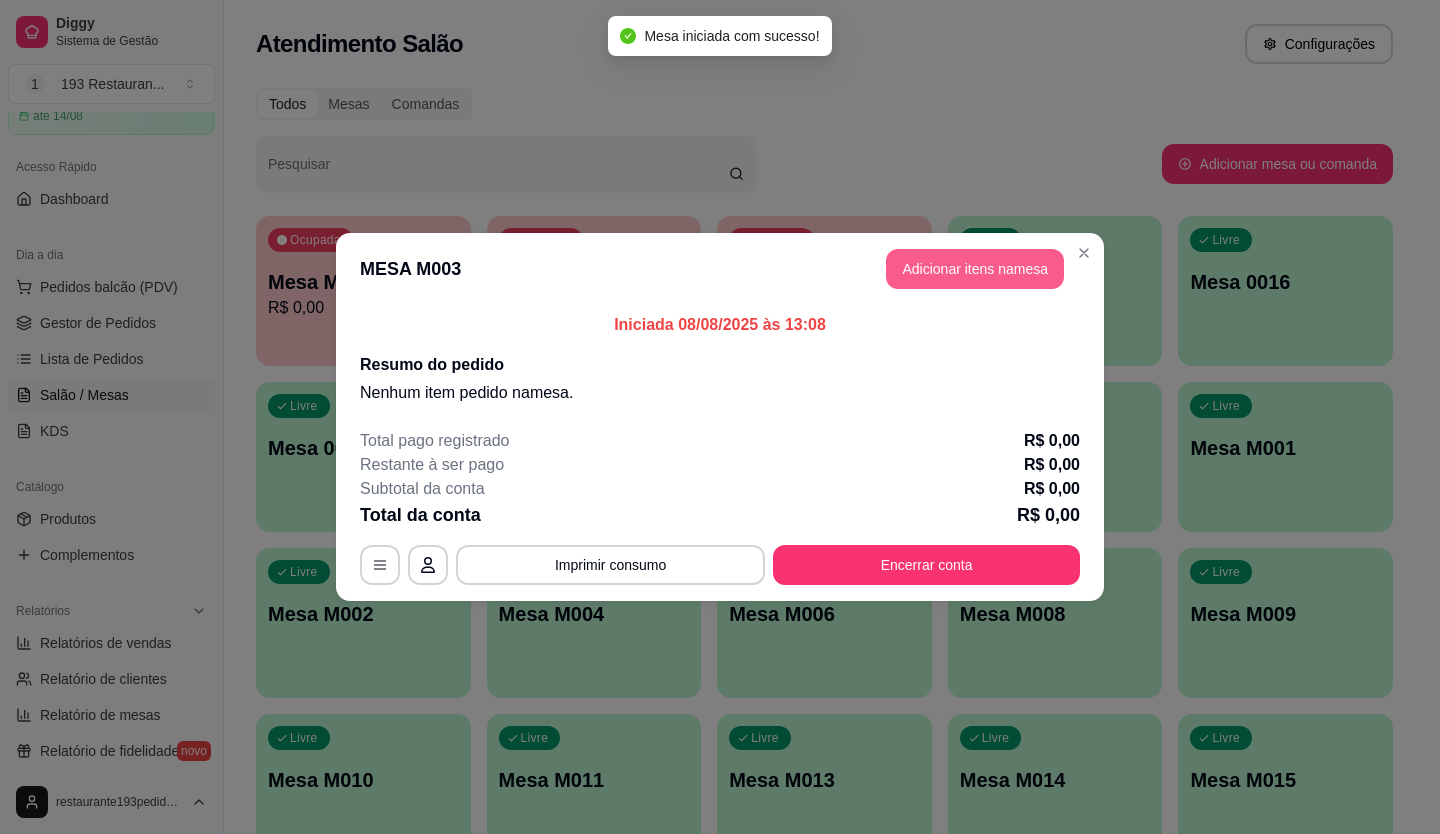 click on "Adicionar itens na  mesa" at bounding box center (975, 269) 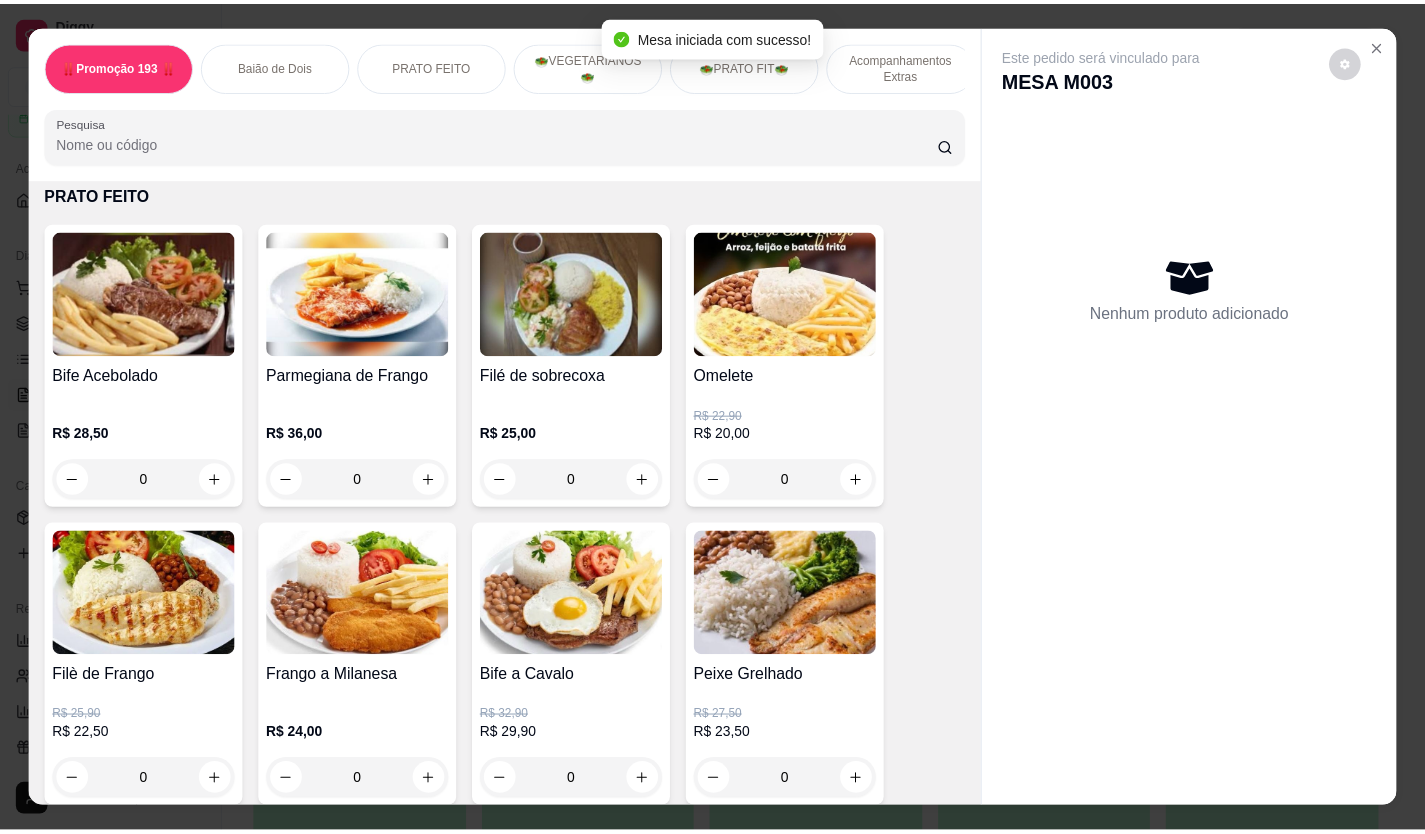scroll, scrollTop: 1100, scrollLeft: 0, axis: vertical 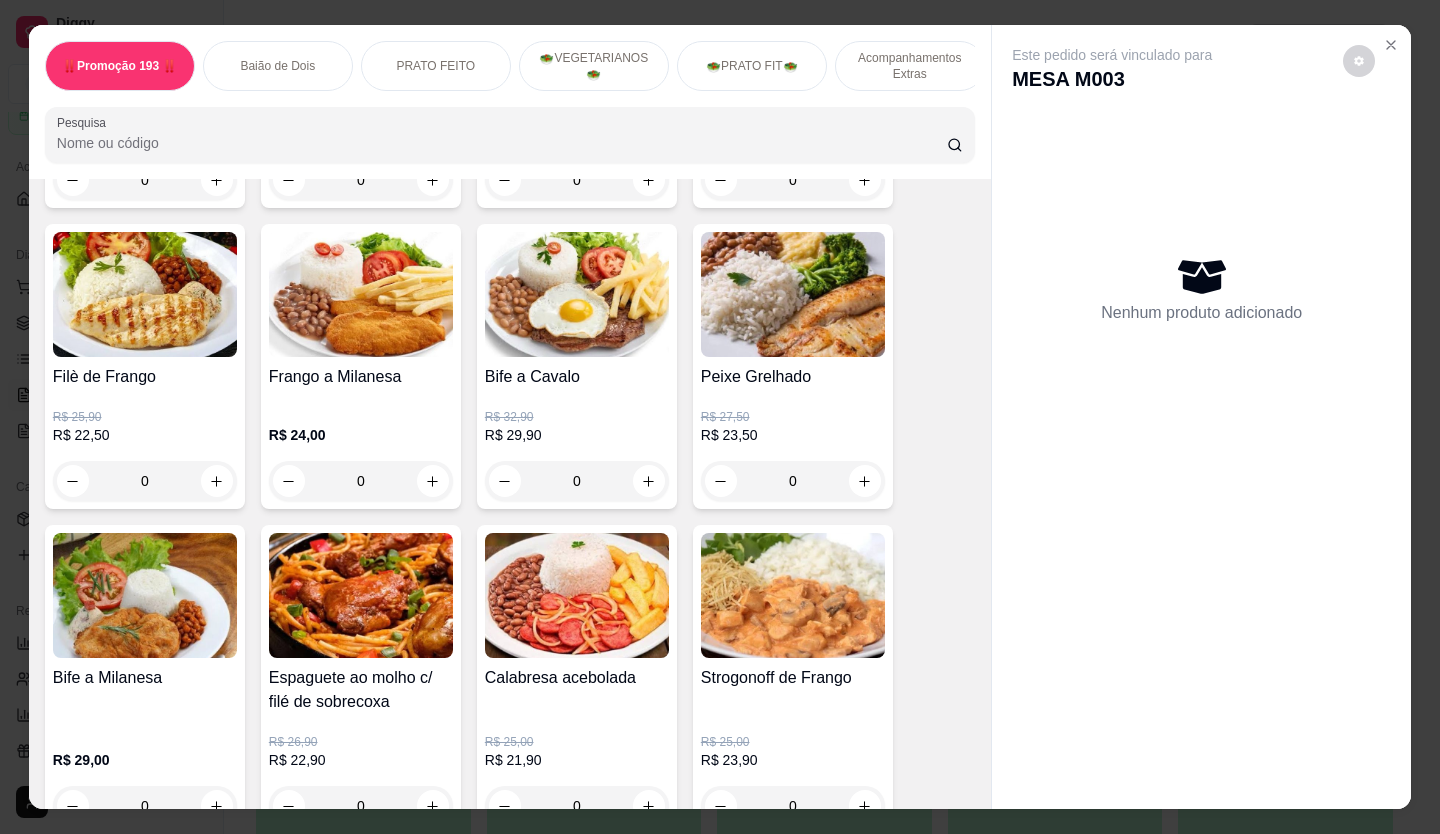 click at bounding box center [433, 481] 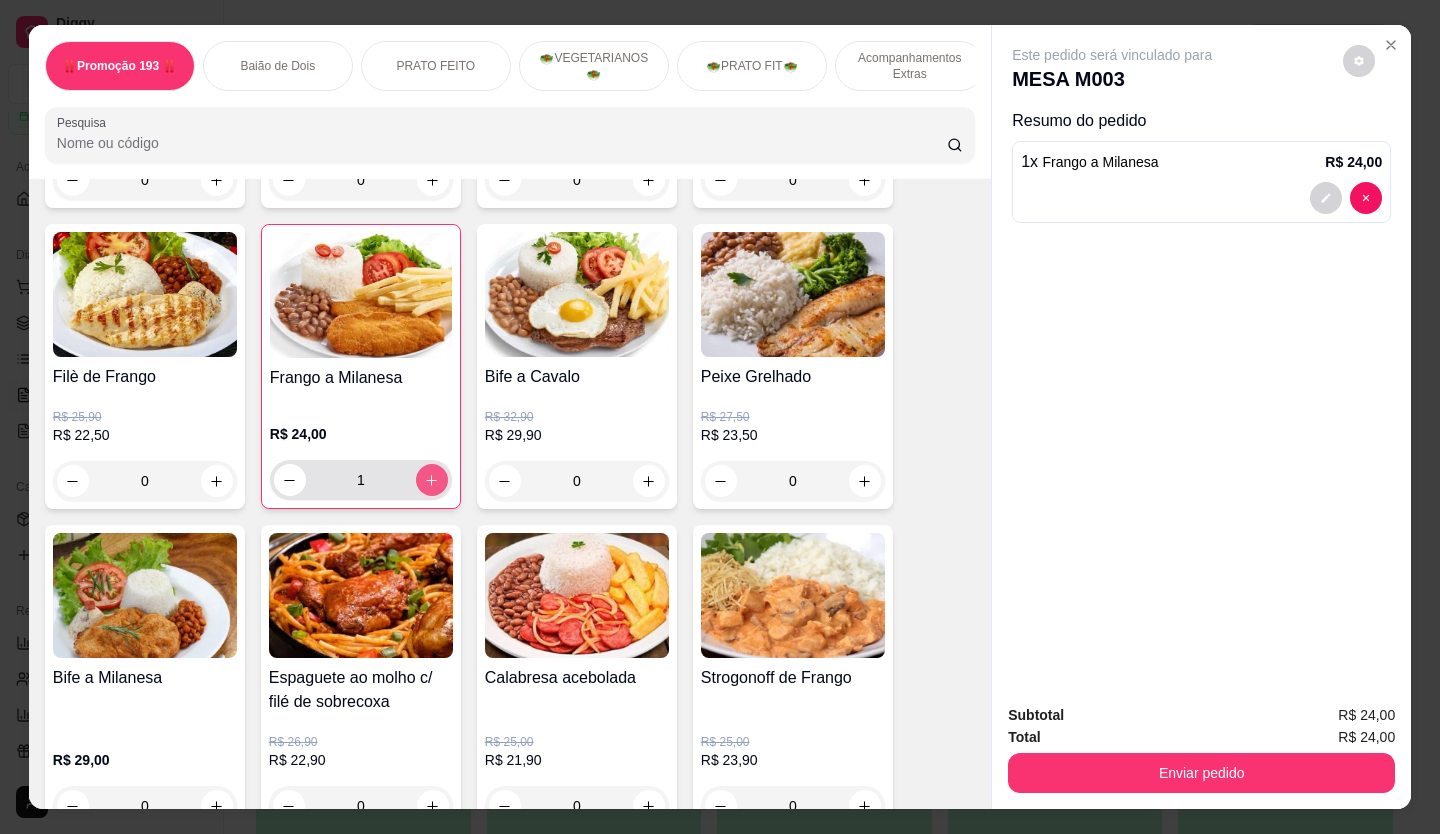 type on "1" 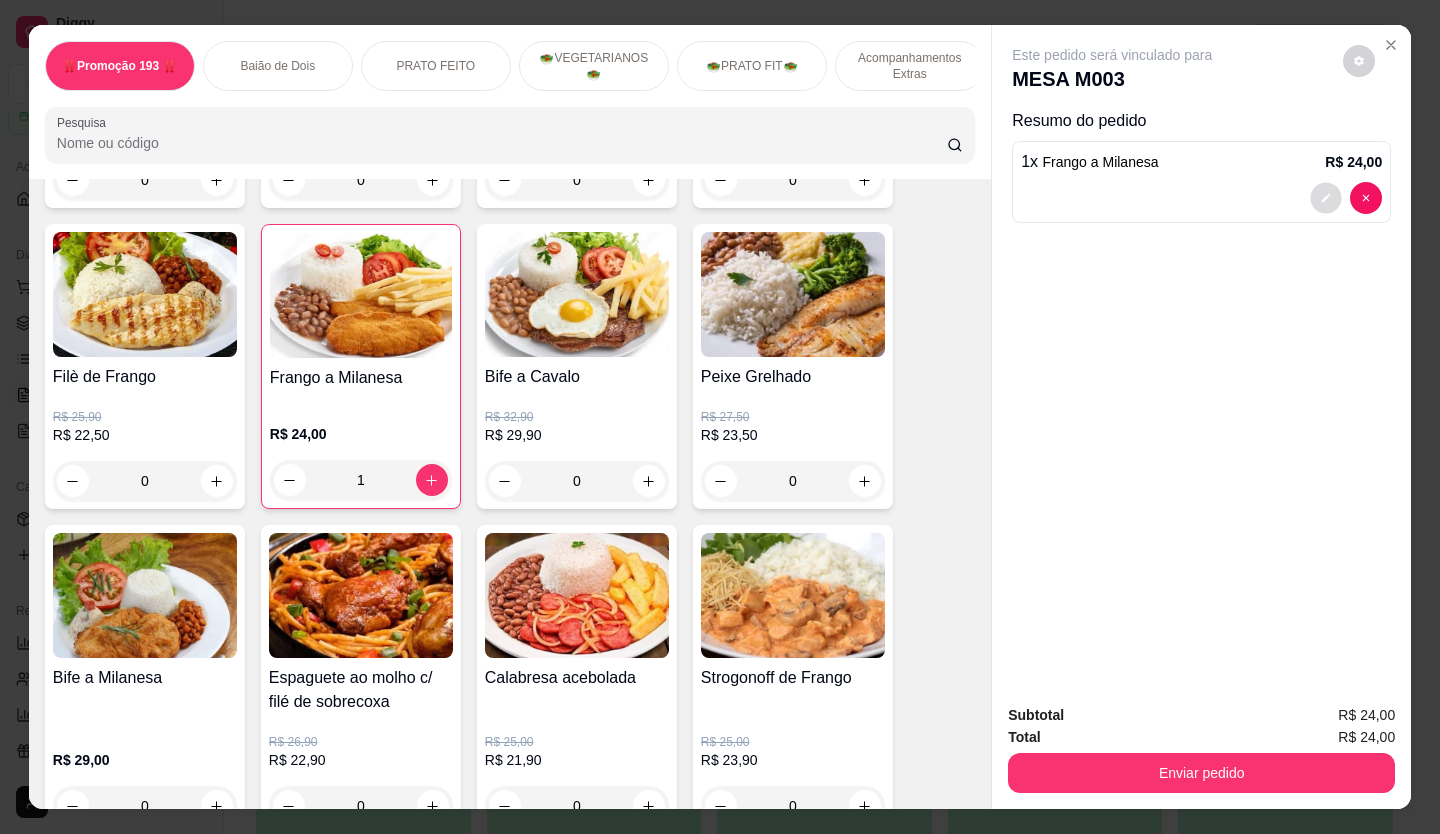 click at bounding box center [1326, 198] 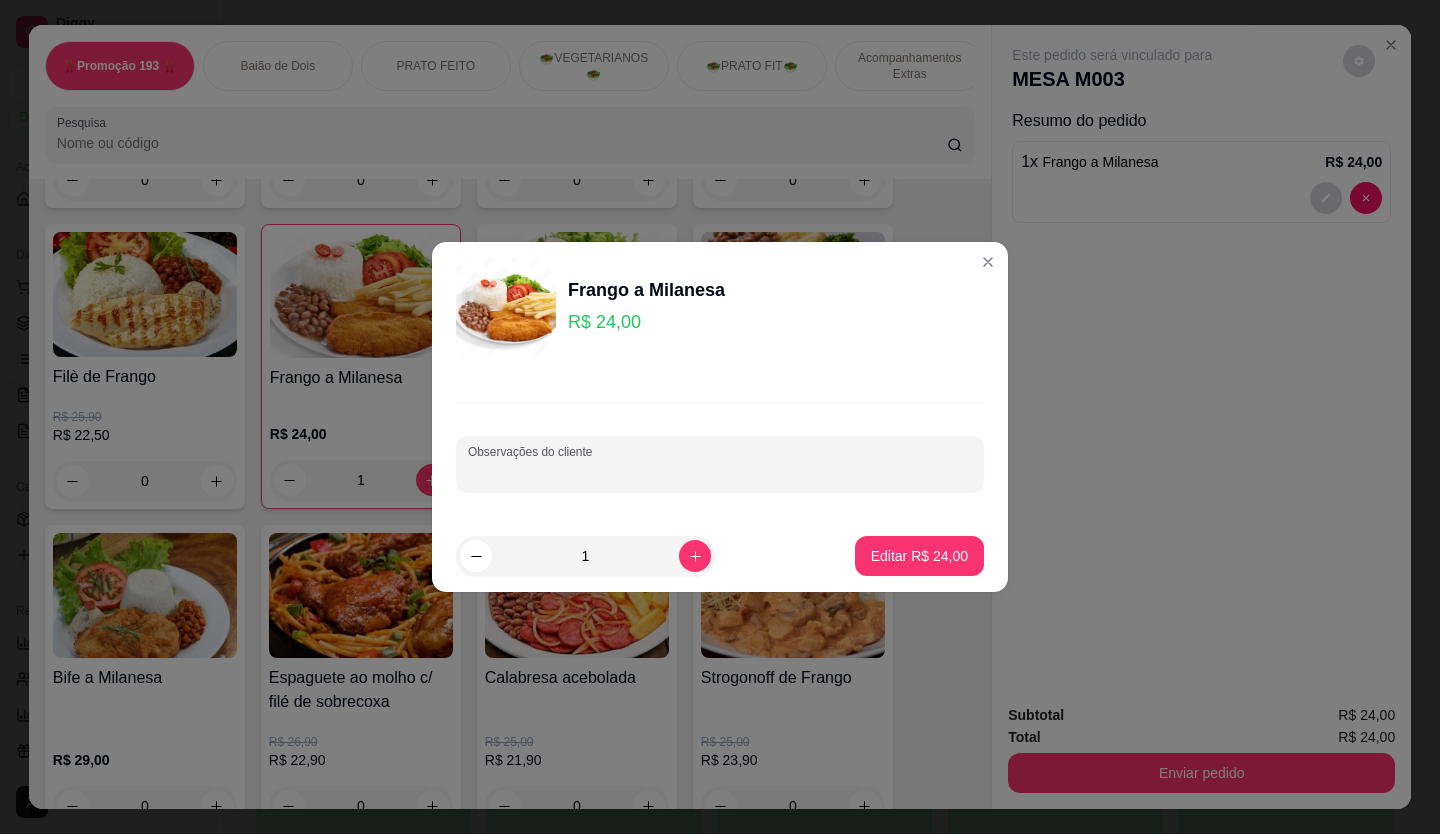 click on "Observações do cliente" at bounding box center (720, 472) 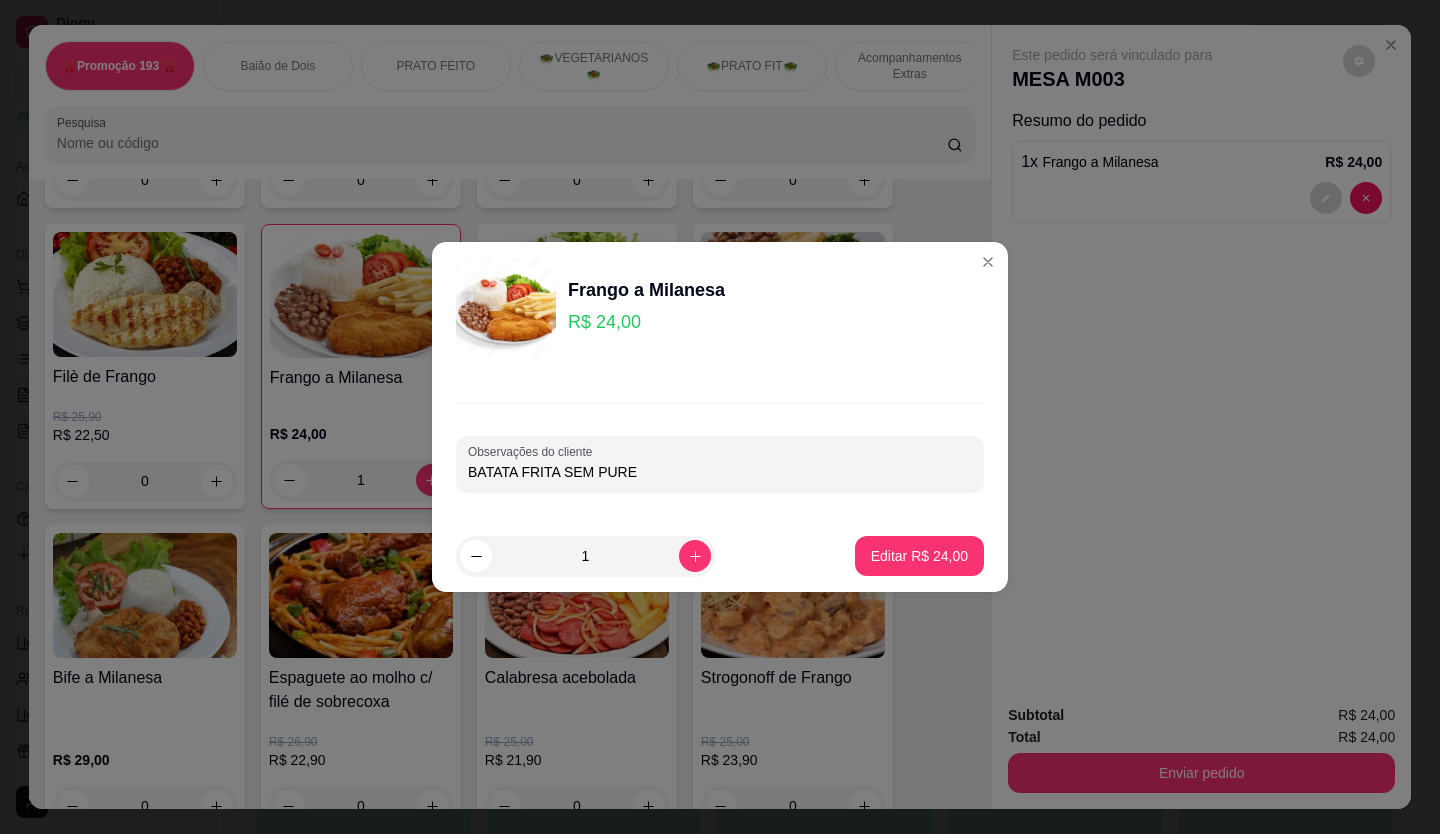 type on "BATATA FRITA SEM PURE" 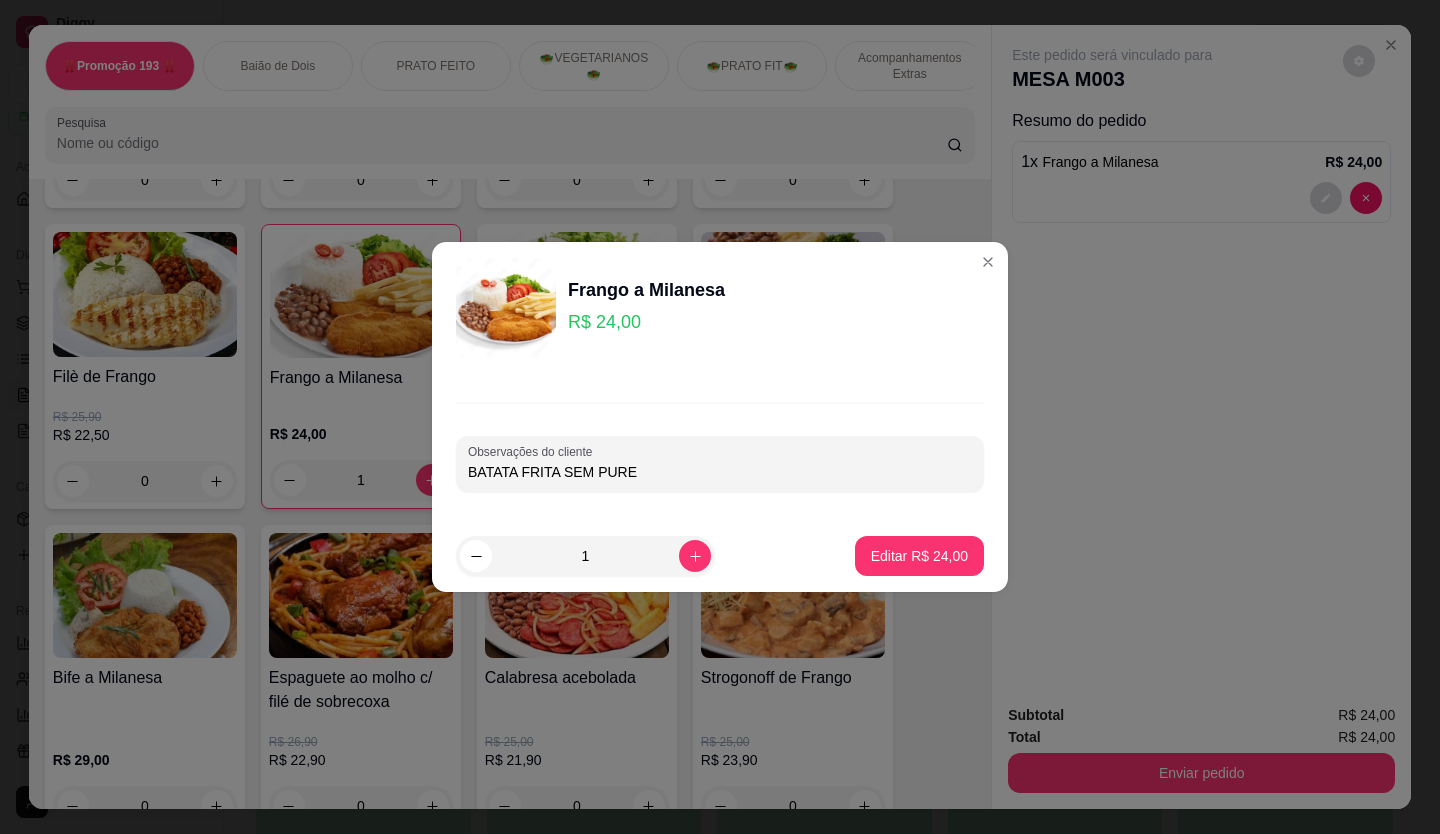 click on "1 Editar   R$ 24,00" at bounding box center [720, 556] 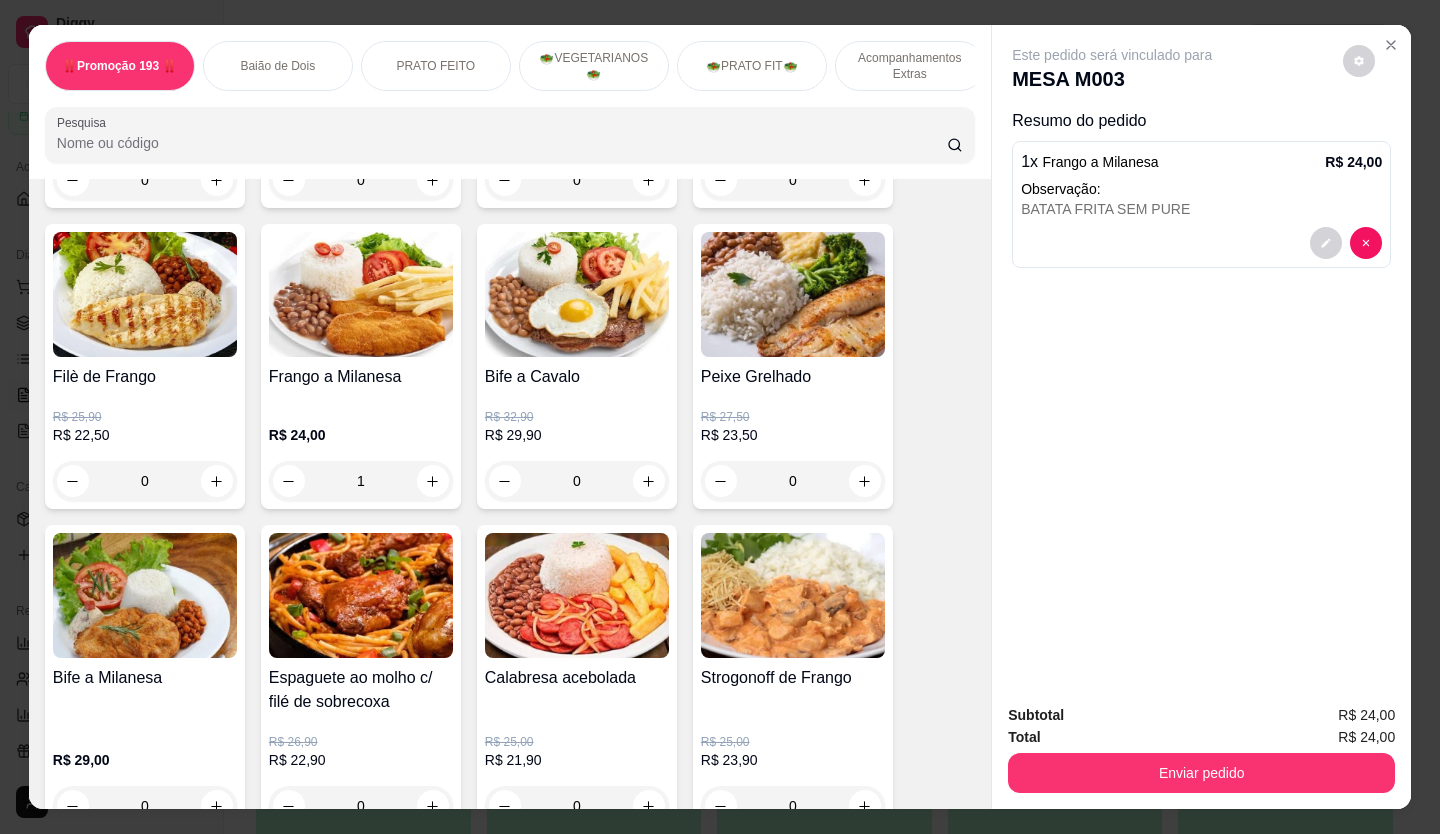 type on "0" 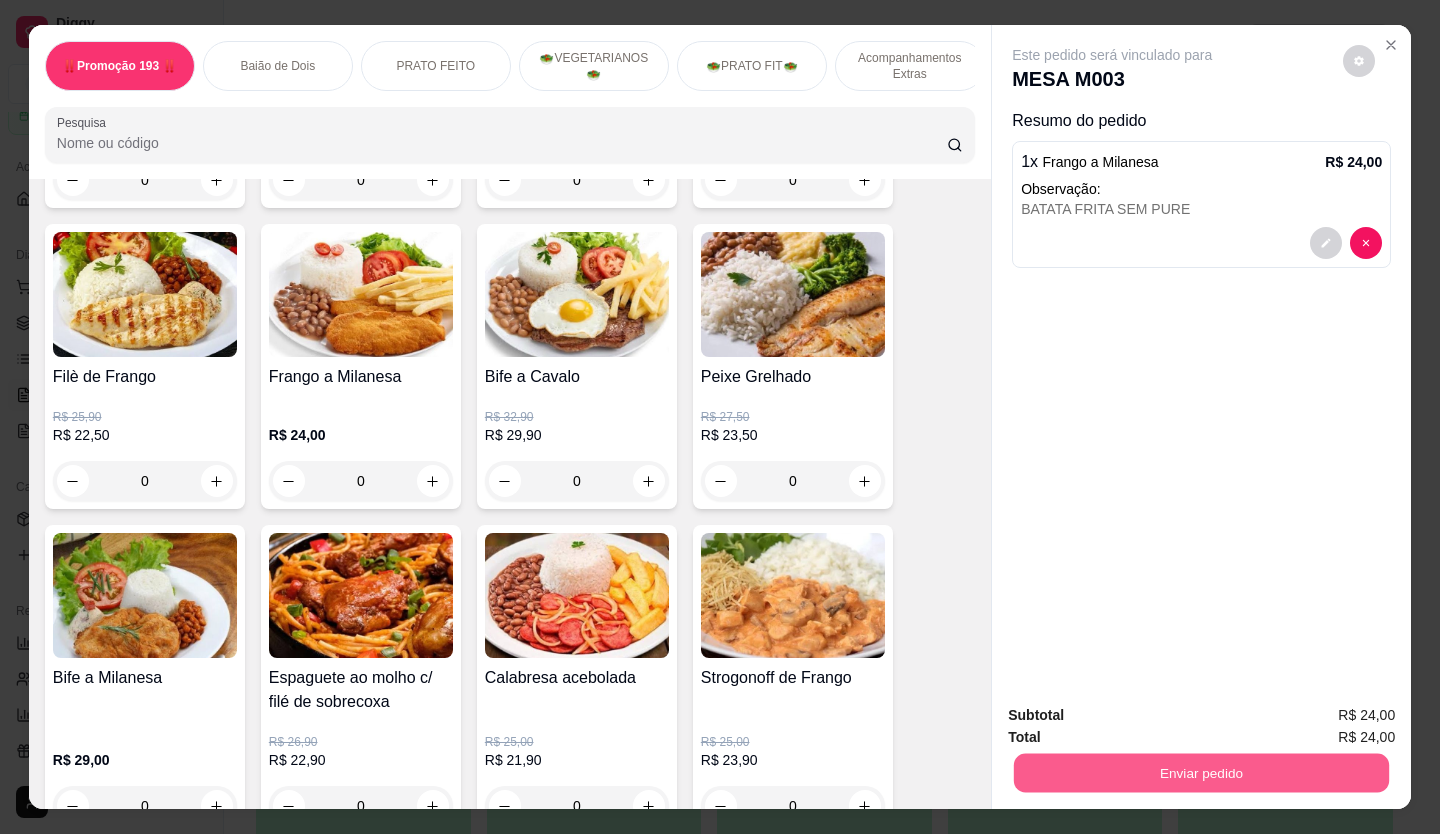 click on "Enviar pedido" at bounding box center [1201, 773] 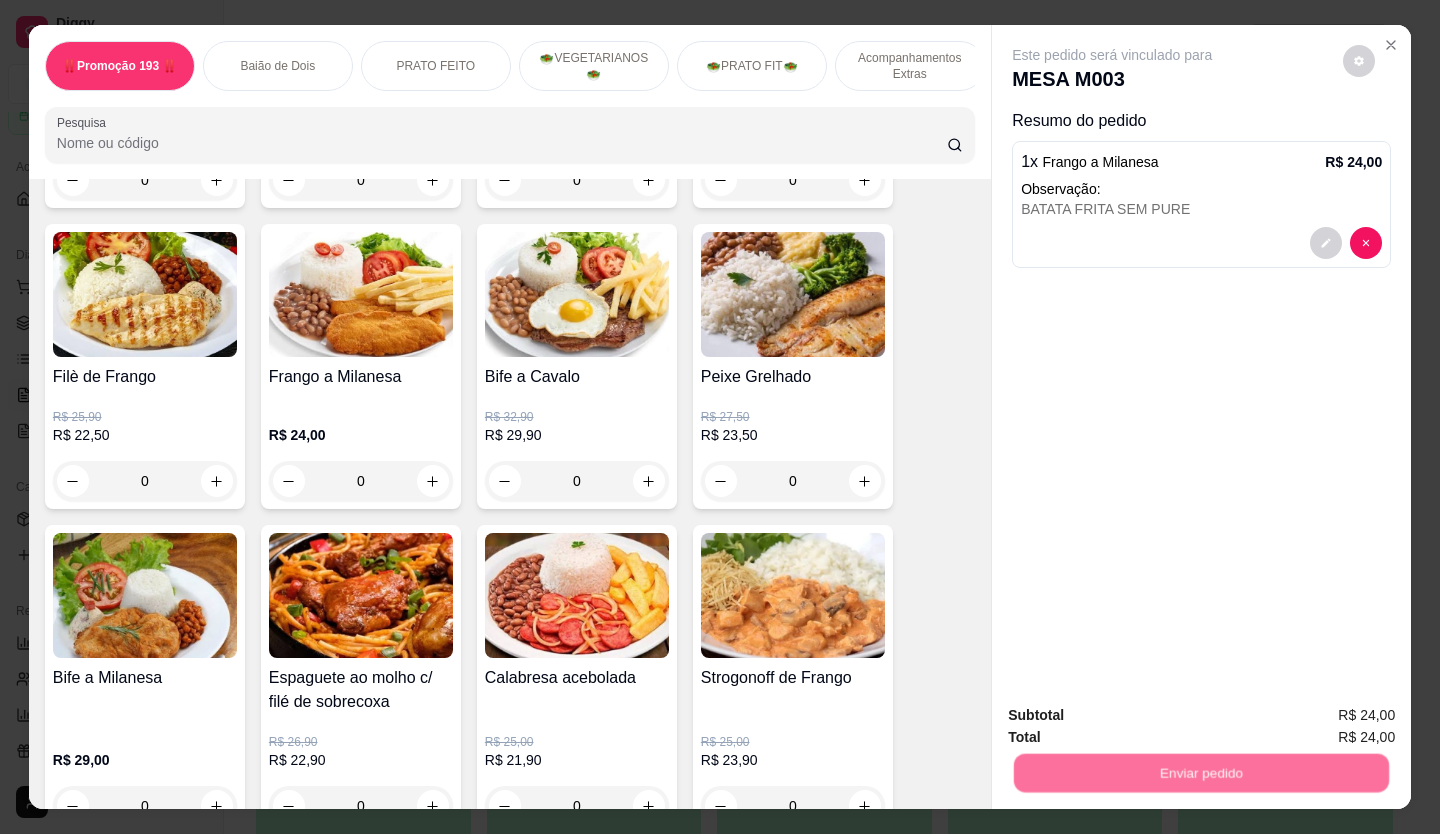 click on "Não registrar e enviar pedido" at bounding box center (1136, 715) 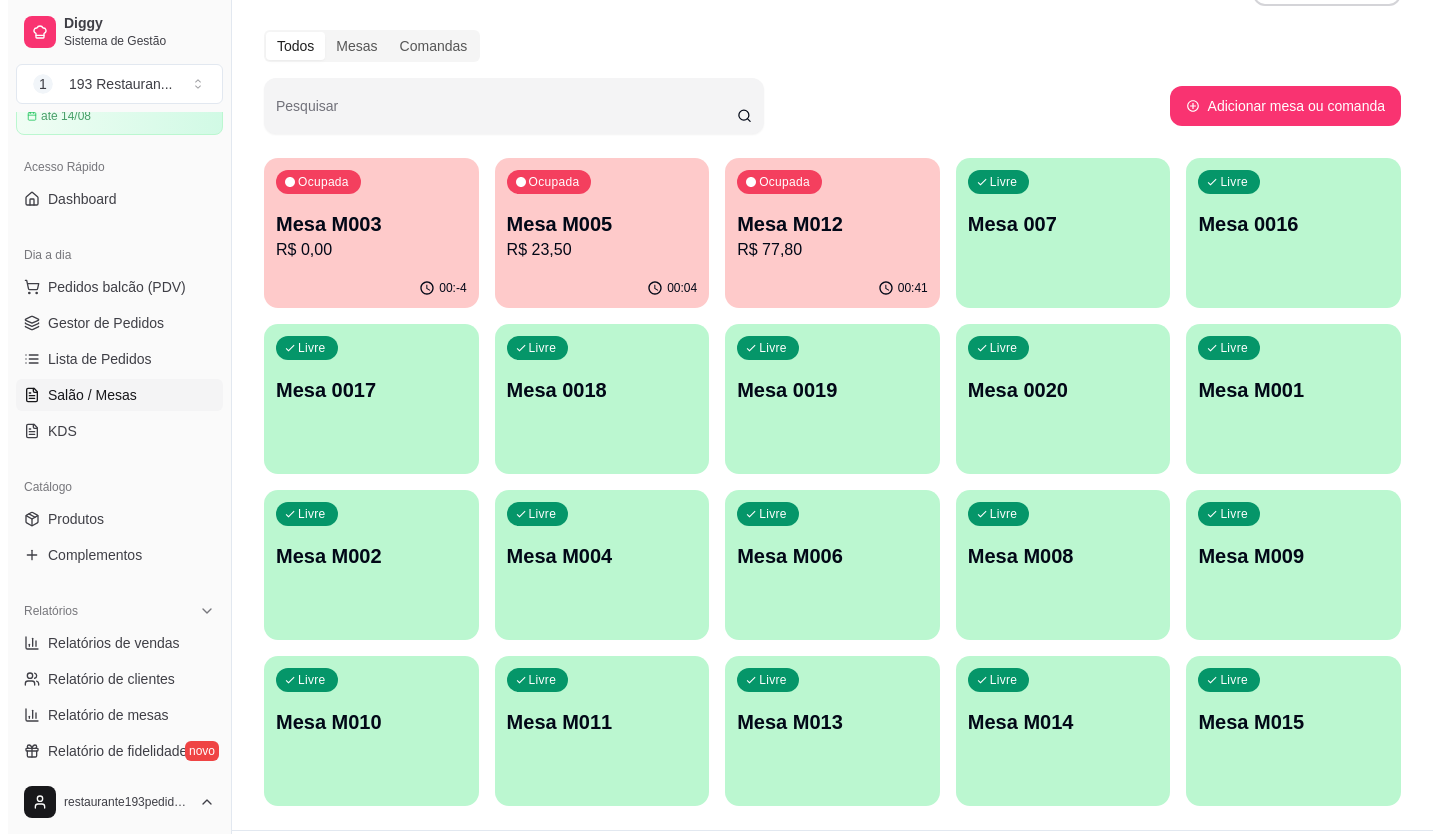 scroll, scrollTop: 111, scrollLeft: 0, axis: vertical 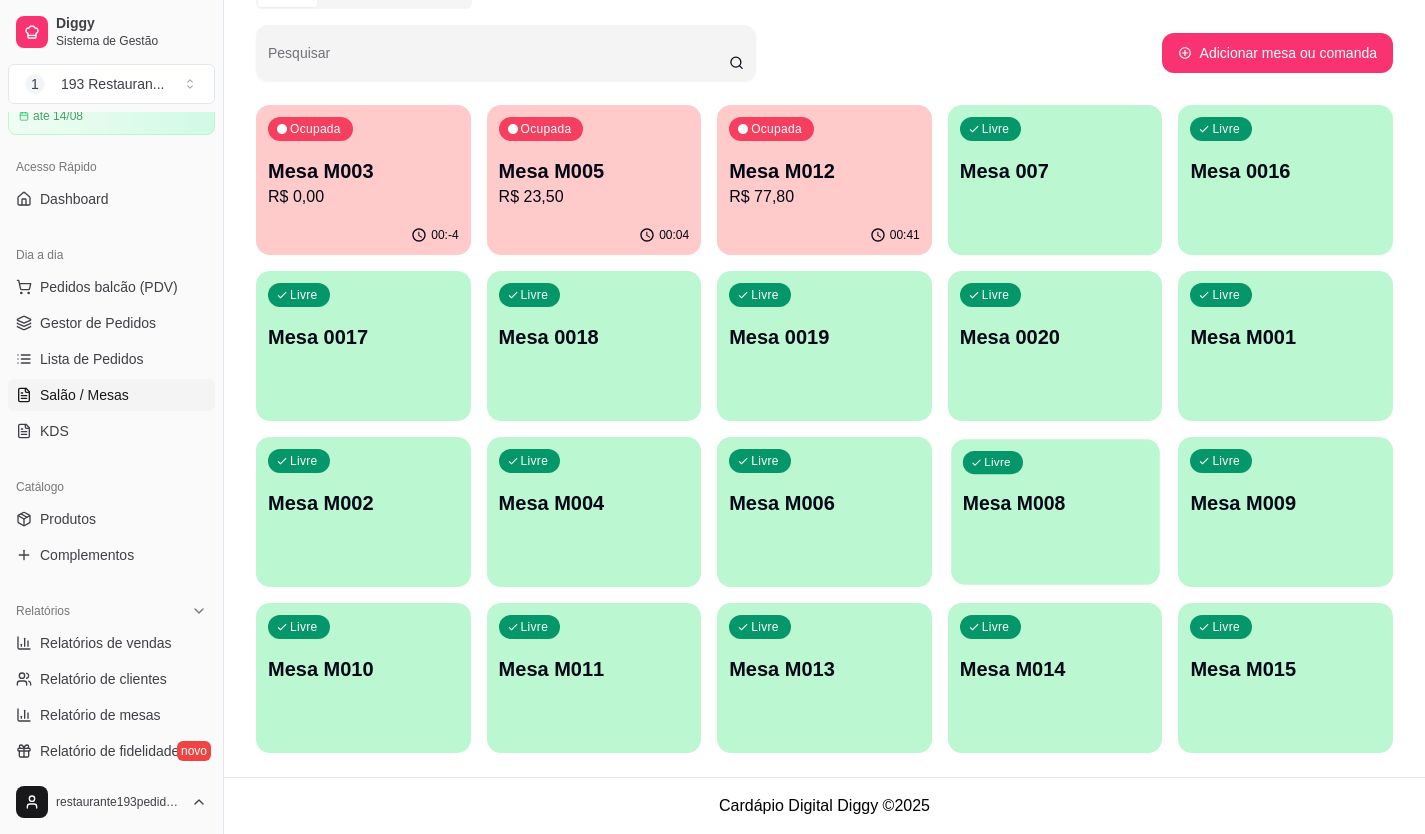 click on "Mesa M008" at bounding box center (1055, 503) 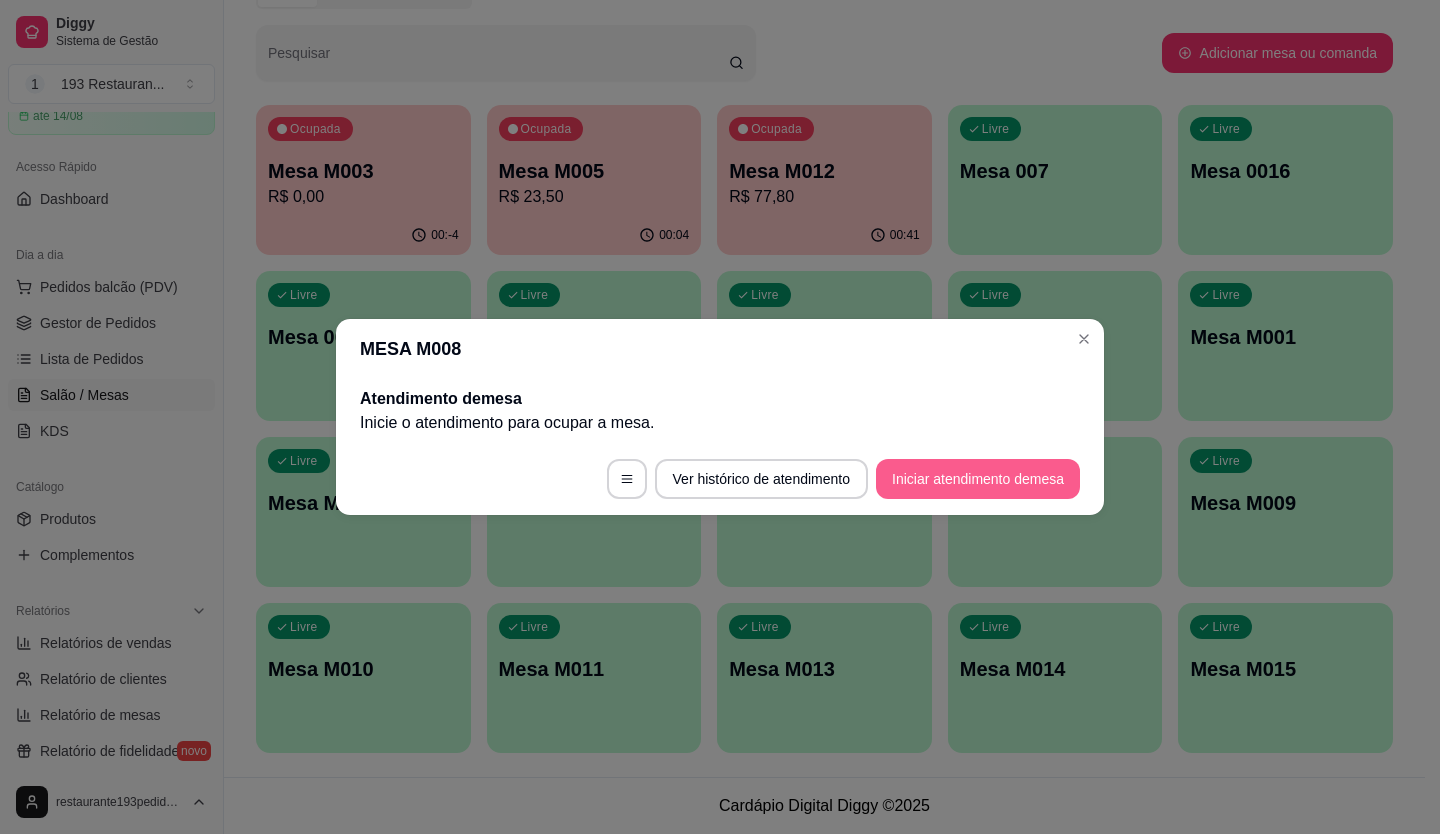 click on "Iniciar atendimento de  mesa" at bounding box center (978, 479) 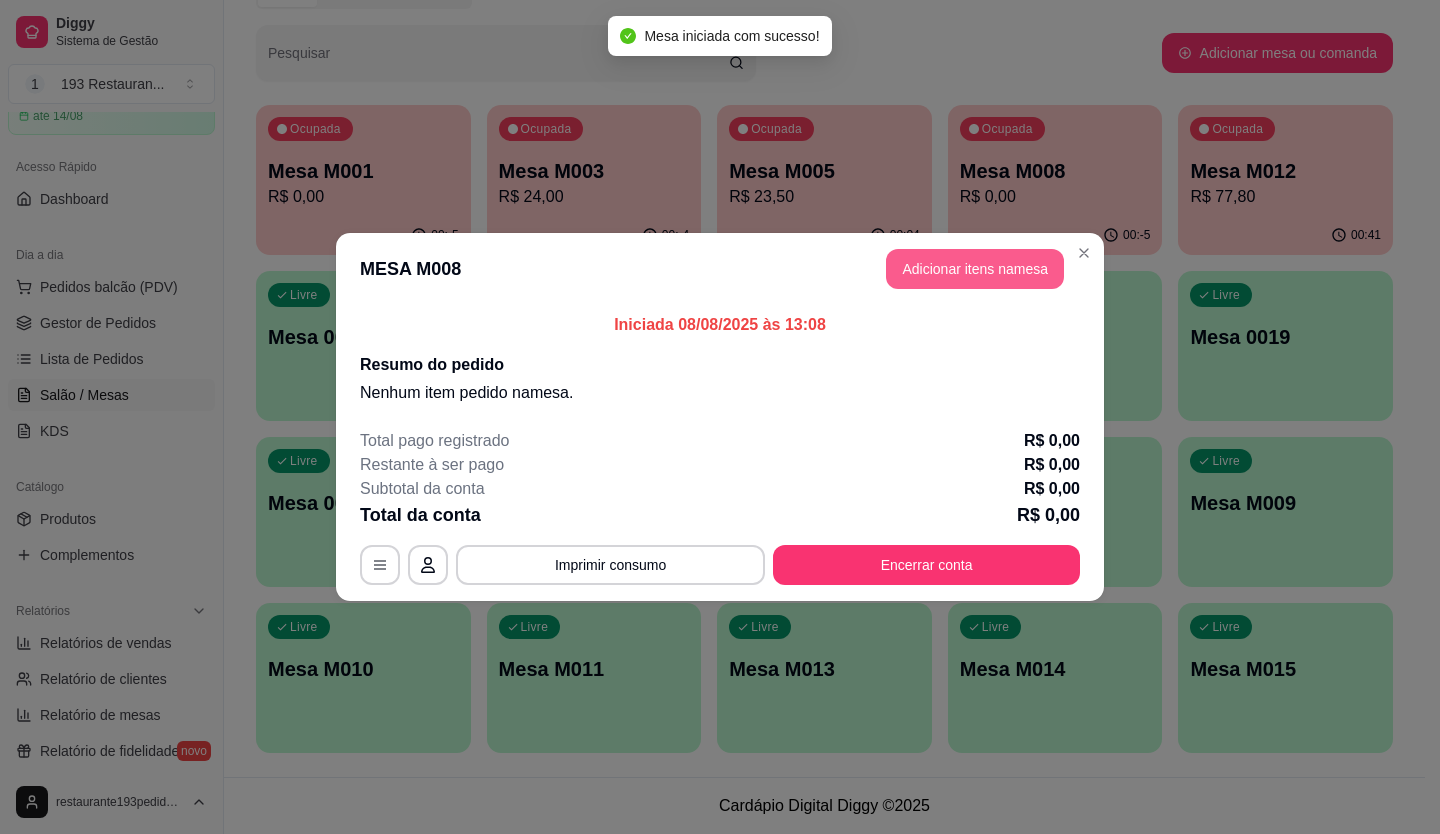 click on "Adicionar itens na  mesa" at bounding box center [975, 269] 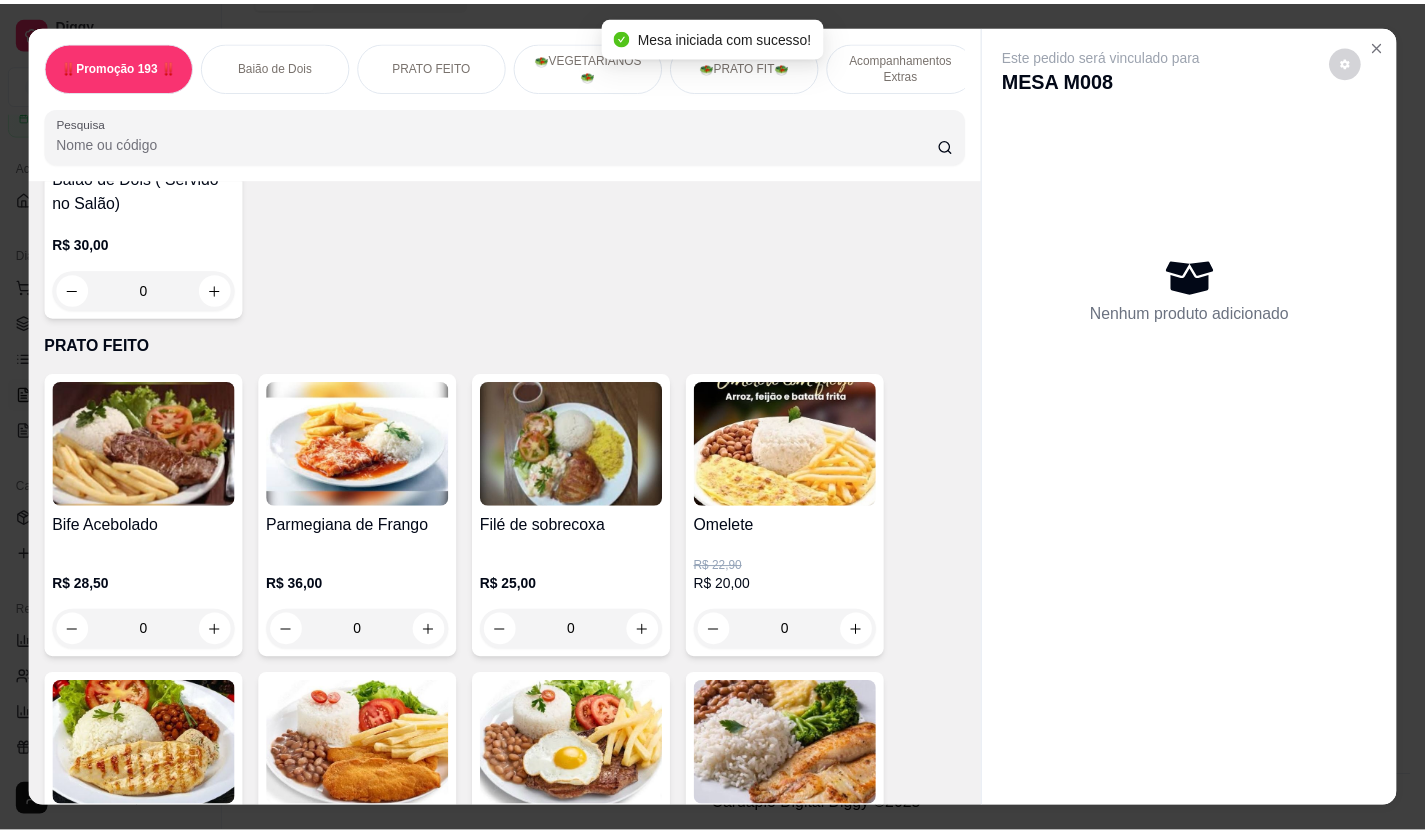 scroll, scrollTop: 700, scrollLeft: 0, axis: vertical 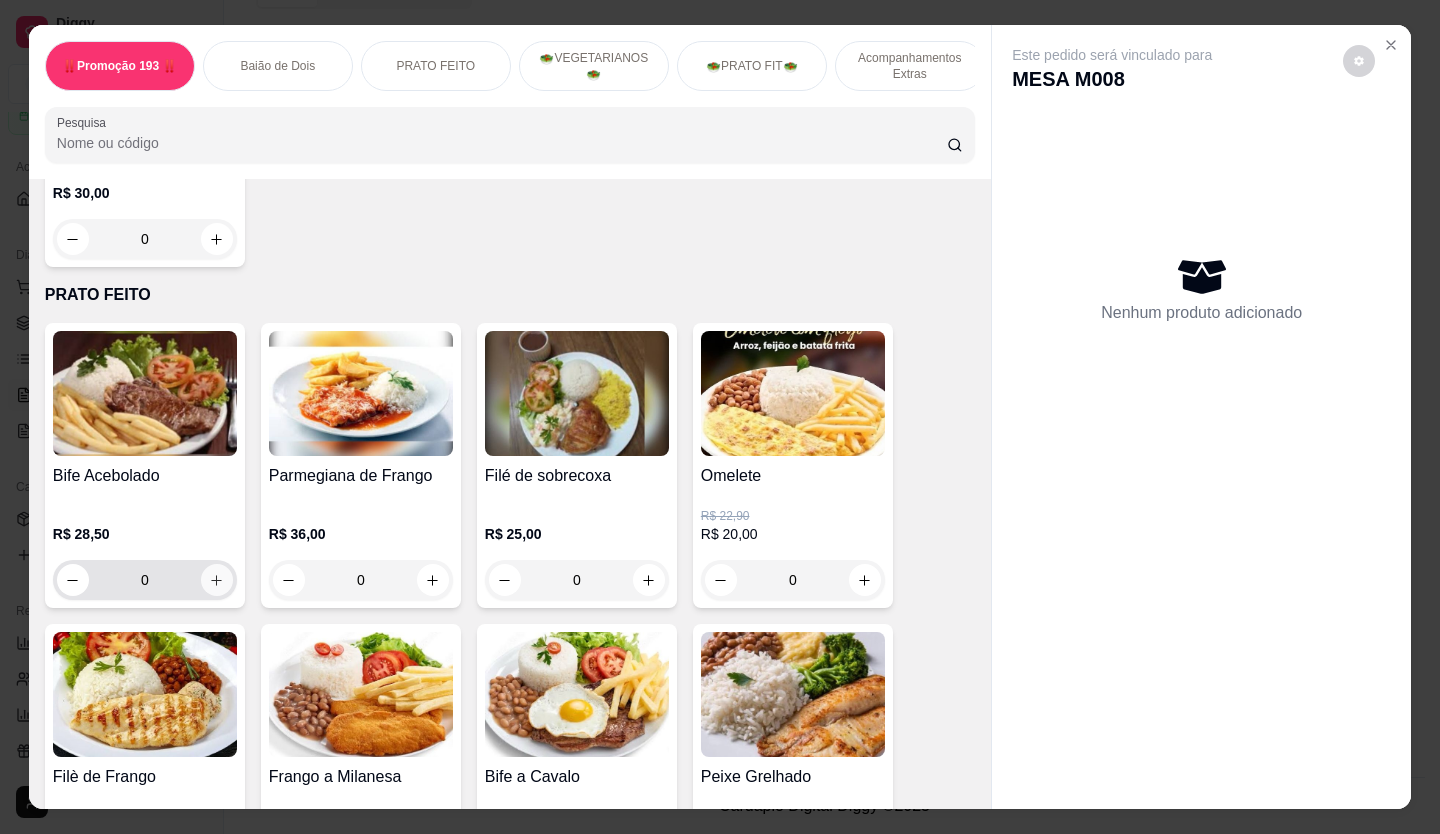 click 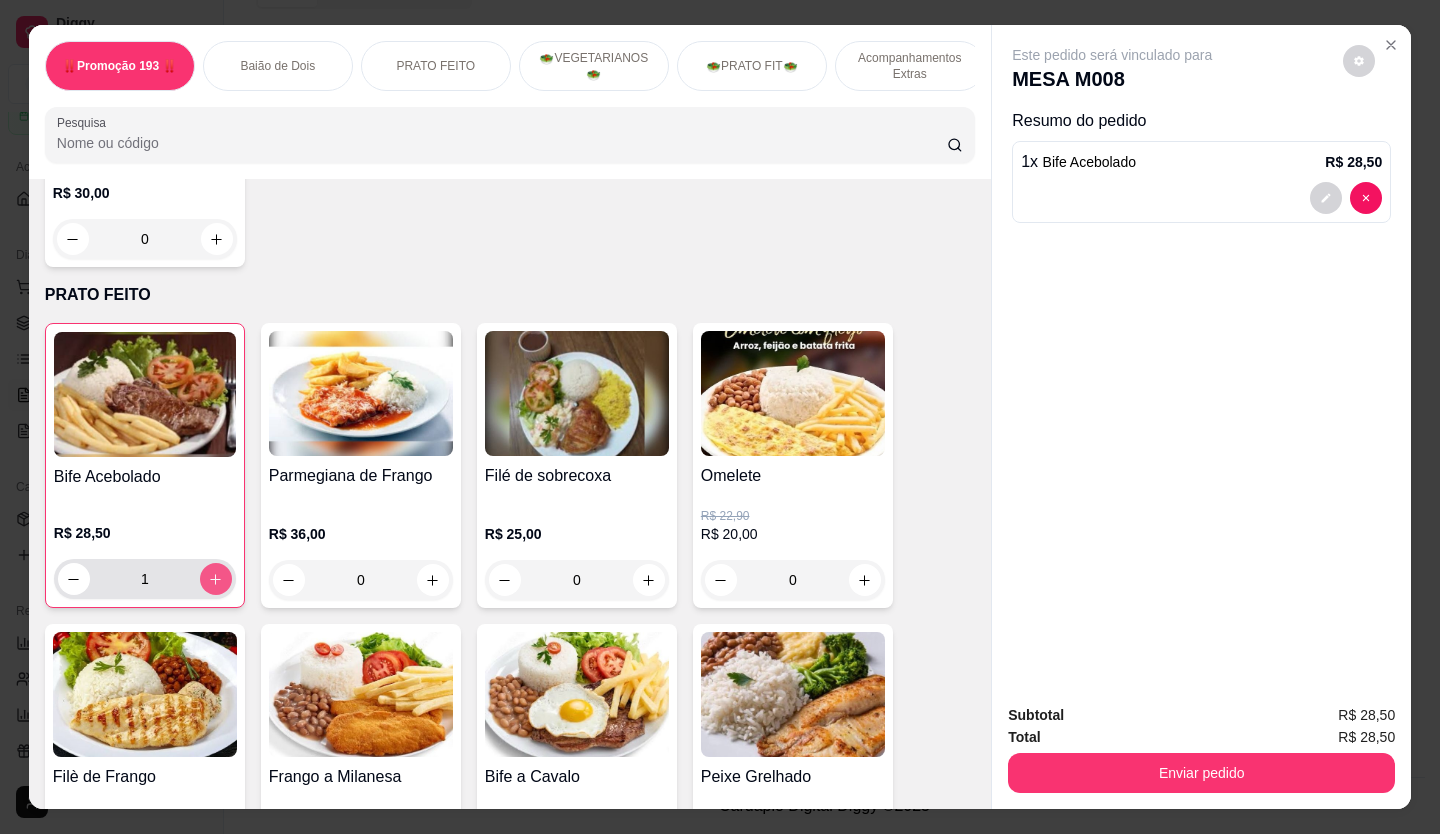 type on "1" 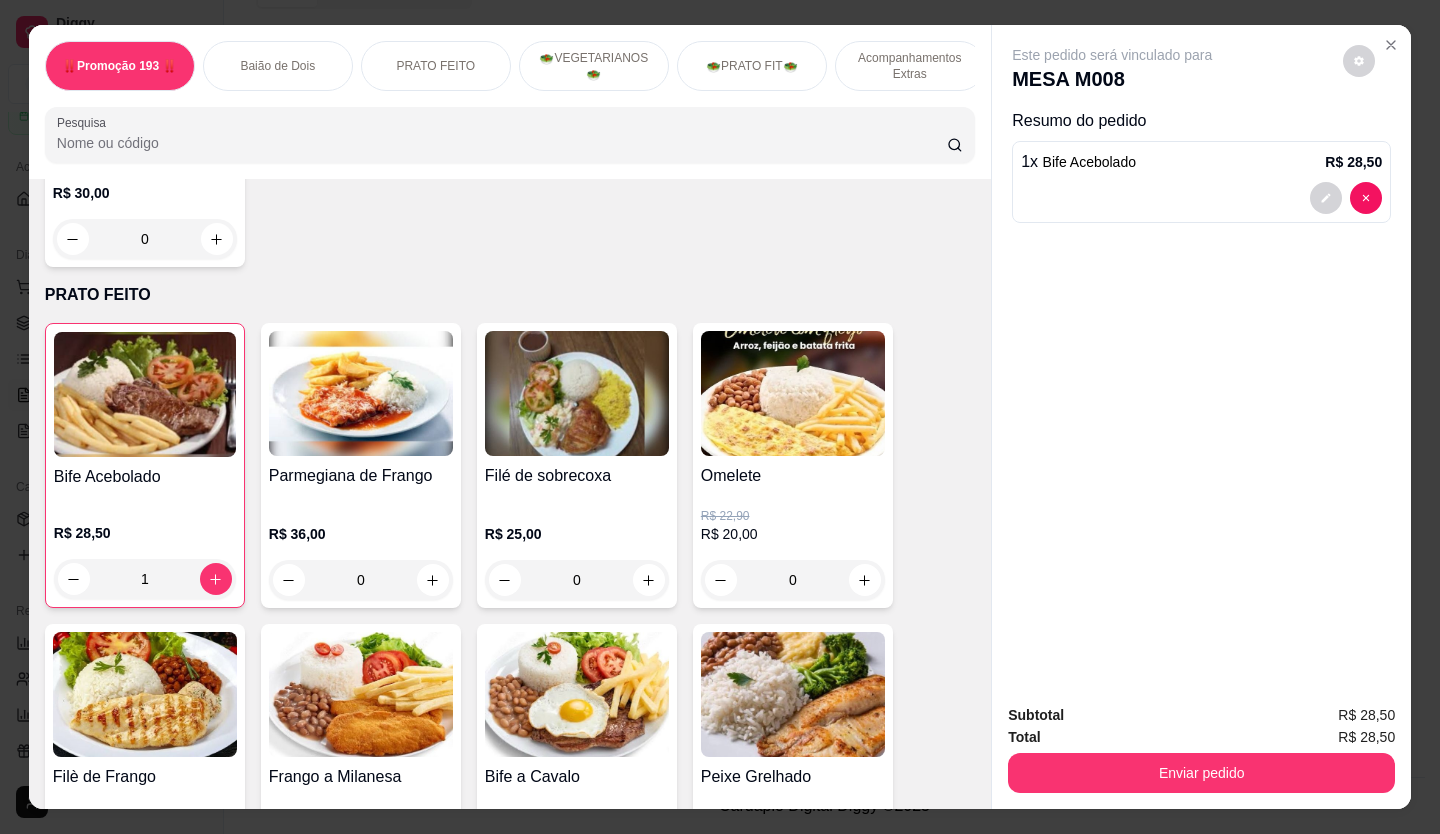 click 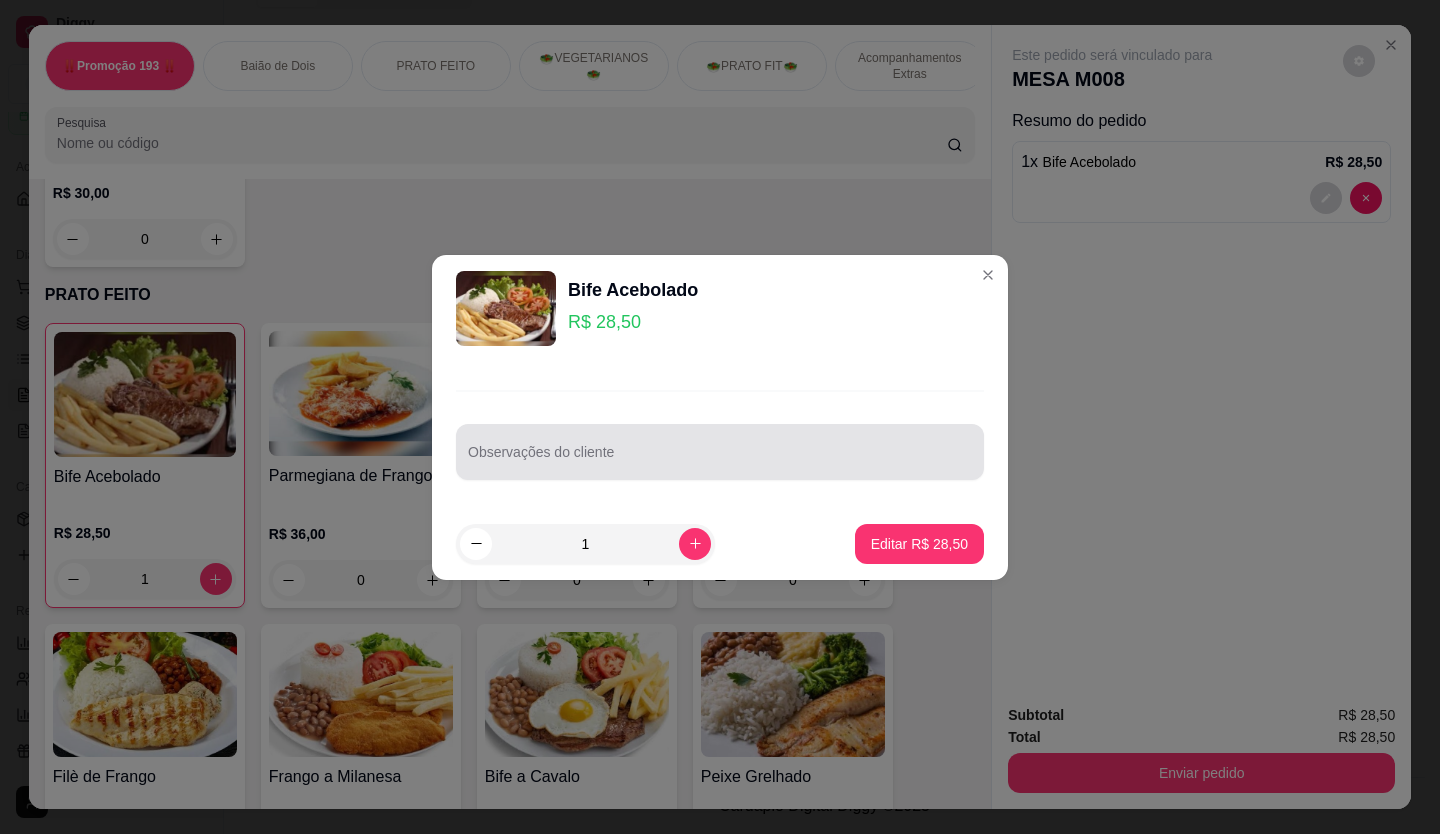 click on "Observações do cliente" at bounding box center (720, 460) 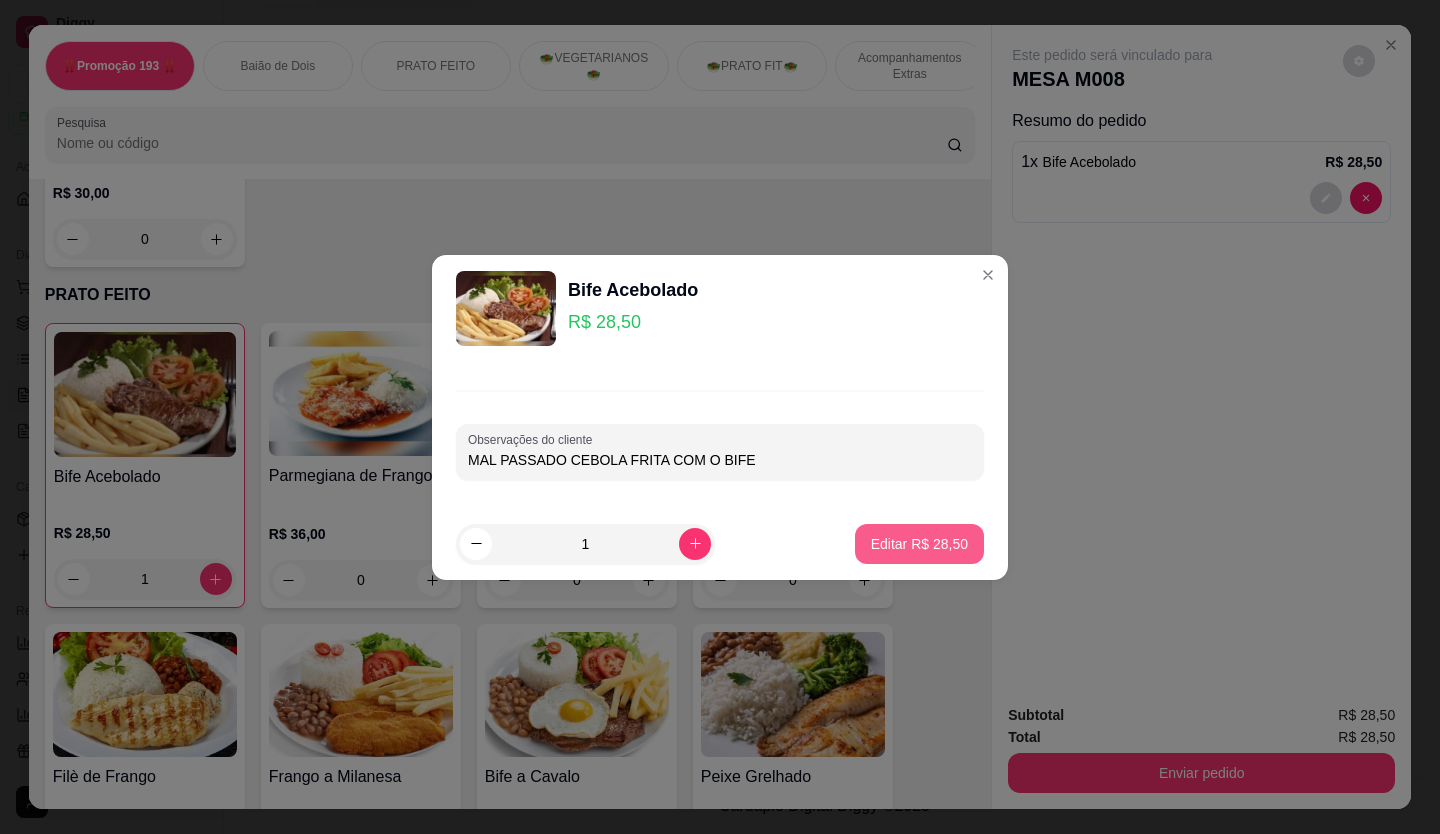 type on "MAL PASSADO CEBOLA FRITA COM O BIFE" 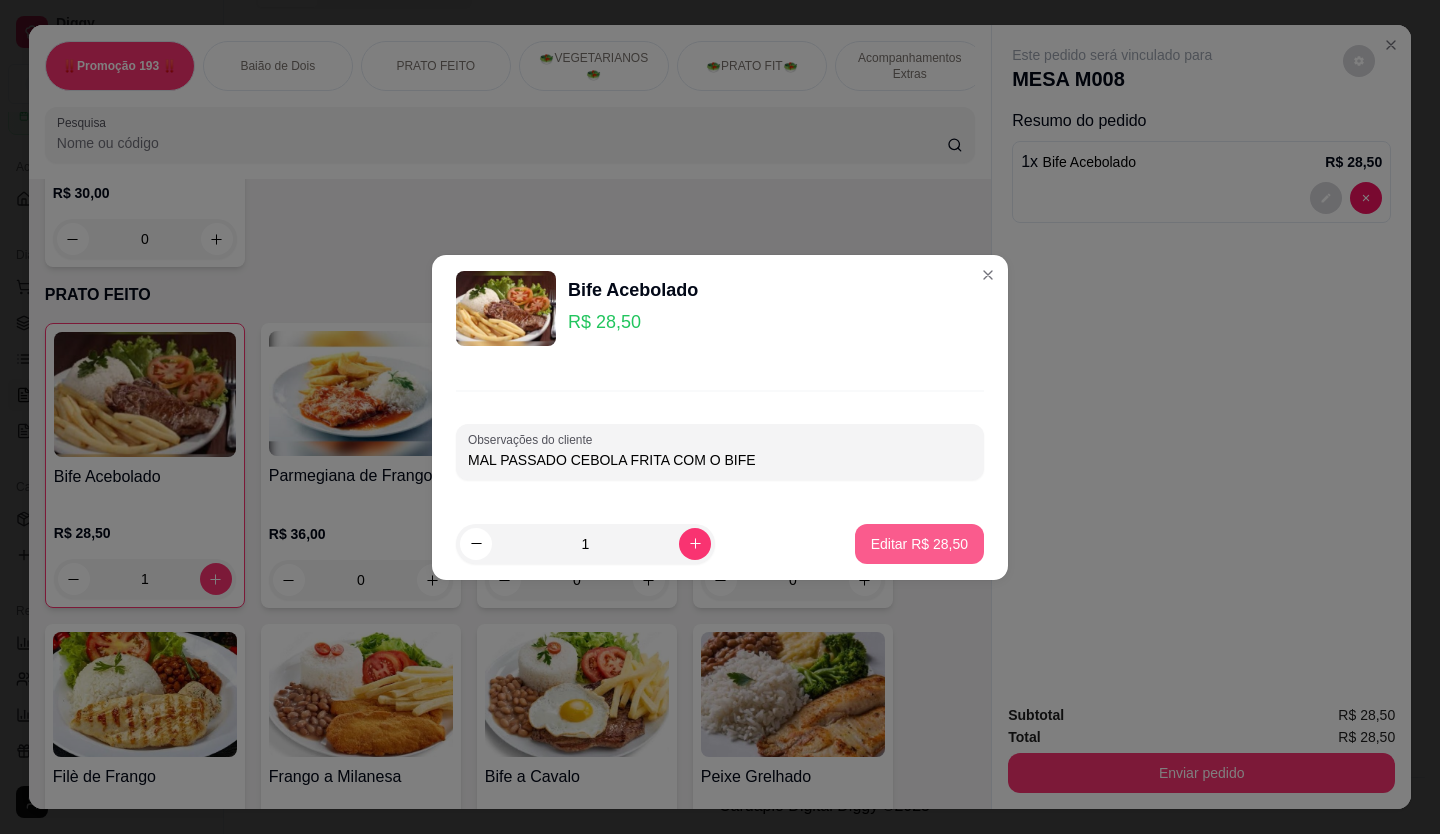 click on "Editar   R$ 28,50" at bounding box center (919, 544) 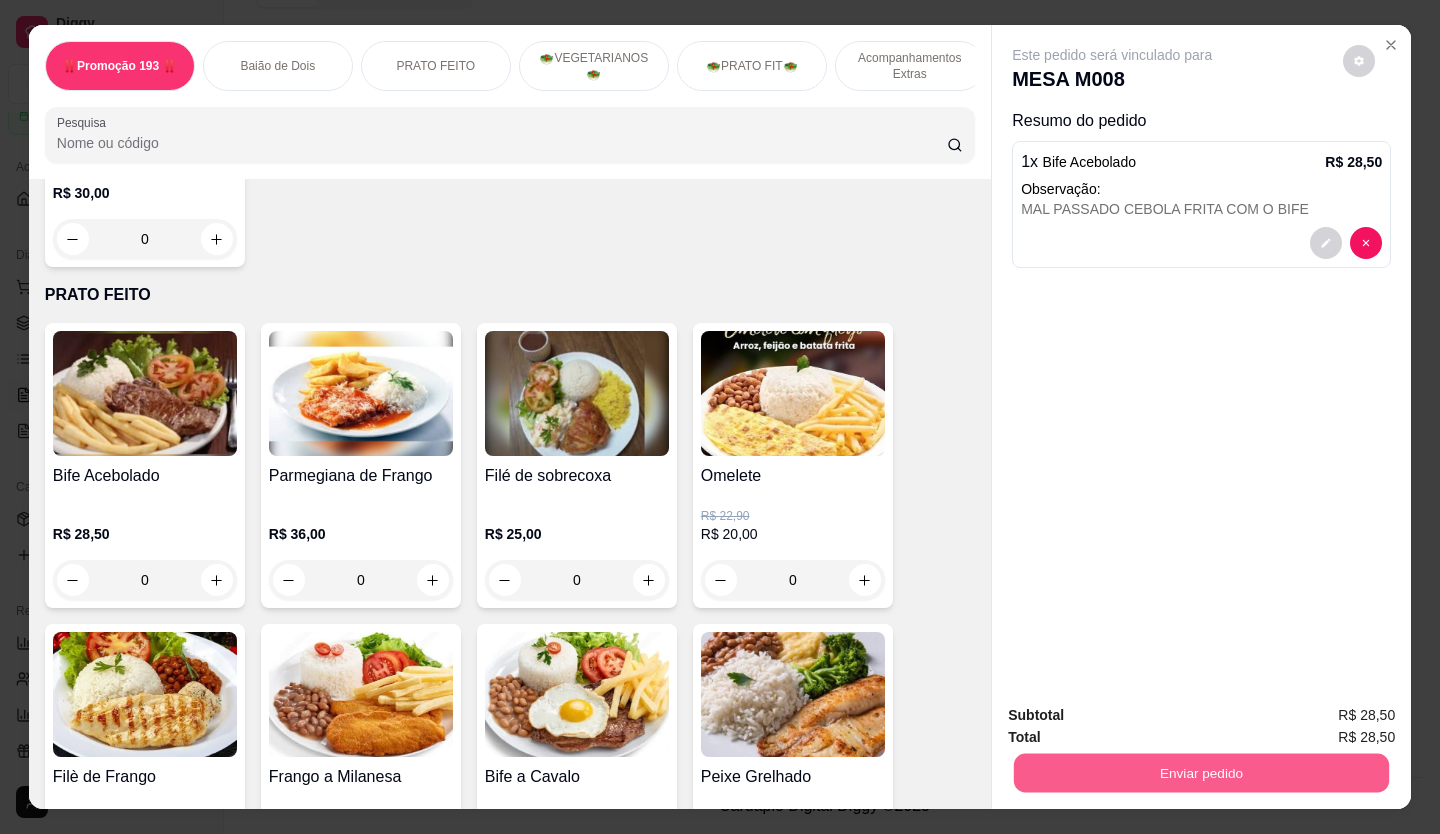 click on "Enviar pedido" at bounding box center (1201, 773) 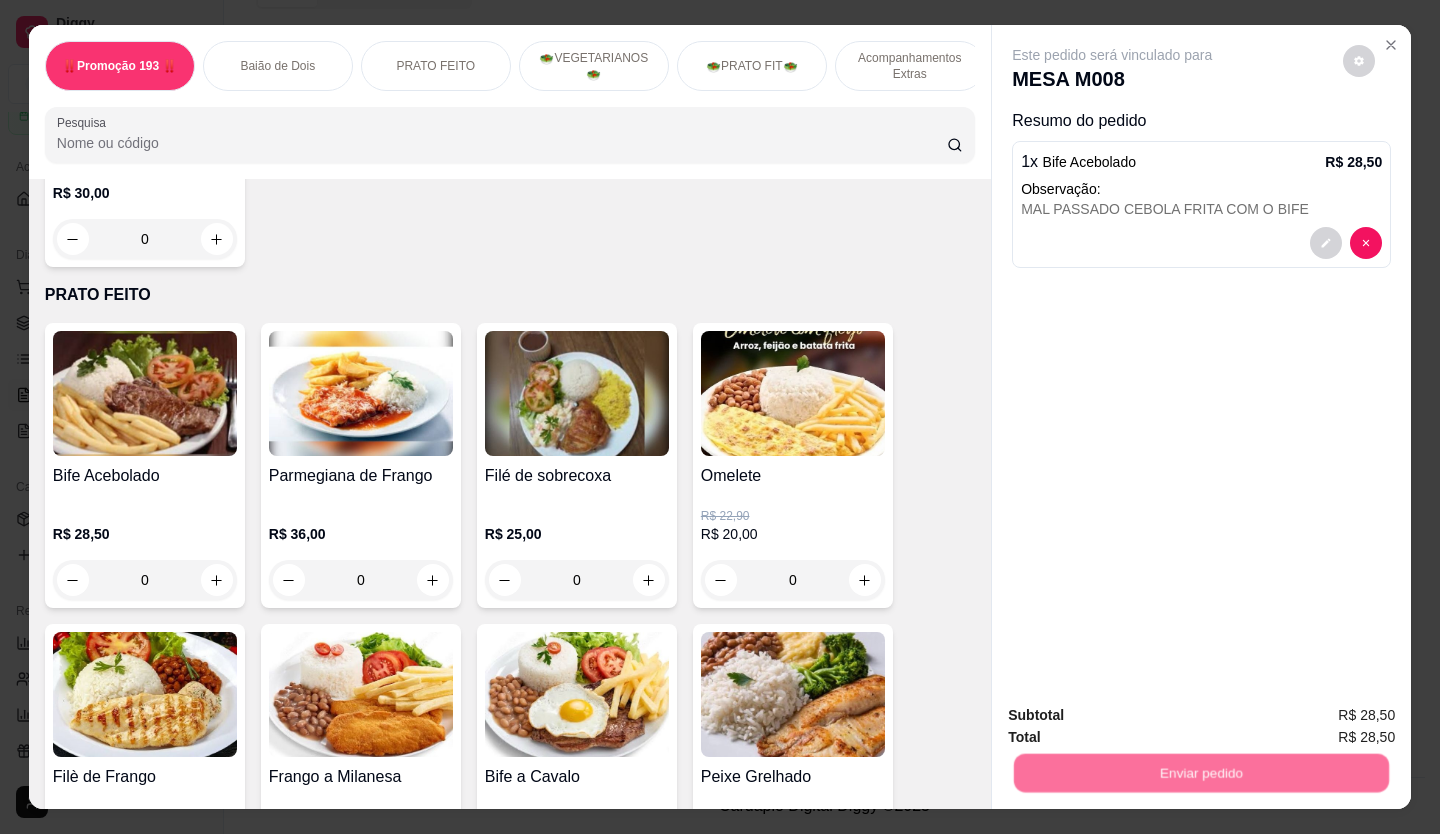 click on "Não registrar e enviar pedido" at bounding box center [1135, 716] 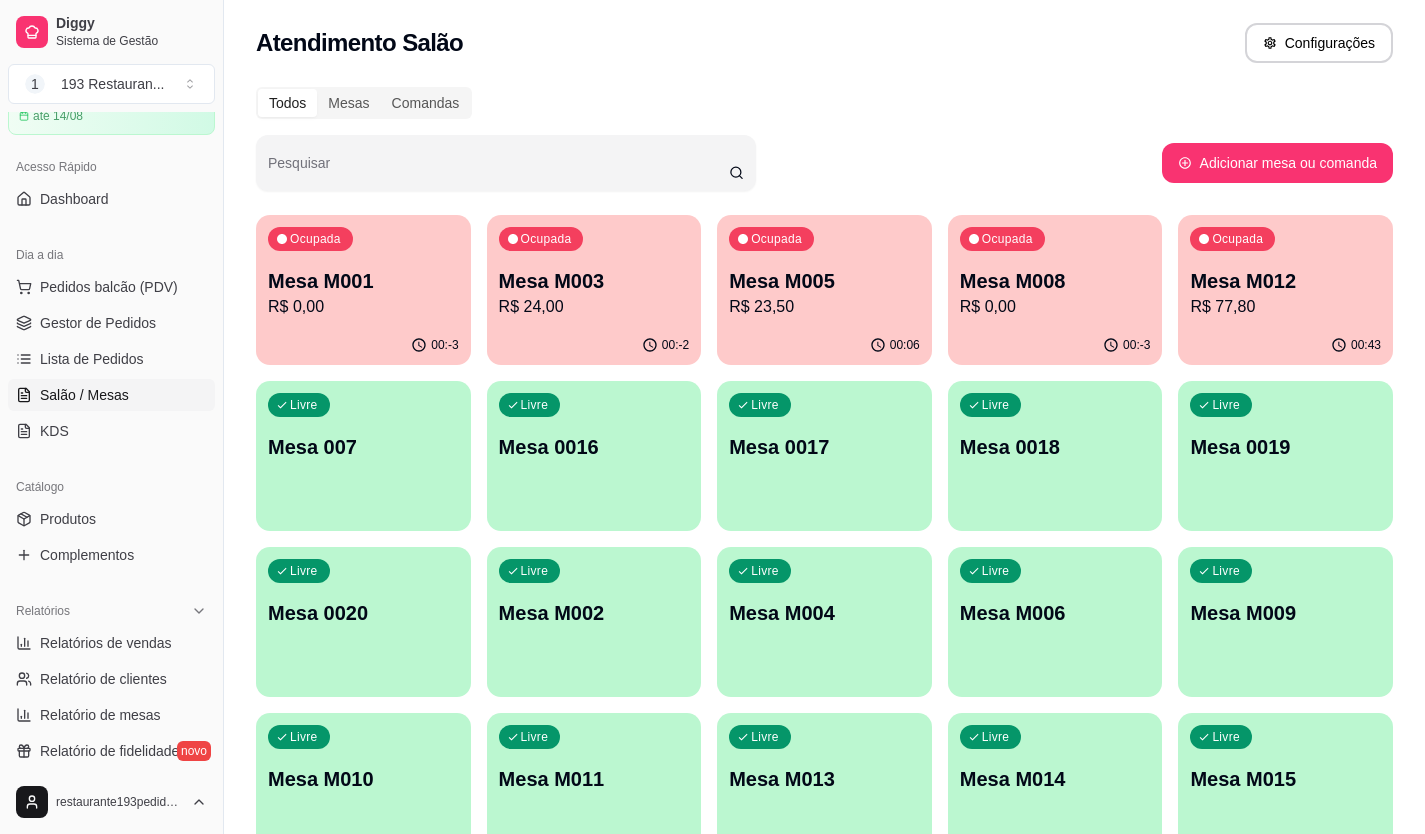 scroll, scrollTop: 0, scrollLeft: 0, axis: both 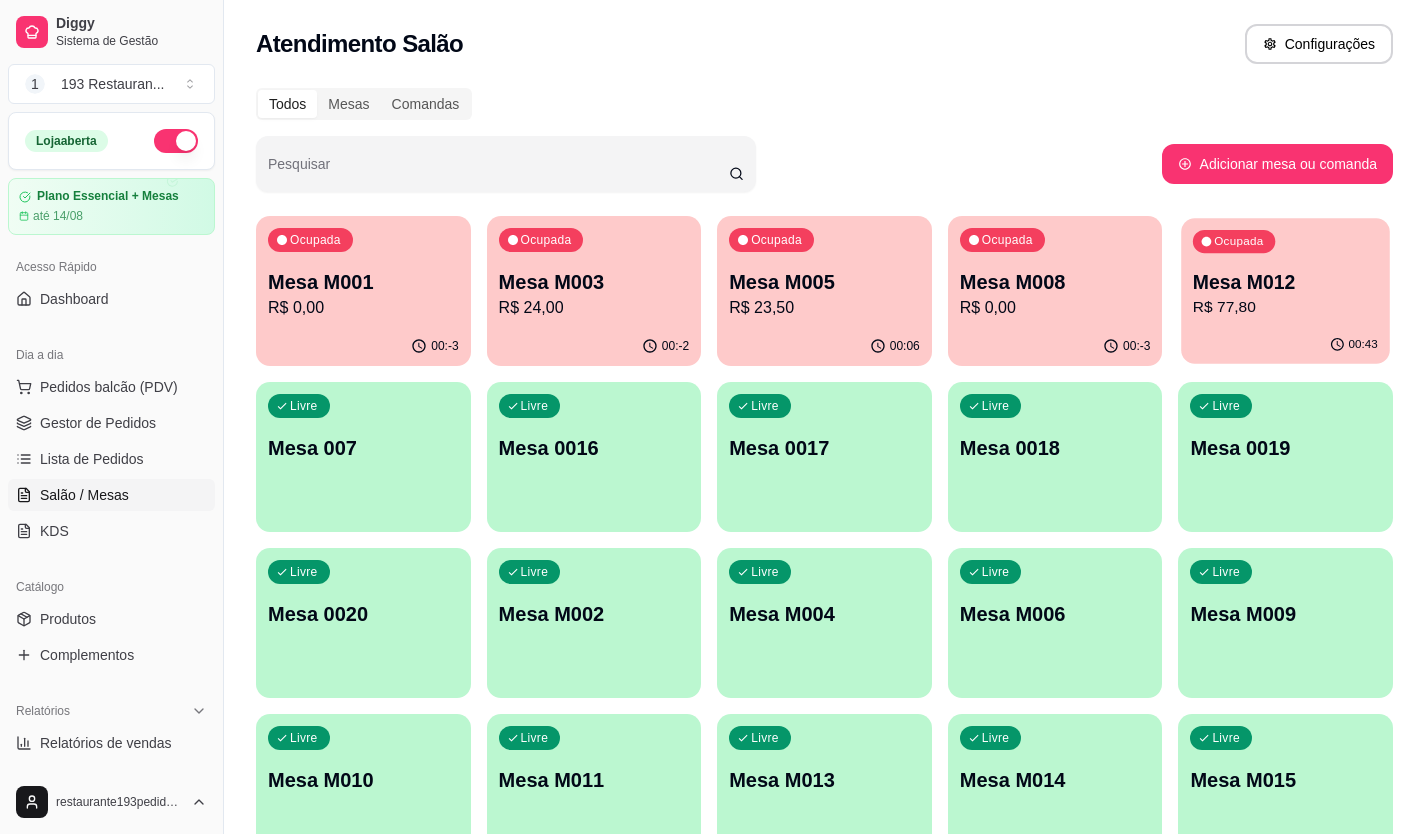 click on "Mesa M012" at bounding box center (1285, 282) 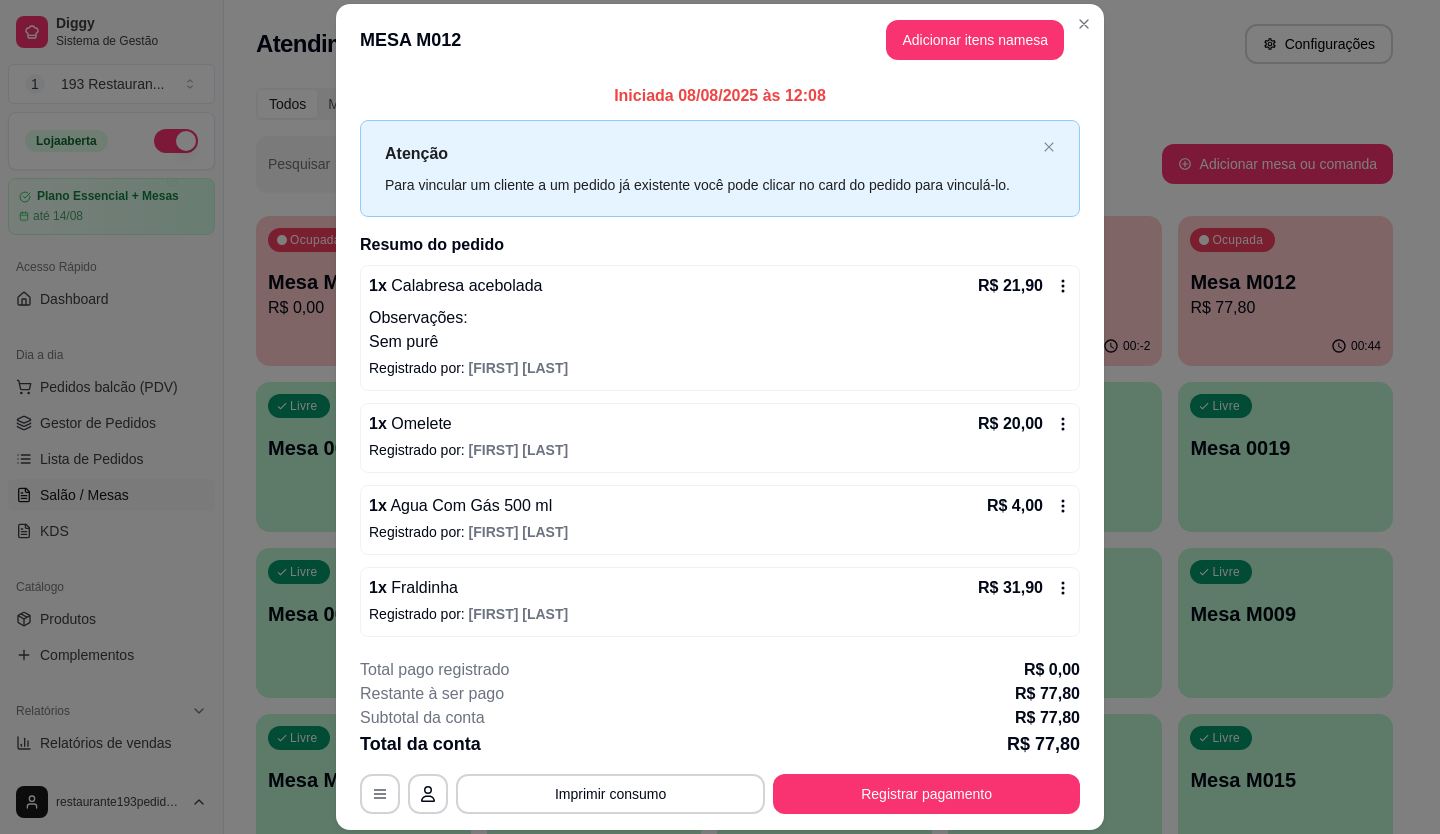 scroll, scrollTop: 3, scrollLeft: 0, axis: vertical 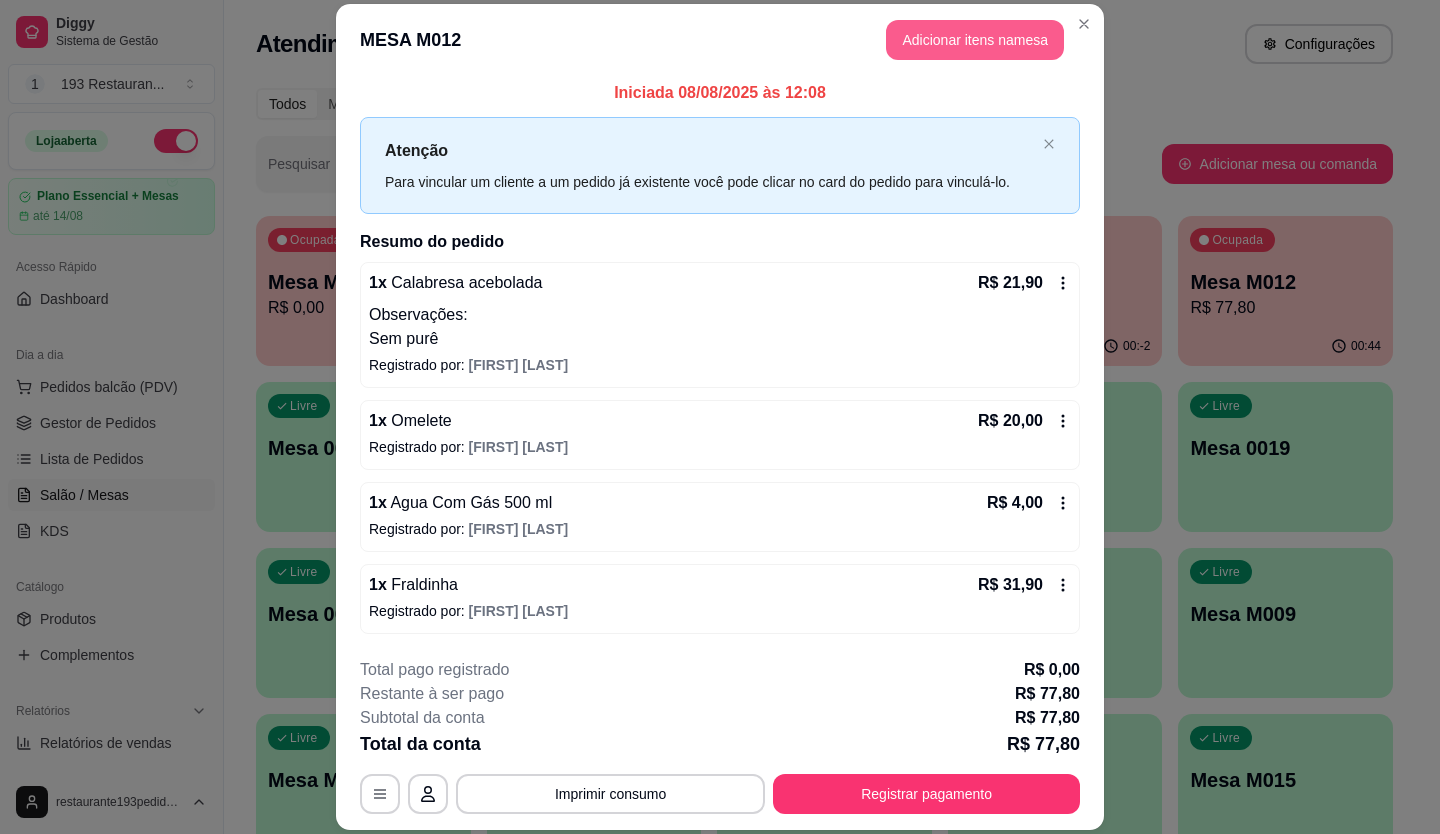 click on "Adicionar itens na  mesa" at bounding box center [975, 40] 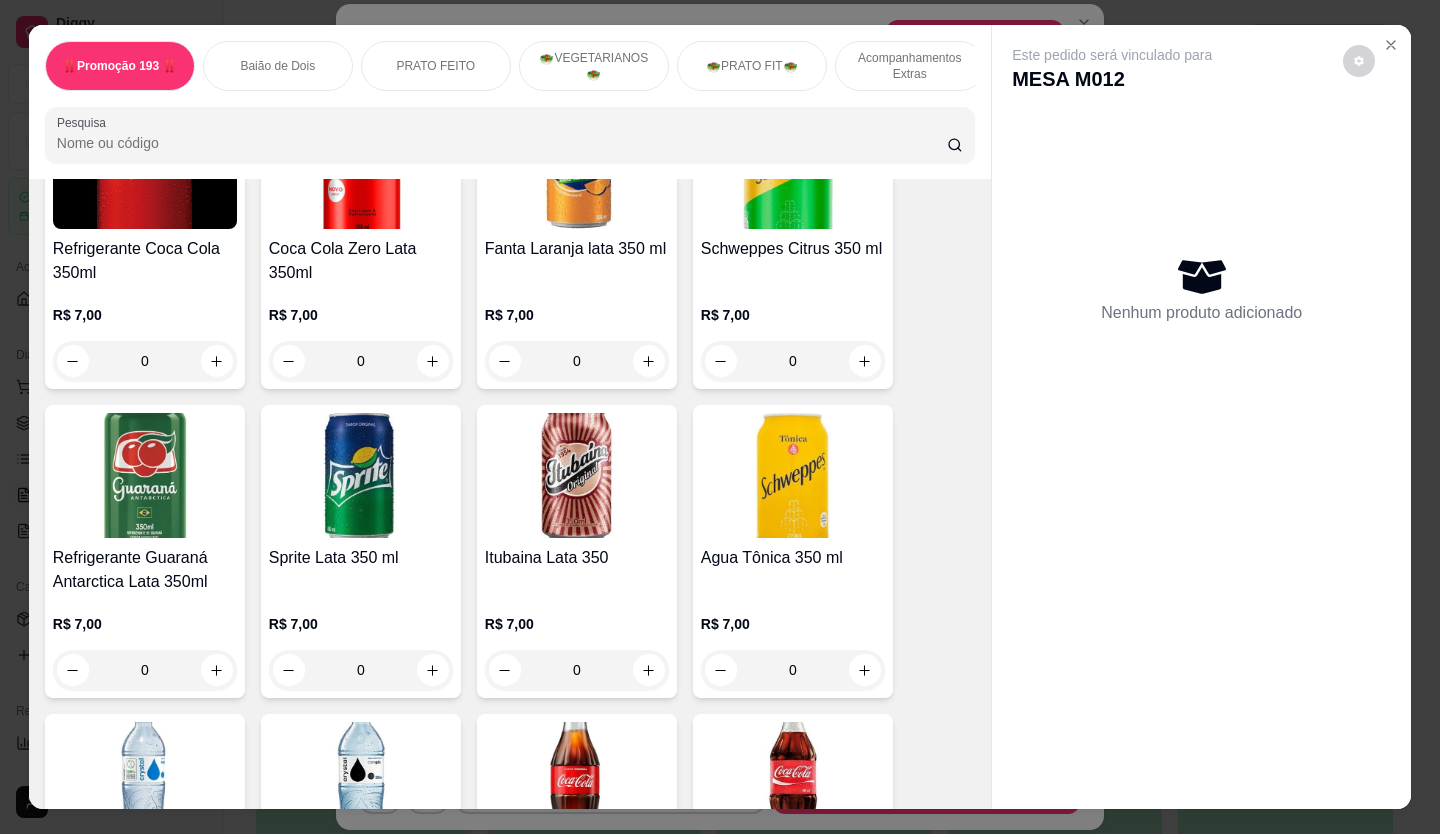 scroll, scrollTop: 5500, scrollLeft: 0, axis: vertical 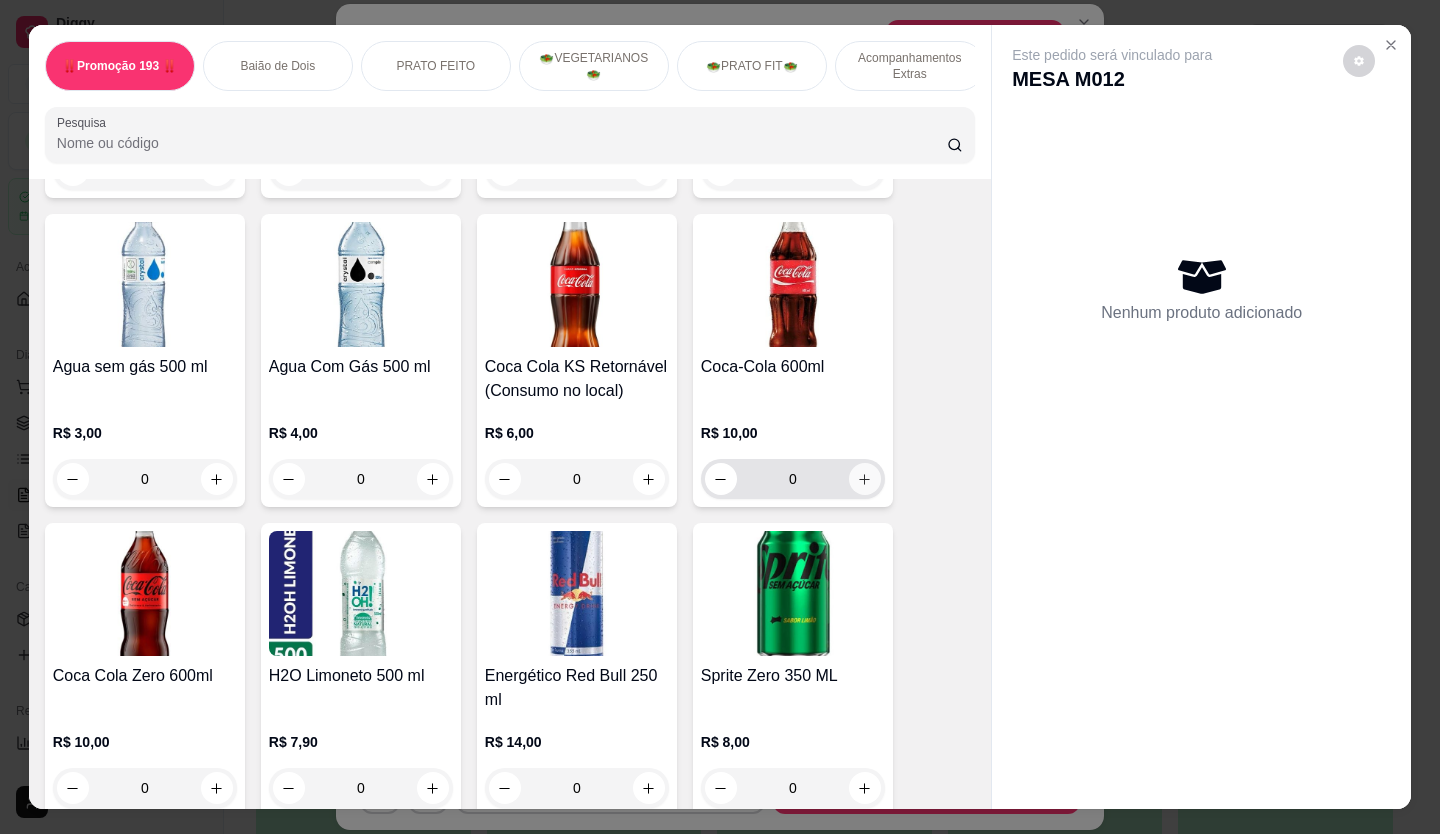 click 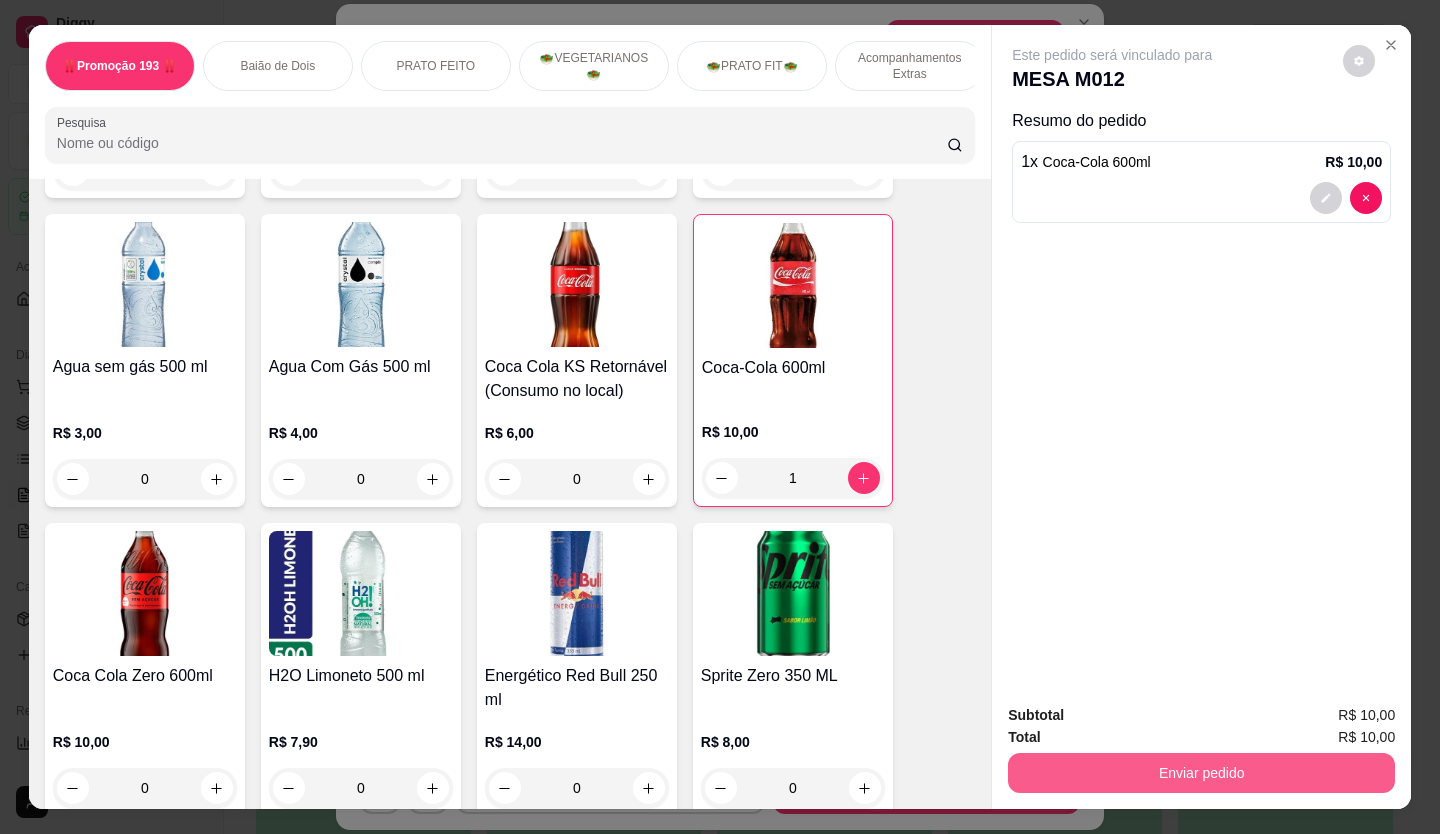 click on "Enviar pedido" at bounding box center (1201, 773) 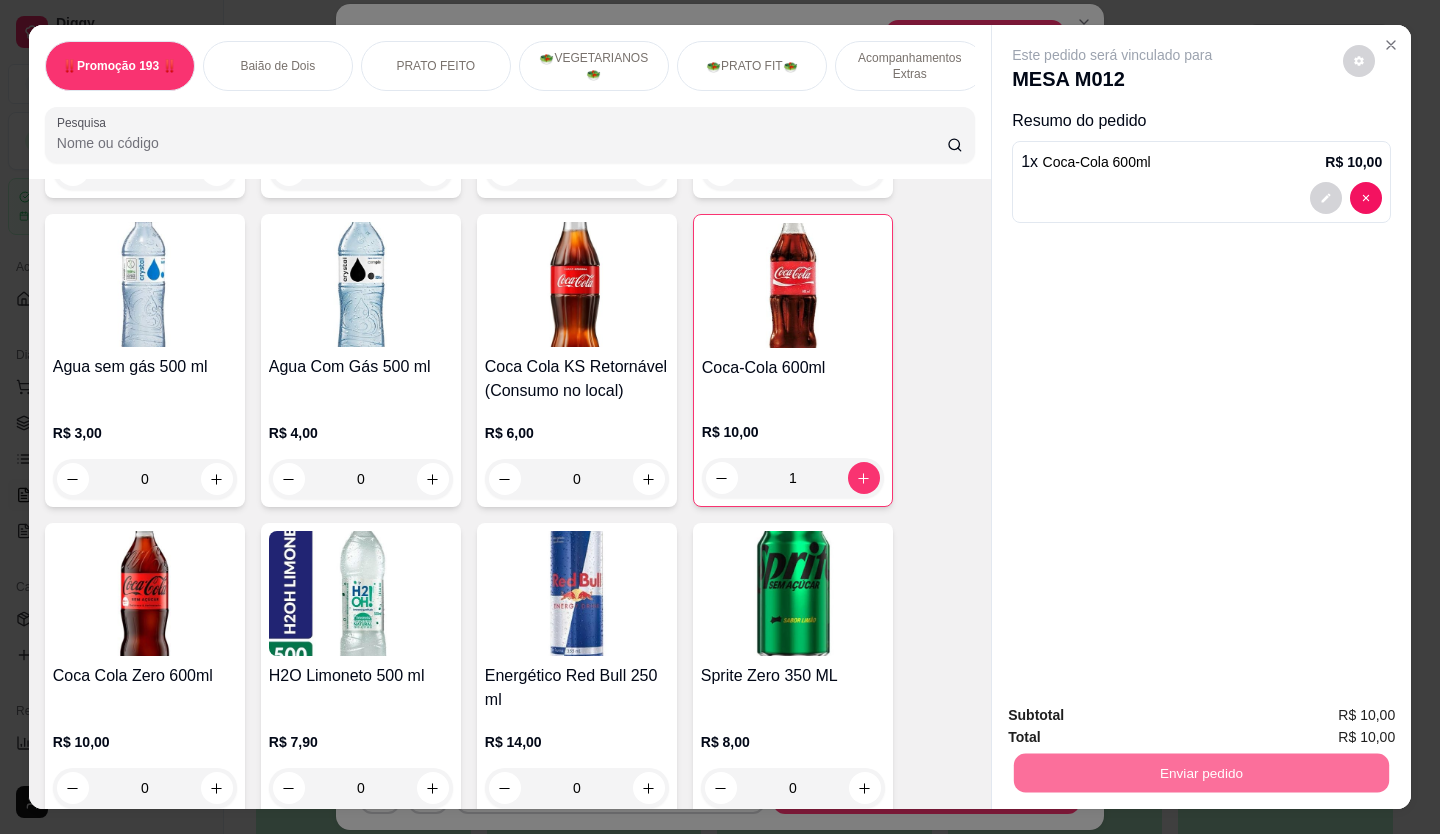 click on "Não registrar e enviar pedido" at bounding box center [1135, 717] 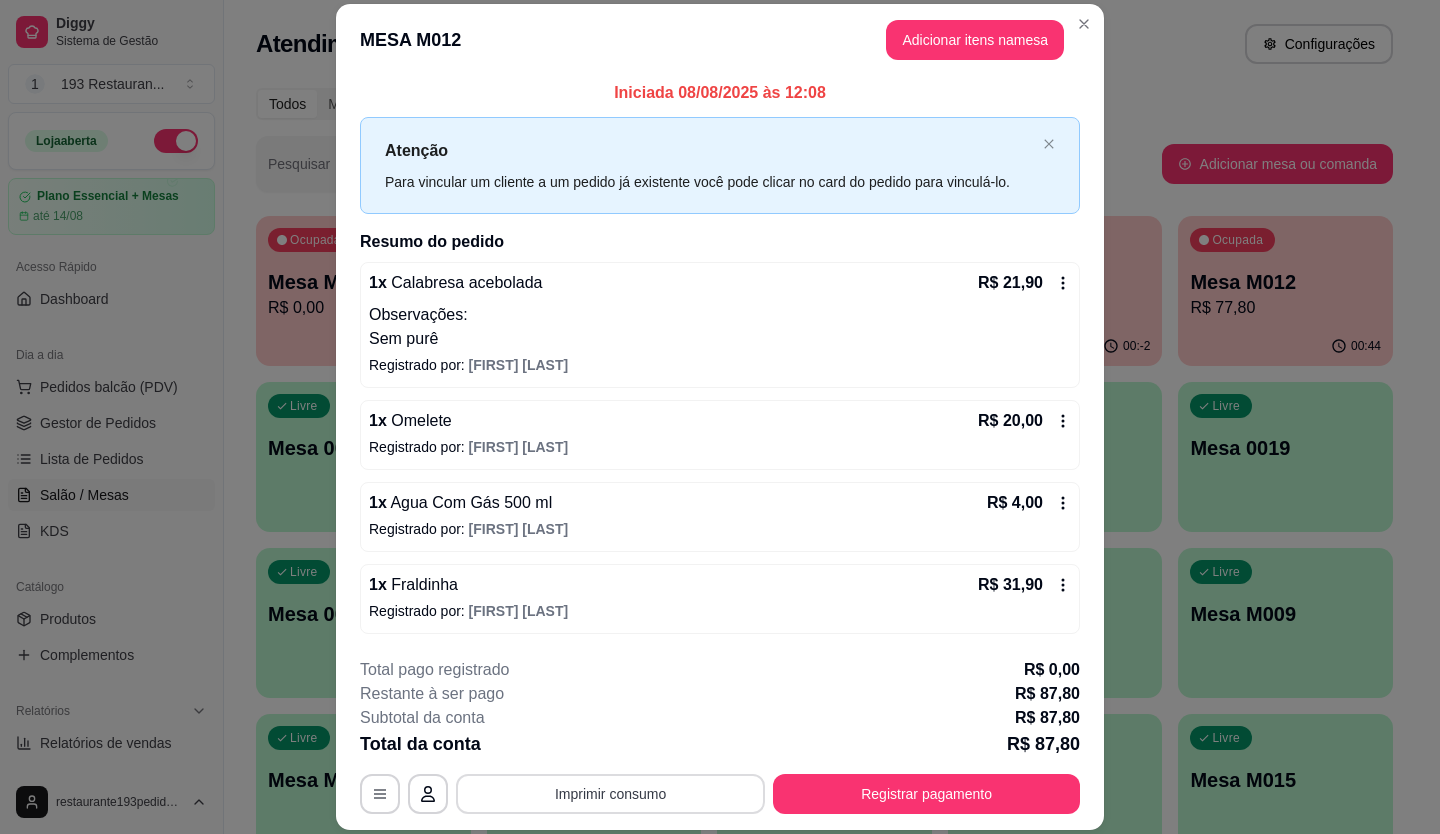 click on "Imprimir consumo" at bounding box center (610, 794) 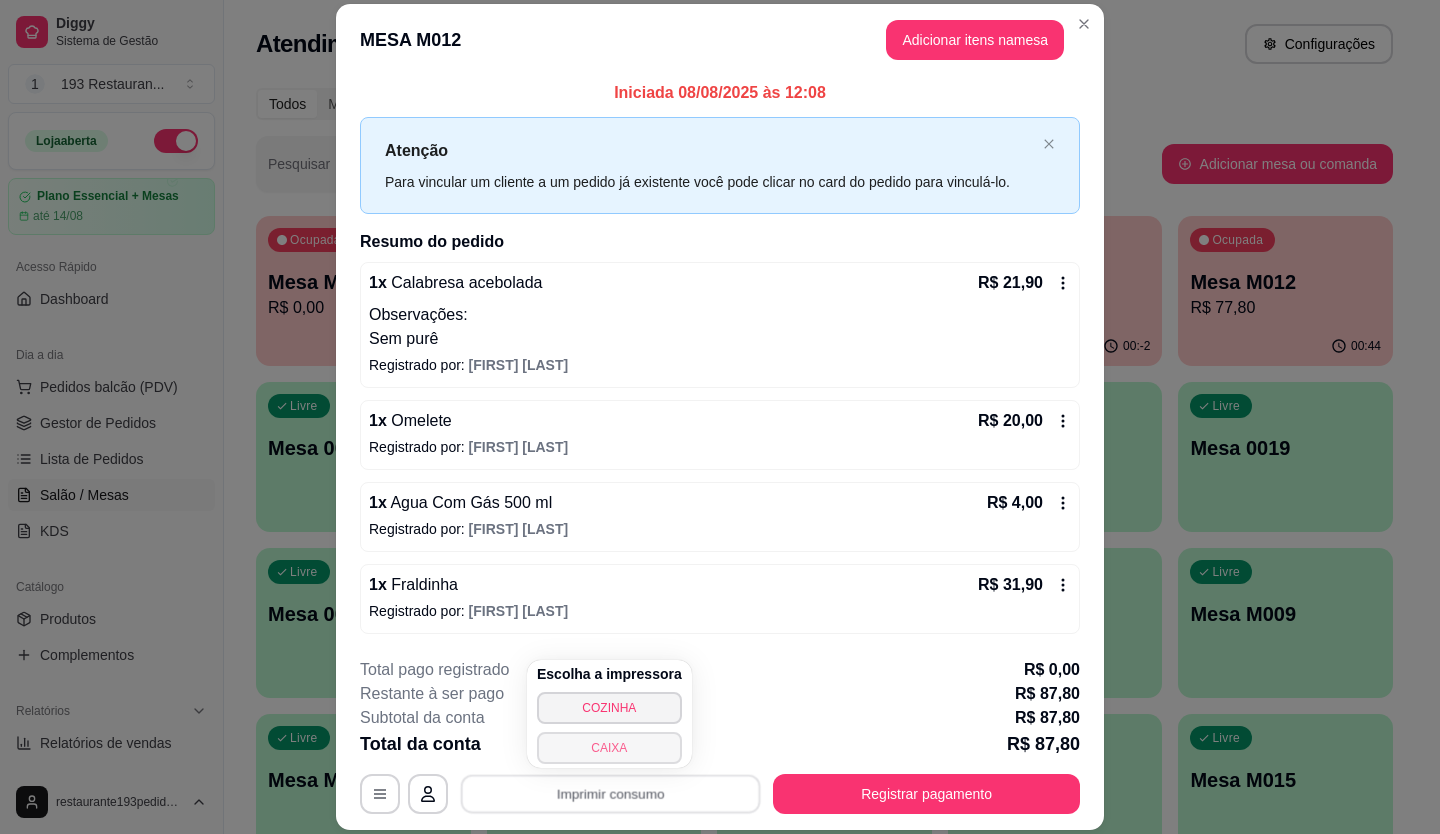 click on "CAIXA" at bounding box center (609, 748) 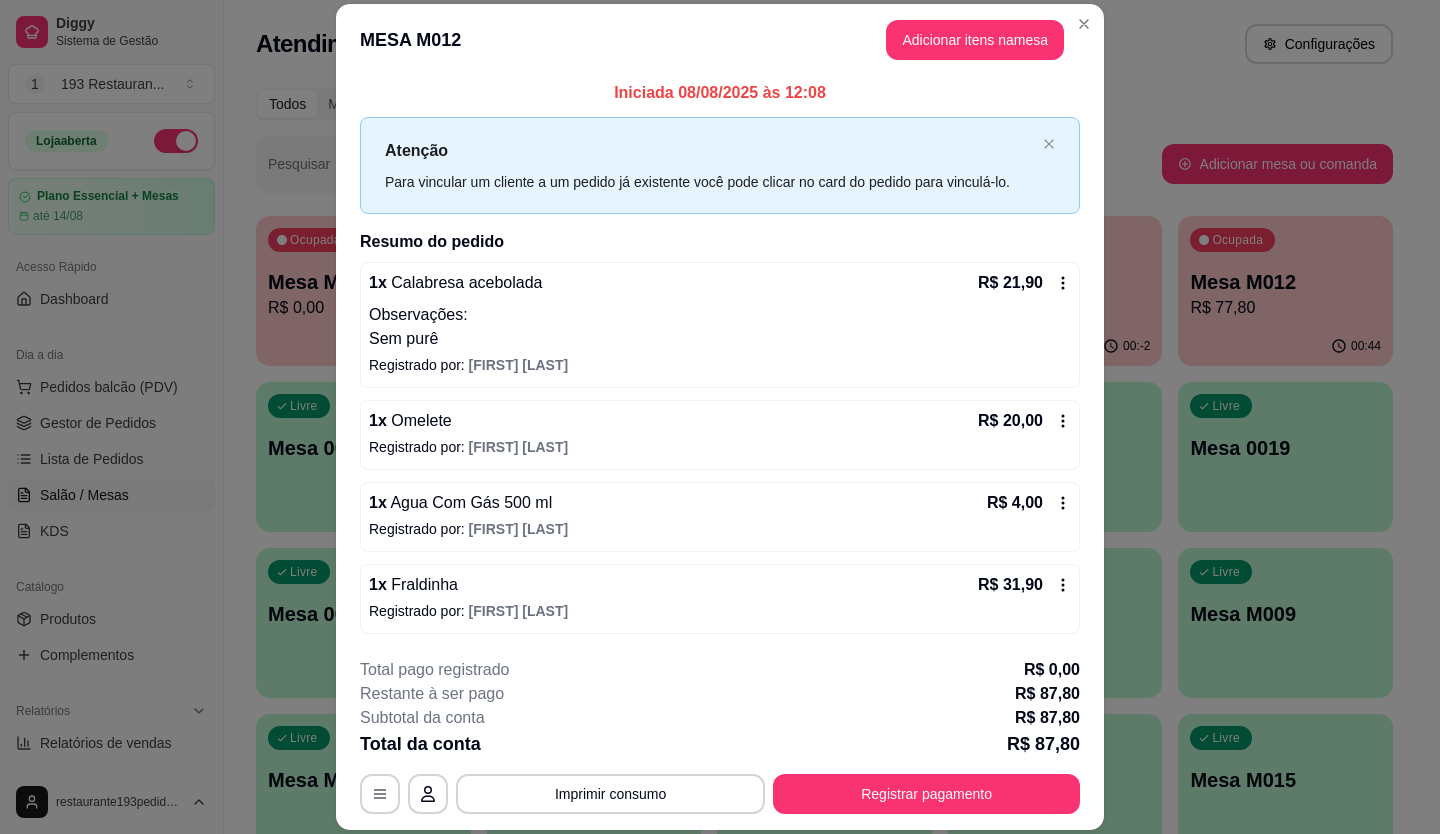 scroll, scrollTop: 0, scrollLeft: 0, axis: both 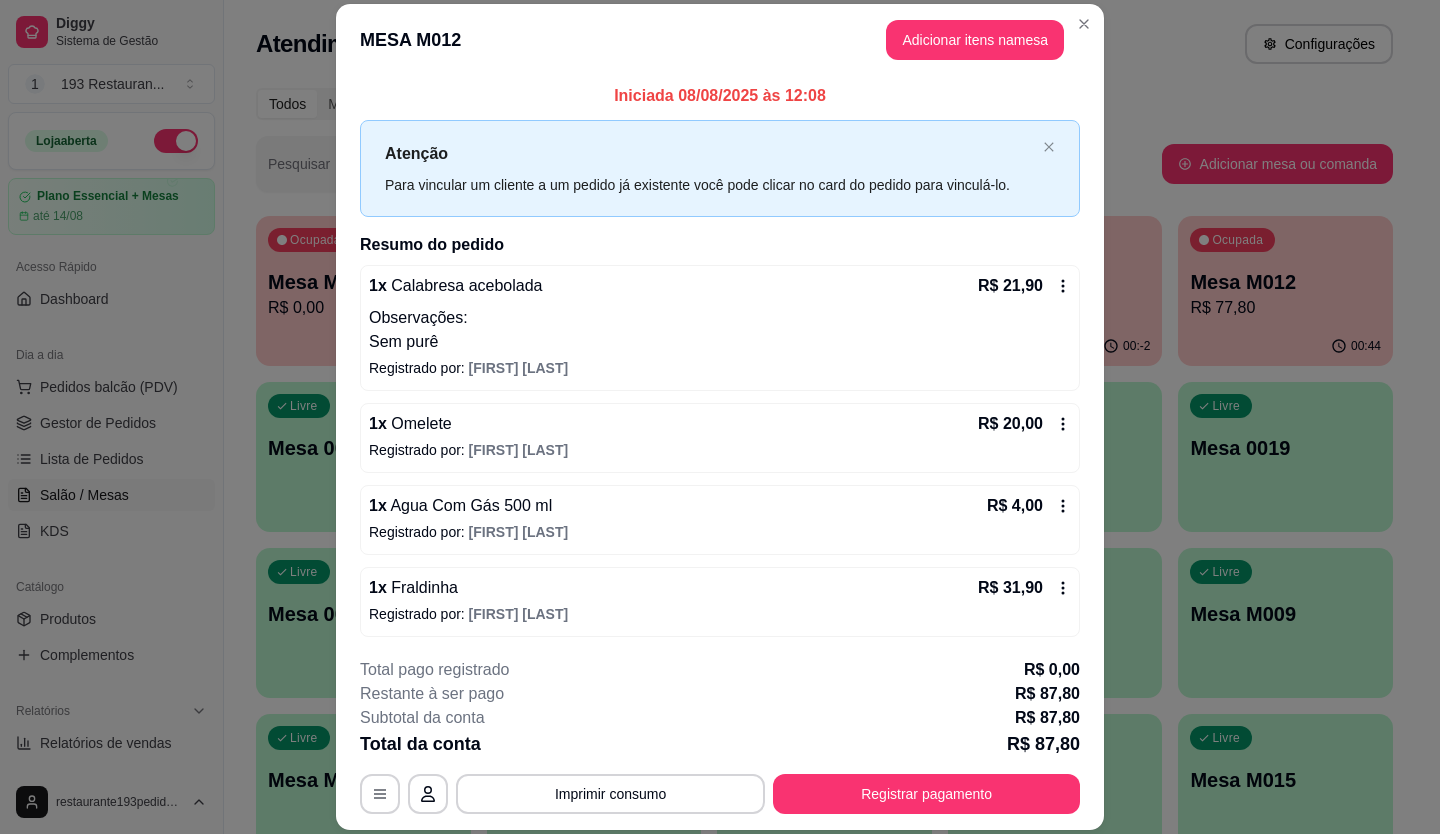 click on "Adicionar itens na  mesa" at bounding box center (975, 40) 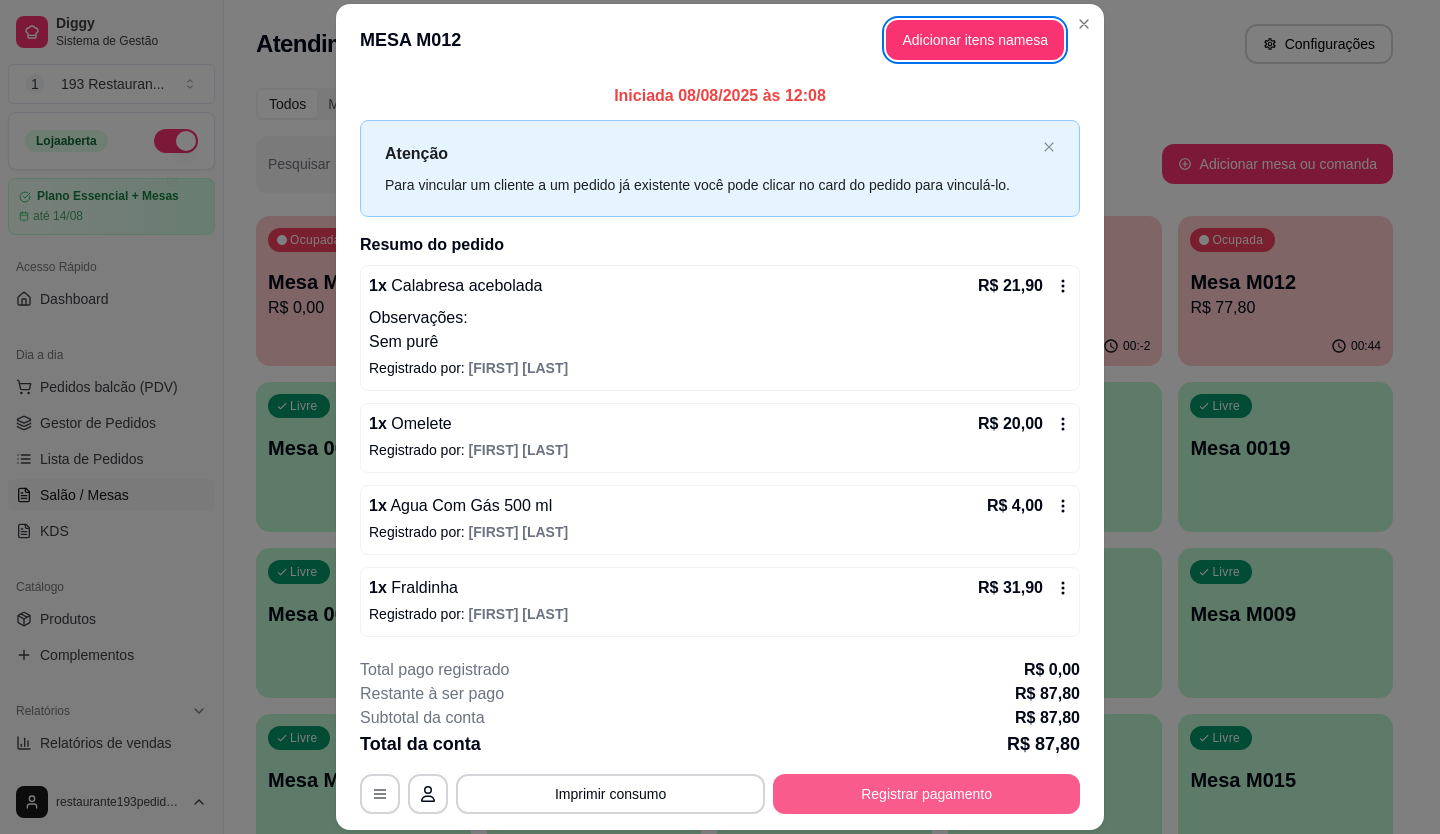 click on "**********" at bounding box center [720, 736] 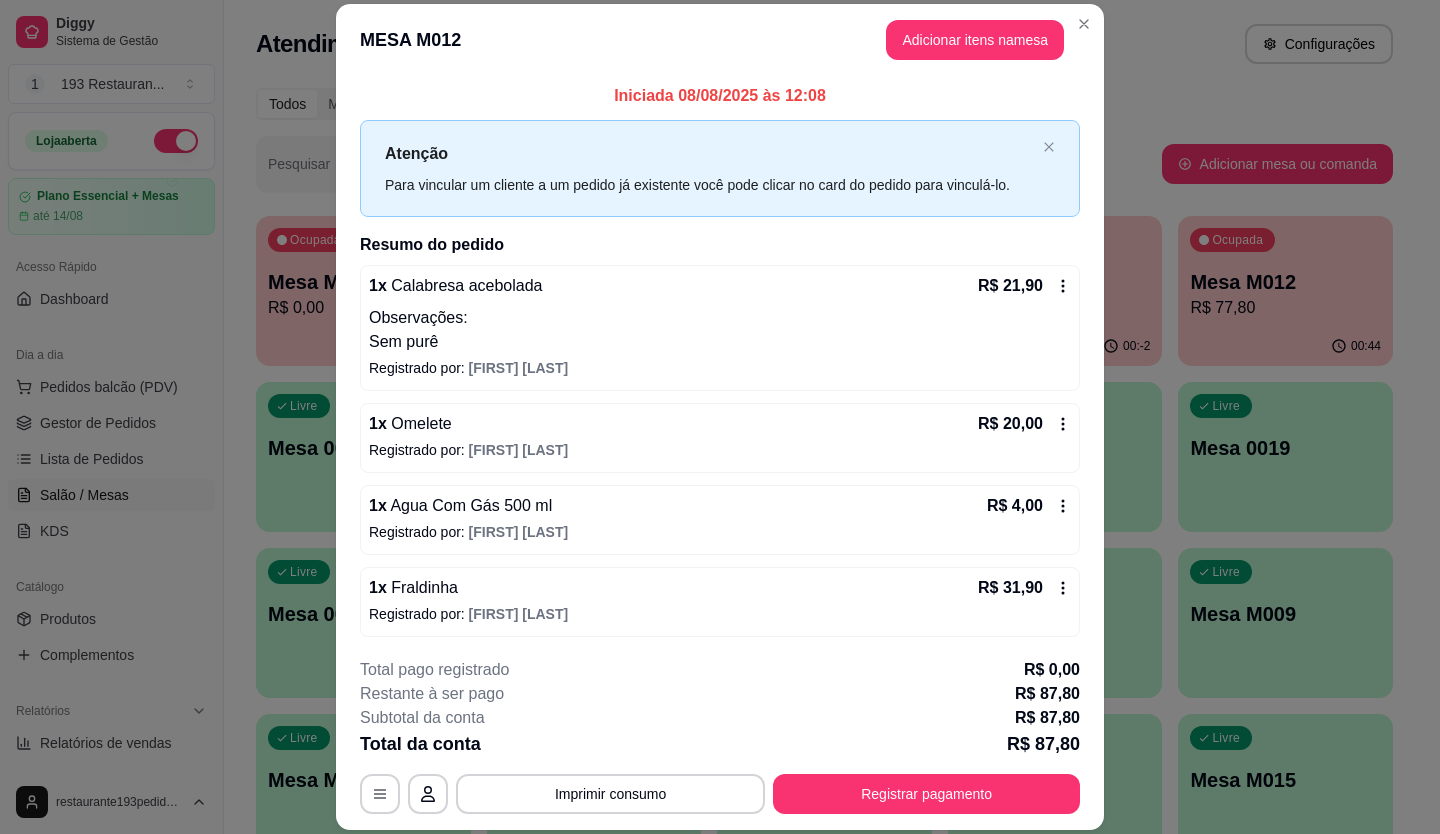 click on "Registrar pagamento" at bounding box center (926, 794) 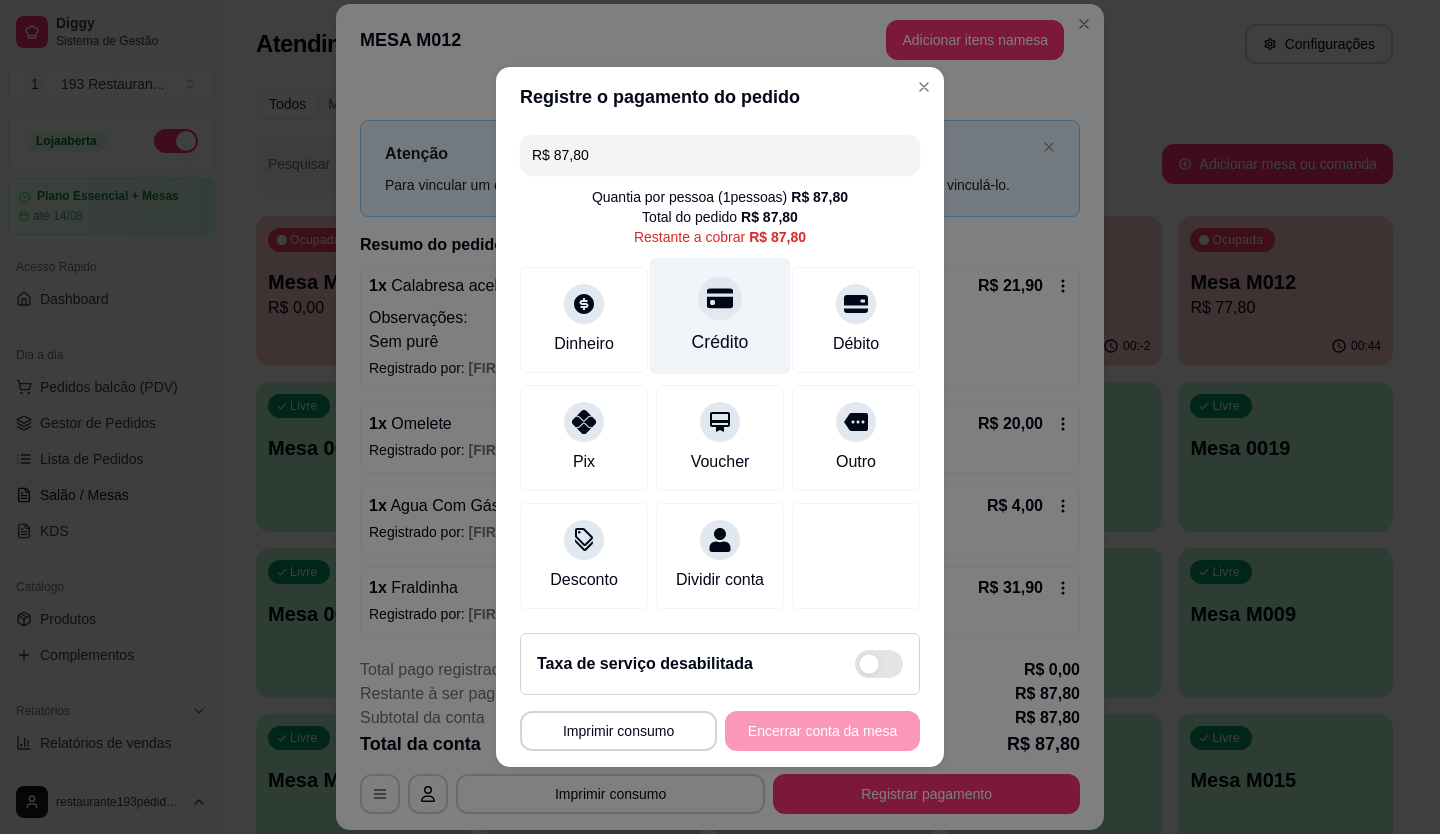 click 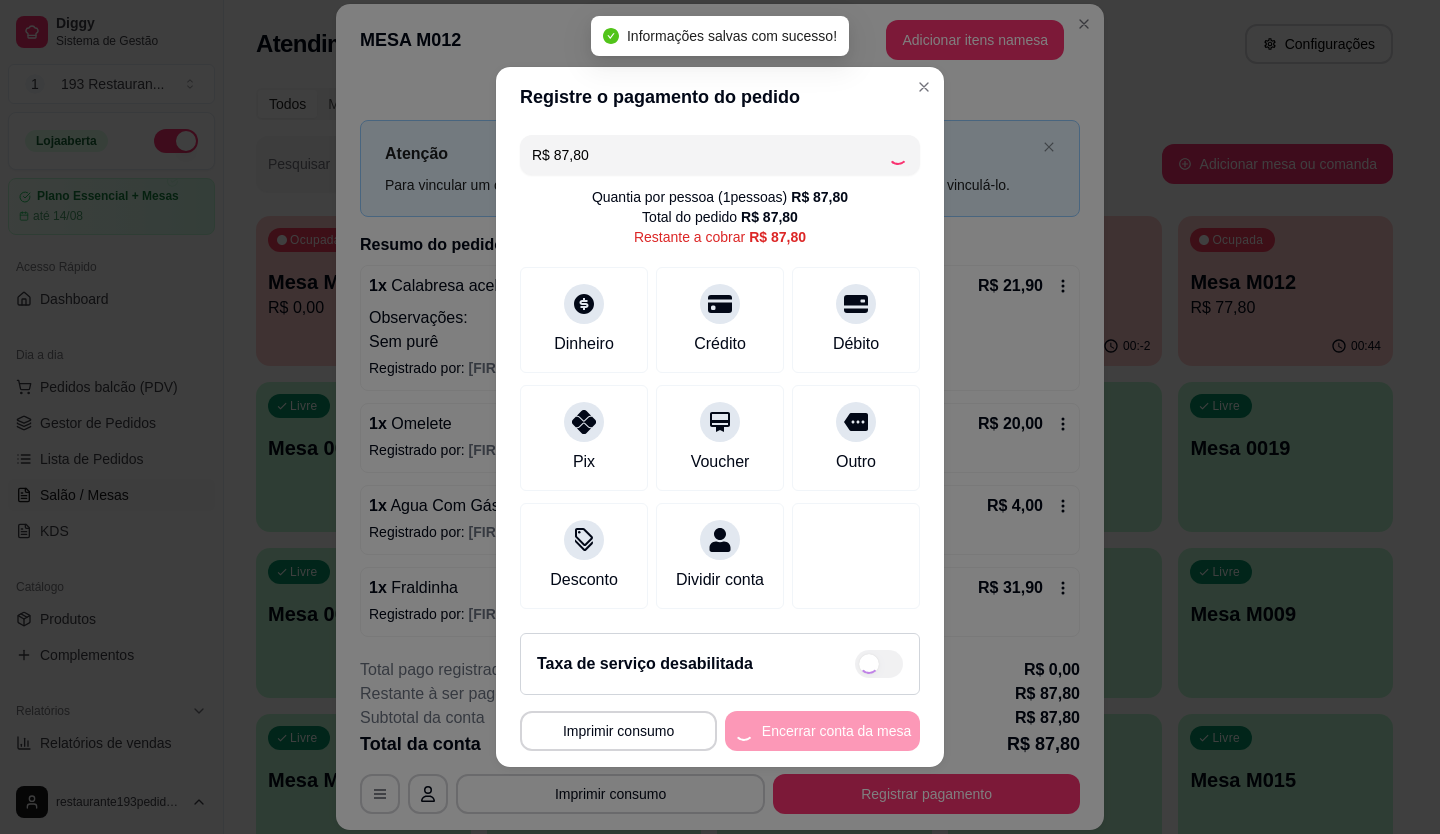 type on "R$ 0,00" 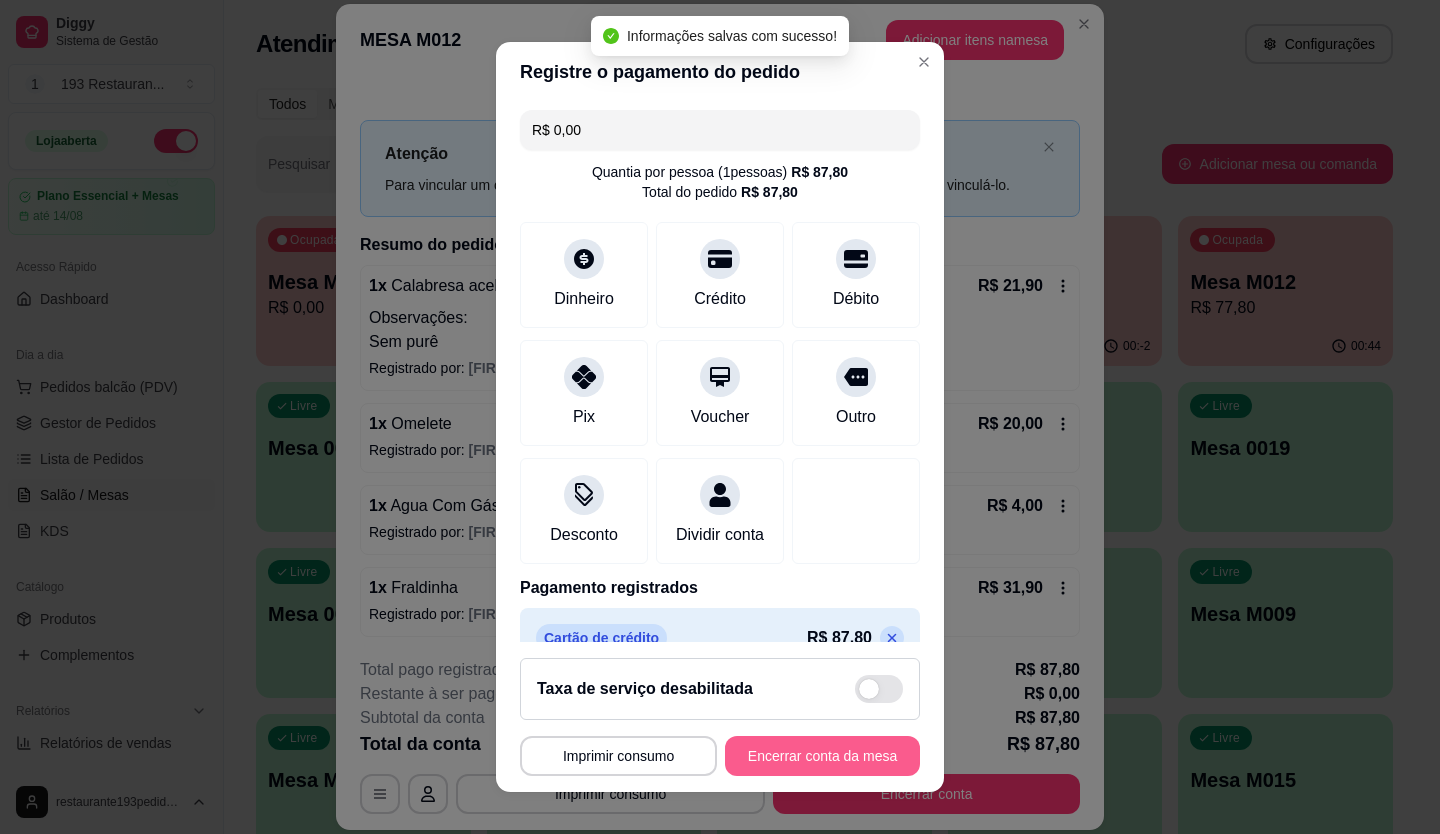 click on "Encerrar conta da mesa" at bounding box center (822, 756) 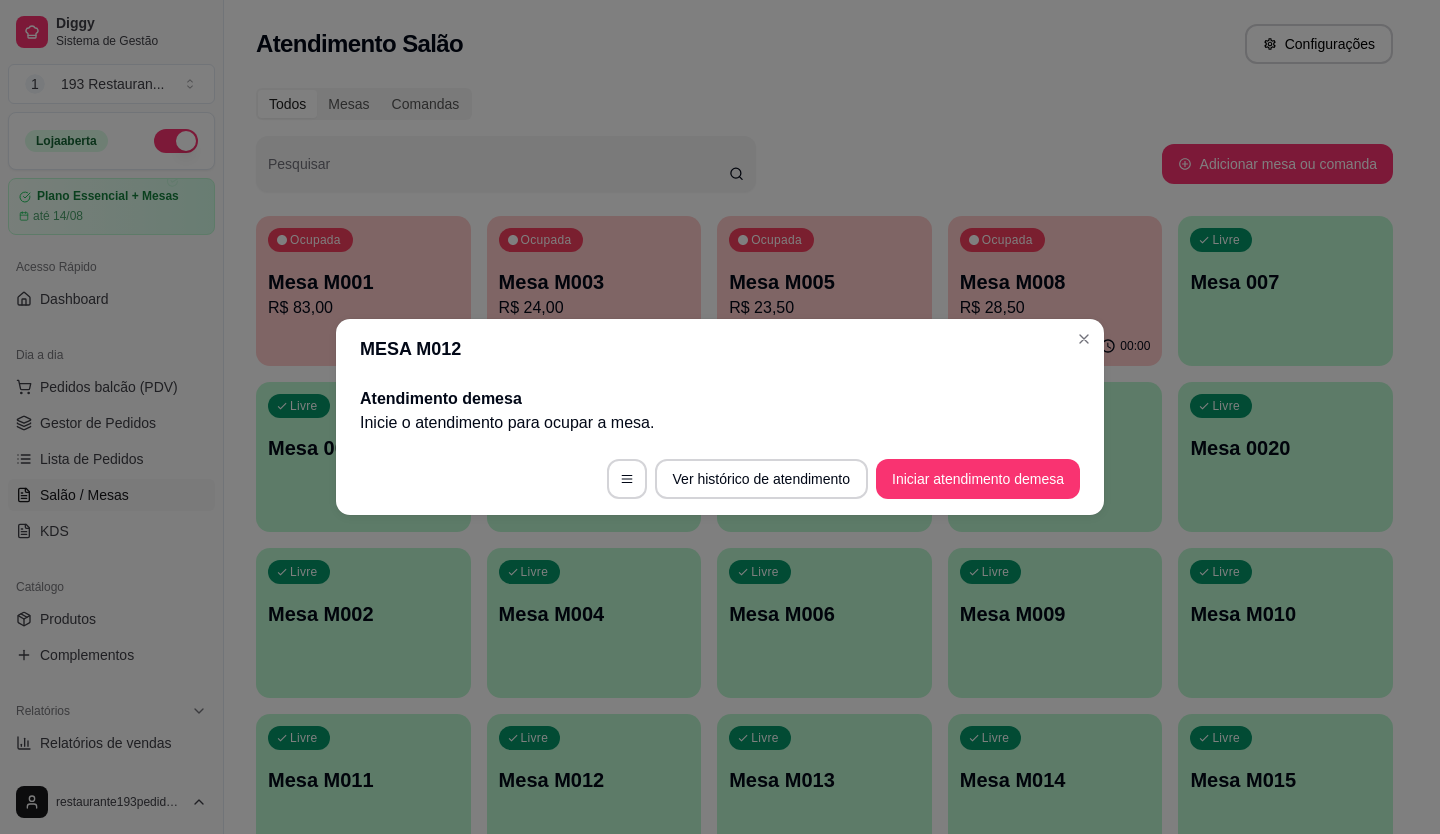click on "MESA M012" at bounding box center [720, 349] 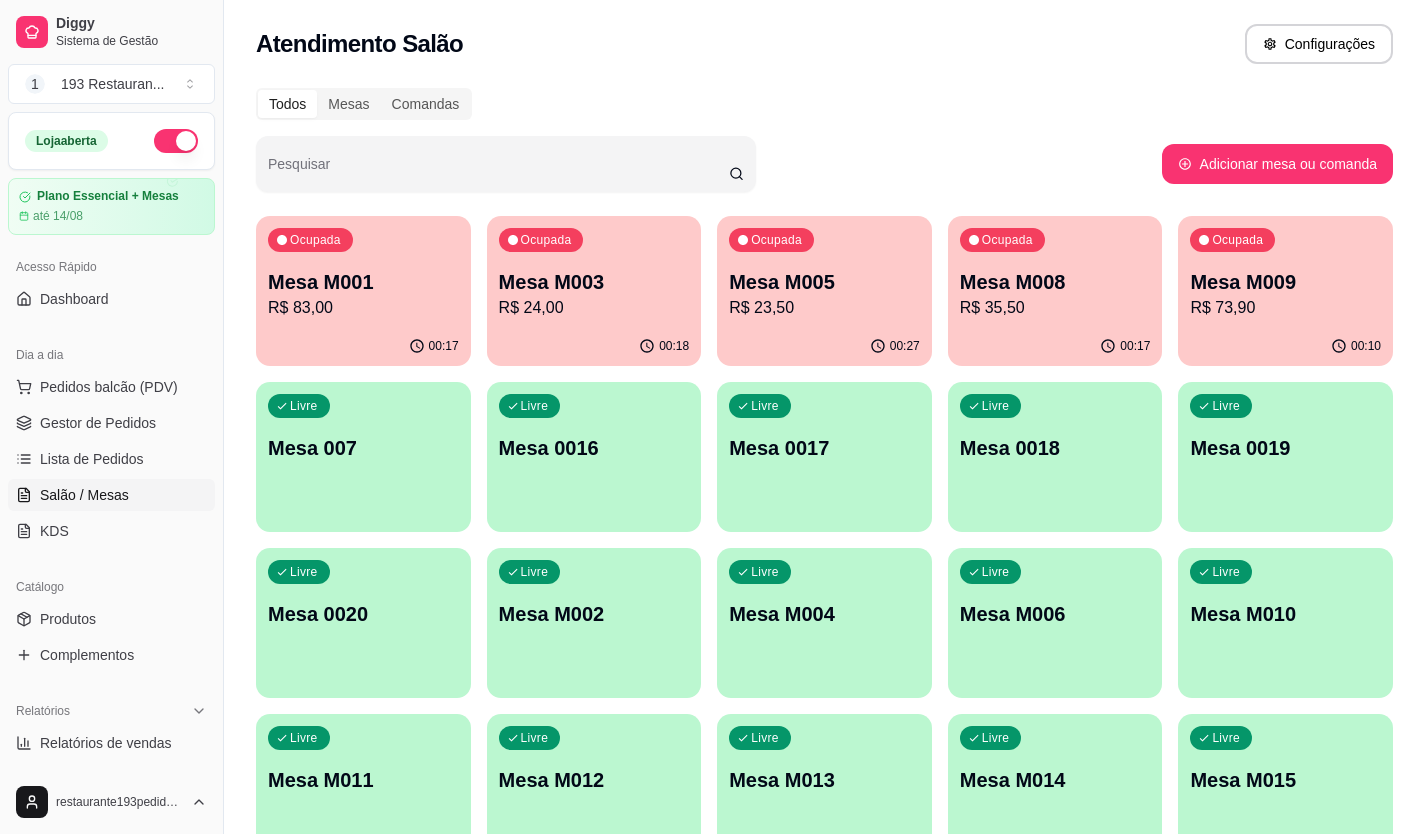 click on "R$ 73,90" at bounding box center (1285, 308) 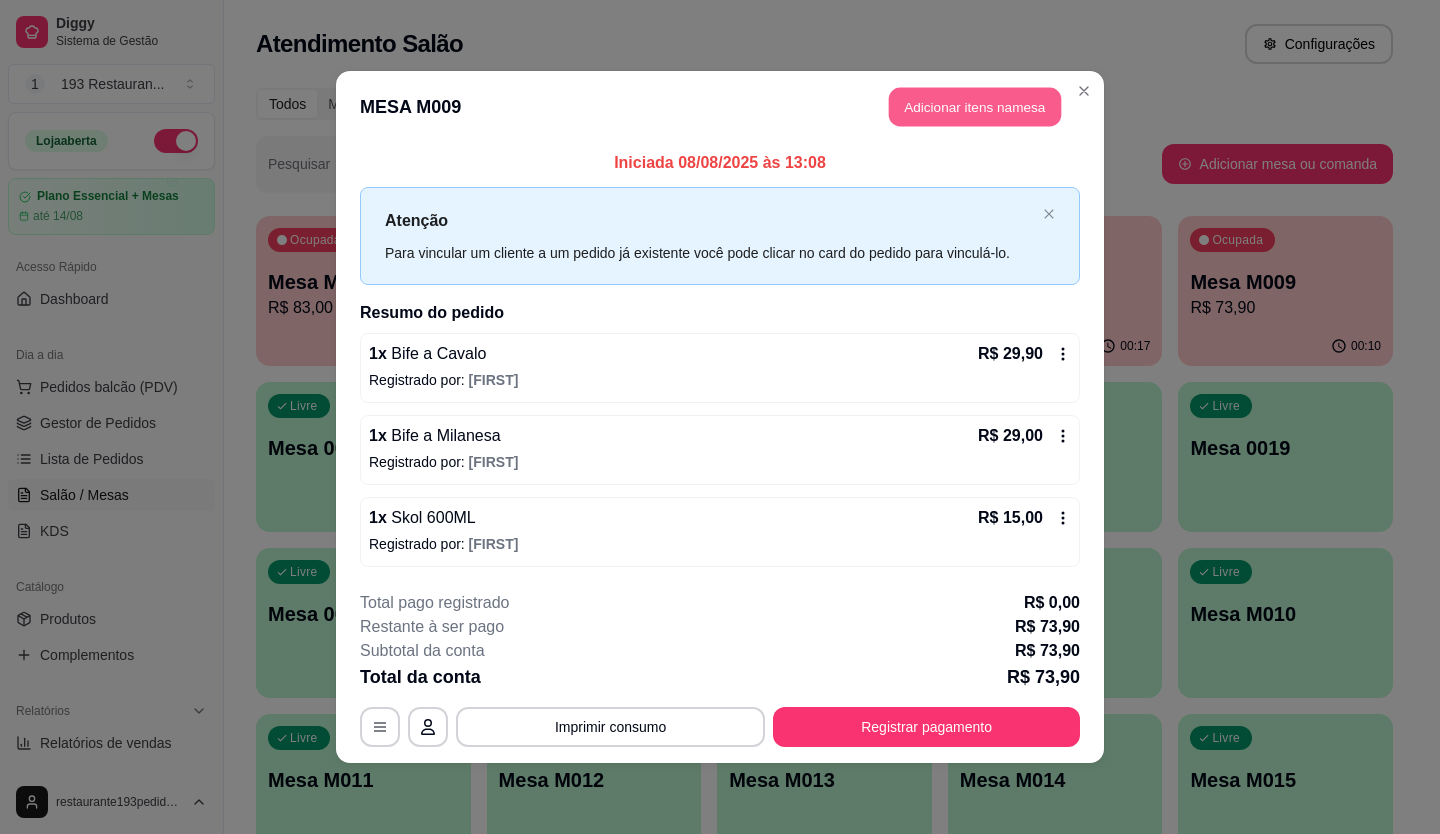 click on "Adicionar itens na  mesa" at bounding box center [975, 107] 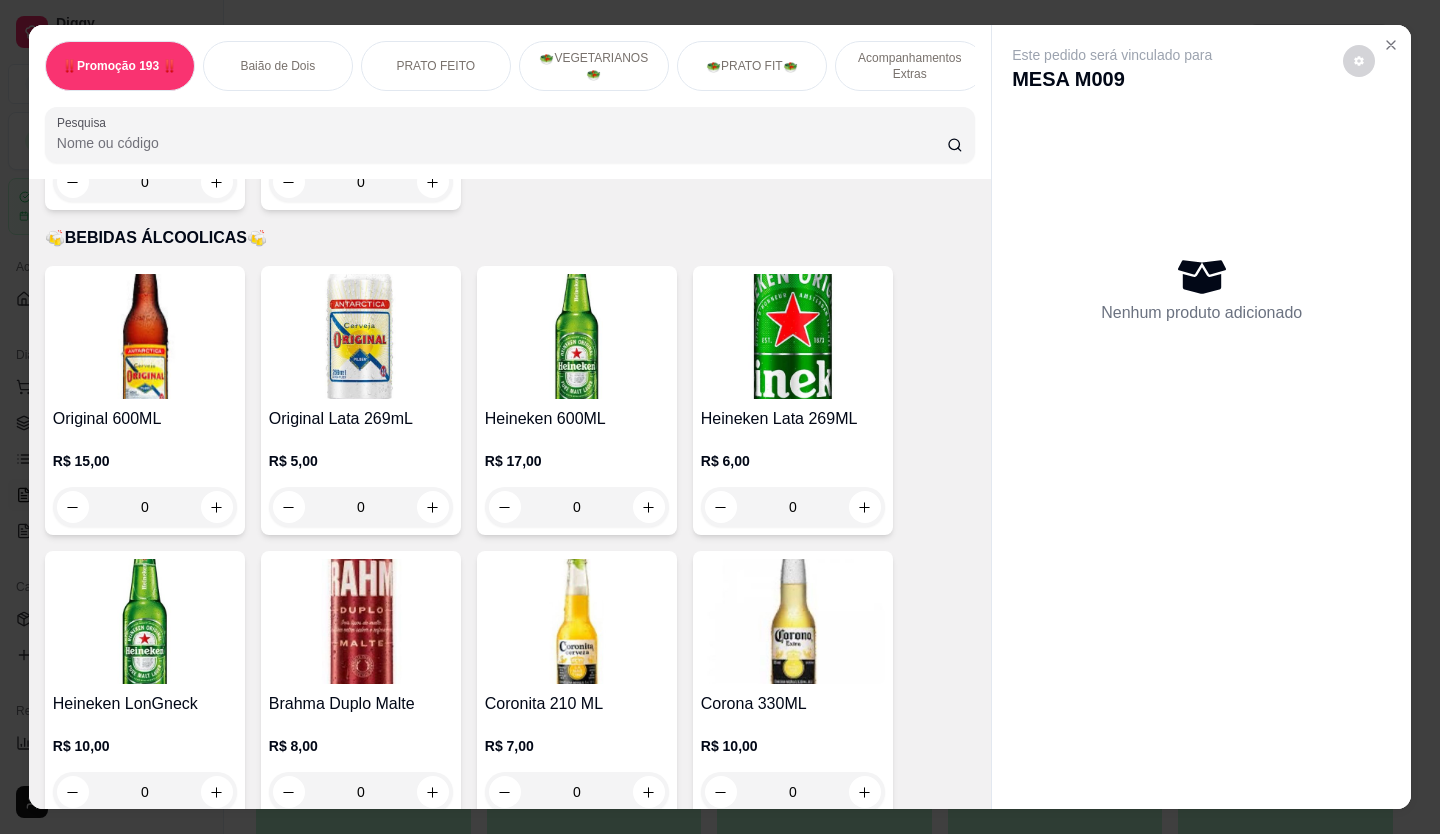 scroll, scrollTop: 7200, scrollLeft: 0, axis: vertical 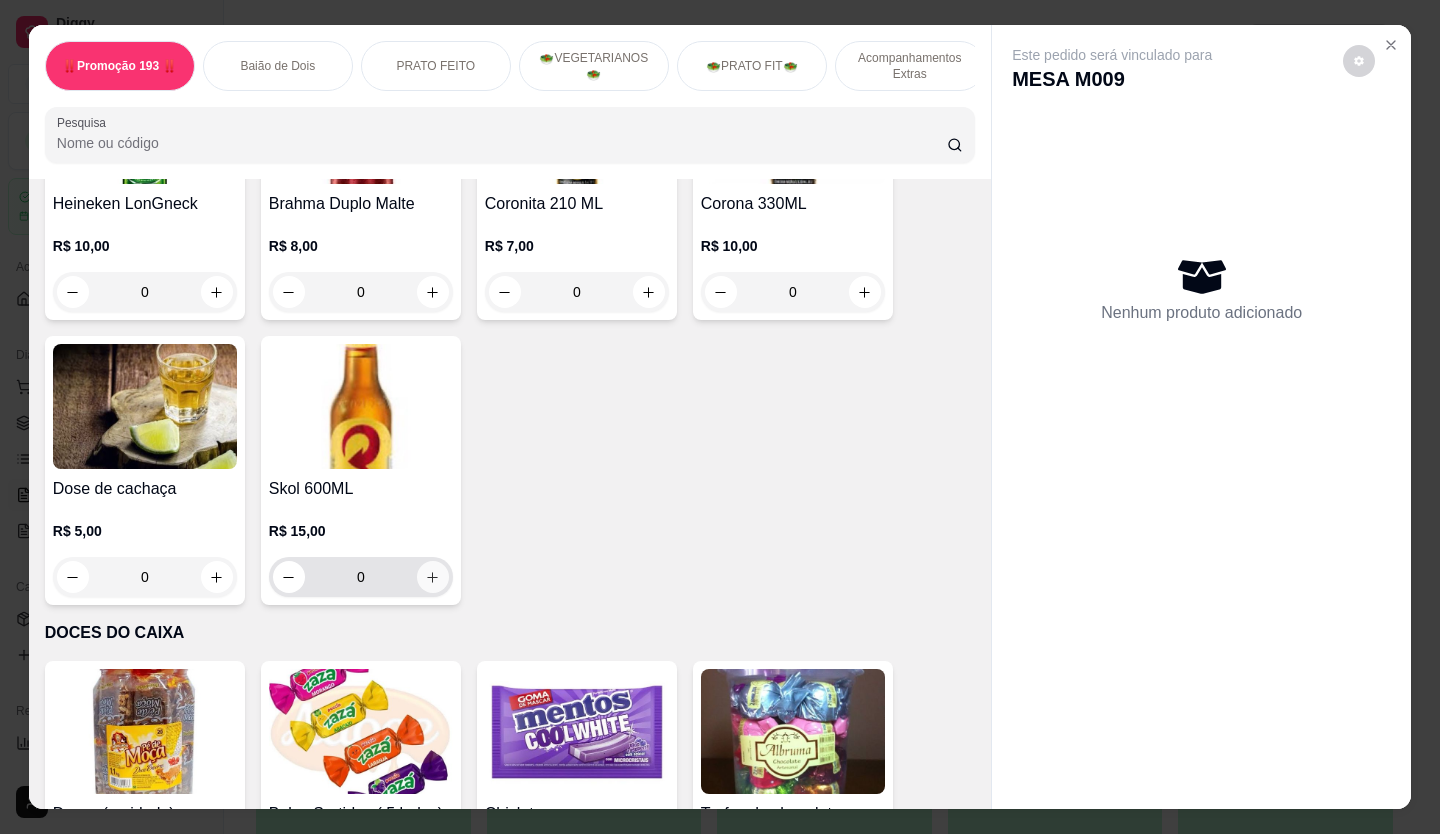 click 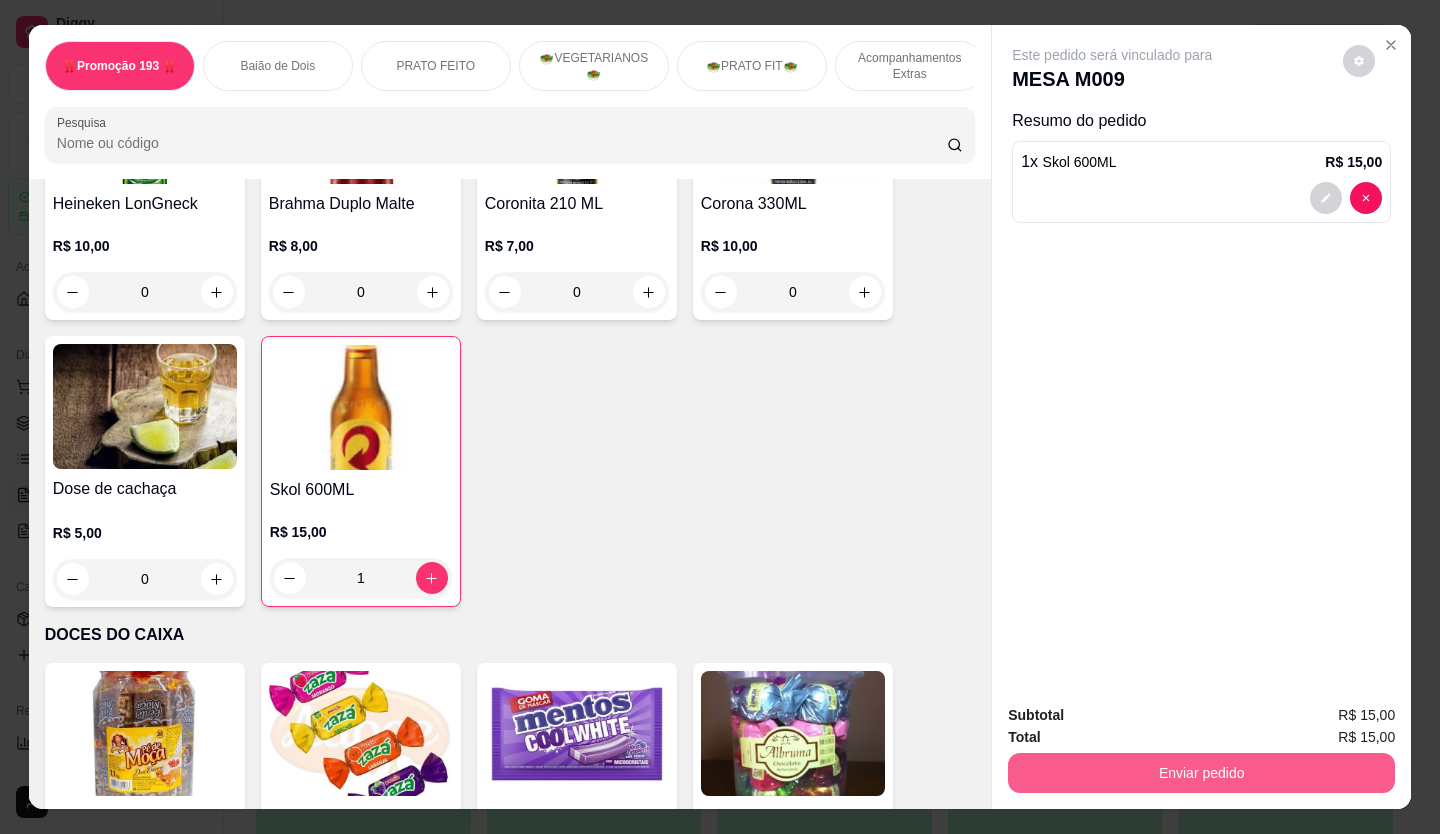 click on "Enviar pedido" at bounding box center (1201, 773) 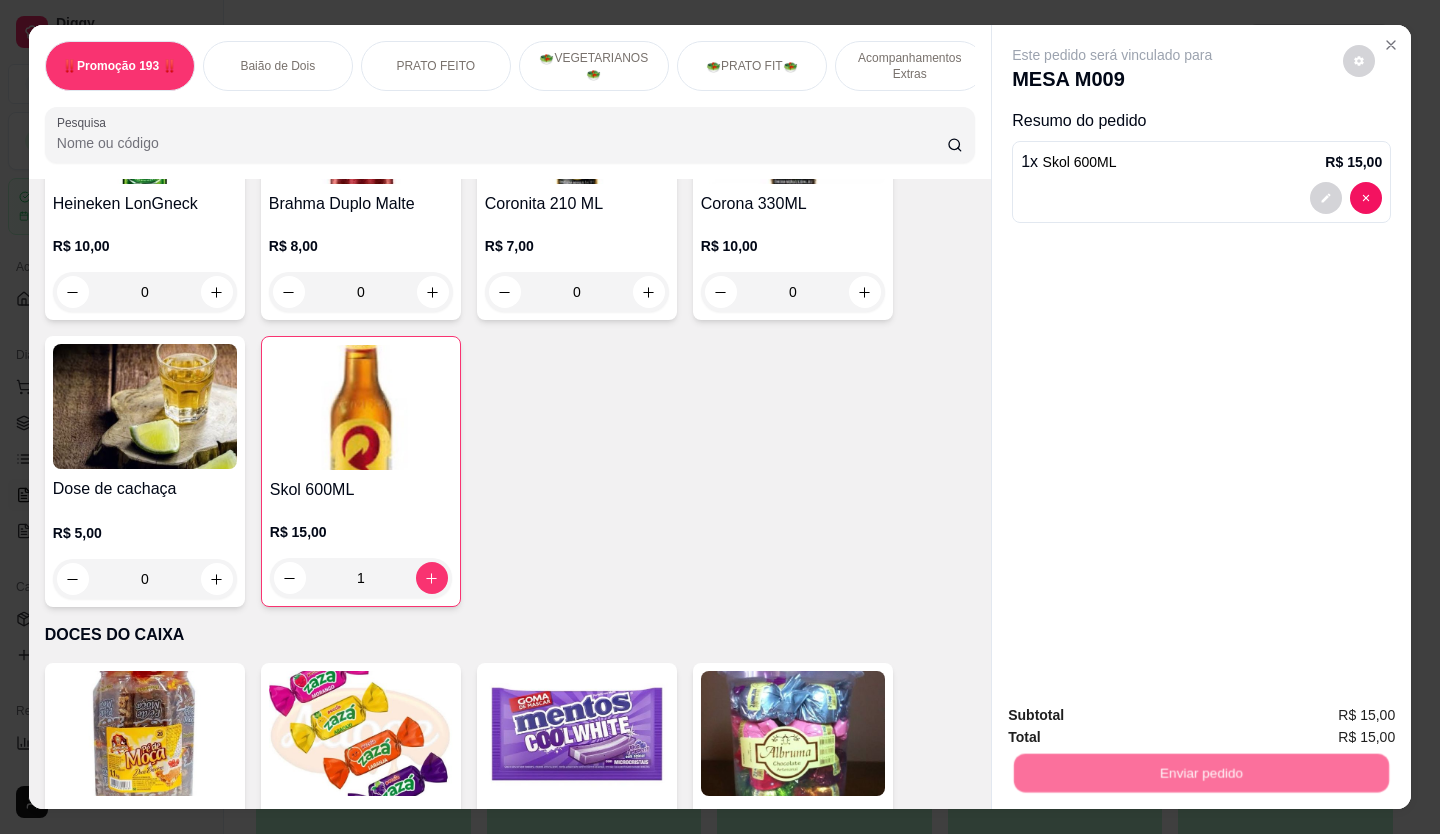 click on "Não registrar e enviar pedido" at bounding box center [1135, 716] 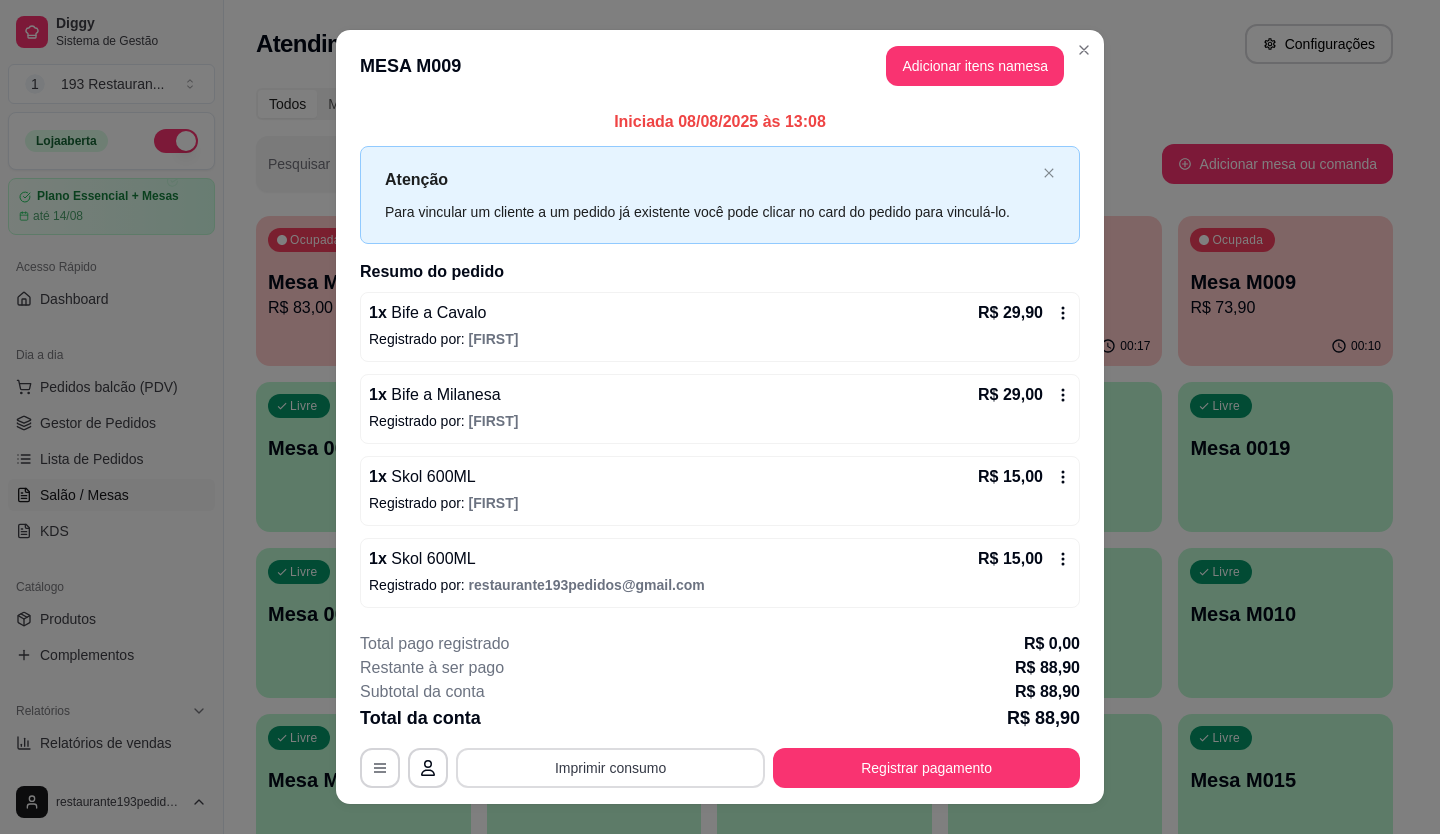 click on "Imprimir consumo" at bounding box center (610, 768) 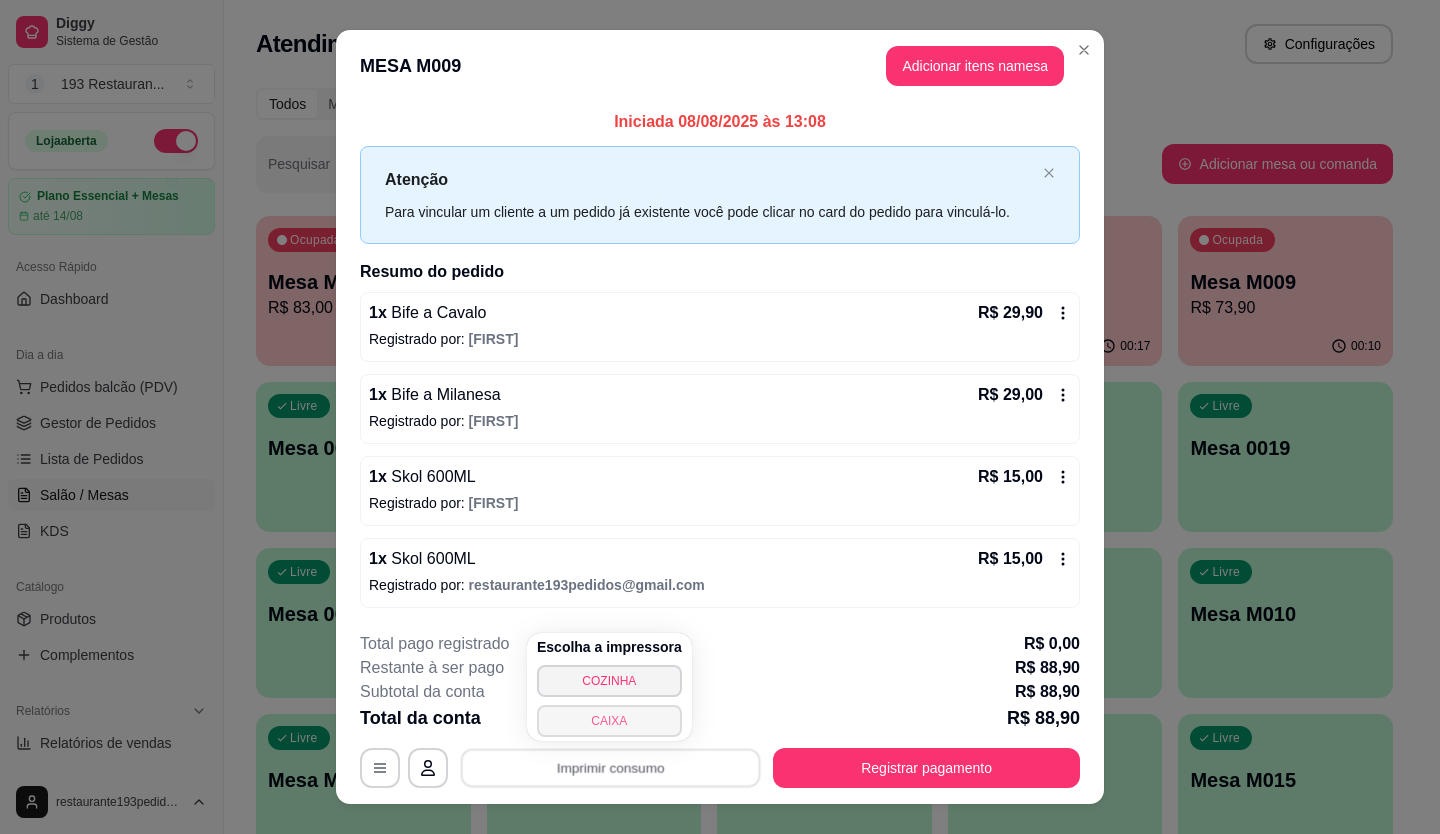 click on "CAIXA" at bounding box center (609, 721) 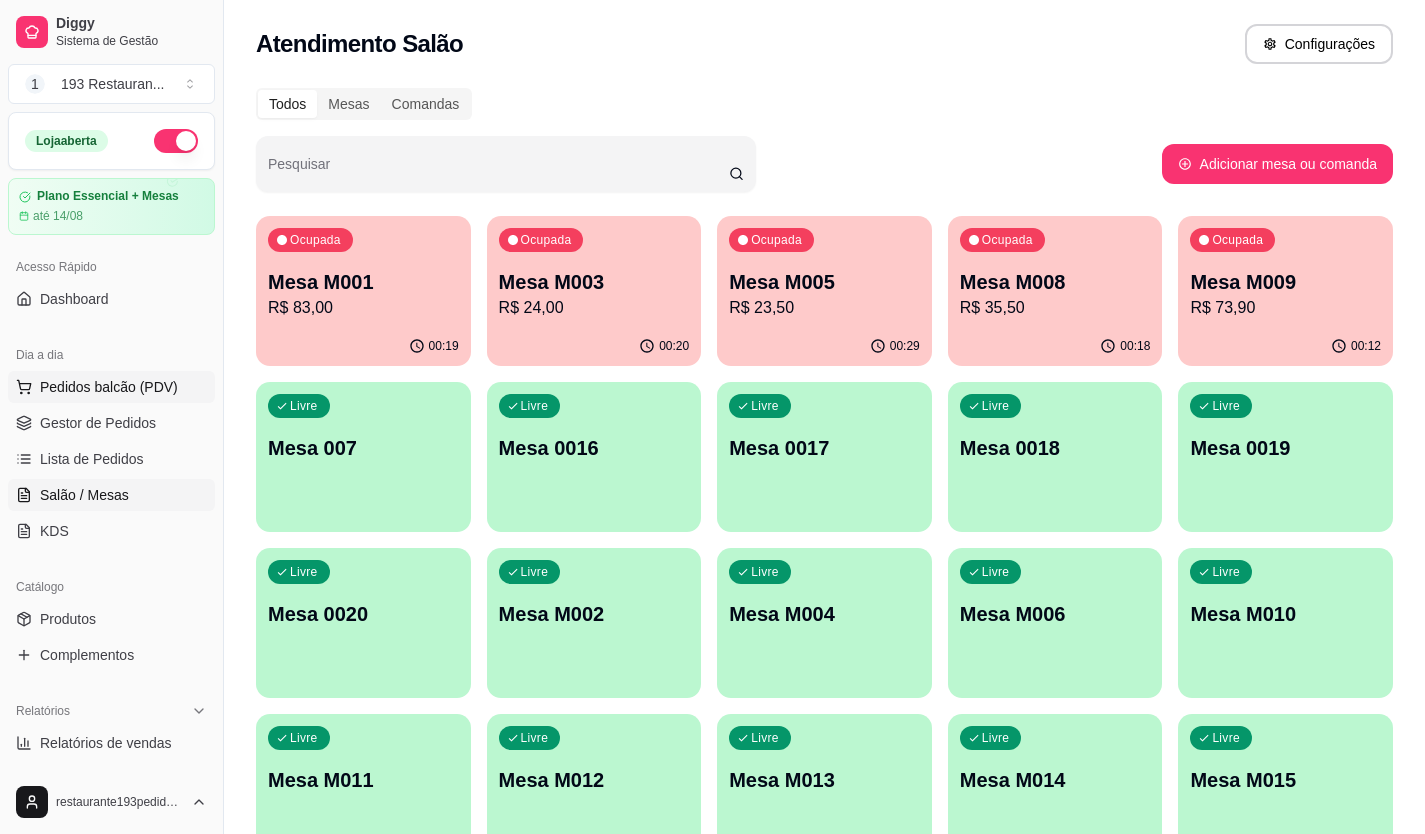 click on "Pedidos balcão (PDV)" at bounding box center [111, 387] 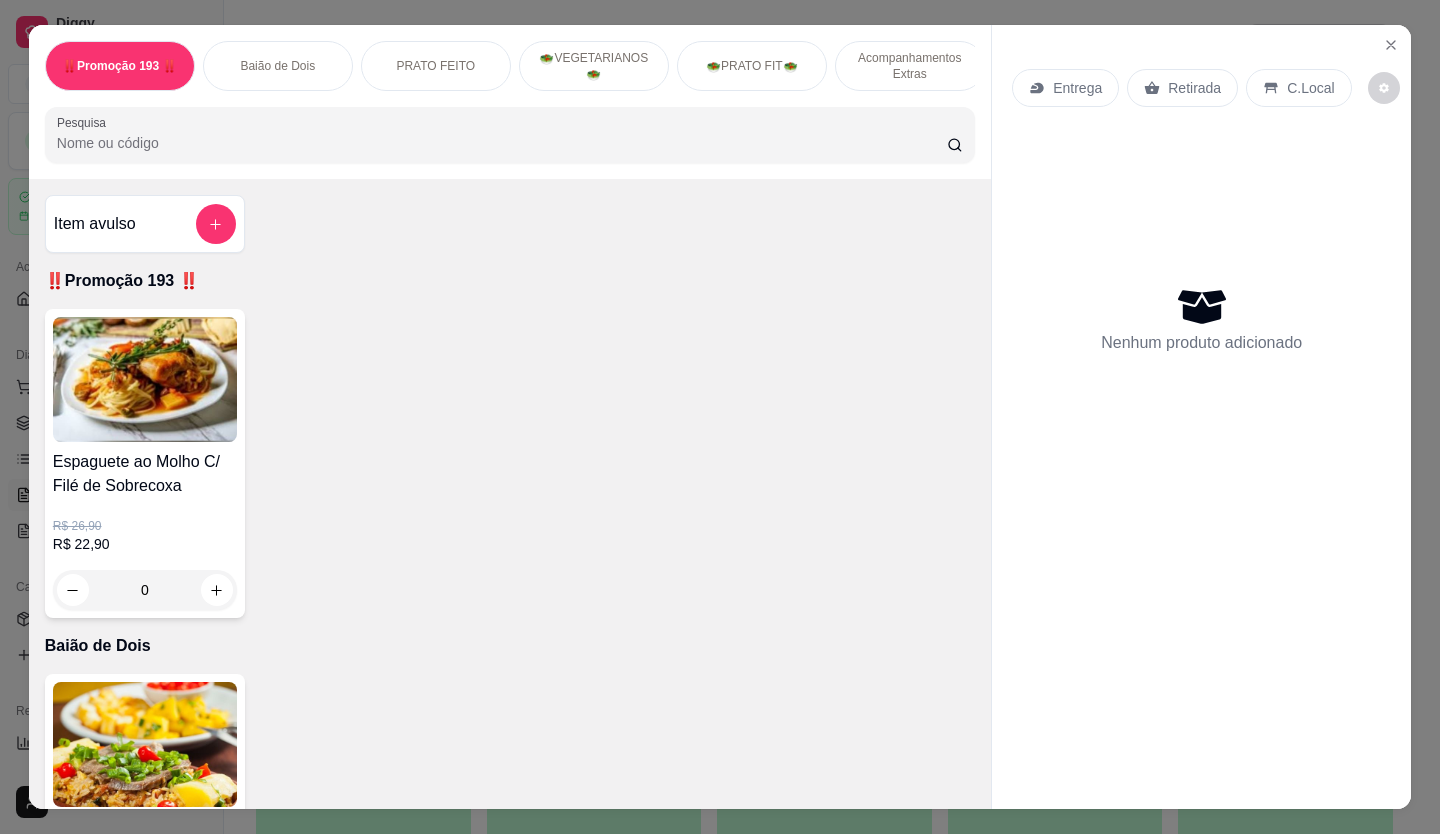 scroll, scrollTop: 300, scrollLeft: 0, axis: vertical 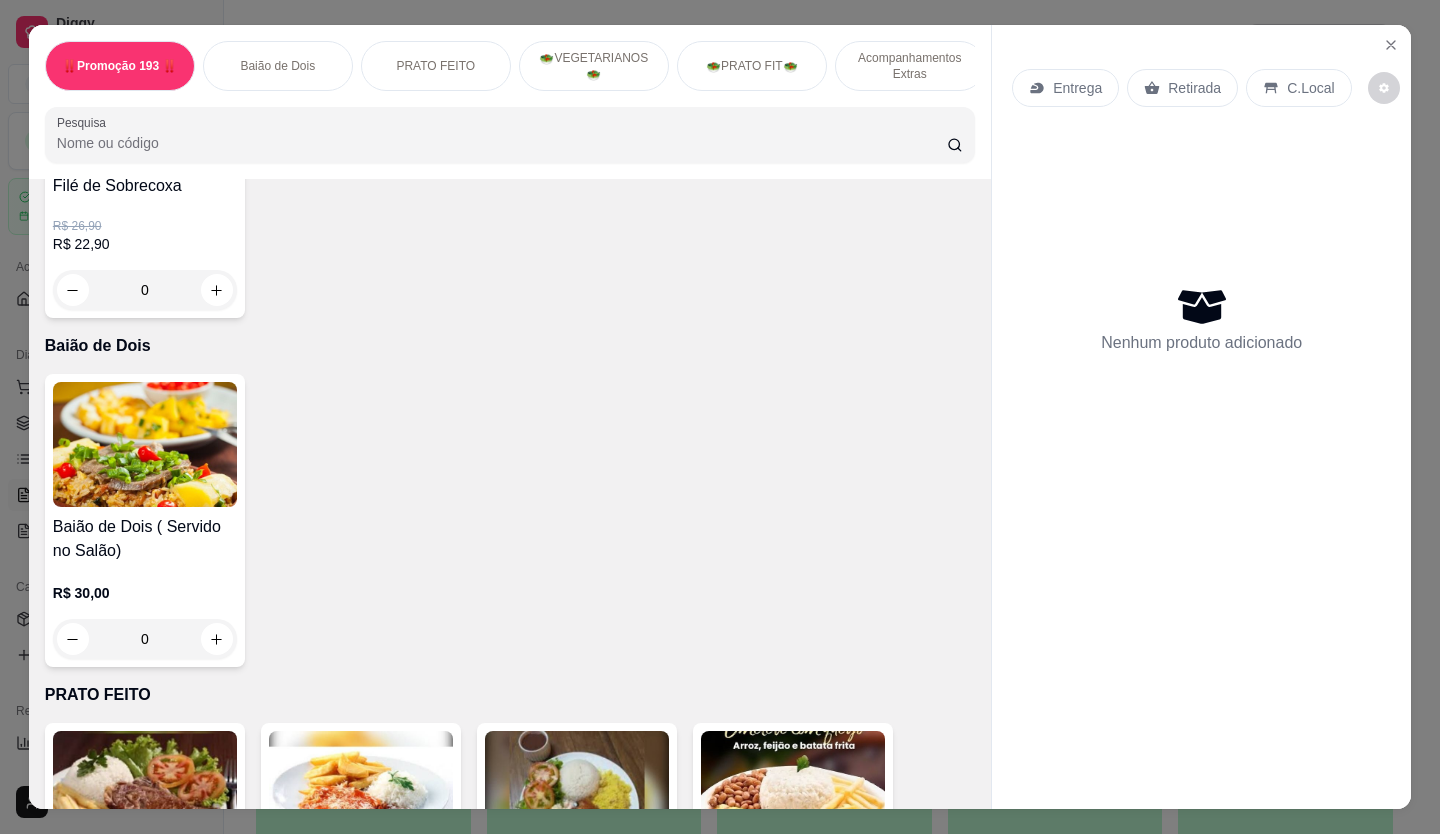 click at bounding box center [145, 444] 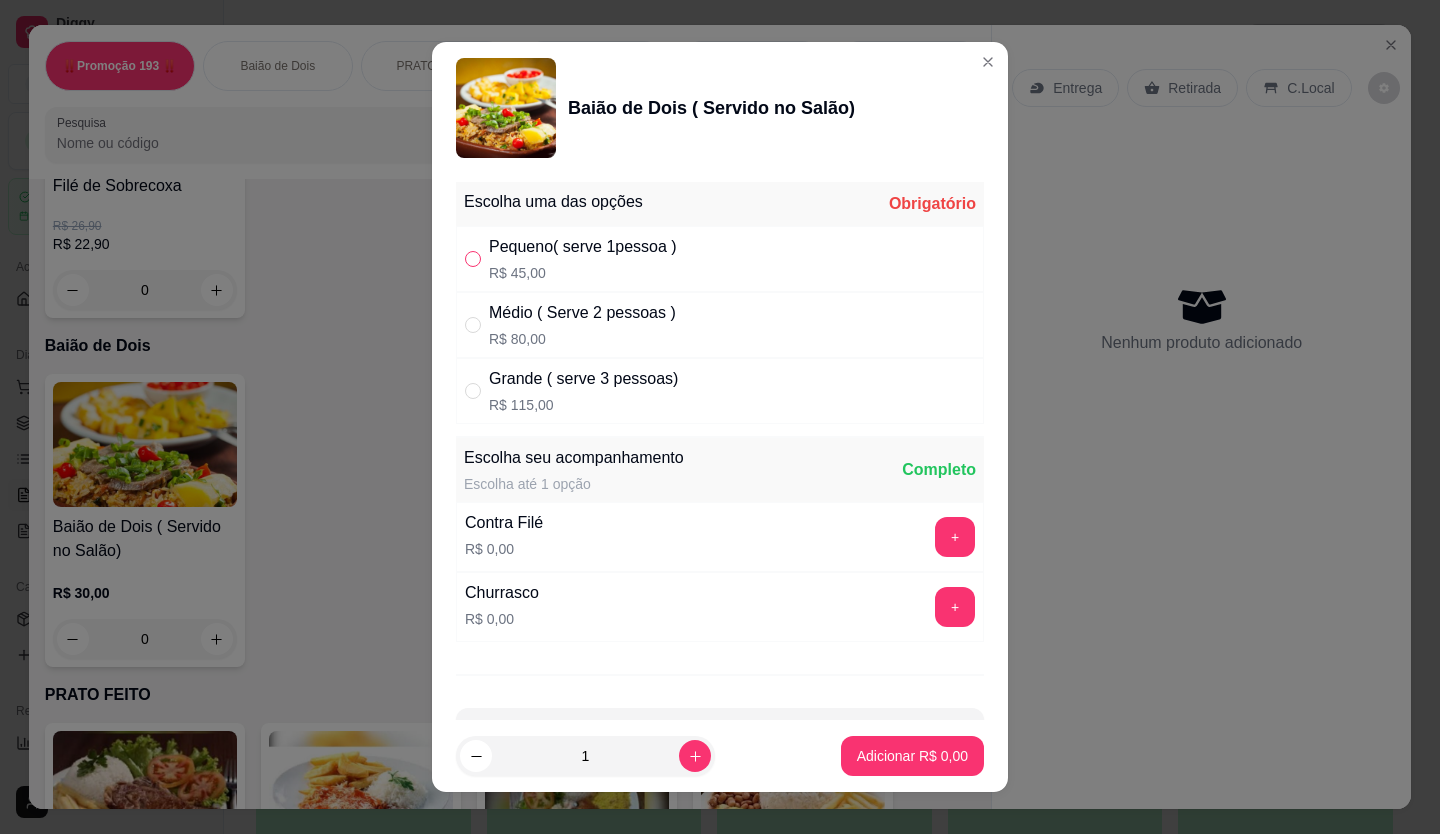click at bounding box center [473, 259] 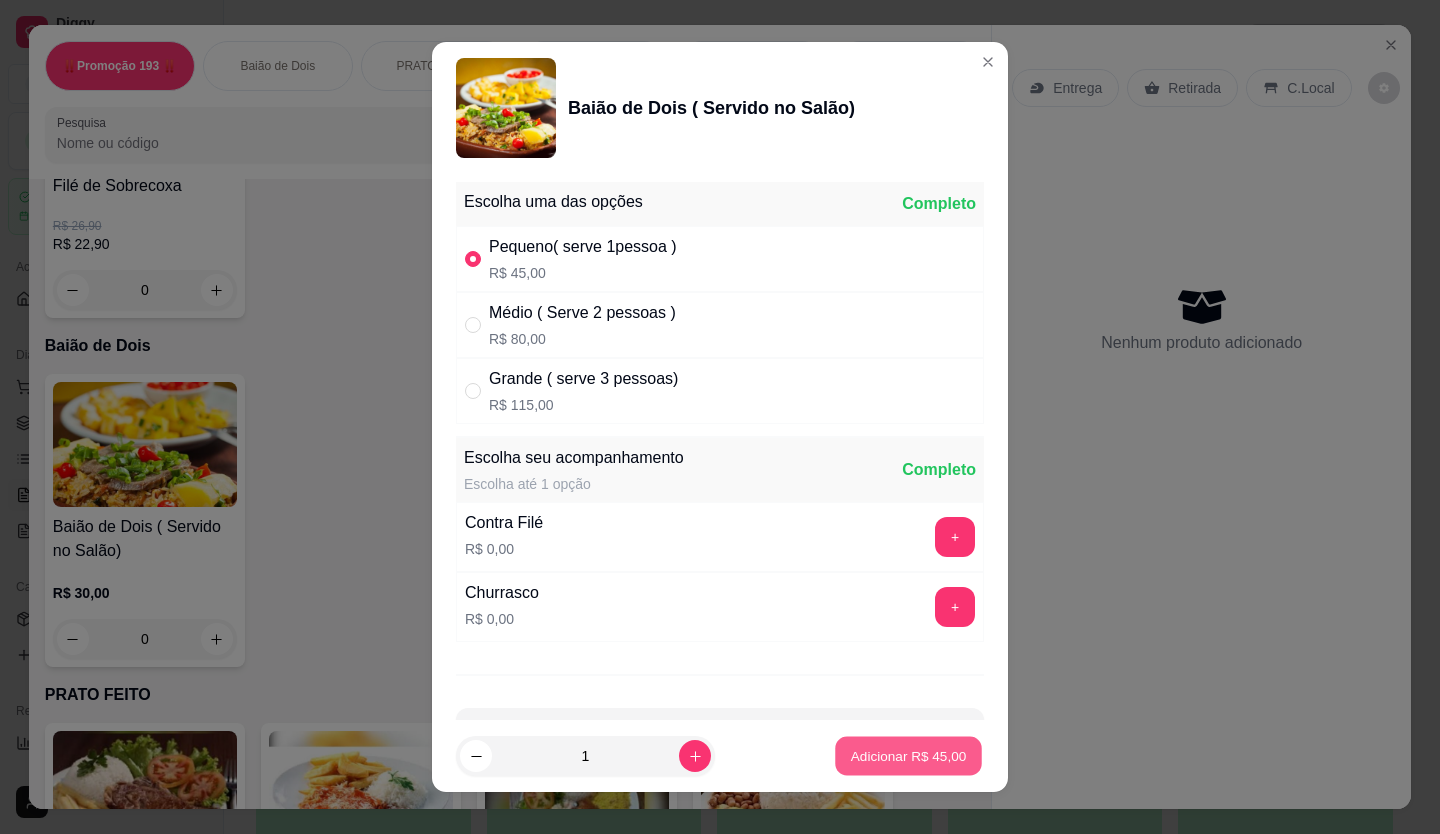 click on "Adicionar   R$ 45,00" at bounding box center (908, 756) 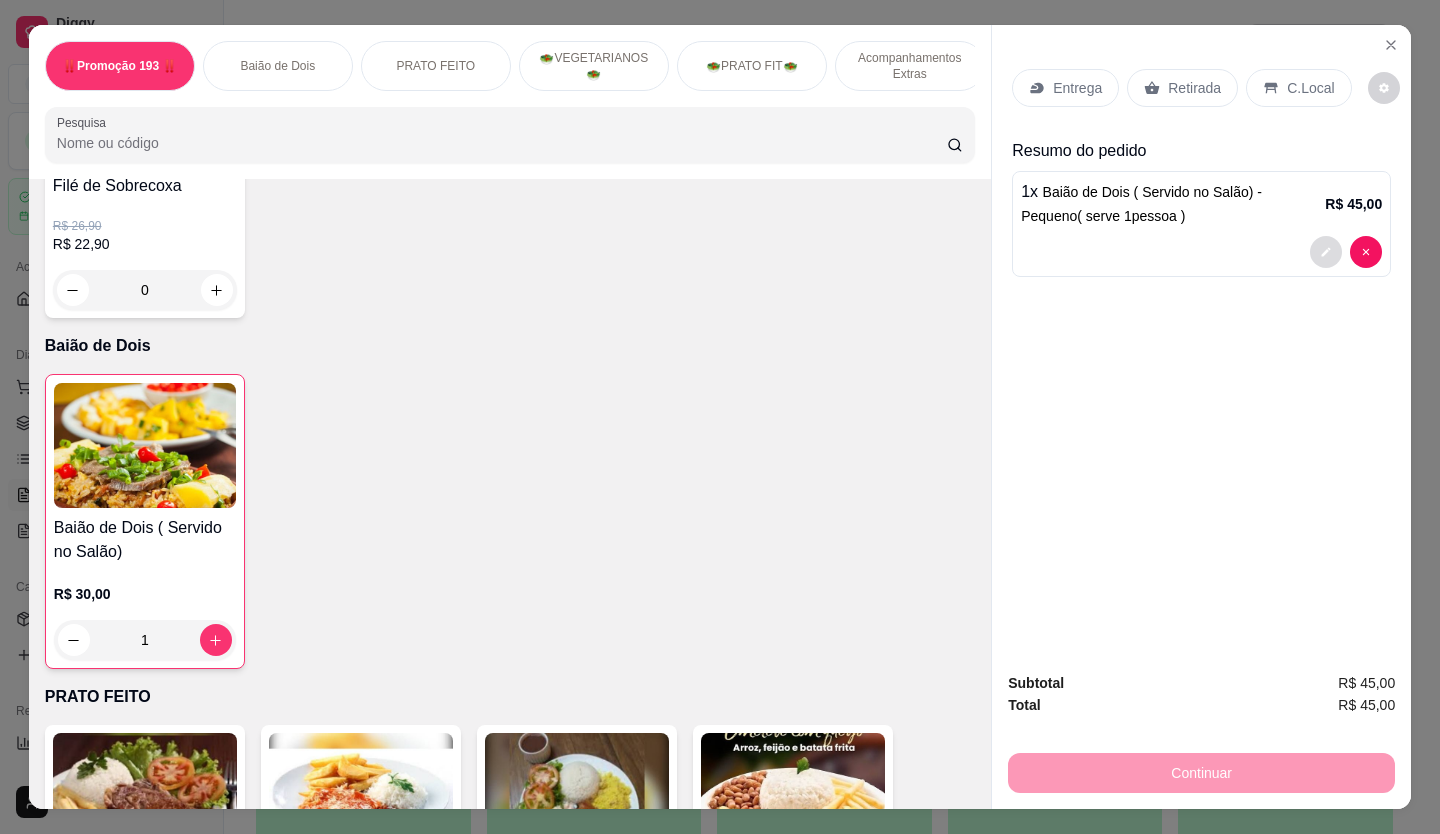 click at bounding box center (1326, 252) 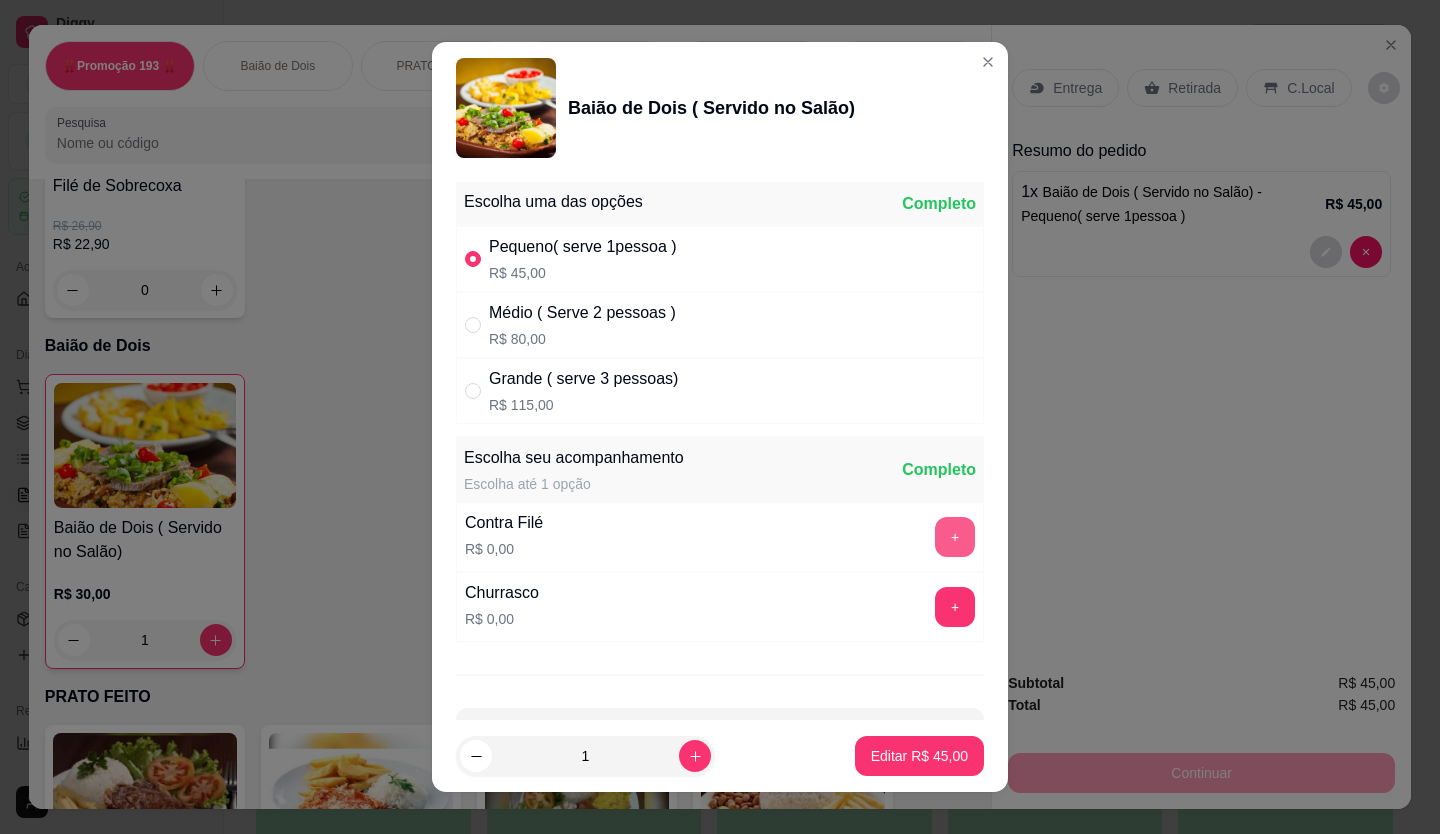click on "+" at bounding box center (955, 537) 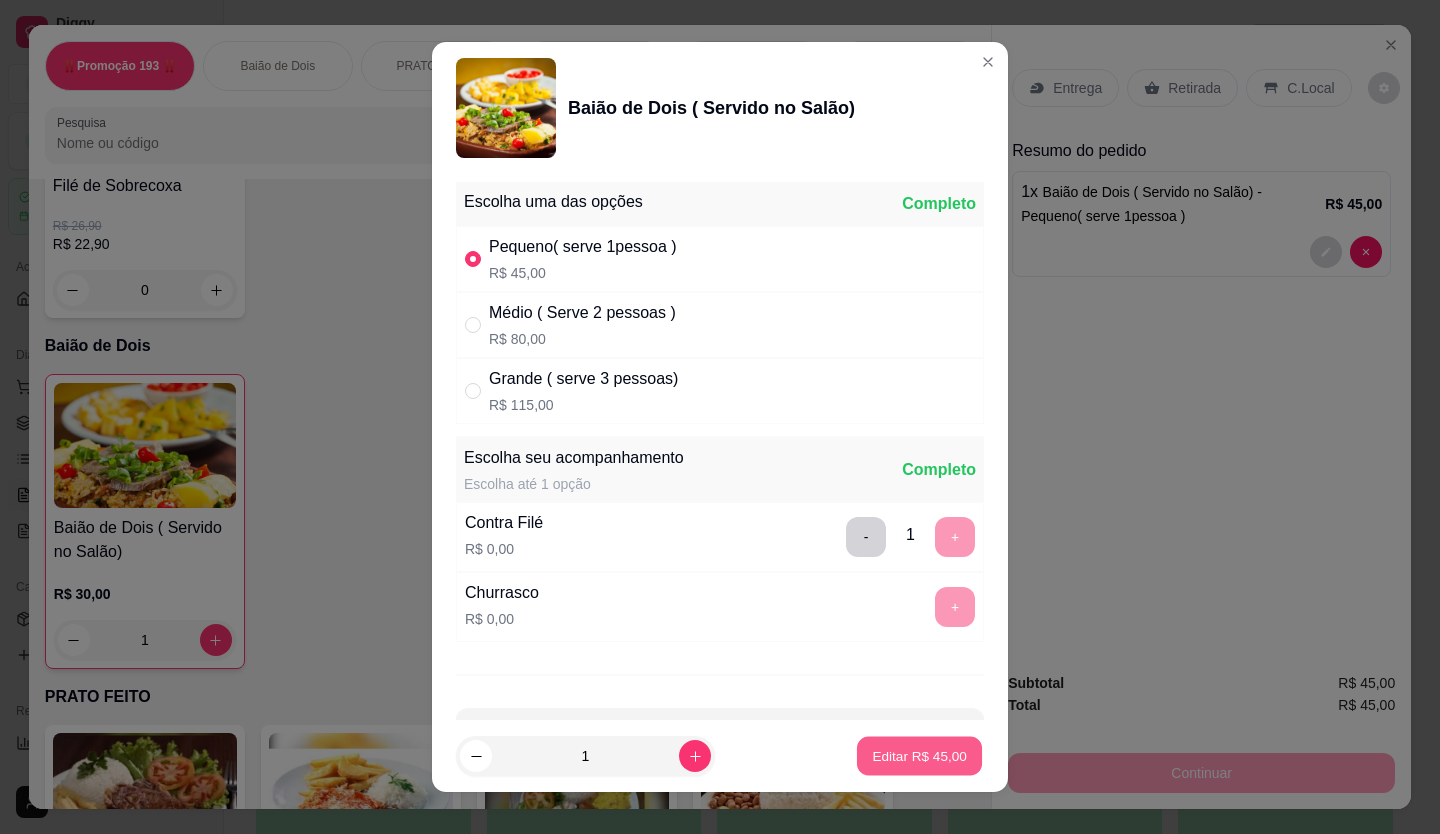 click on "Editar   R$ 45,00" at bounding box center (919, 756) 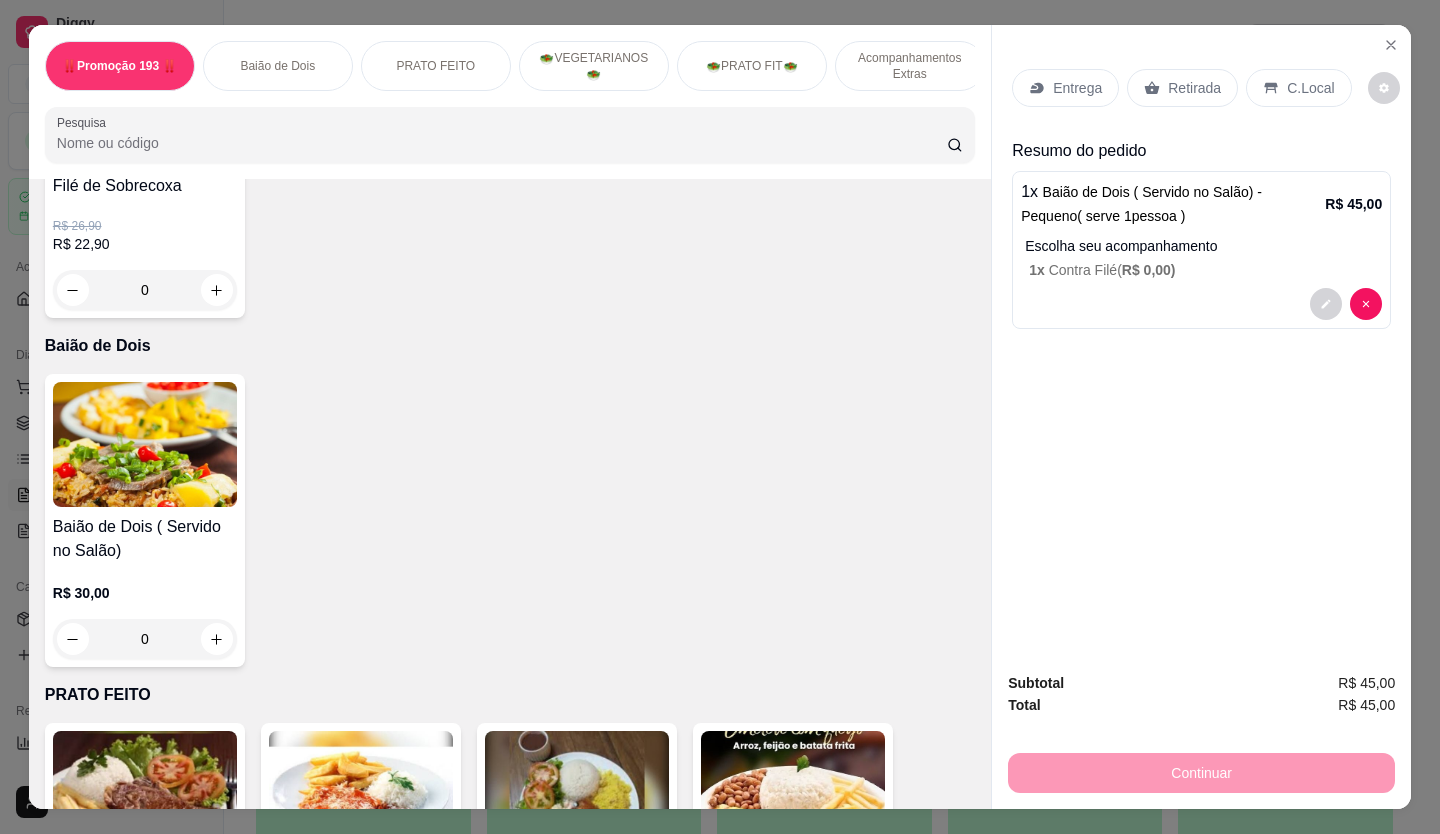 click on "Retirada" at bounding box center [1194, 88] 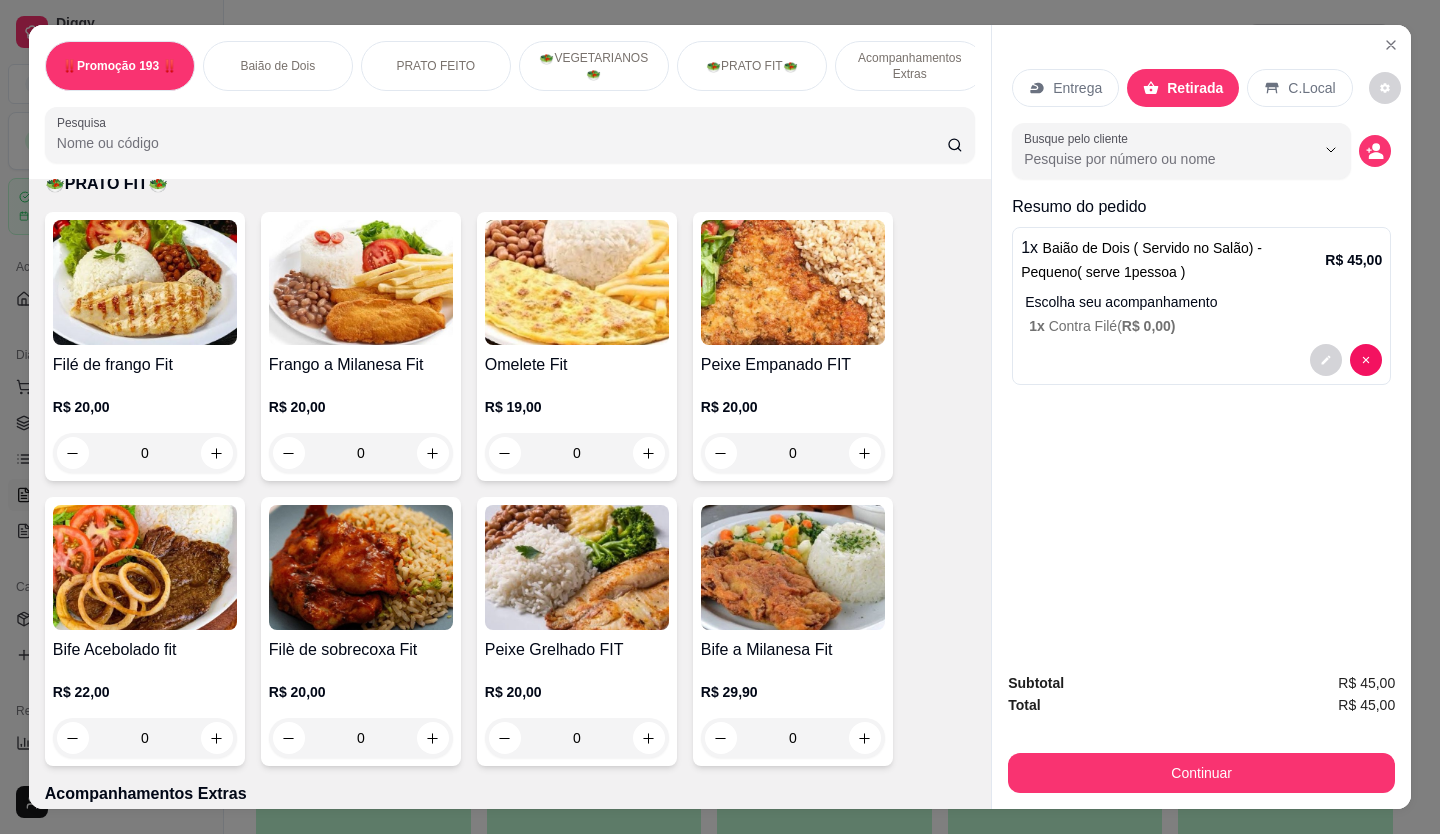 scroll, scrollTop: 2700, scrollLeft: 0, axis: vertical 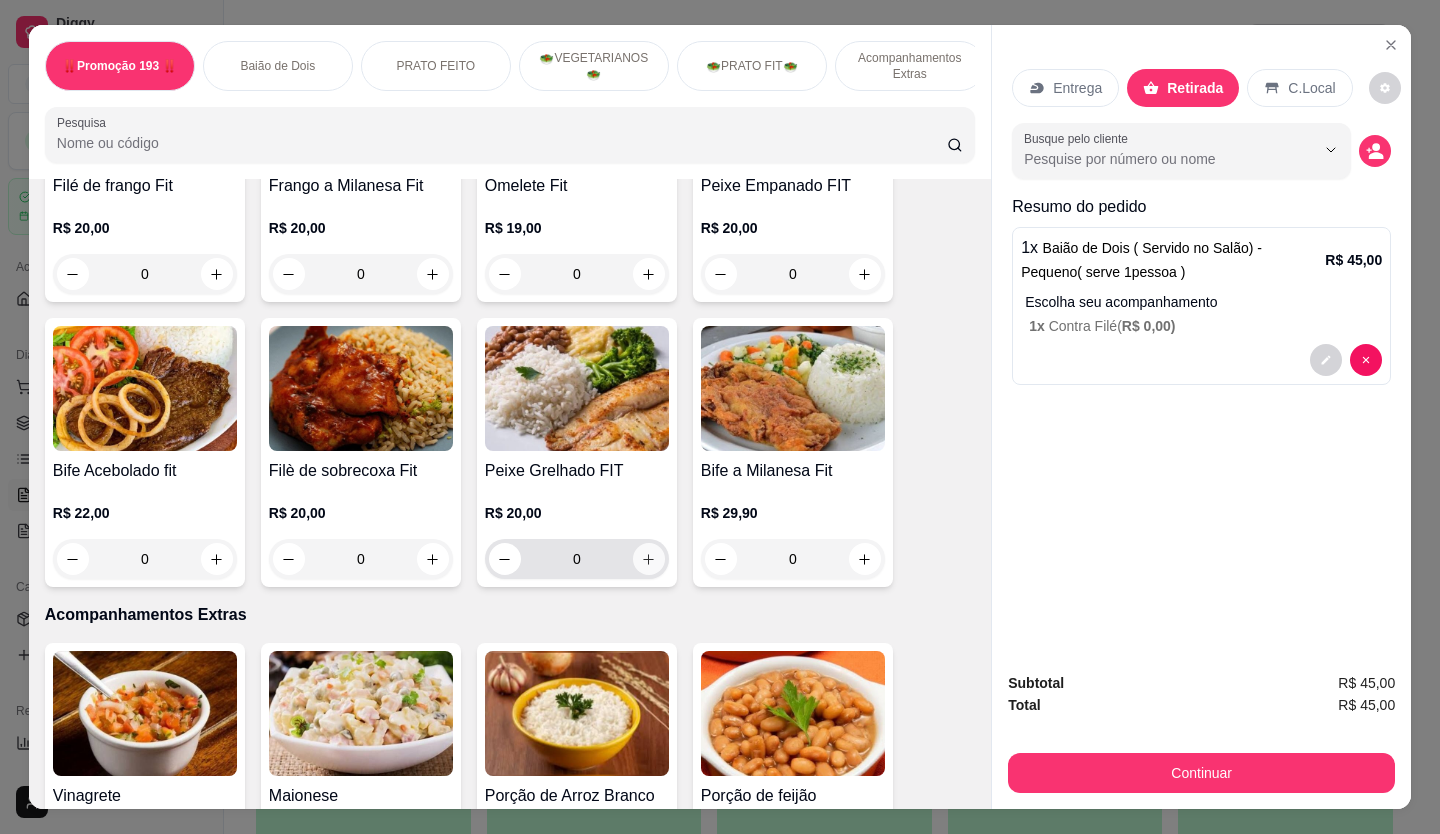 click 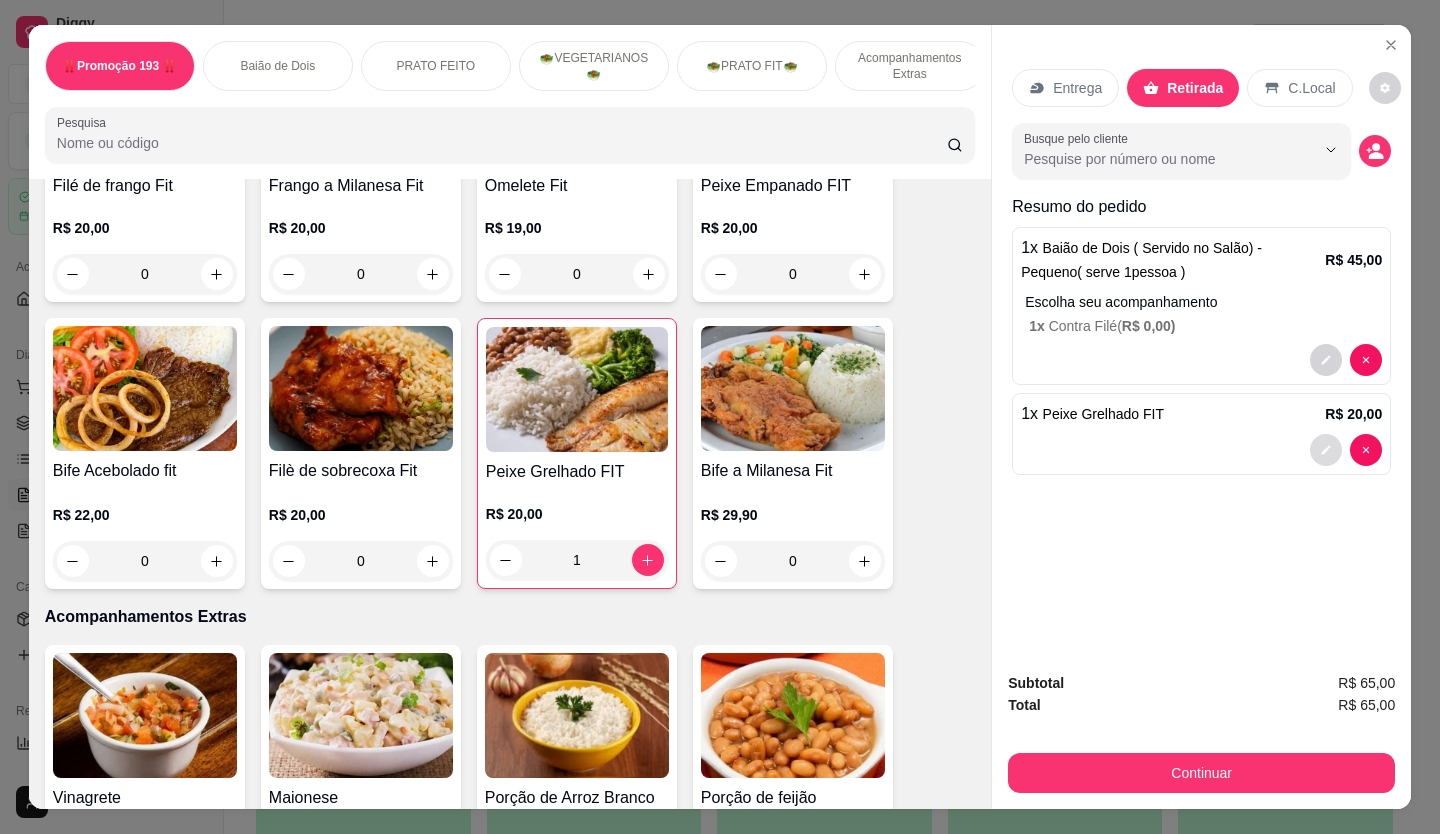 click at bounding box center [1326, 450] 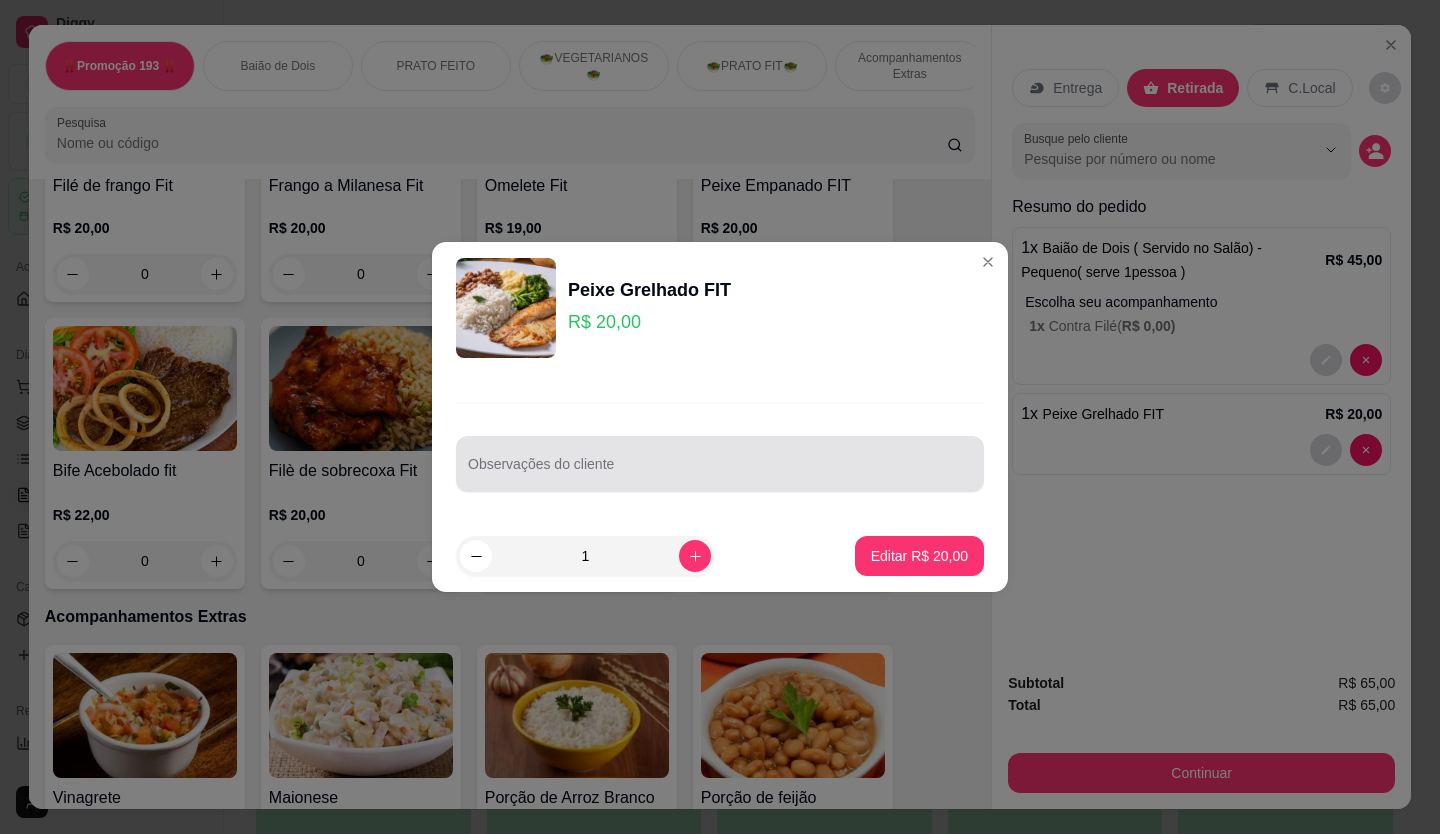 click on "Observações do cliente" at bounding box center (720, 472) 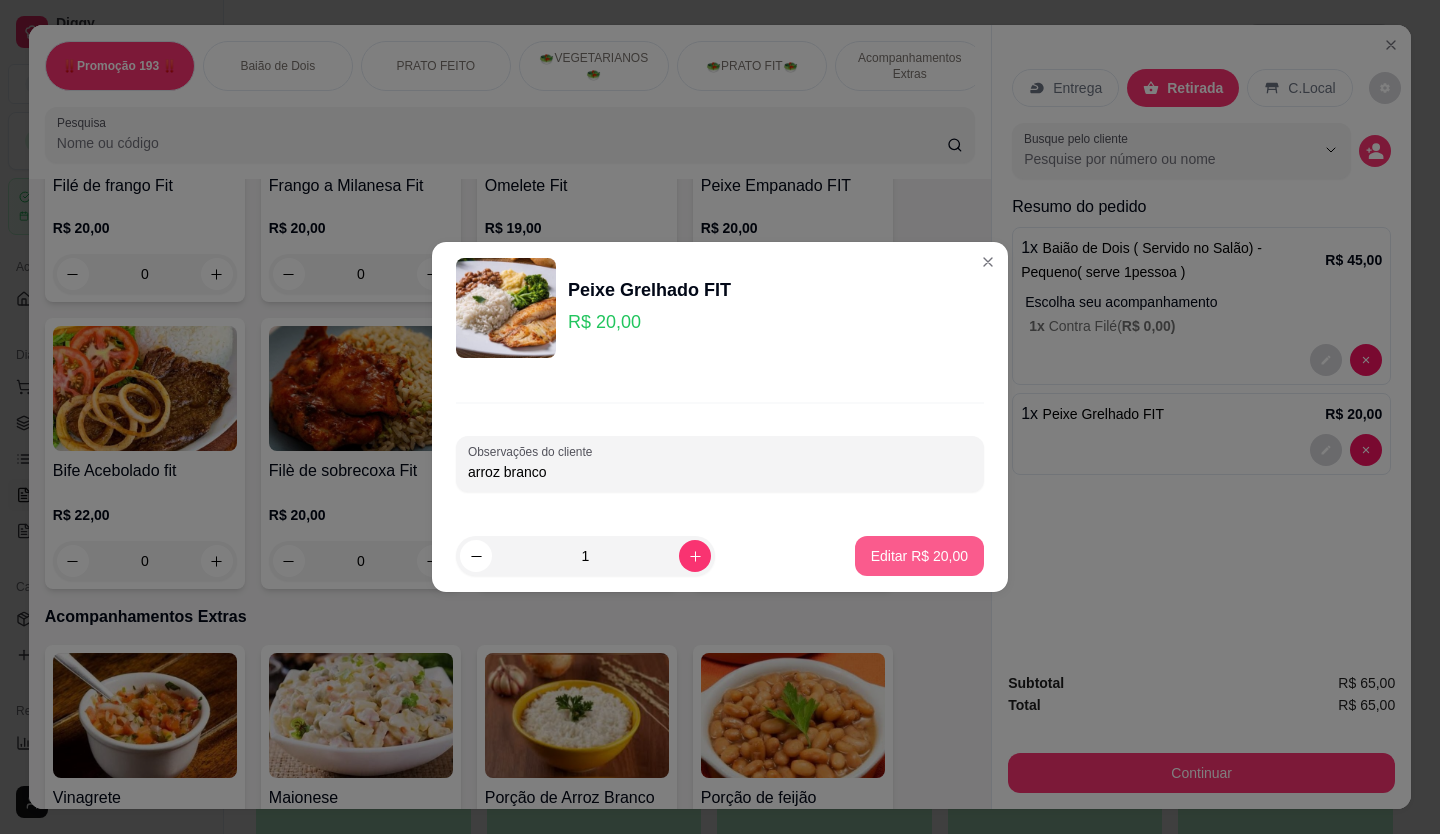 type on "arroz branco" 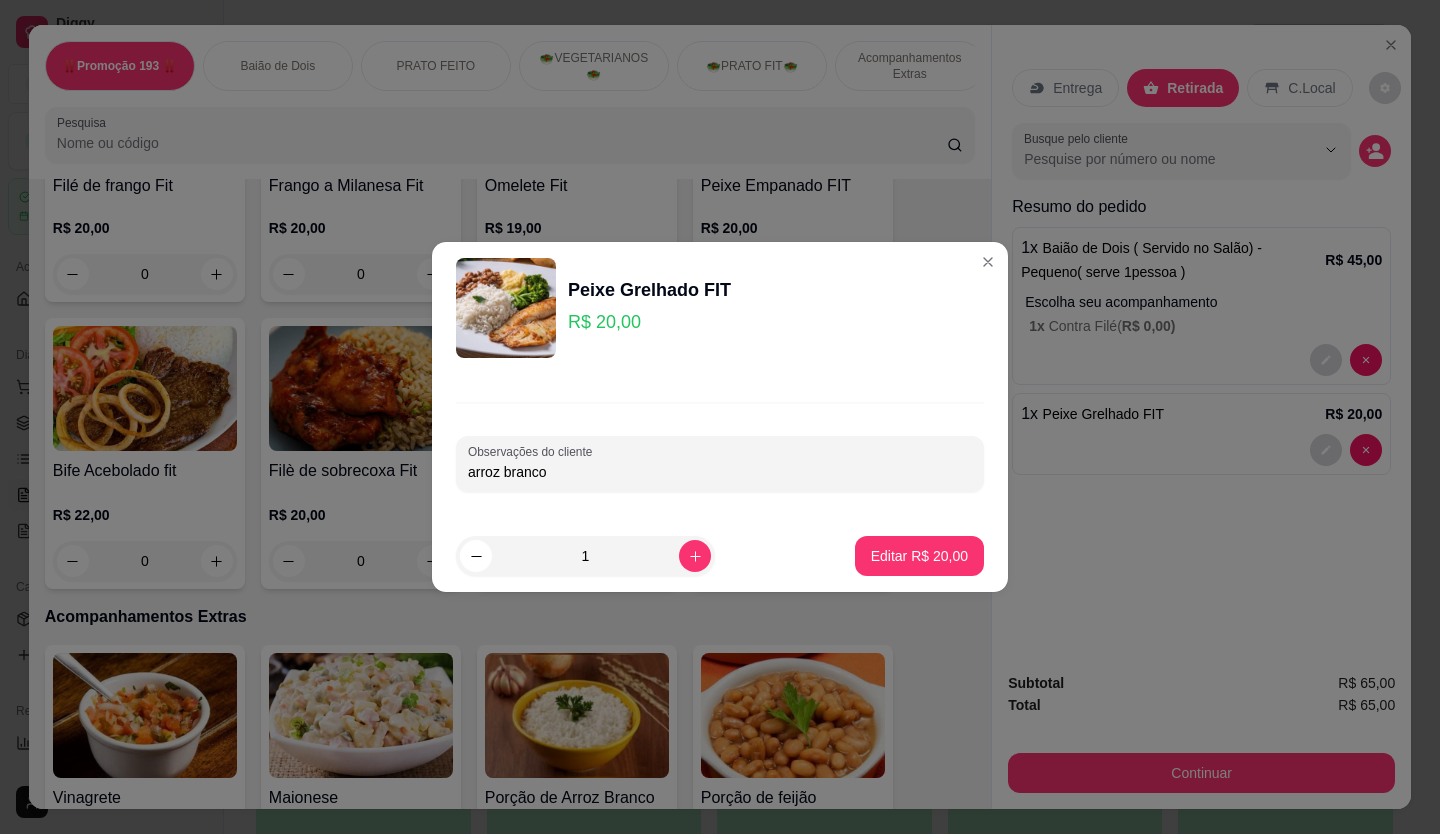 click on "1 Editar   R$ 20,00" at bounding box center [720, 556] 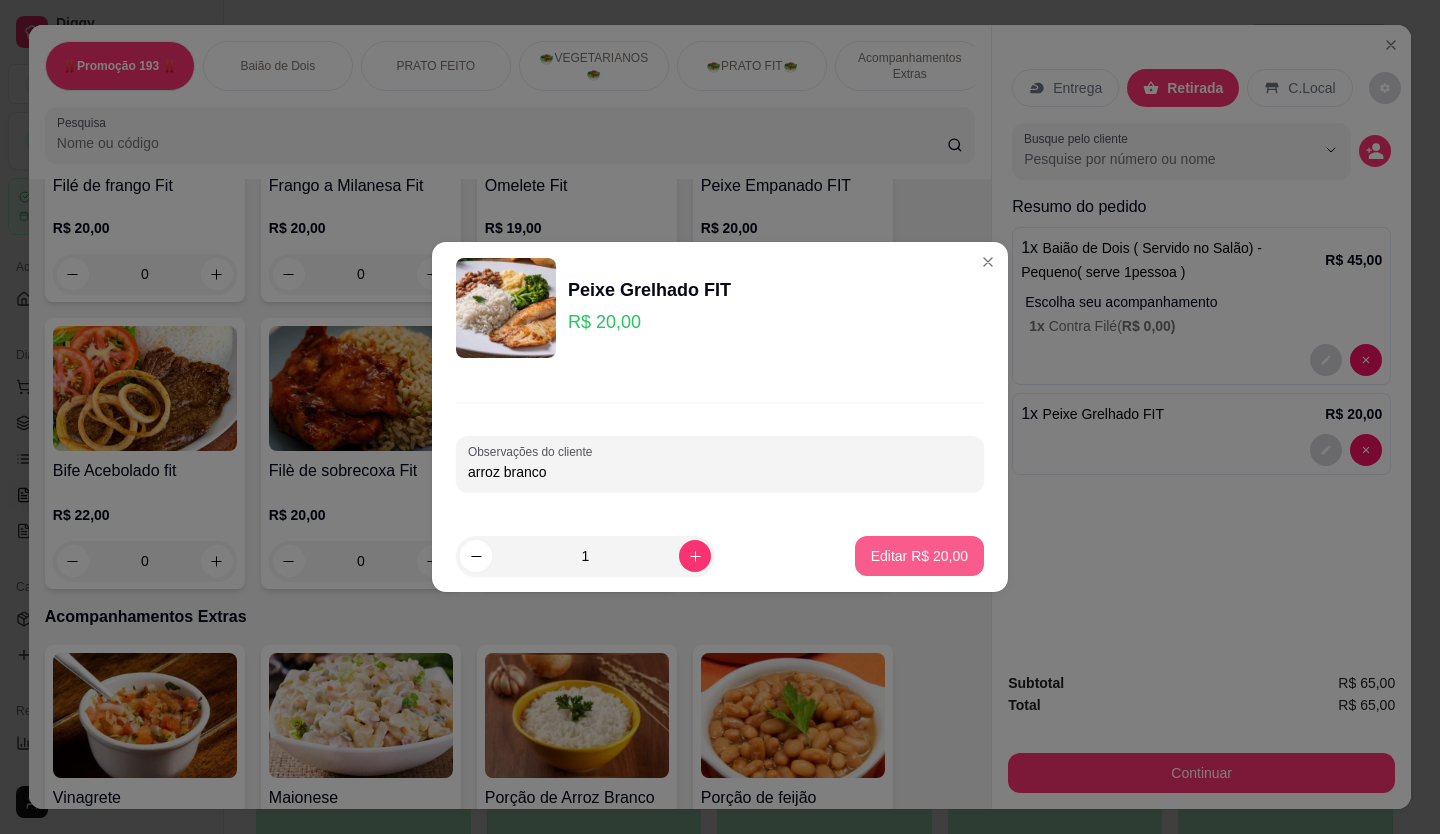click on "Editar   R$ 20,00" at bounding box center (919, 556) 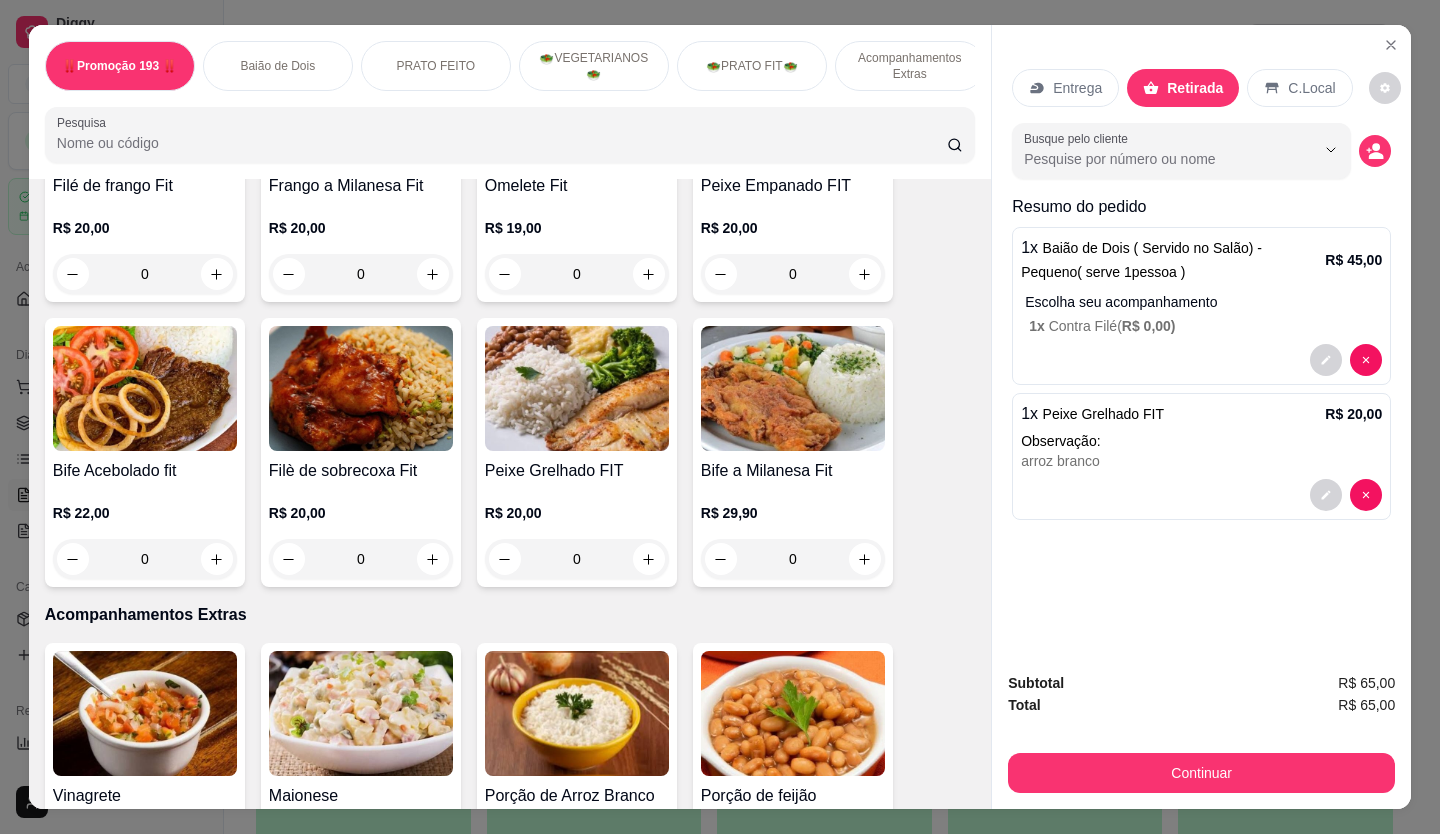 click on "‼️Promoção 193 ‼️ Baião de Dois  PRATO FEITO  🥗VEGETARIANOS🥗 🥗PRATO FIT🥗 Acompanhamentos Extras Sobremesa Sucos, Águas e Refrigerantes 🍻BEBIDAS ÁLCOOLICAS🍻  DOCES DO CAIXA  VALOR DA MARMITA PARA ENTREGA Pesquisa Item avulso ‼️Promoção 193 ‼️ Espaguete ao Molho C/ Filé de Sobrecoxa   R$ 26,90 R$ 22,90 0 Baião de Dois  Baião de Dois ( Servido no Salão)   R$ 30,00 0 PRATO FEITO  Bife Acebolado    R$ 28,50 0  Parmegiana de Frango    R$ 36,00 0 Filé de sobrecoxa    R$ 25,00 0 Omelete   R$ 22,90 R$ 20,00 0 Filè de Frango    R$ 25,90 R$ 22,50 0 Frango a Milanesa   R$ 24,00 0 Bife a Cavalo   R$ 32,90 R$ 29,90 0 Peixe Grelhado    R$ 27,50 R$ 23,50 0 Bife a Milanesa    R$ 29,00 0 Espaguete ao molho c/ filé de sobrecoxa   R$ 26,90 R$ 22,90 0 Calabresa acebolada   R$ 25,00 R$ 21,90 0 Strogonoff de Frango    R$ 25,00 R$ 23,90 0 Parmegiana de contra Filé   R$ 40,00 0 Contra filé acebolado   R$ 35,90 0 Contra Filè com ovo   R$ 37,90 0   R$ 25,00 0" at bounding box center (720, 417) 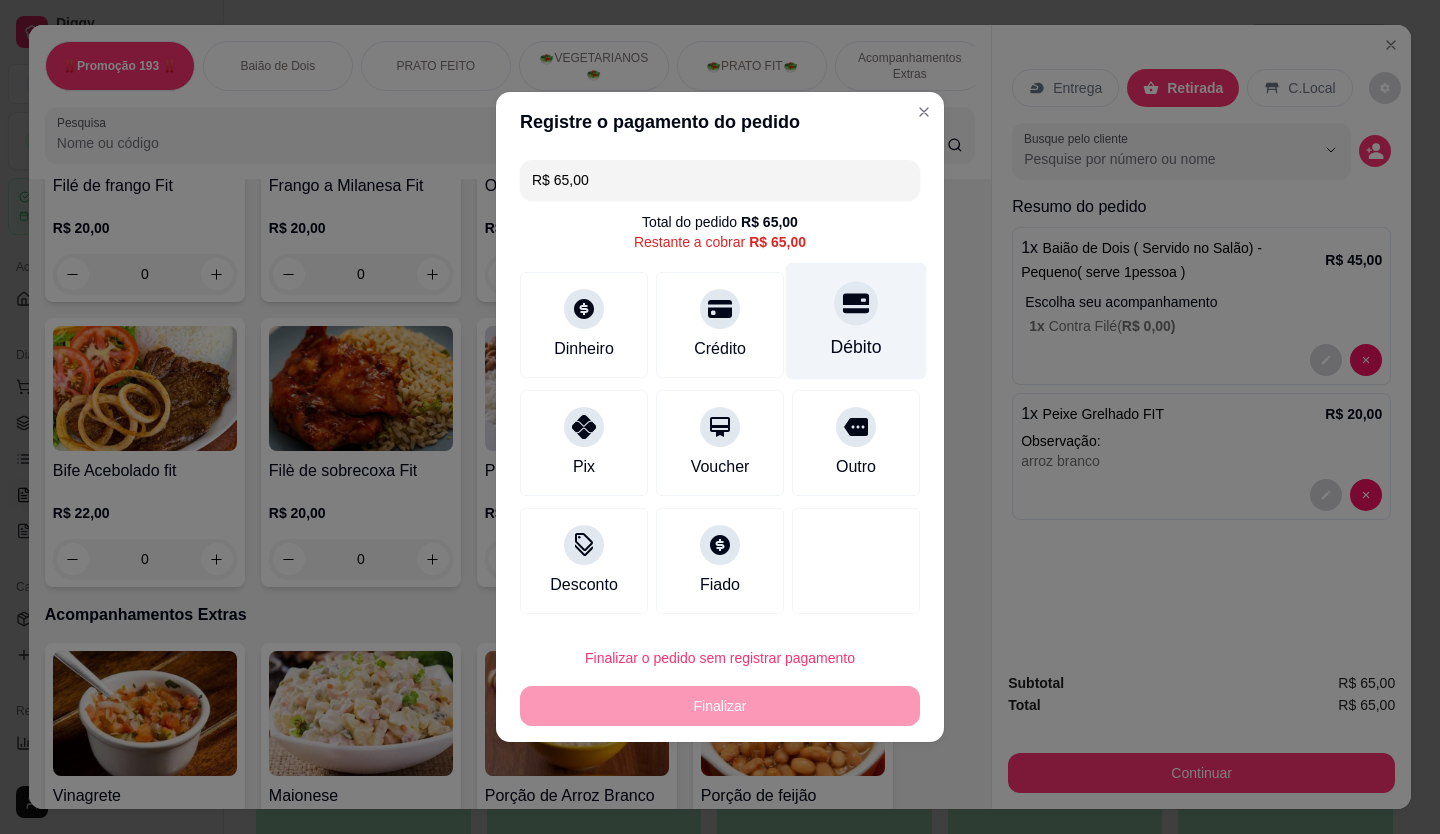 click at bounding box center (856, 303) 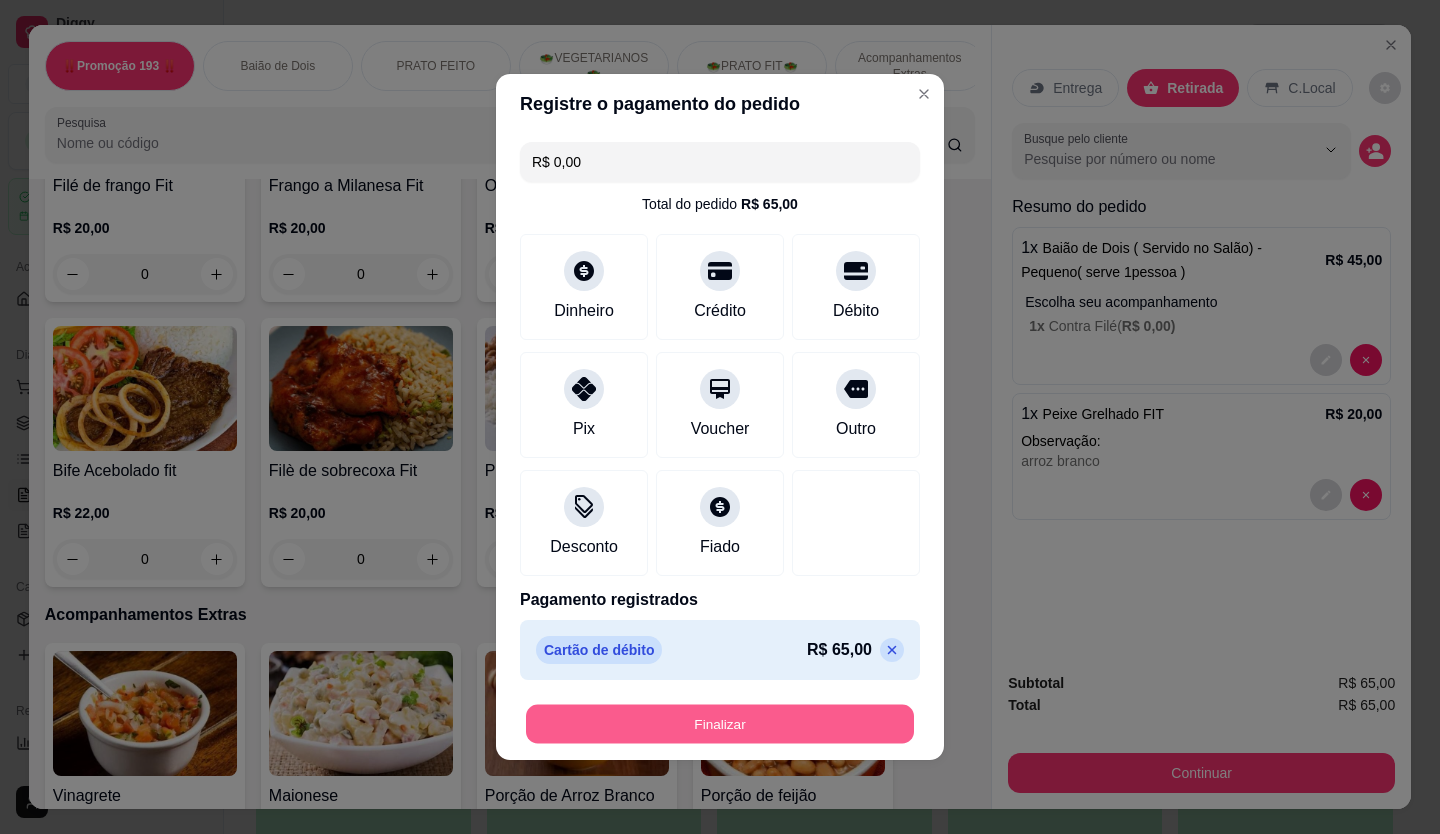 click on "Finalizar" at bounding box center (720, 724) 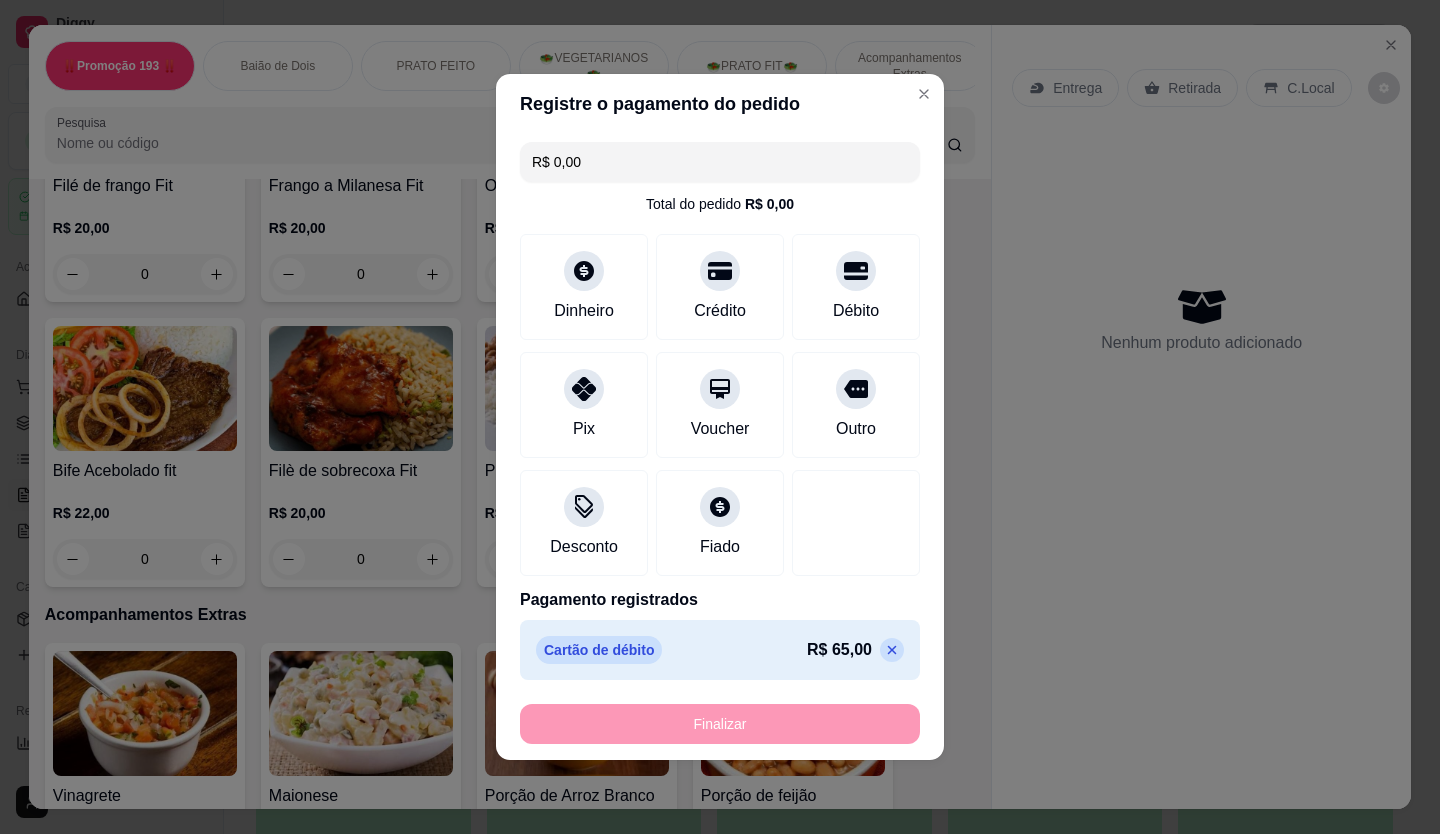 type on "-R$ 65,00" 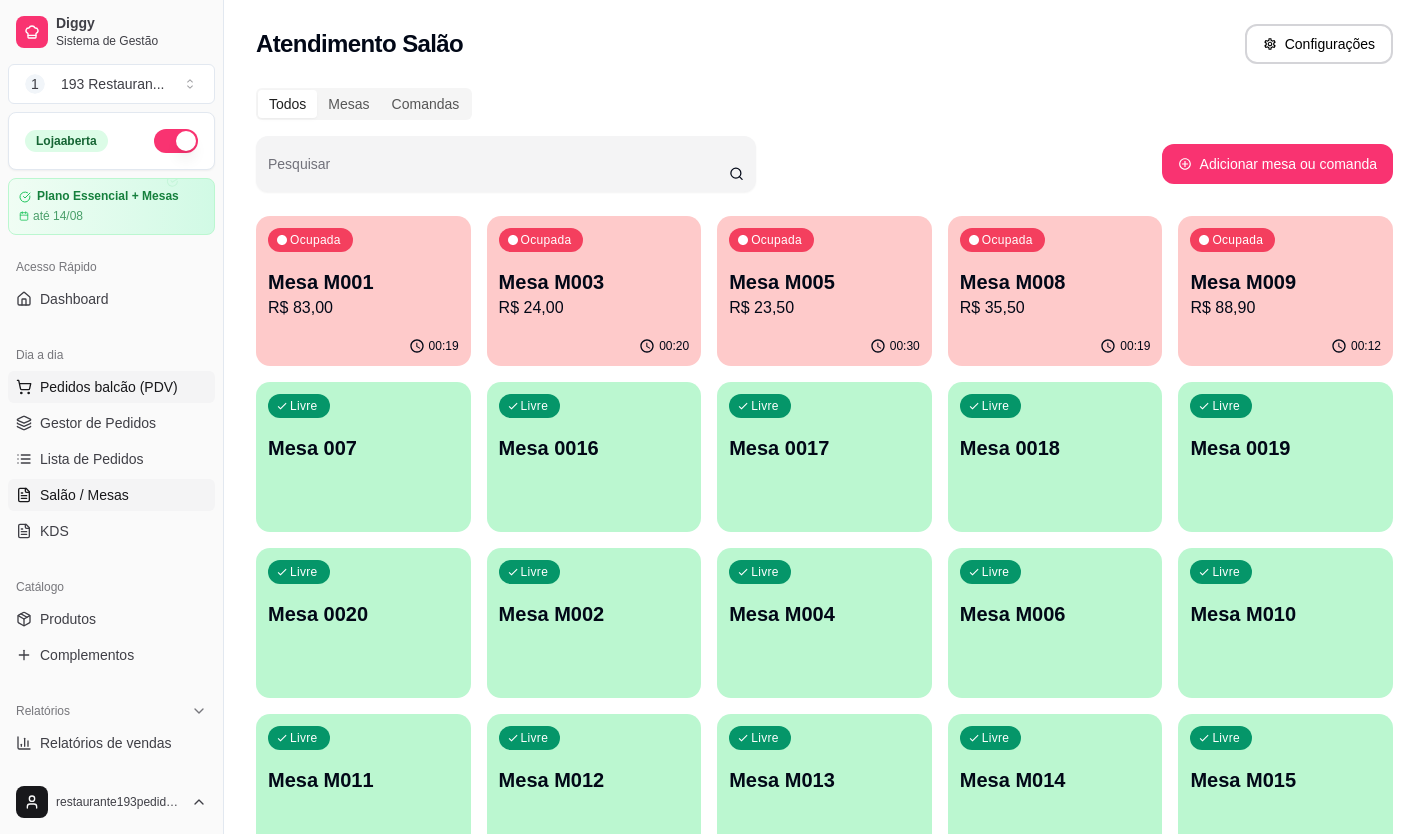 click on "Pedidos balcão (PDV)" at bounding box center (109, 387) 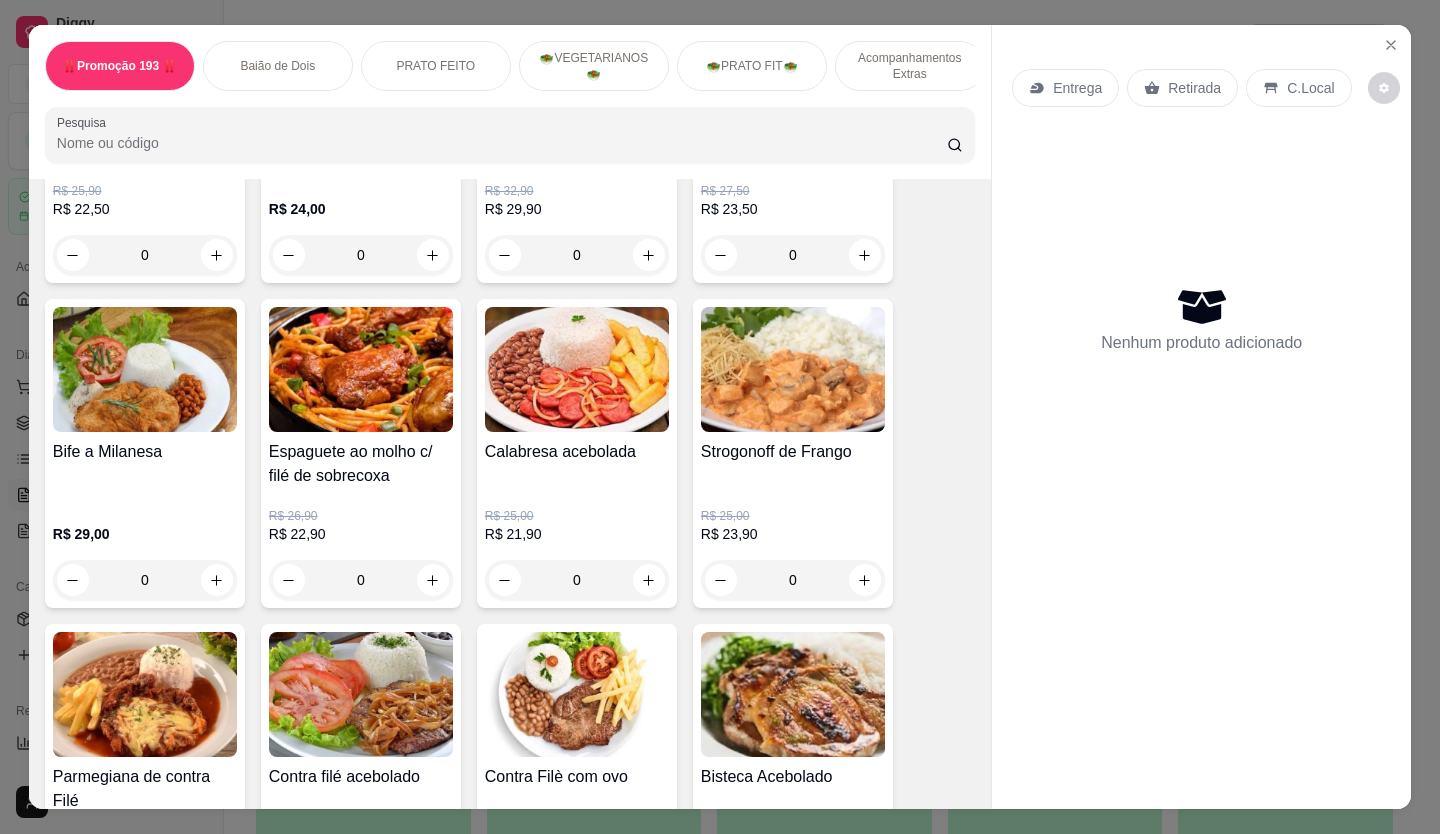 scroll, scrollTop: 1200, scrollLeft: 0, axis: vertical 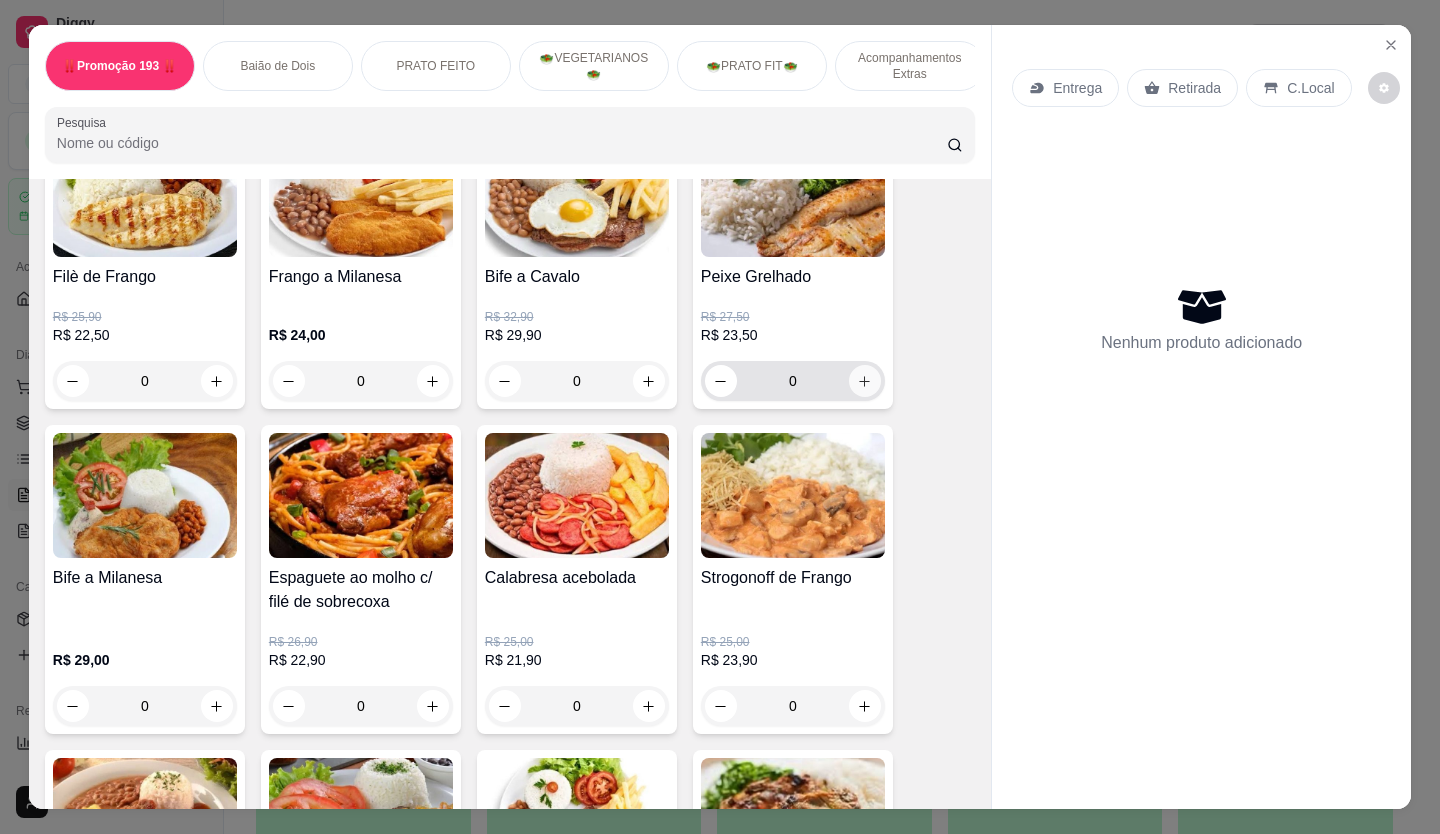 click at bounding box center [865, 381] 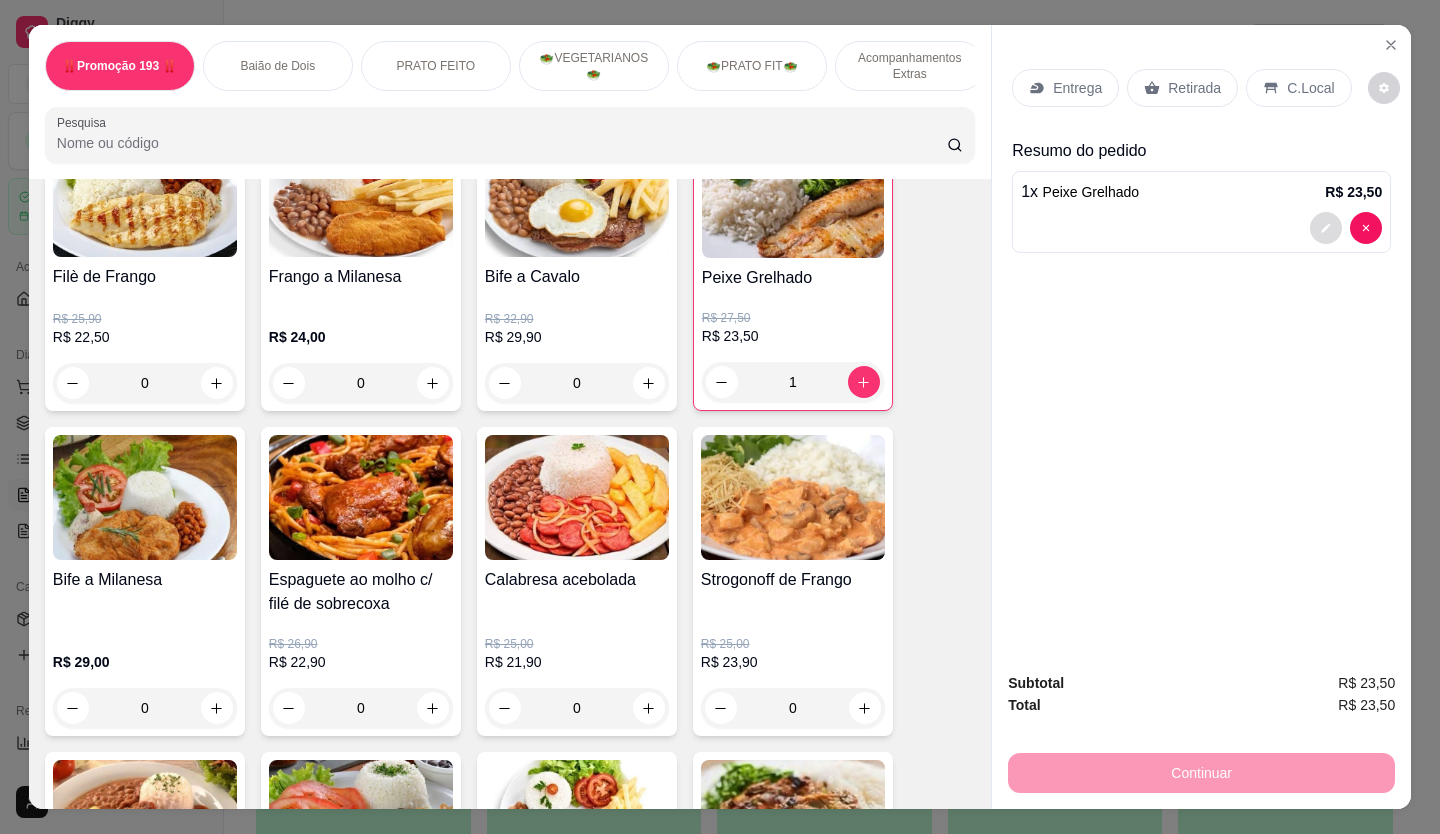 click 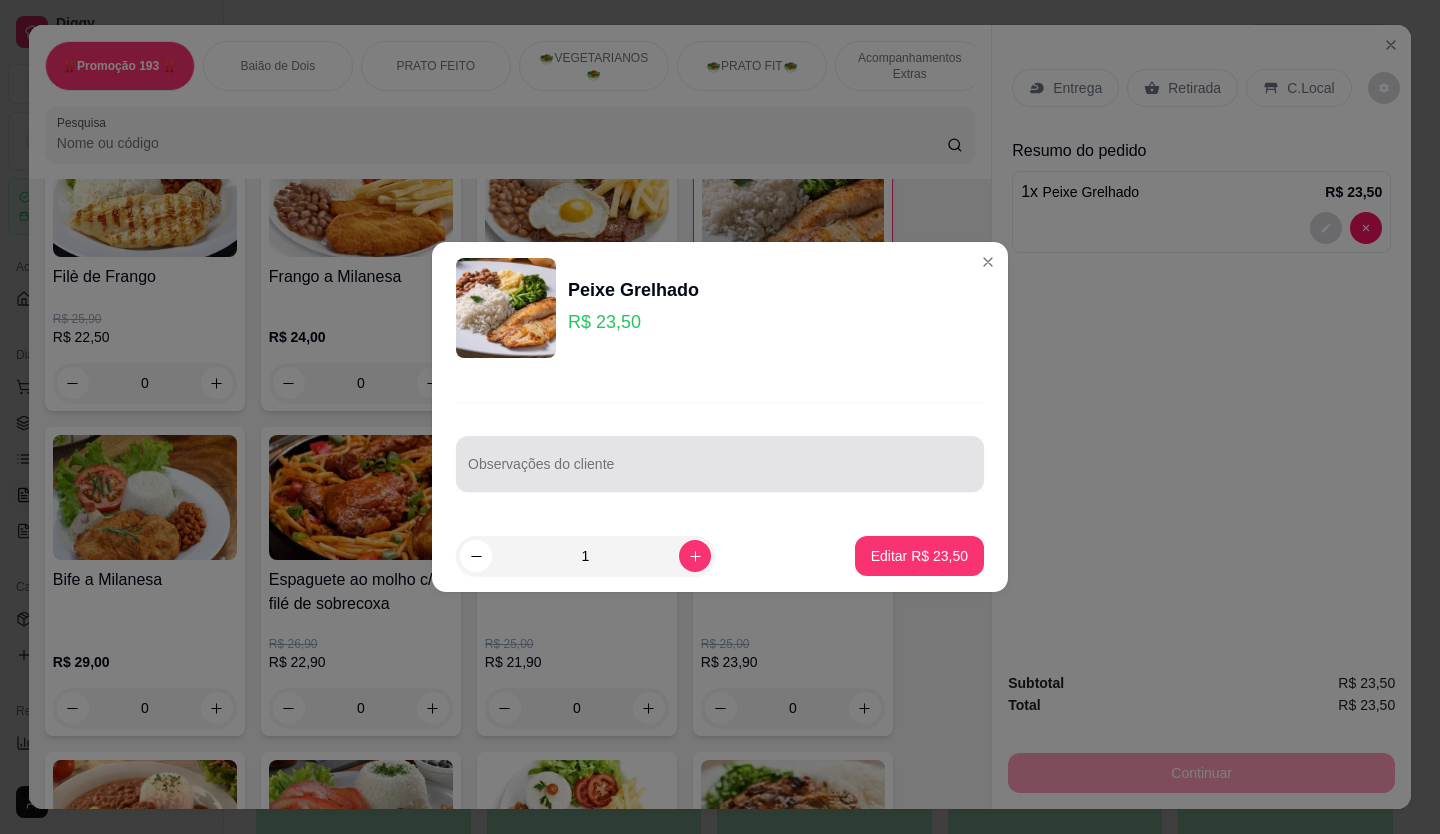click at bounding box center (720, 464) 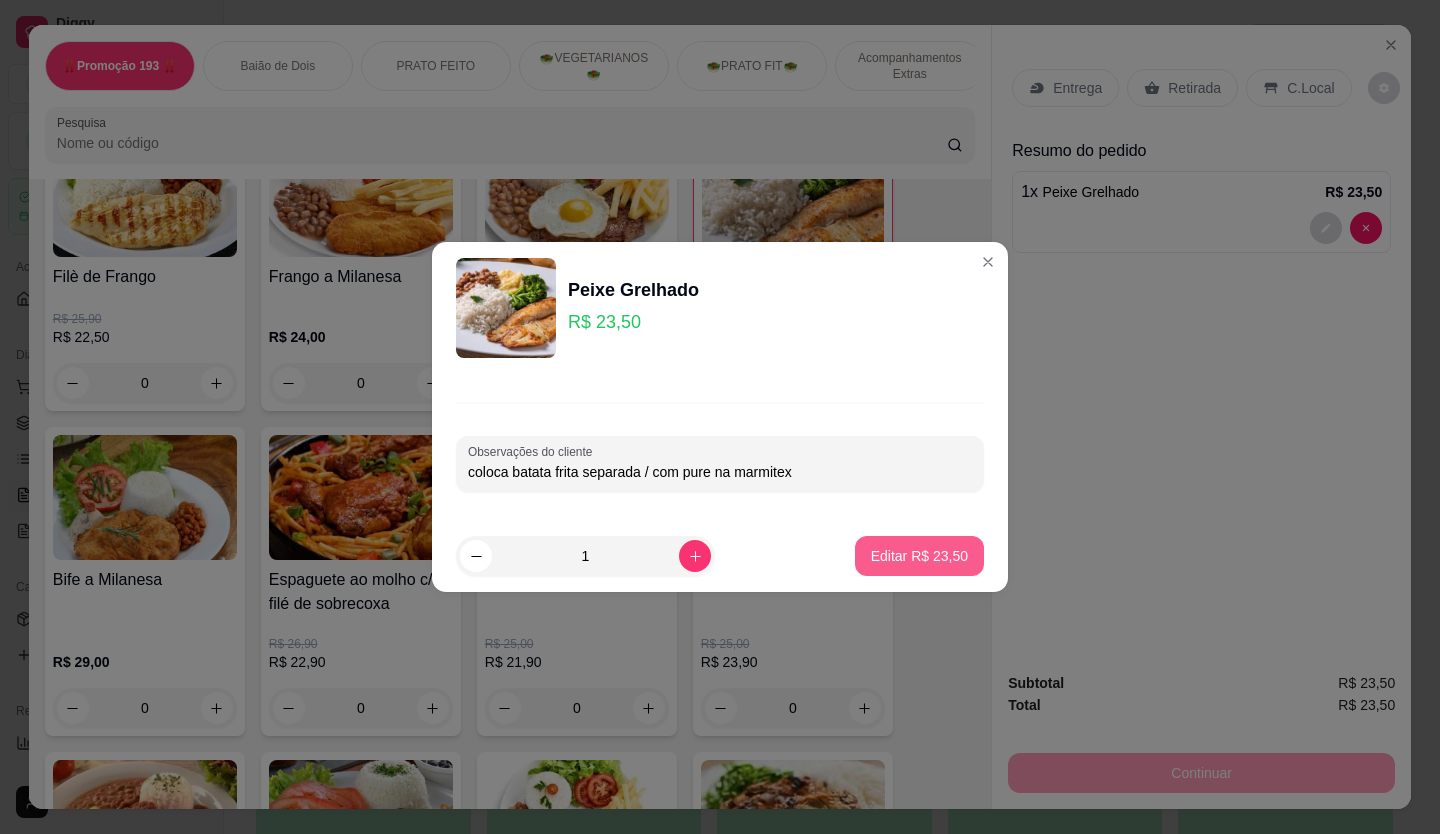 type on "coloca batata frita separada / com pure na marmitex" 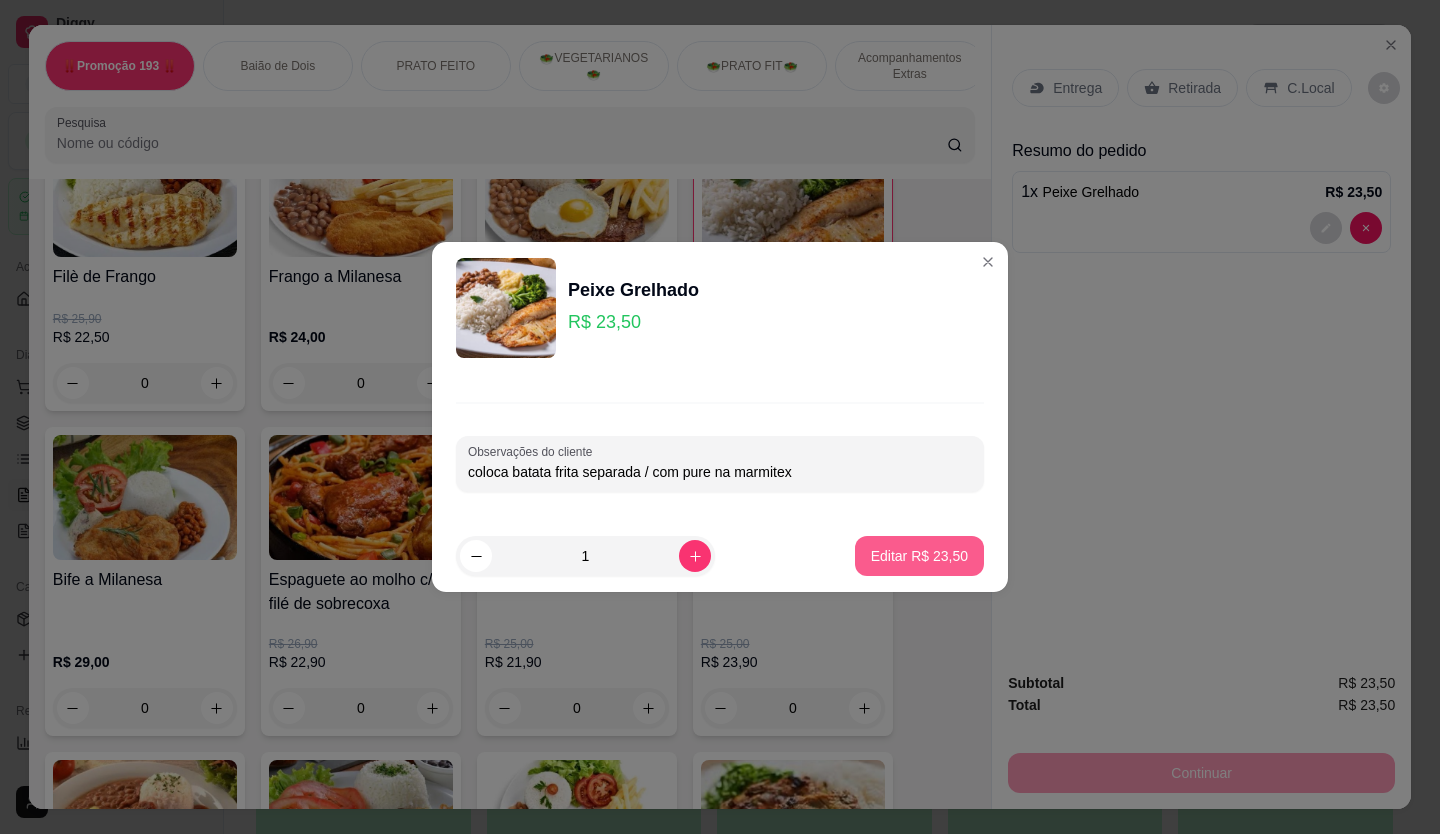 click on "Editar   R$ 23,50" at bounding box center (919, 556) 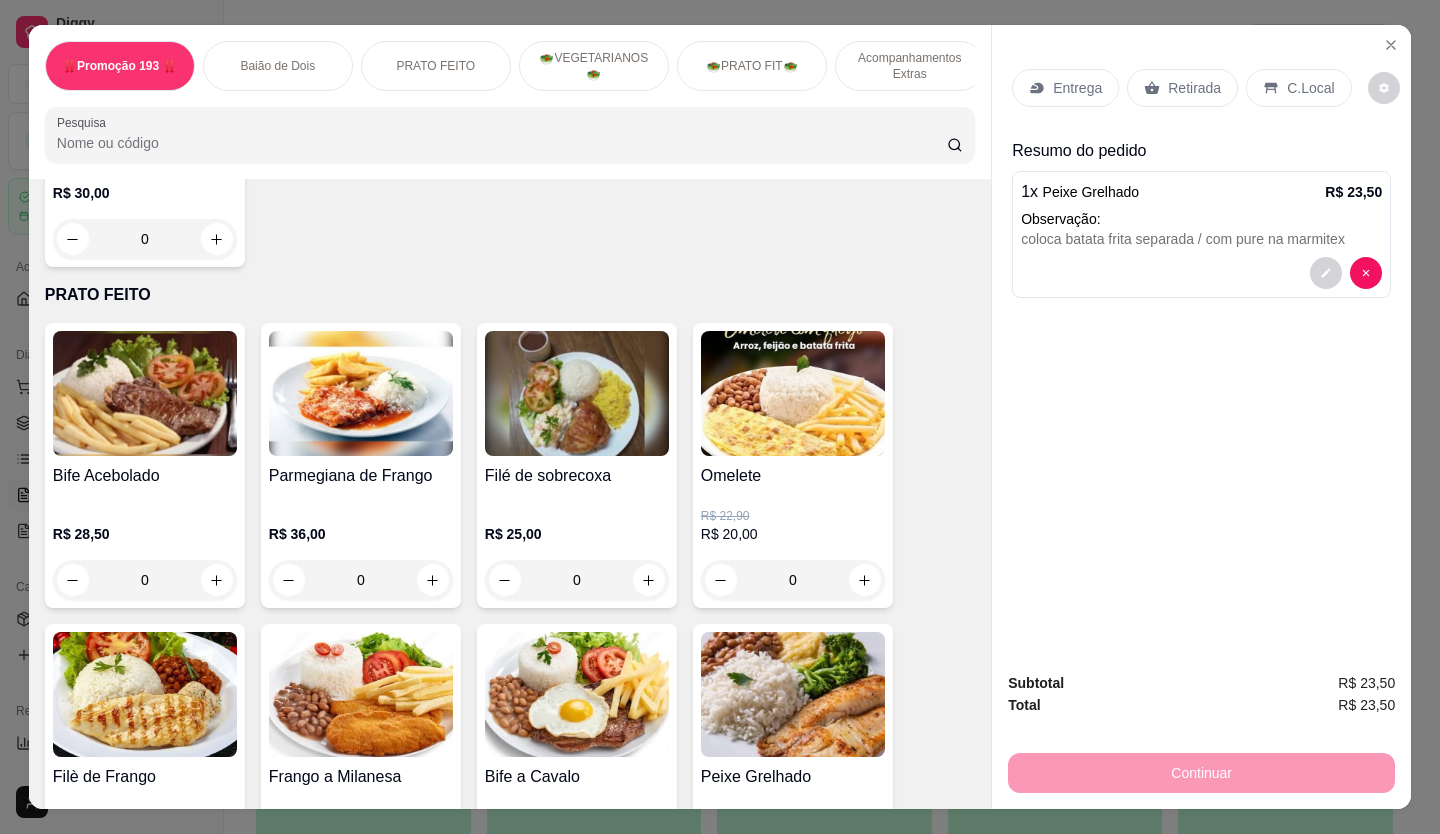 scroll, scrollTop: 800, scrollLeft: 0, axis: vertical 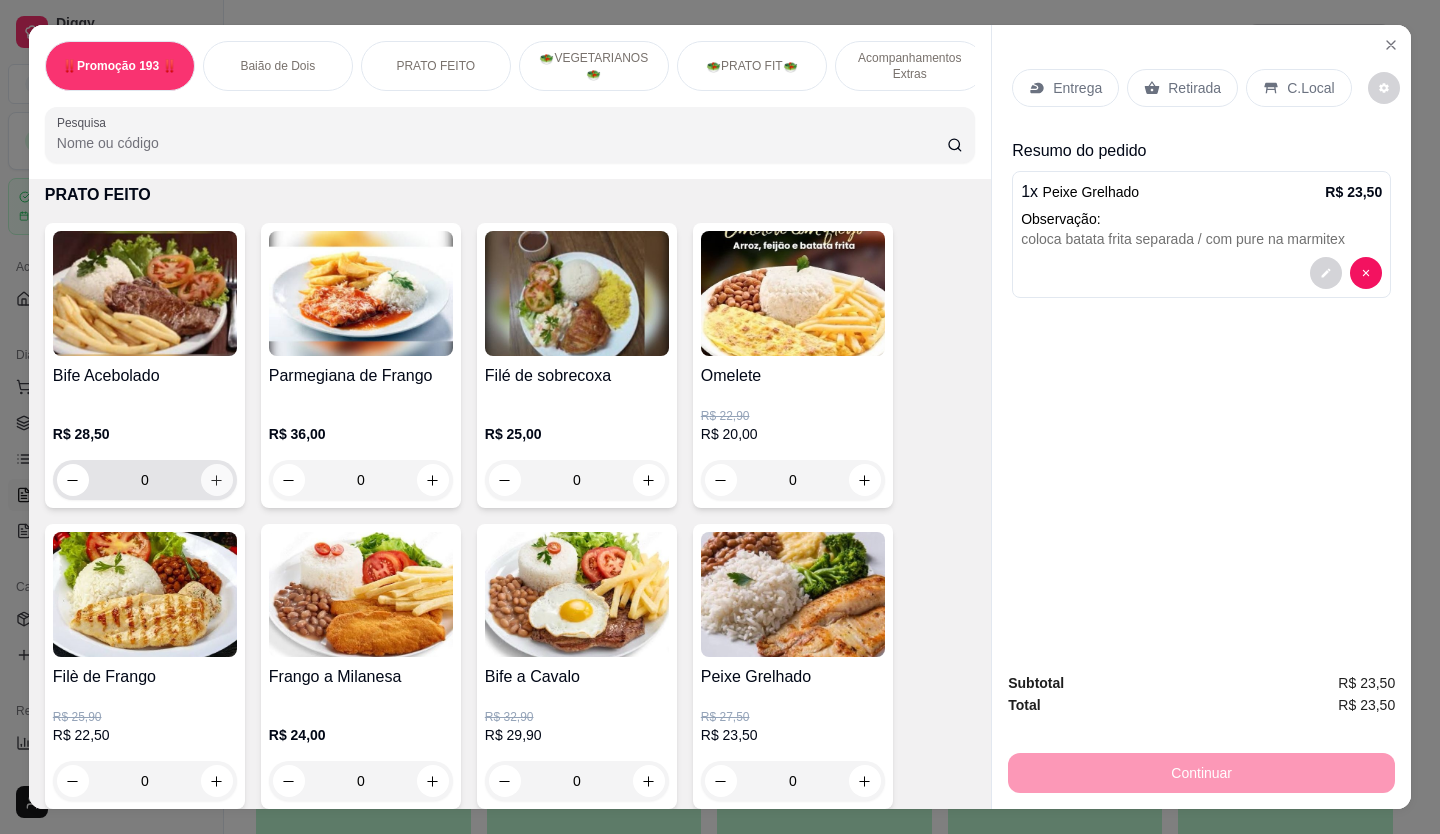 click 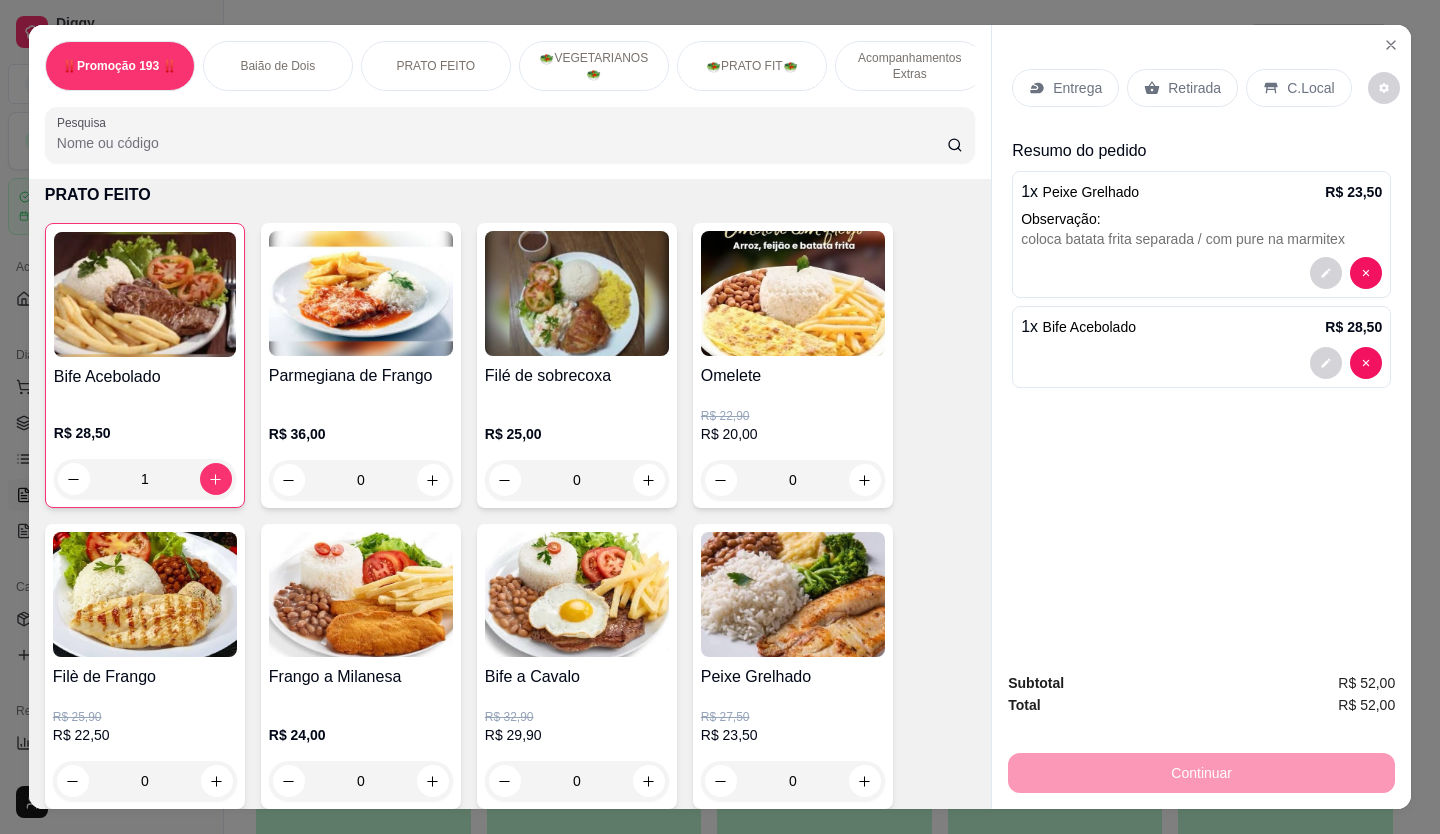 click on "Retirada" at bounding box center [1194, 88] 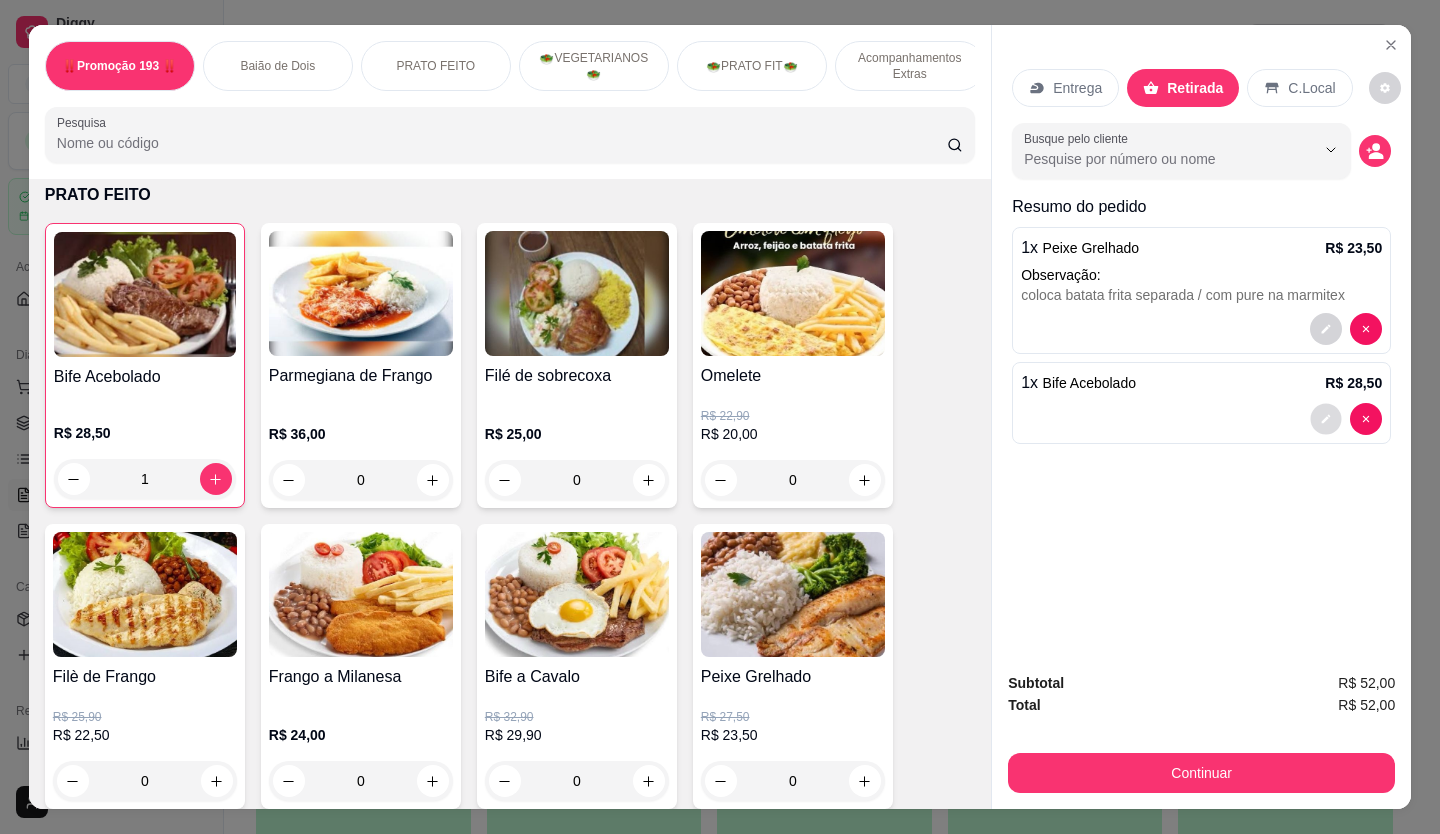 click at bounding box center (1326, 419) 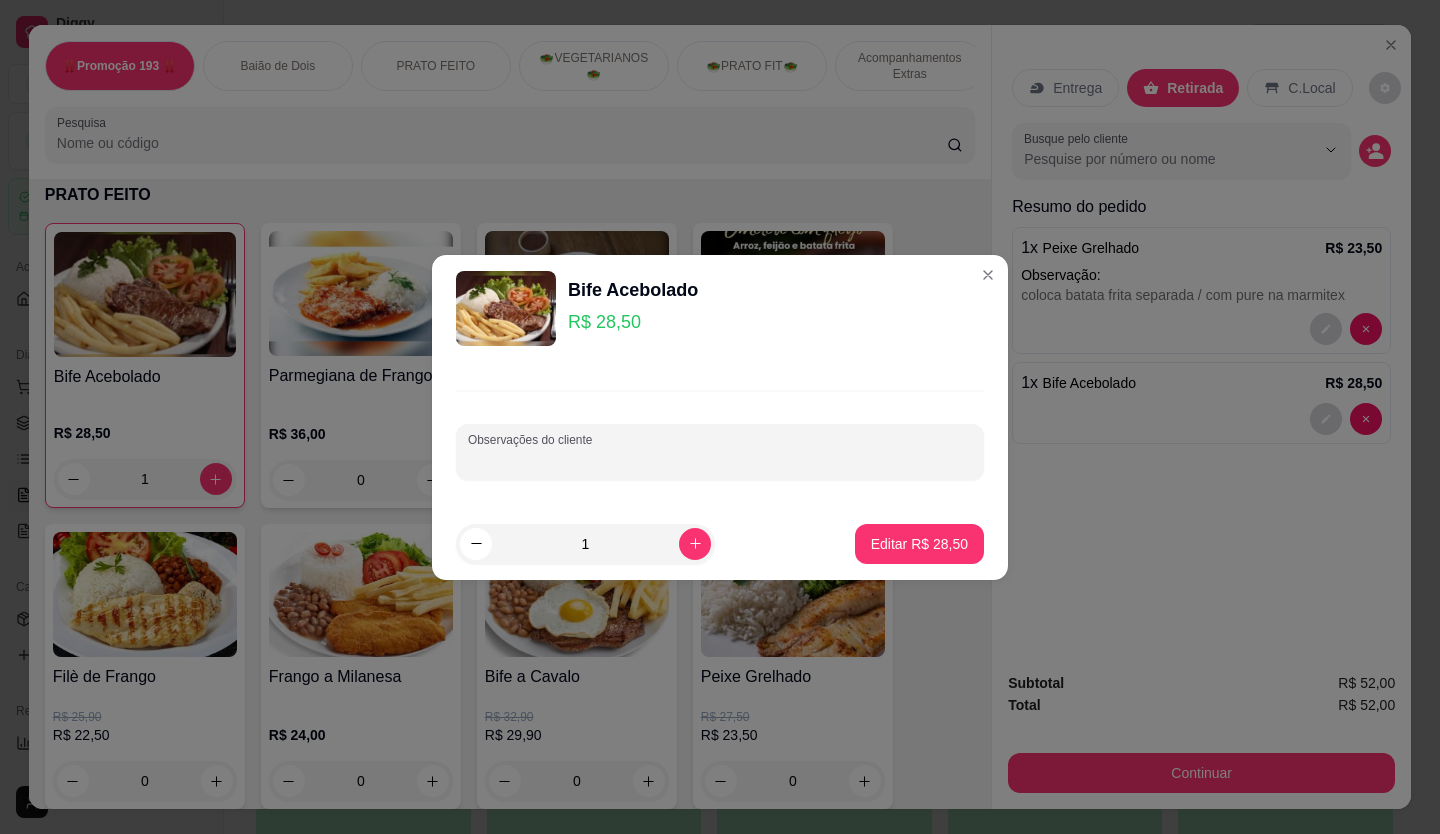 click on "Observações do cliente" at bounding box center (720, 460) 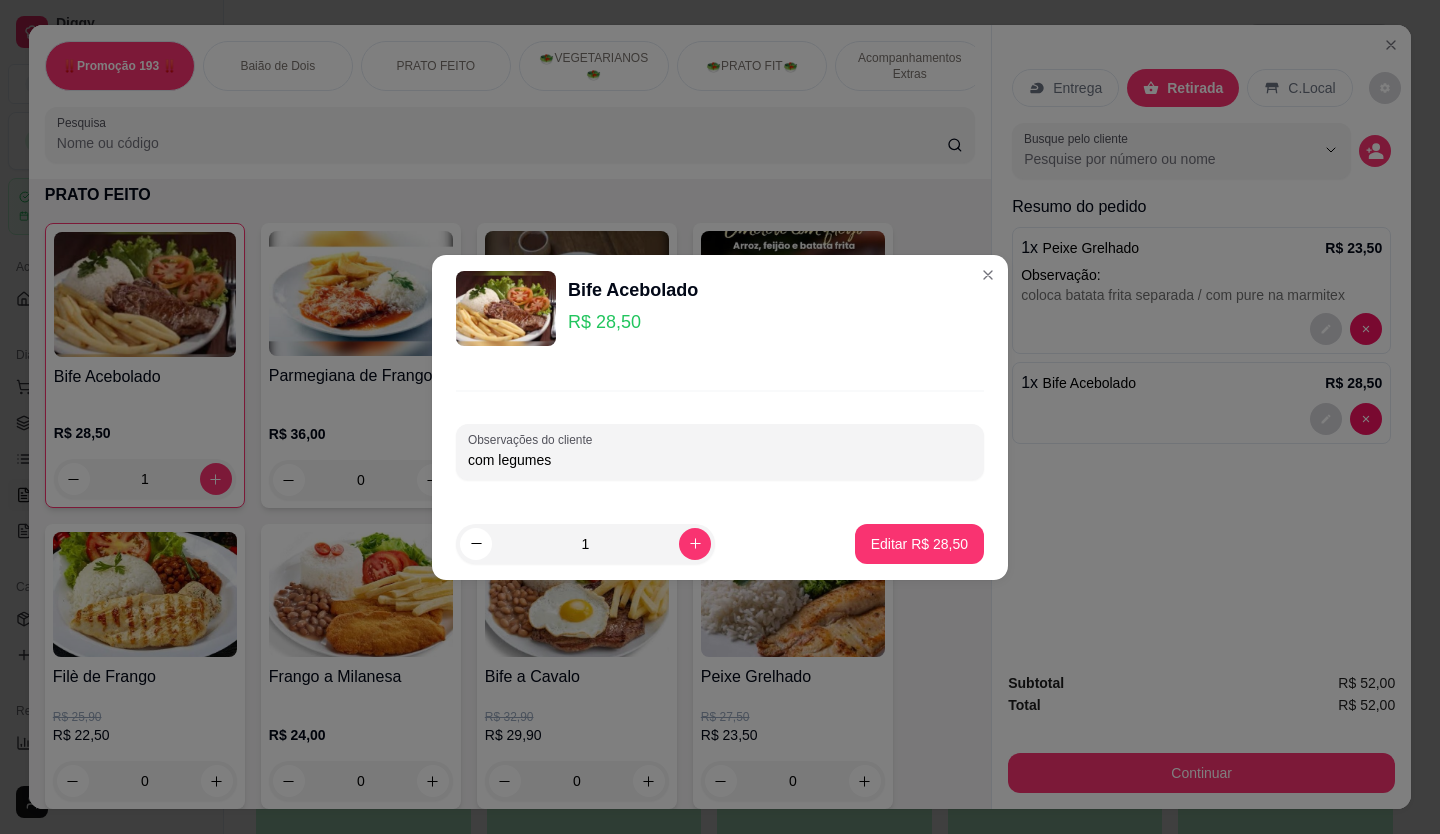 type on "com legumes" 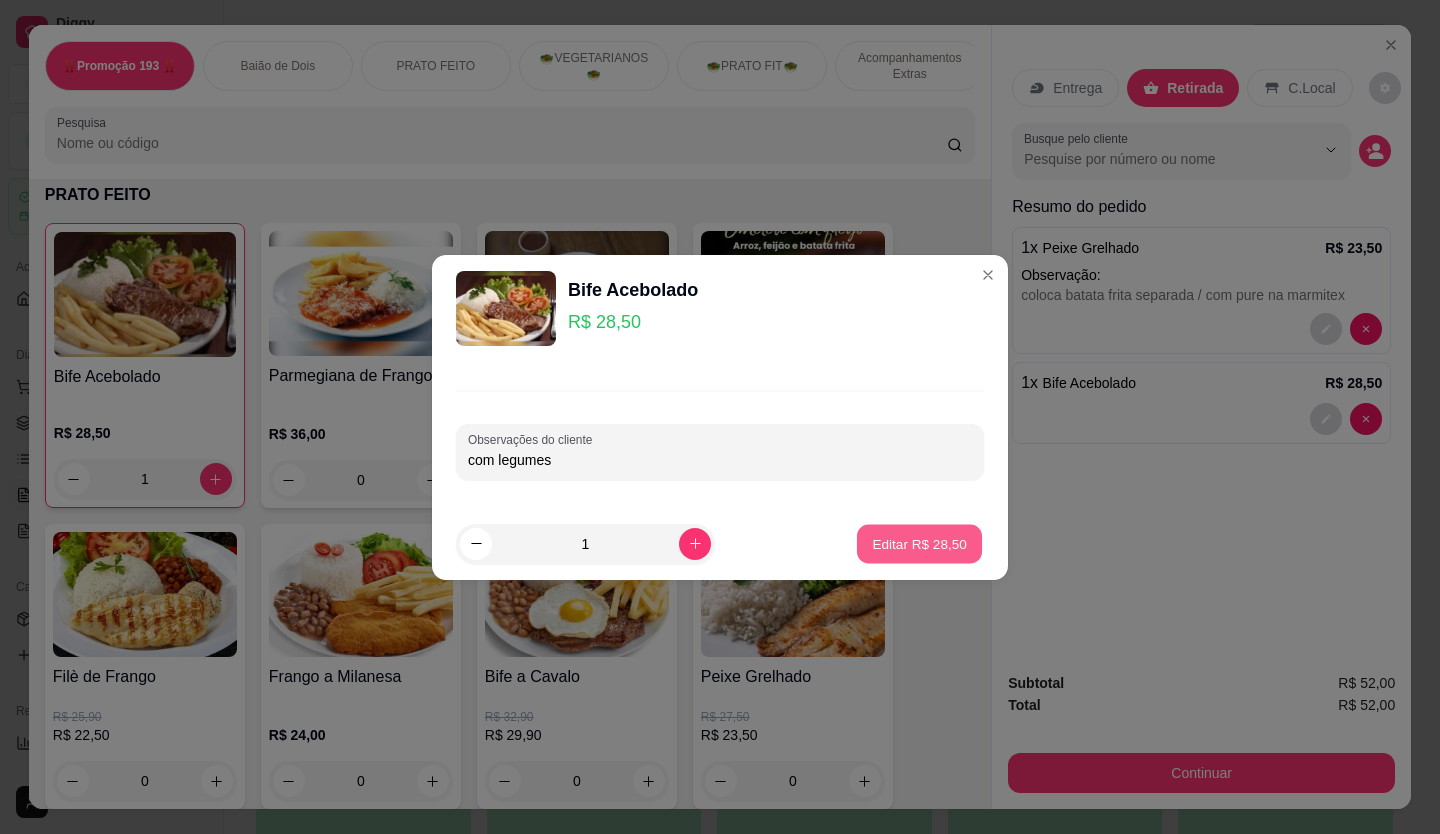 click on "Editar   R$ 28,50" at bounding box center (919, 543) 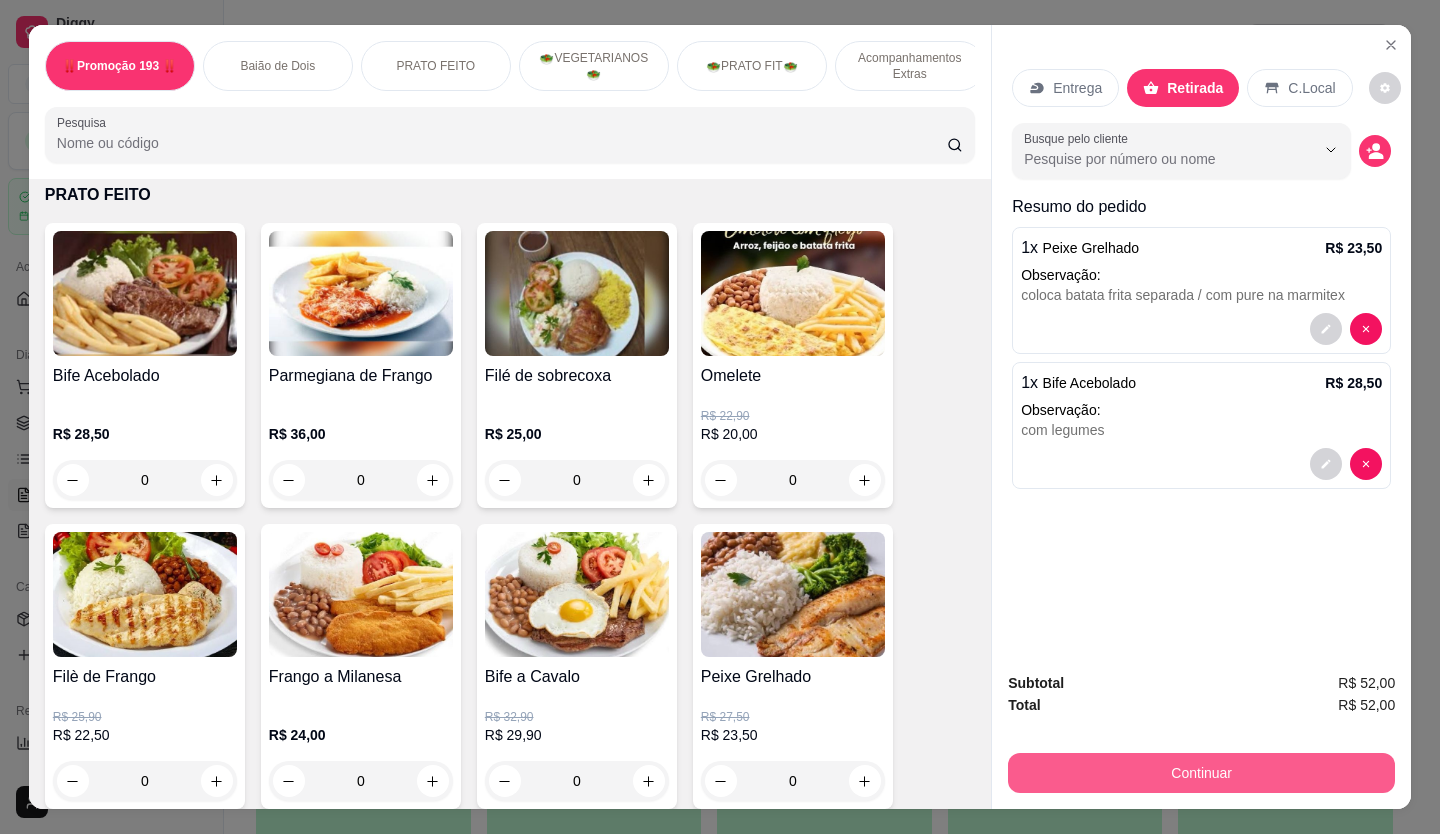 click on "Continuar" at bounding box center (1201, 773) 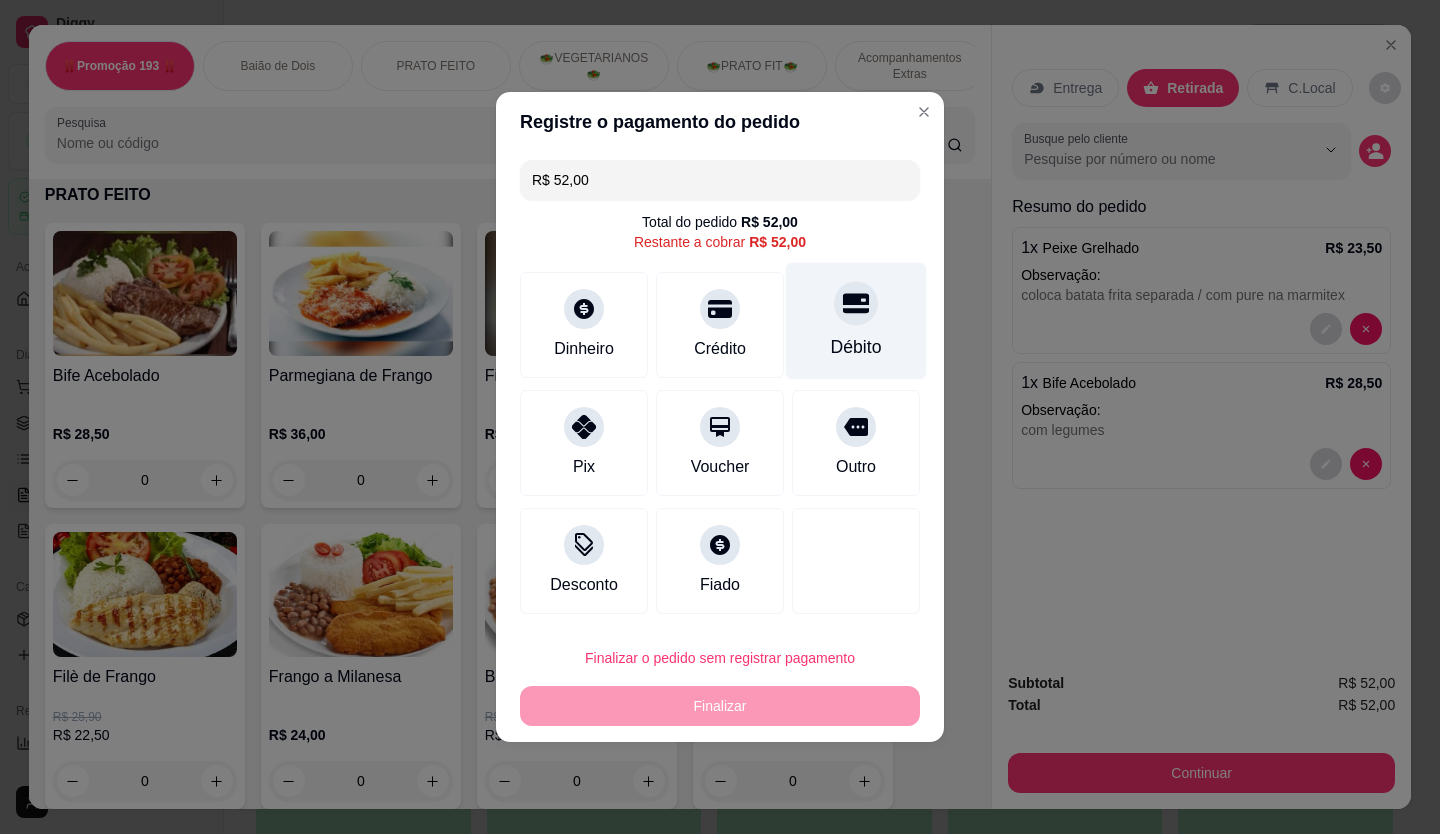 click 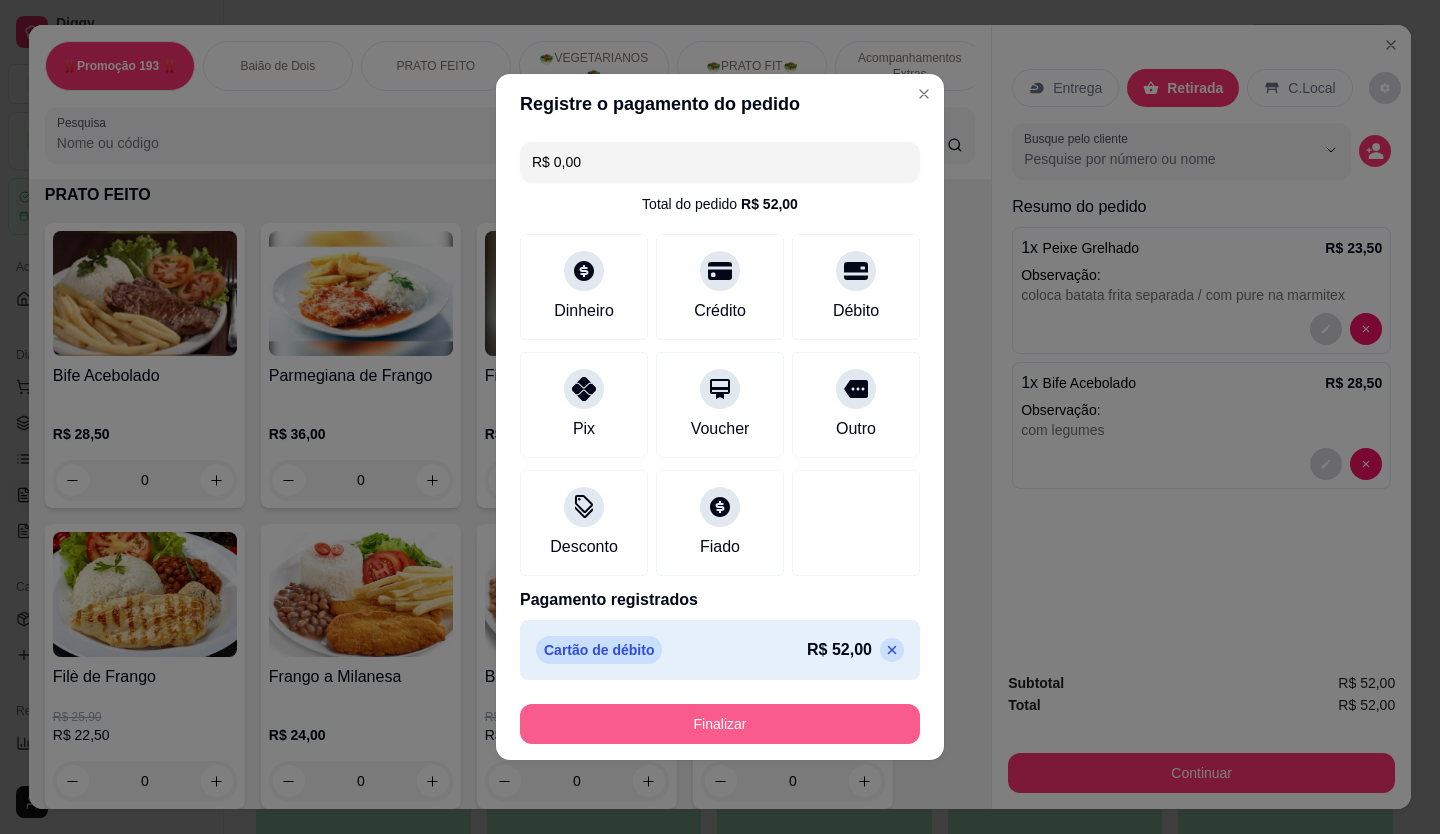 click on "Finalizar" at bounding box center (720, 724) 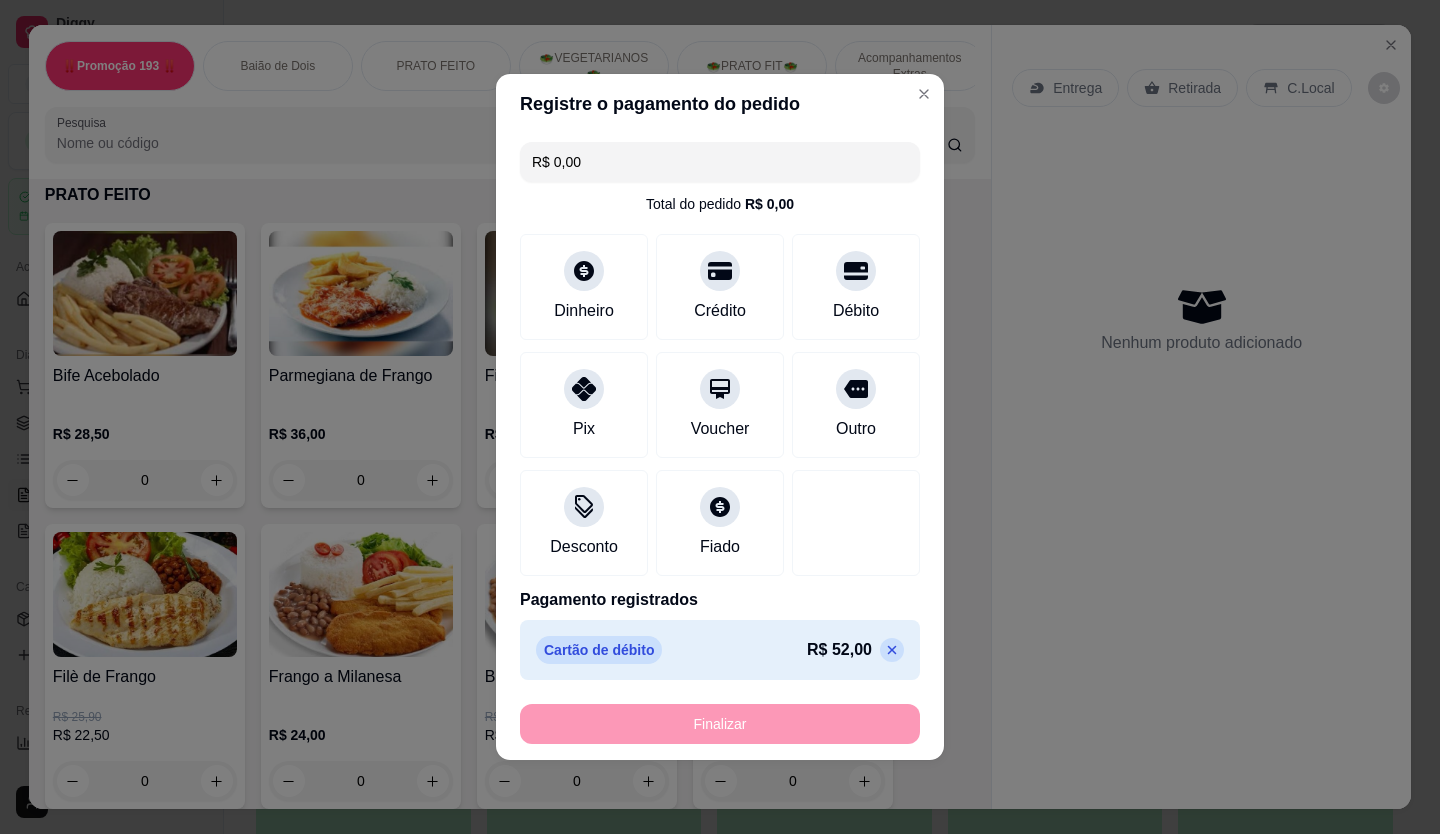 type on "-R$ 52,00" 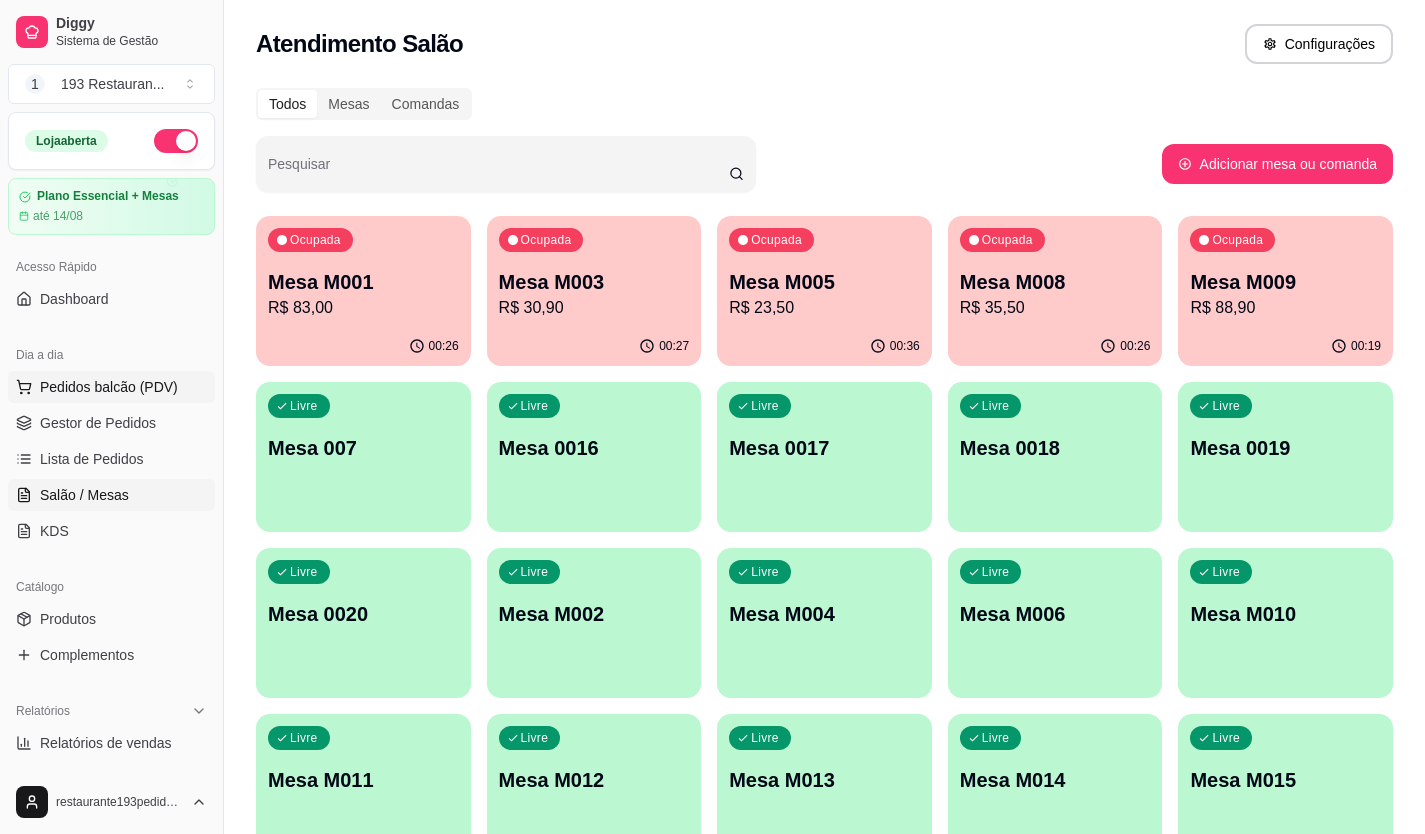 click on "Pedidos balcão (PDV)" at bounding box center (109, 387) 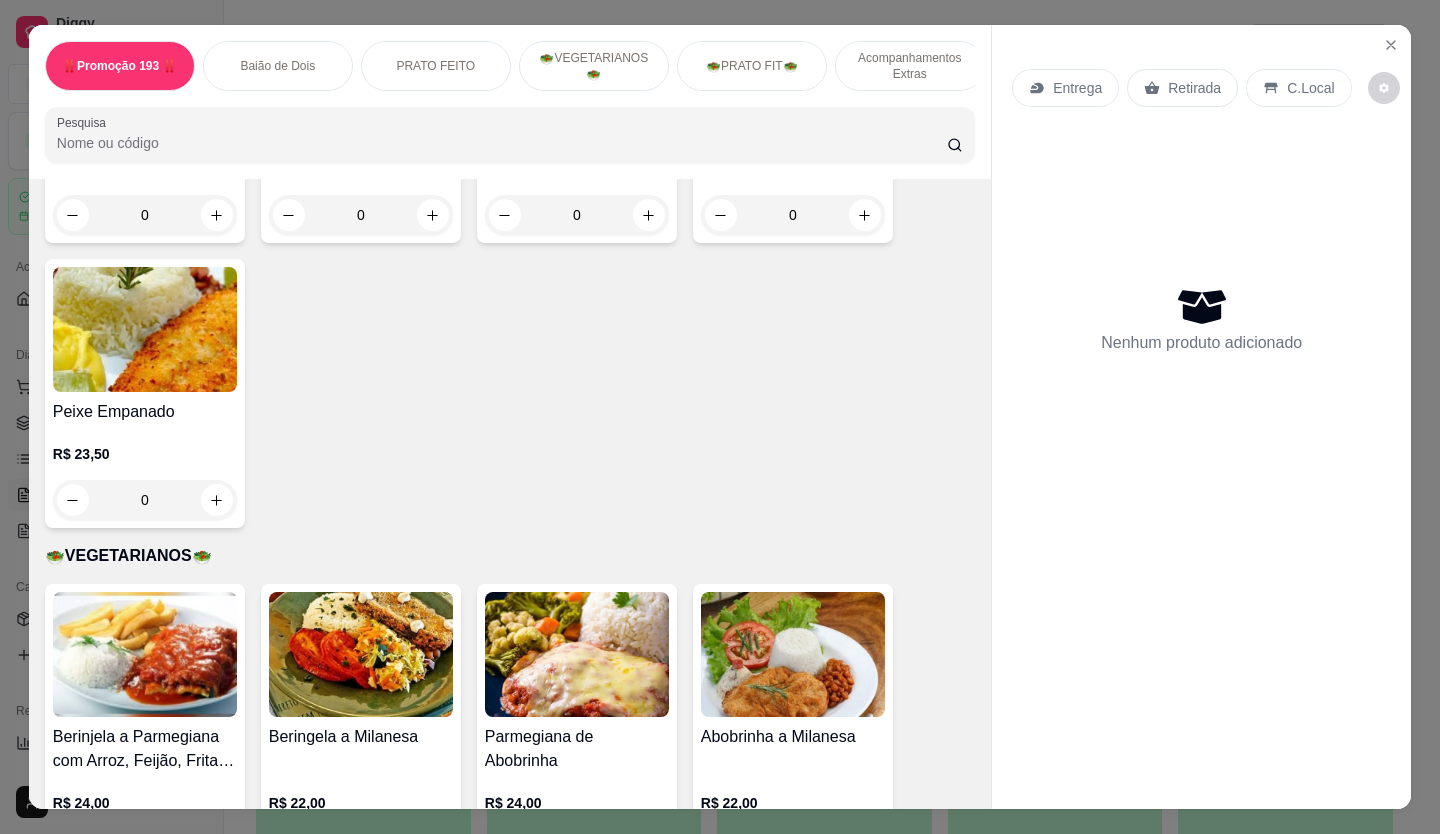 scroll, scrollTop: 1800, scrollLeft: 0, axis: vertical 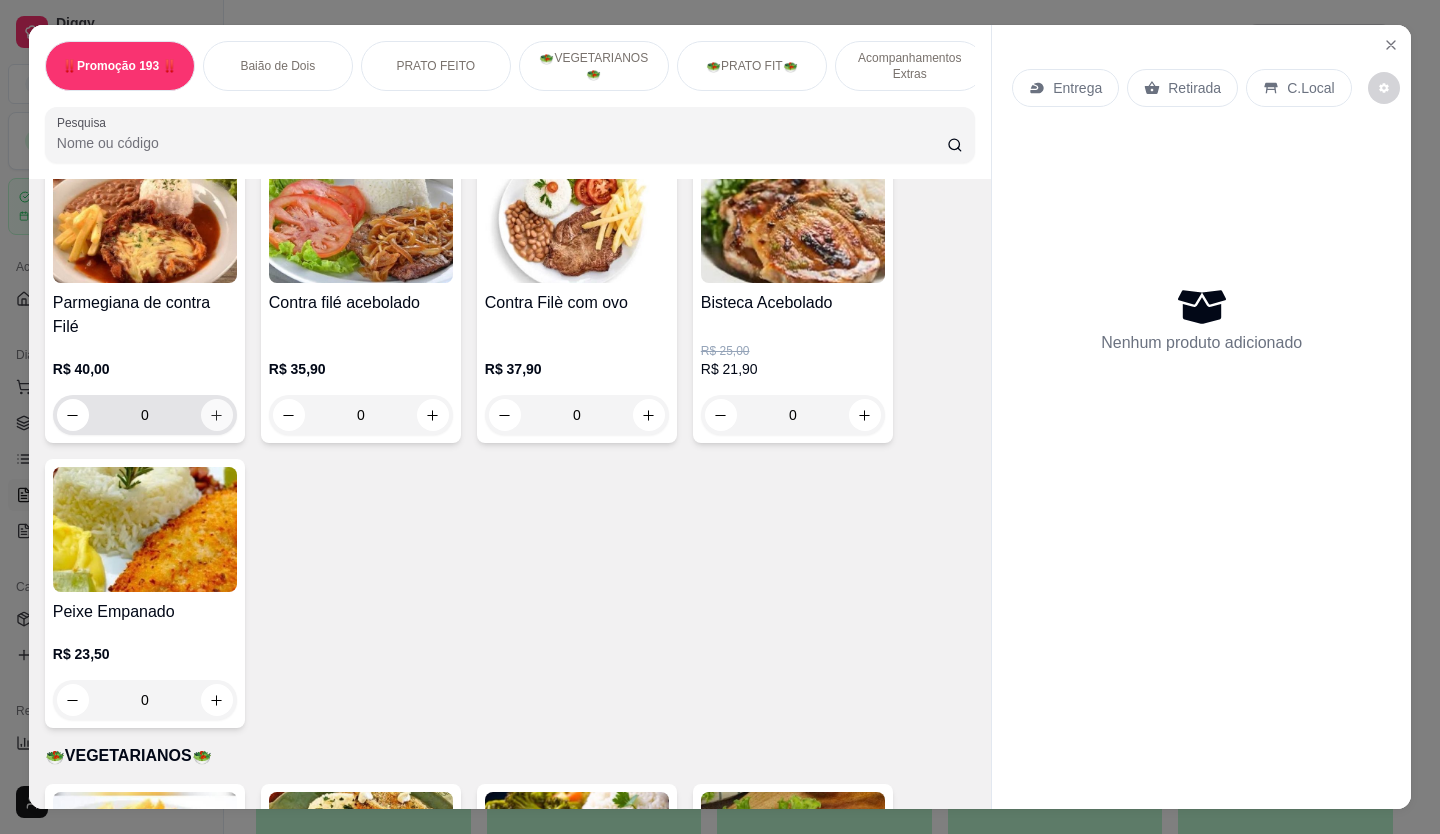 click 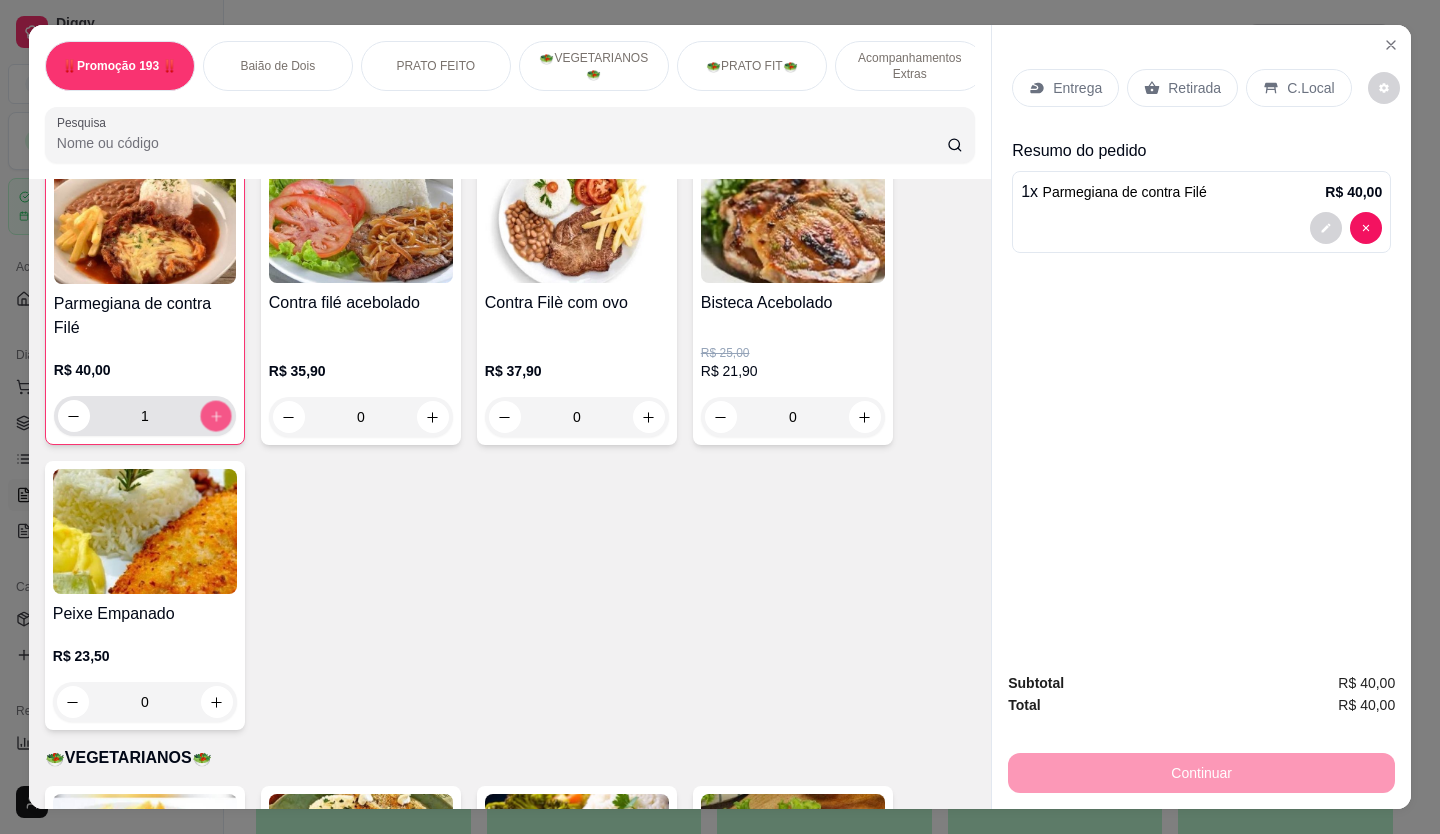 click 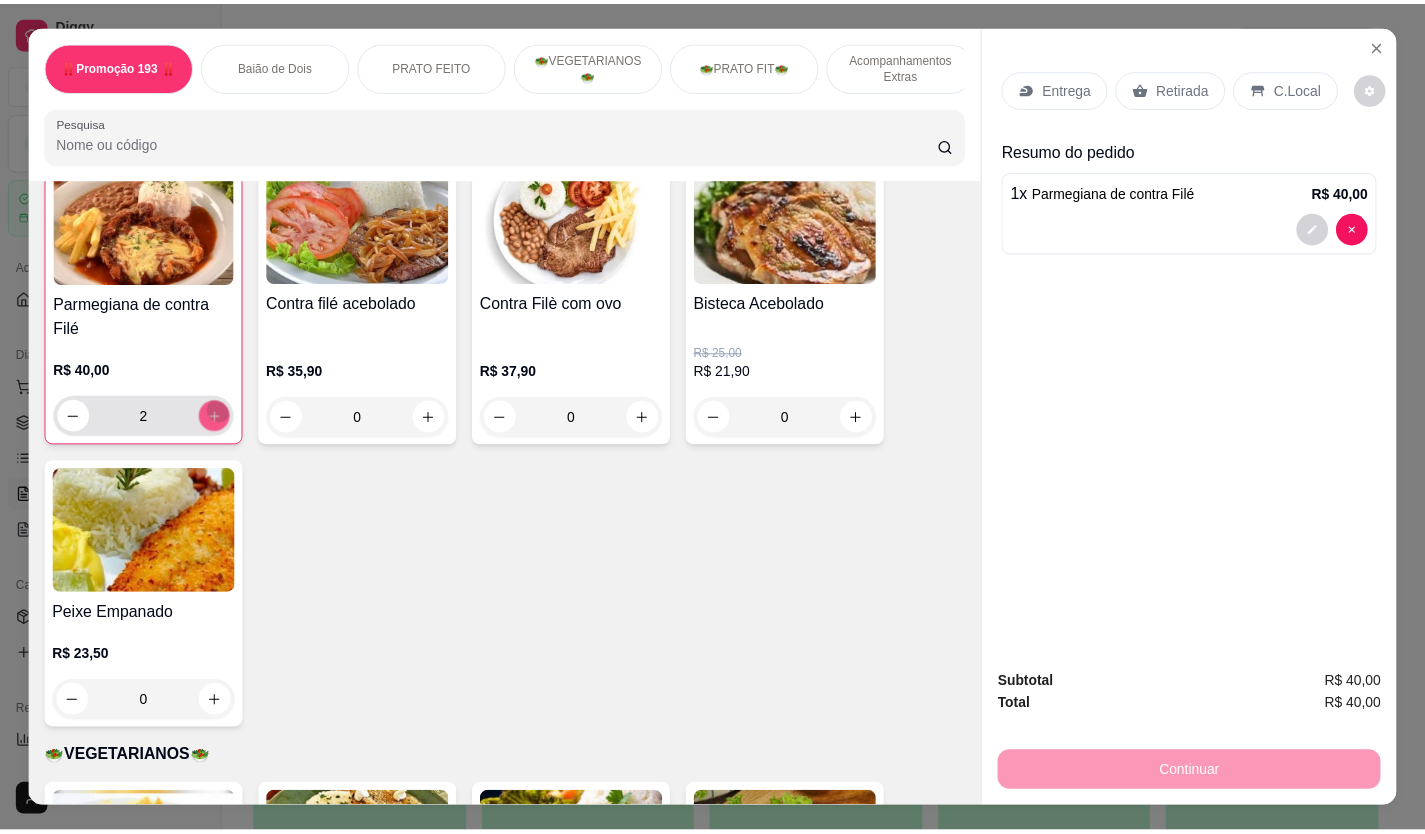 scroll, scrollTop: 1801, scrollLeft: 0, axis: vertical 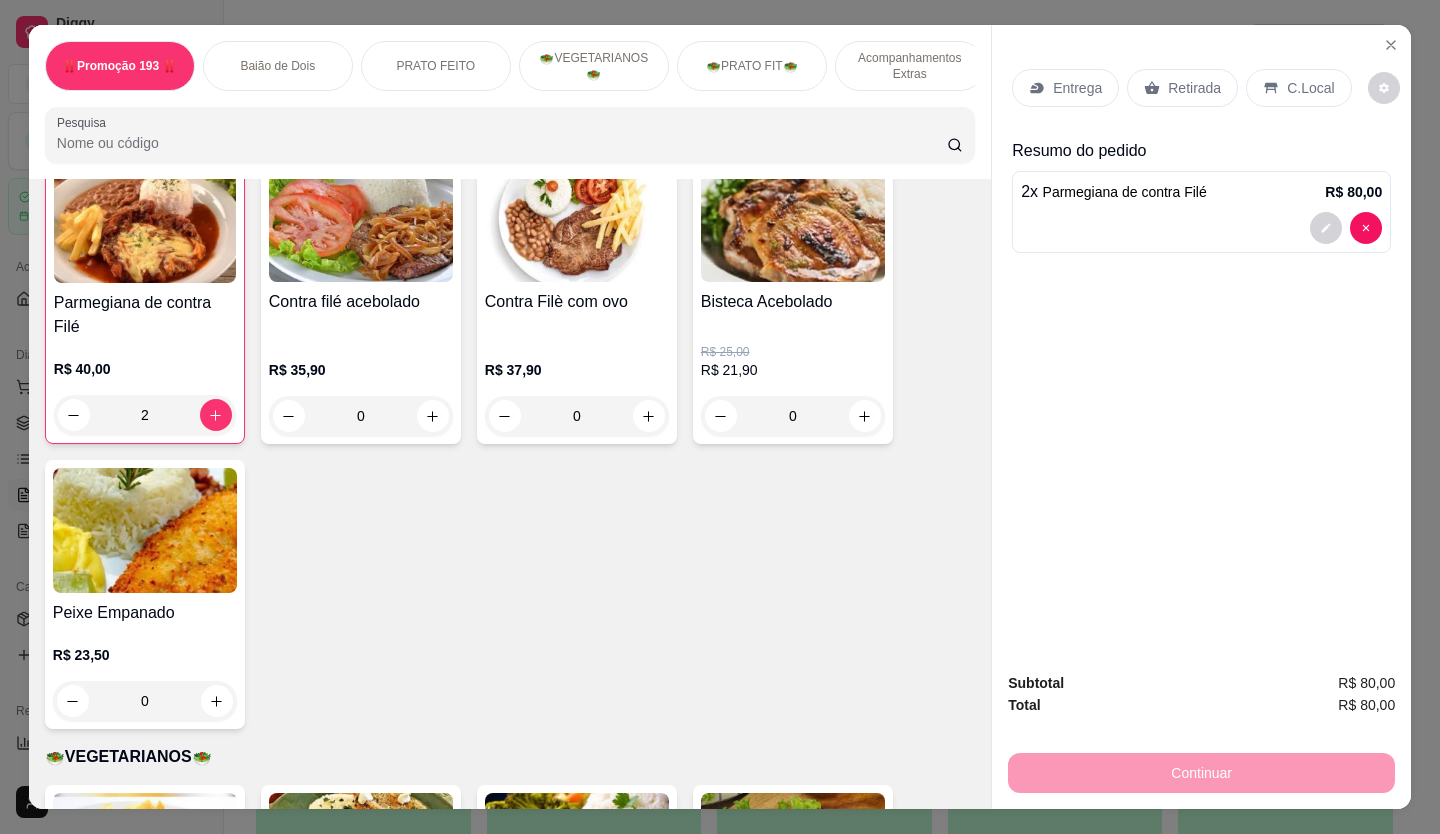 click on "Retirada" at bounding box center [1194, 88] 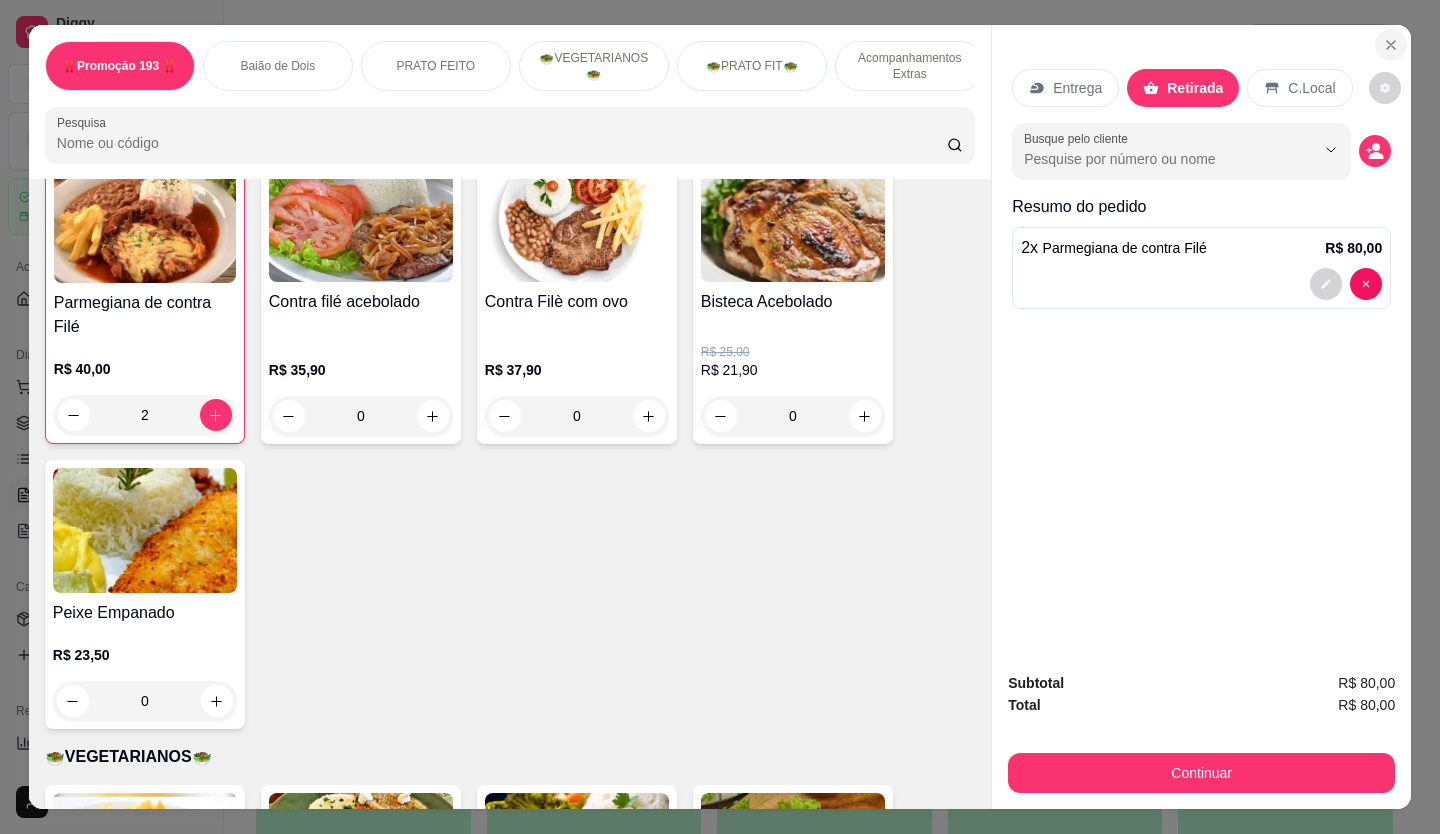 click 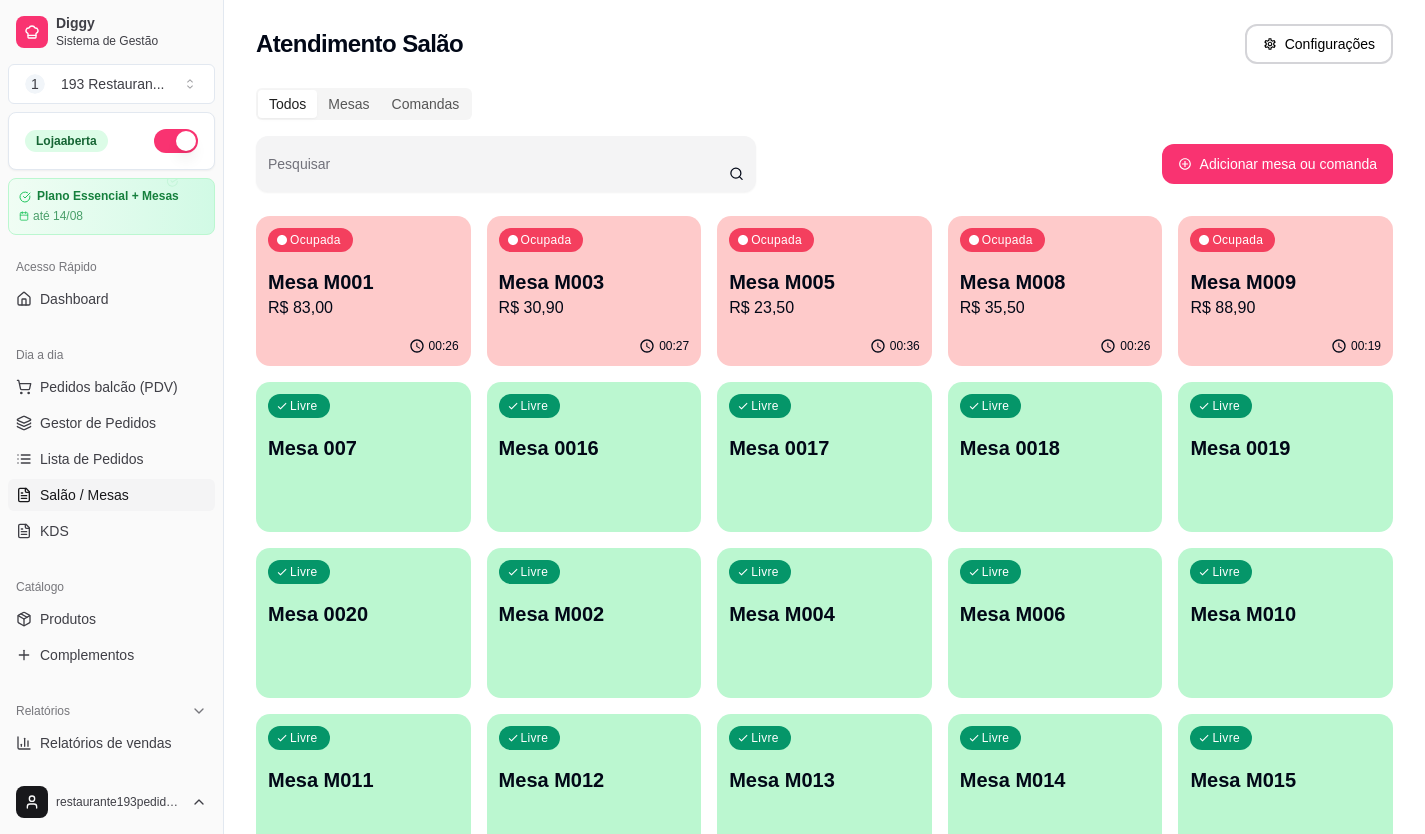 click on "R$ 30,90" at bounding box center (594, 308) 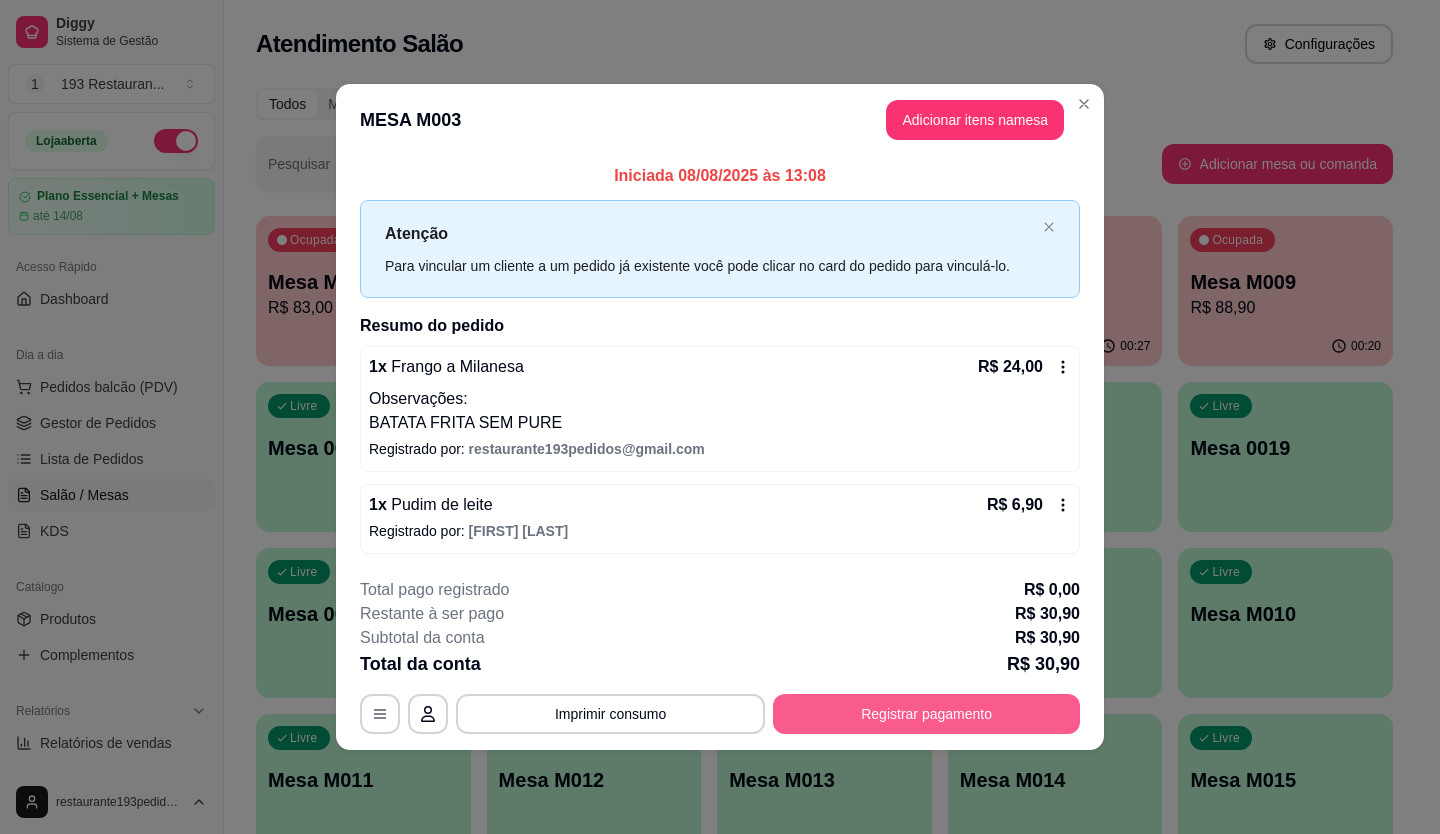 click on "Registrar pagamento" at bounding box center [926, 714] 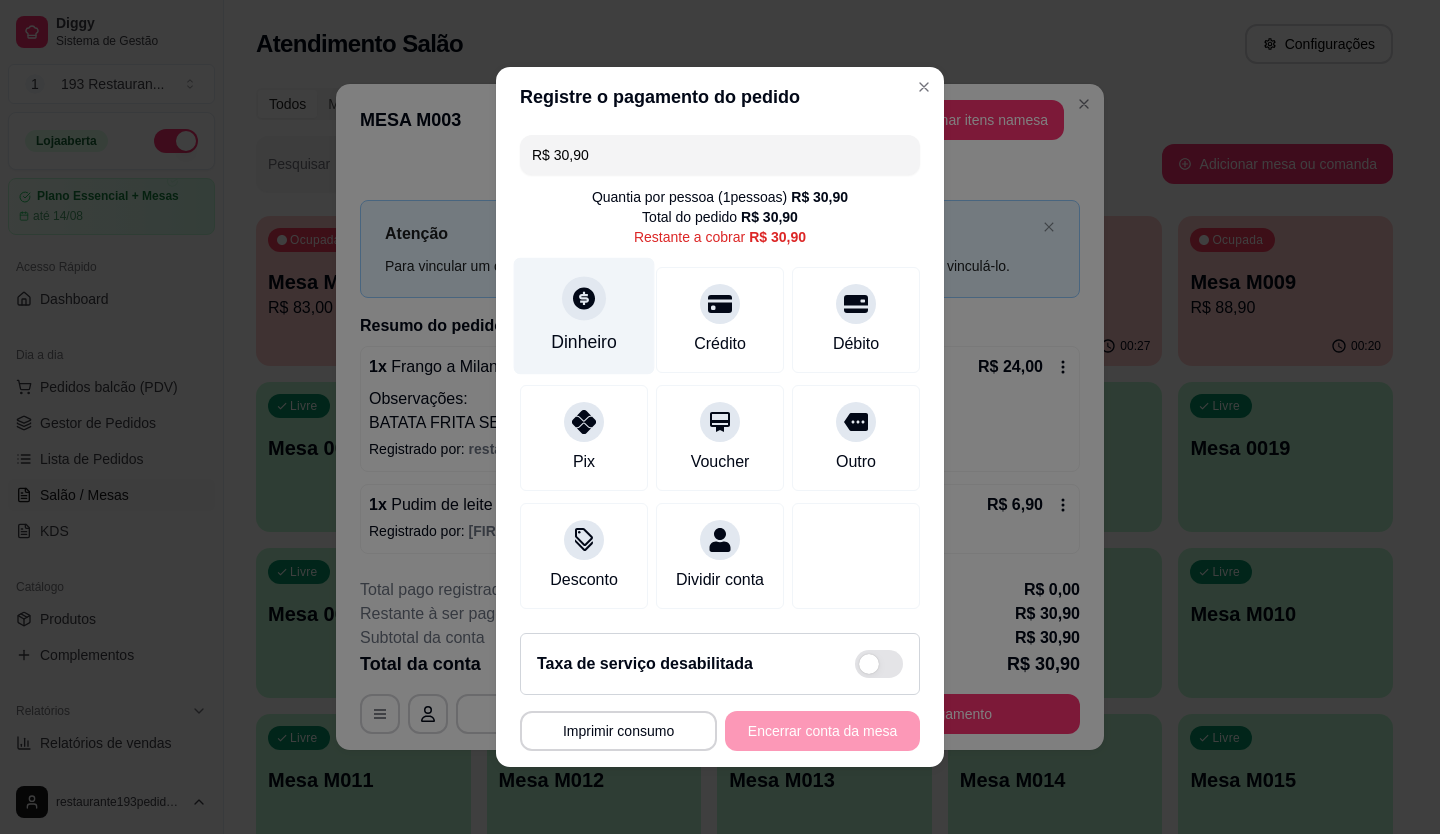 click at bounding box center (584, 298) 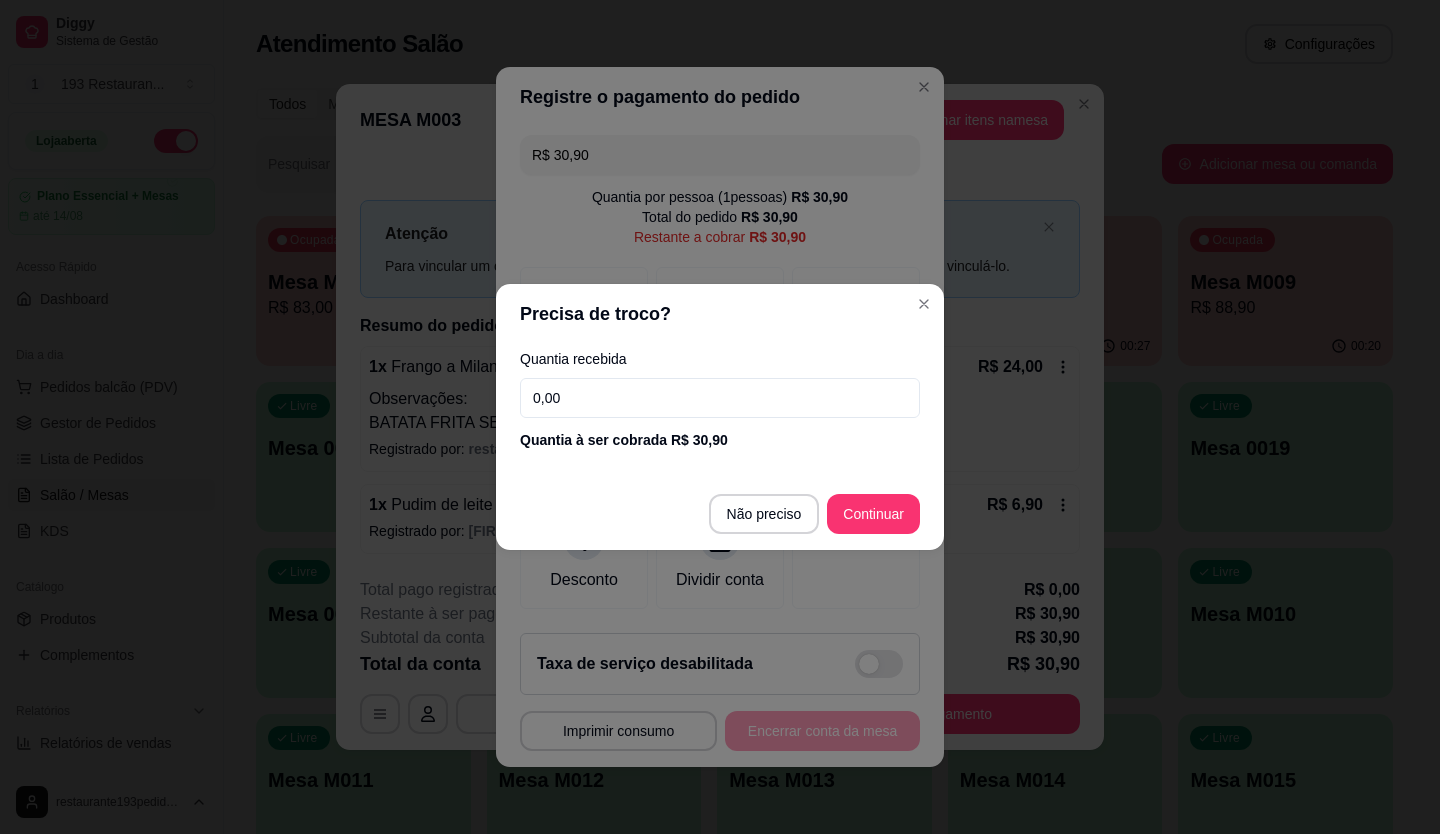 click on "0,00" at bounding box center (720, 398) 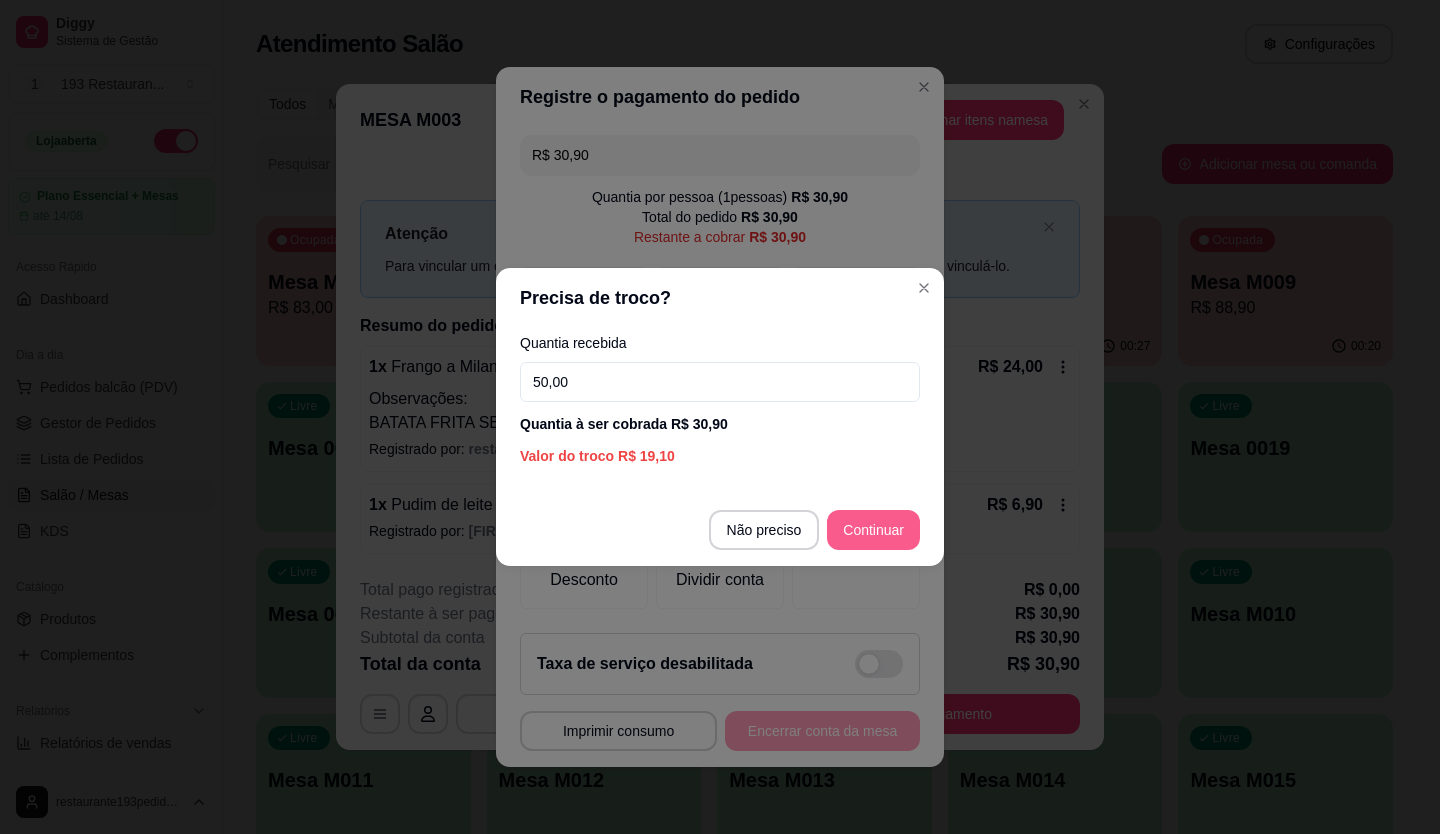 type on "50,00" 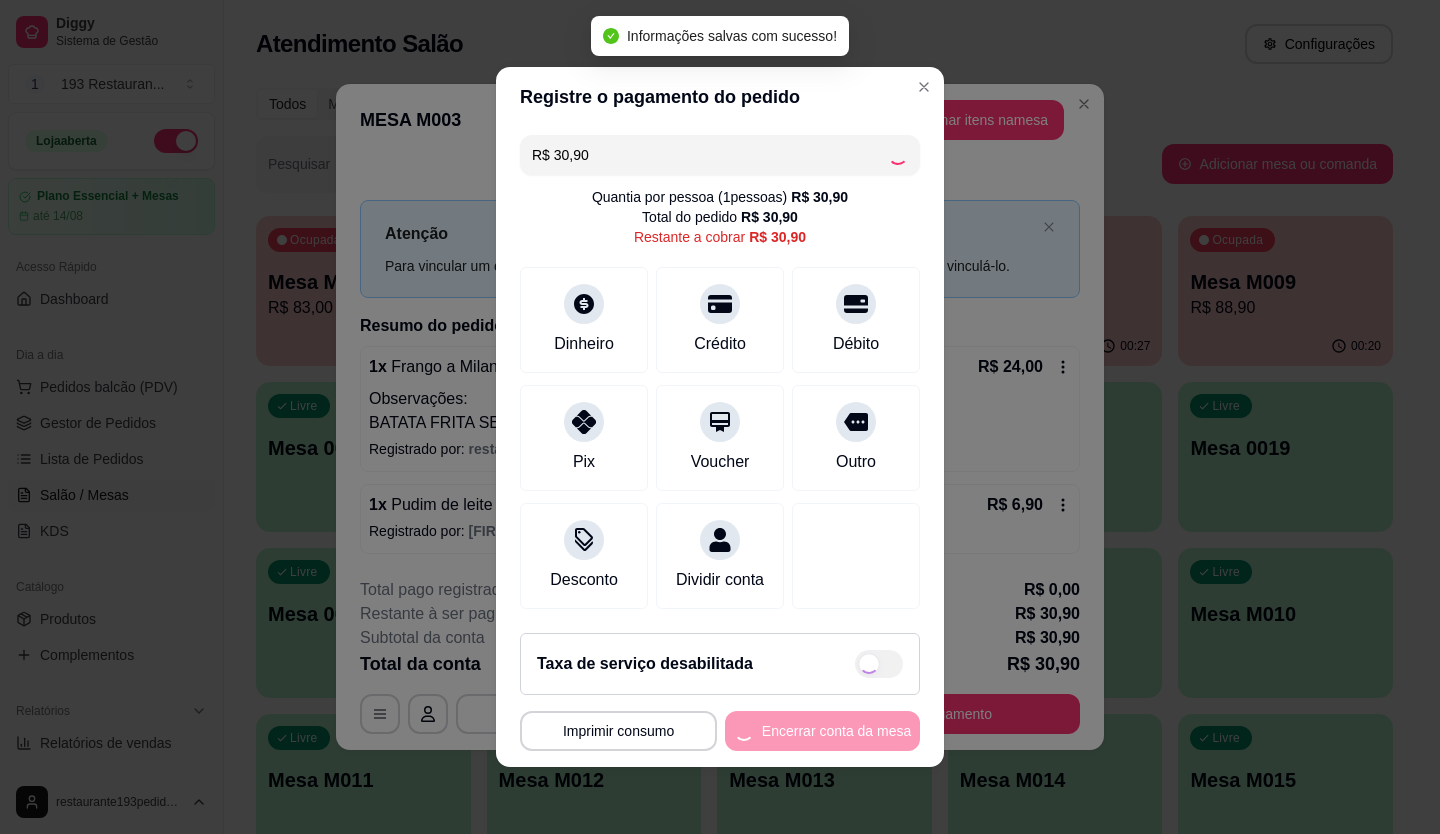 type on "R$ 0,00" 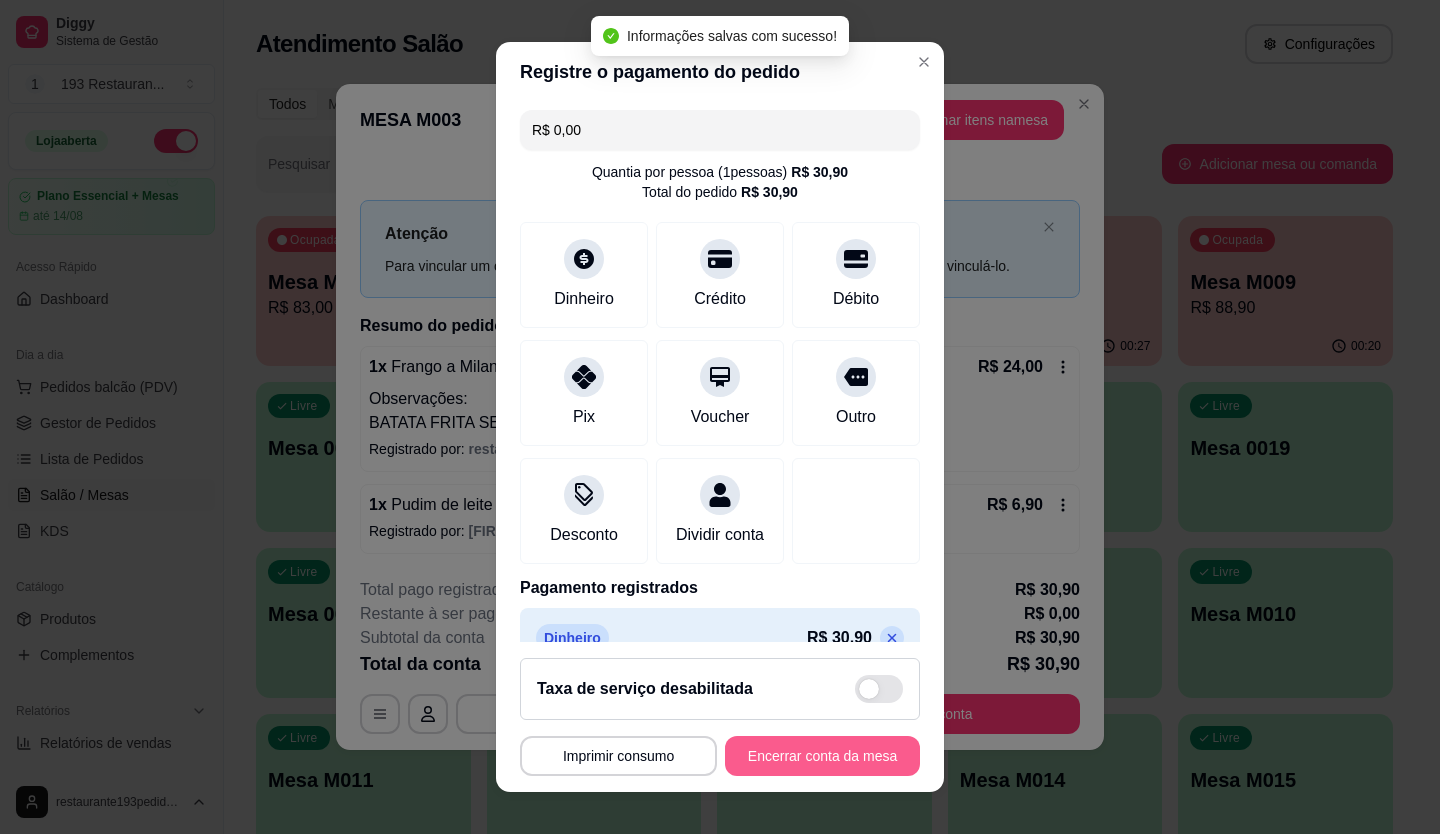 click on "Encerrar conta da mesa" at bounding box center (822, 756) 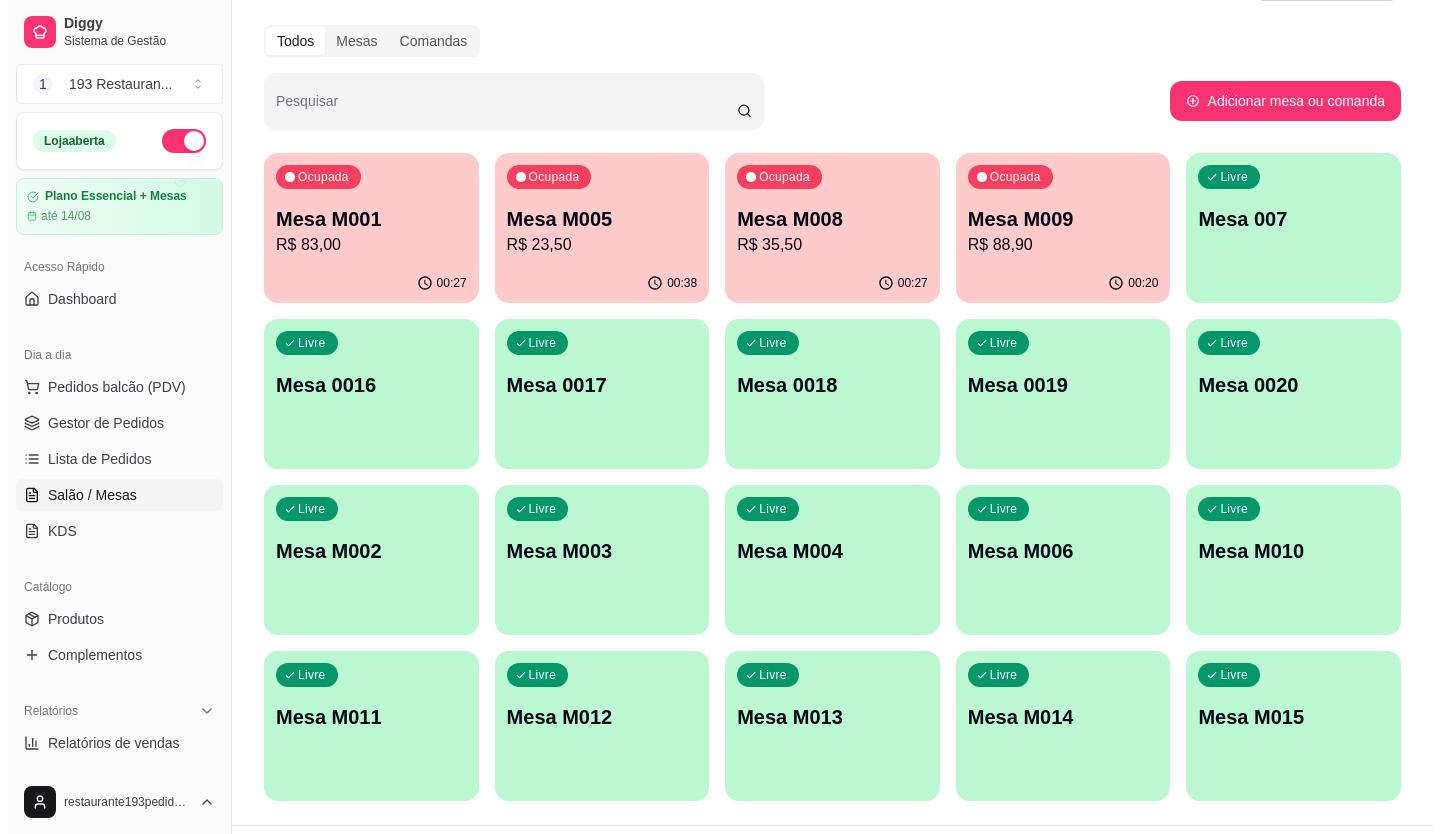 scroll, scrollTop: 111, scrollLeft: 0, axis: vertical 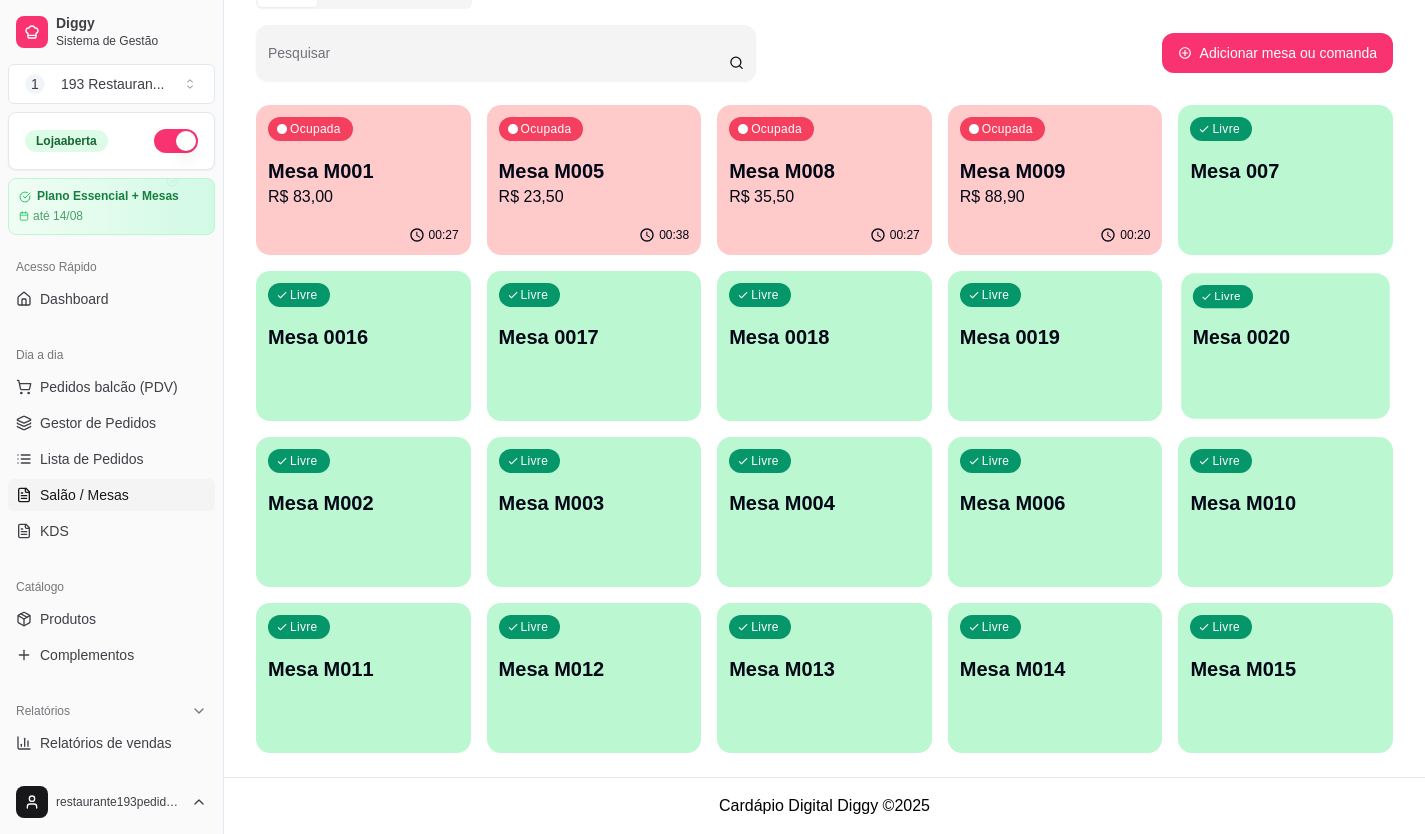 click on "Mesa 0020" at bounding box center (1285, 337) 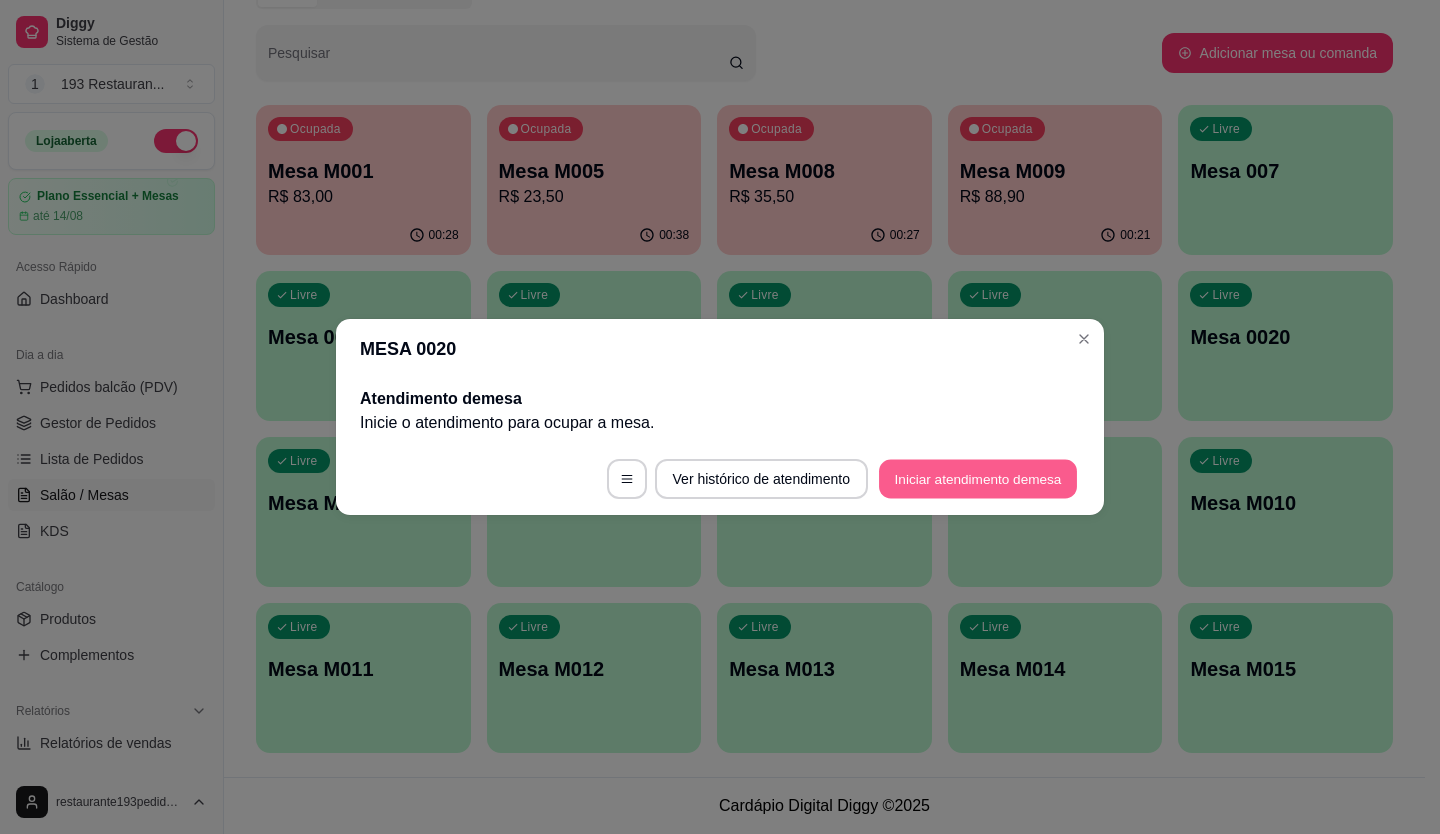 click on "Iniciar atendimento de  mesa" at bounding box center [978, 479] 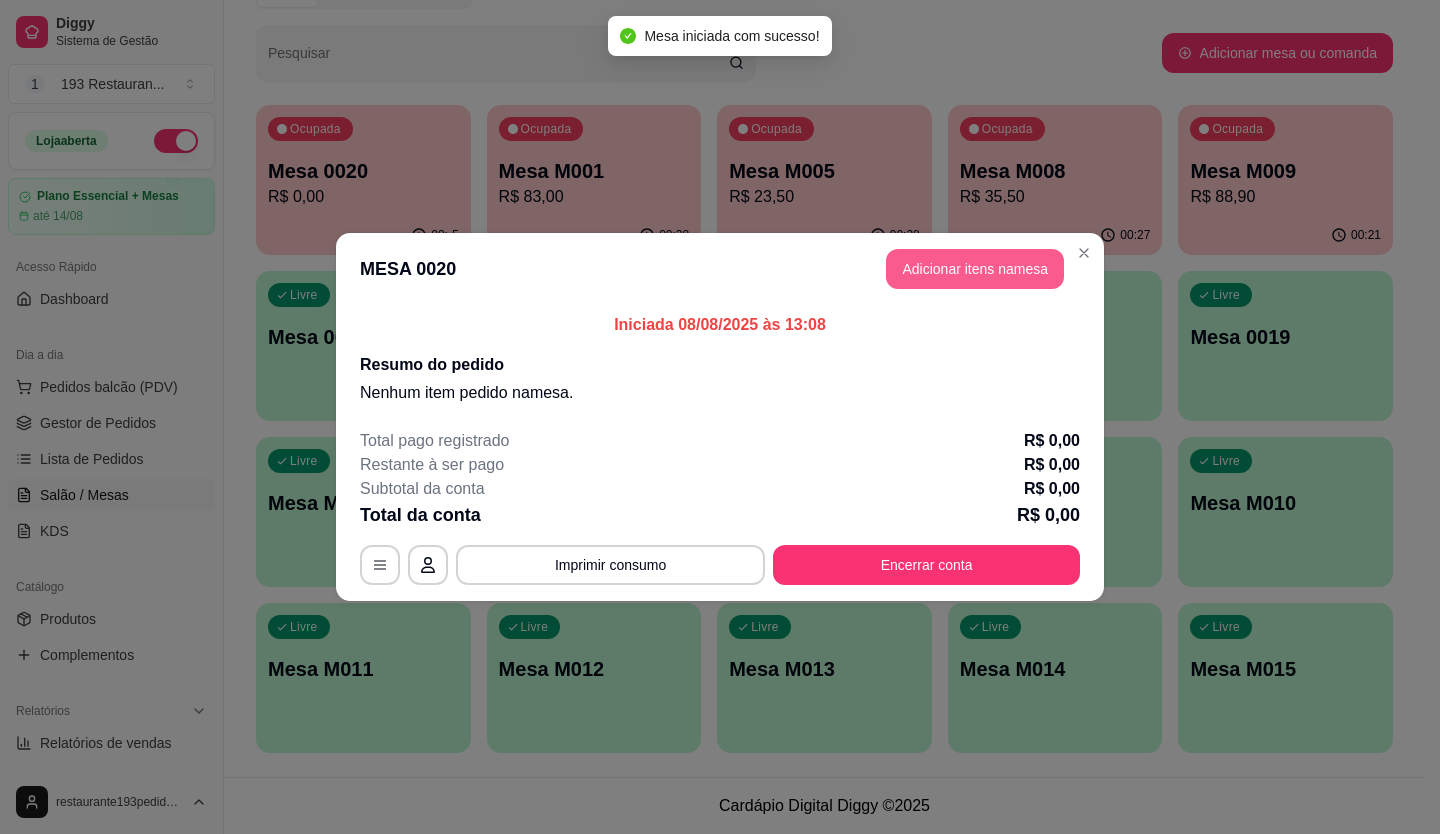 click on "Adicionar itens na  mesa" at bounding box center [975, 269] 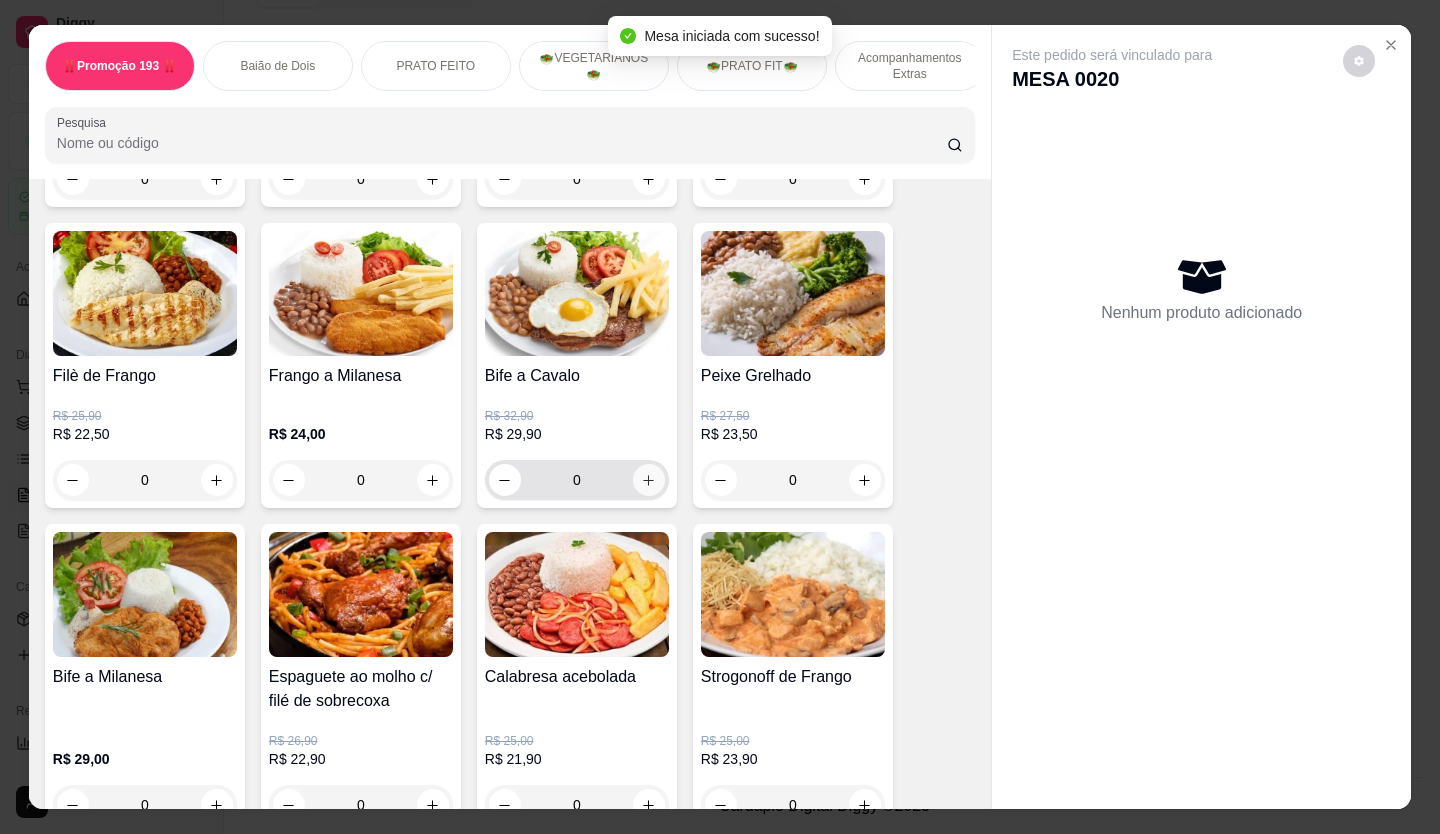 scroll, scrollTop: 1700, scrollLeft: 0, axis: vertical 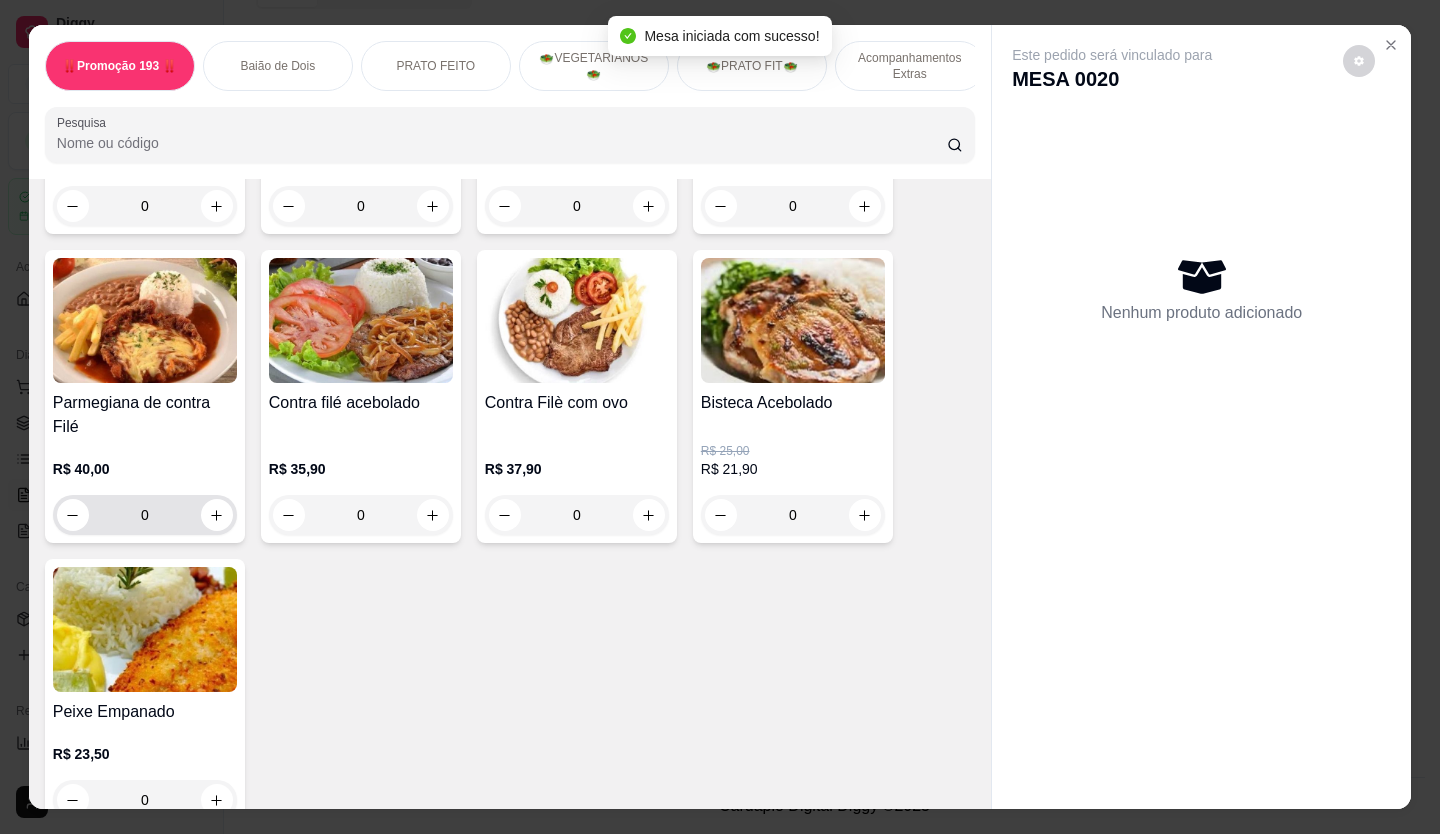 click at bounding box center (217, 515) 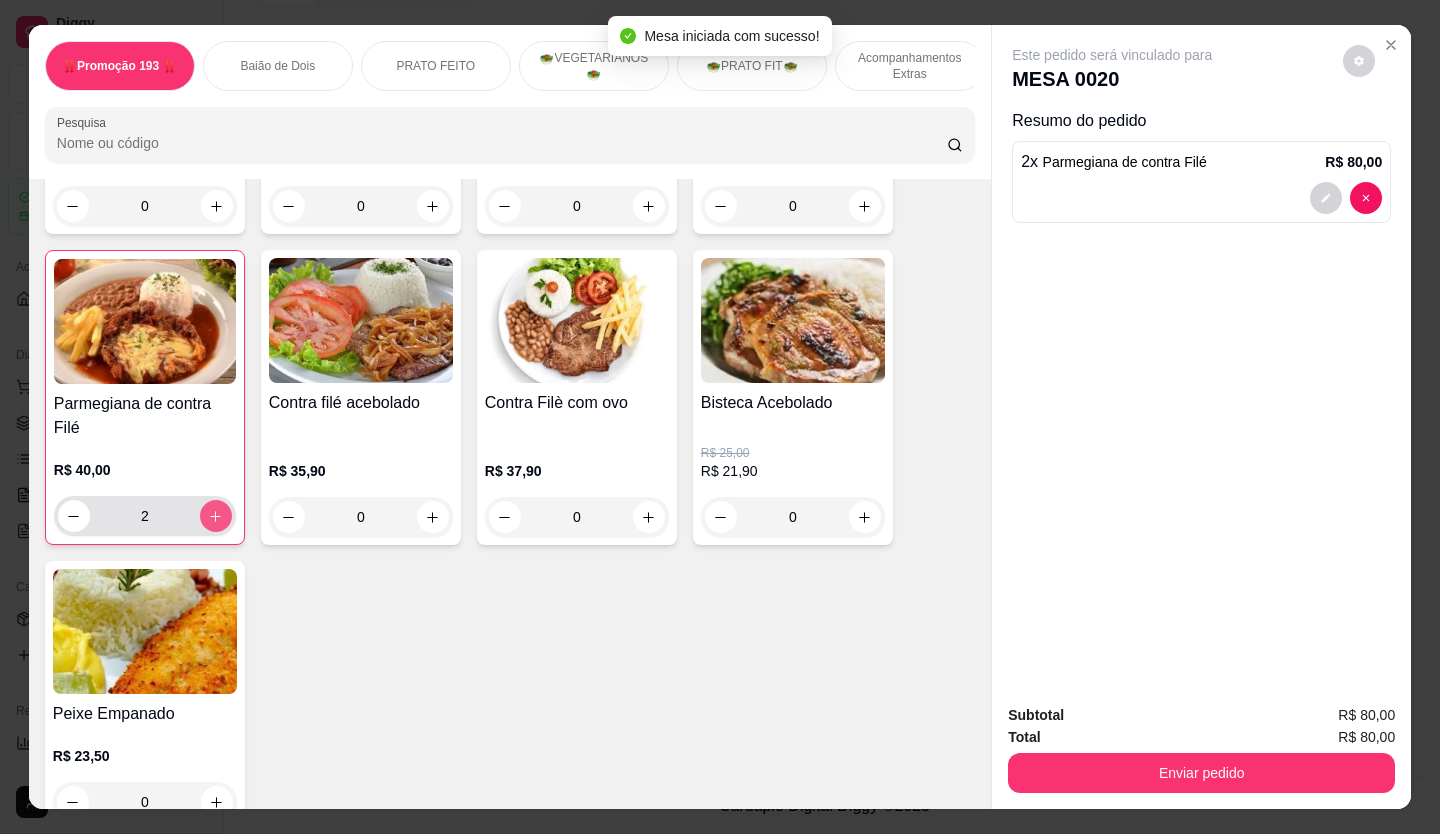 type on "2" 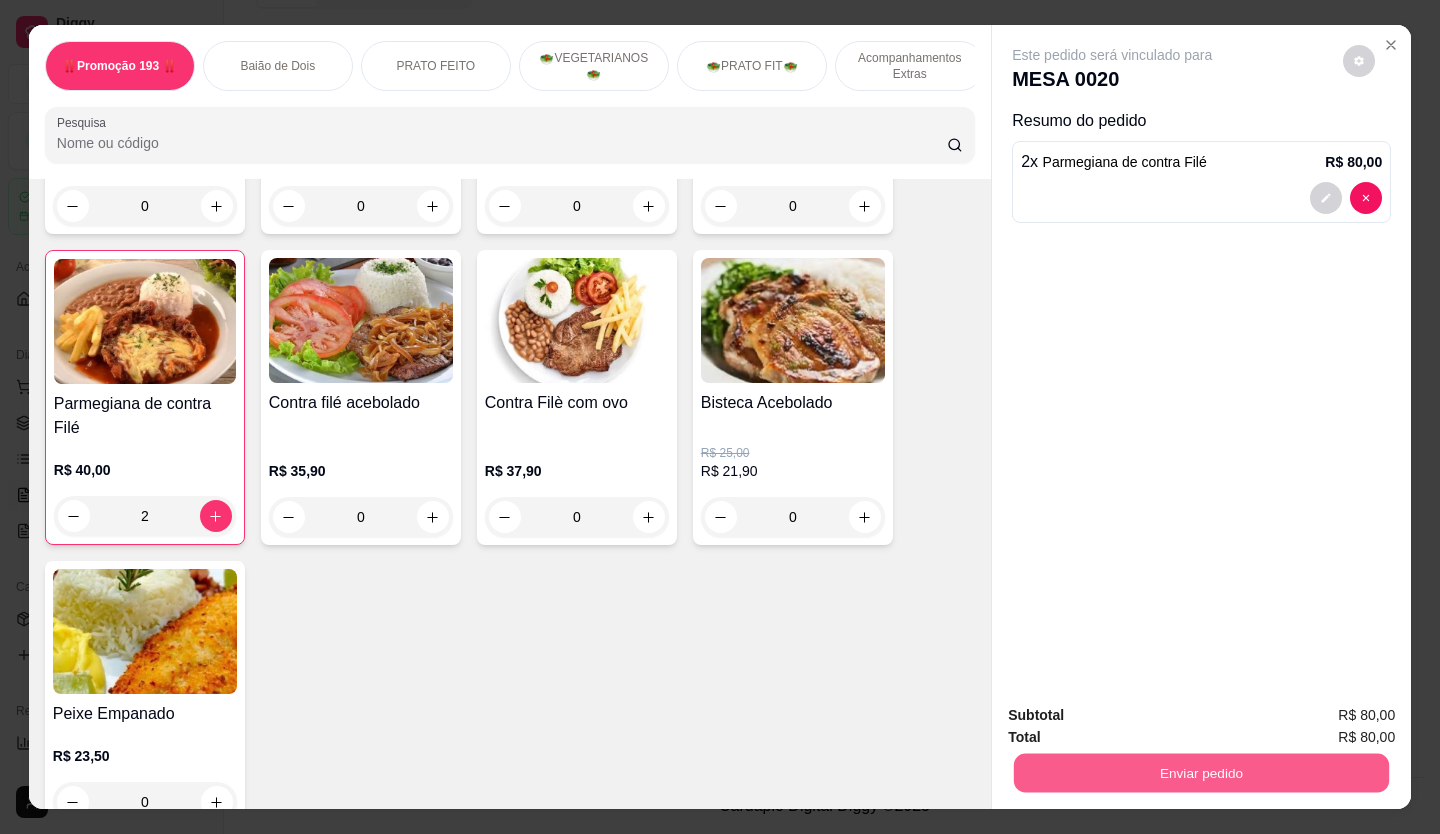 click on "Enviar pedido" at bounding box center [1201, 773] 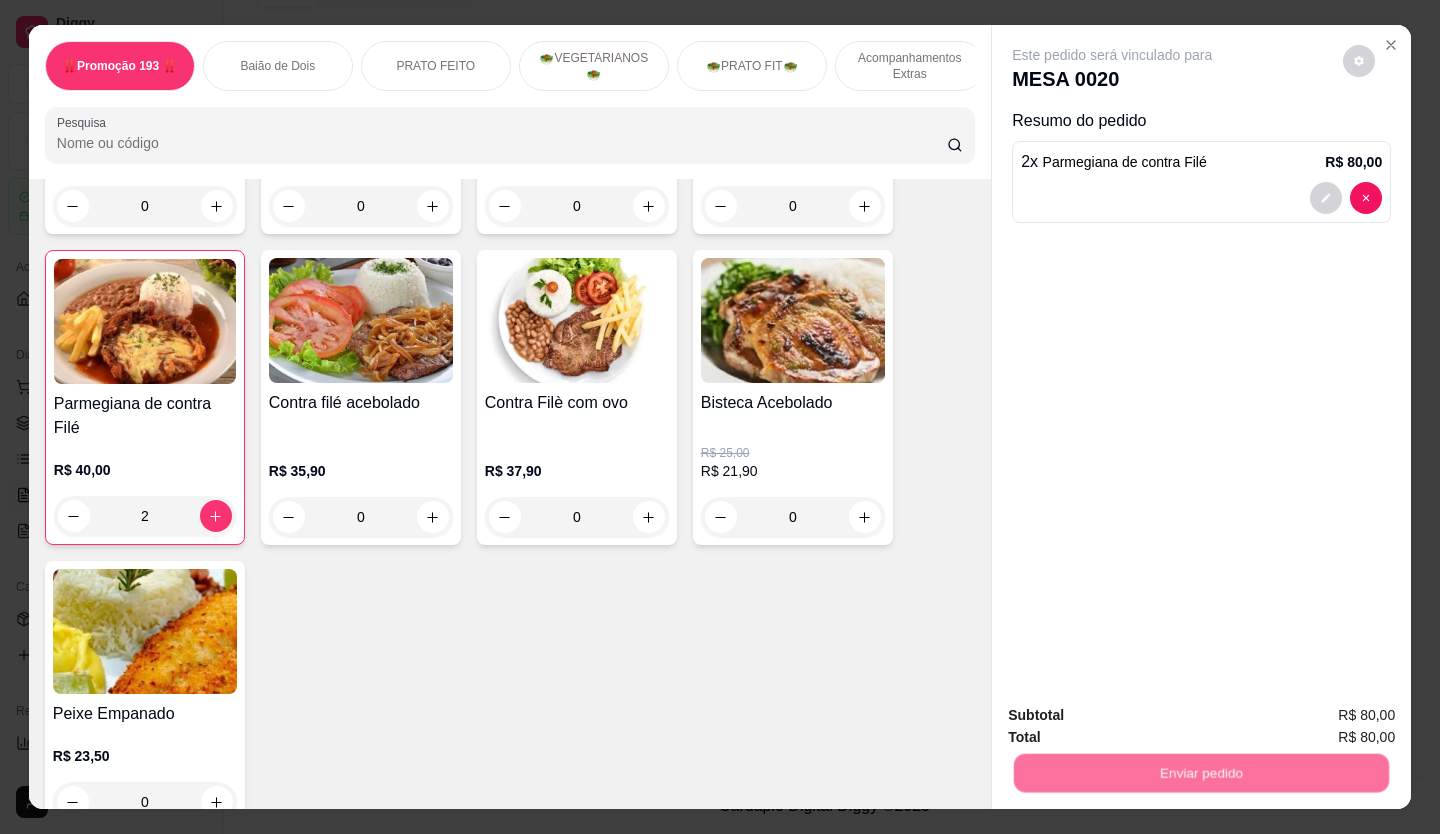 click on "Não registrar e enviar pedido" at bounding box center (1135, 716) 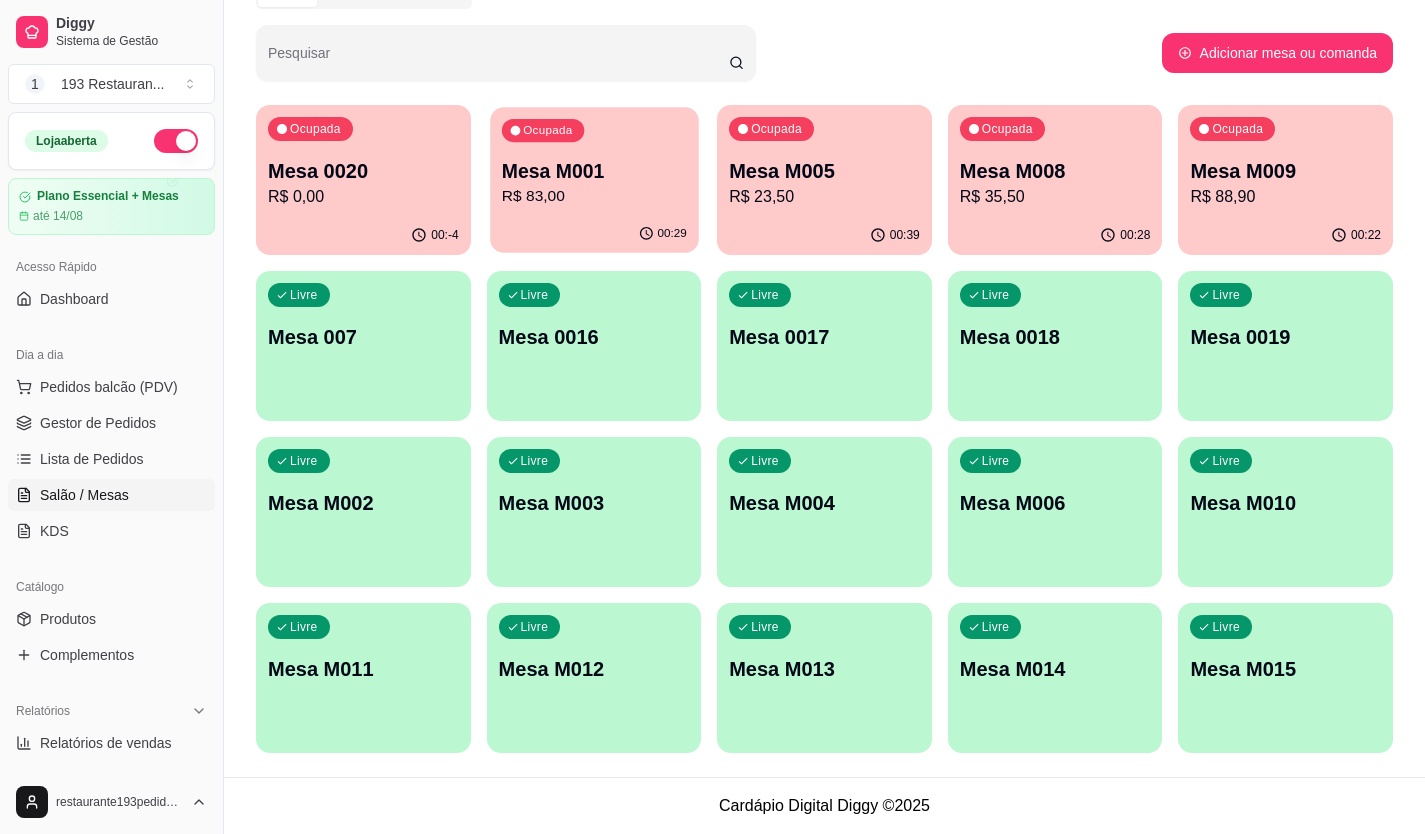 click on "R$ 83,00" at bounding box center (593, 196) 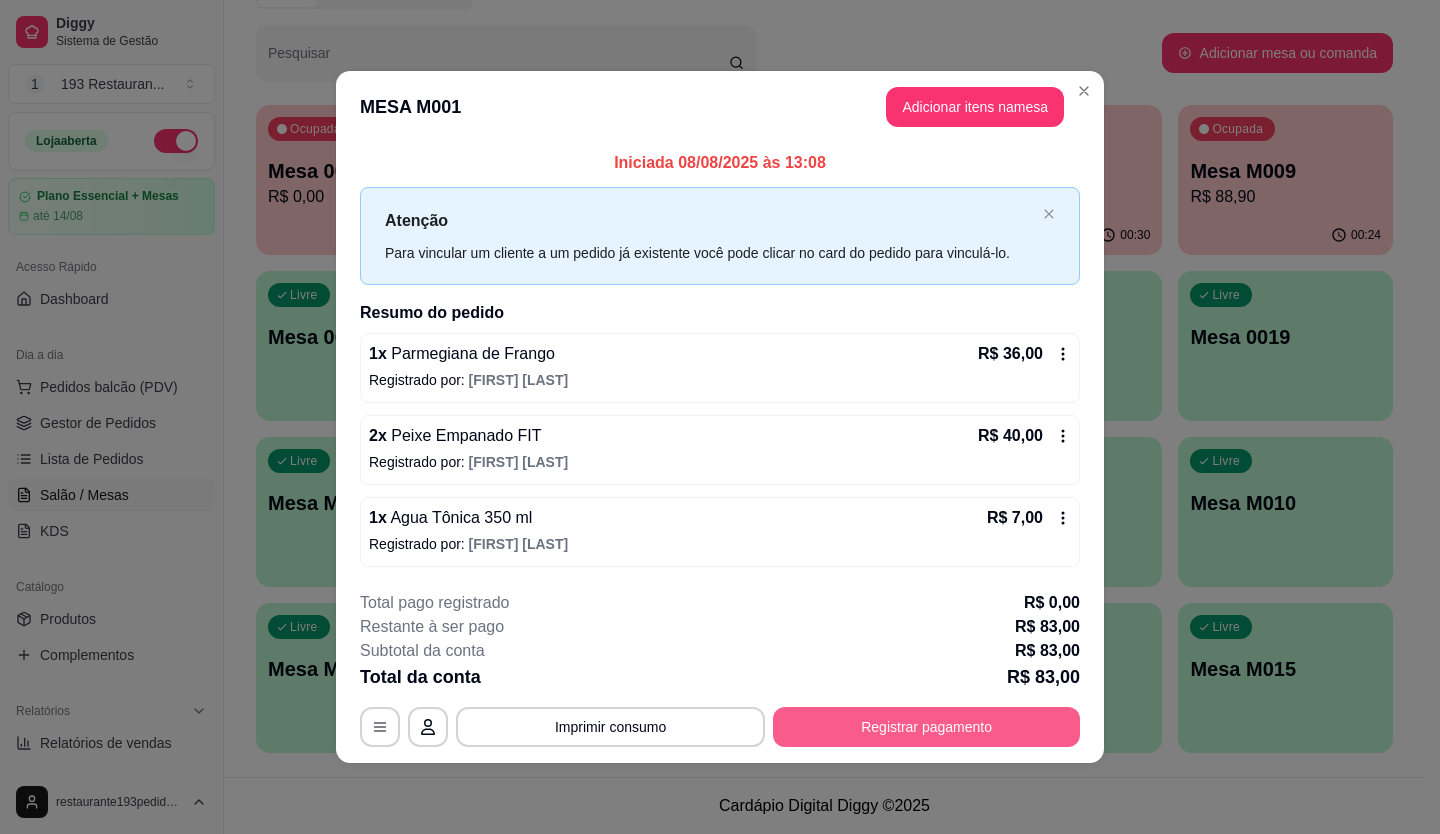 click on "Registrar pagamento" at bounding box center (926, 727) 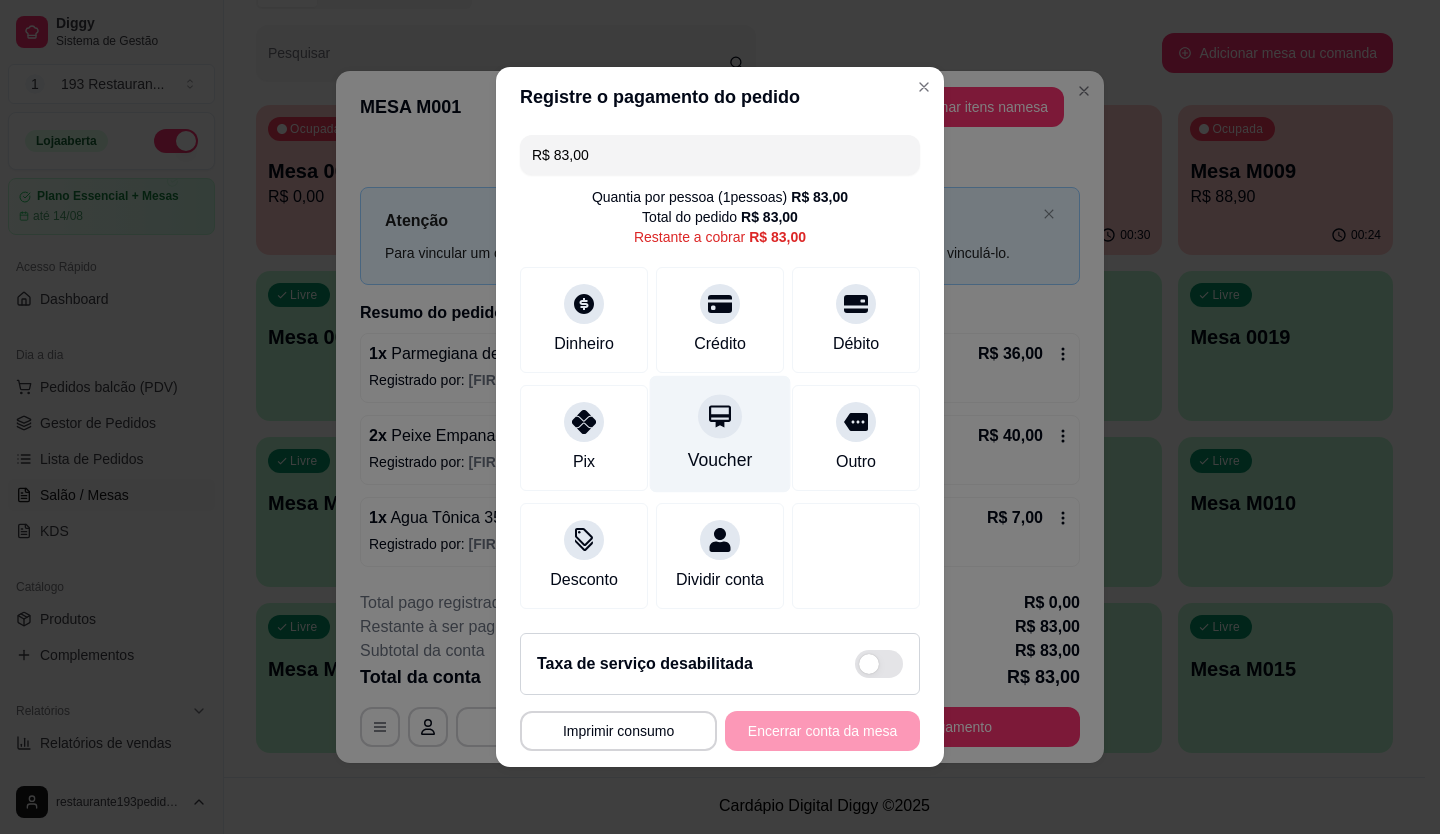 click 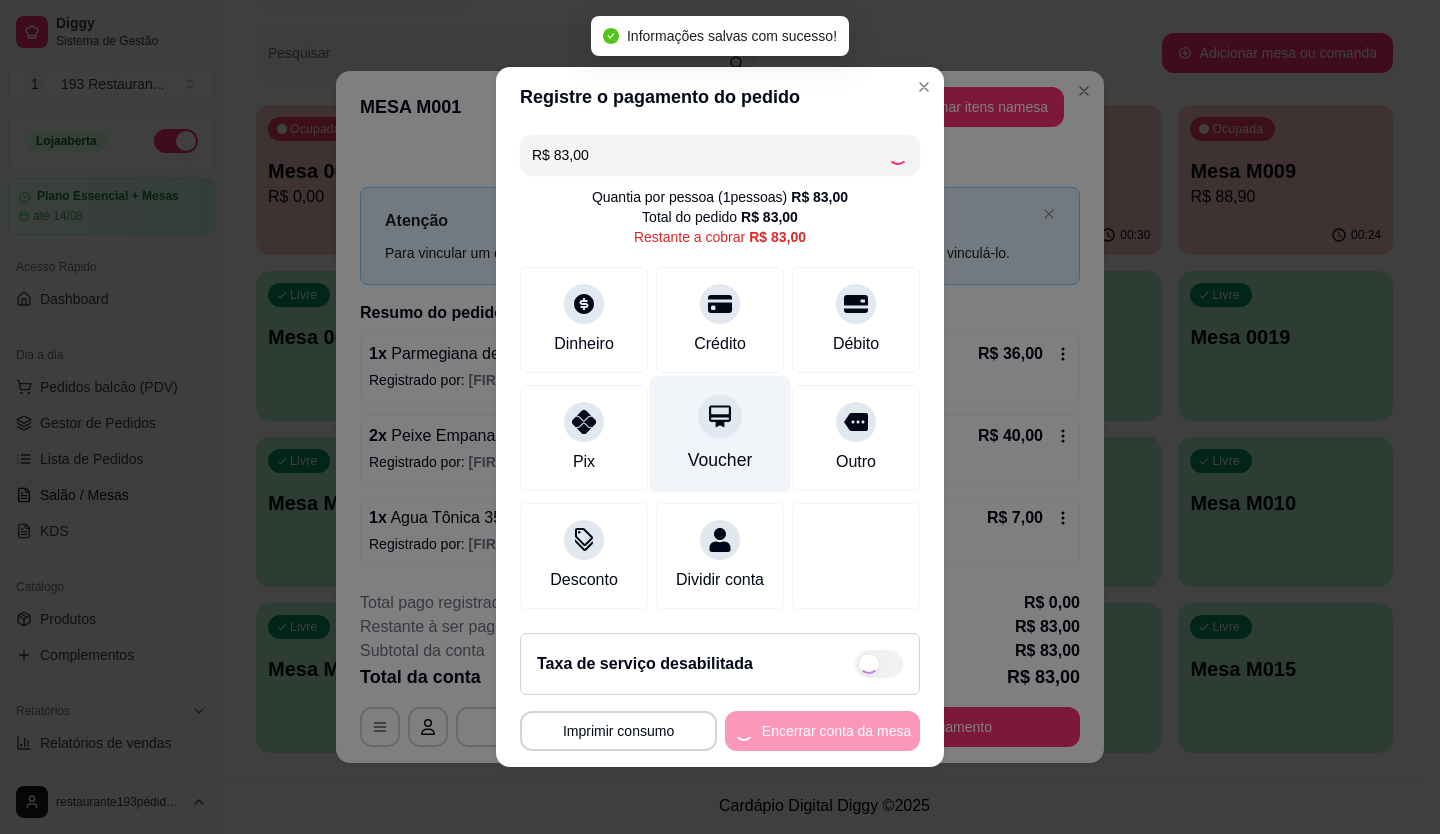 type on "R$ 0,00" 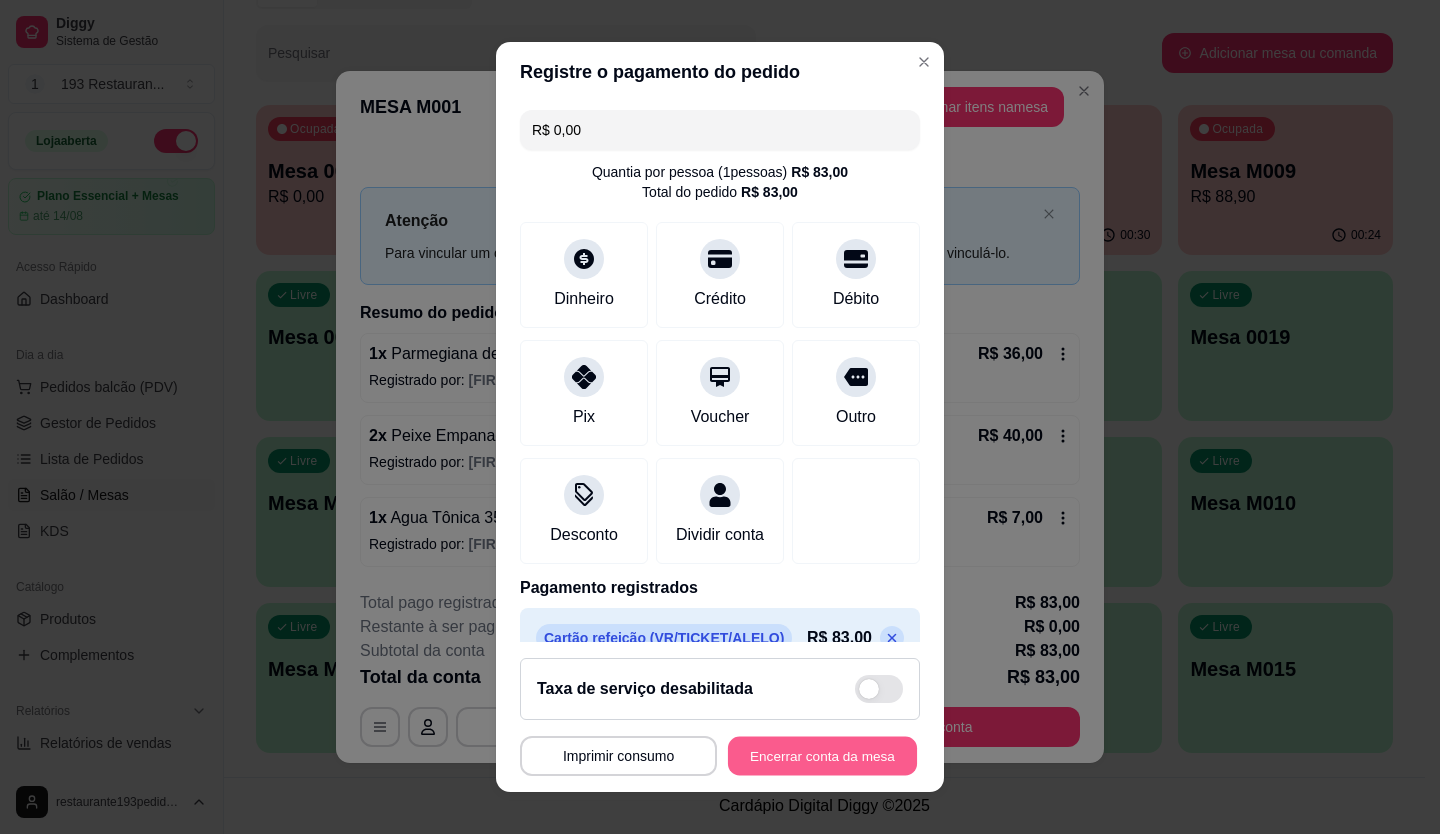 click on "Encerrar conta da mesa" at bounding box center (822, 756) 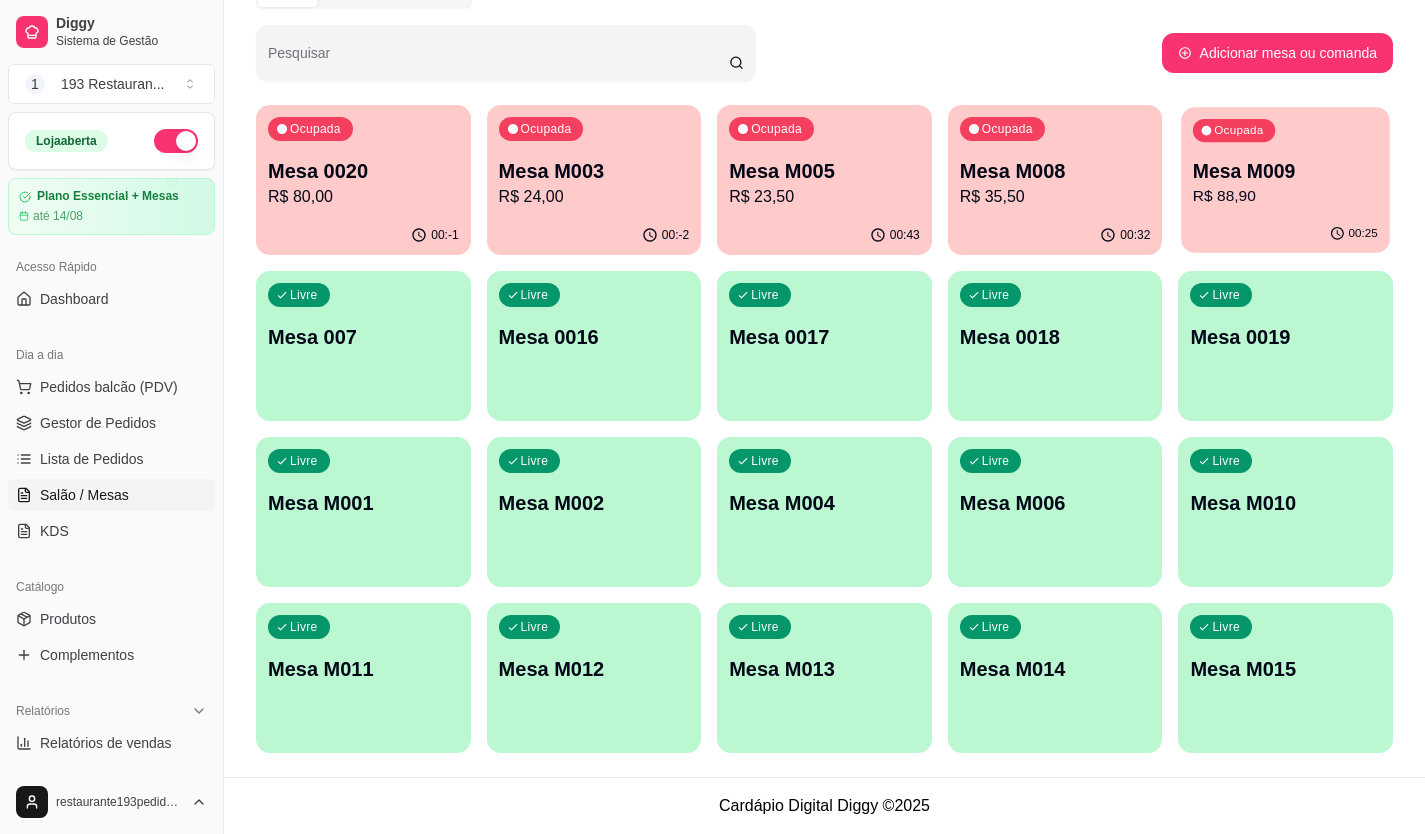 click on "R$ 88,90" at bounding box center (1285, 196) 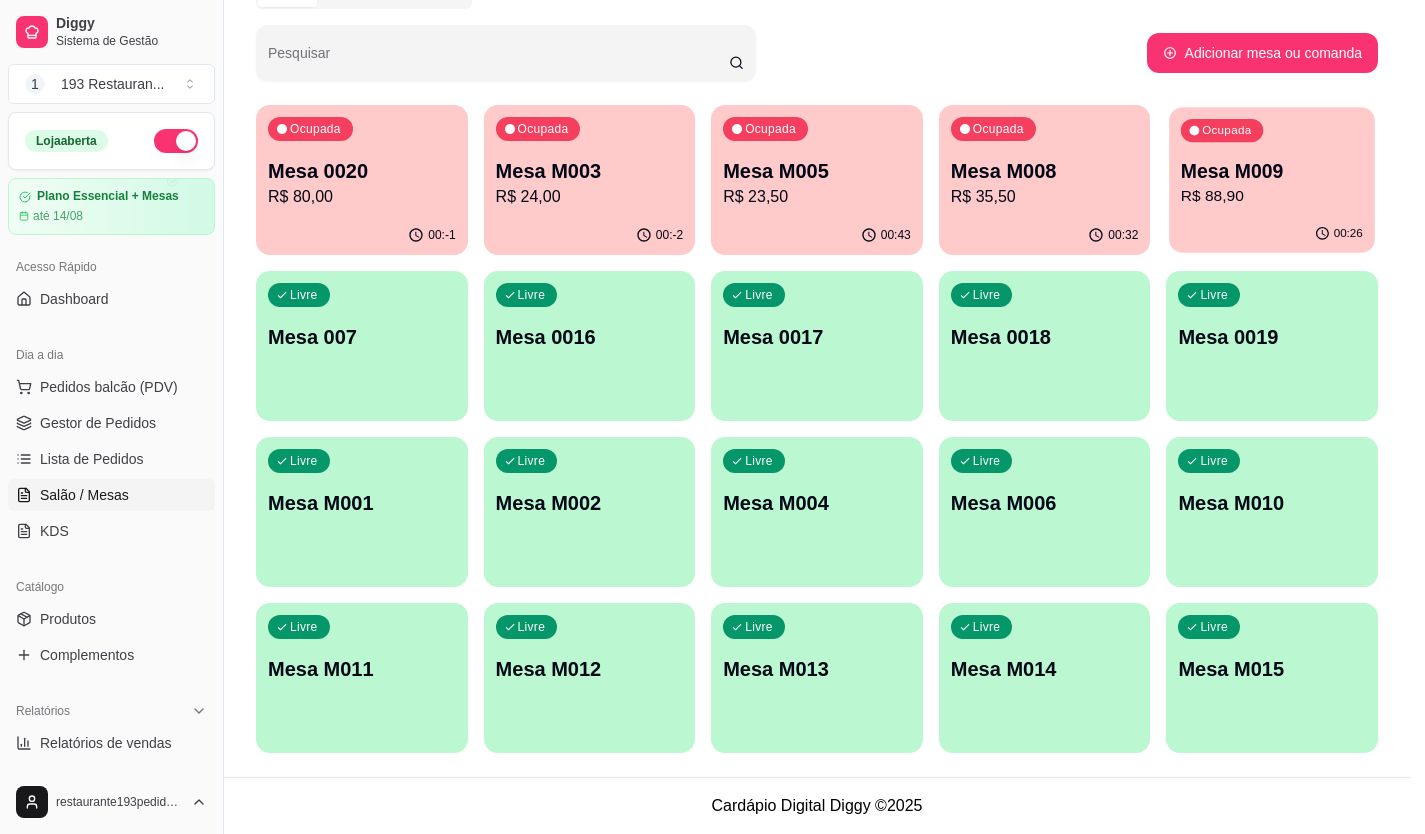 click on "Diggy Sistema de Gestão 1 193 Restauran ... Loja aberta Plano Essencial + Mesas até 14/08 Acesso Rápido Dashboard Dia a dia Pedidos balcão (PDV) Gestor de Pedidos Lista de Pedidos Salão / Mesas KDS Catálogo Produtos Complementos Relatórios Relatórios de vendas Relatório de clientes Relatório de mesas Relatório de fidelidade novo Gerenciar Entregadores novo Nota Fiscal (NFC-e) Controle de caixa Controle de fiado Cupons Clientes Estoque Configurações Diggy Planos Precisa de ajuda? [EMAIL] Toggle Sidebar Sistema de Gestão Diggy Atendimento Salão Configurações Todos Mesas Comandas Pesquisar Adicionar mesa ou comanda Ocupada Mesa 0020 R$ 80,00 00:-1 Ocupada Mesa M003 R$ 24,00 00:-2 Ocupada Mesa M005 R$ 23,50 00:43 Ocupada Mesa M008 R$ 35,50 00:32 Ocupada Mesa M009 R$ 88,90 00:26 Livre Mesa 007 Livre Mesa 0016 Livre Mesa 0017 Livre Mesa 0018 Livre Mesa 0019 Livre Mesa M001 Livre Mesa M002 Livre Mesa M004 Livre Mesa M006 Livre Mesa M010 Livre Mesa M011 Livre Mesa M012" at bounding box center (705, 306) 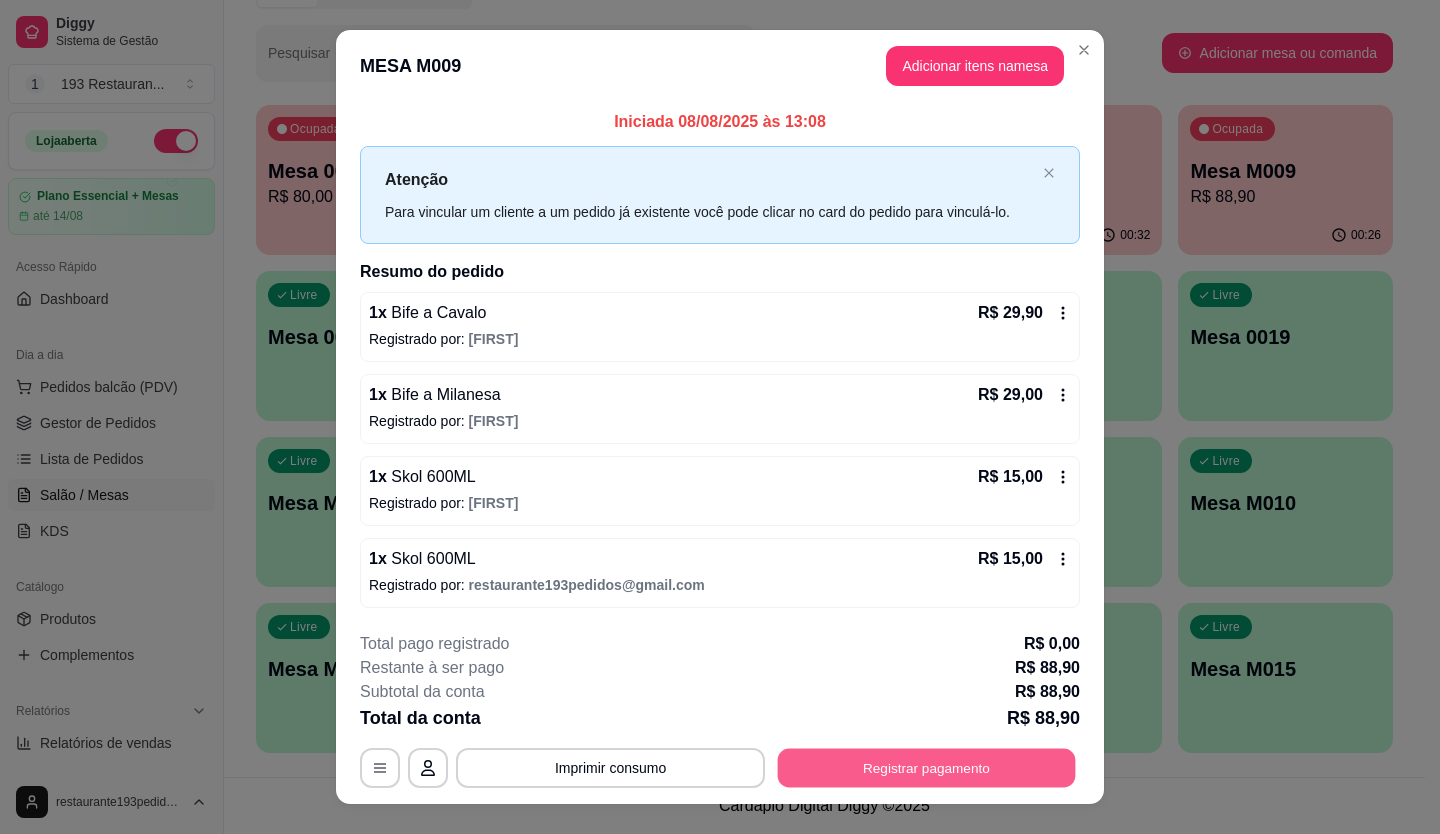 click on "Registrar pagamento" at bounding box center [927, 767] 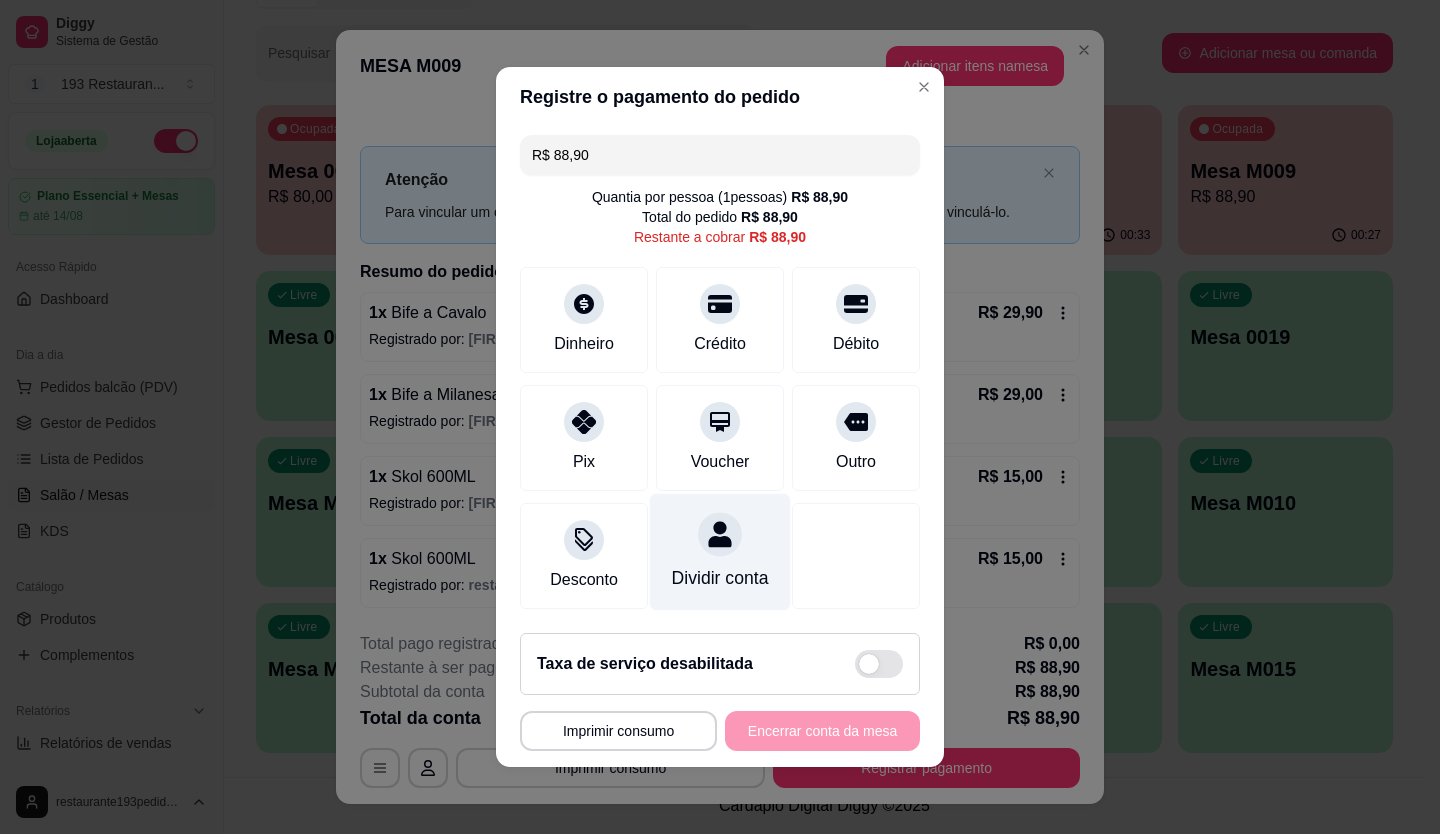click on "Dividir conta" at bounding box center [720, 578] 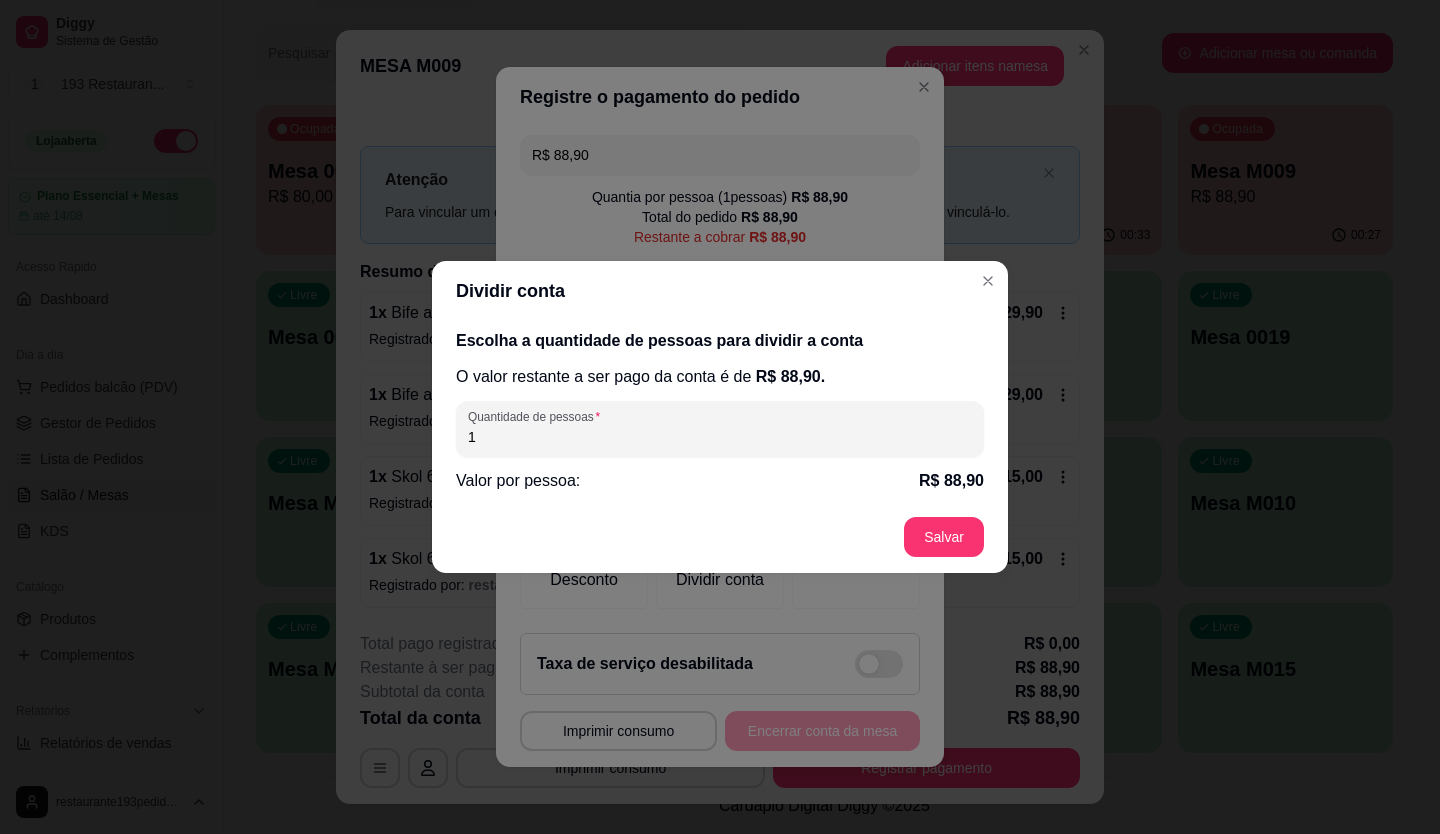 click on "1" at bounding box center [720, 437] 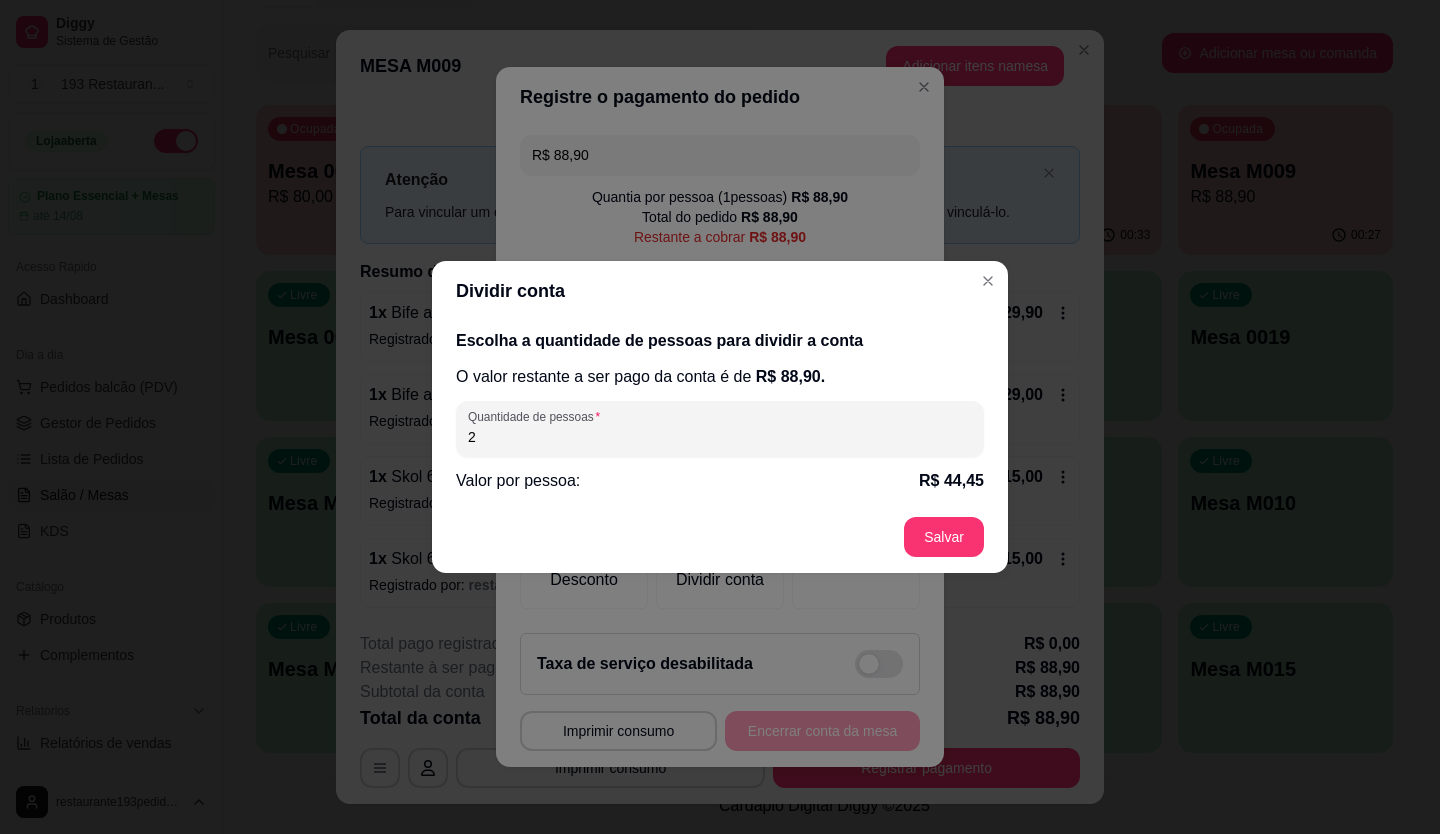 type on "2" 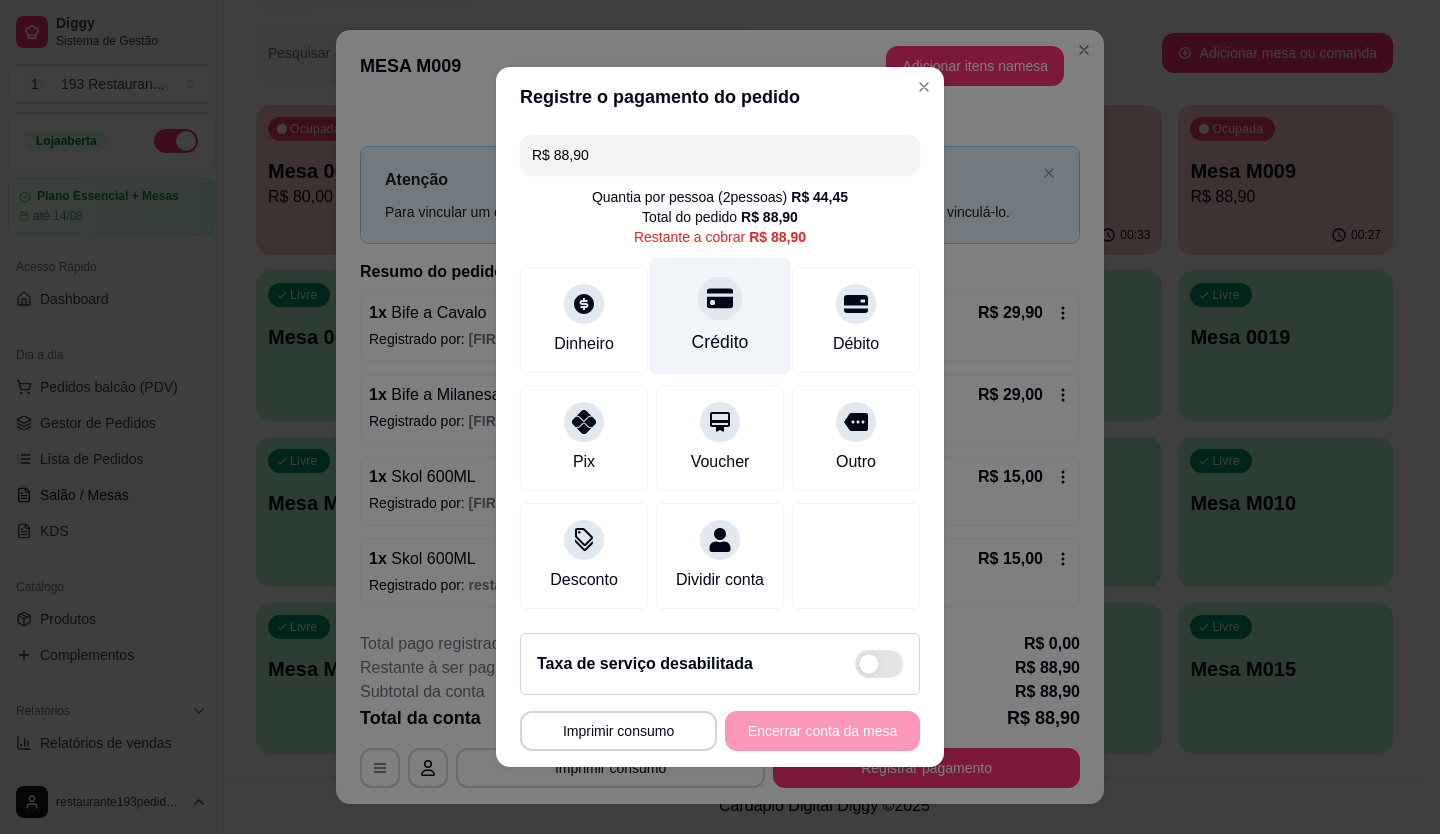 click on "Crédito" at bounding box center (720, 316) 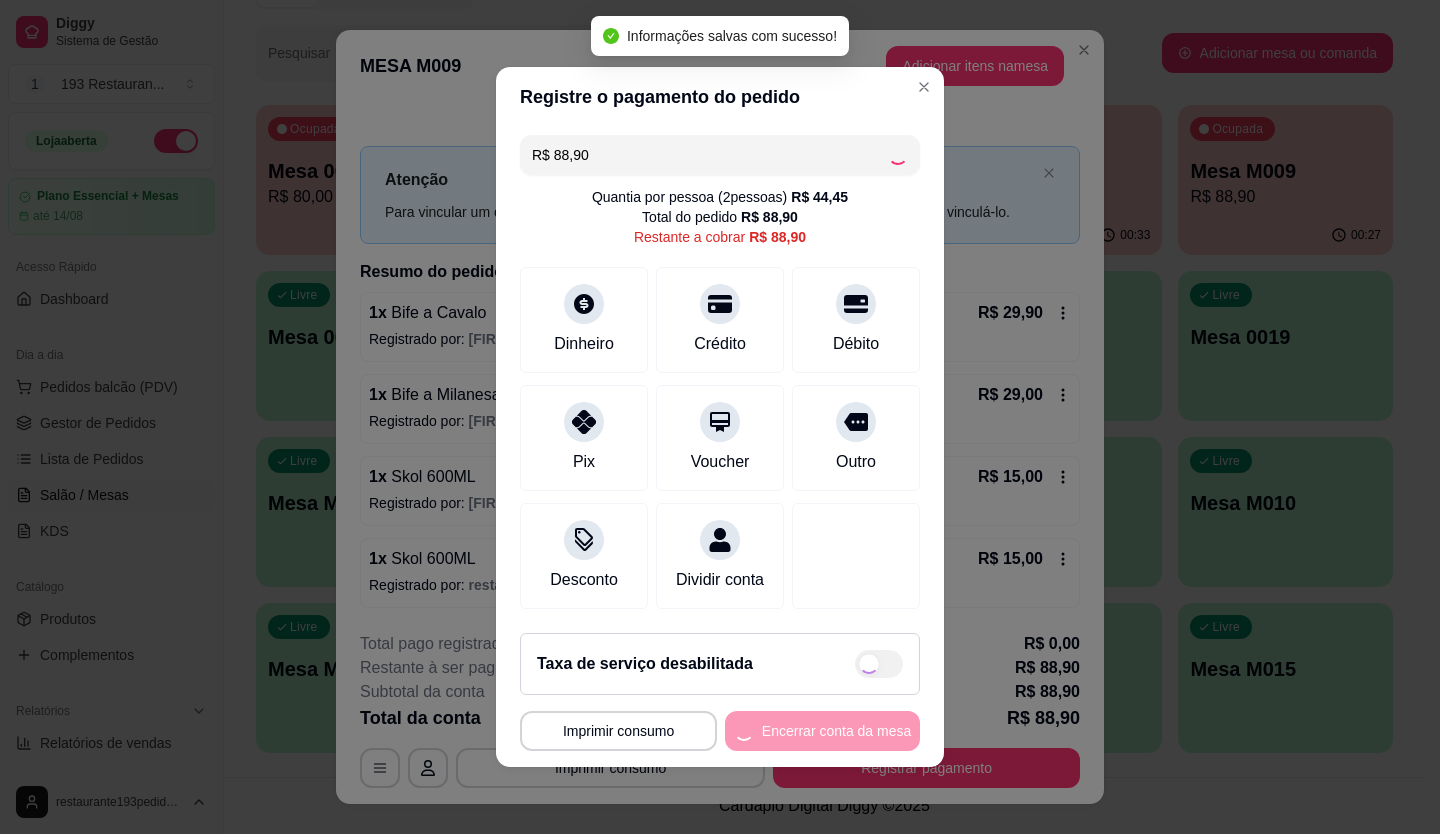 type on "R$ 0,00" 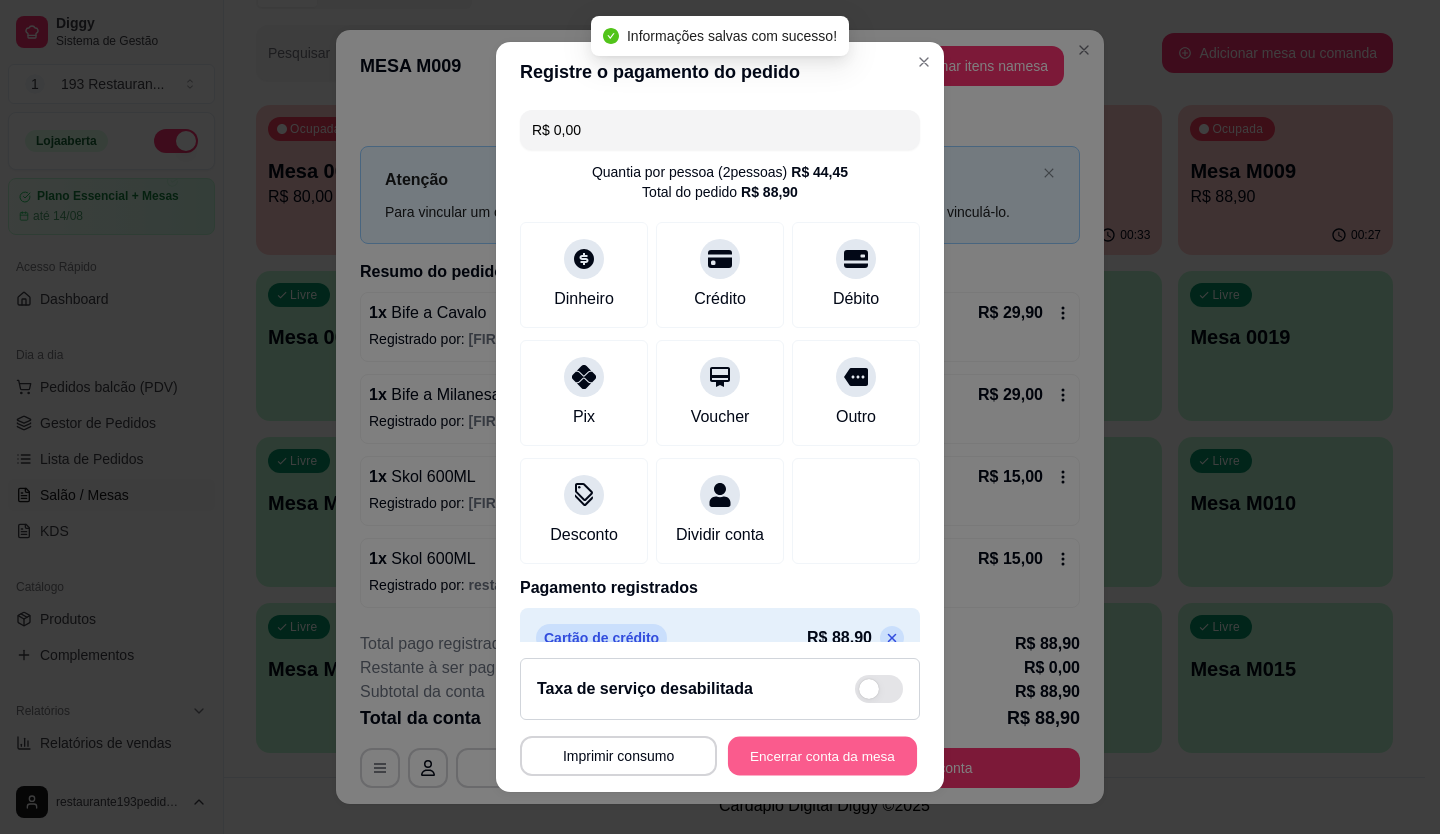 click on "Encerrar conta da mesa" at bounding box center [822, 756] 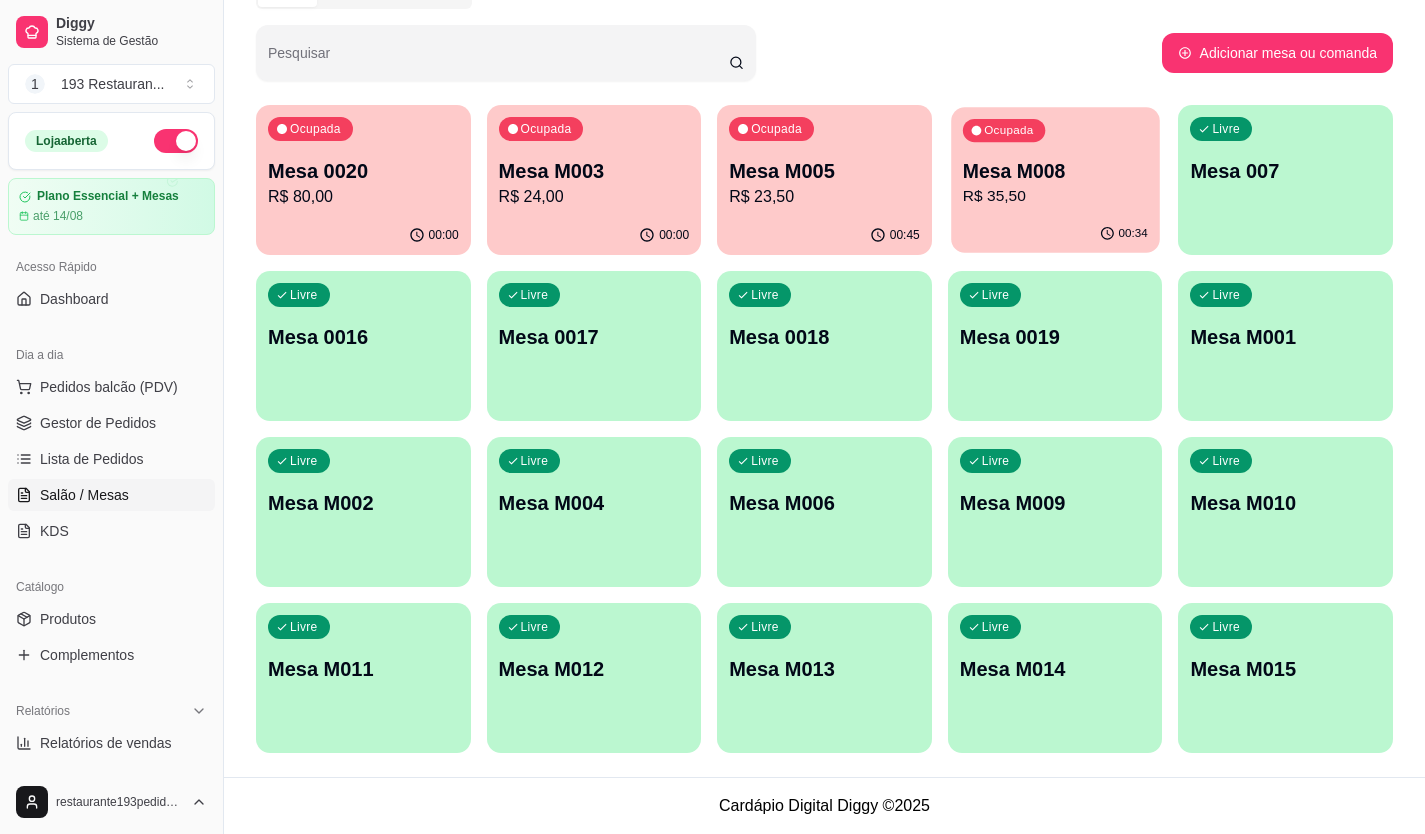 click on "R$ 35,50" at bounding box center [1055, 196] 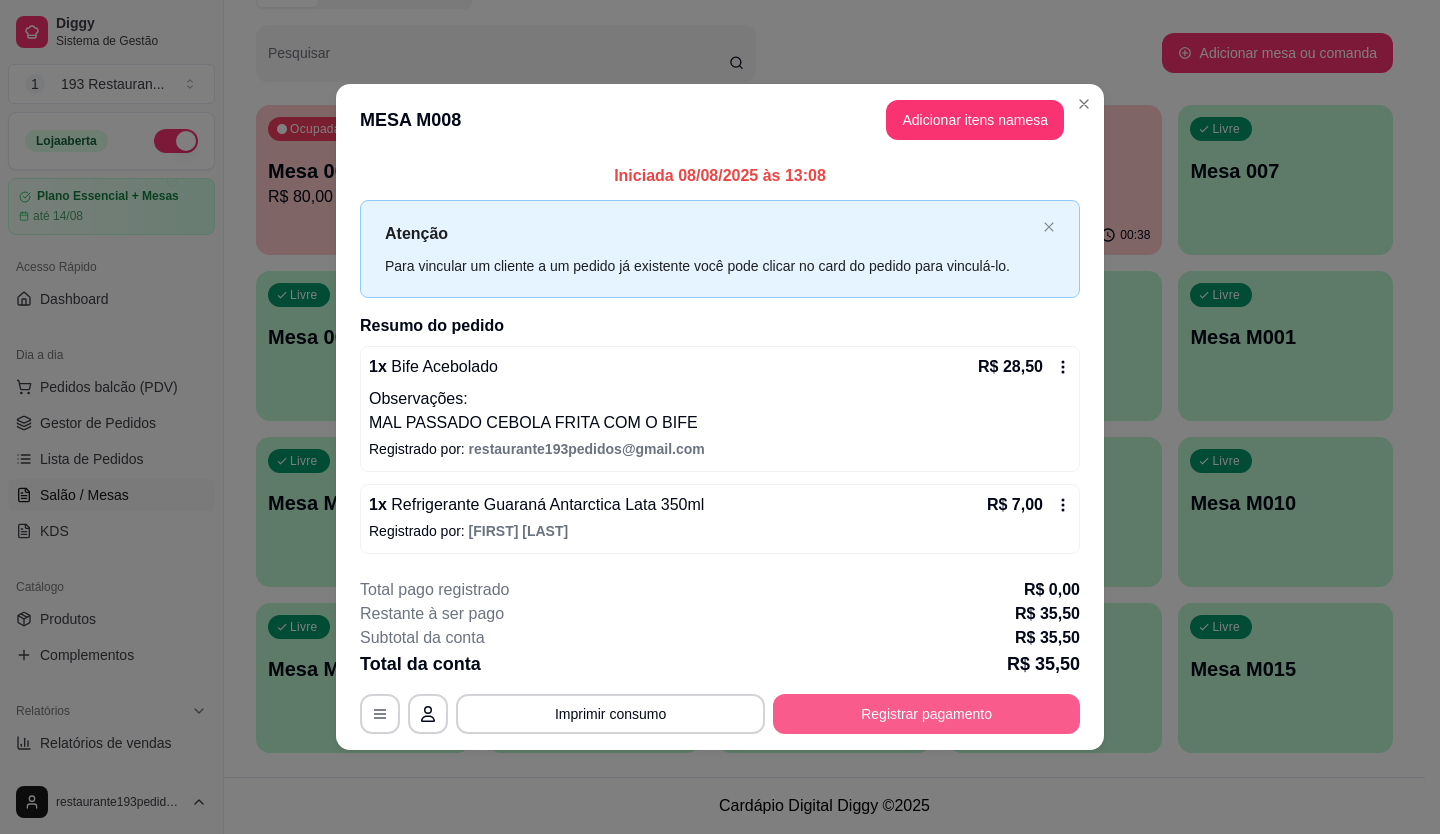 click on "Registrar pagamento" at bounding box center [926, 714] 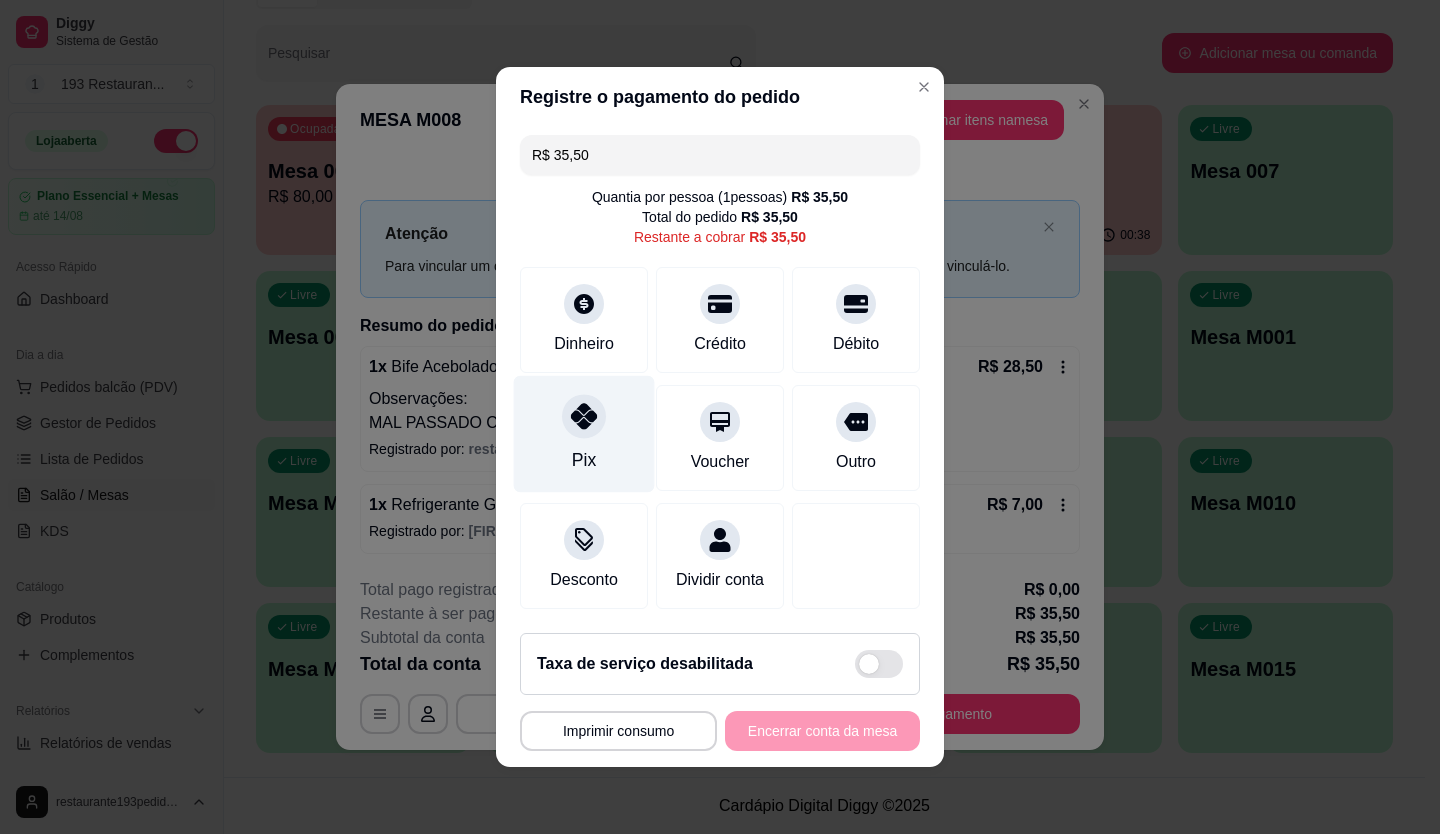 click on "Pix" at bounding box center (584, 434) 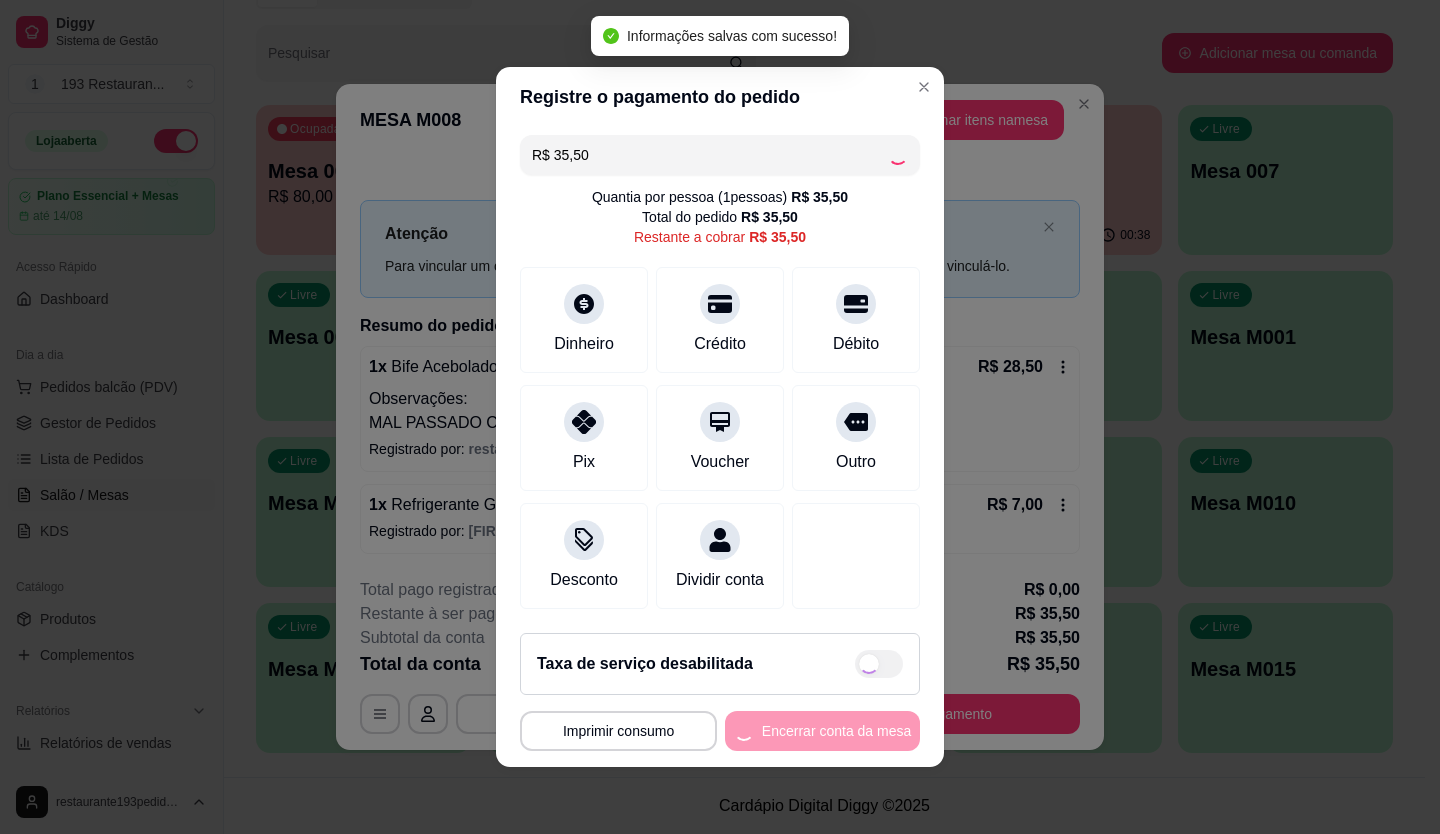 type on "R$ 0,00" 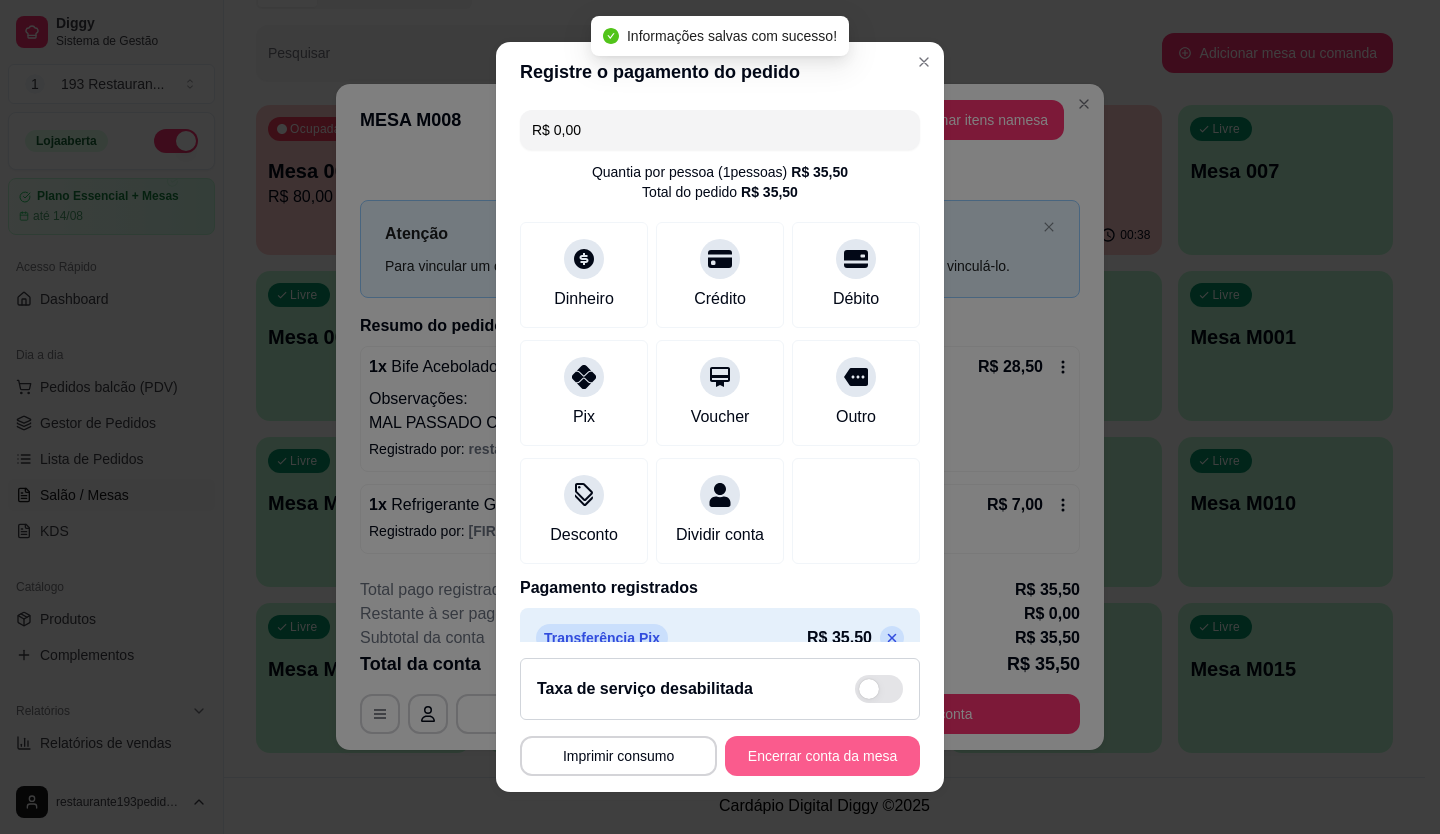 click on "Encerrar conta da mesa" at bounding box center [822, 756] 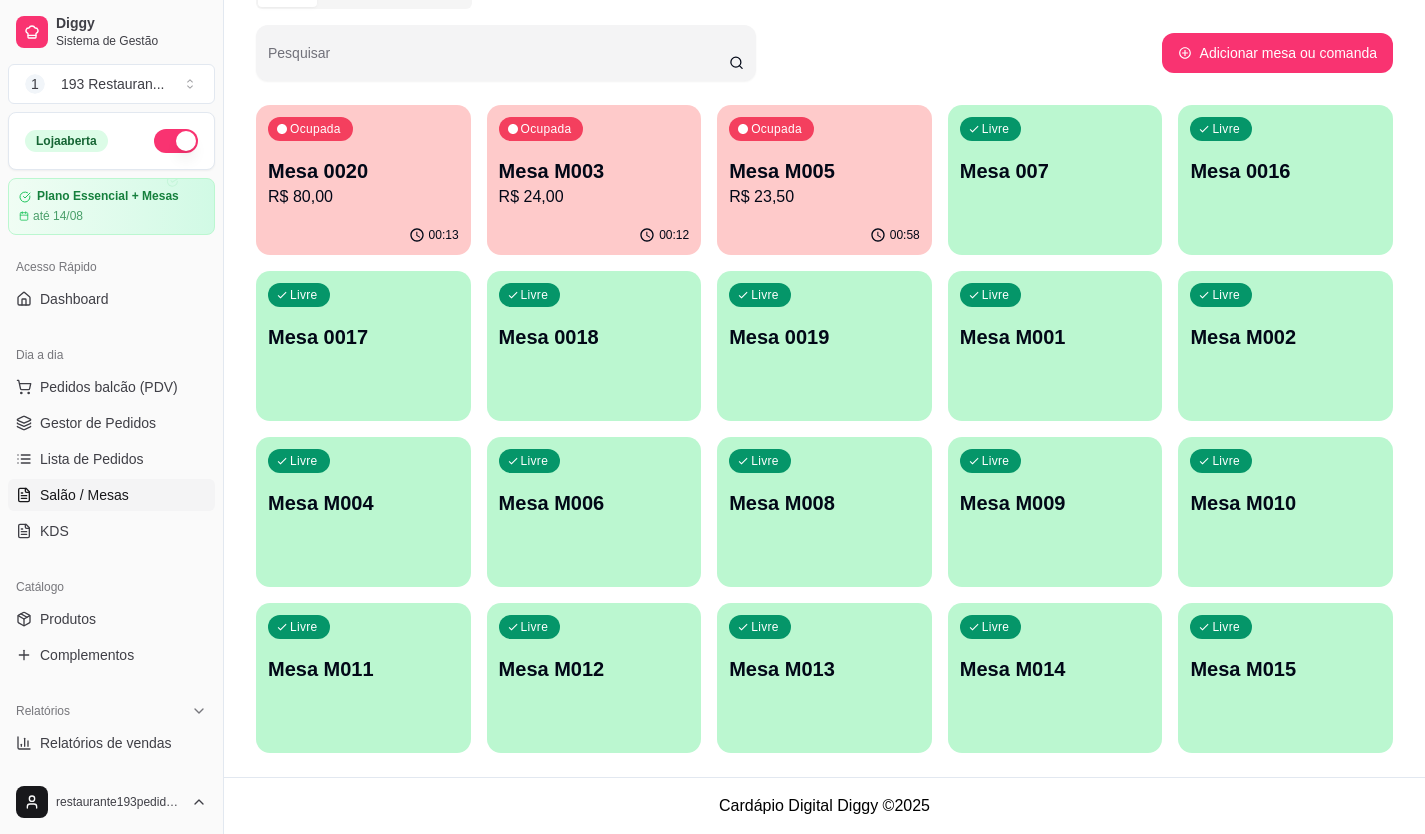 click on "Livre Mesa 0016" at bounding box center [1285, 168] 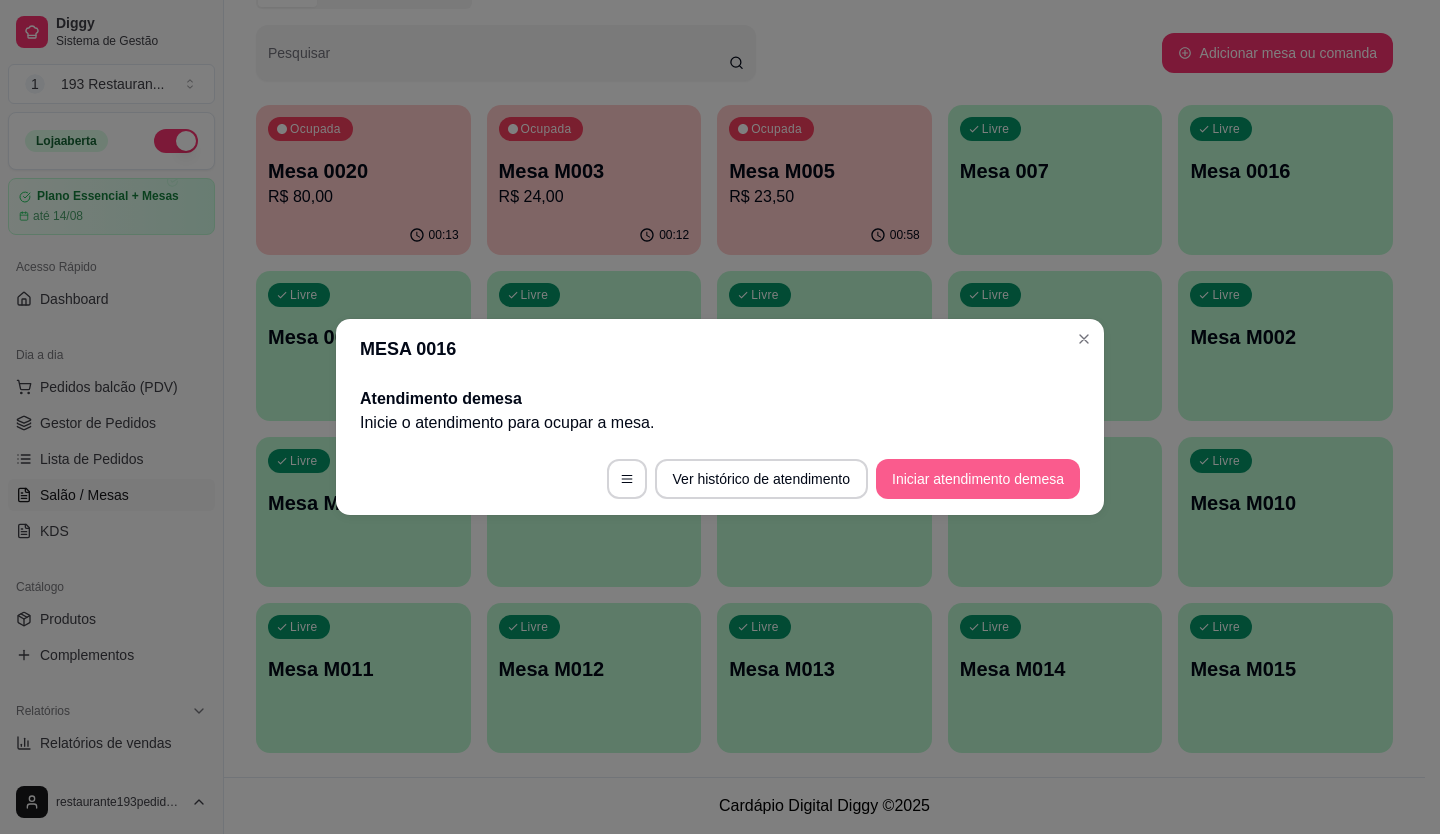 click on "Iniciar atendimento de  mesa" at bounding box center [978, 479] 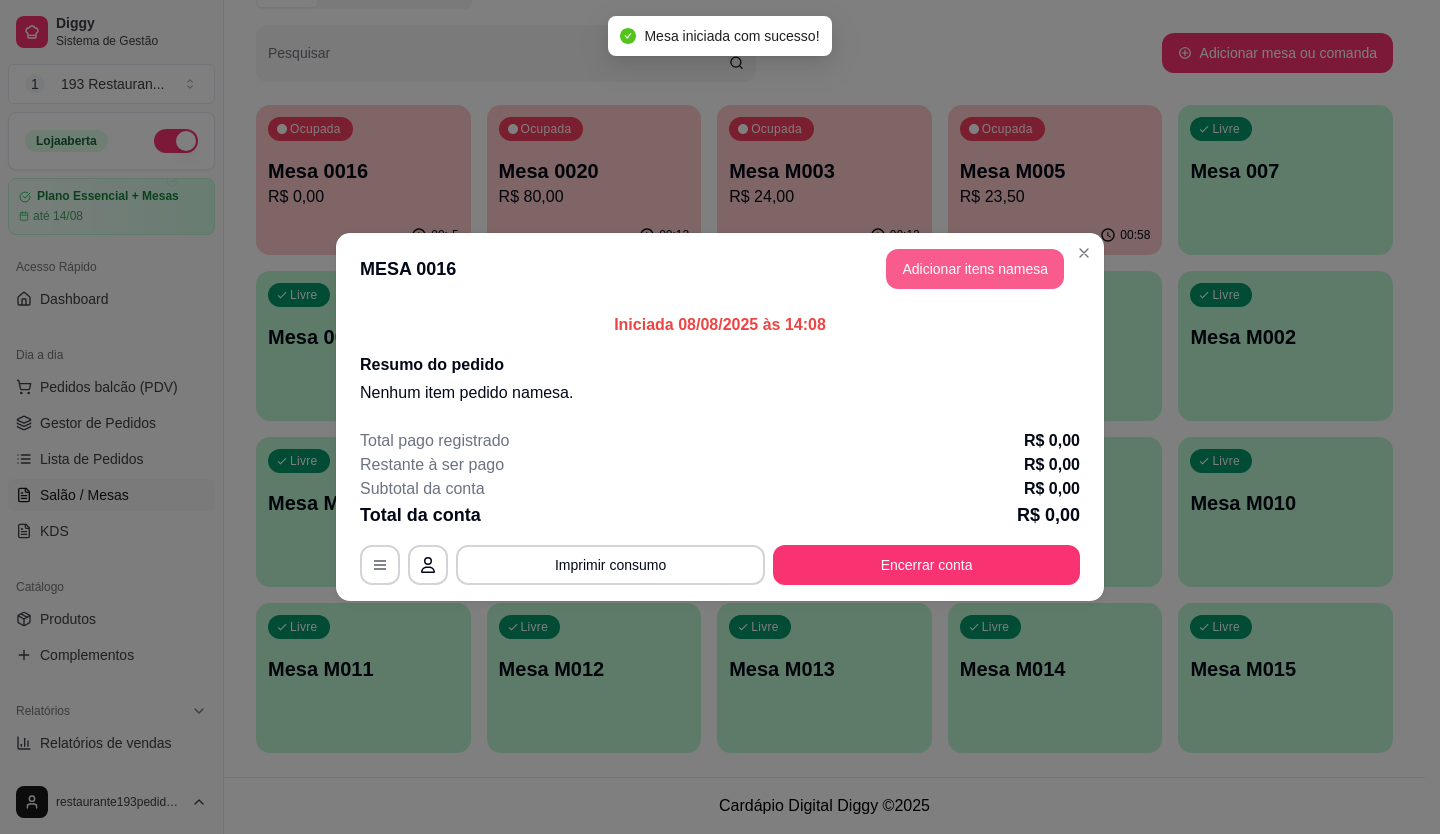 click on "Adicionar itens na  mesa" at bounding box center (975, 269) 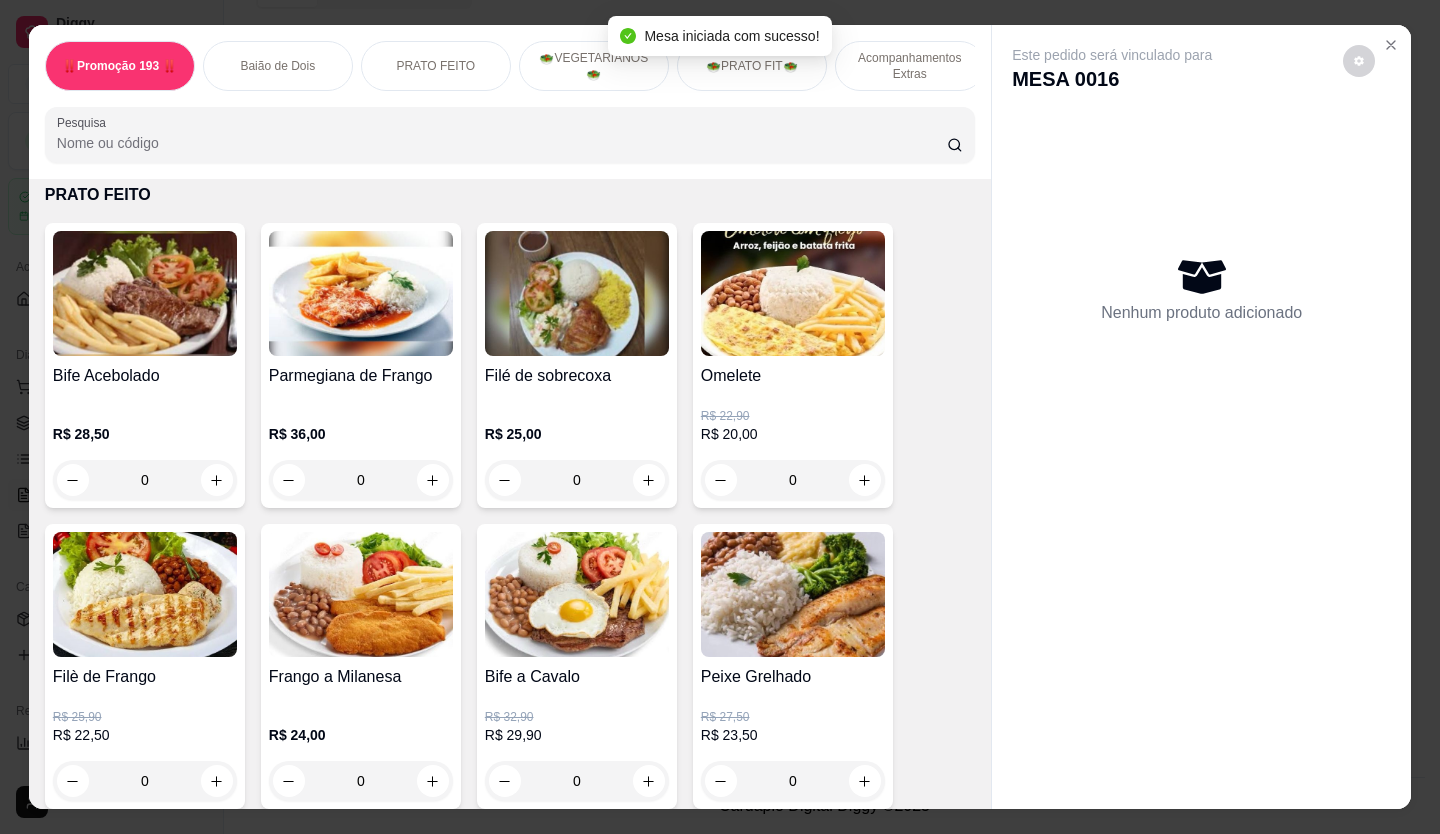 scroll, scrollTop: 1200, scrollLeft: 0, axis: vertical 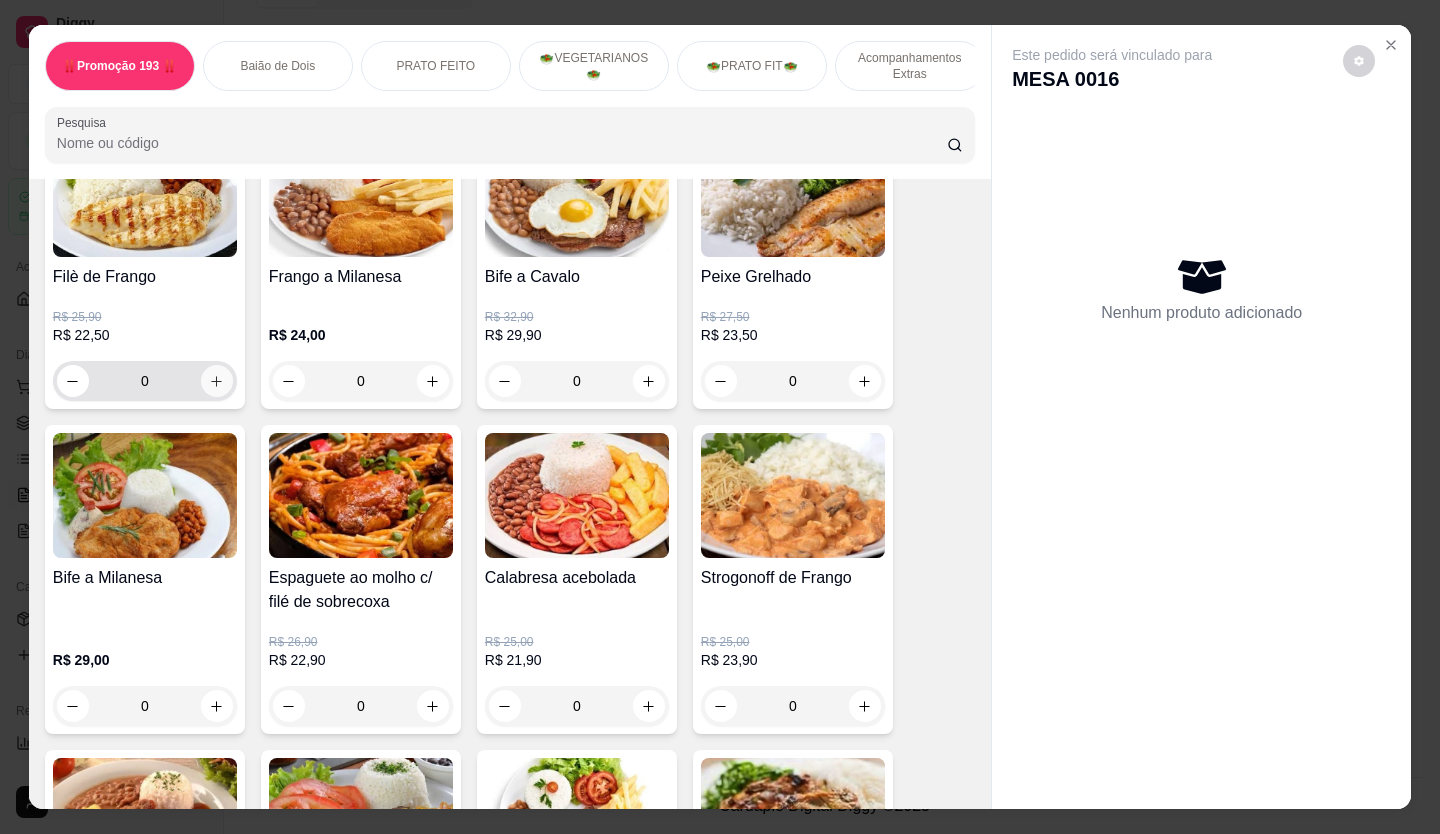click 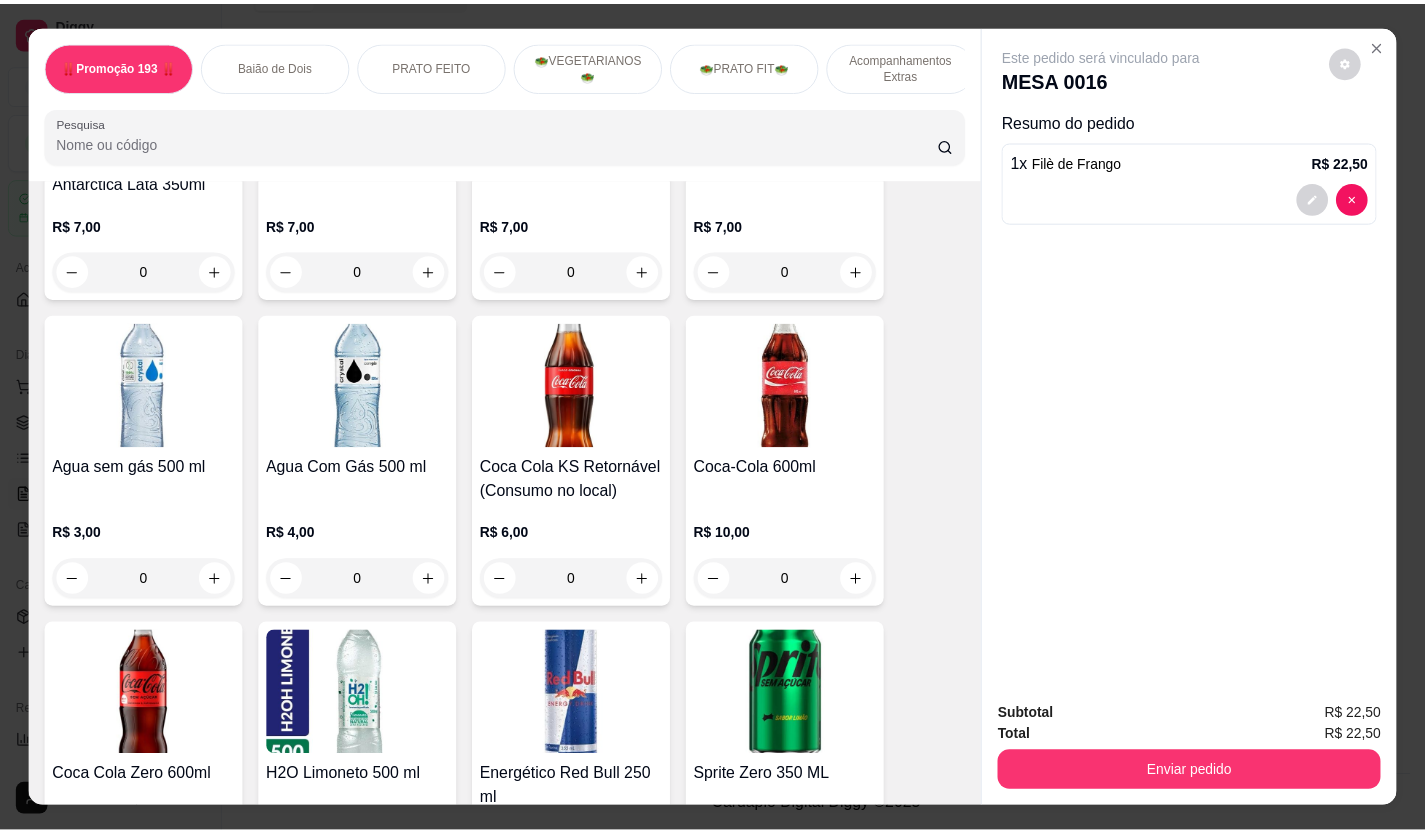 scroll, scrollTop: 5301, scrollLeft: 0, axis: vertical 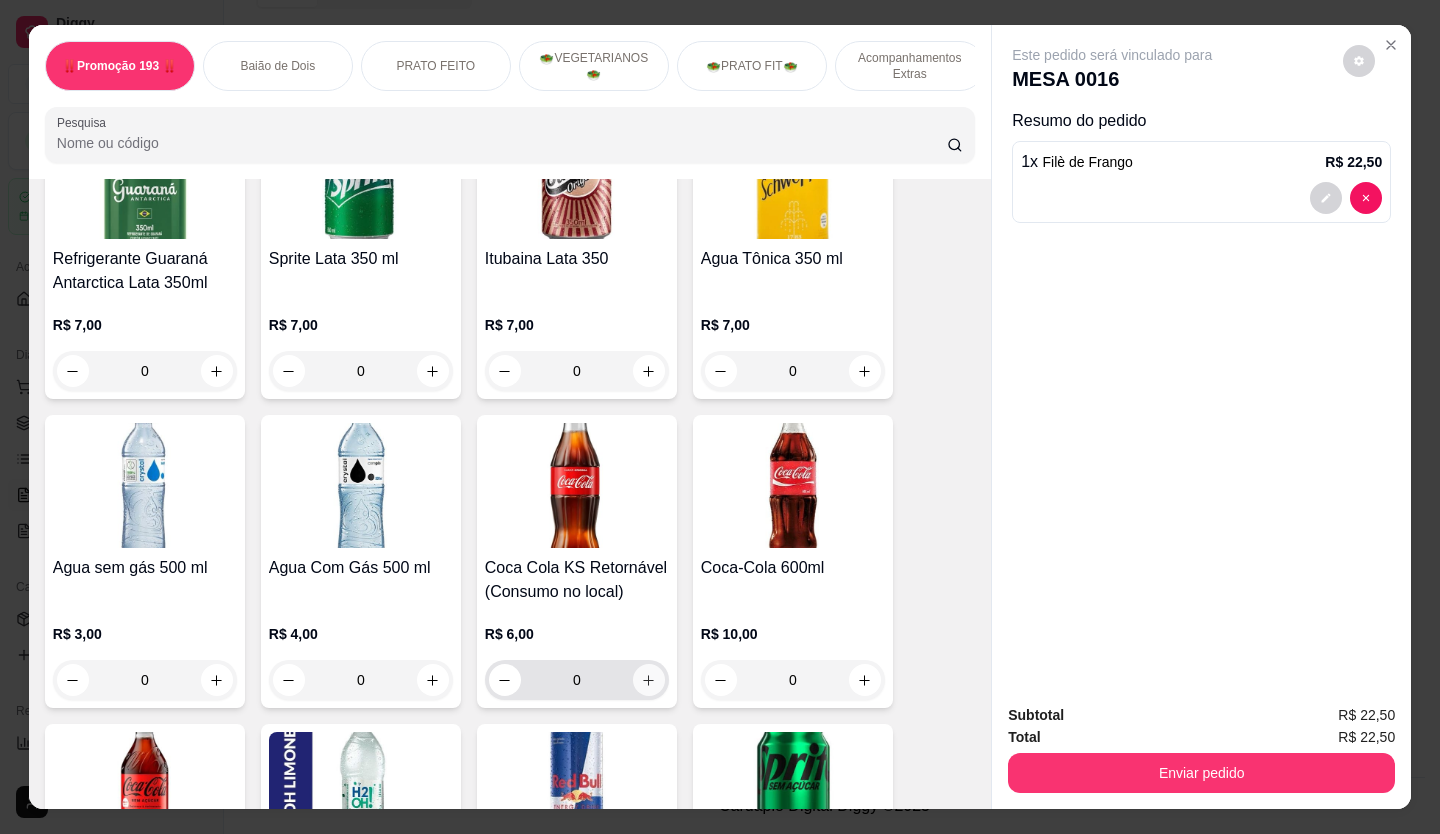 click at bounding box center [649, 680] 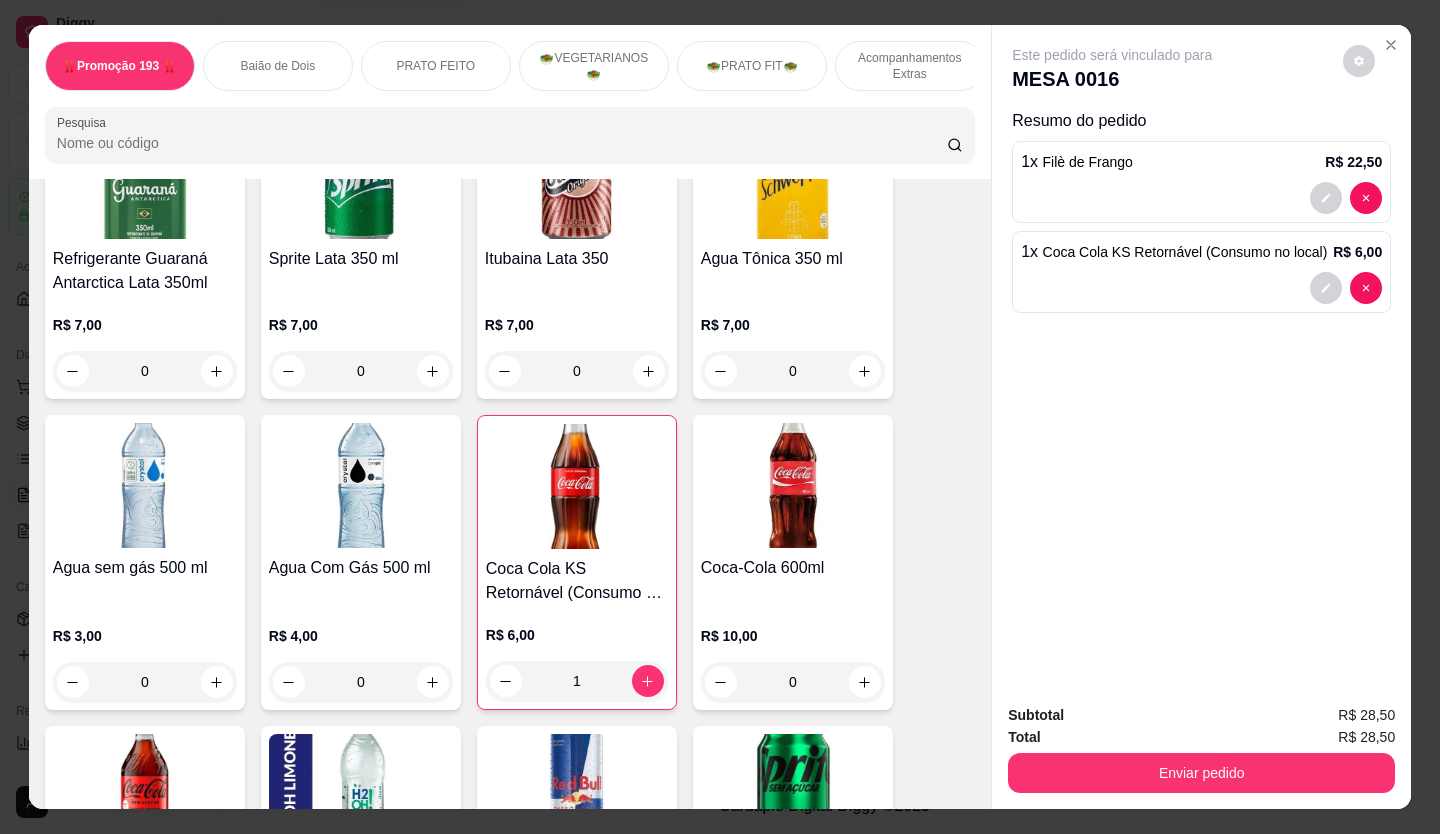 click on "Enviar pedido" at bounding box center (1201, 773) 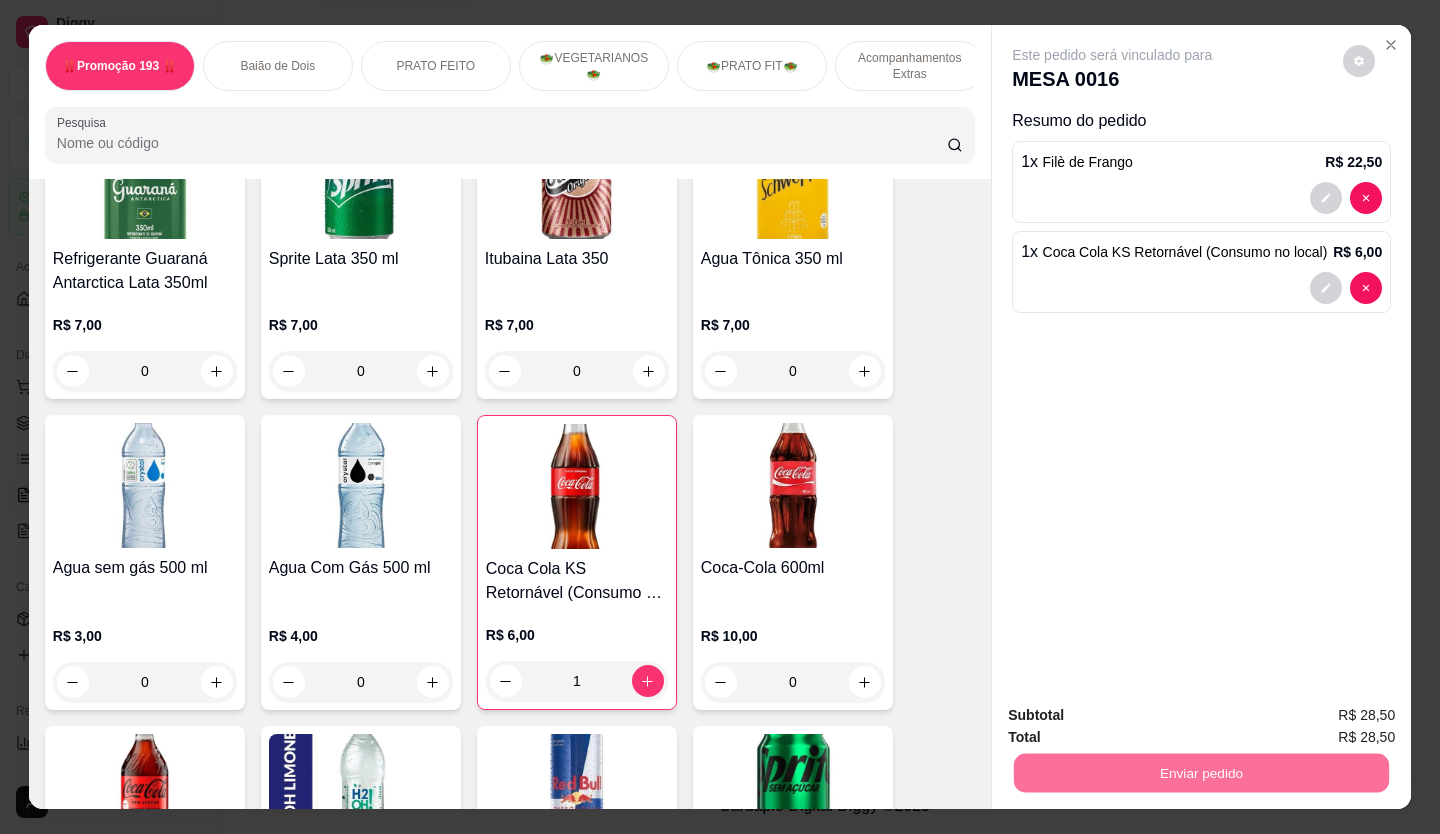 click on "Não registrar e enviar pedido" at bounding box center [1135, 716] 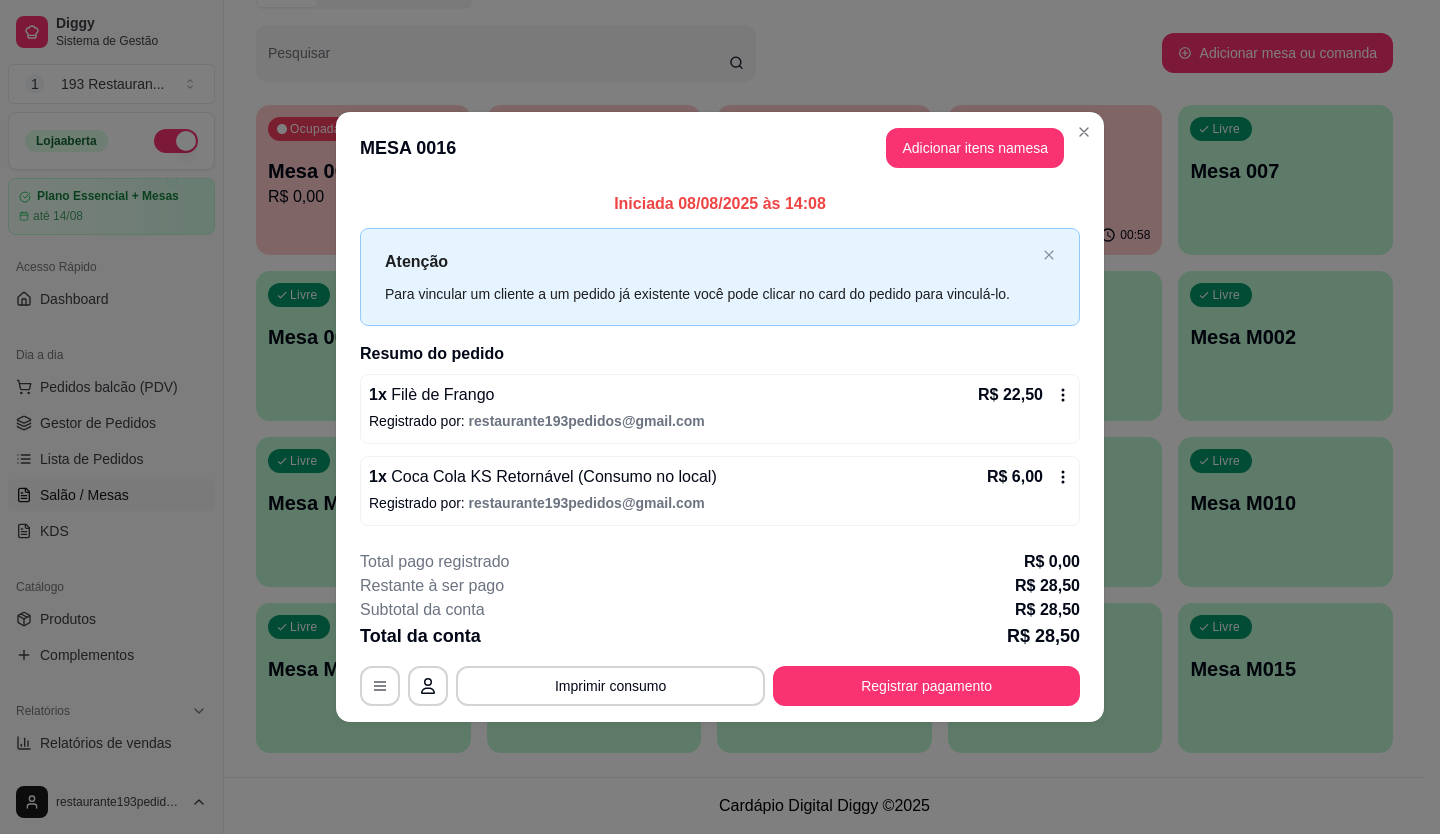 click on "MESA 0016 Adicionar itens na  mesa" at bounding box center [720, 148] 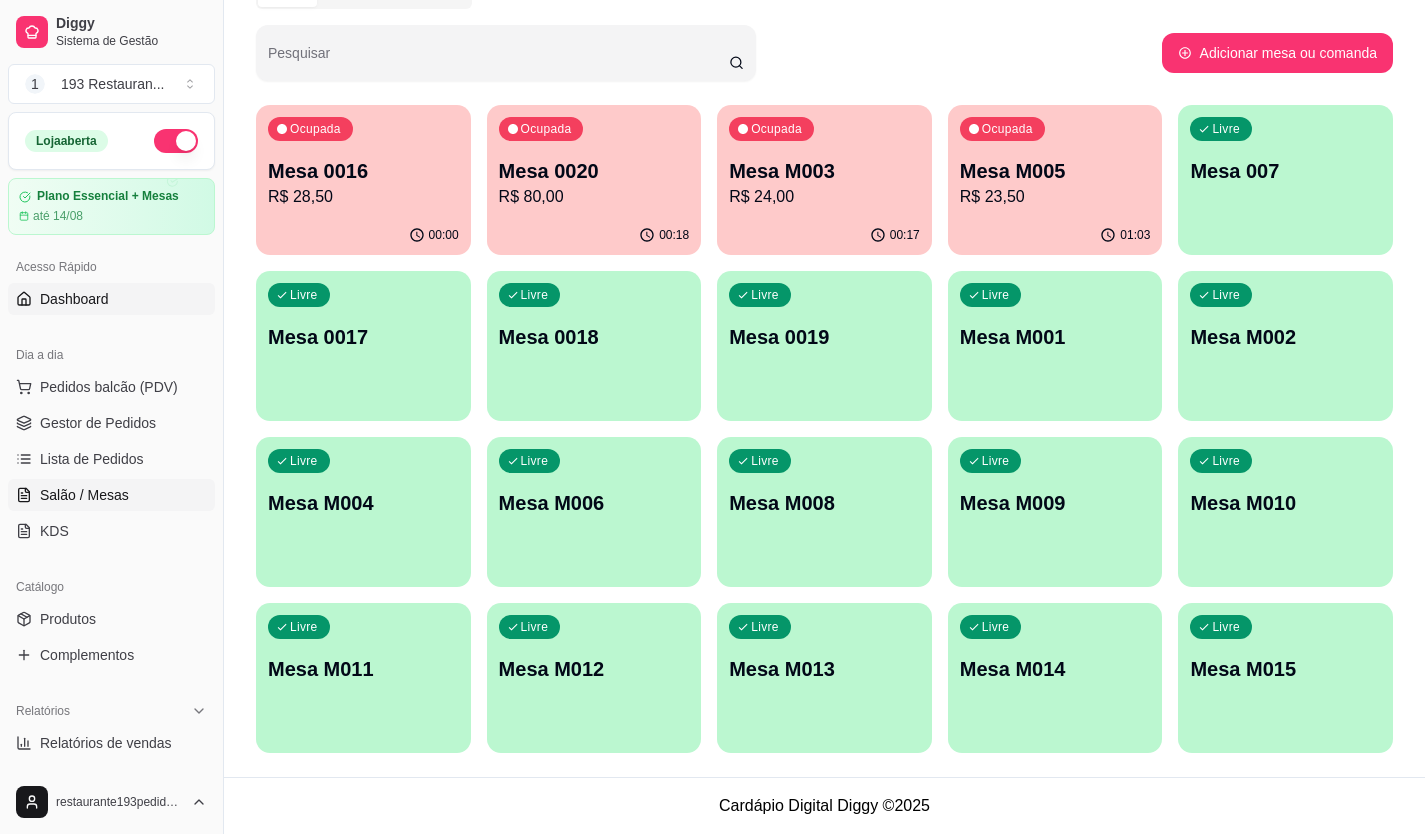 click on "Dashboard" at bounding box center (111, 299) 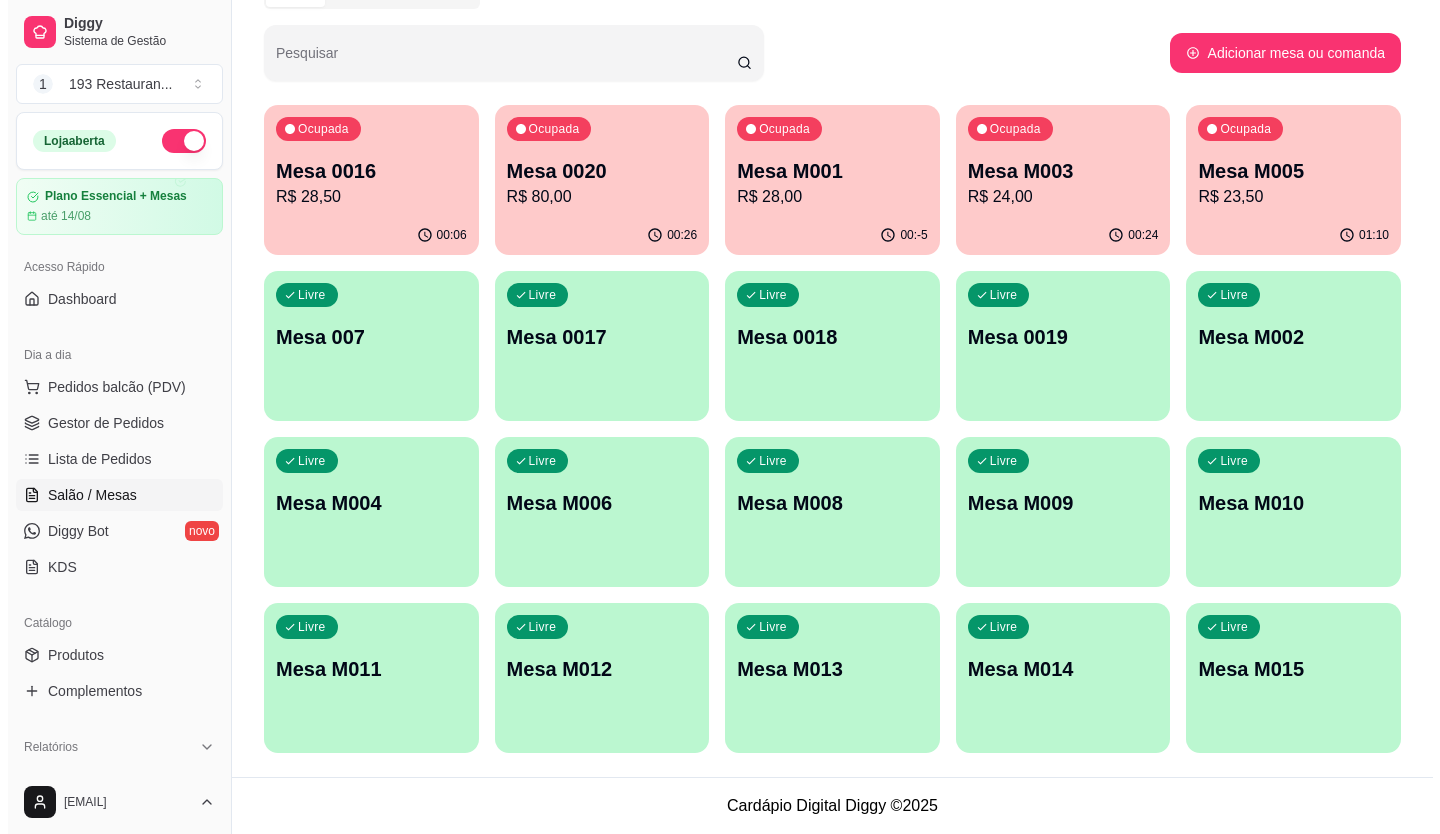 scroll, scrollTop: 0, scrollLeft: 0, axis: both 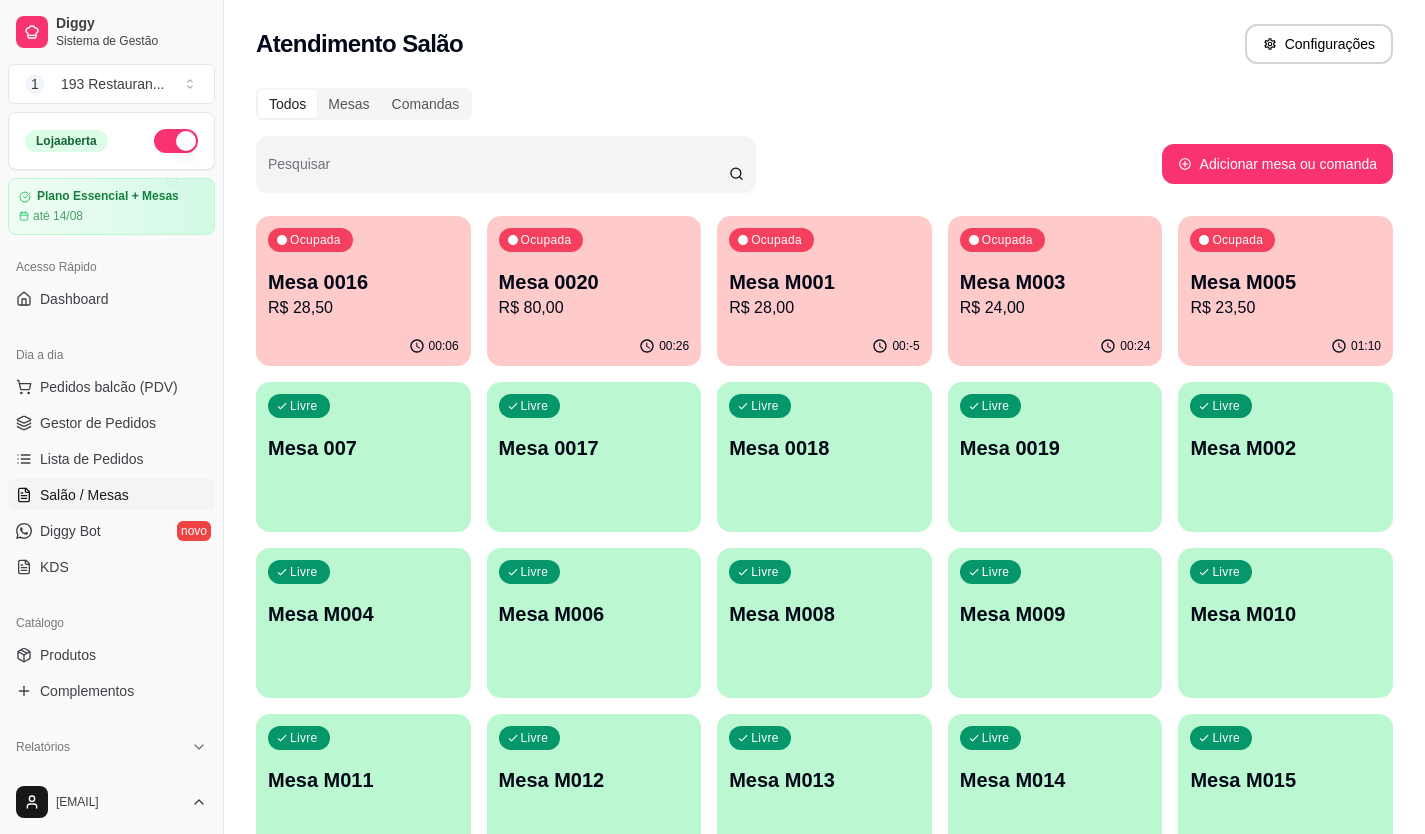 click on "Mesa M005" at bounding box center (1285, 282) 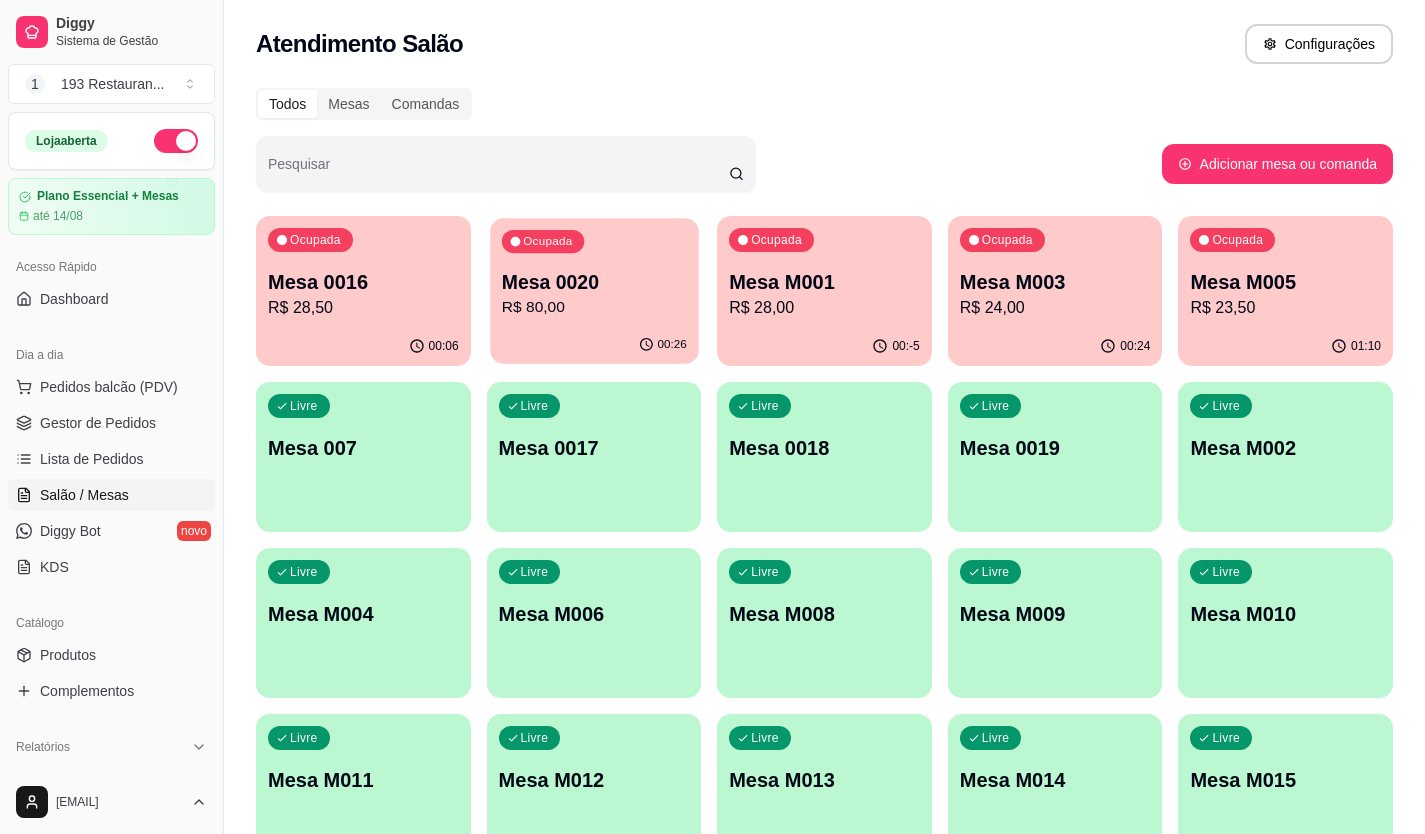 click on "Mesa 0020" at bounding box center (593, 282) 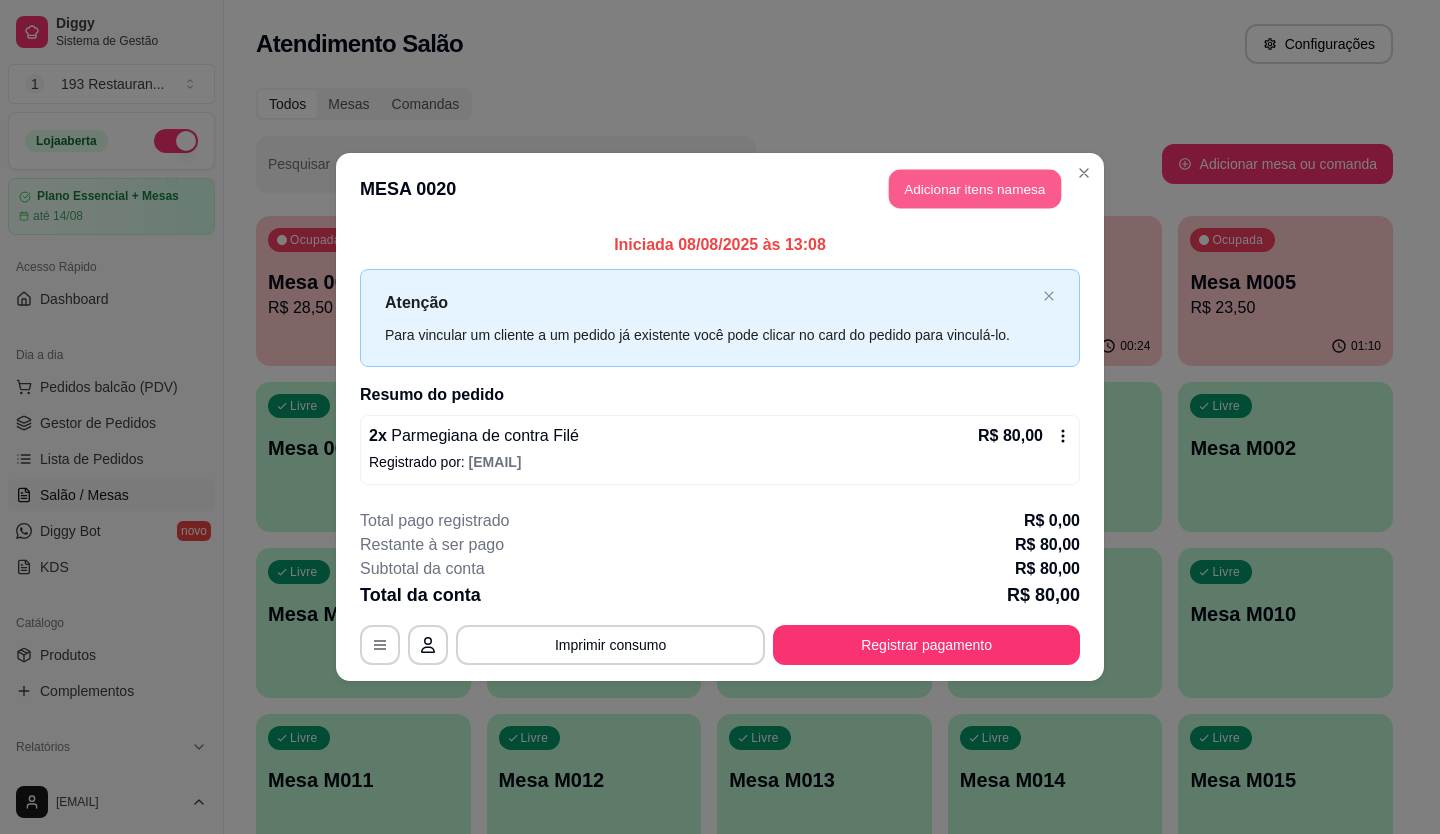 click on "Adicionar itens na  mesa" at bounding box center (975, 189) 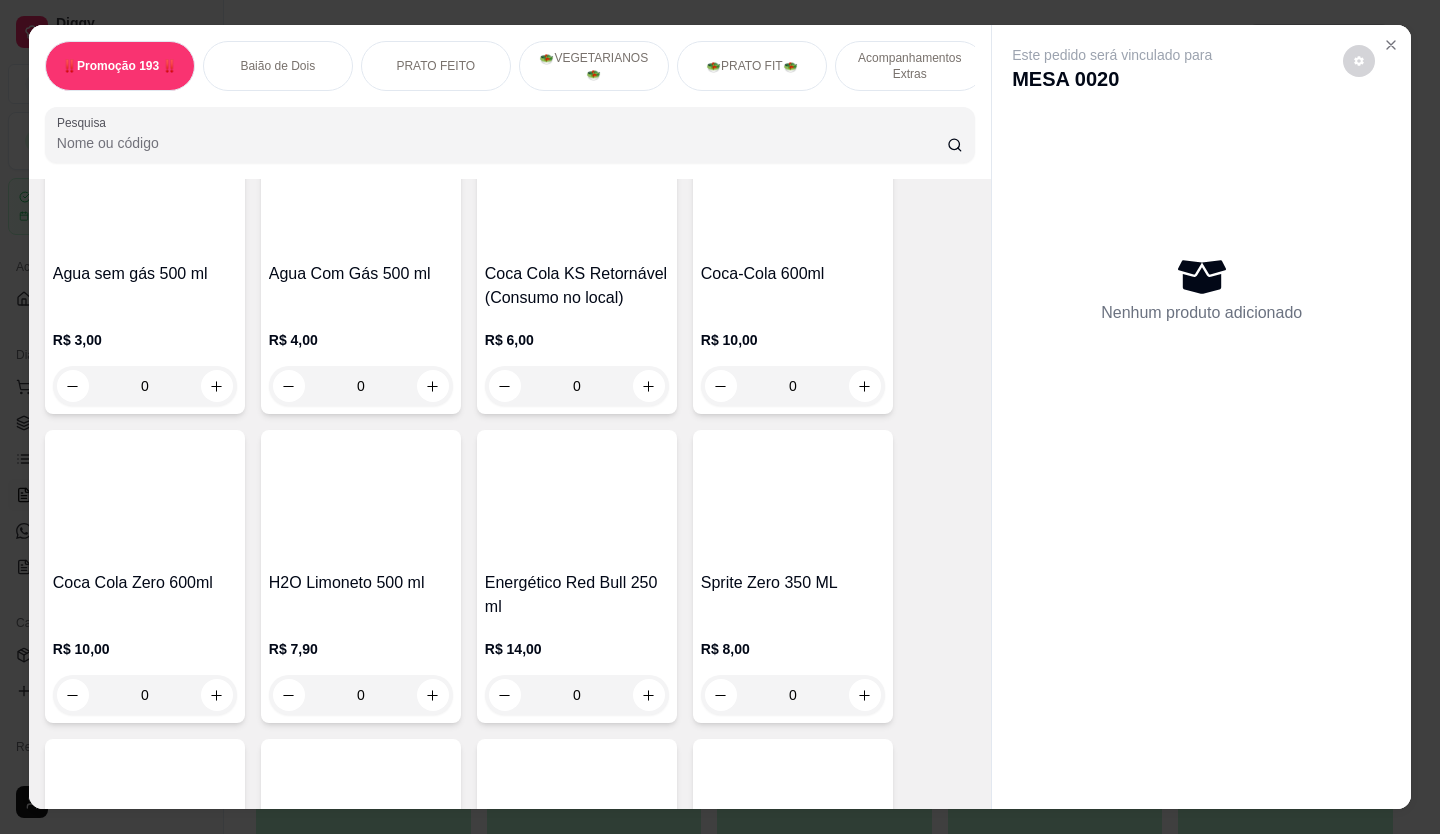 scroll, scrollTop: 5600, scrollLeft: 0, axis: vertical 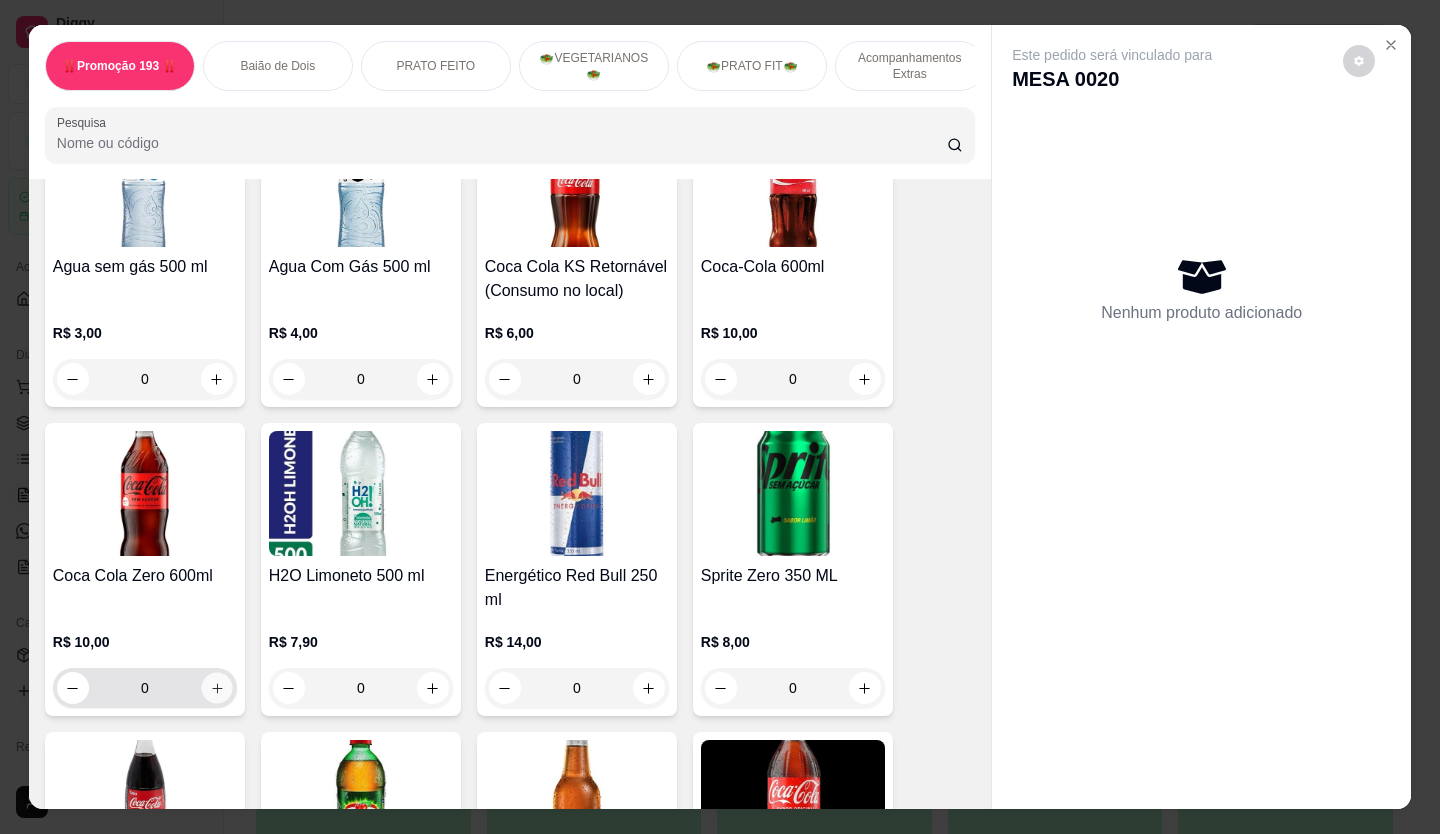 click at bounding box center [216, 688] 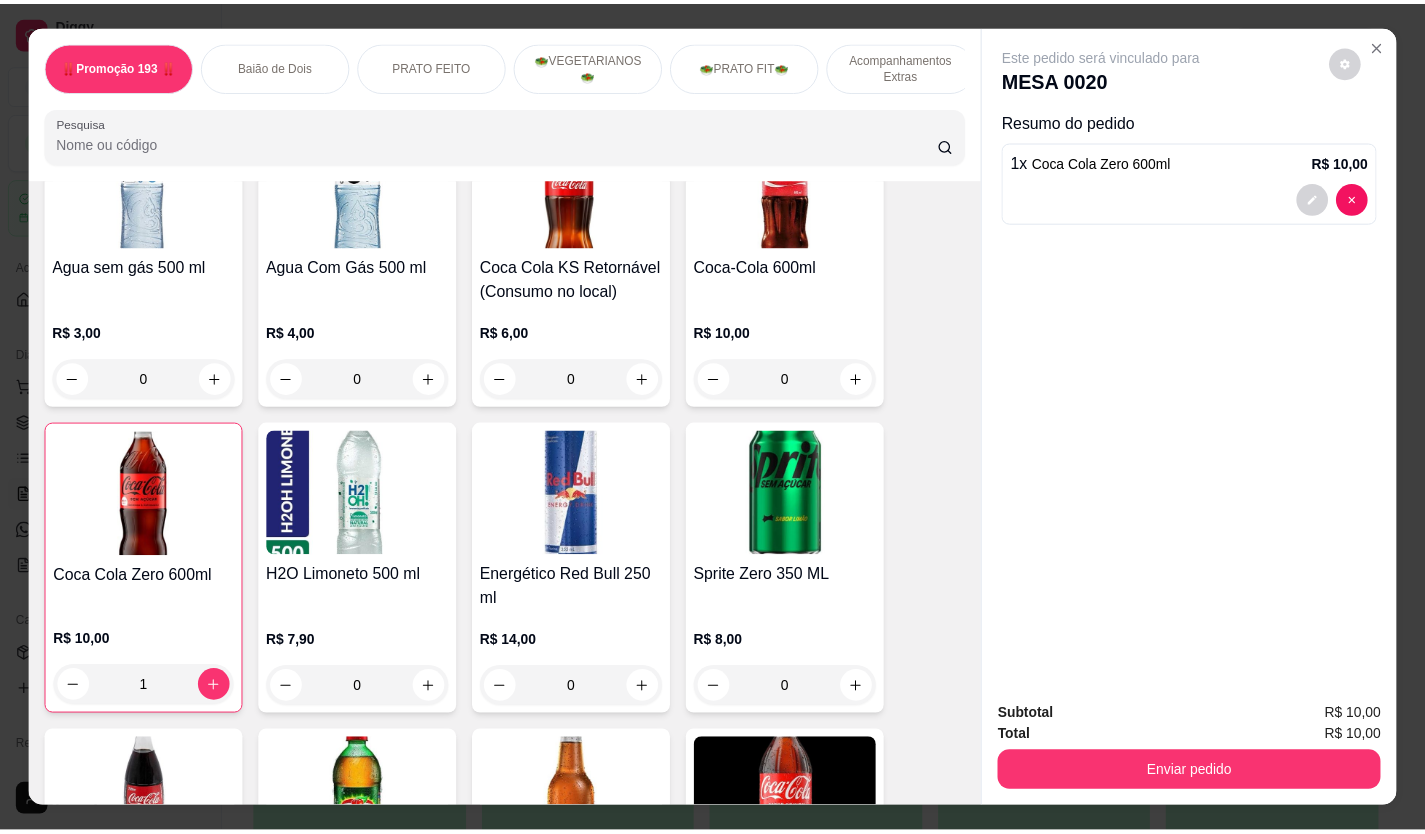 scroll, scrollTop: 46, scrollLeft: 0, axis: vertical 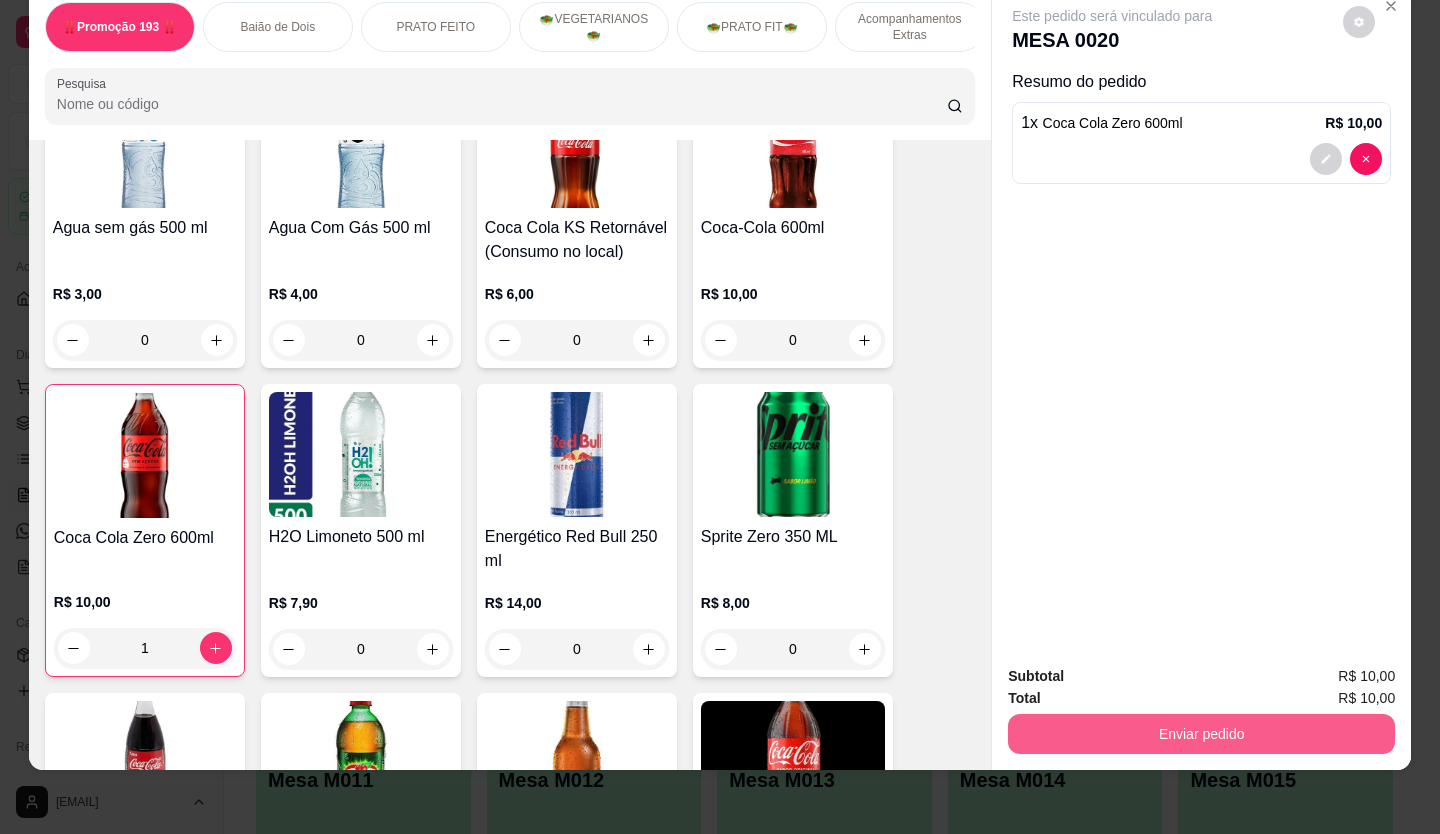 click on "Enviar pedido" at bounding box center [1201, 734] 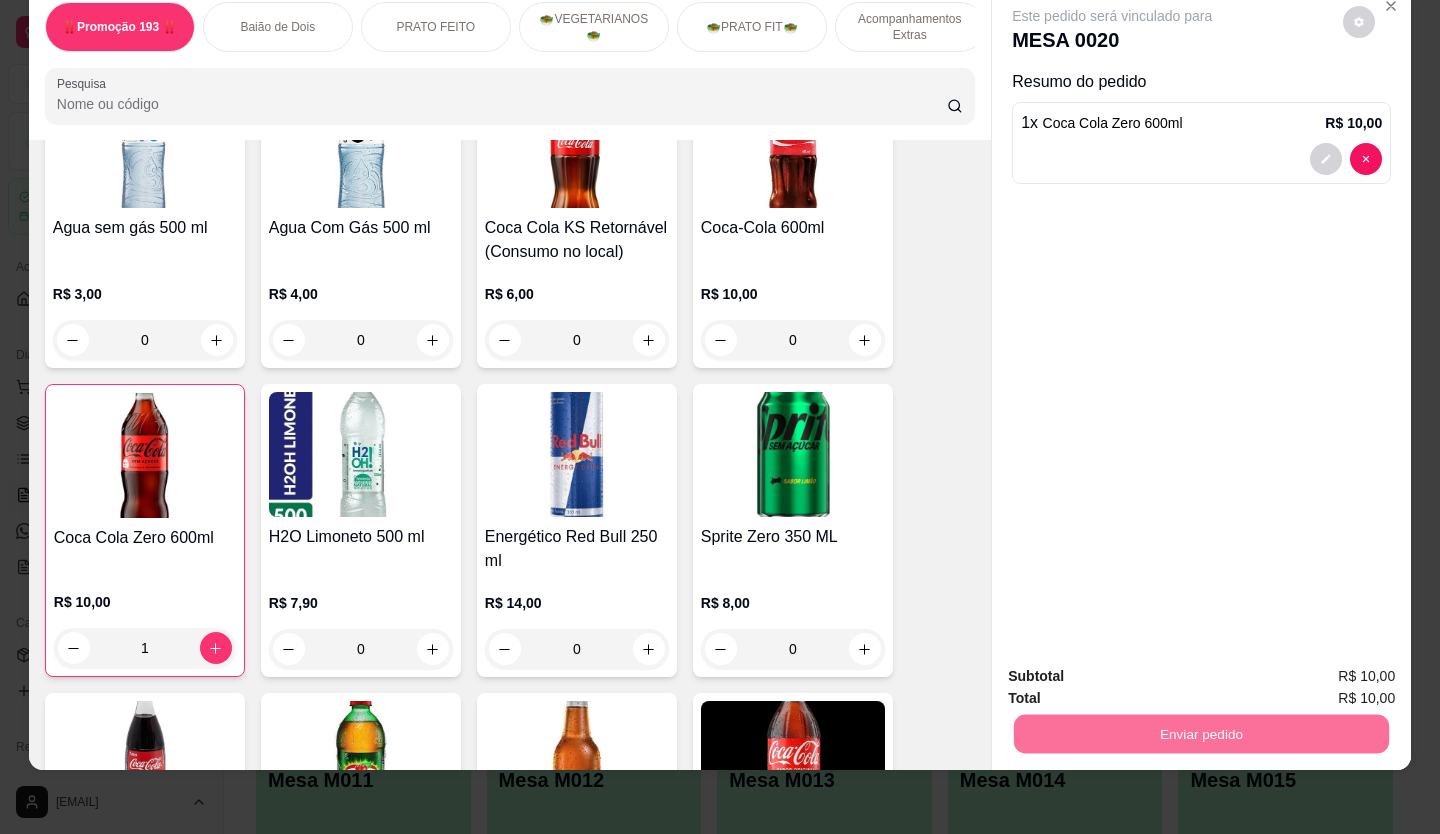 click on "Não registrar e enviar pedido" at bounding box center (1136, 669) 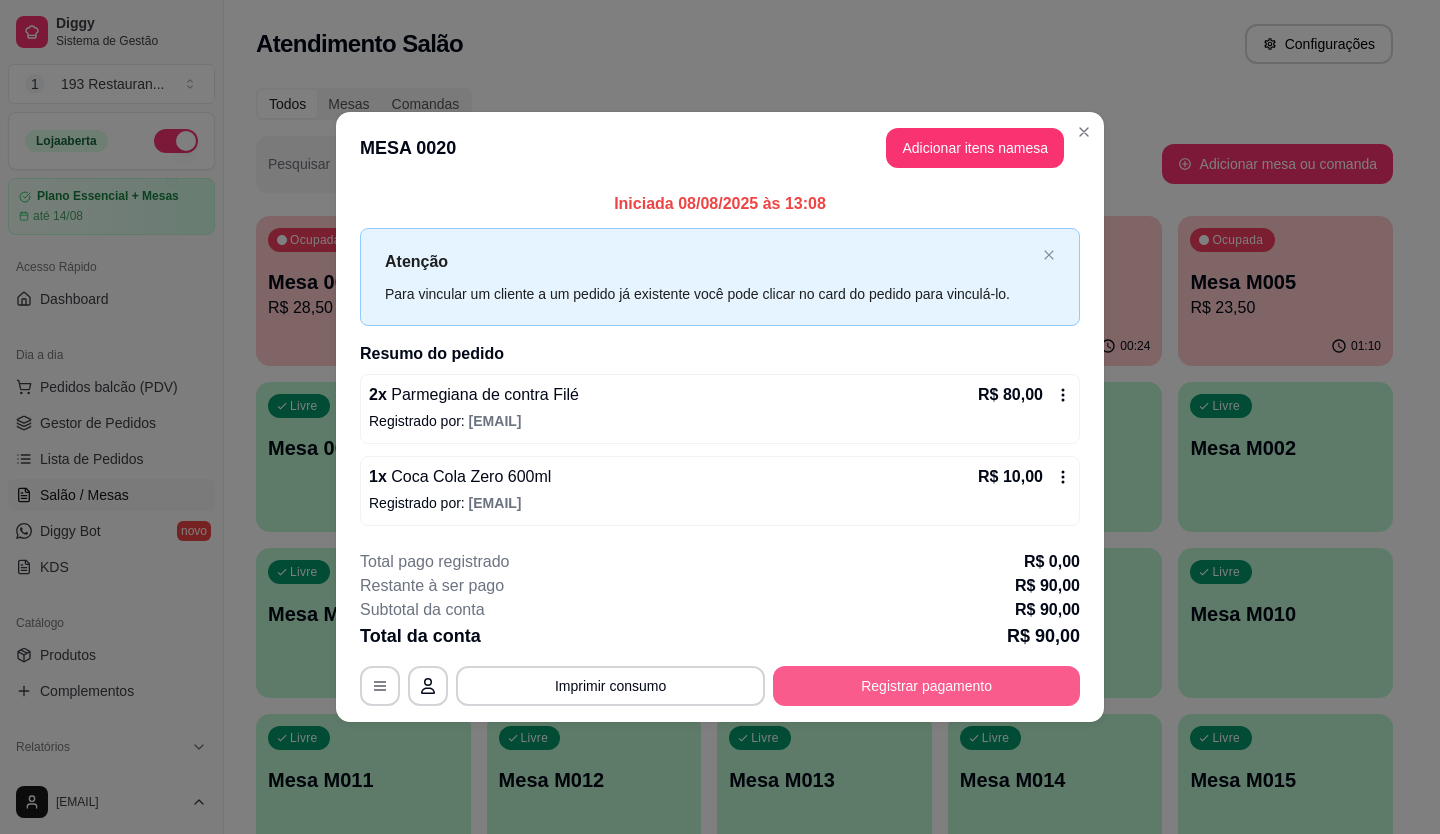 click on "Registrar pagamento" at bounding box center (926, 686) 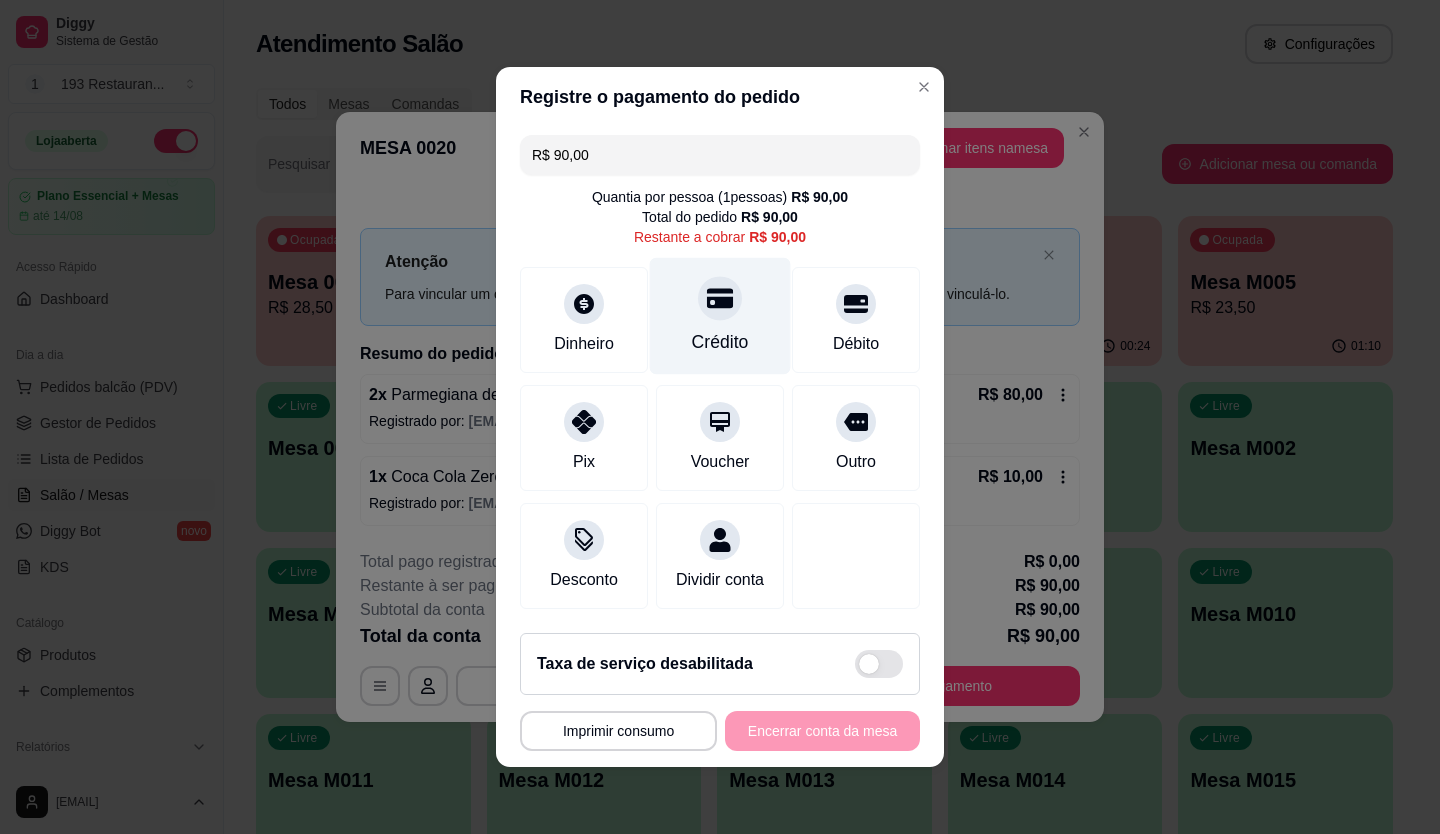 click on "Crédito" at bounding box center [720, 316] 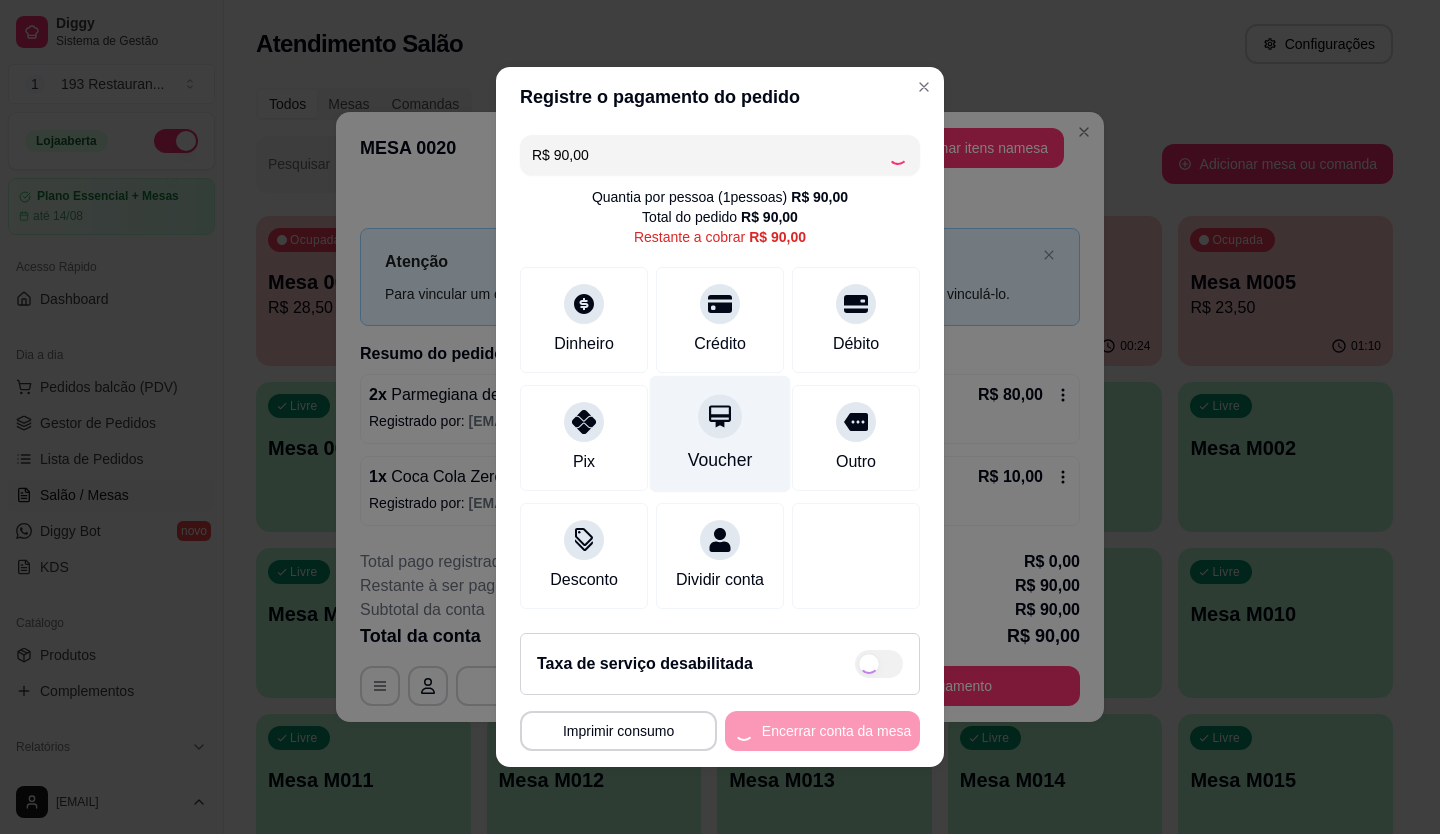 type on "R$ 0,00" 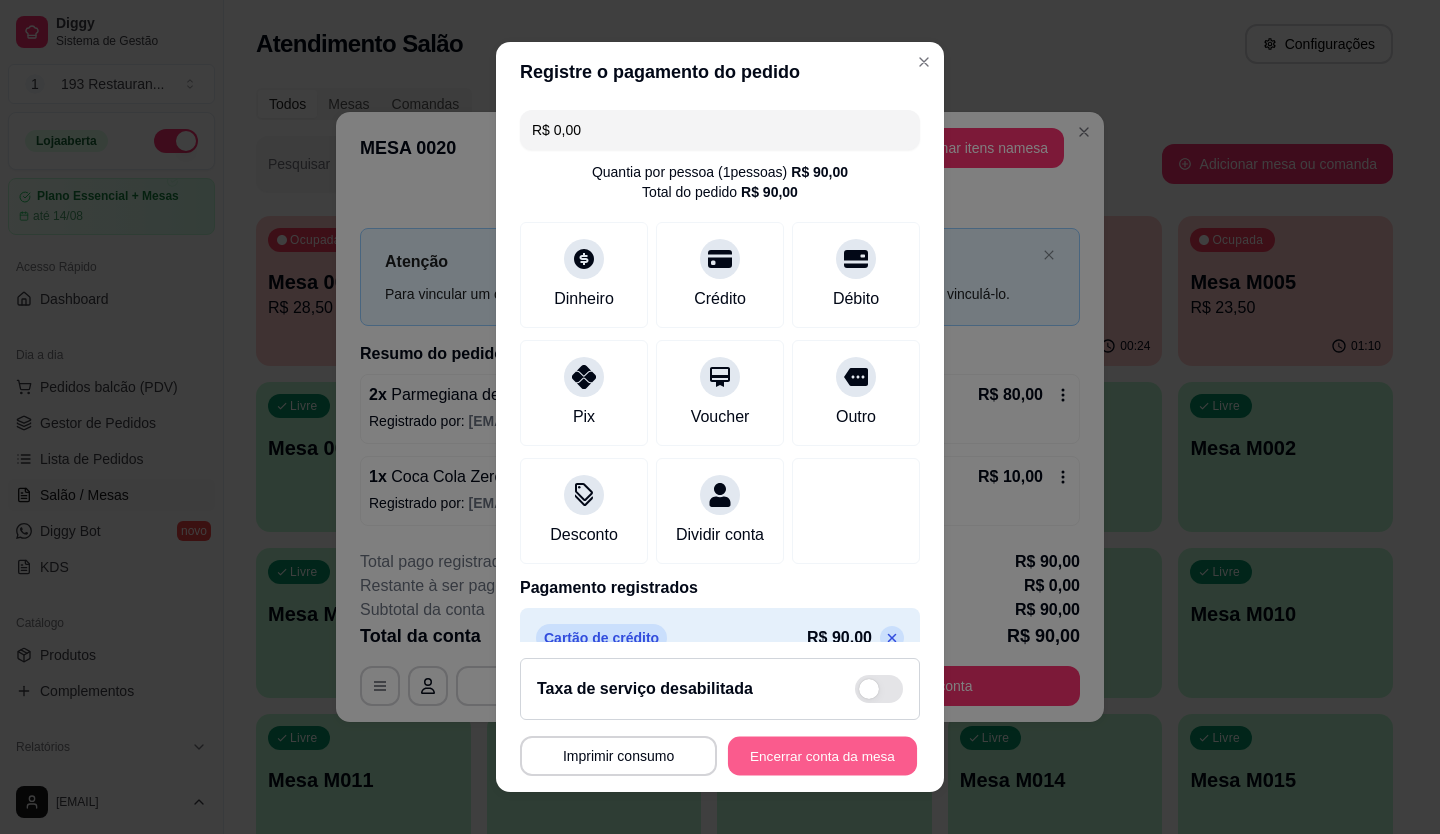 click on "Encerrar conta da mesa" at bounding box center [822, 756] 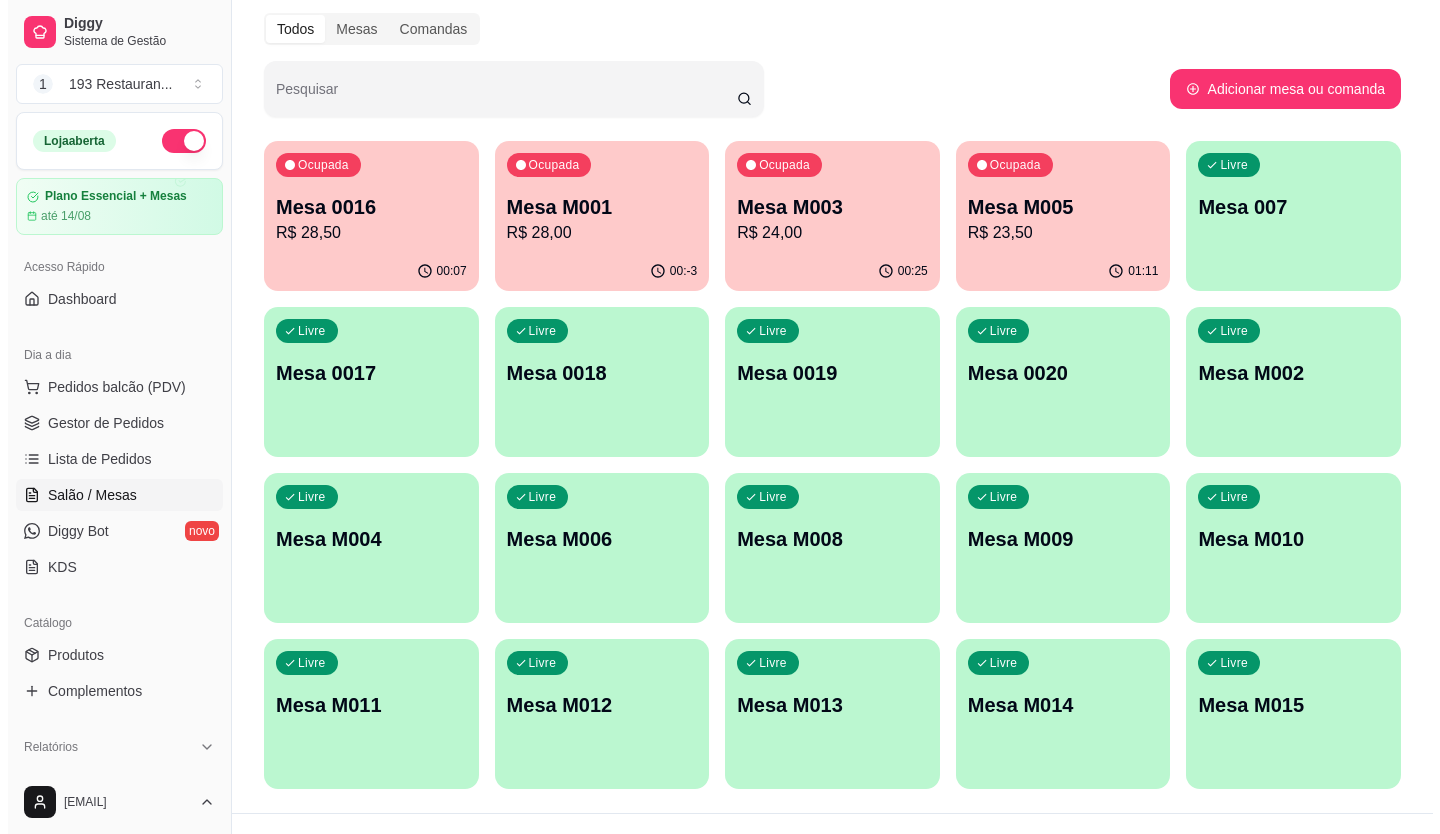 scroll, scrollTop: 111, scrollLeft: 0, axis: vertical 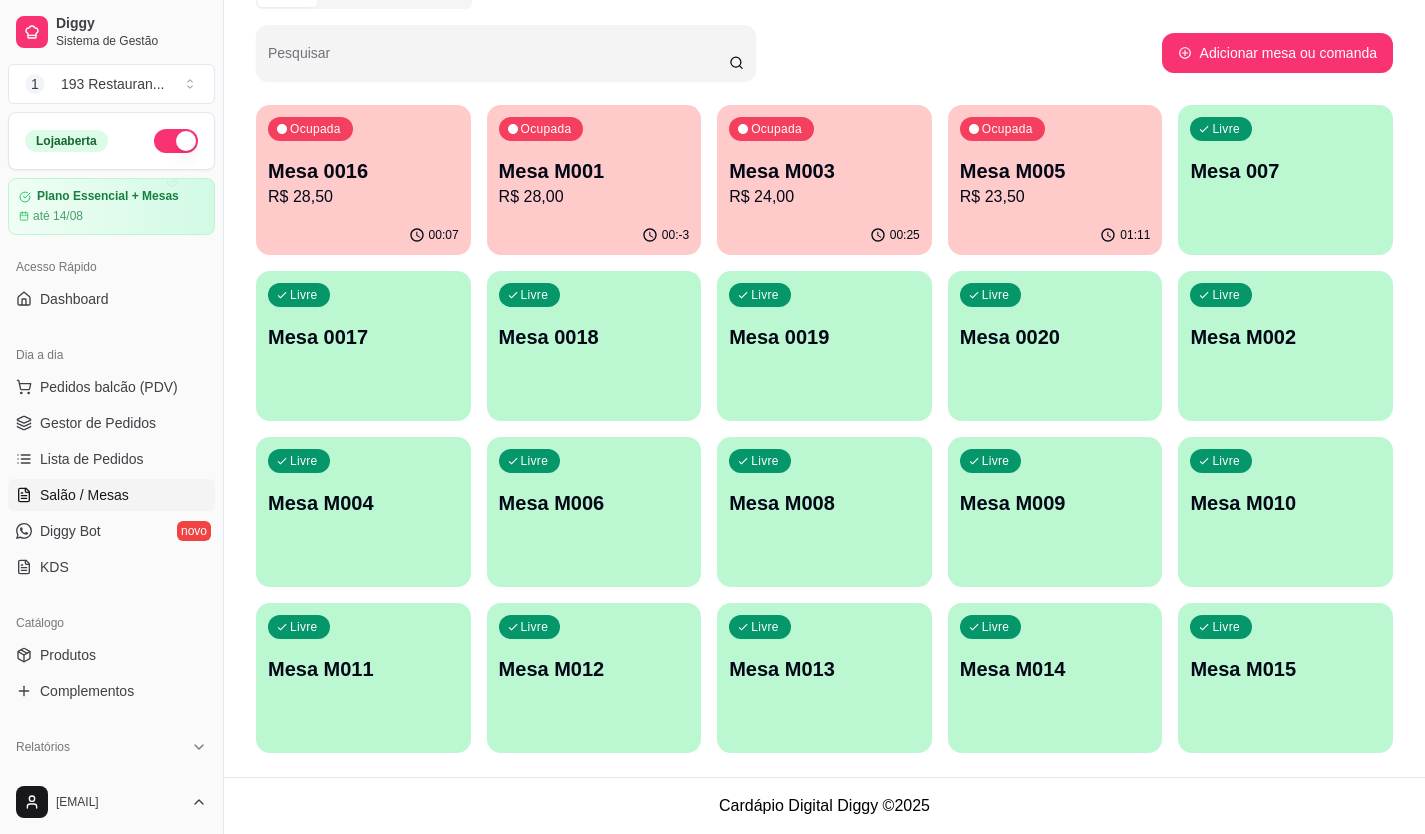 click on "Mesa M005" at bounding box center (1055, 171) 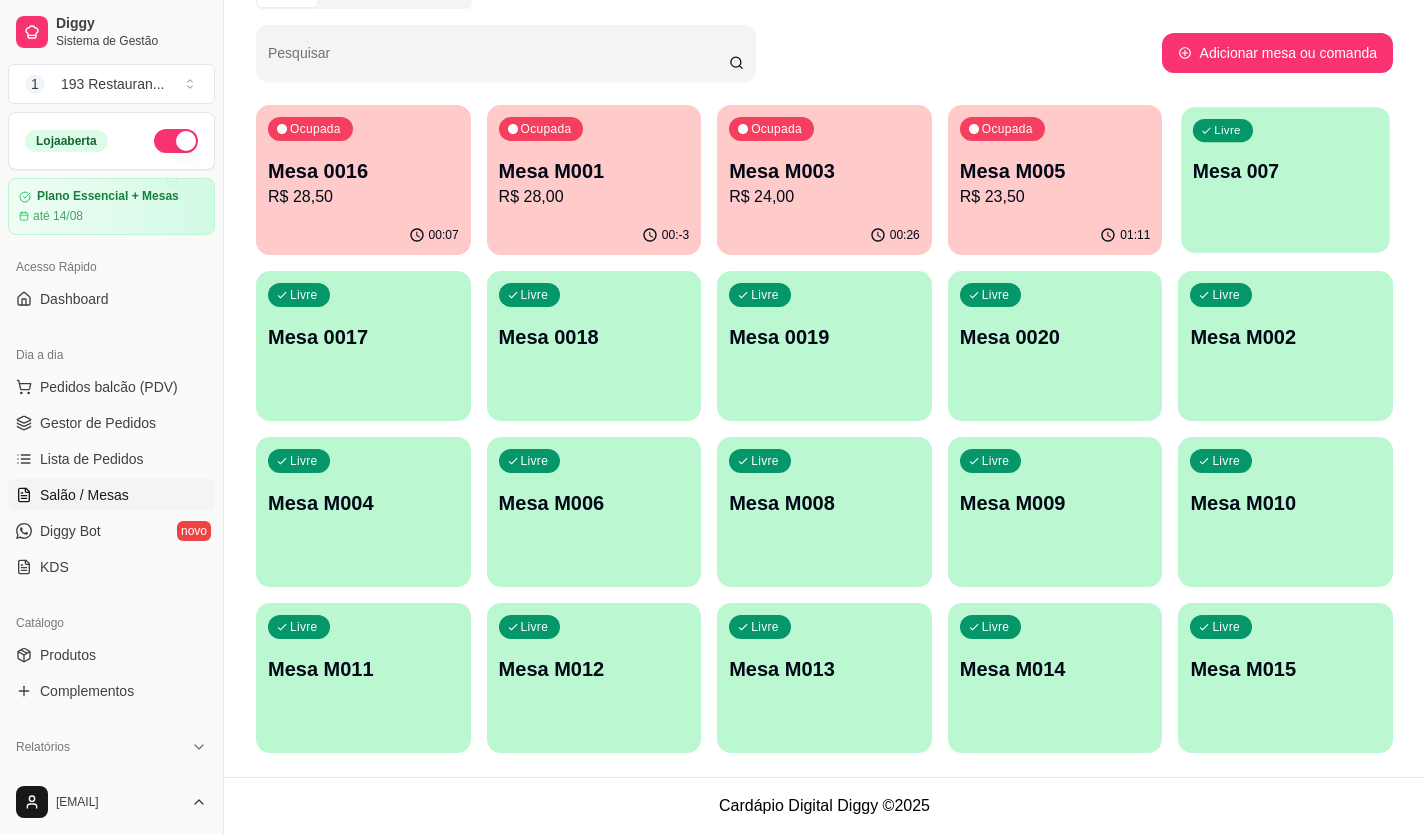 click on "Mesa 007" at bounding box center (1285, 171) 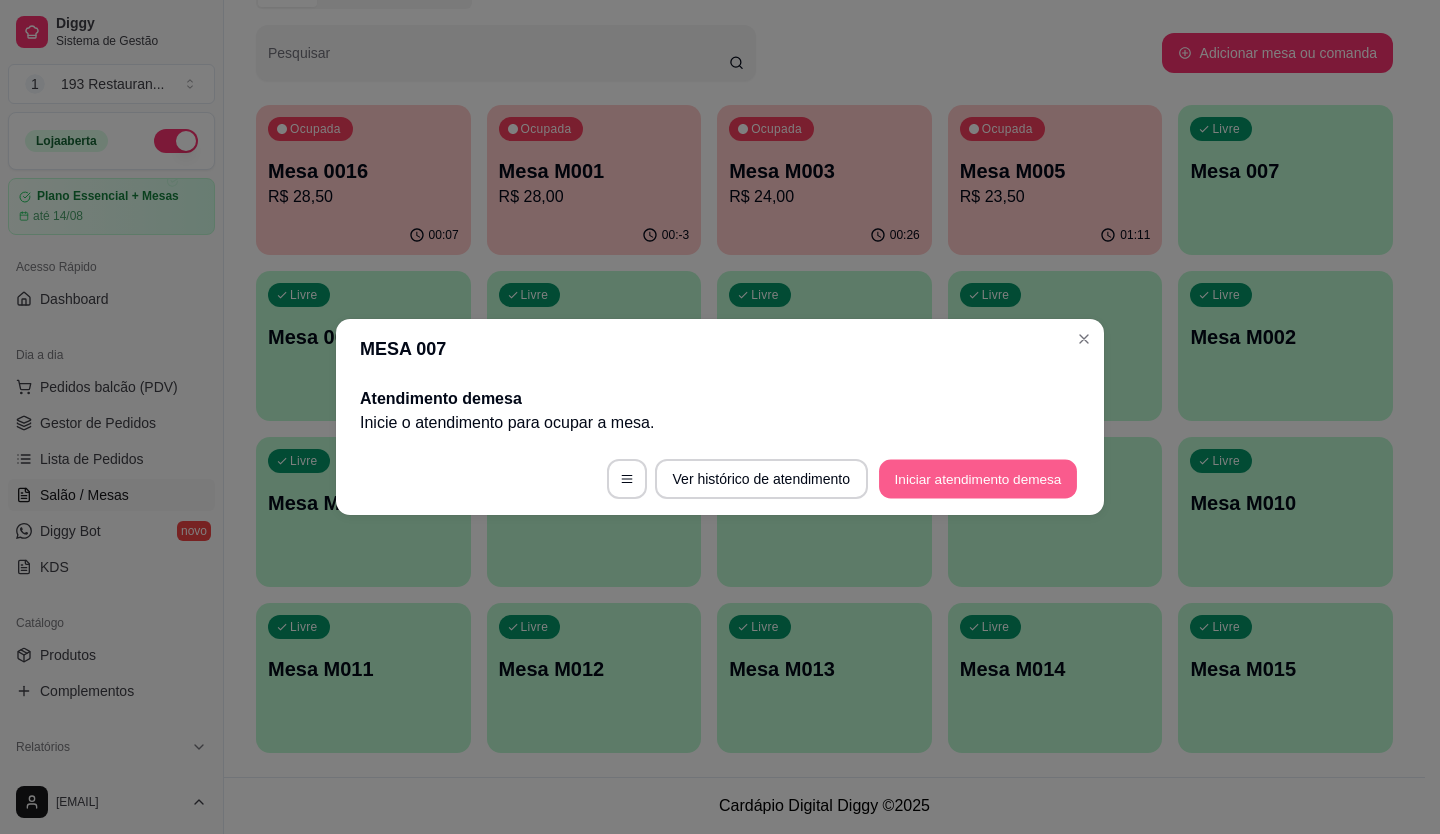 click on "Iniciar atendimento de  mesa" at bounding box center (978, 479) 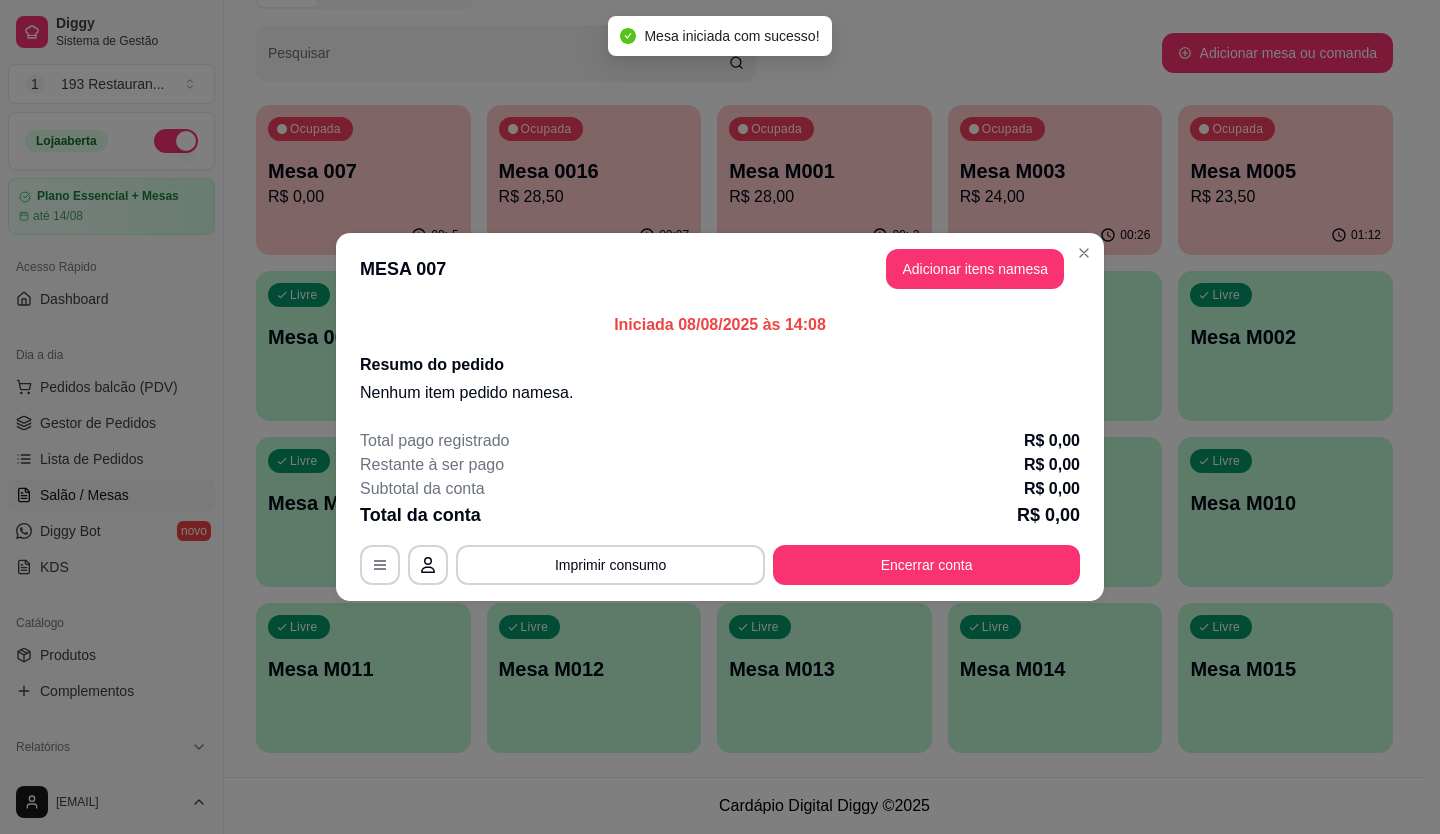 click on "MESA 007 Adicionar itens na  mesa" at bounding box center [720, 269] 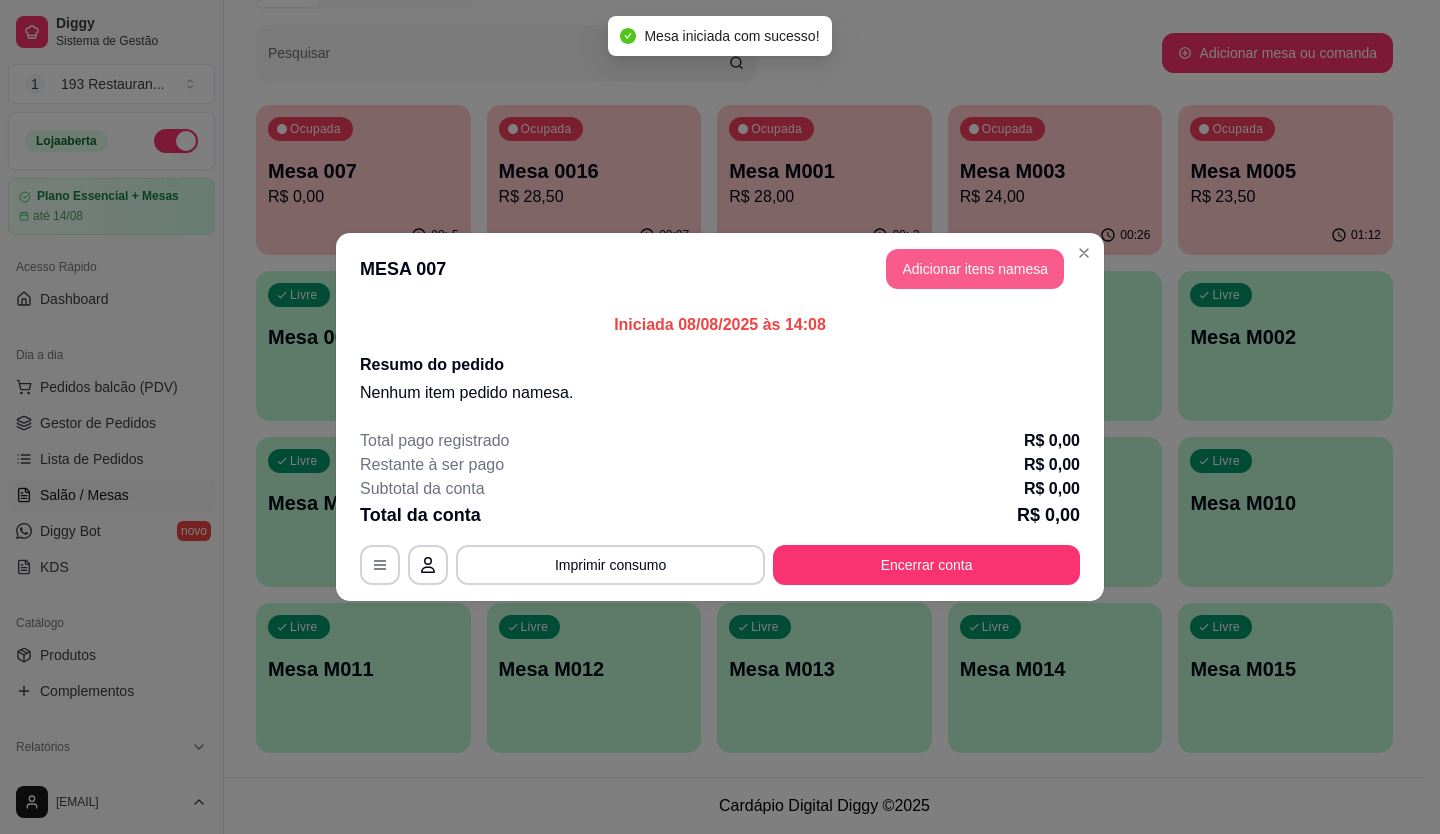 click on "Adicionar itens na  mesa" at bounding box center [975, 269] 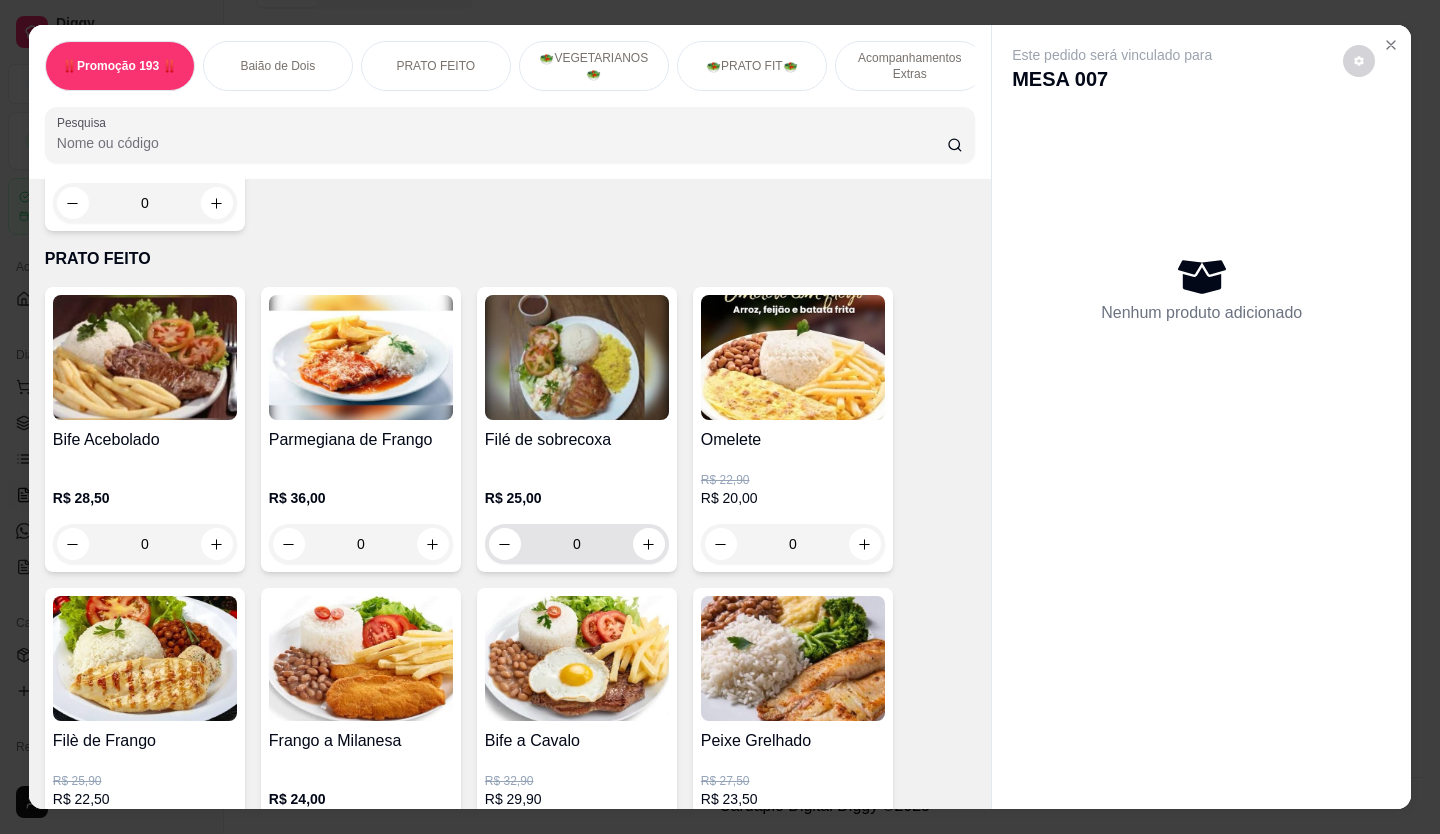scroll, scrollTop: 600, scrollLeft: 0, axis: vertical 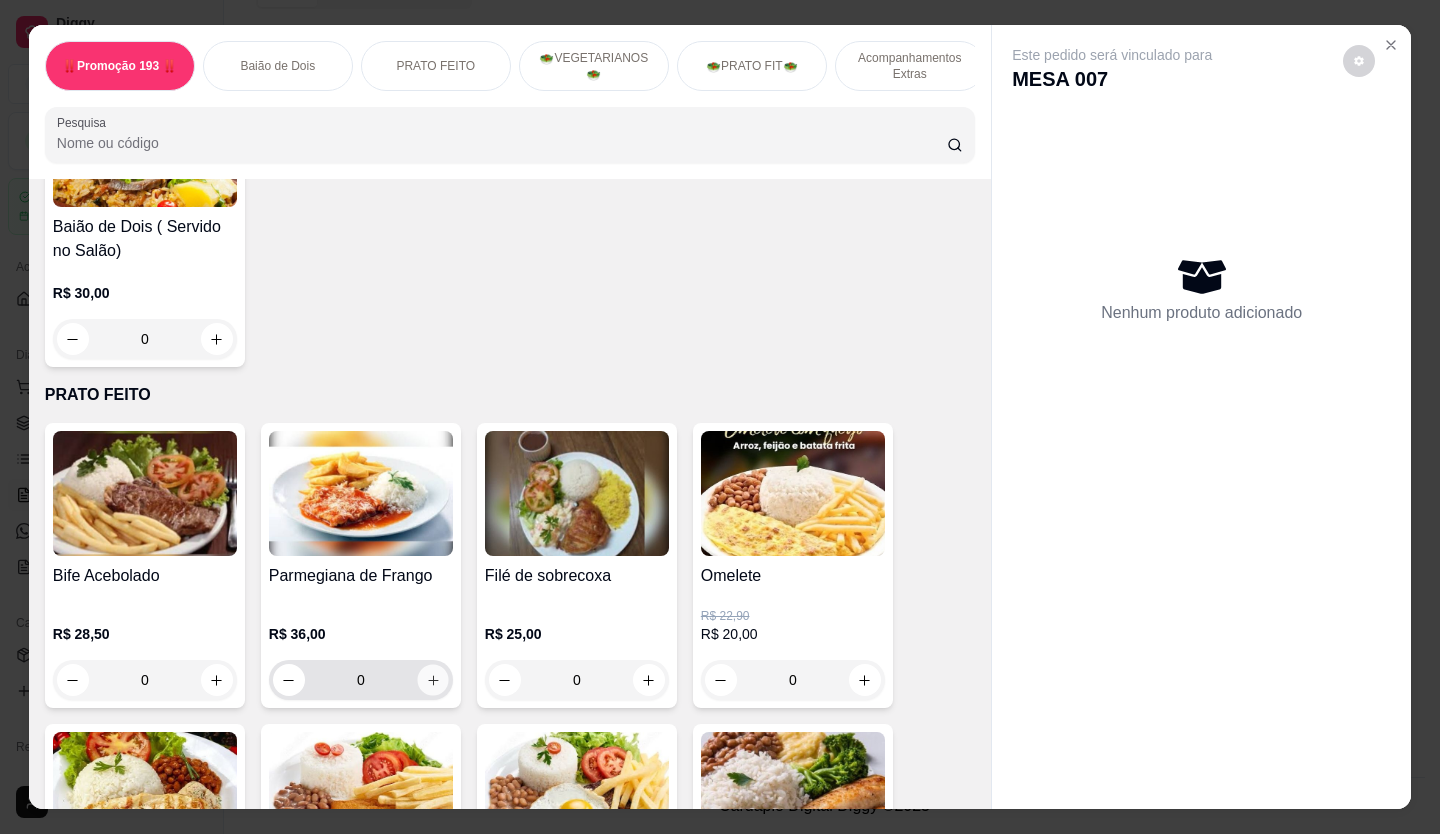 click at bounding box center [432, 680] 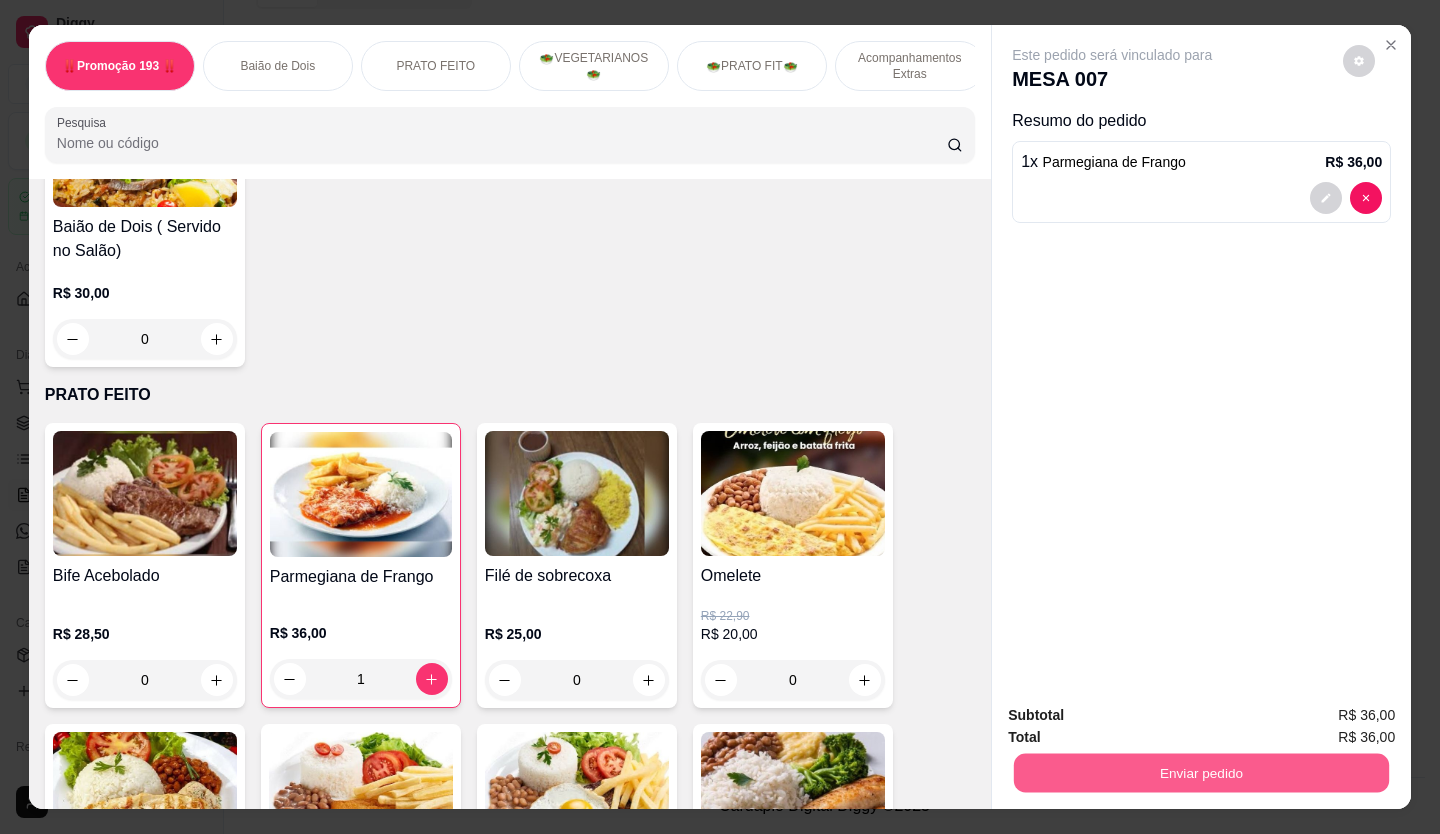 click on "Enviar pedido" at bounding box center [1201, 773] 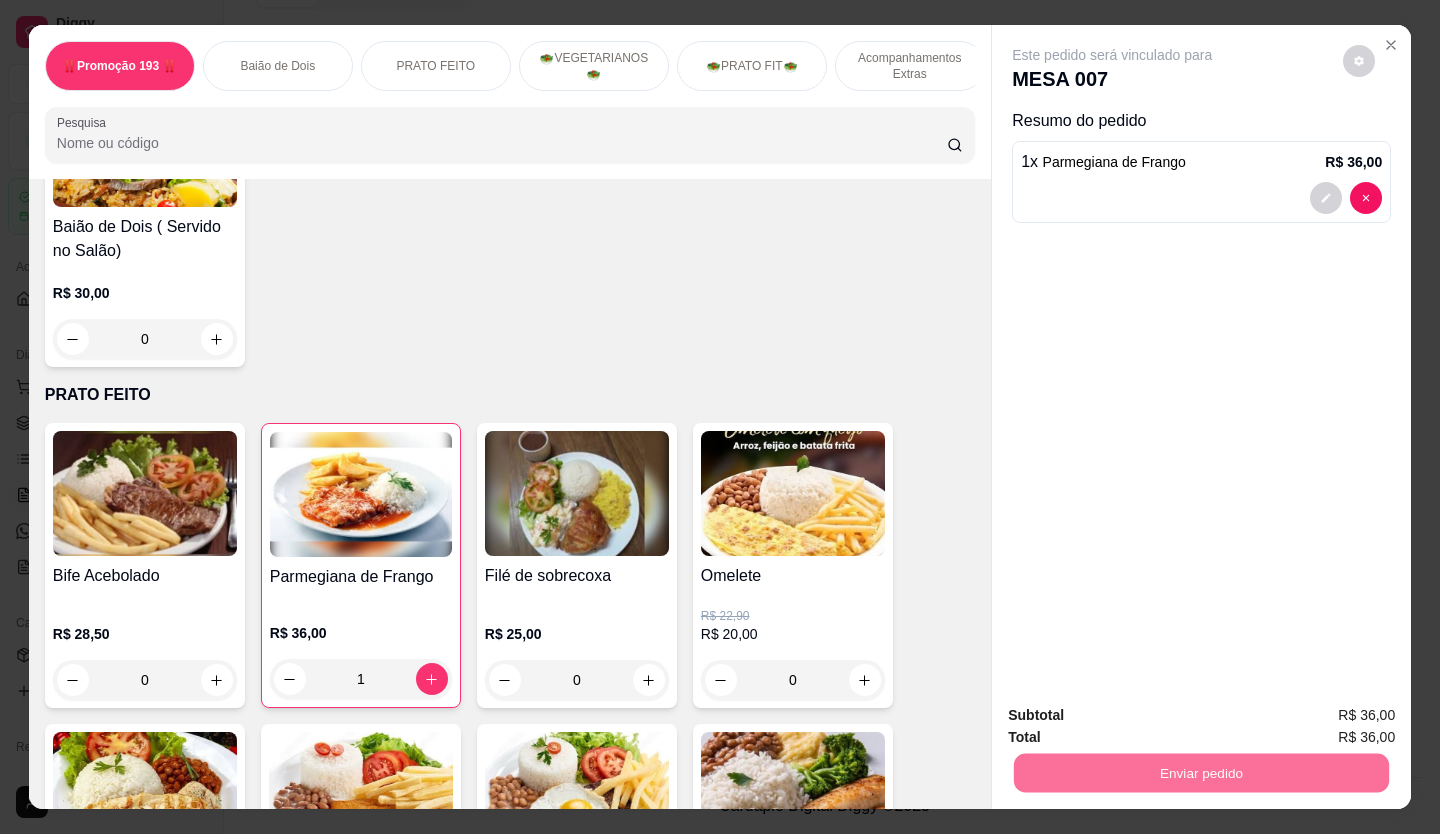 click on "Não registrar e enviar pedido" at bounding box center (1136, 716) 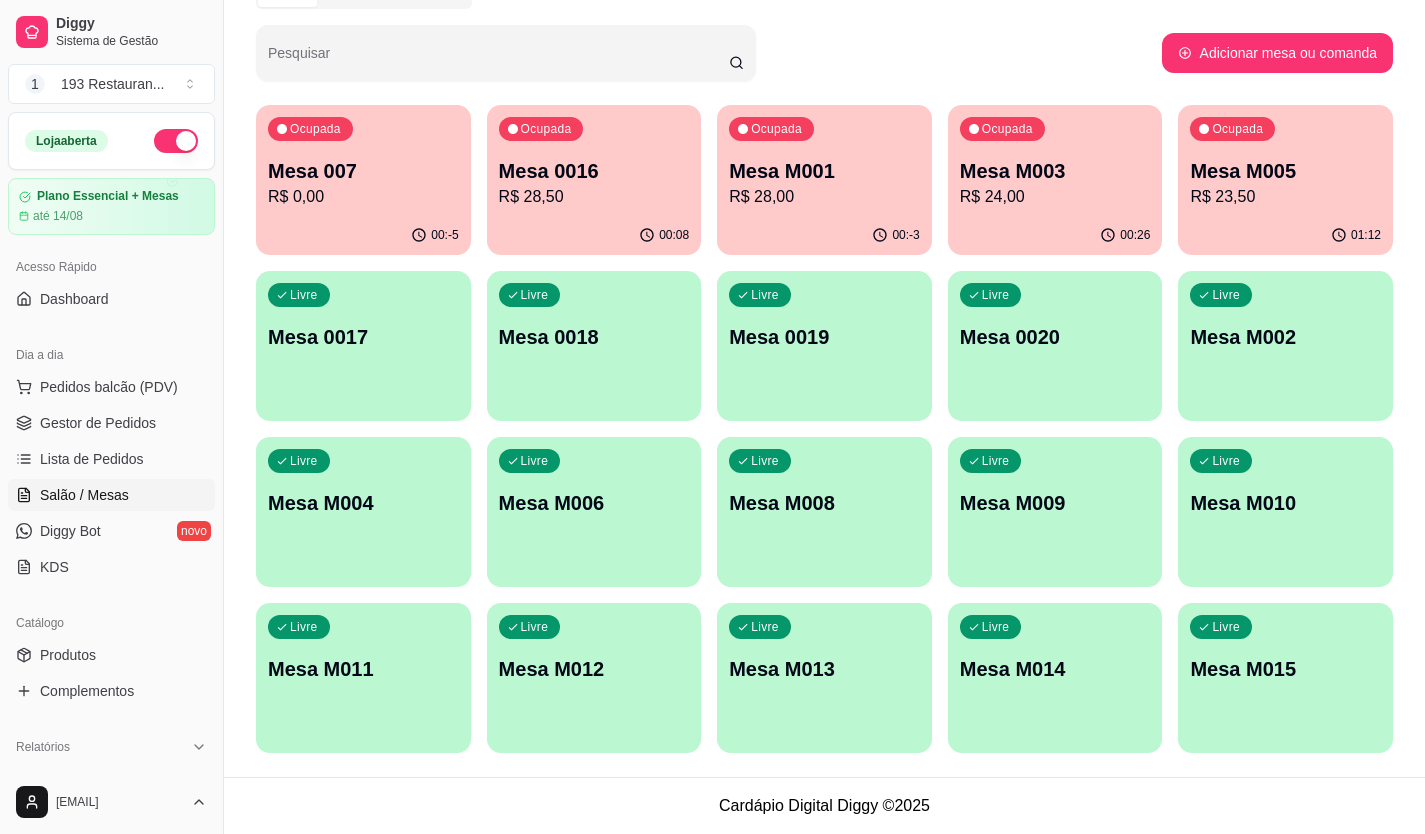 click on "Mesa 0016" at bounding box center (594, 171) 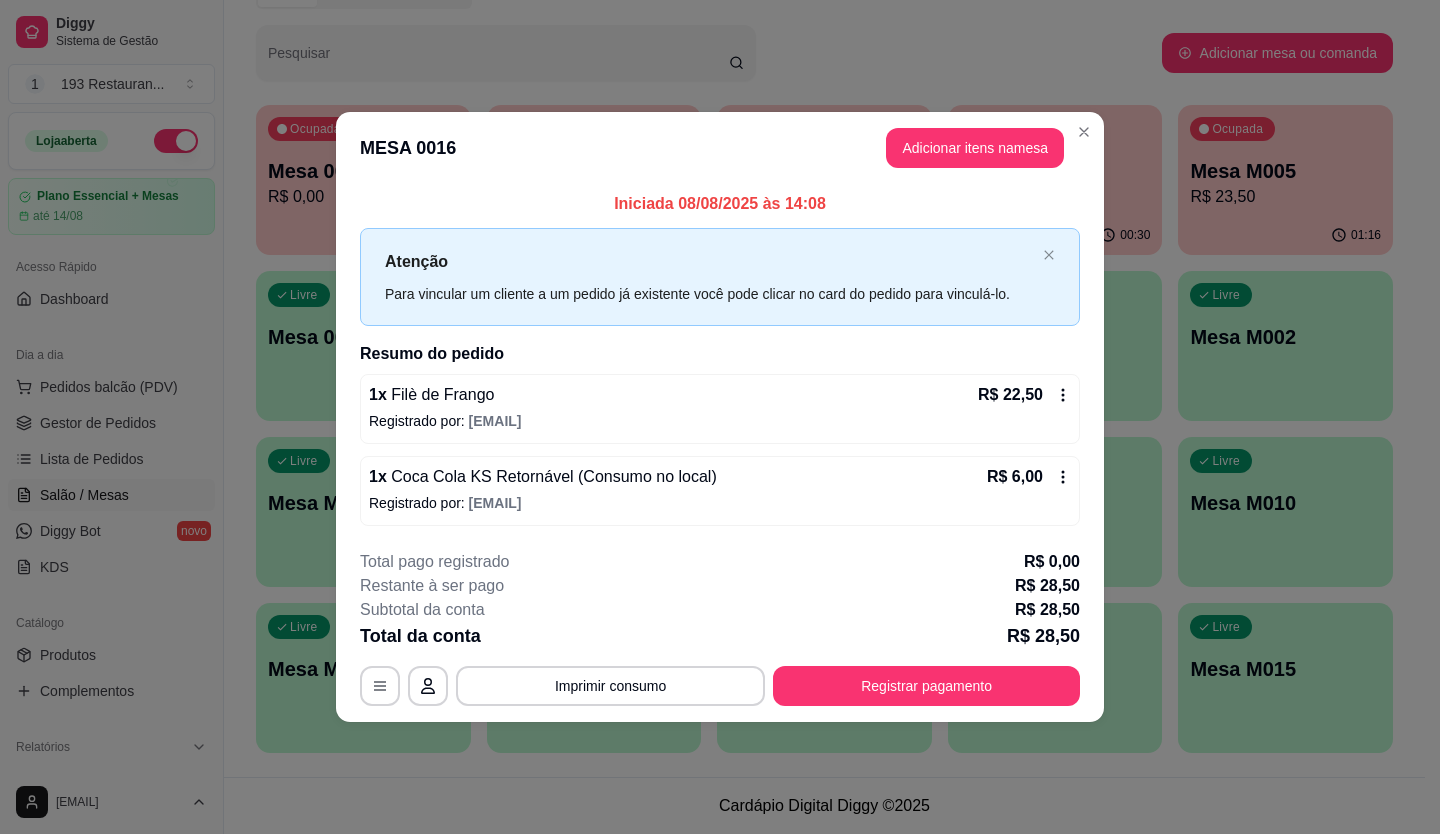 click on "**********" at bounding box center (720, 628) 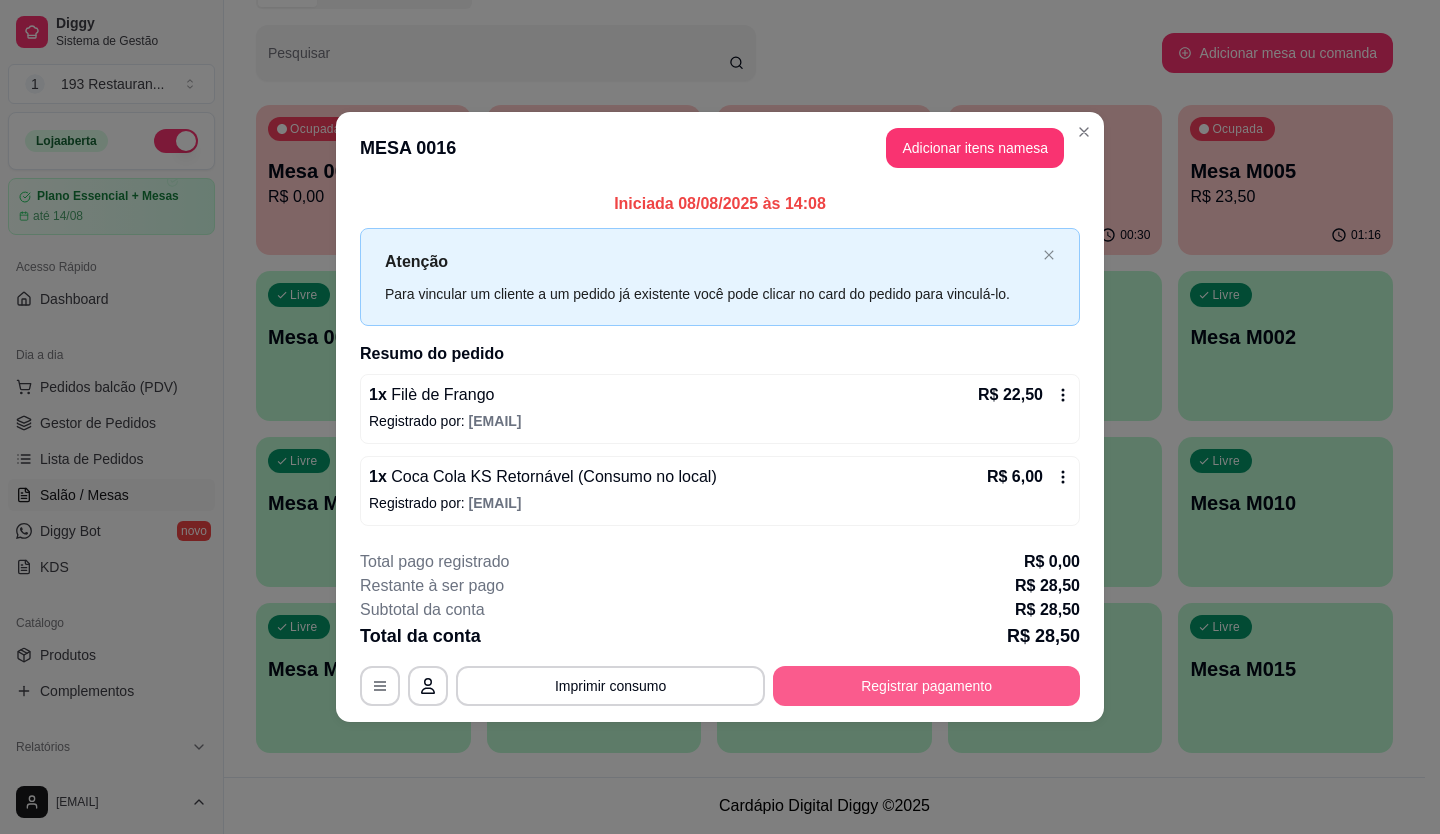 click on "Registrar pagamento" at bounding box center [926, 686] 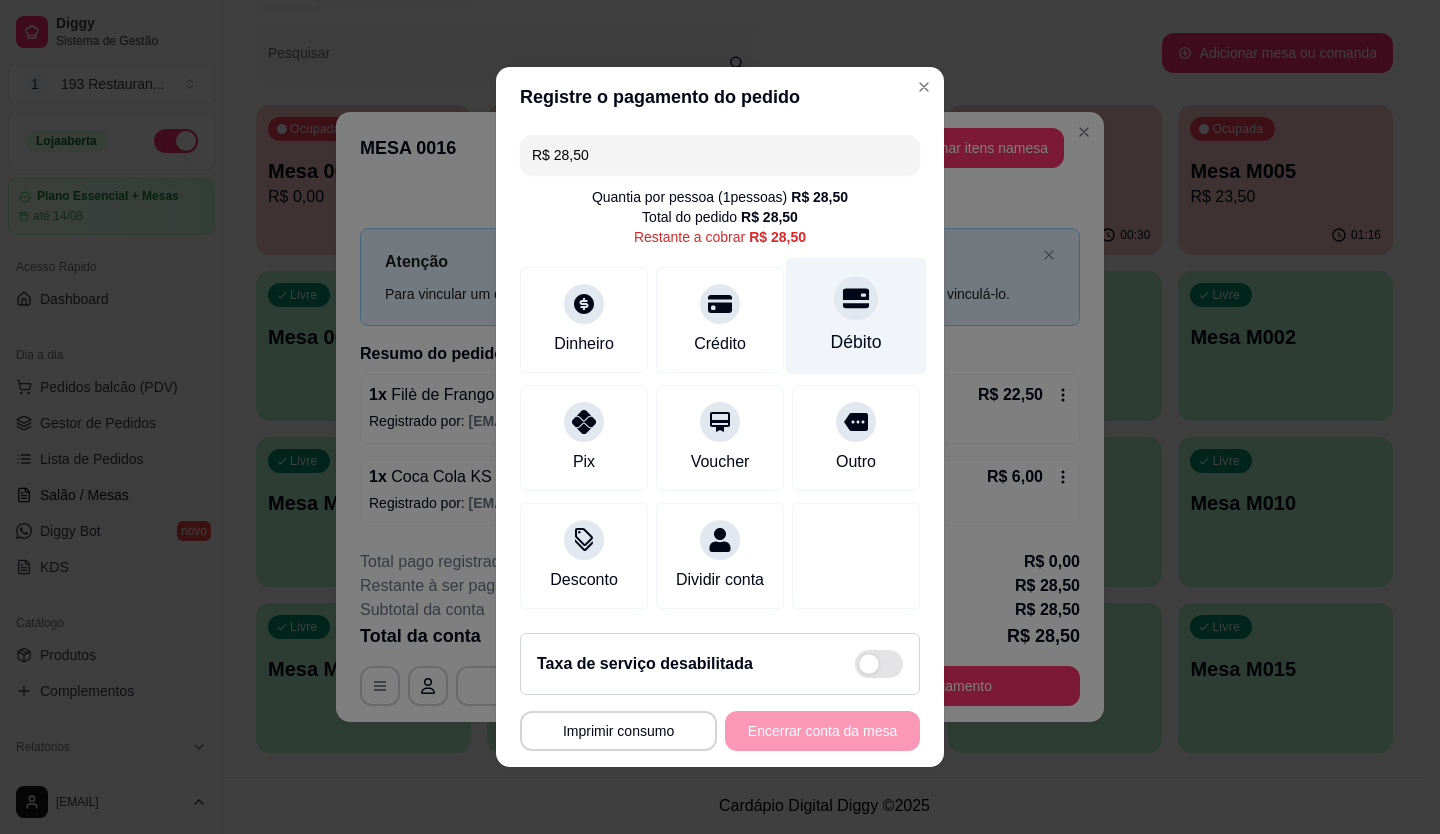 click on "Débito" at bounding box center [856, 316] 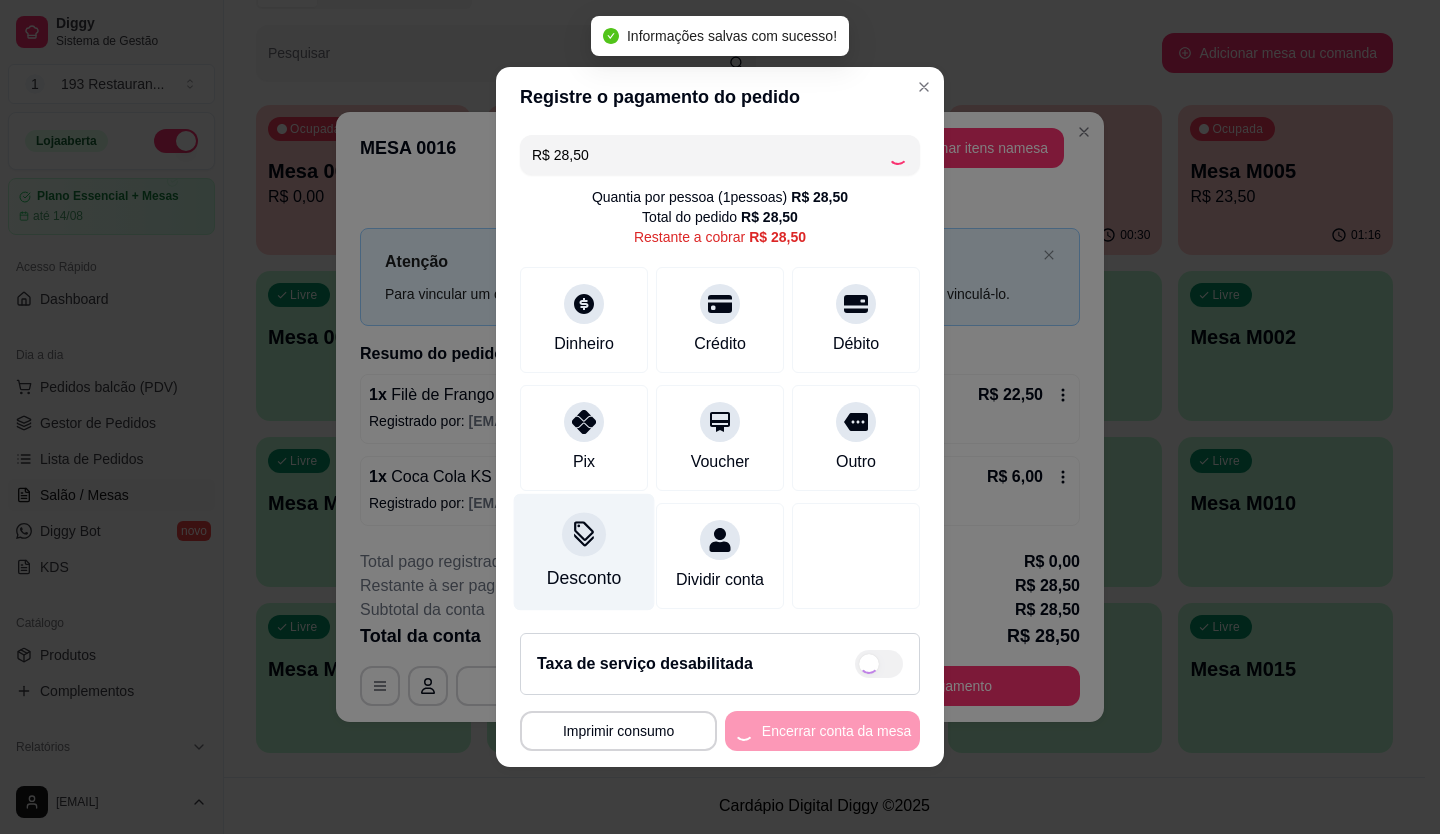 type on "R$ 0,00" 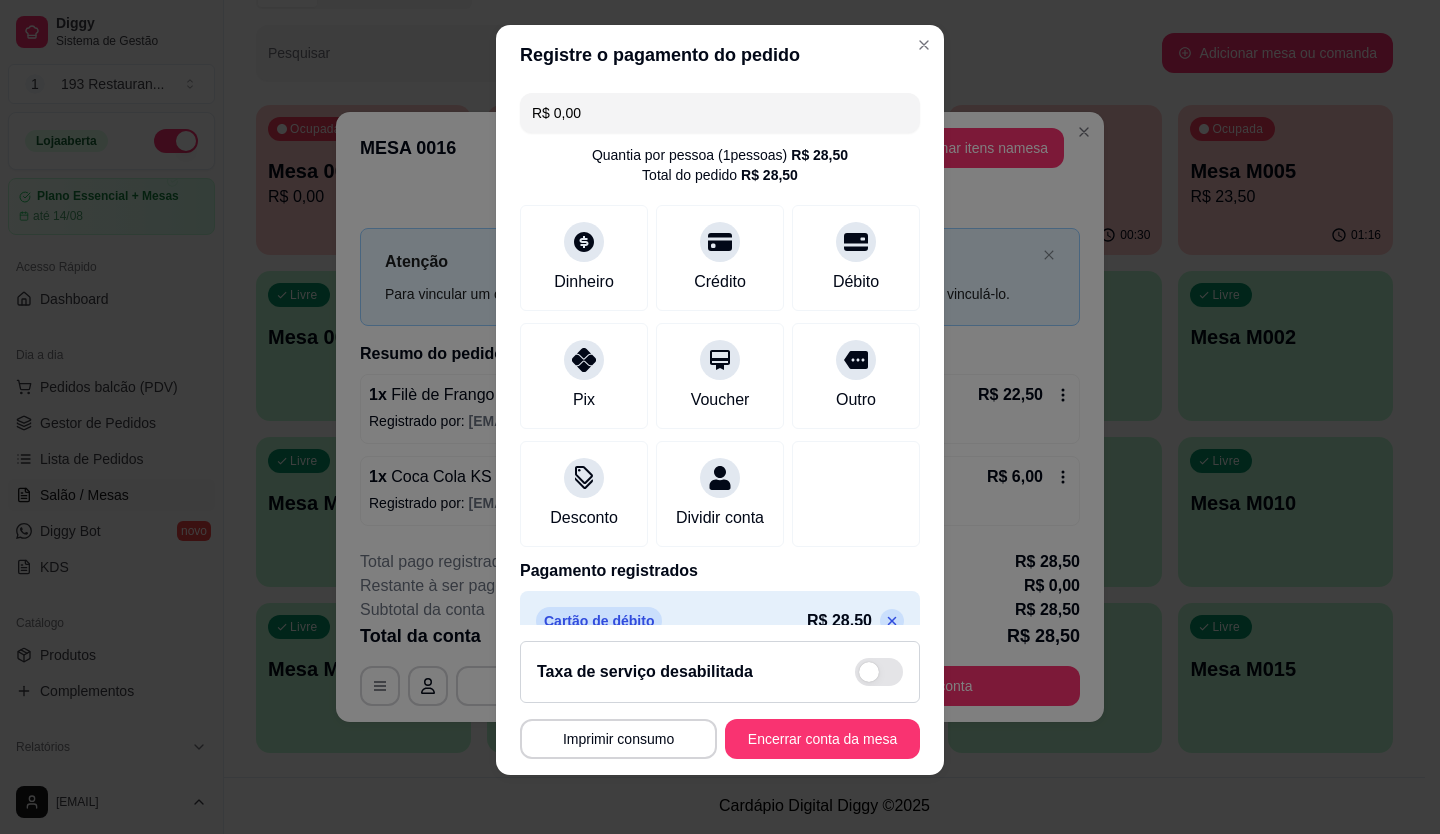scroll, scrollTop: 22, scrollLeft: 0, axis: vertical 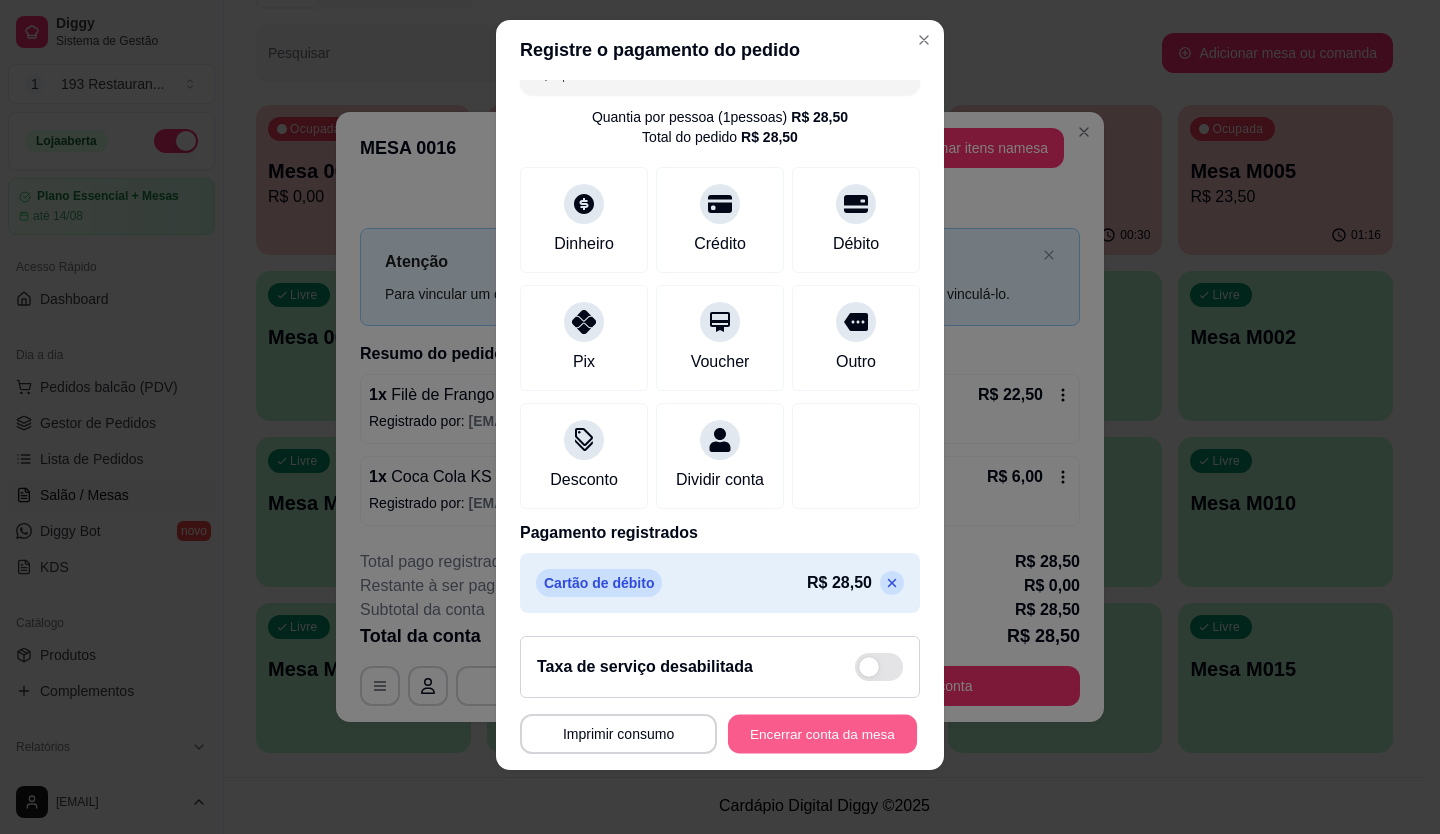click on "Encerrar conta da mesa" at bounding box center [822, 734] 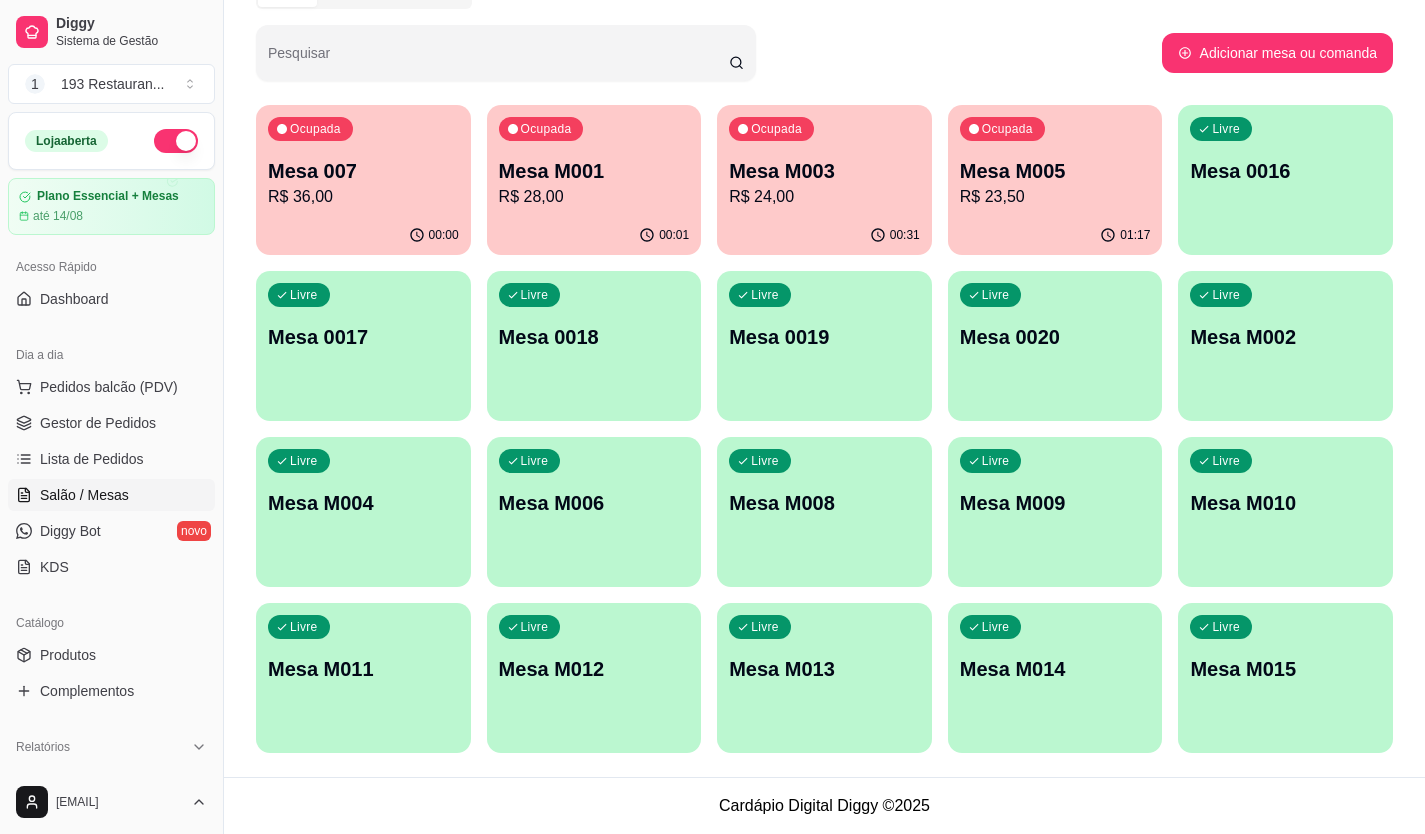 click on "R$ 24,00" at bounding box center [824, 197] 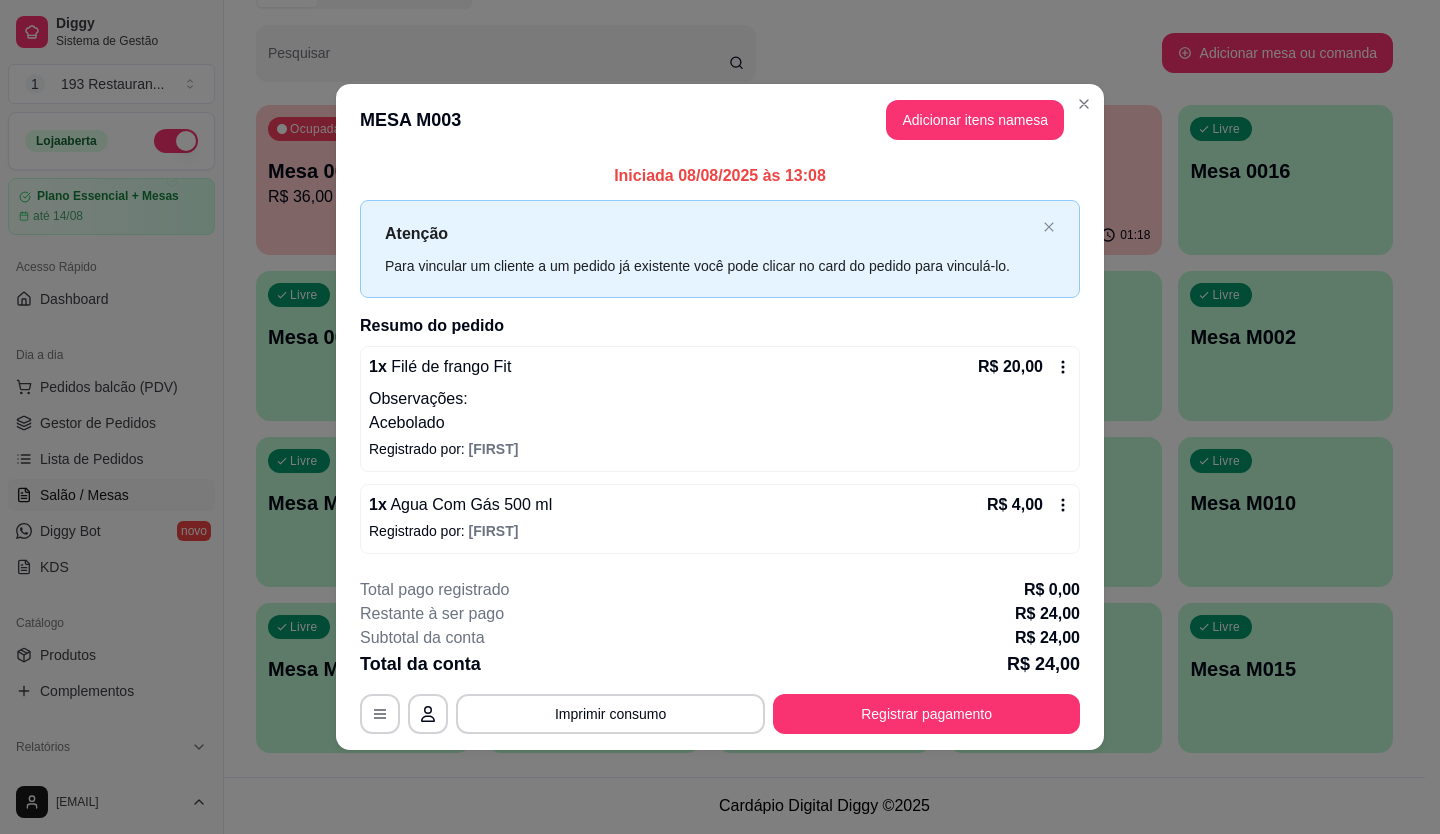 click on "Registrar pagamento" at bounding box center [926, 714] 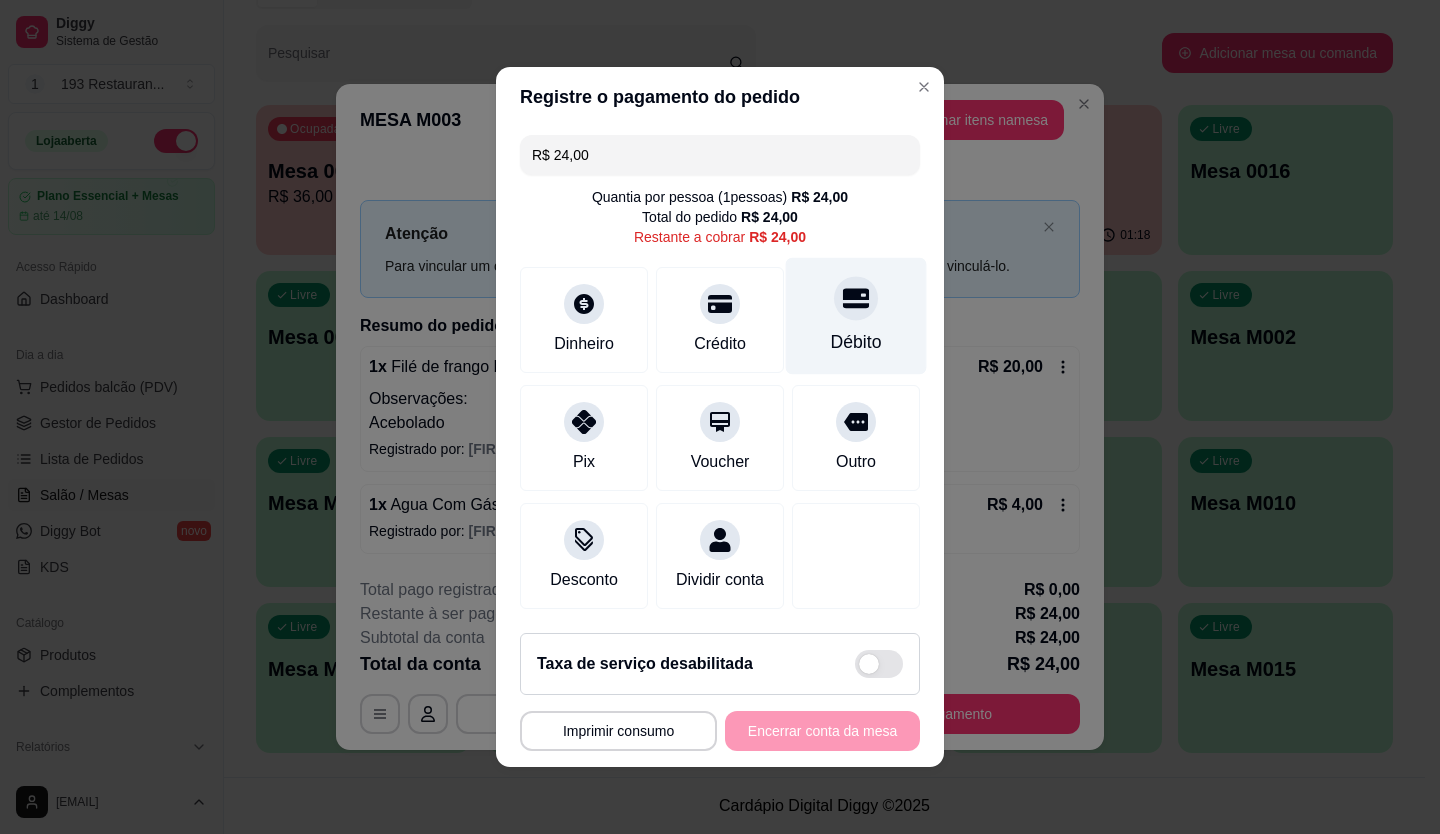 click at bounding box center (856, 298) 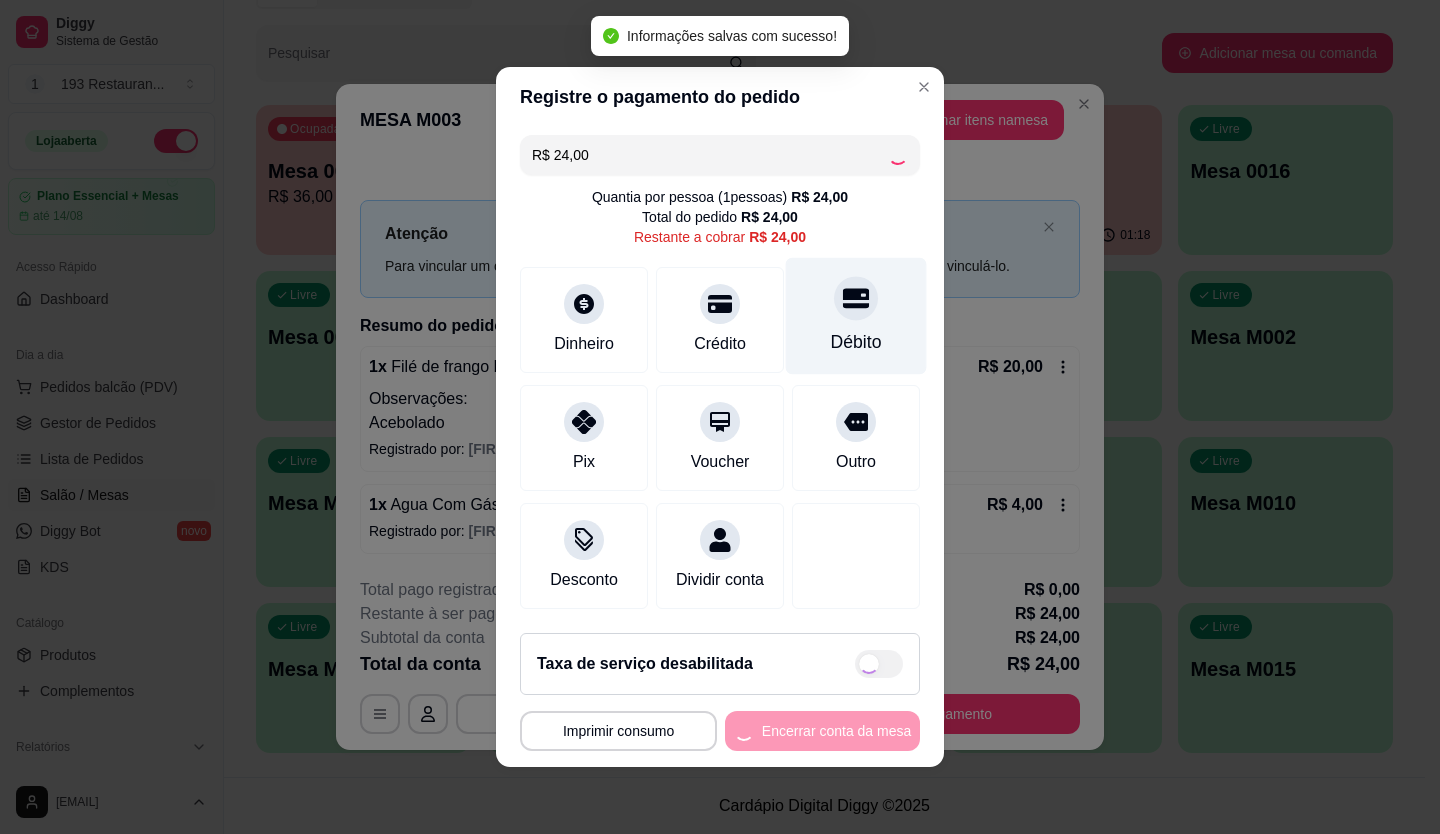 type on "R$ 0,00" 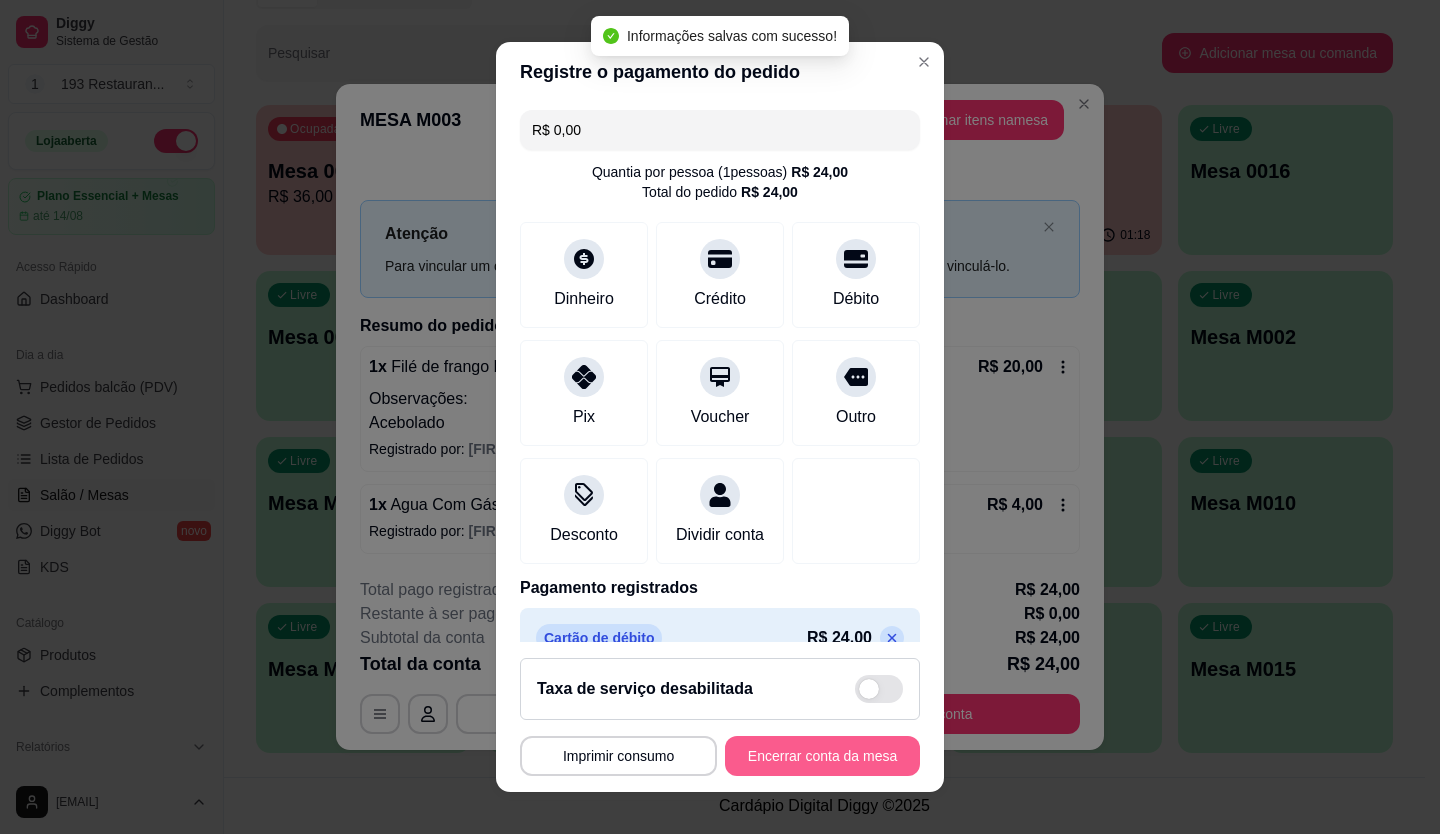 click on "Encerrar conta da mesa" at bounding box center (822, 756) 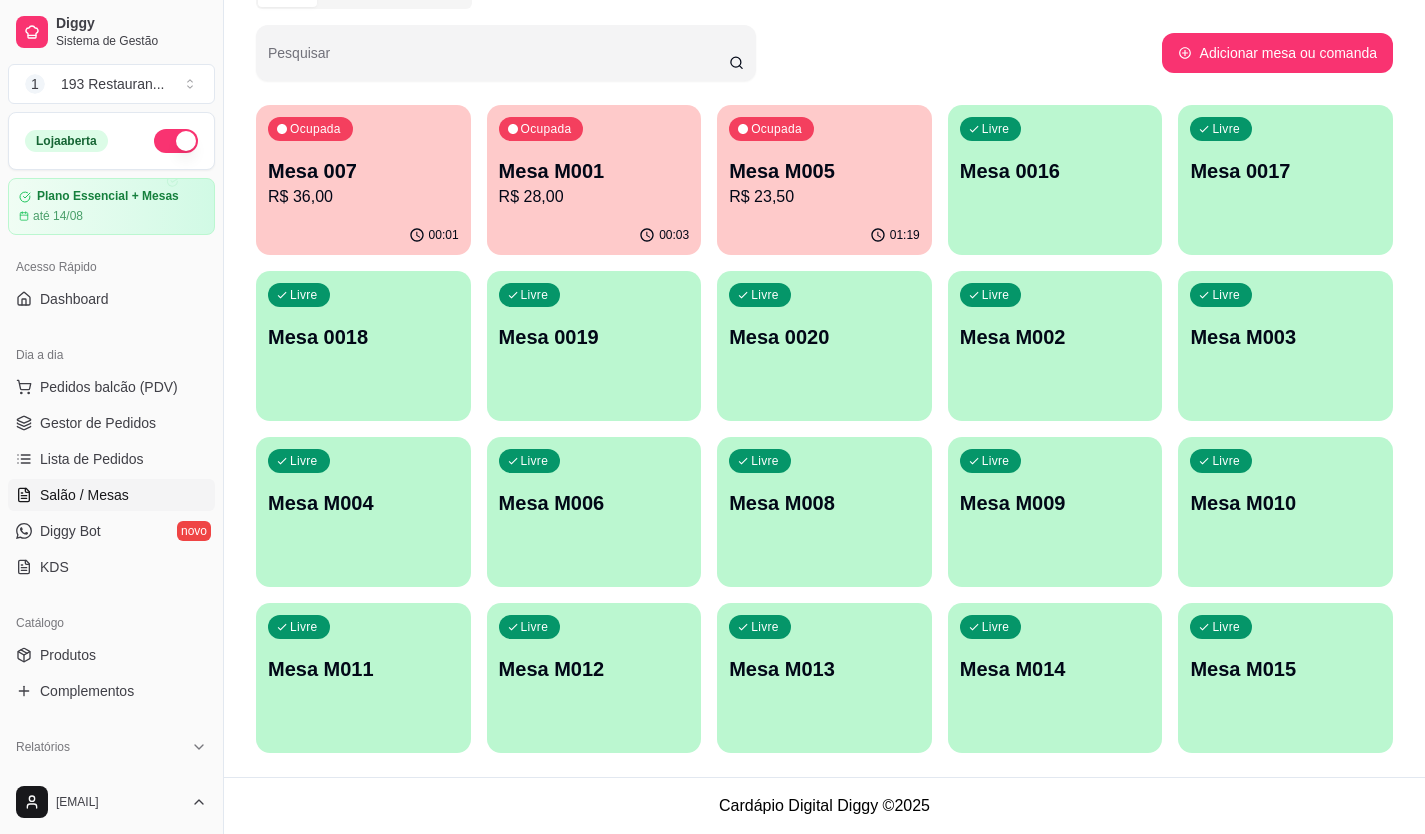 click on "Mesa 0016" at bounding box center [1055, 171] 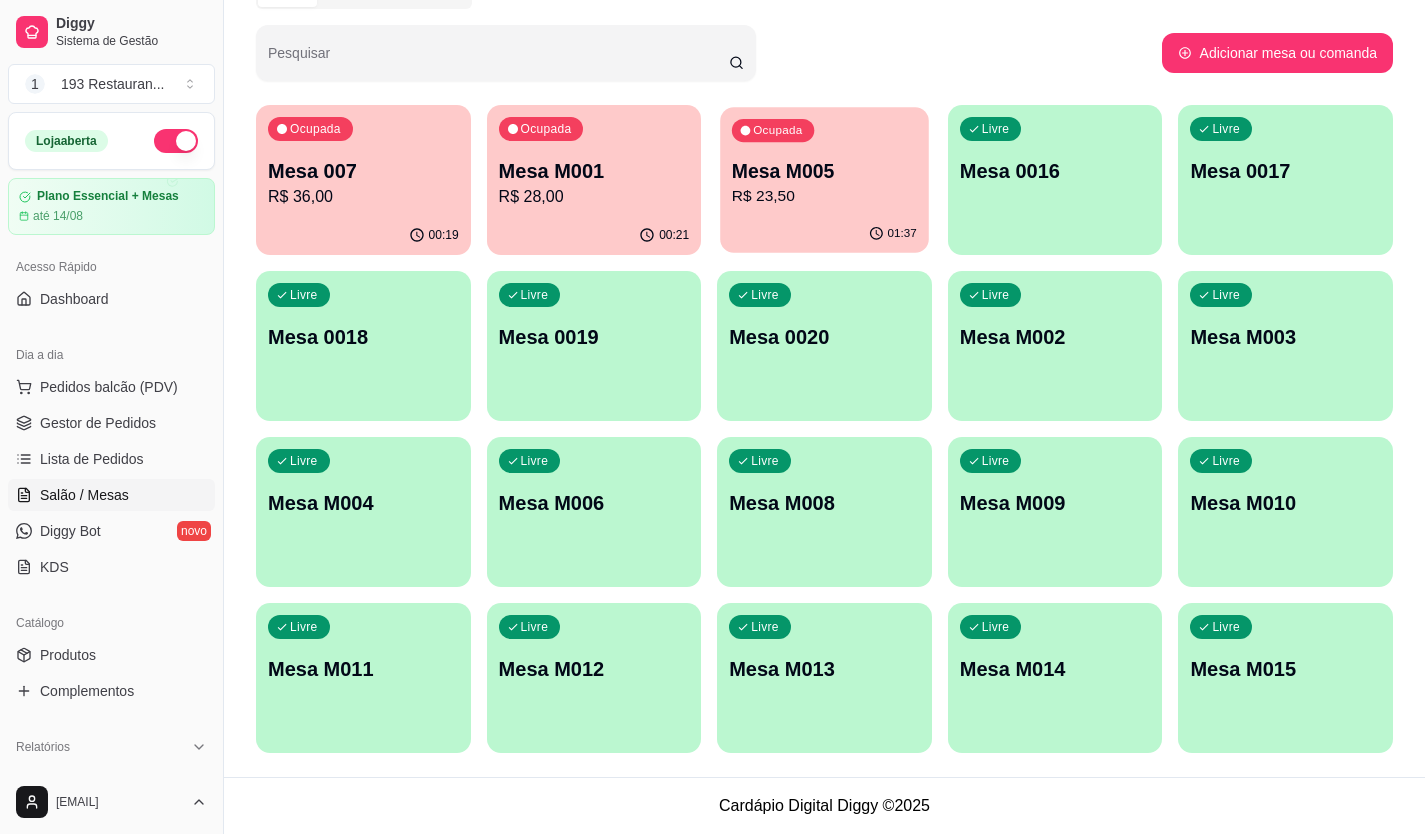 click on "R$ 23,50" at bounding box center (824, 196) 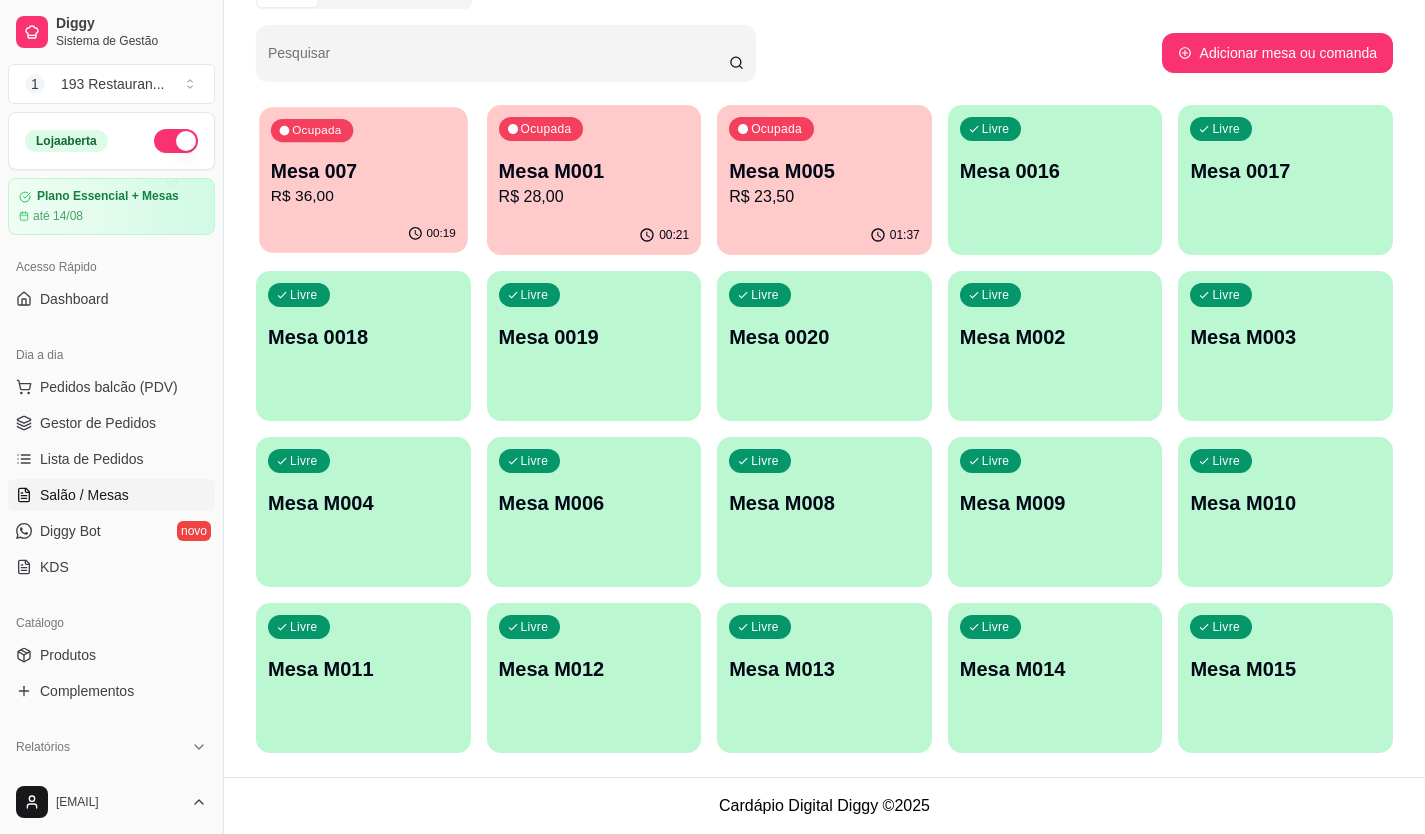click on "Mesa 007" at bounding box center (363, 171) 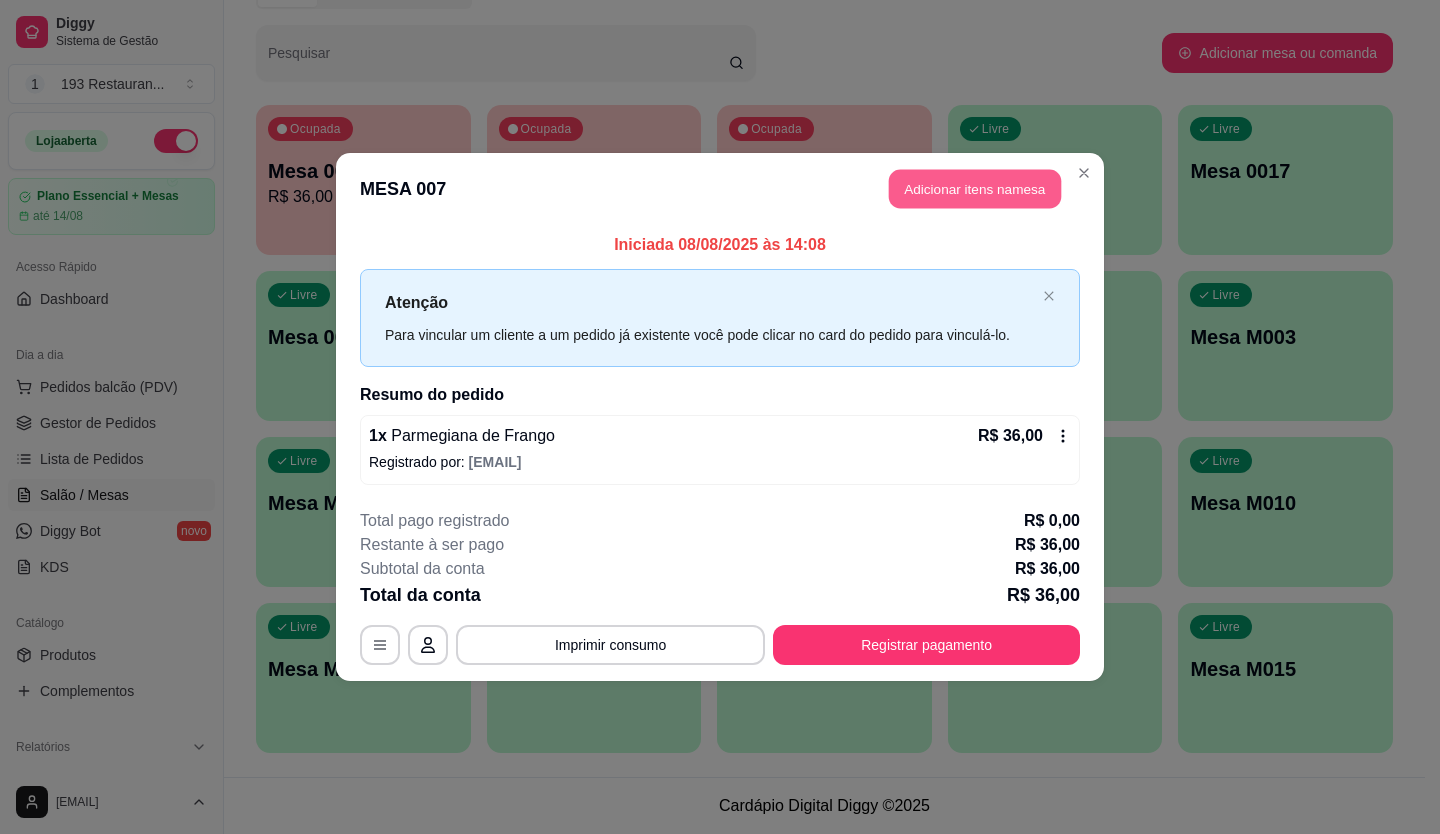 click on "Adicionar itens na  mesa" at bounding box center [975, 189] 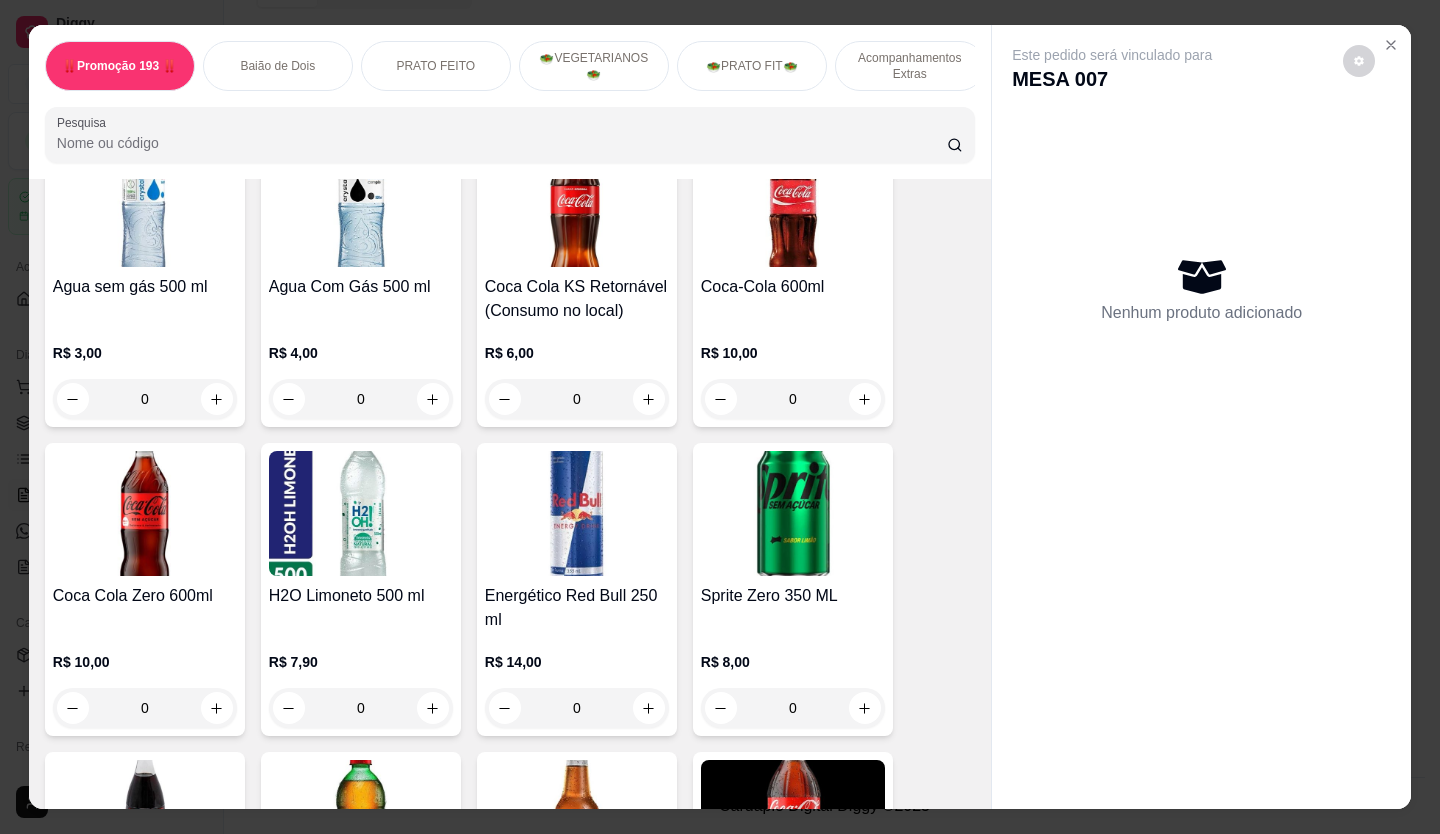 scroll, scrollTop: 5600, scrollLeft: 0, axis: vertical 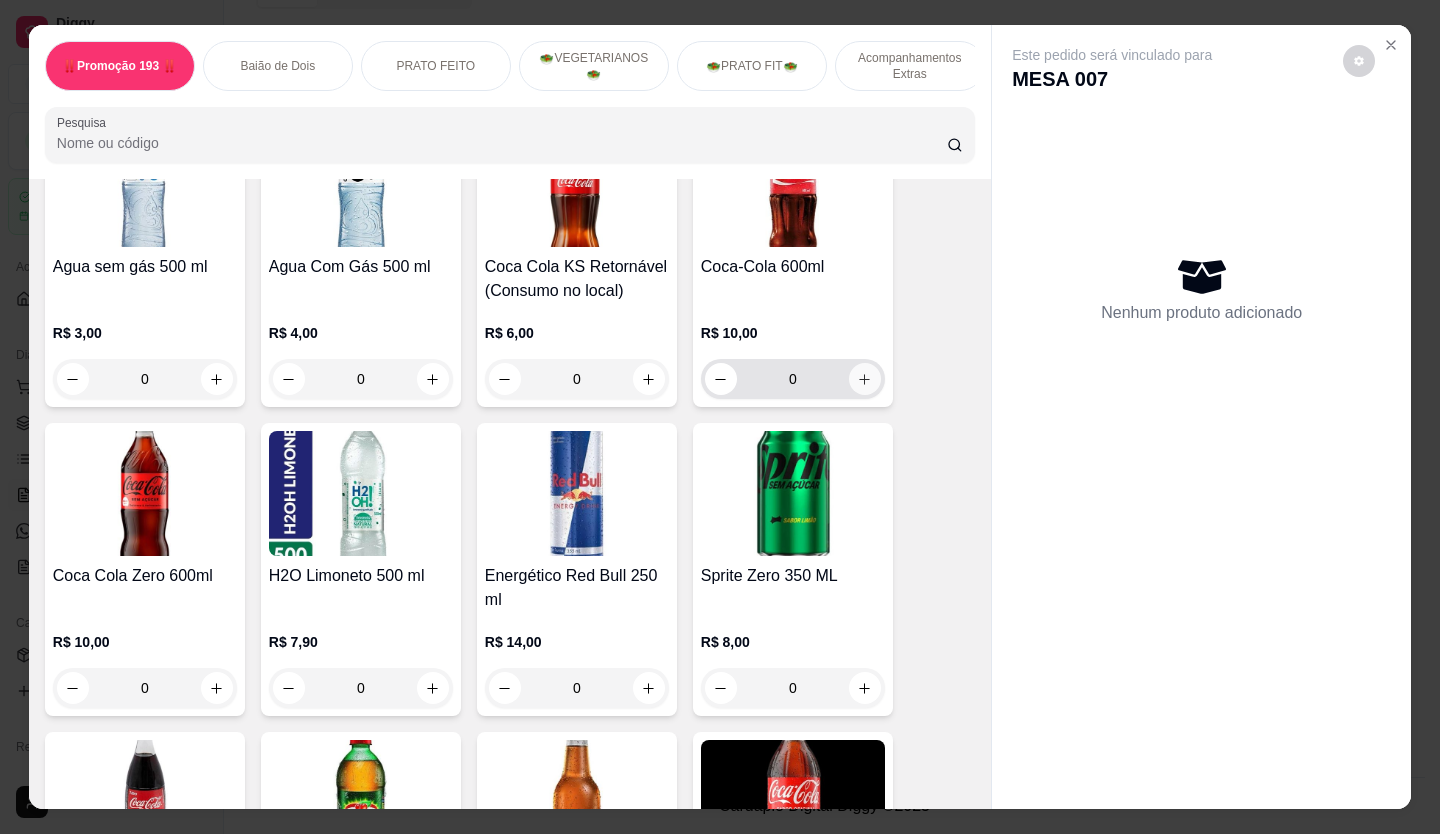 click 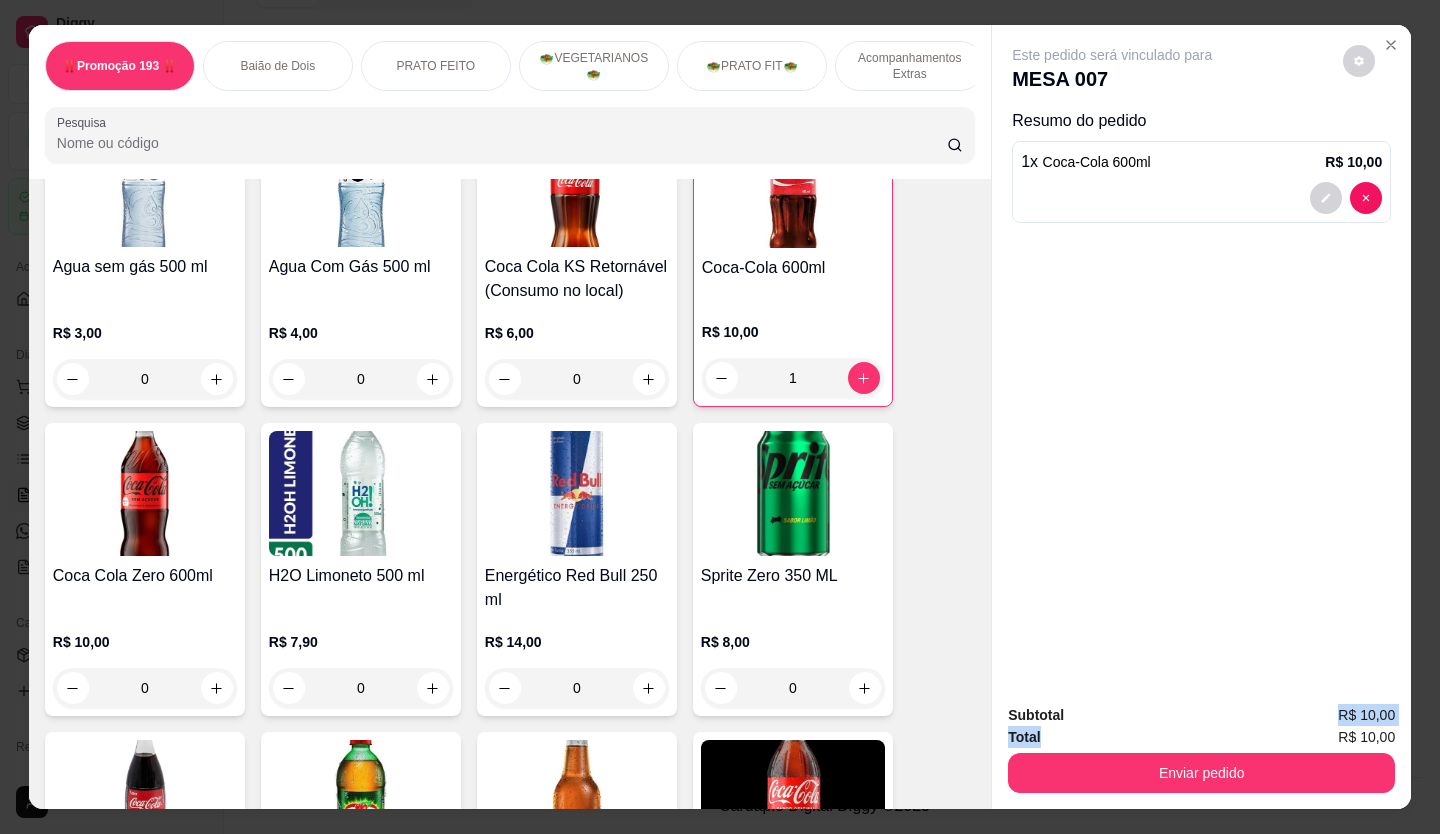 drag, startPoint x: 1082, startPoint y: 704, endPoint x: 1101, endPoint y: 745, distance: 45.188496 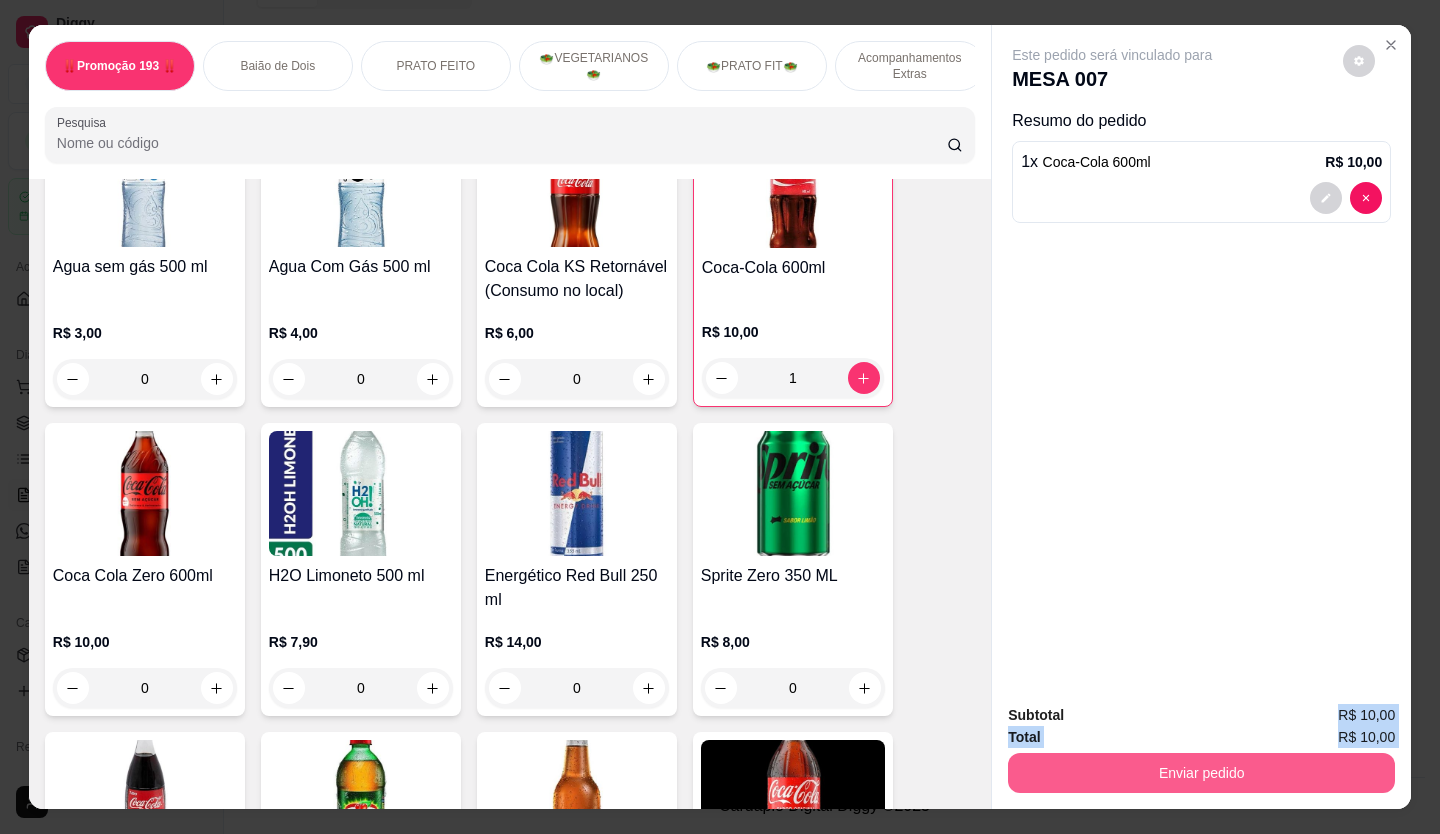 click on "Enviar pedido" at bounding box center (1201, 773) 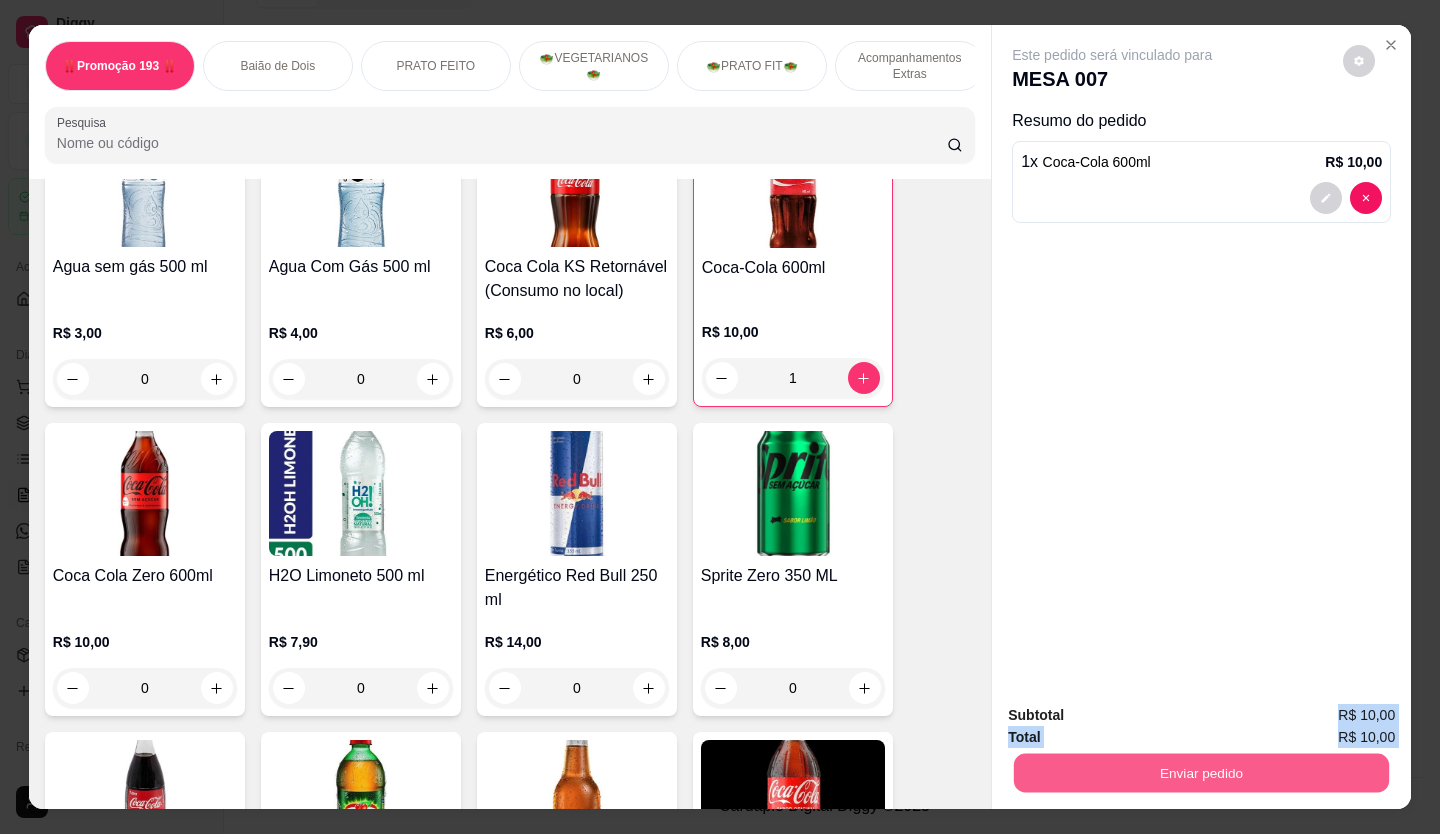 click on "Enviar pedido" at bounding box center (1201, 773) 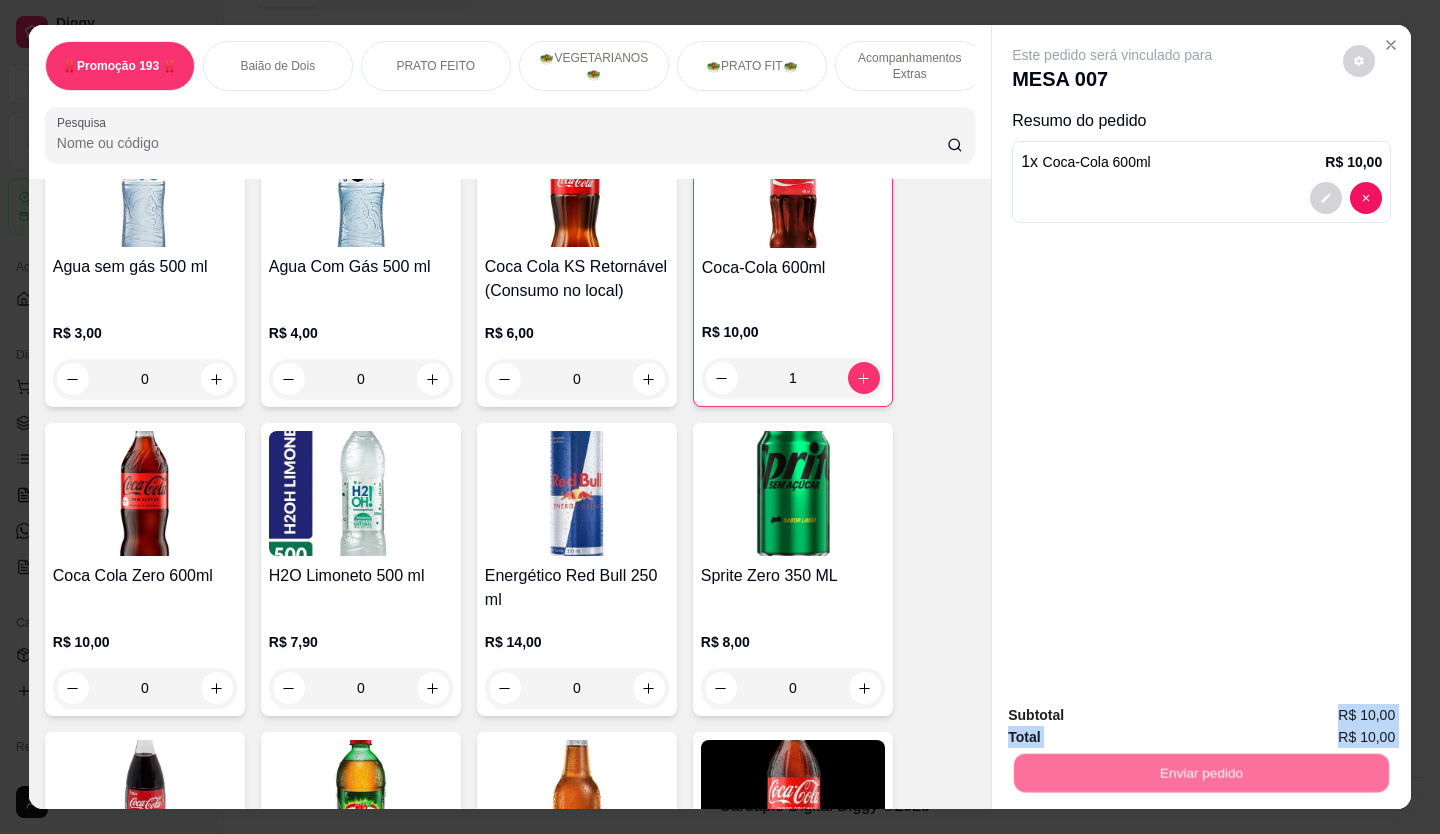 click on "Não registrar e enviar pedido" at bounding box center [1136, 716] 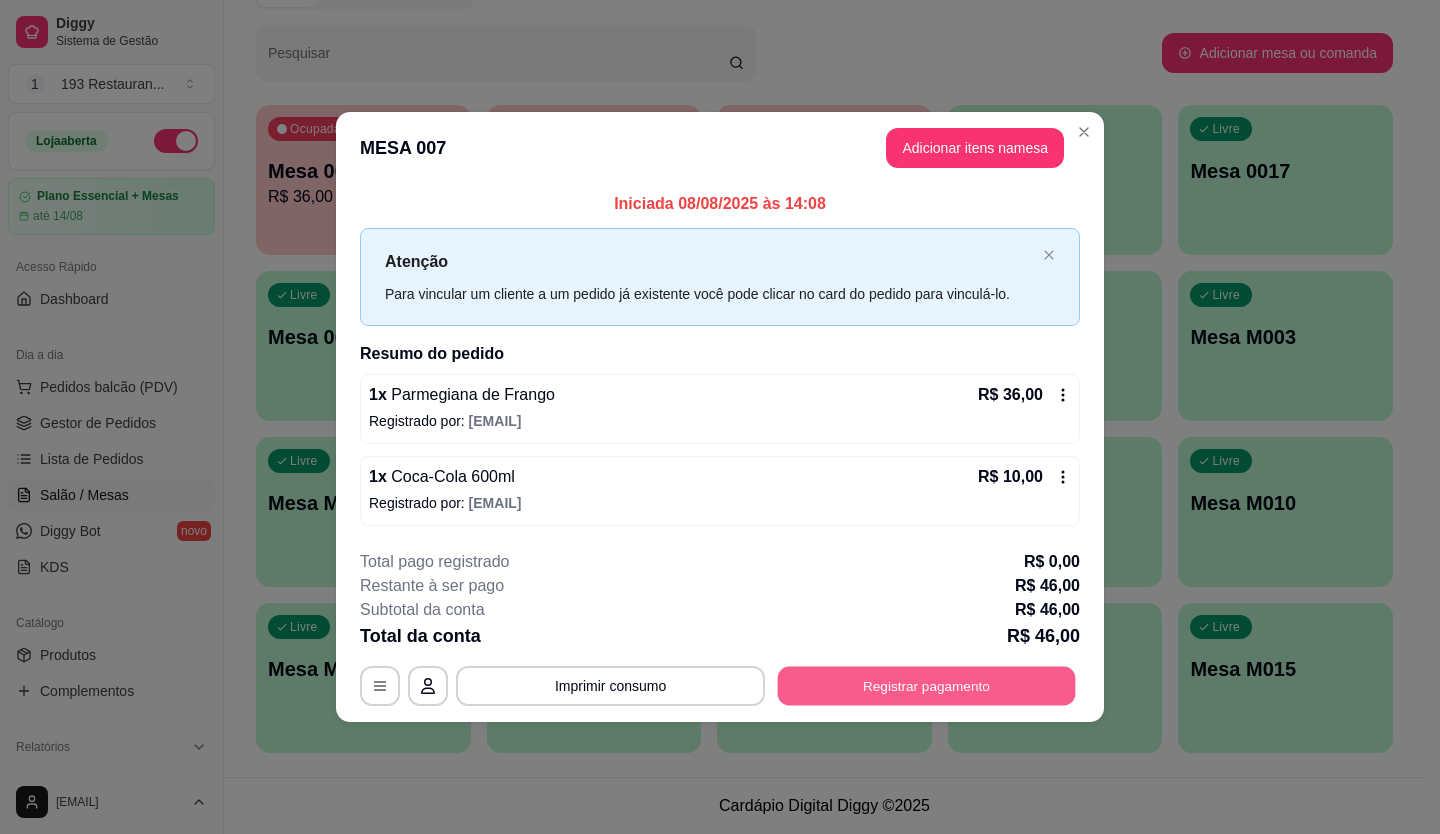 click on "Registrar pagamento" at bounding box center [927, 685] 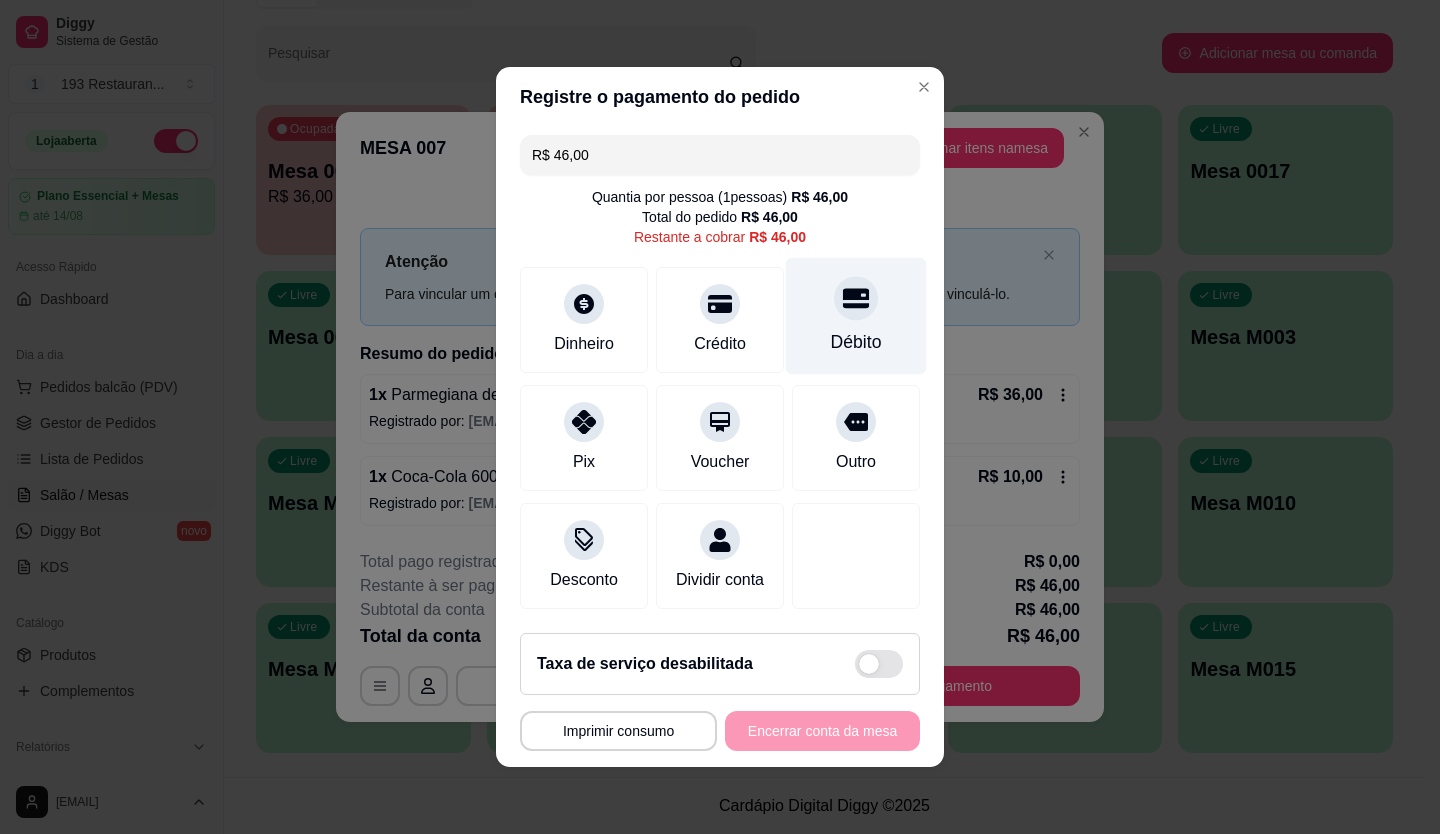 click at bounding box center [856, 298] 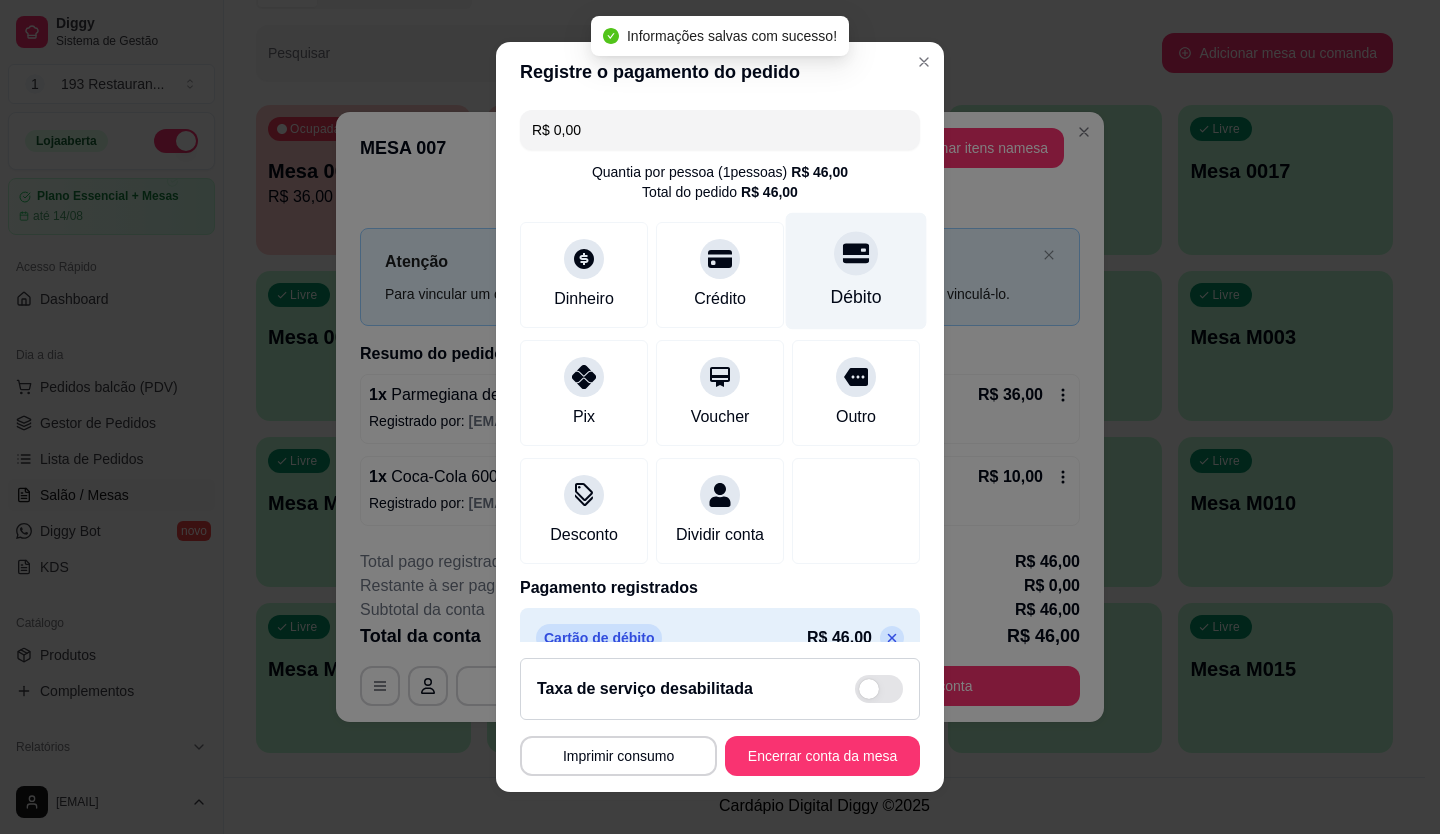 click on "Débito" at bounding box center [856, 297] 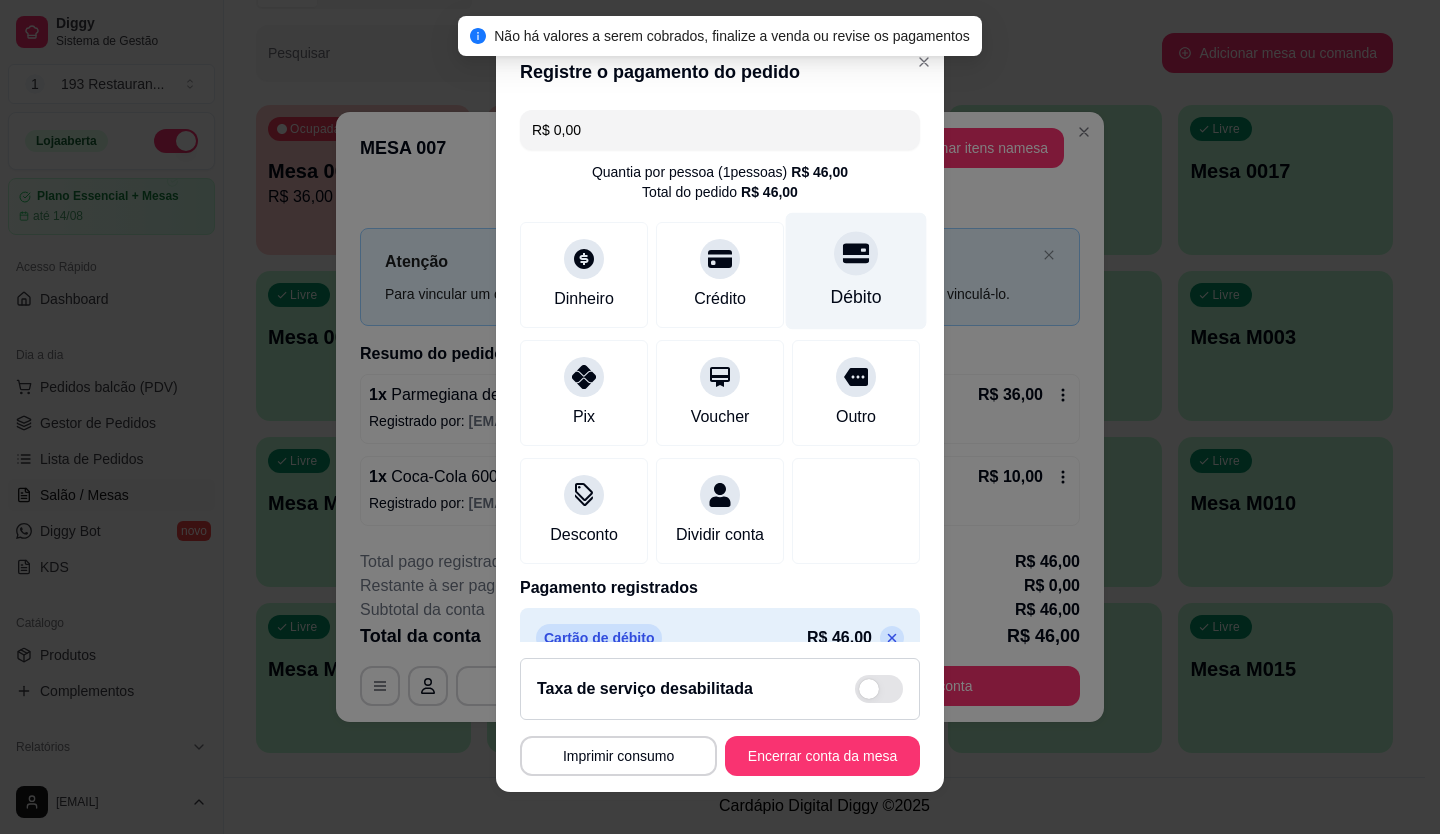 click 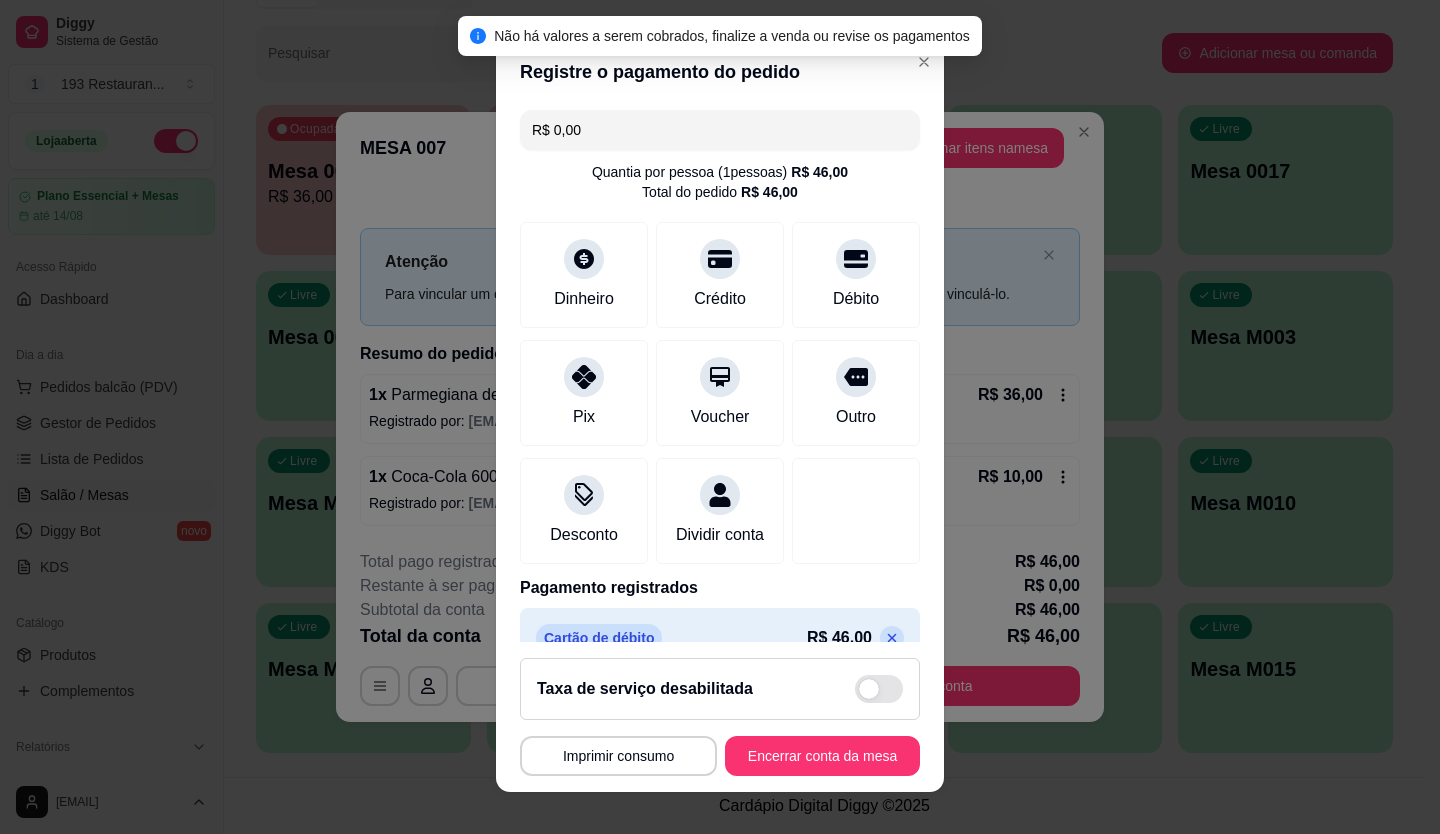 click on "R$ 0,00" at bounding box center (720, 130) 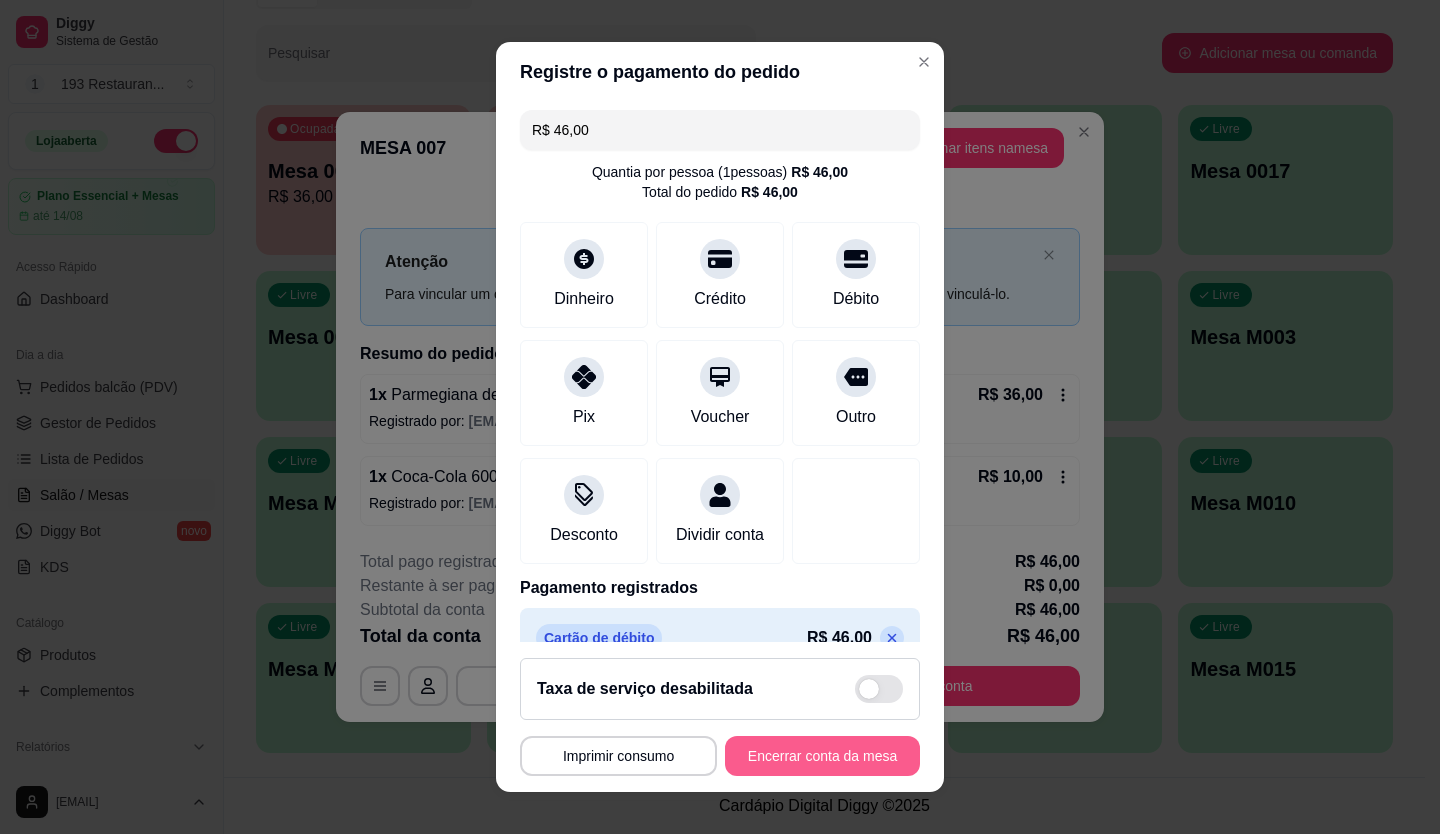 type on "R$ 46,00" 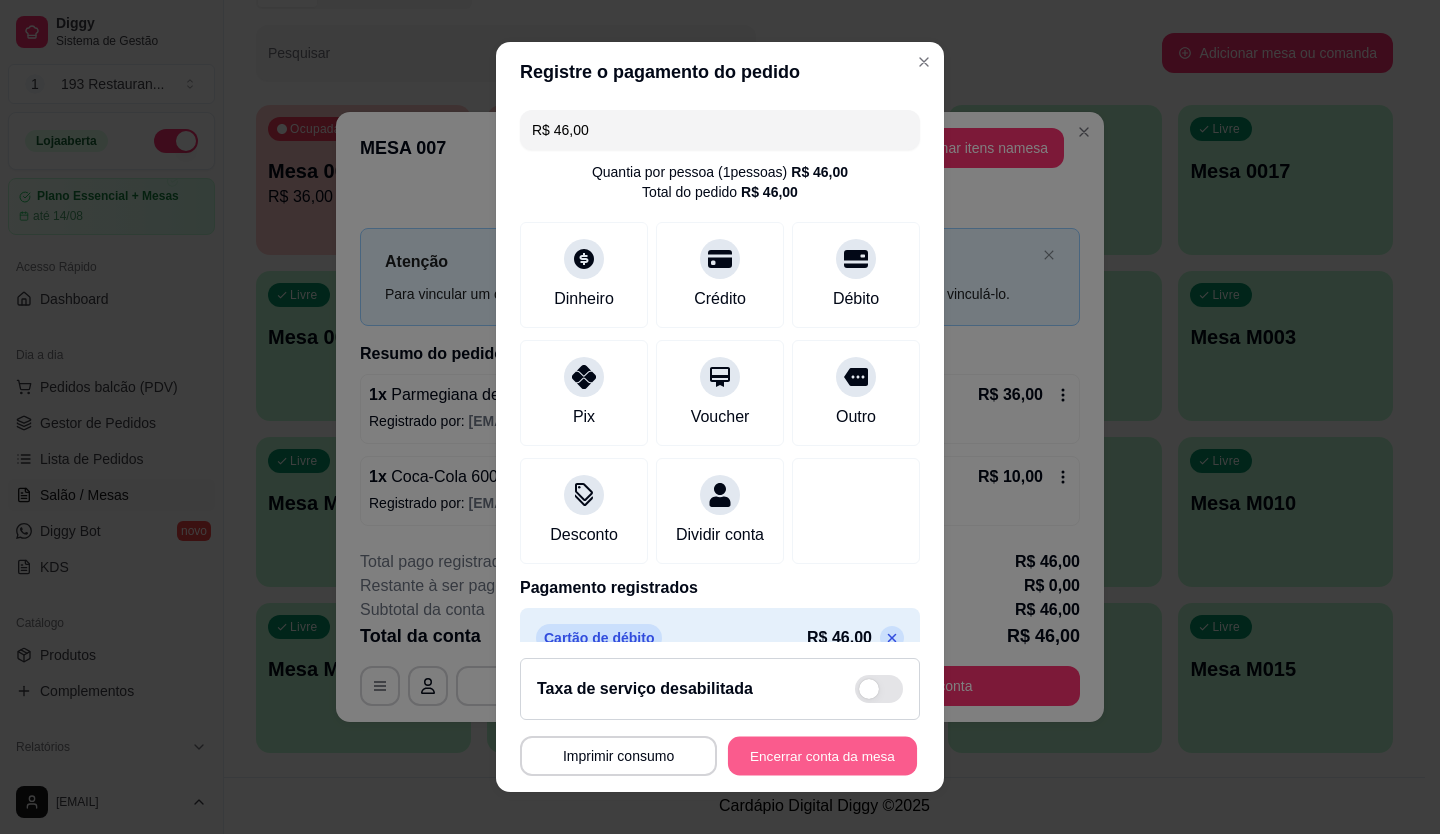 click on "Encerrar conta da mesa" at bounding box center [822, 756] 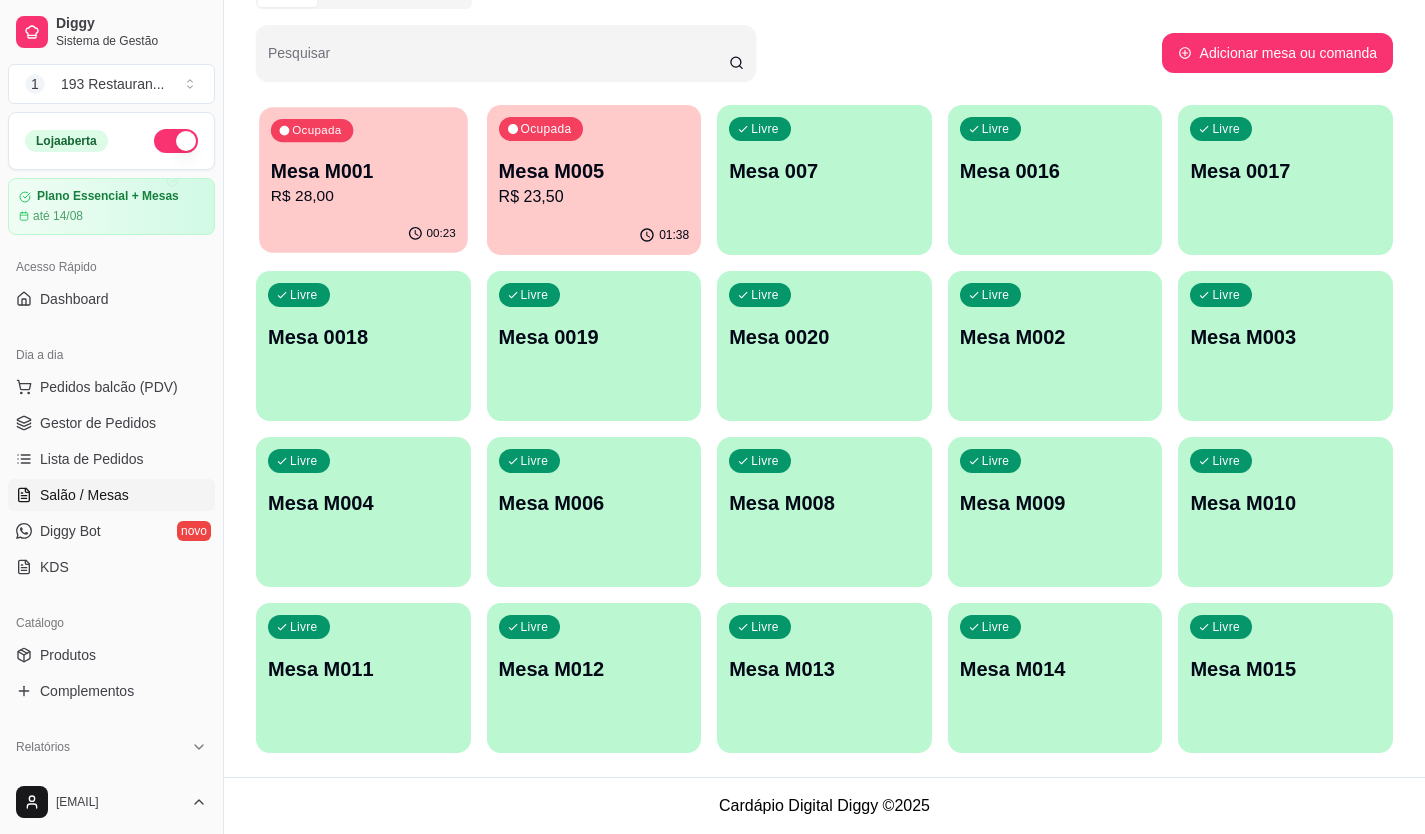 click on "Ocupada Mesa M001 R$ 28,00" at bounding box center [363, 161] 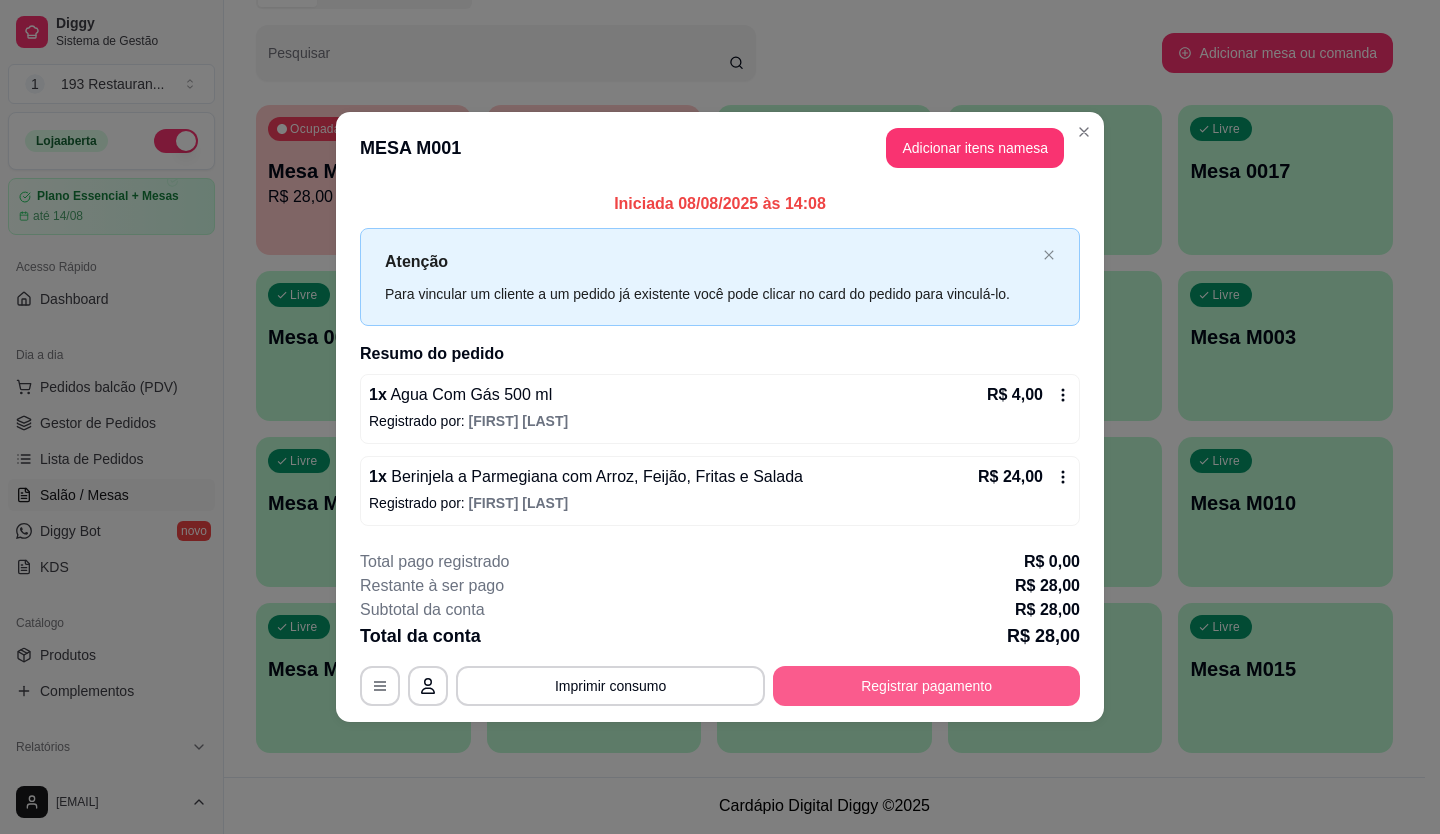 click on "Registrar pagamento" at bounding box center [926, 686] 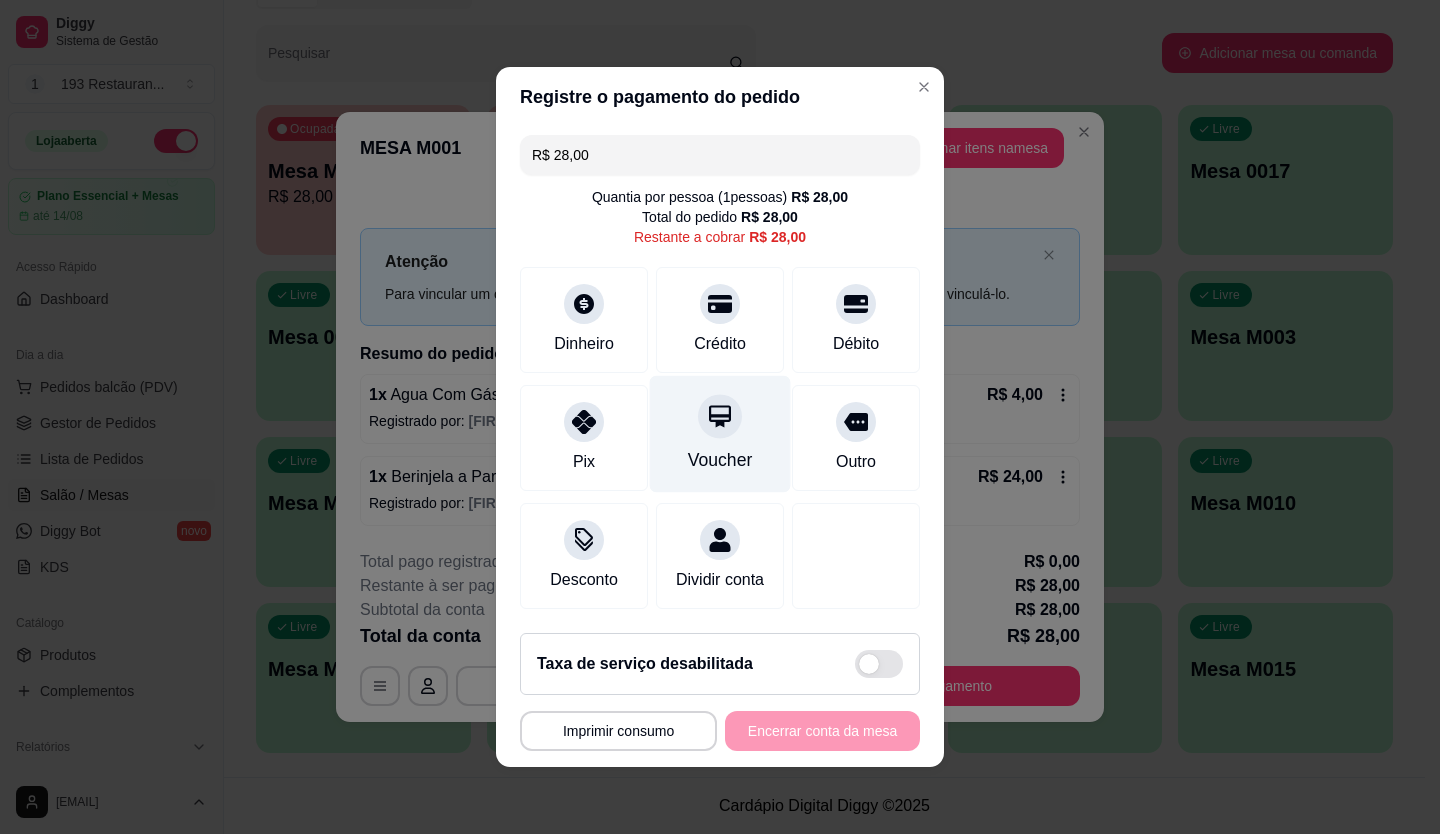 click 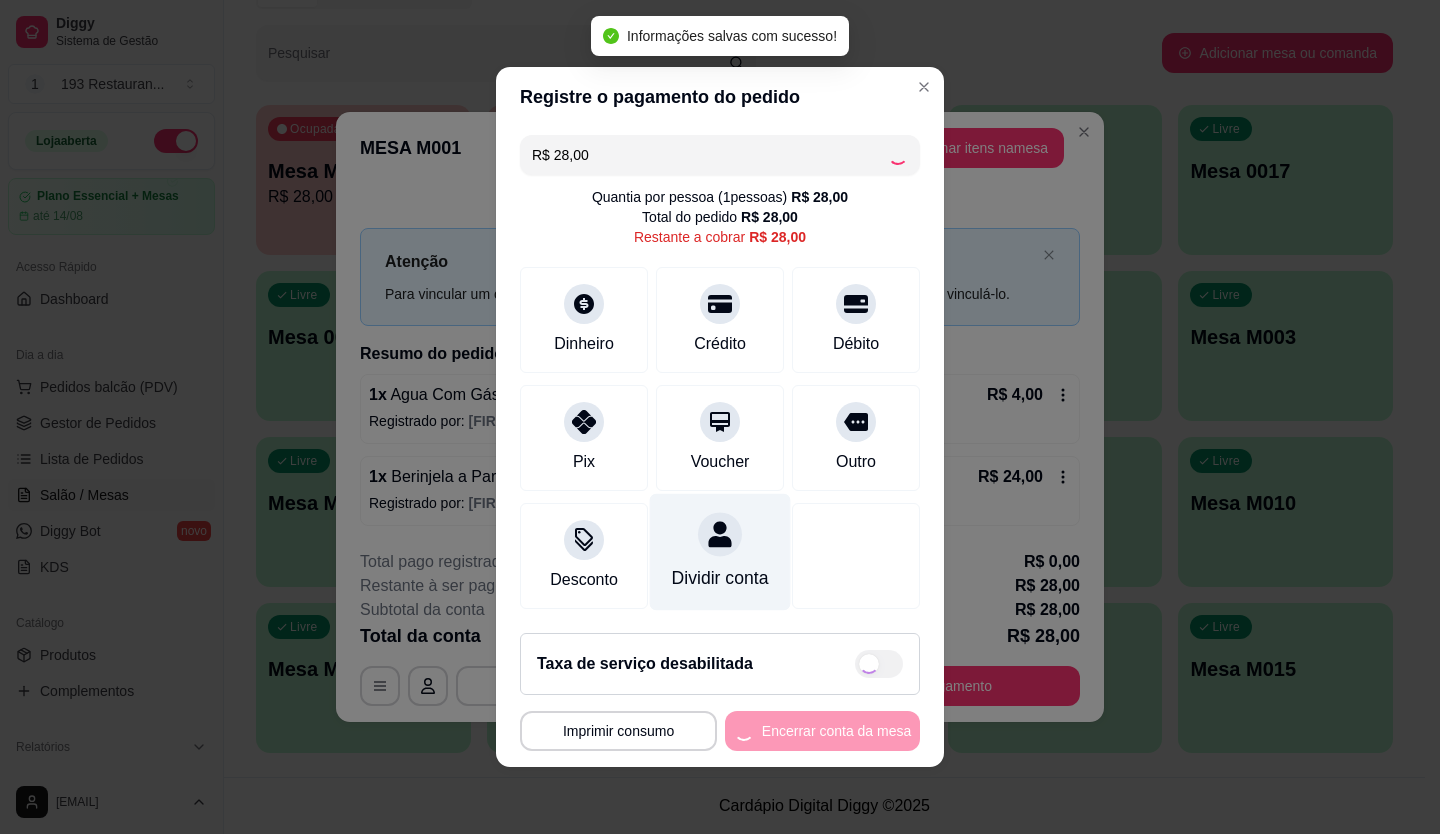 type on "R$ 0,00" 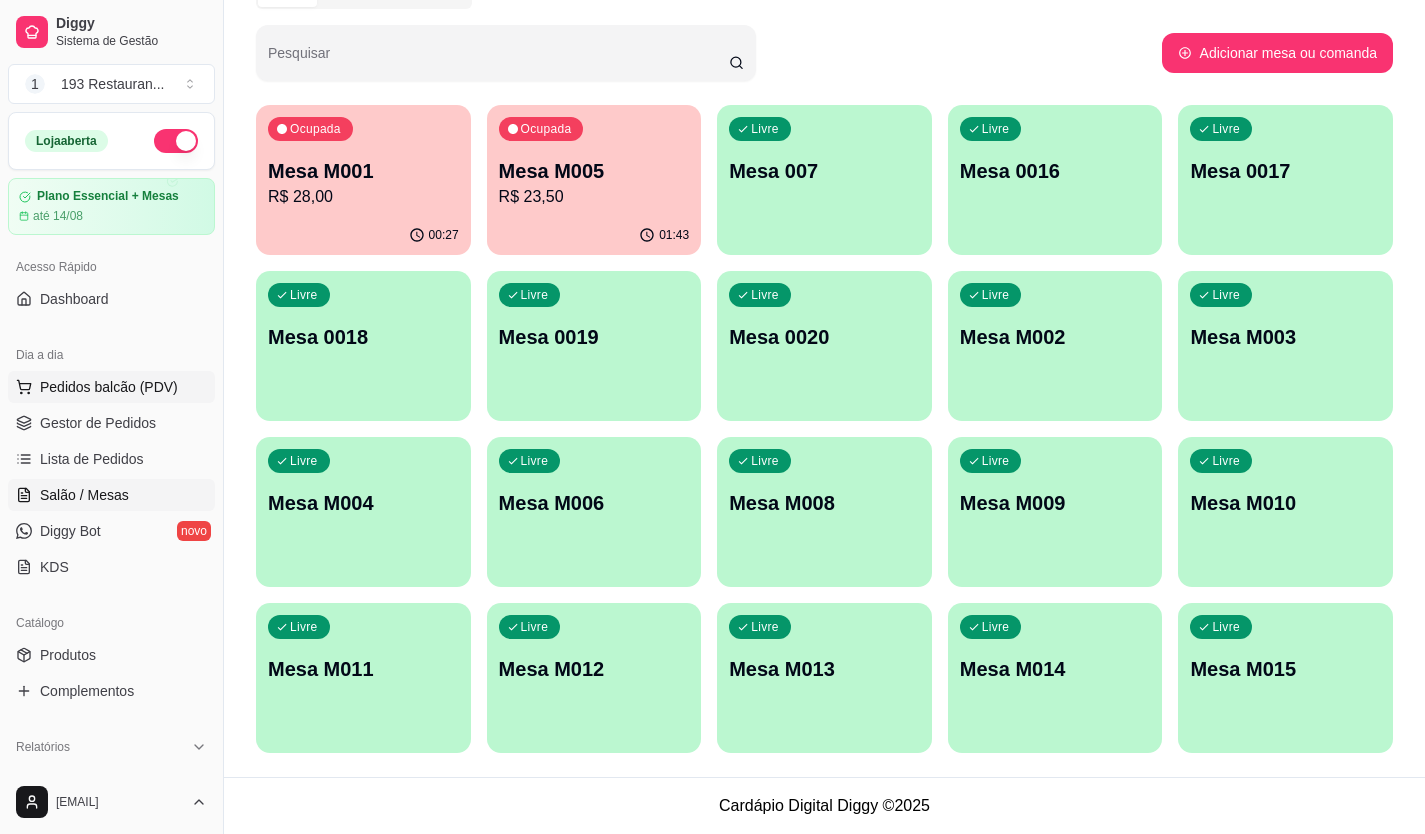 click on "Pedidos balcão (PDV)" at bounding box center [109, 387] 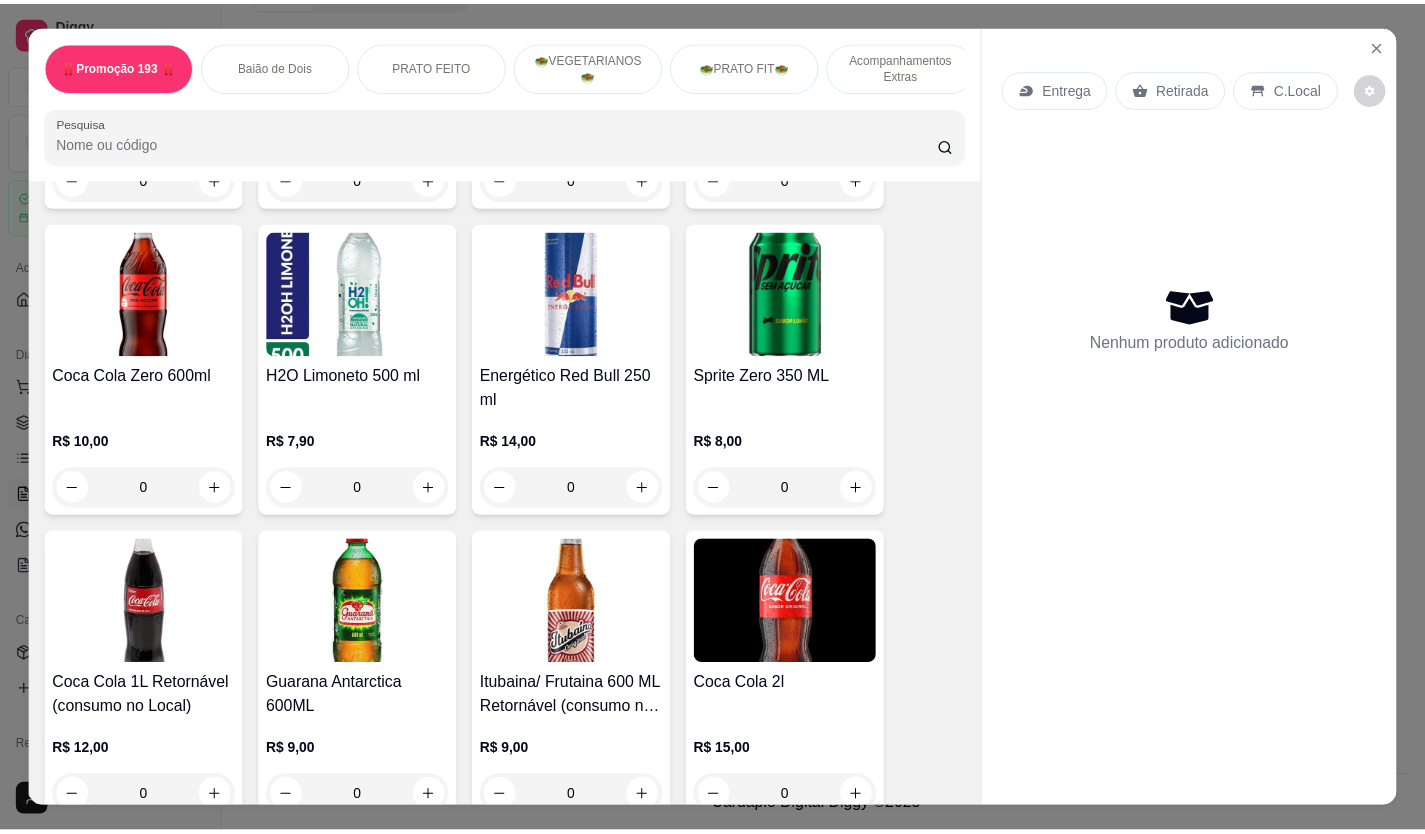 scroll, scrollTop: 5400, scrollLeft: 0, axis: vertical 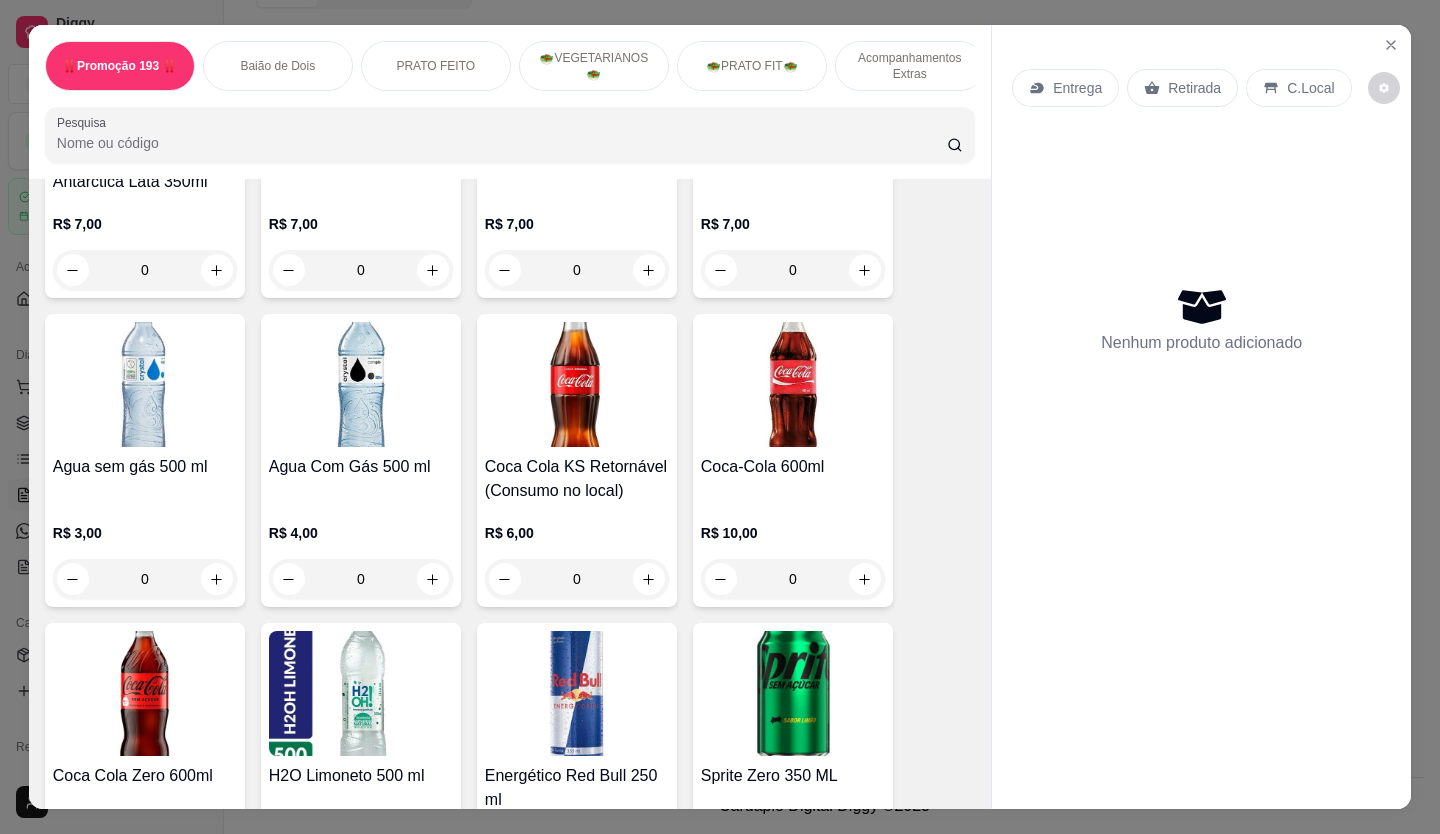 click on "Entrega Retirada C.Local Nenhum produto adicionado" at bounding box center (1201, 401) 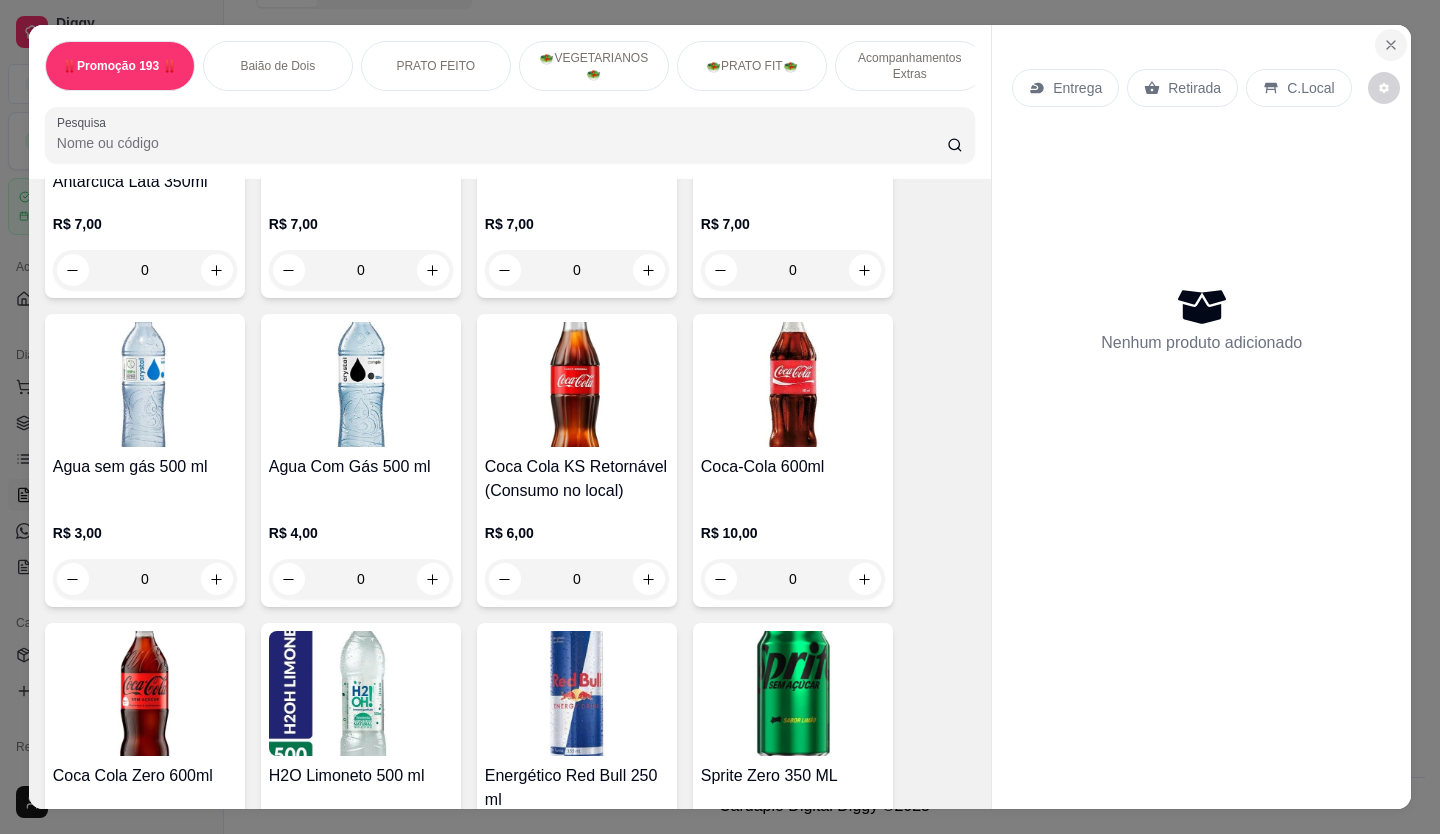click at bounding box center (1391, 45) 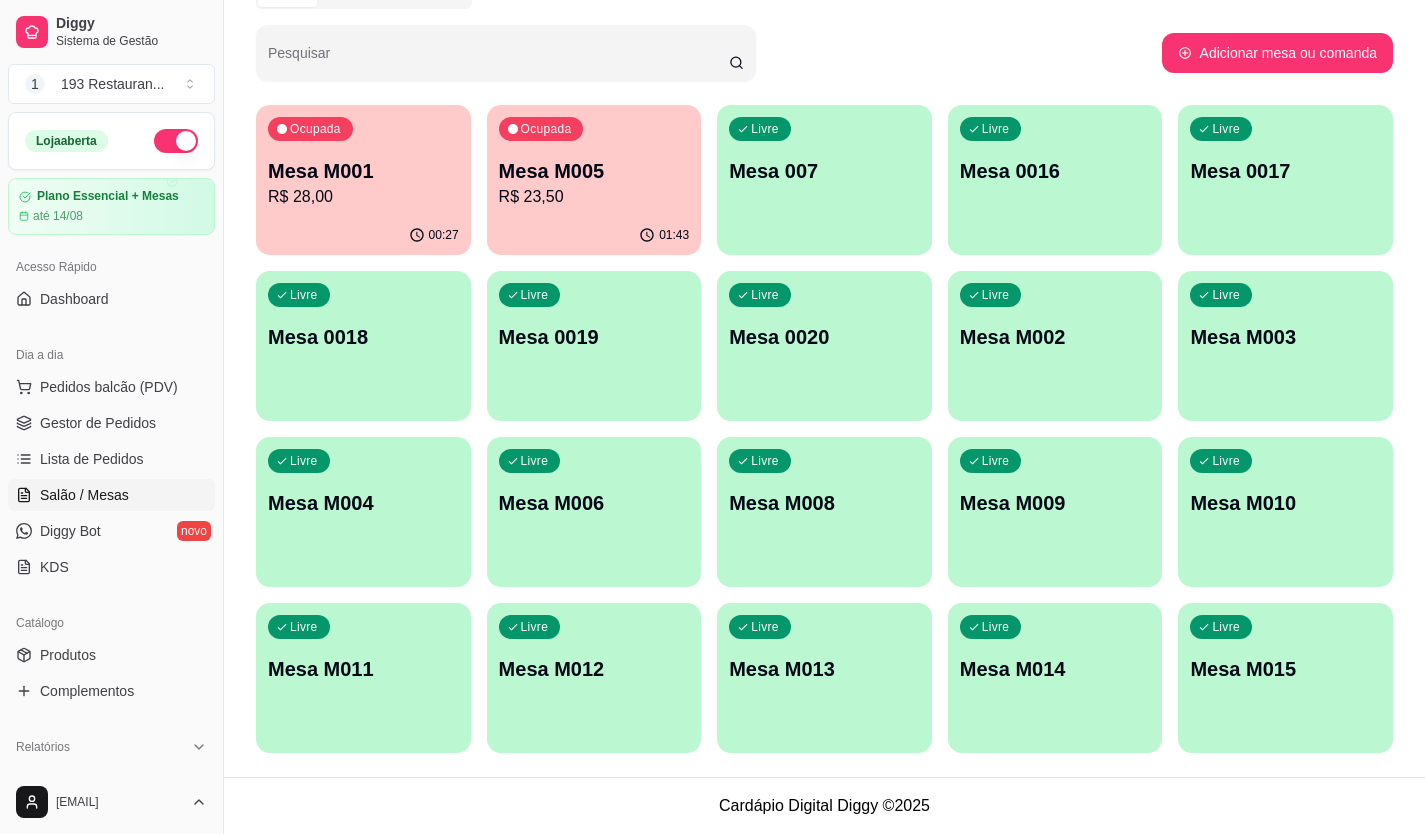 click on "Mesa 0016" at bounding box center [1055, 171] 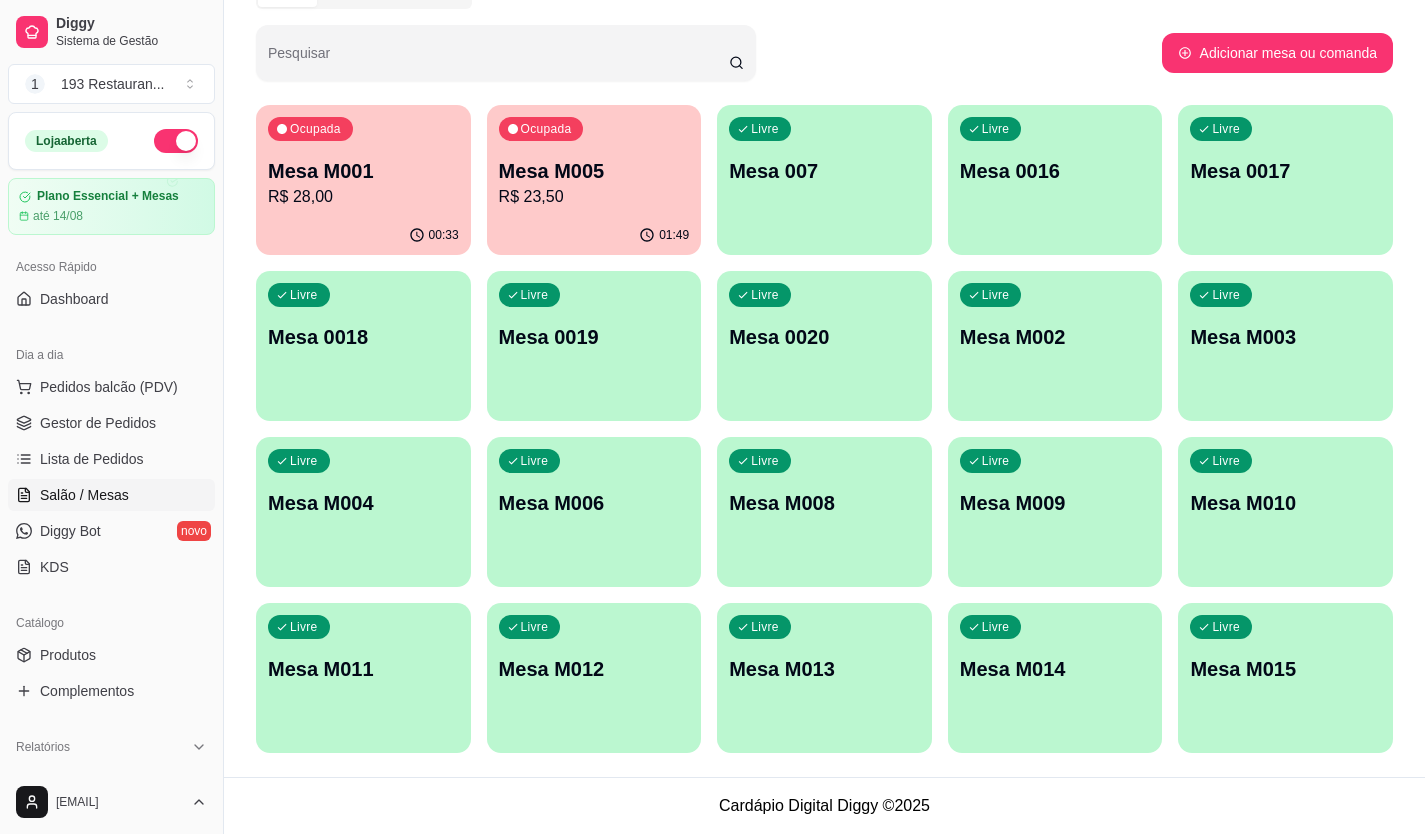 click on "R$ 23,50" at bounding box center (594, 197) 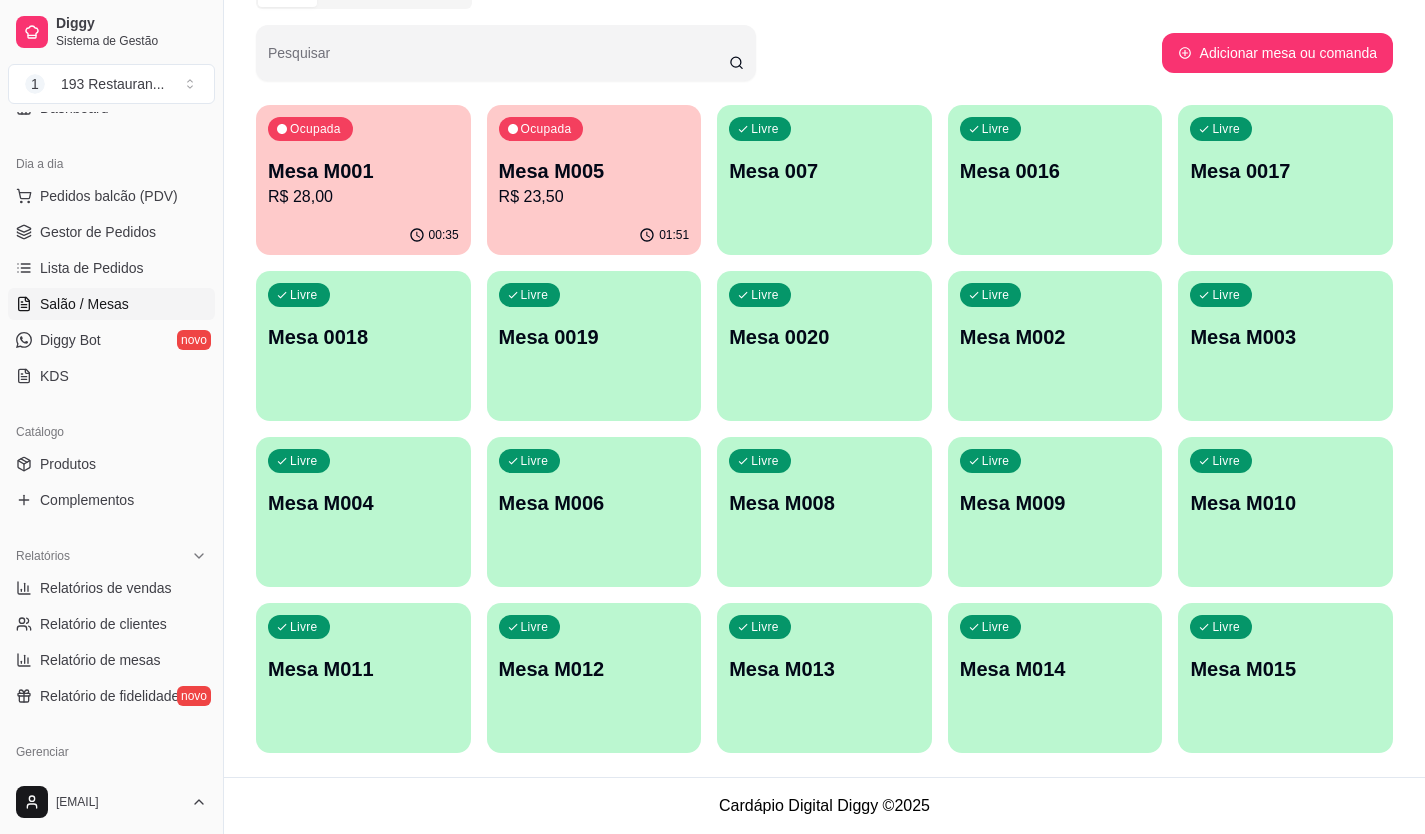 scroll, scrollTop: 10, scrollLeft: 0, axis: vertical 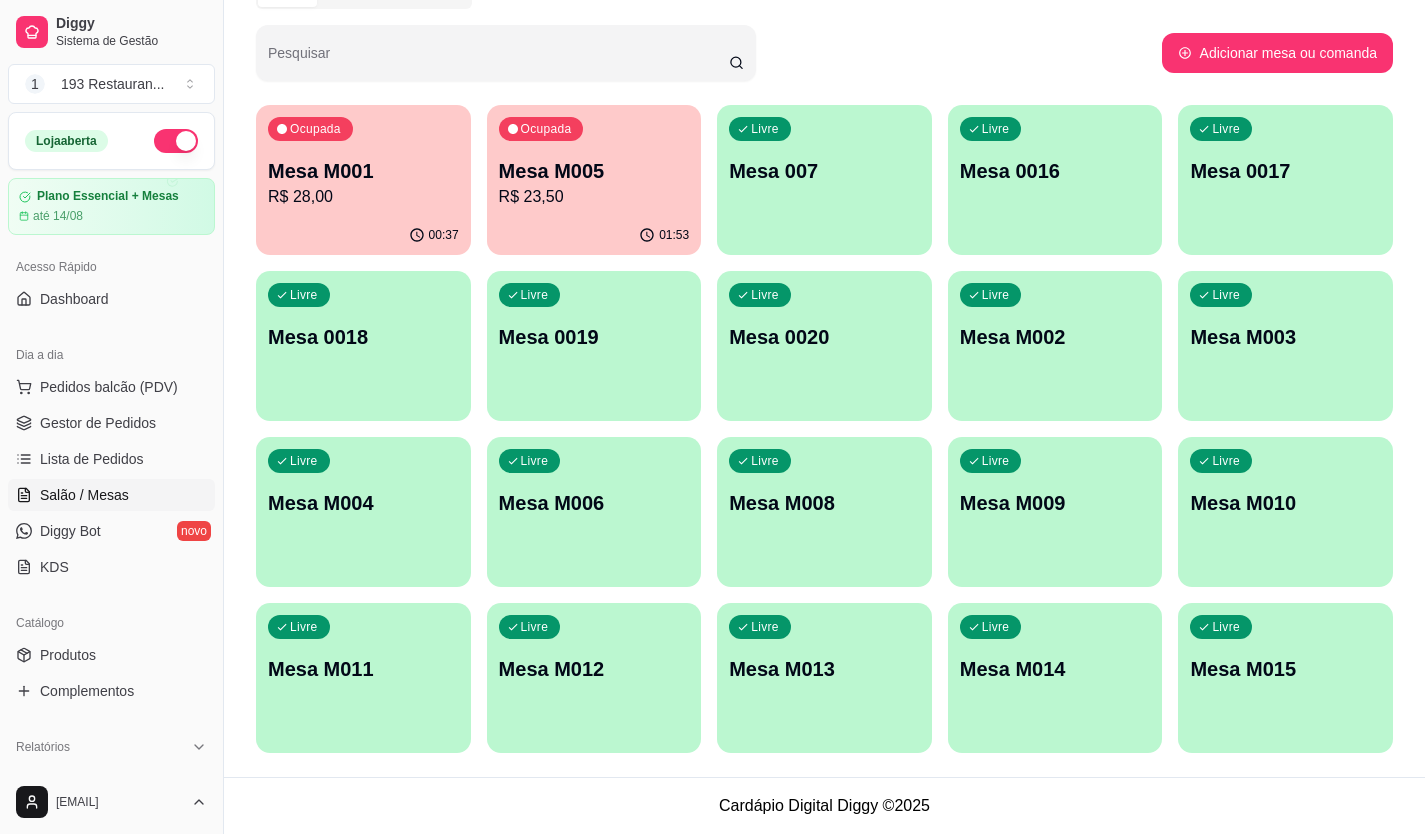 type 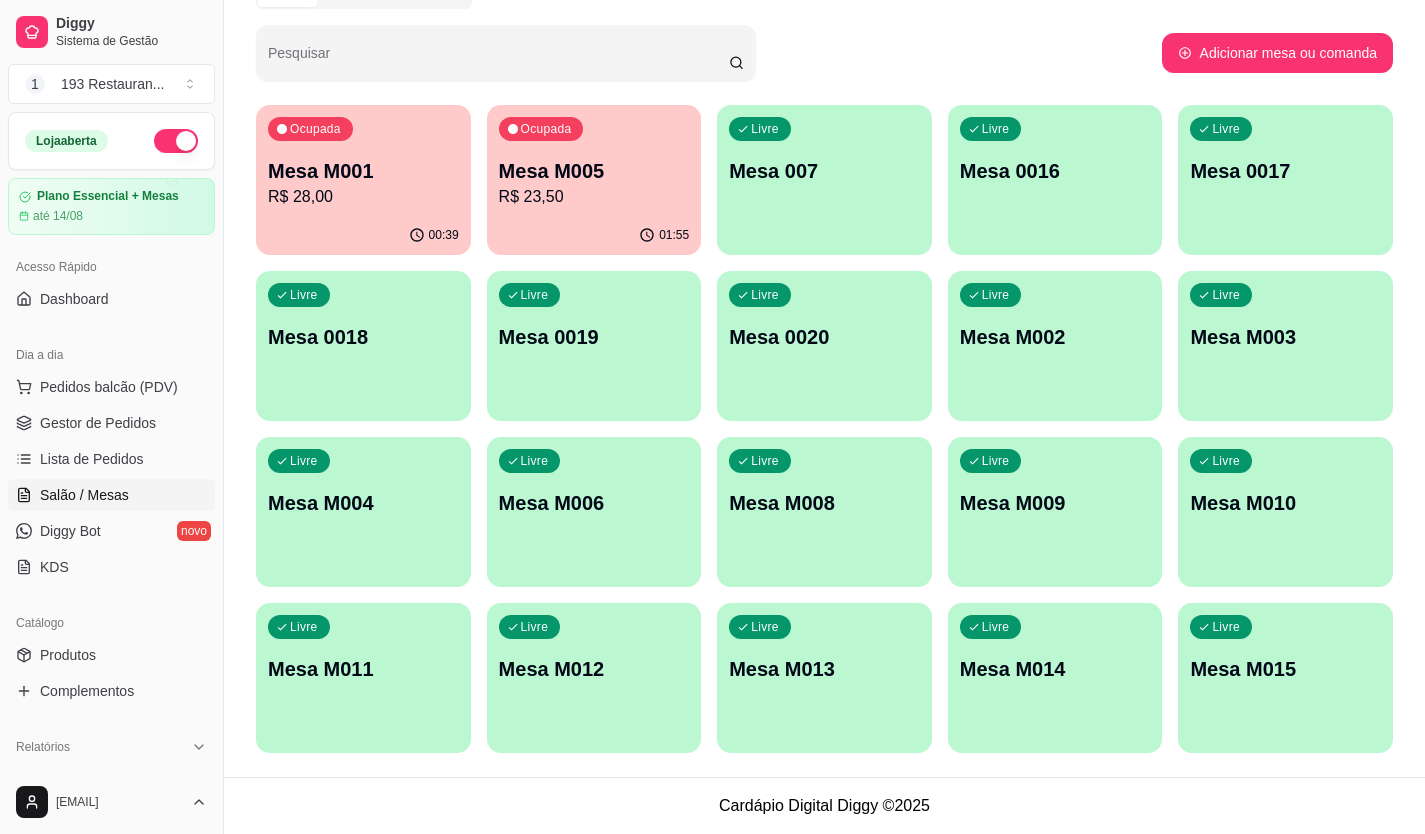 click on "Mesa M005" at bounding box center (594, 171) 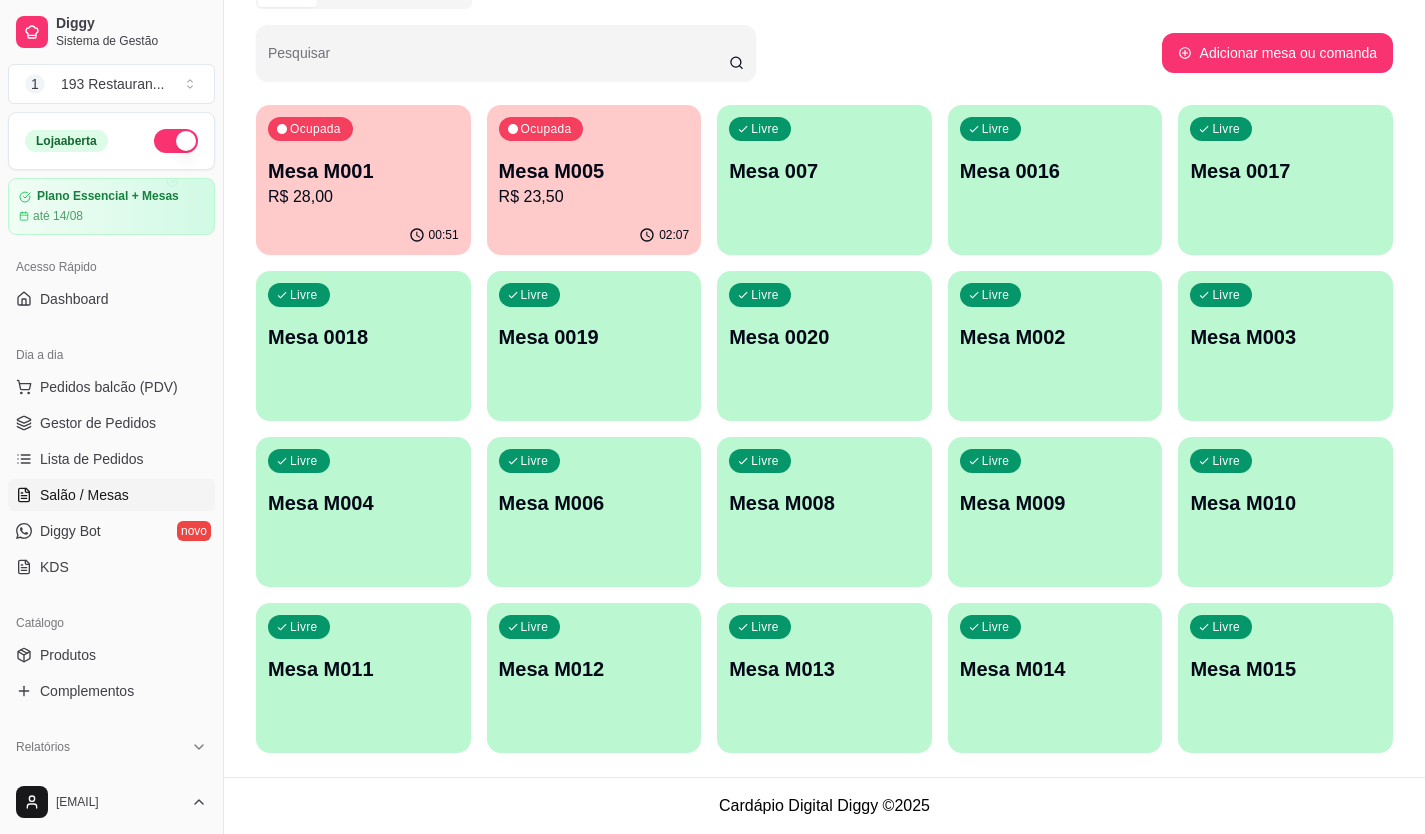 click on "R$ 28,00" at bounding box center (363, 197) 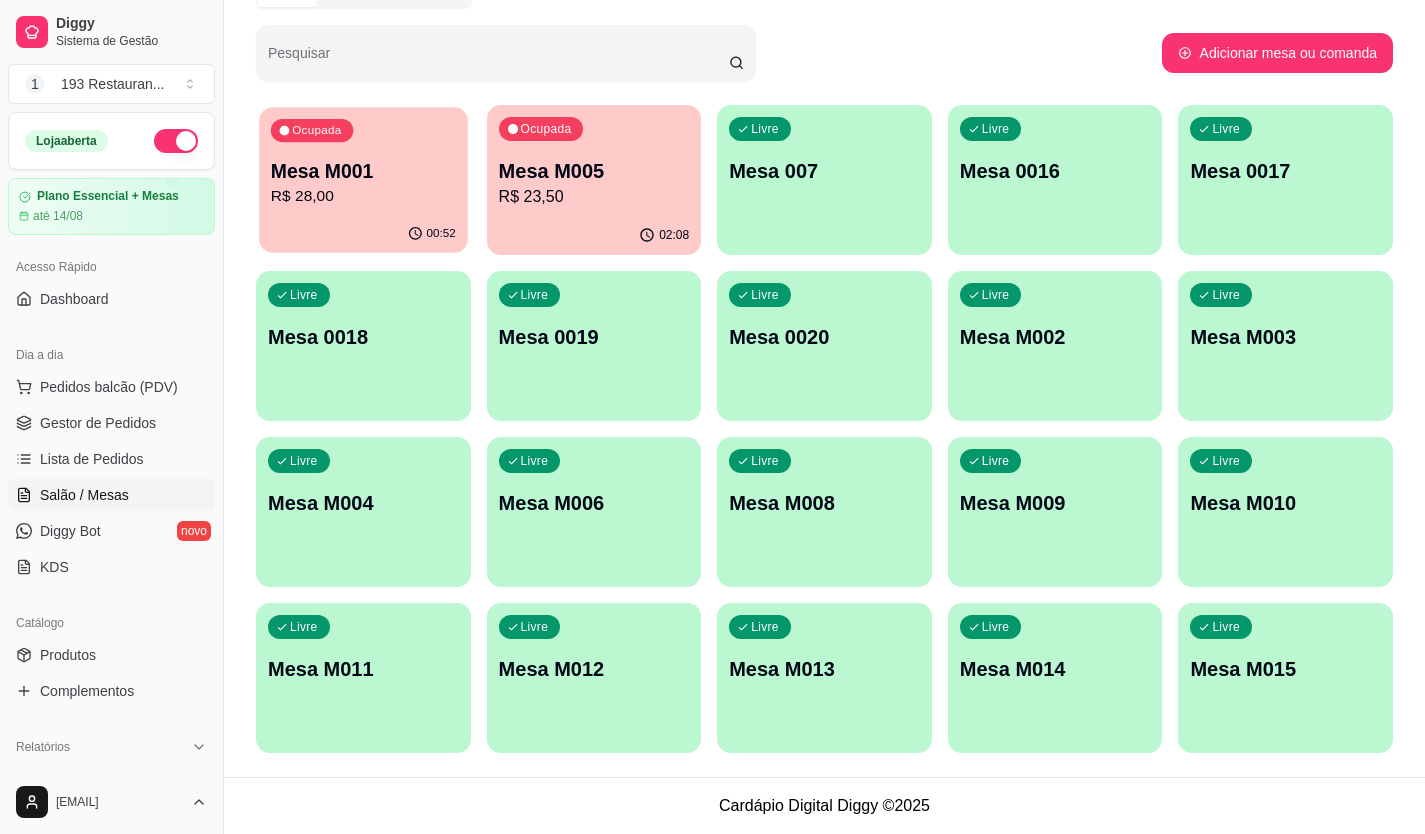 click on "R$ 28,00" at bounding box center [363, 196] 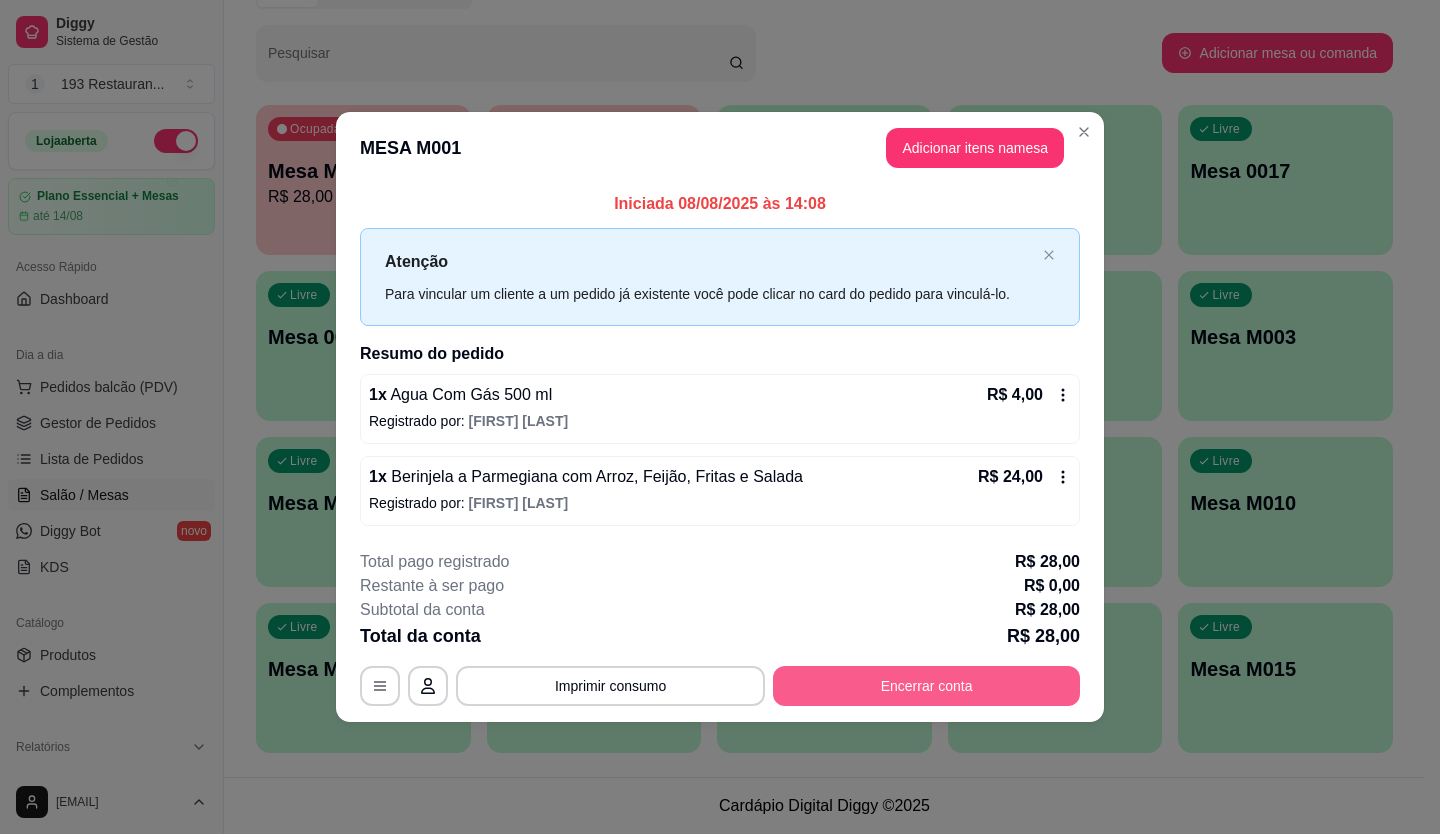 click on "Encerrar conta" at bounding box center (926, 686) 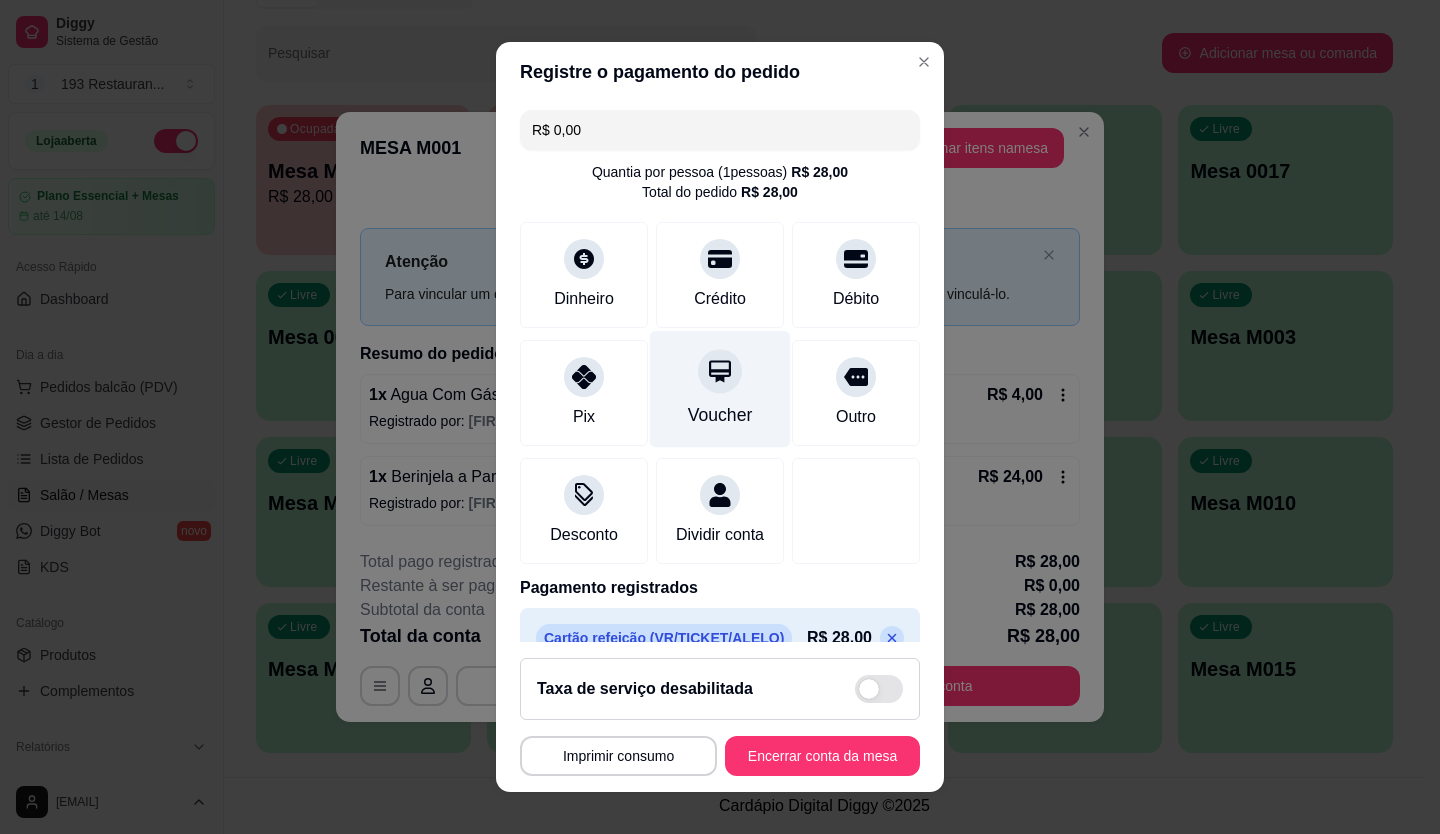 click 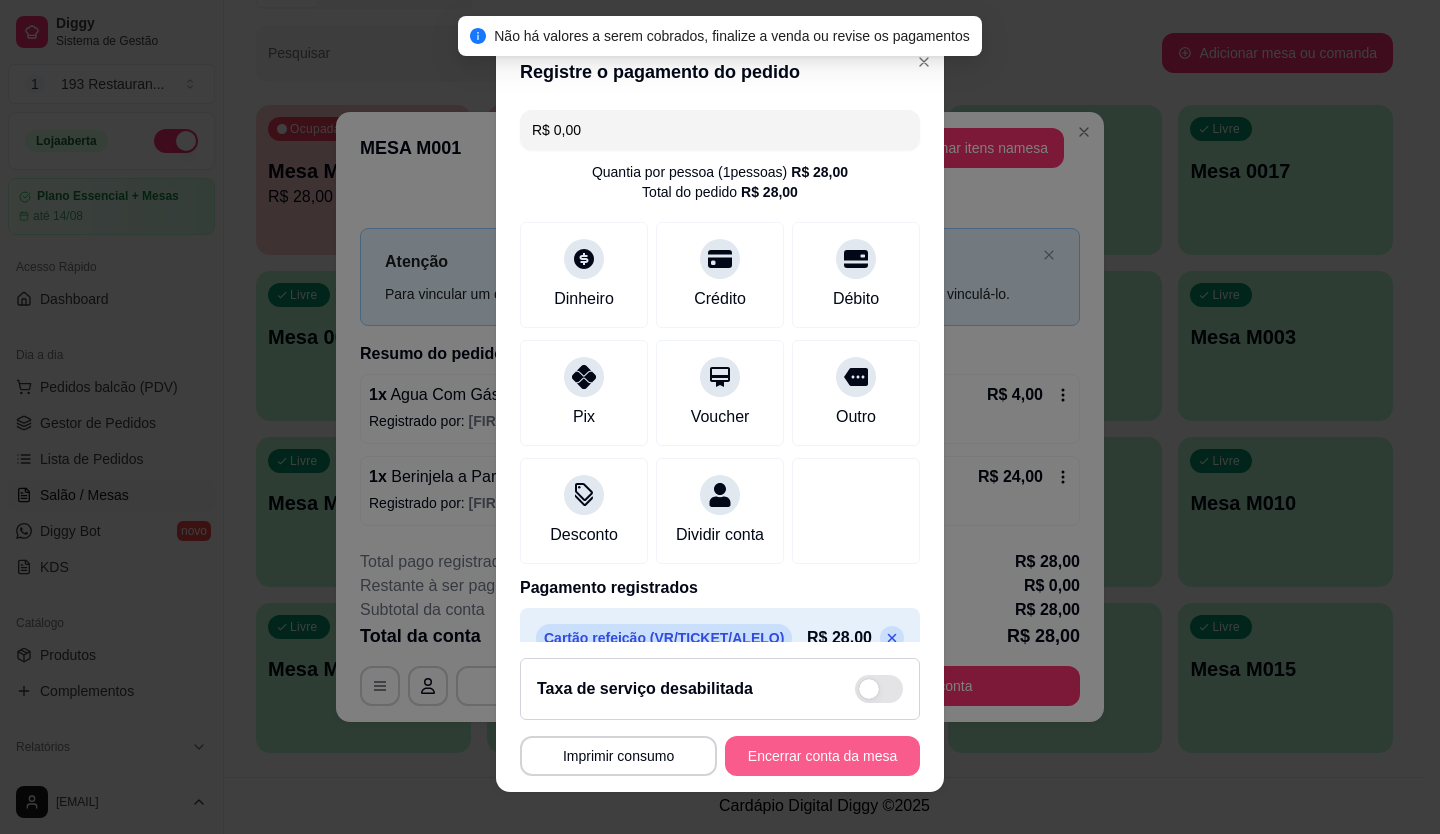 click on "Encerrar conta da mesa" at bounding box center (822, 756) 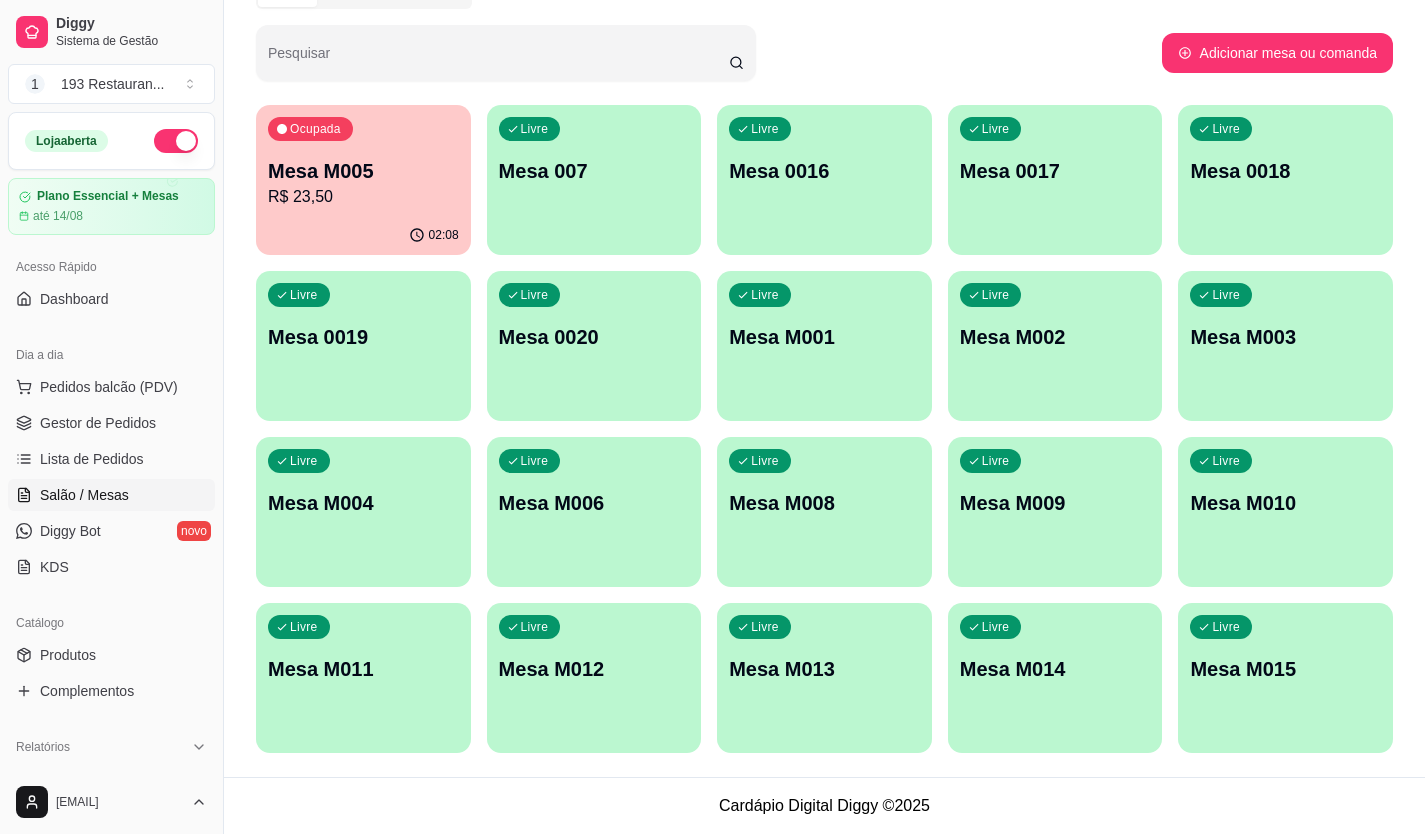 click on "Mesa M005" at bounding box center [363, 171] 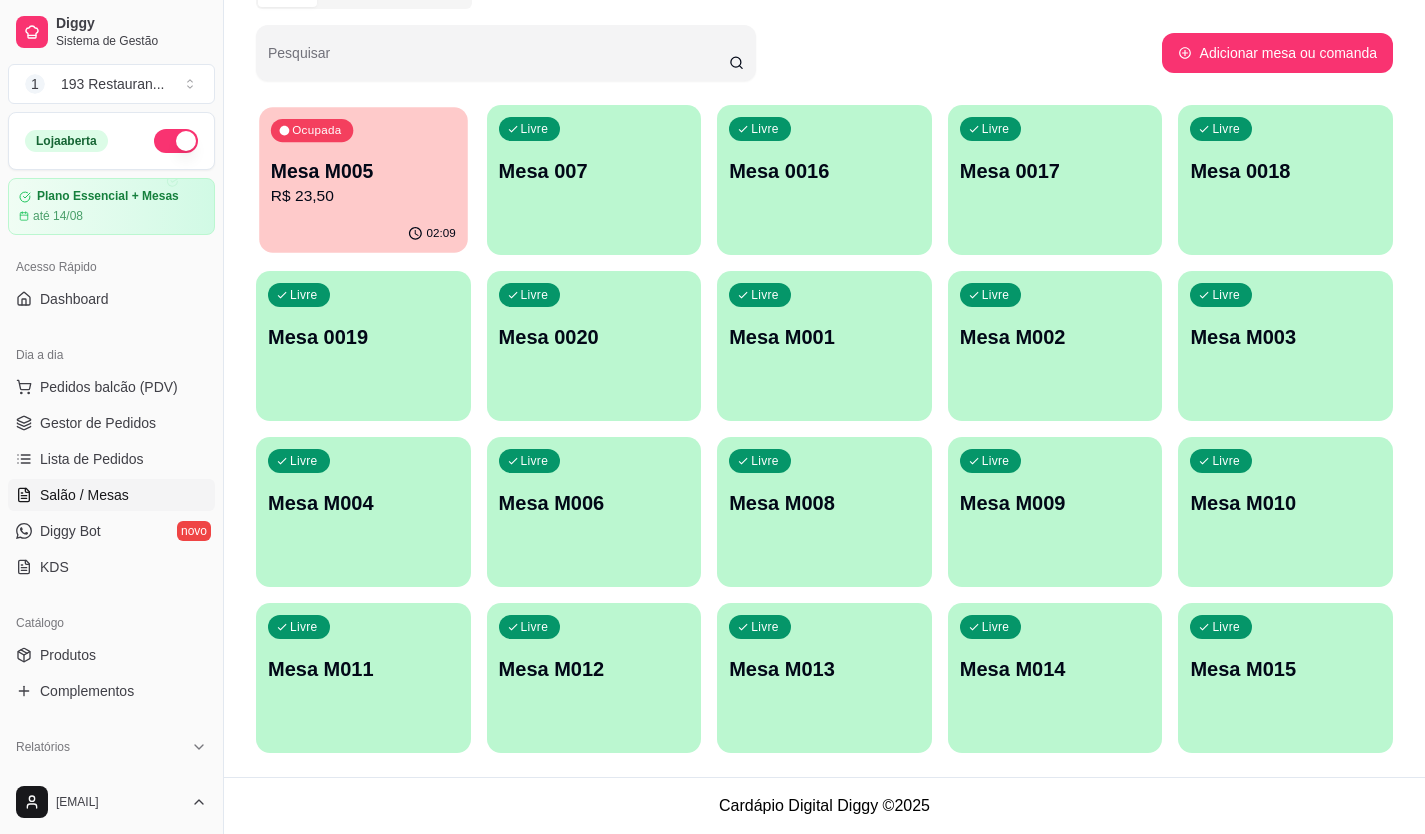 click on "R$ 23,50" at bounding box center (363, 196) 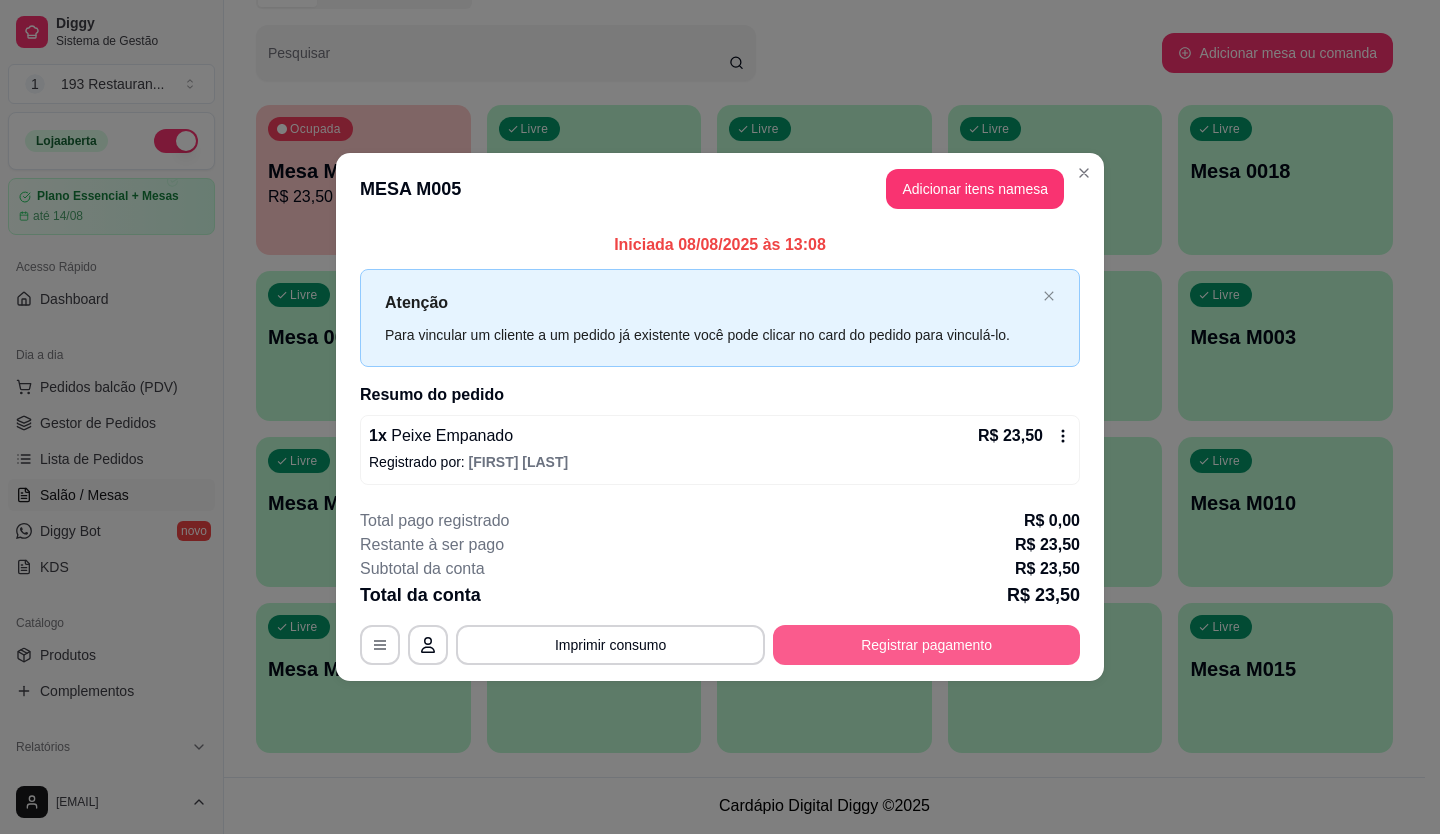 click on "Registrar pagamento" at bounding box center [926, 645] 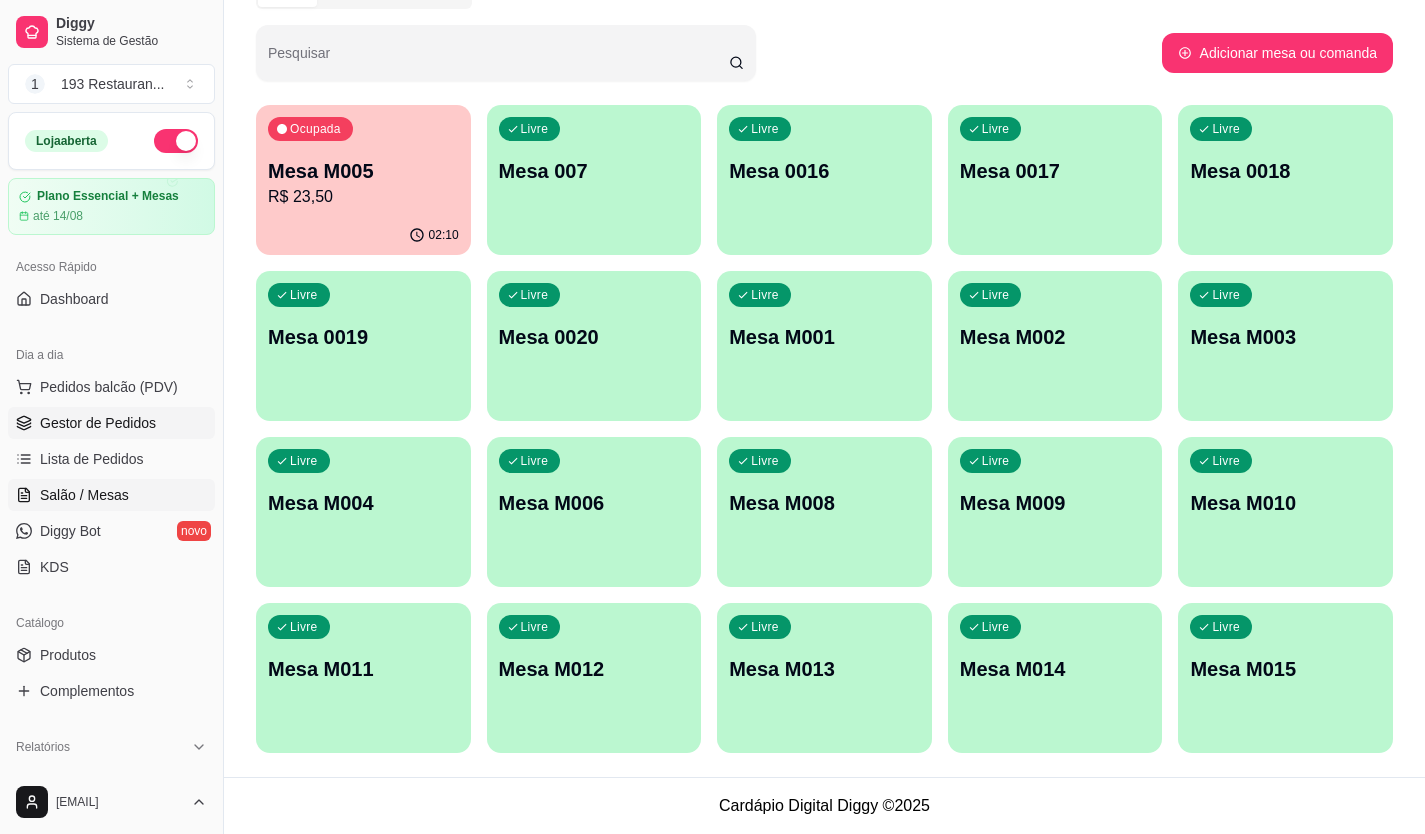 click on "Gestor de Pedidos" at bounding box center (111, 423) 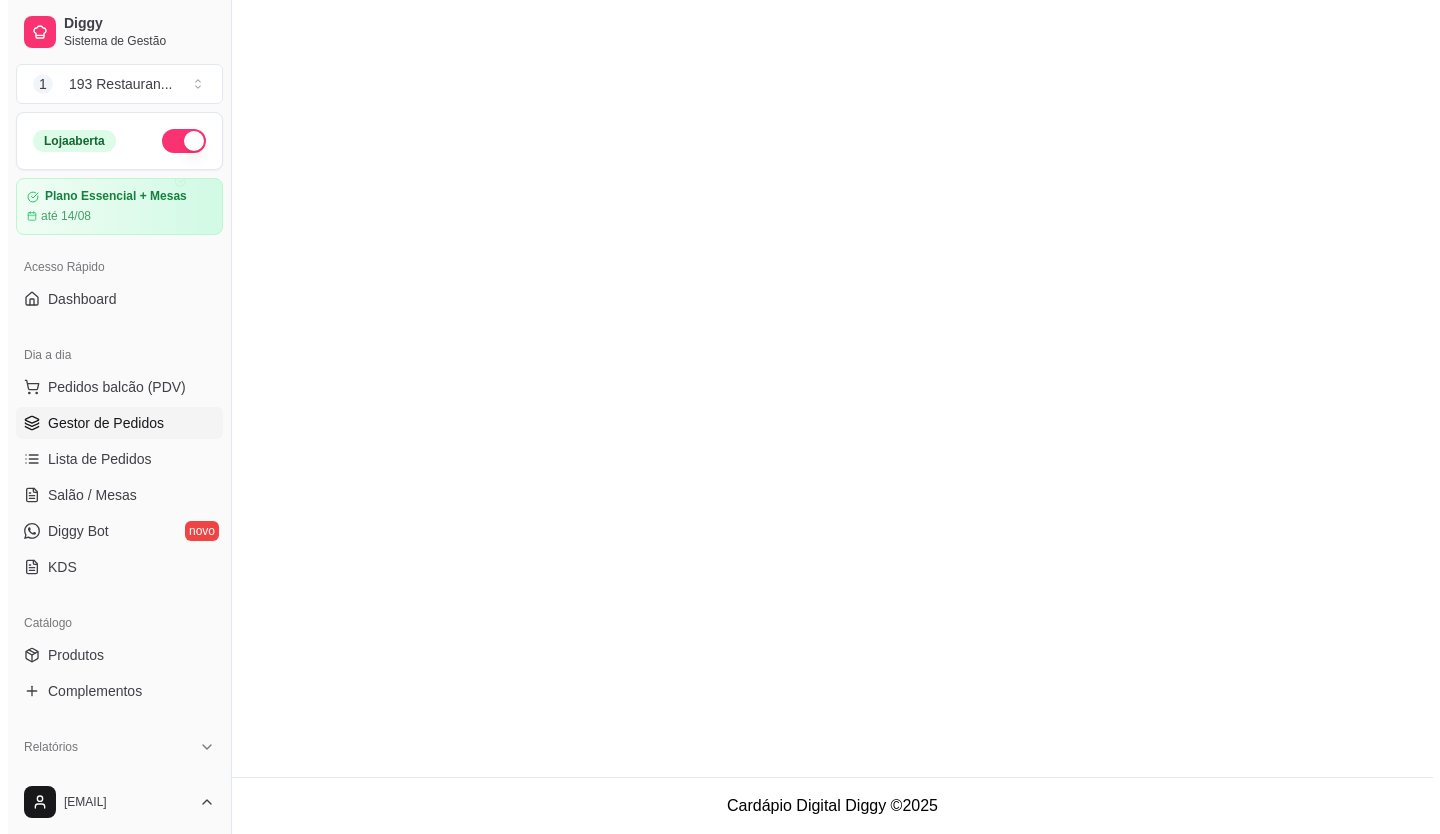 scroll, scrollTop: 0, scrollLeft: 0, axis: both 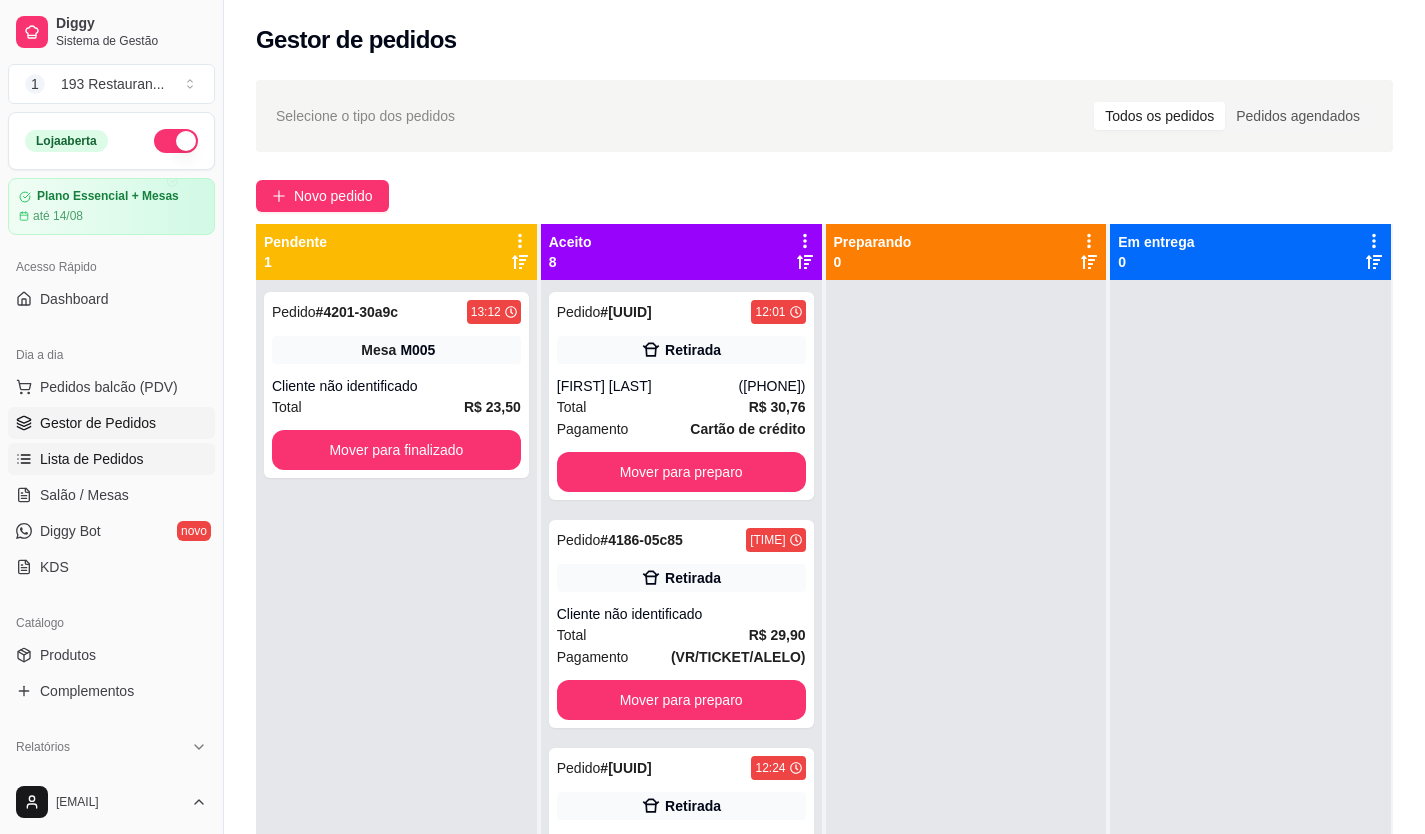 click on "Lista de Pedidos" at bounding box center (92, 459) 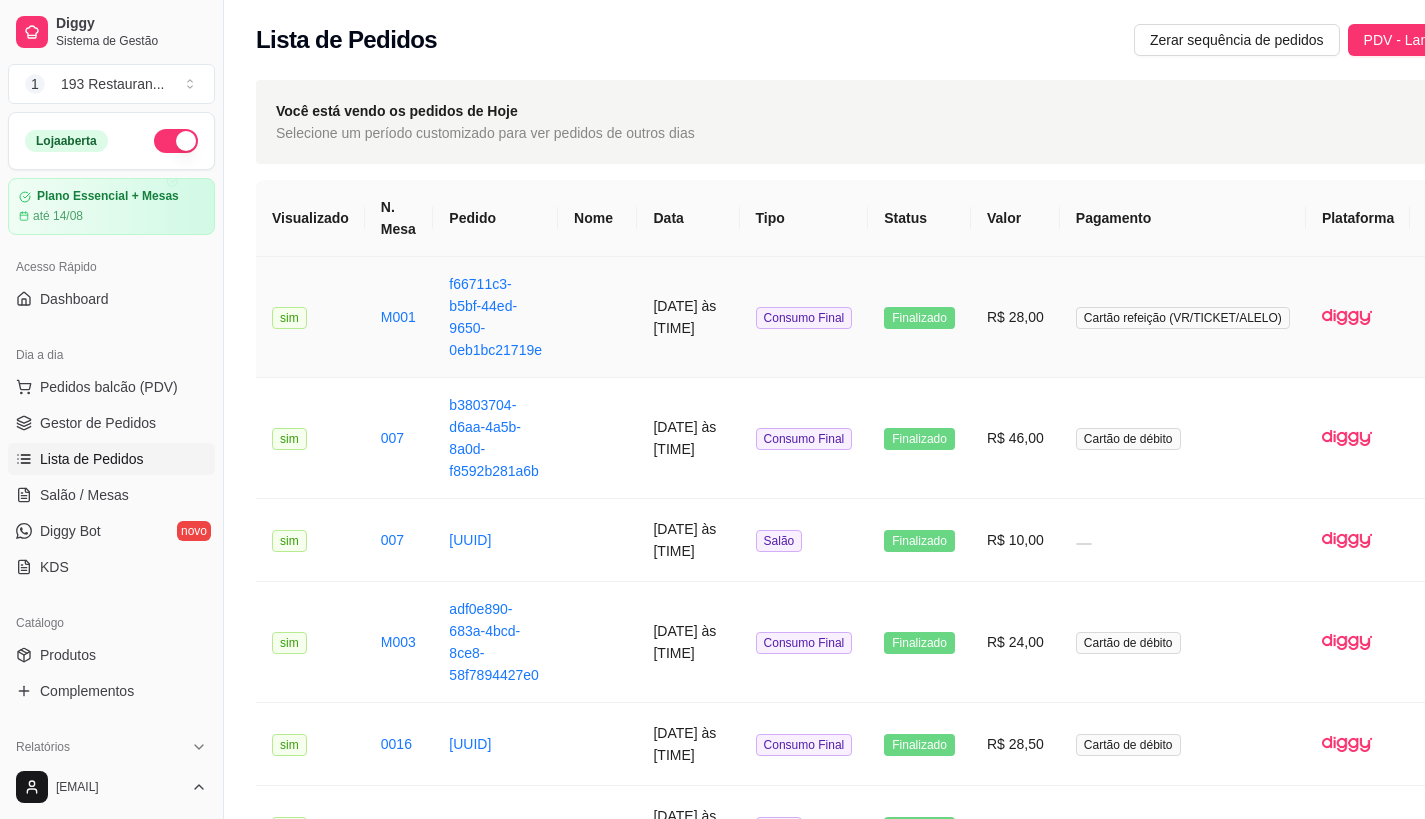 click on "f66711c3-b5bf-44ed-9650-0eb1bc21719e" at bounding box center (495, 317) 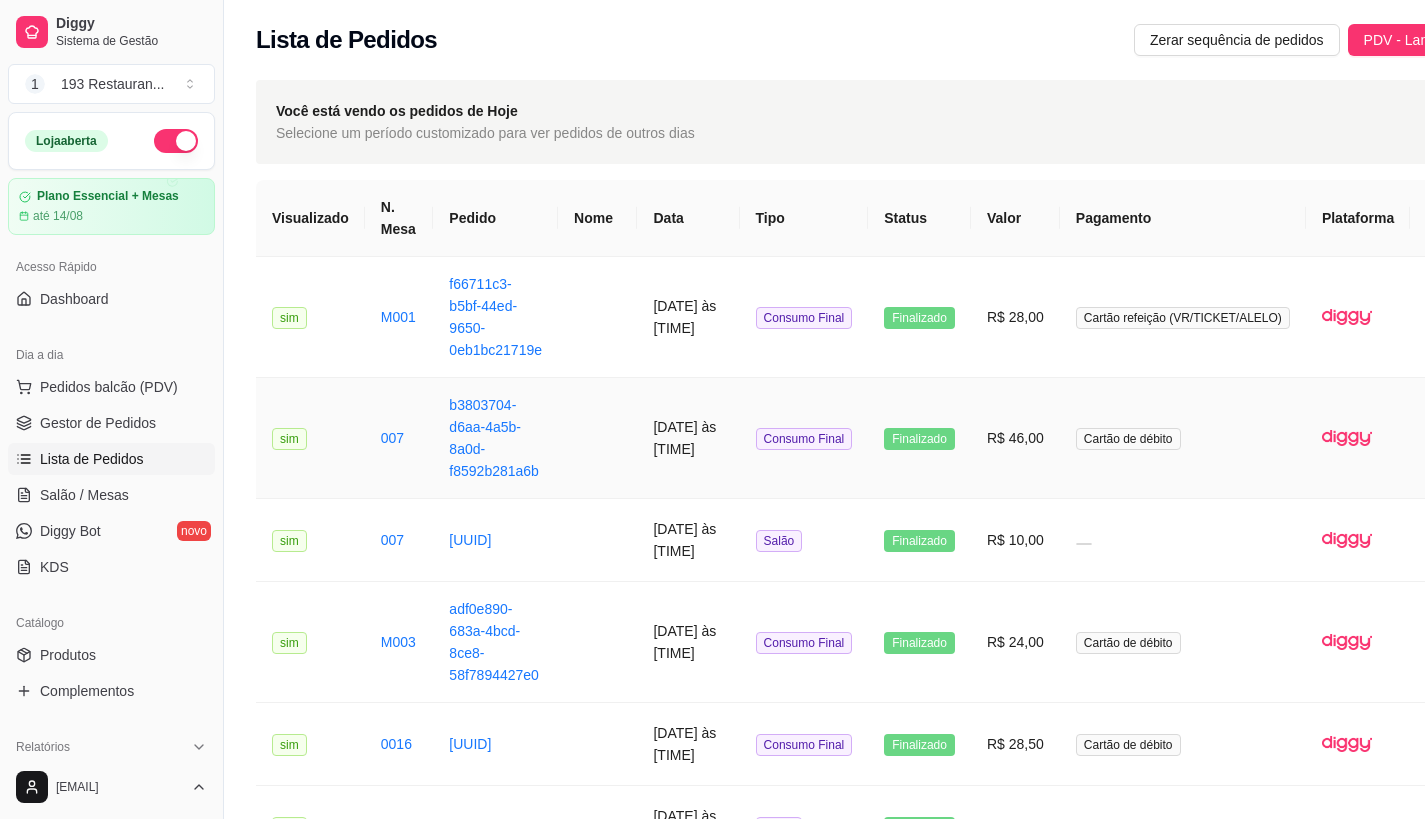 click on "R$ 46,00" at bounding box center [1015, 438] 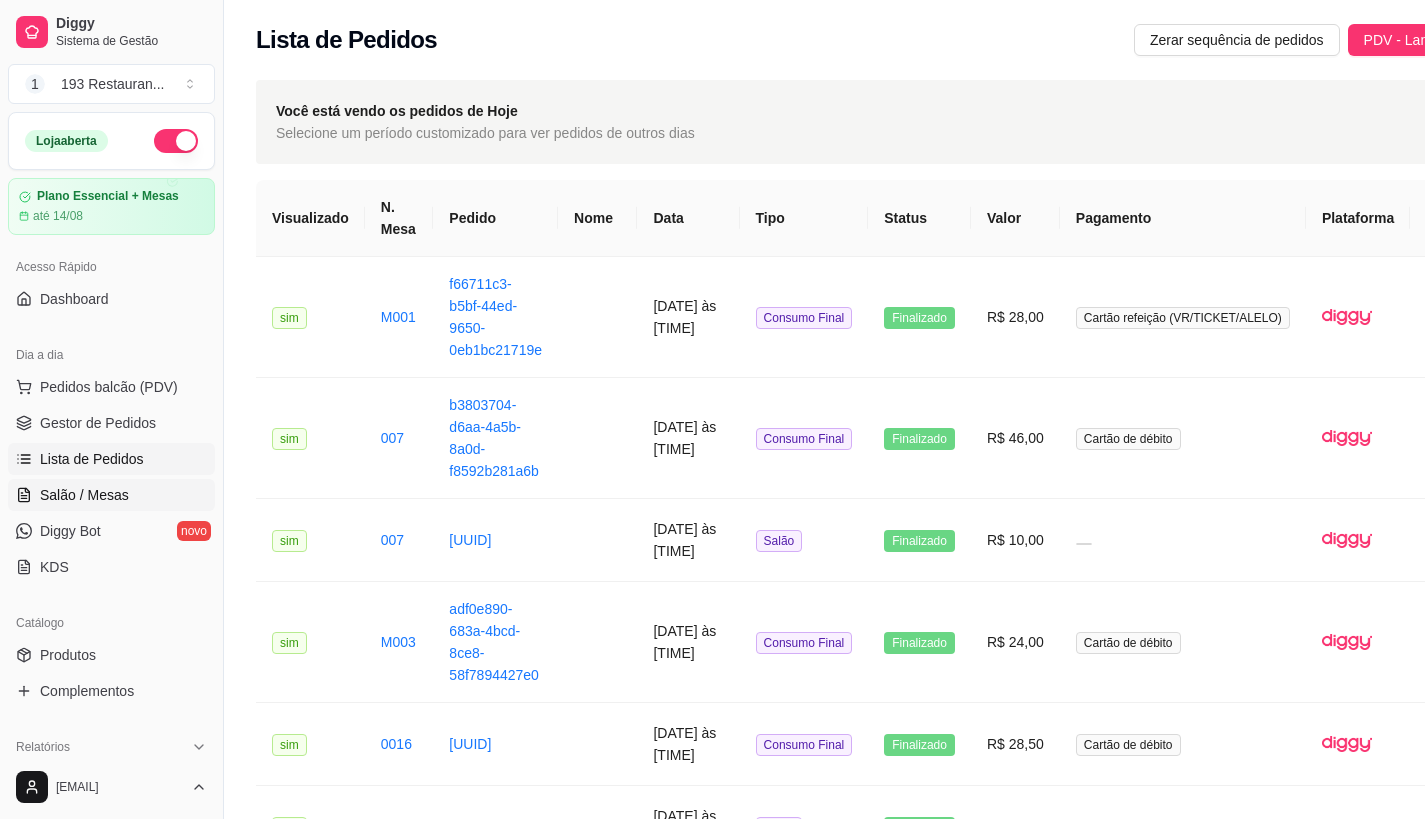 click on "Salão / Mesas" at bounding box center [84, 495] 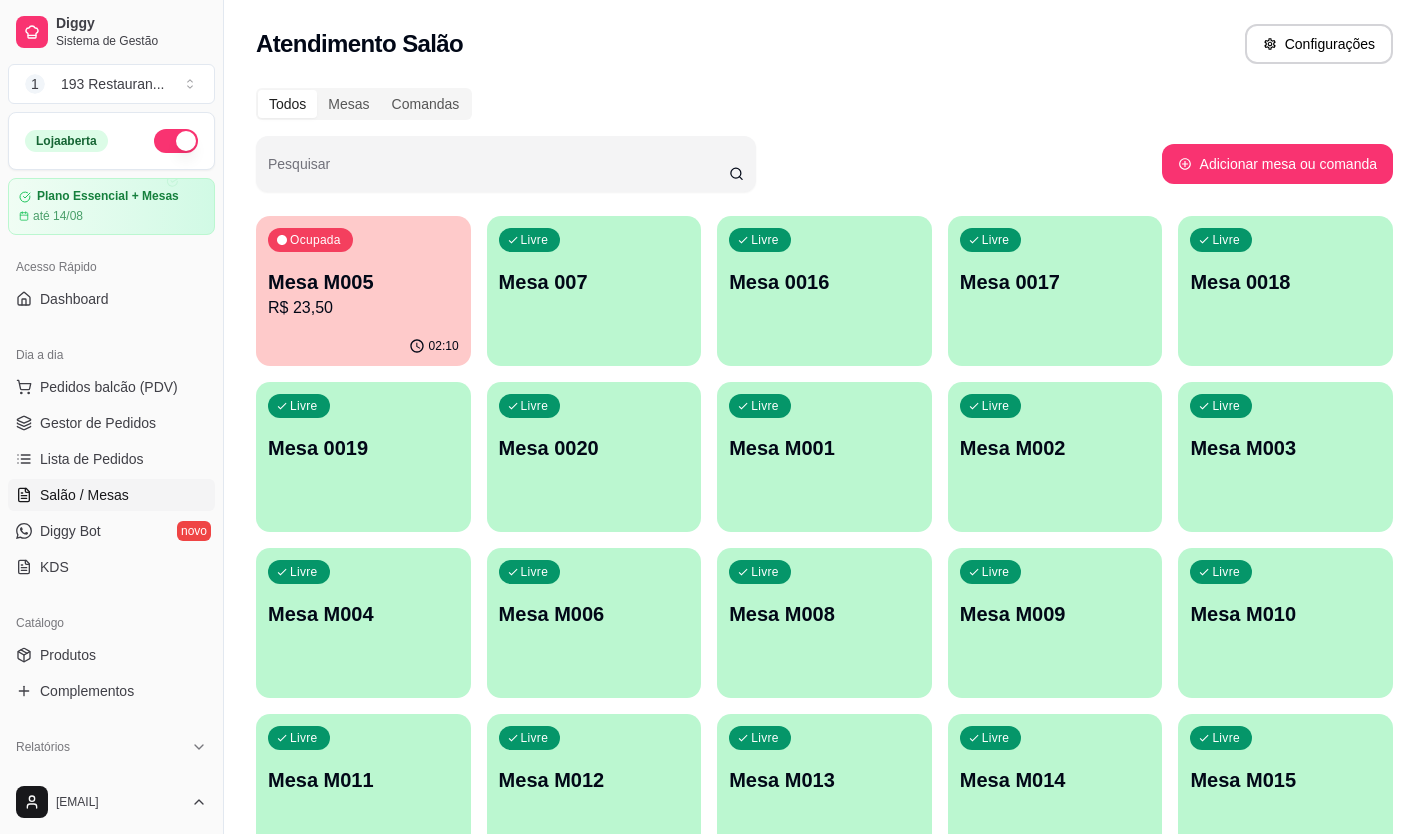 click on "R$ 23,50" at bounding box center (363, 308) 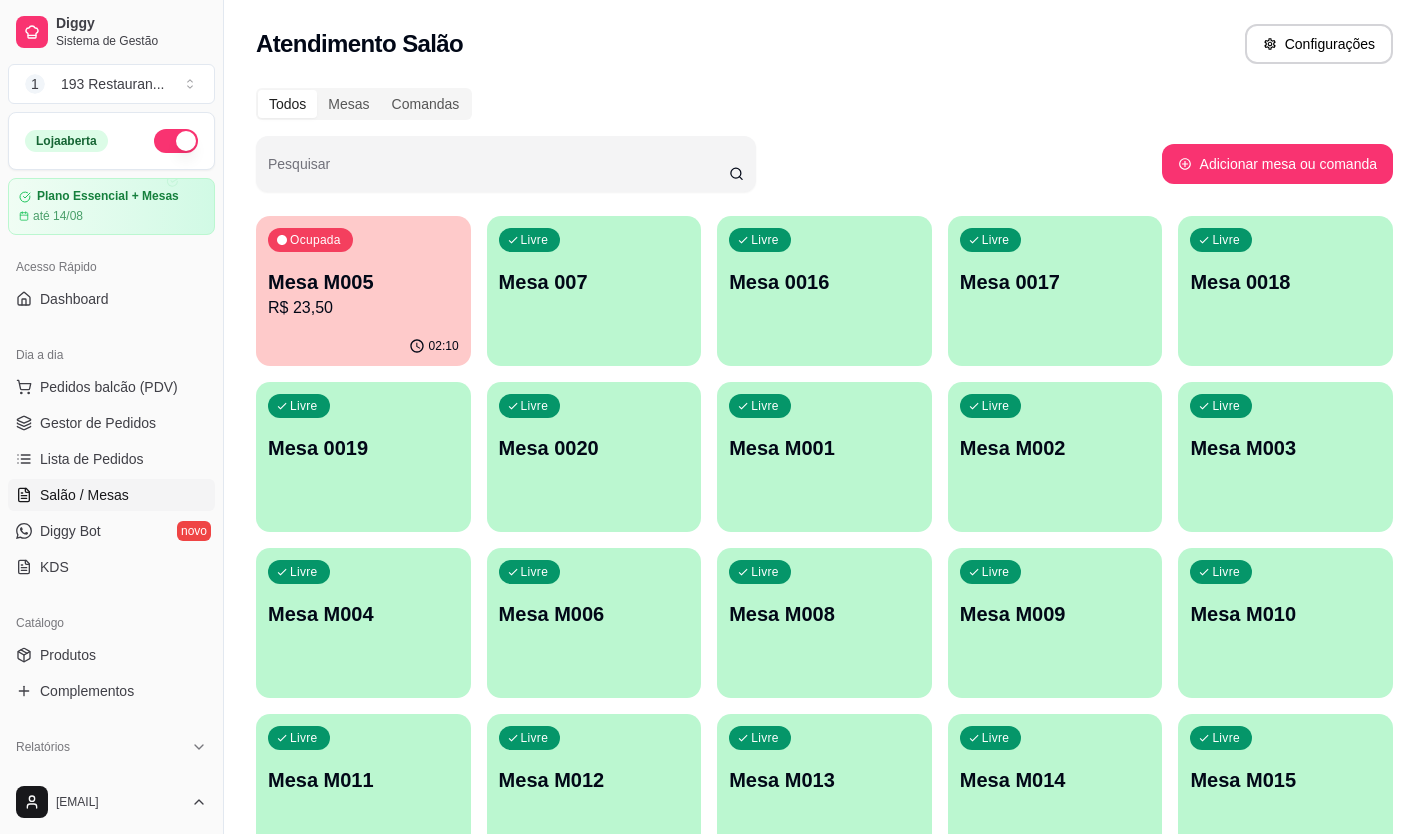 click on "Ocupada Mesa M005 R$ 23,50" at bounding box center (363, 271) 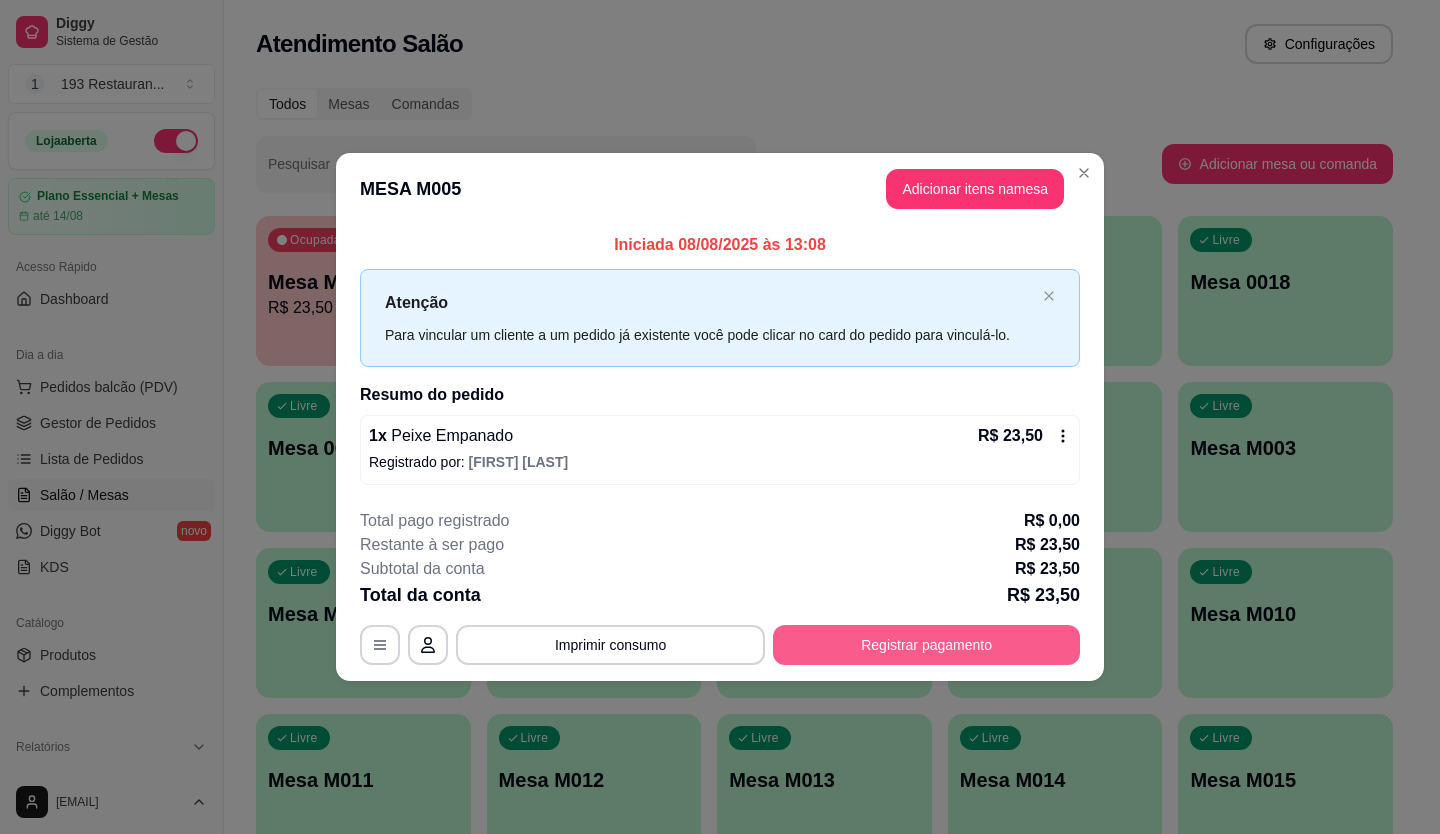 click on "Registrar pagamento" at bounding box center [926, 645] 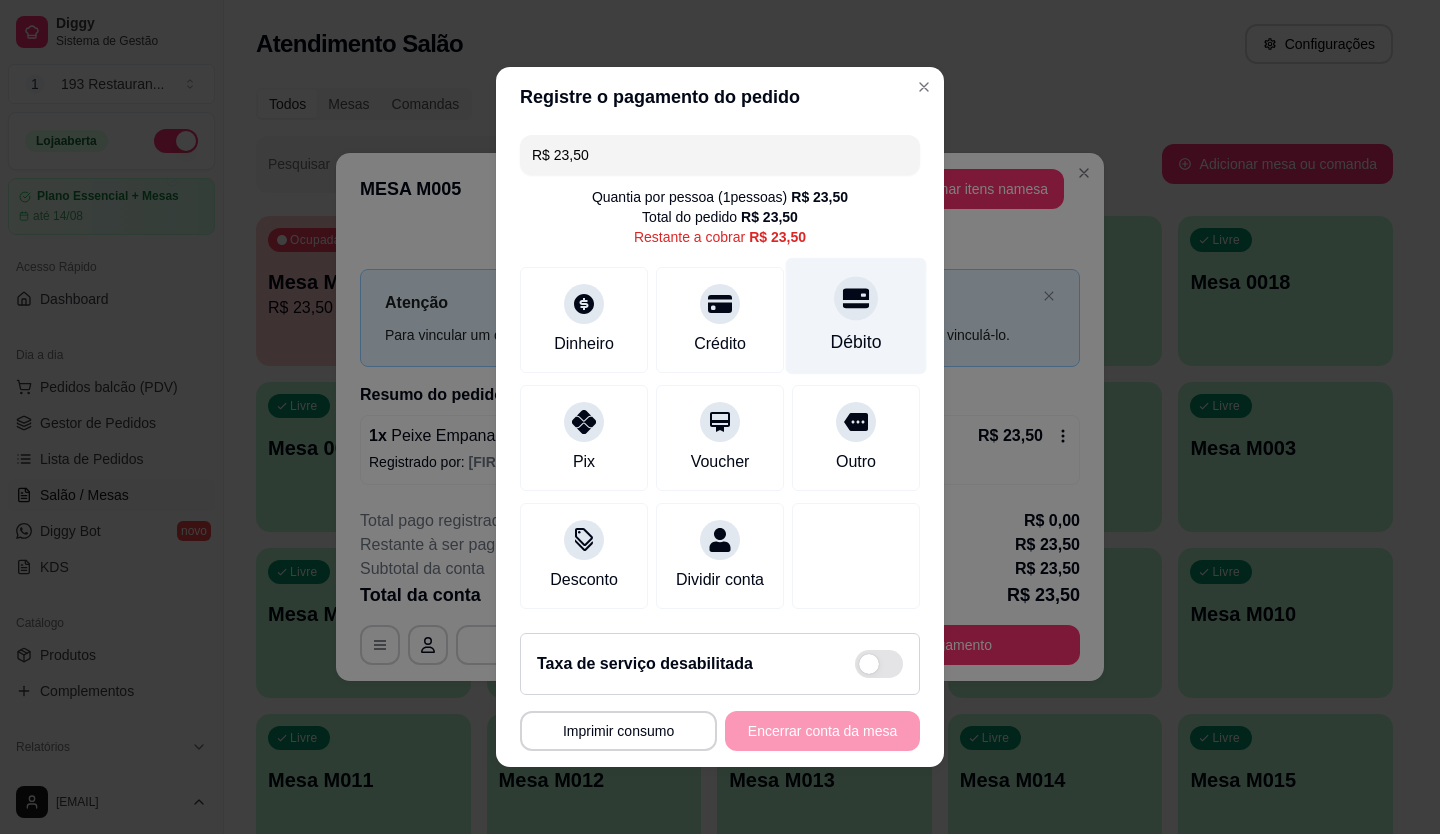 click on "Débito" at bounding box center [856, 316] 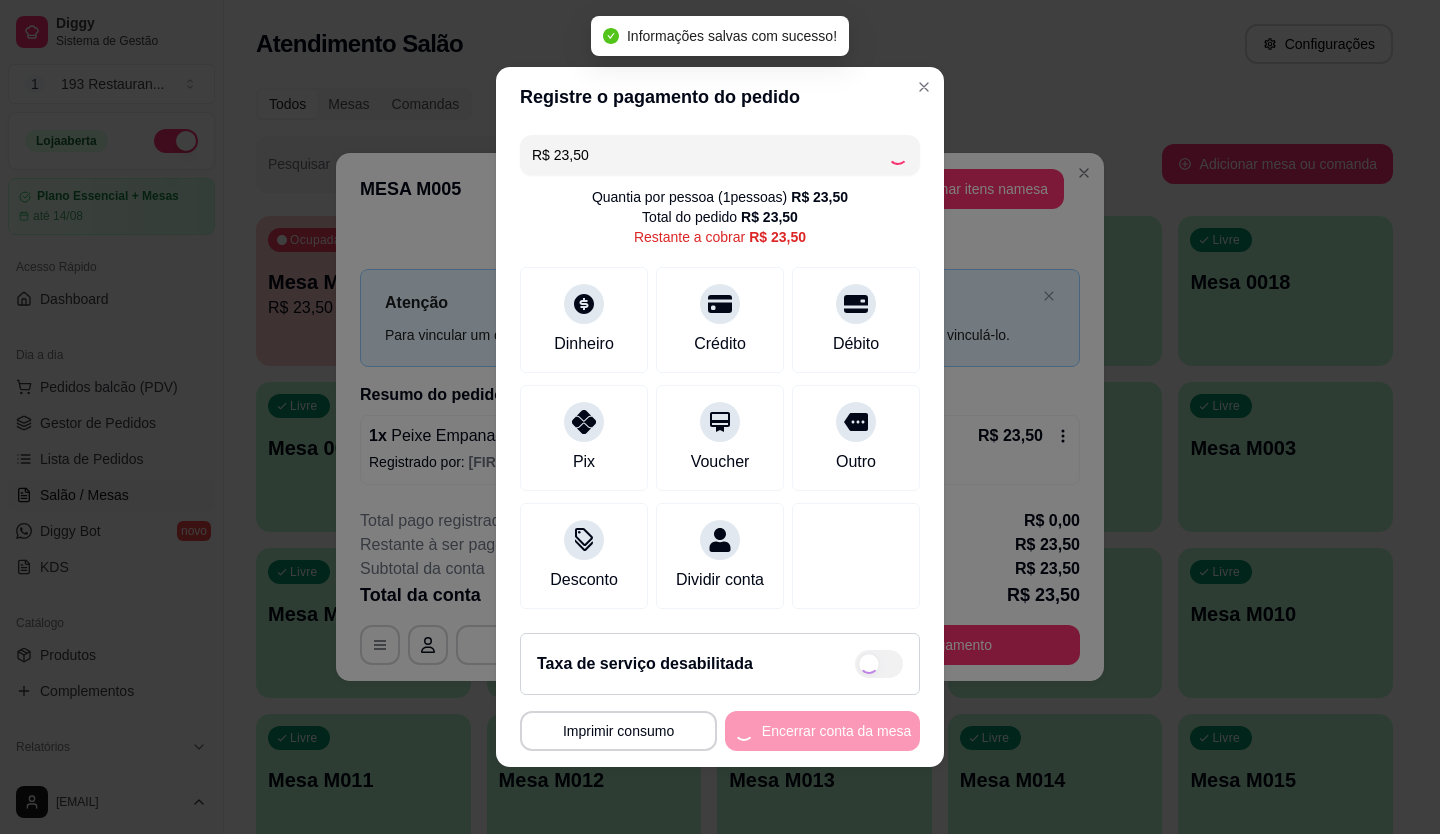 type on "R$ 0,00" 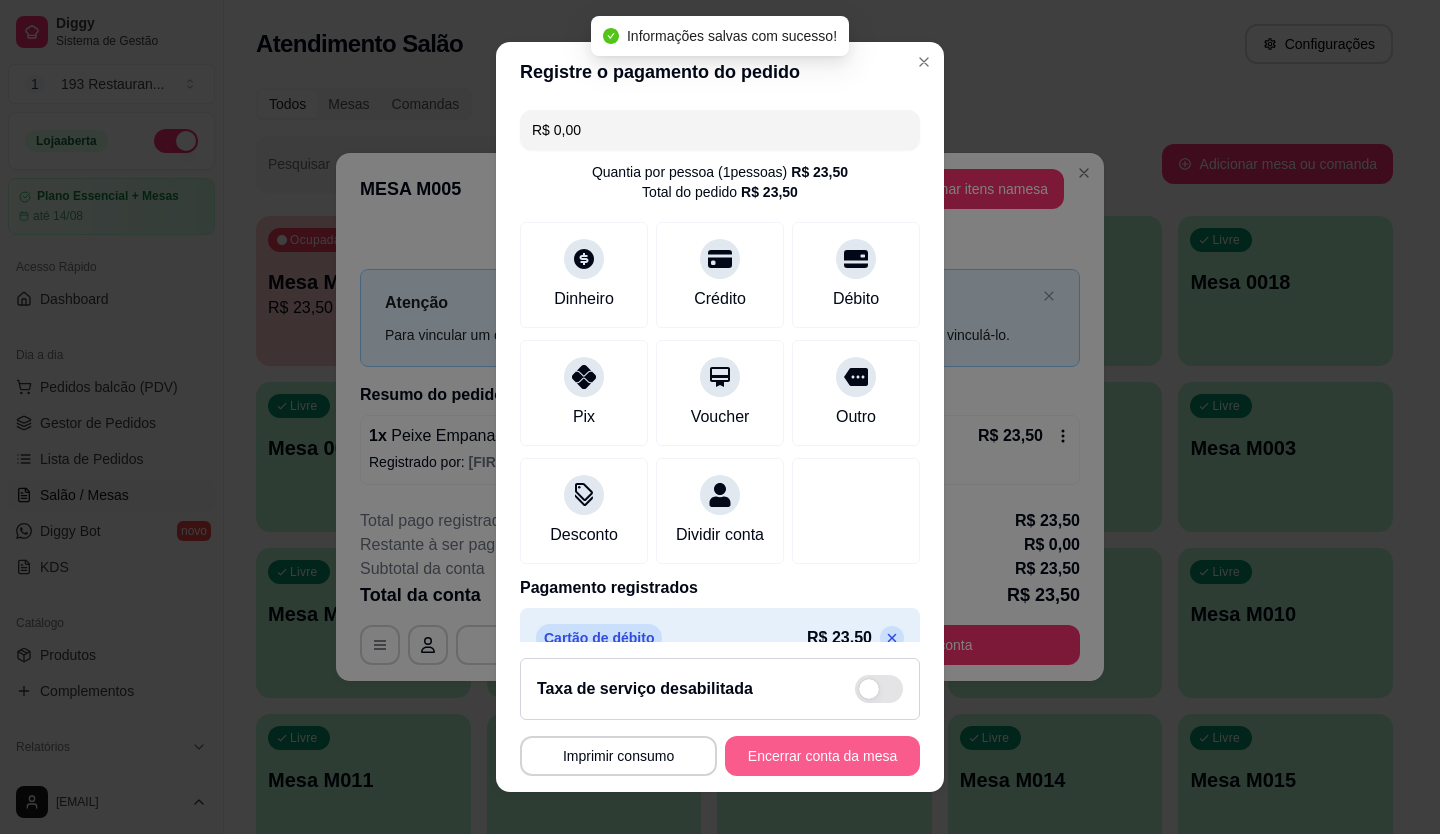 click on "Encerrar conta da mesa" at bounding box center (822, 756) 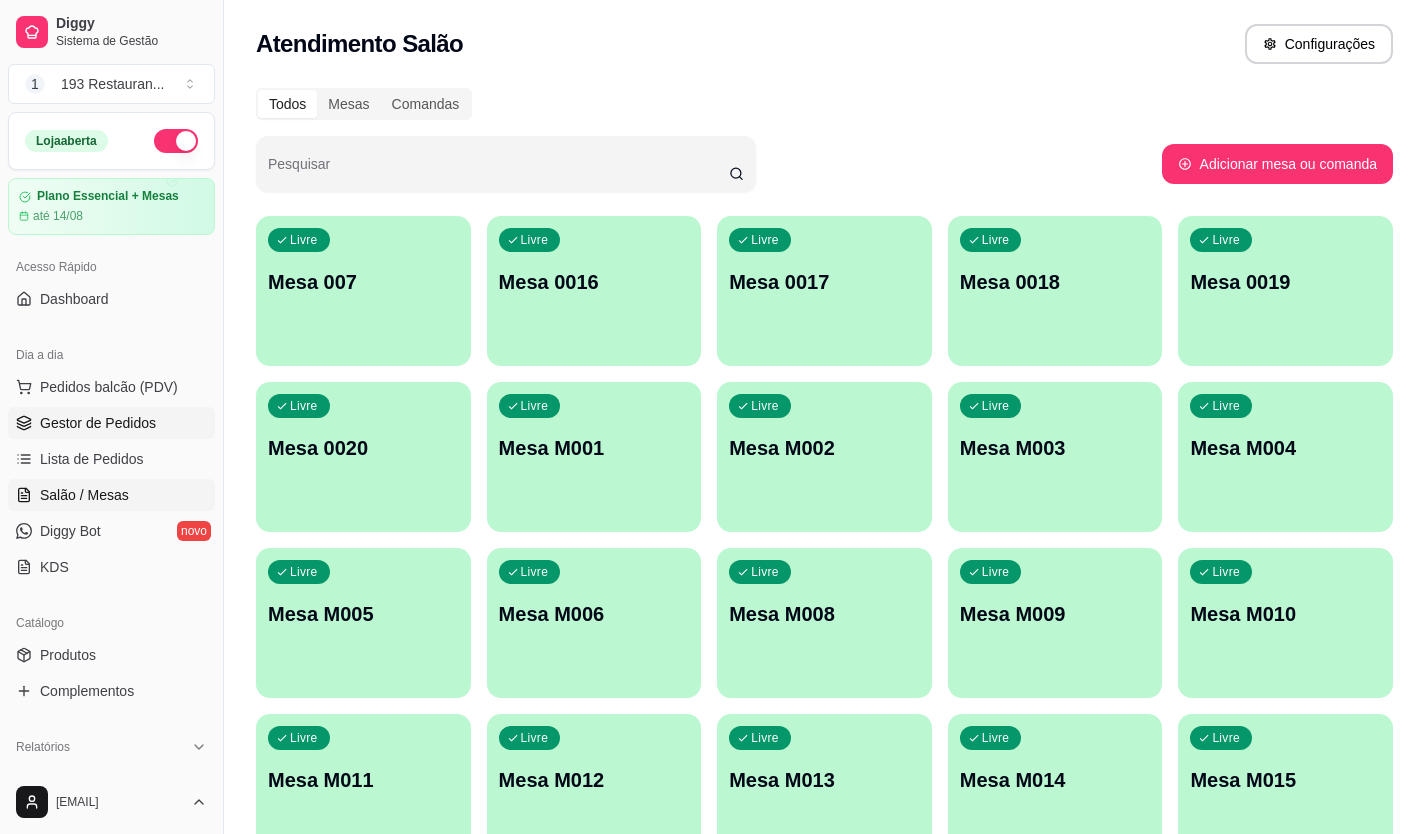 click on "Gestor de Pedidos" at bounding box center (98, 423) 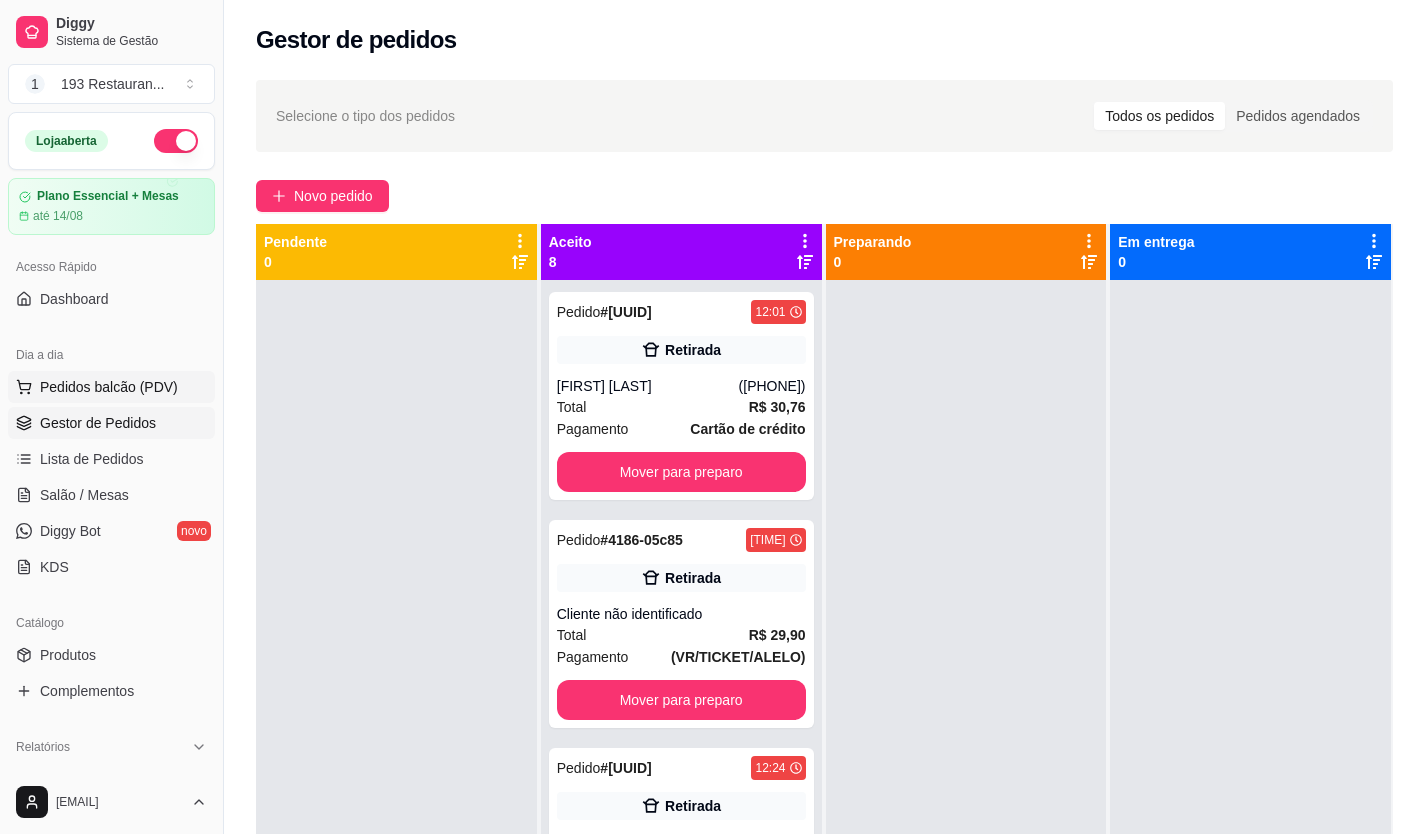 click on "Pedidos balcão (PDV)" at bounding box center [109, 387] 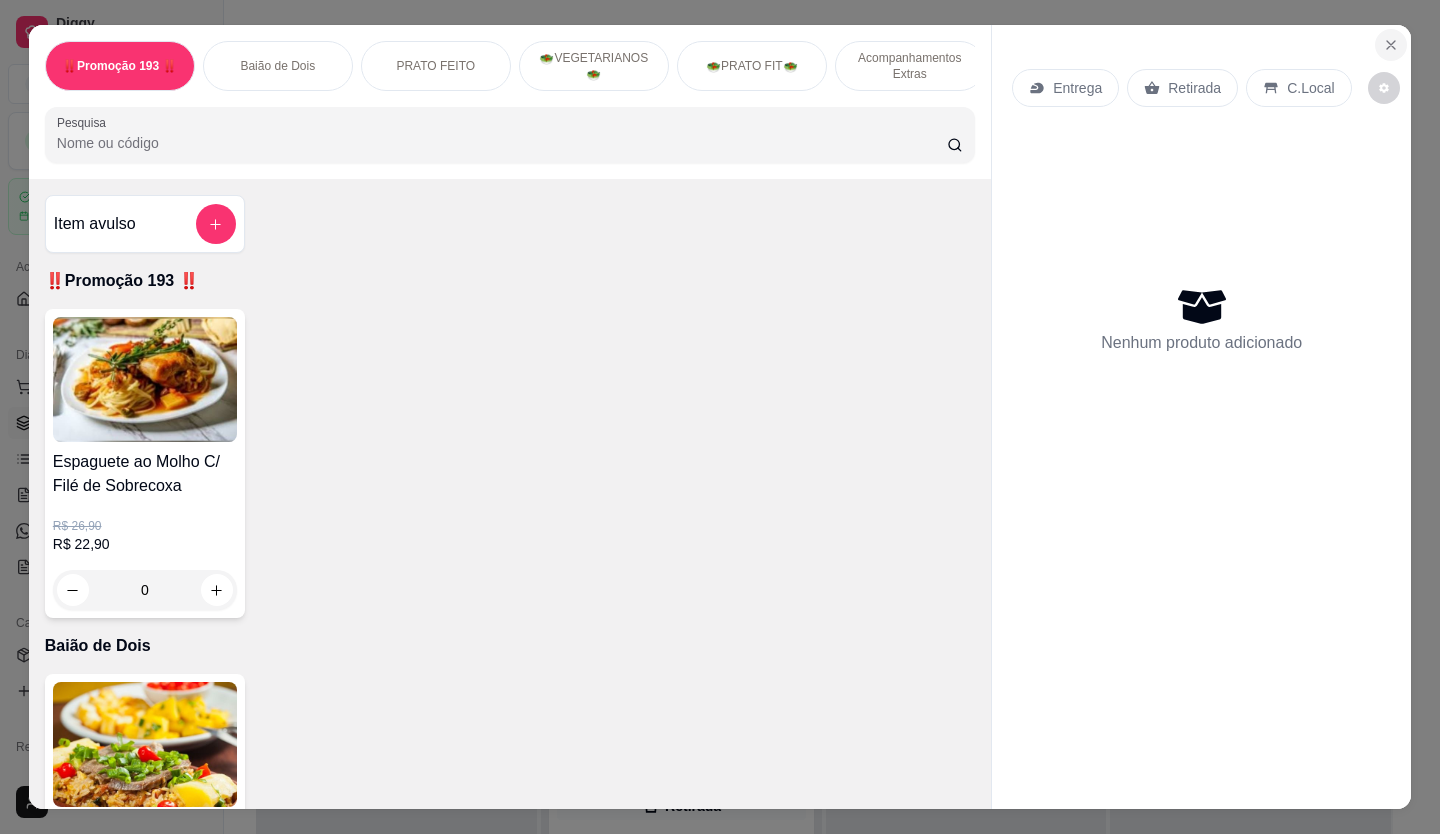 click at bounding box center [1391, 45] 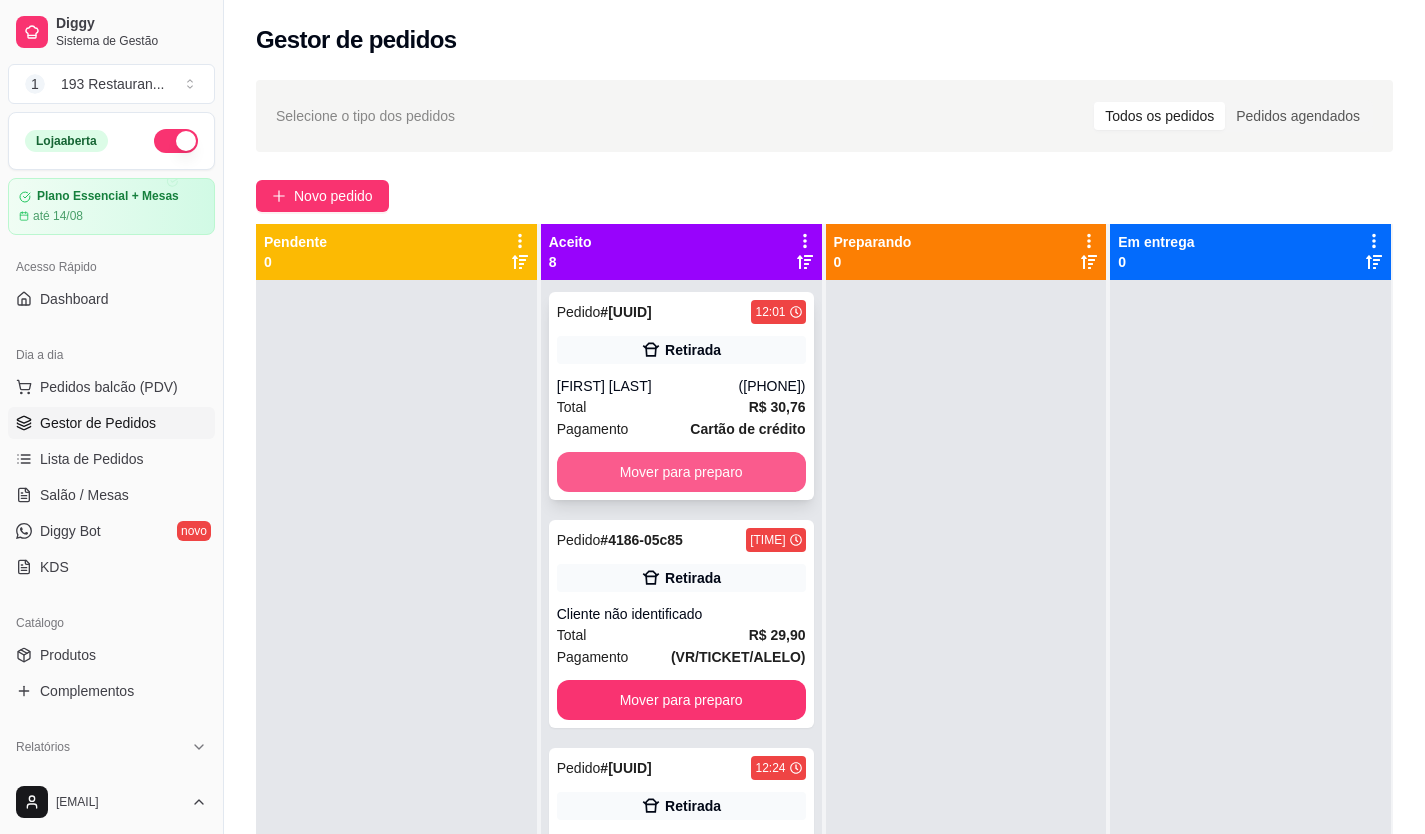 click on "Mover para preparo" at bounding box center (681, 472) 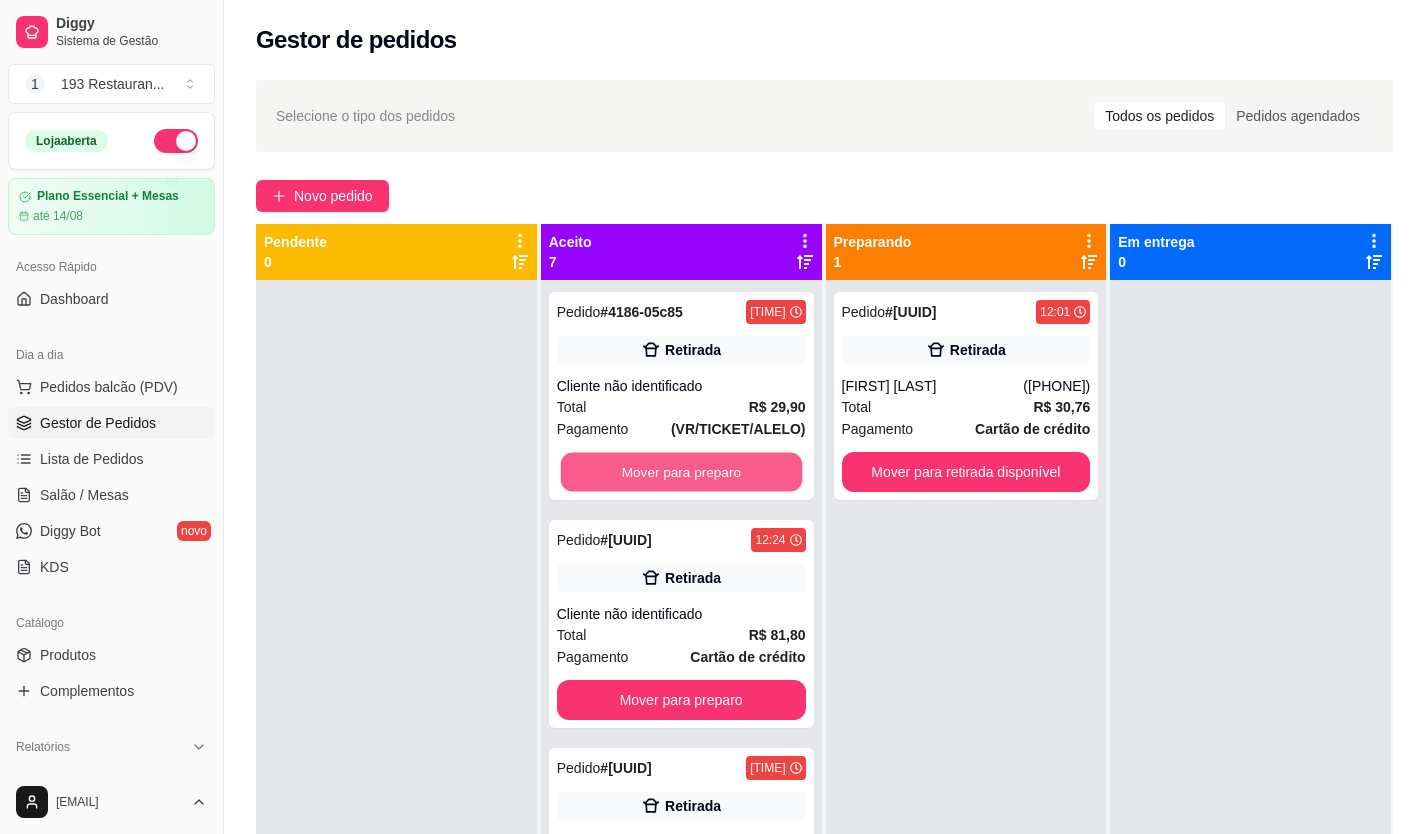 click on "Mover para preparo" at bounding box center [680, 472] 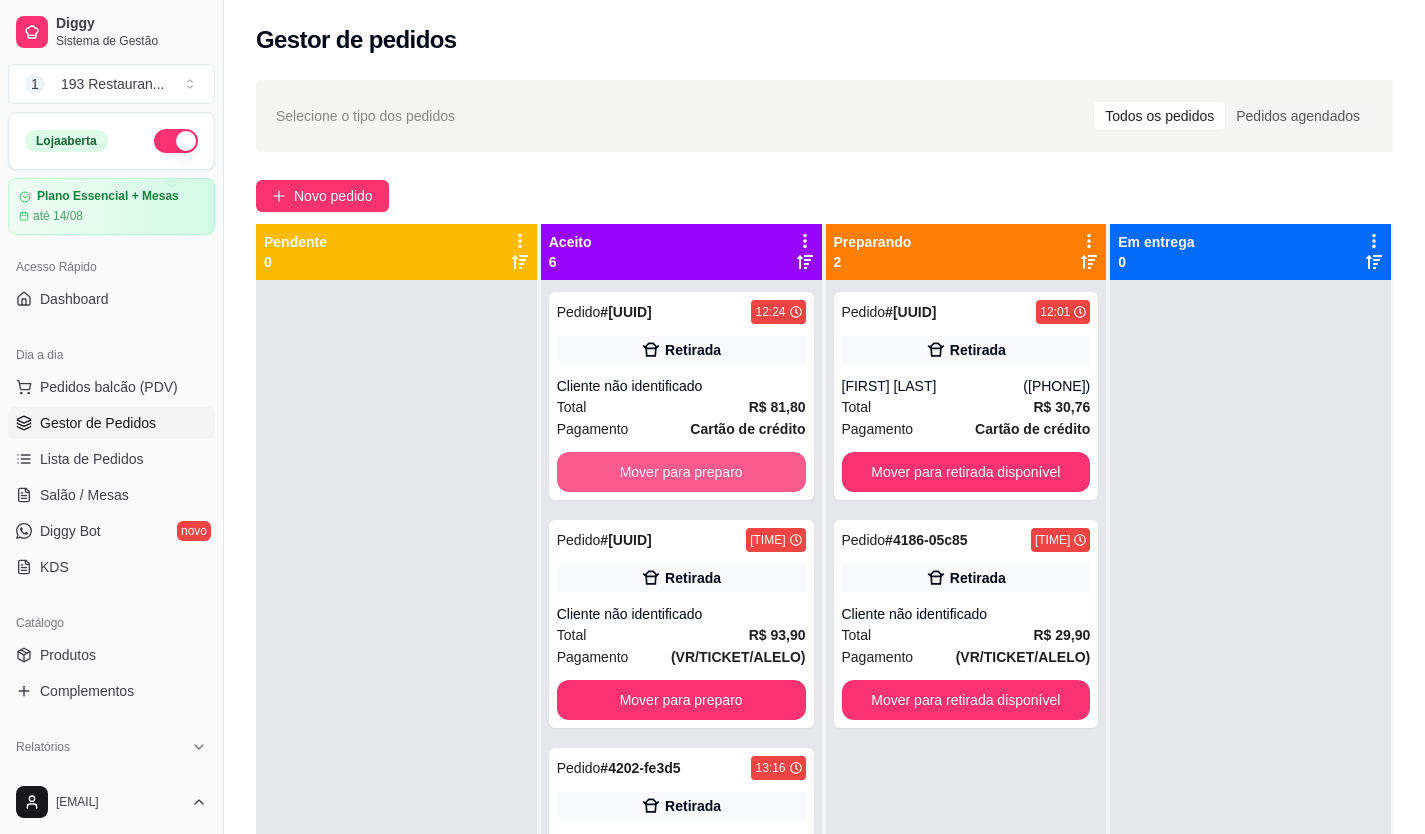 click on "Mover para preparo" at bounding box center (681, 472) 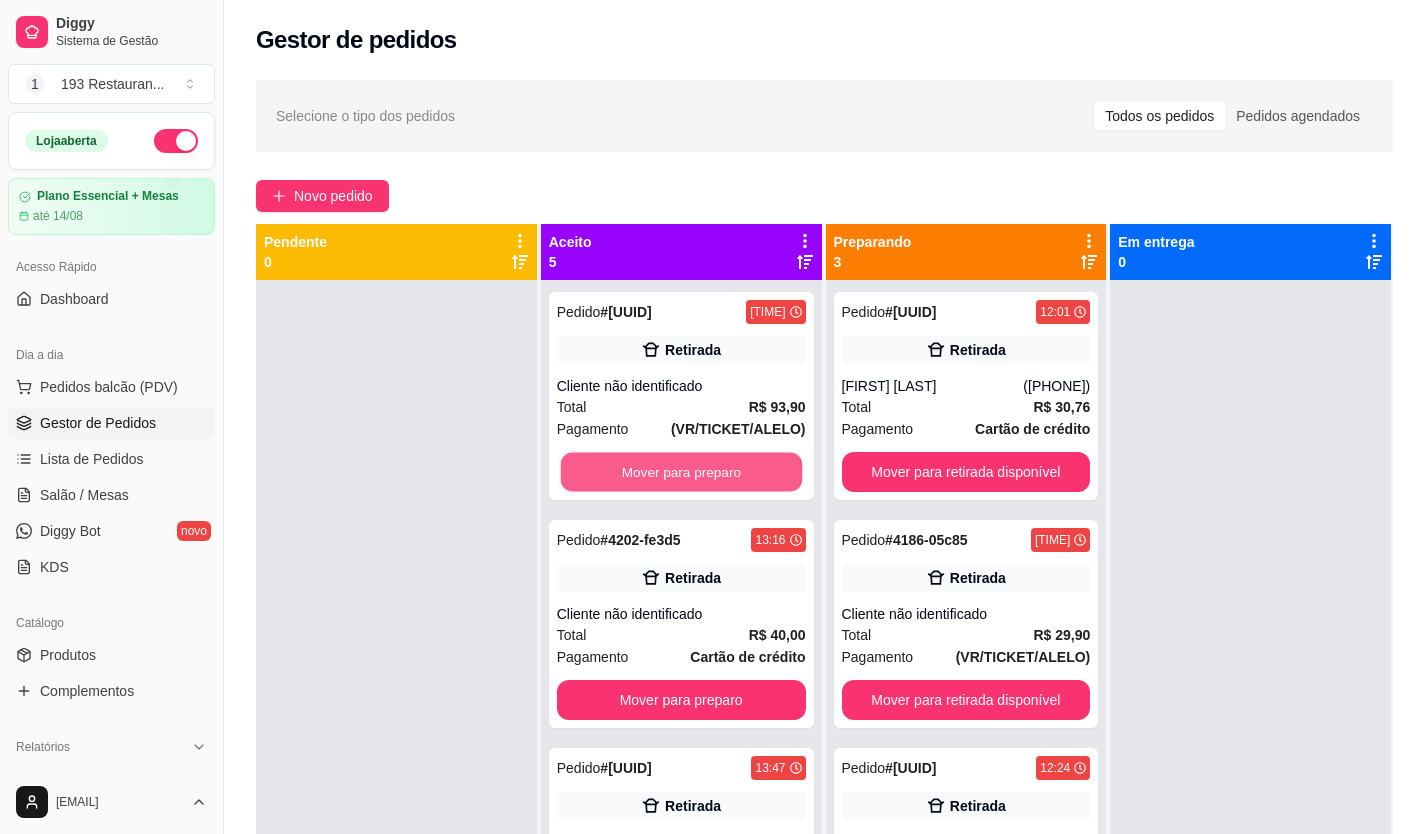 click on "Mover para preparo" at bounding box center [680, 472] 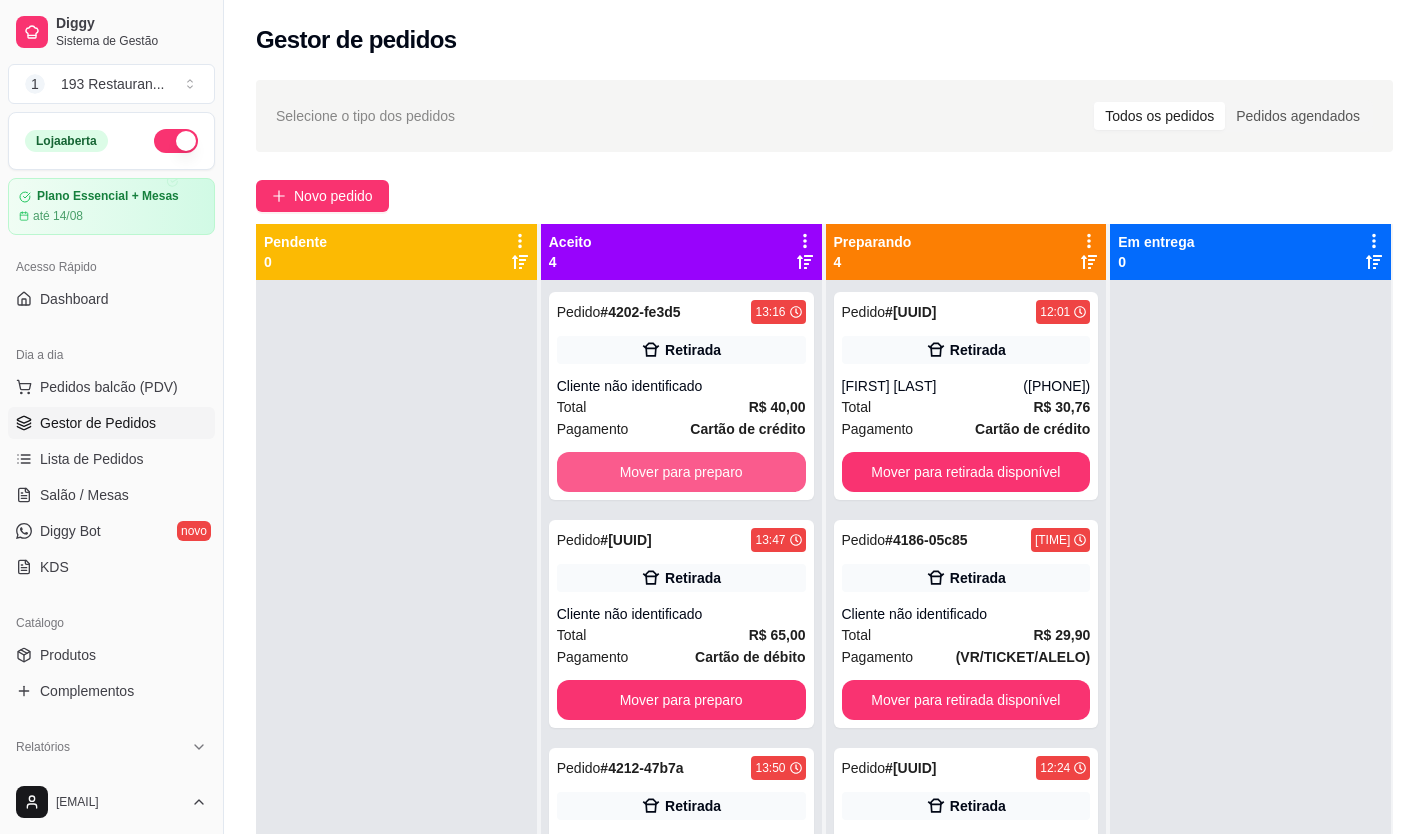 click on "Mover para preparo" at bounding box center (681, 472) 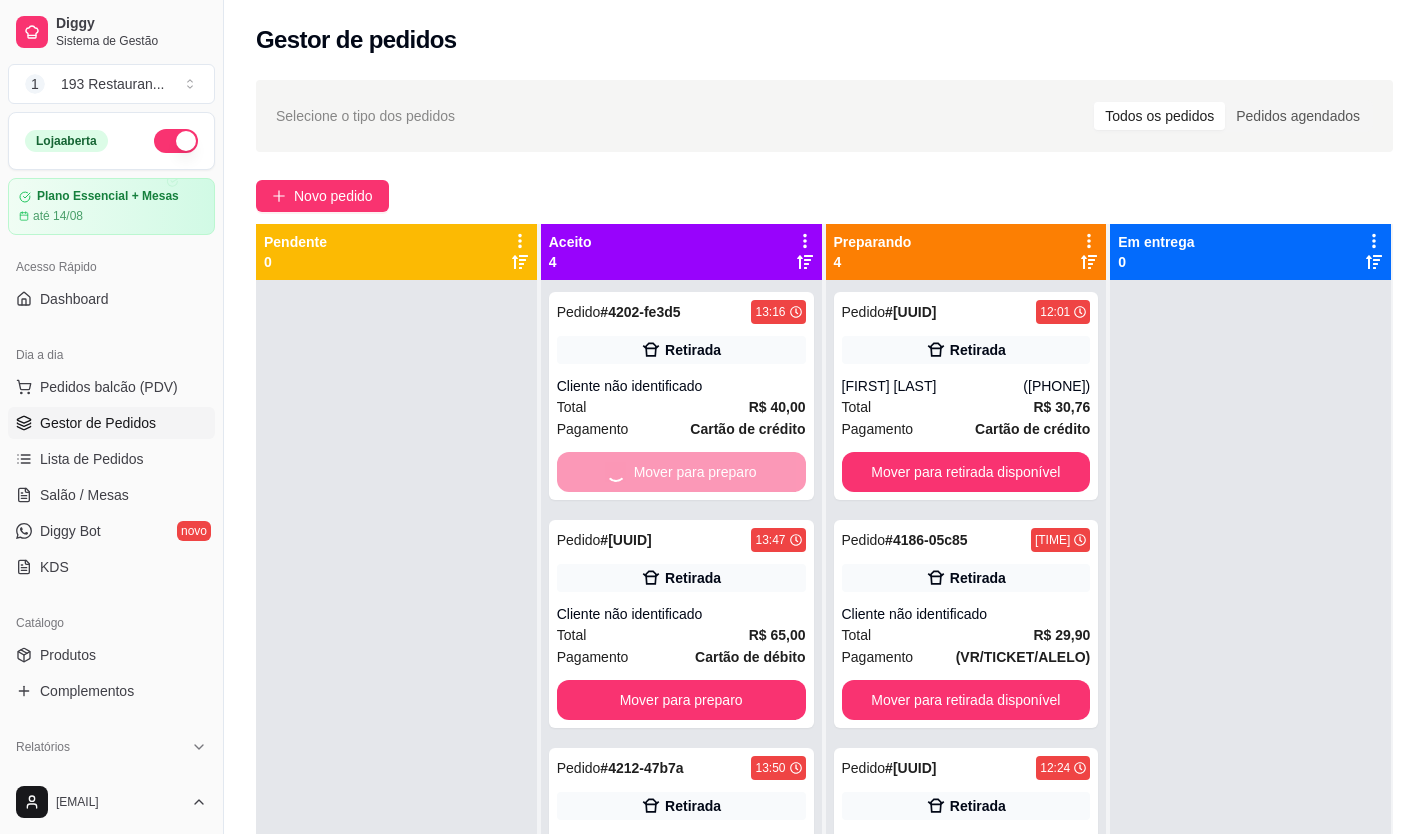 click on "Mover para preparo" at bounding box center [681, 700] 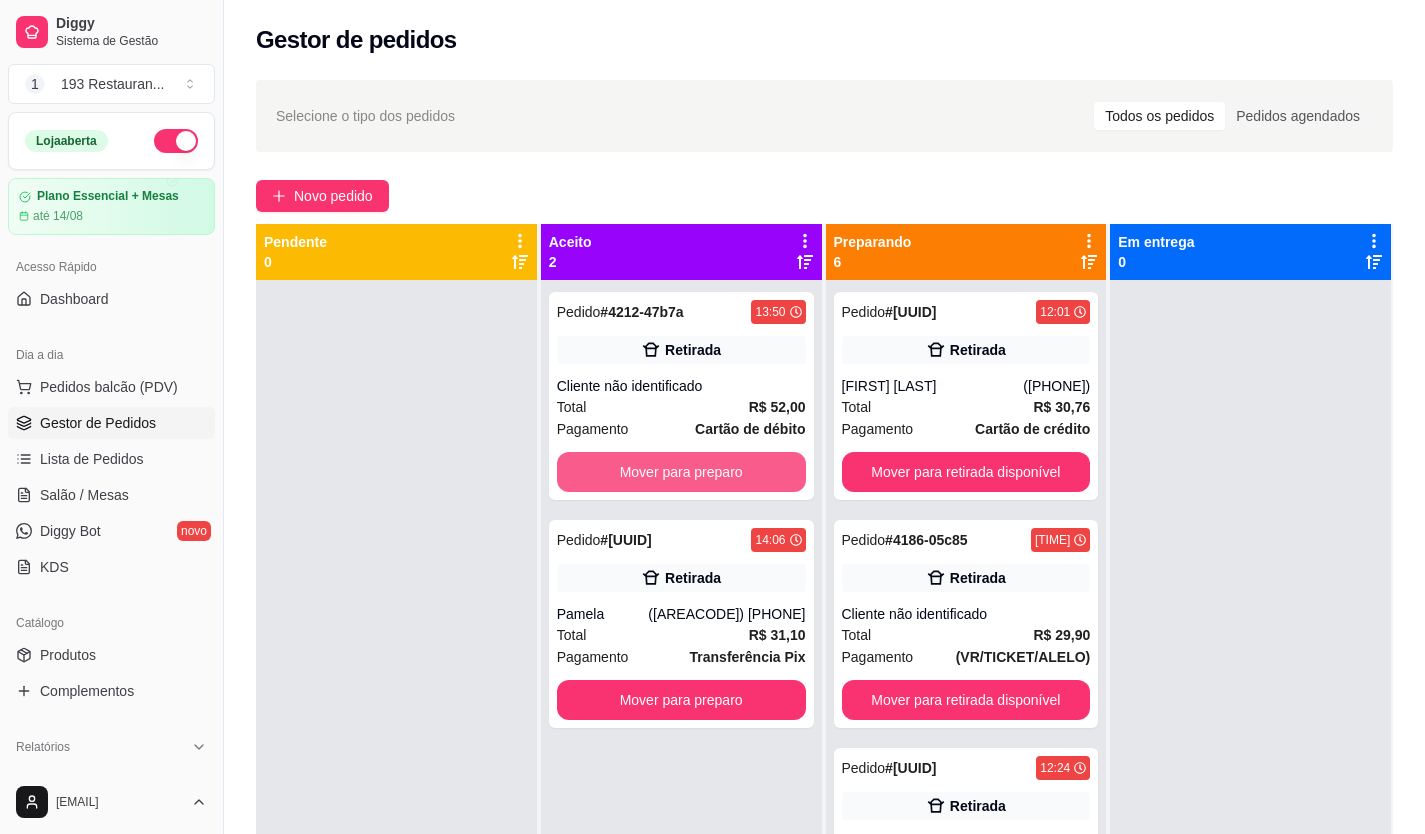 click on "Mover para preparo" at bounding box center [681, 472] 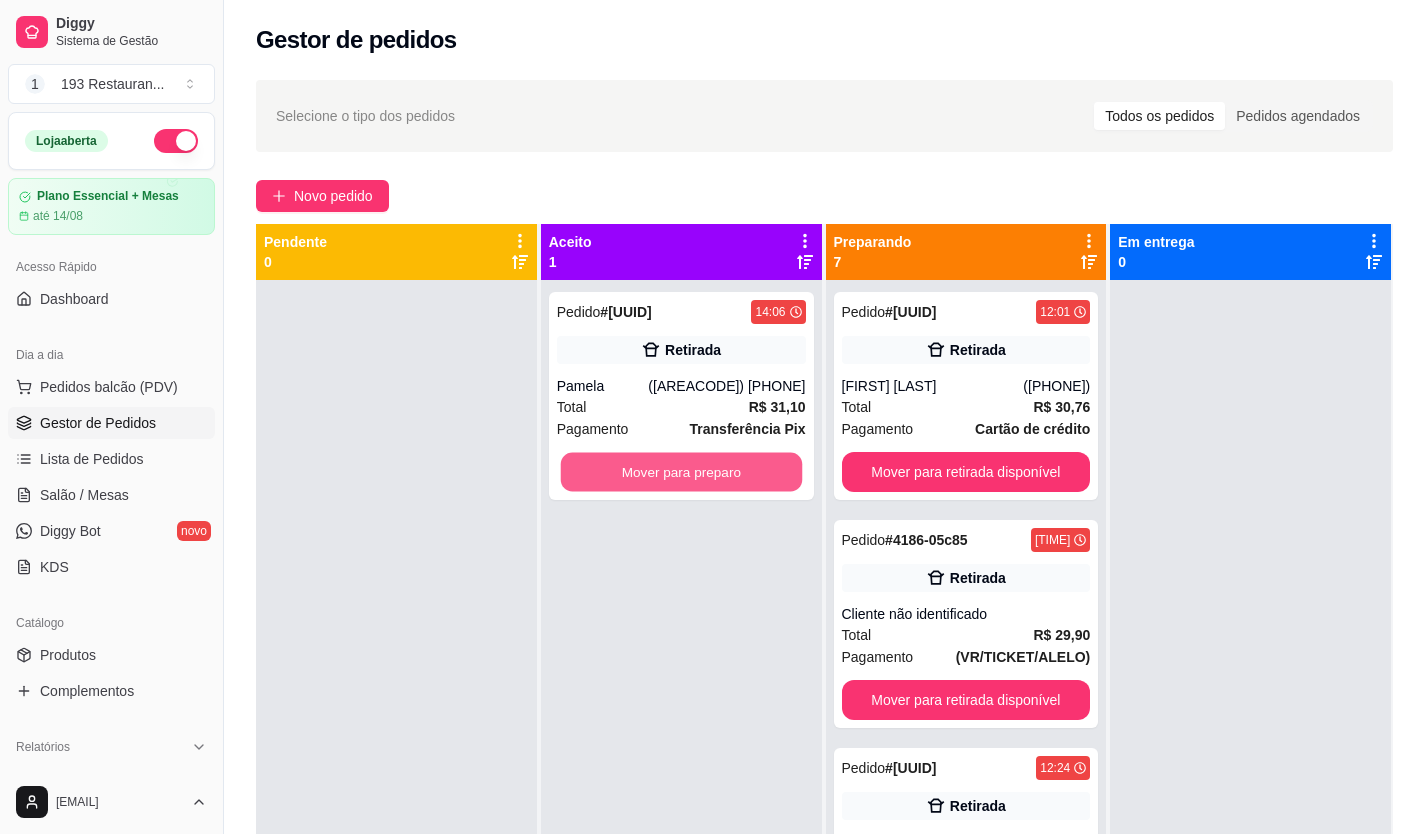 click on "Mover para preparo" at bounding box center [680, 472] 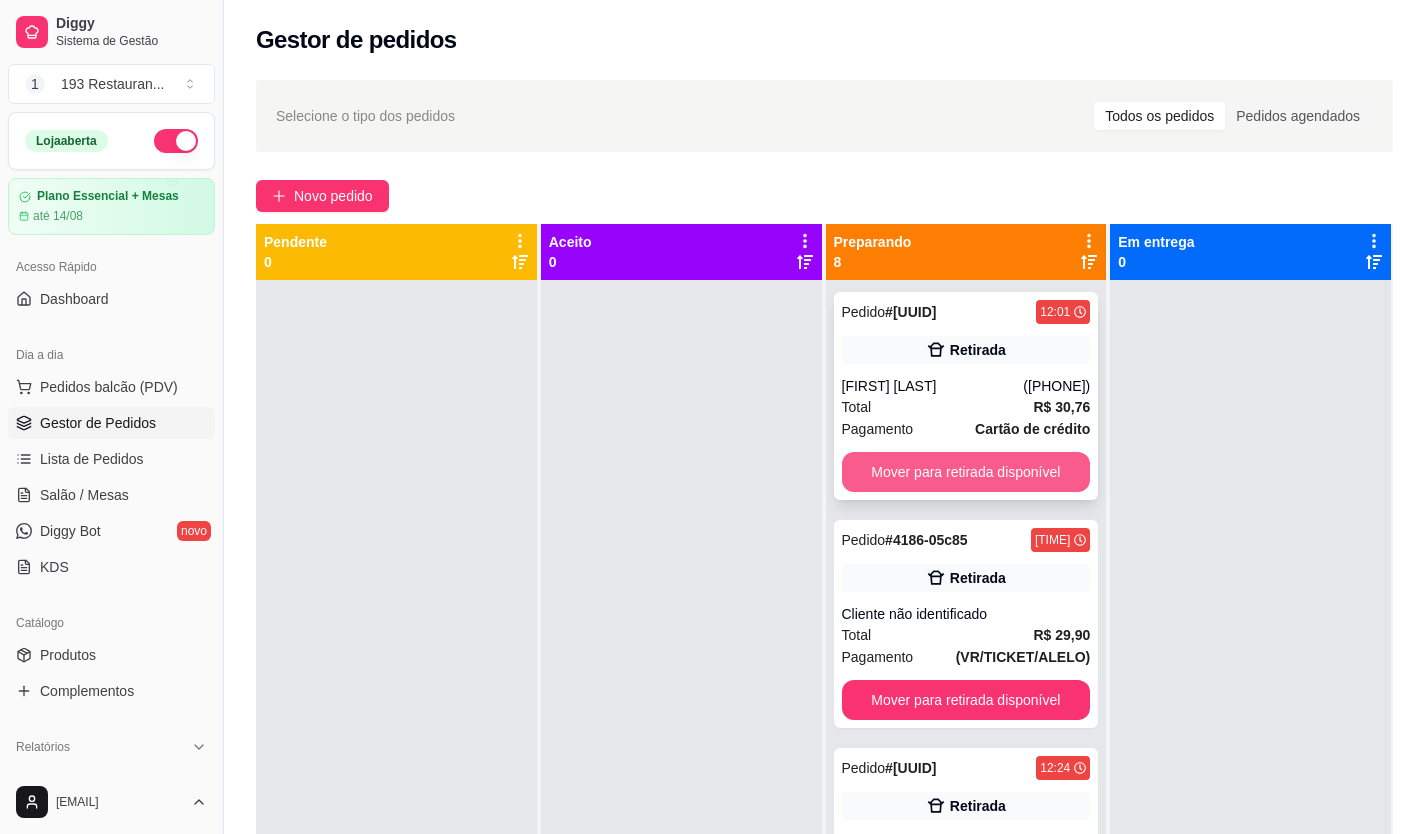 click on "Mover para retirada disponível" at bounding box center (966, 472) 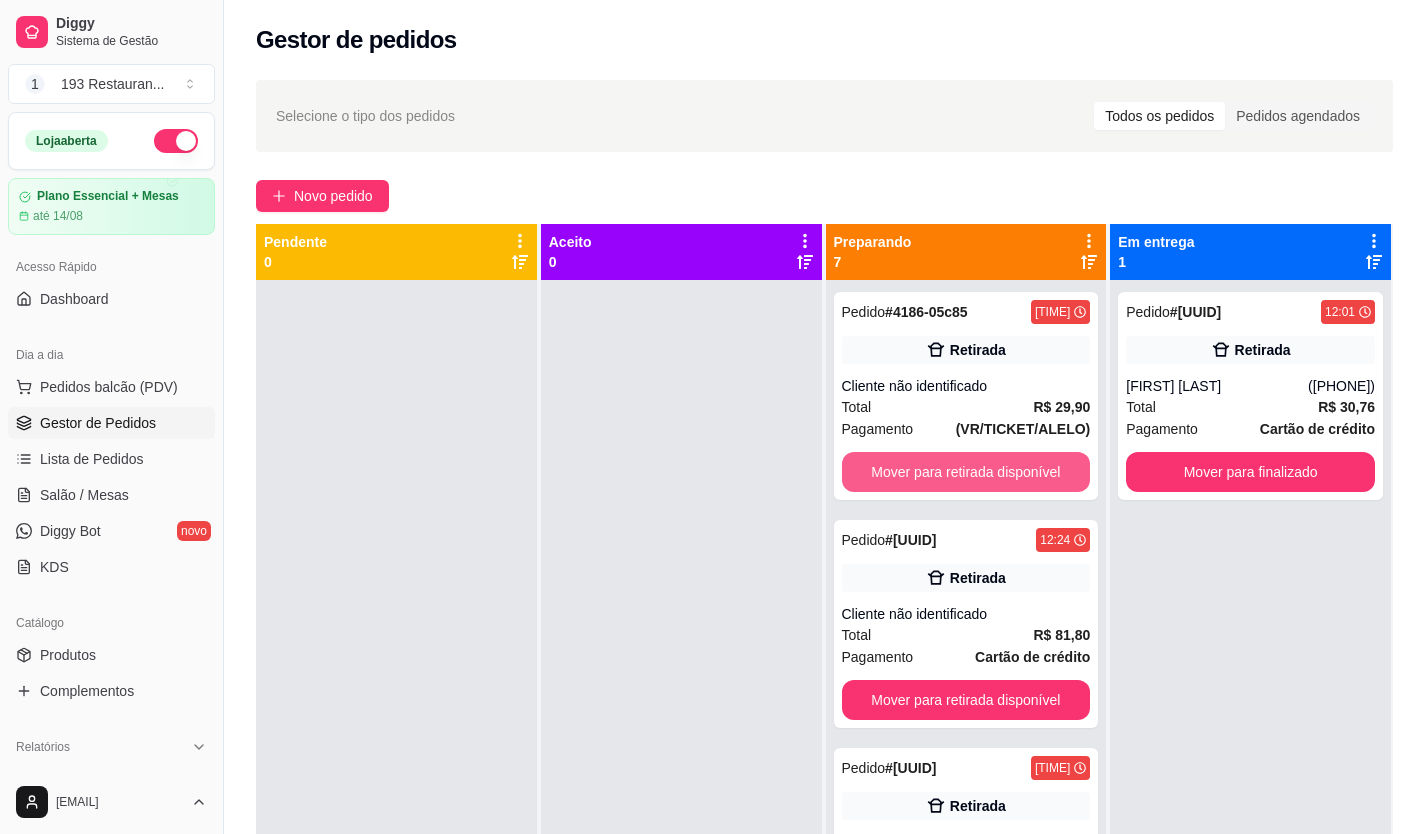 click on "Mover para retirada disponível" at bounding box center [966, 472] 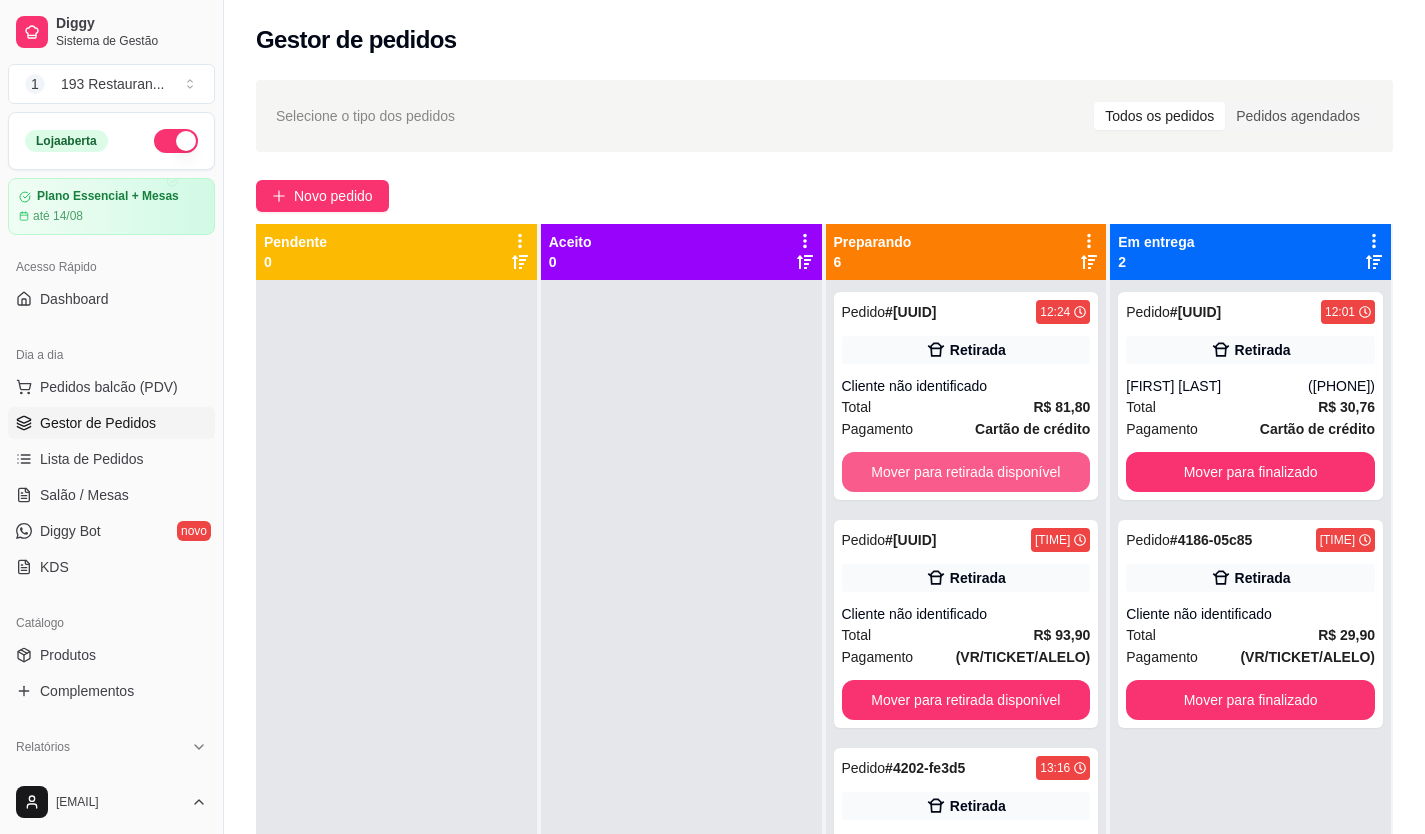 click on "Mover para retirada disponível" at bounding box center [966, 472] 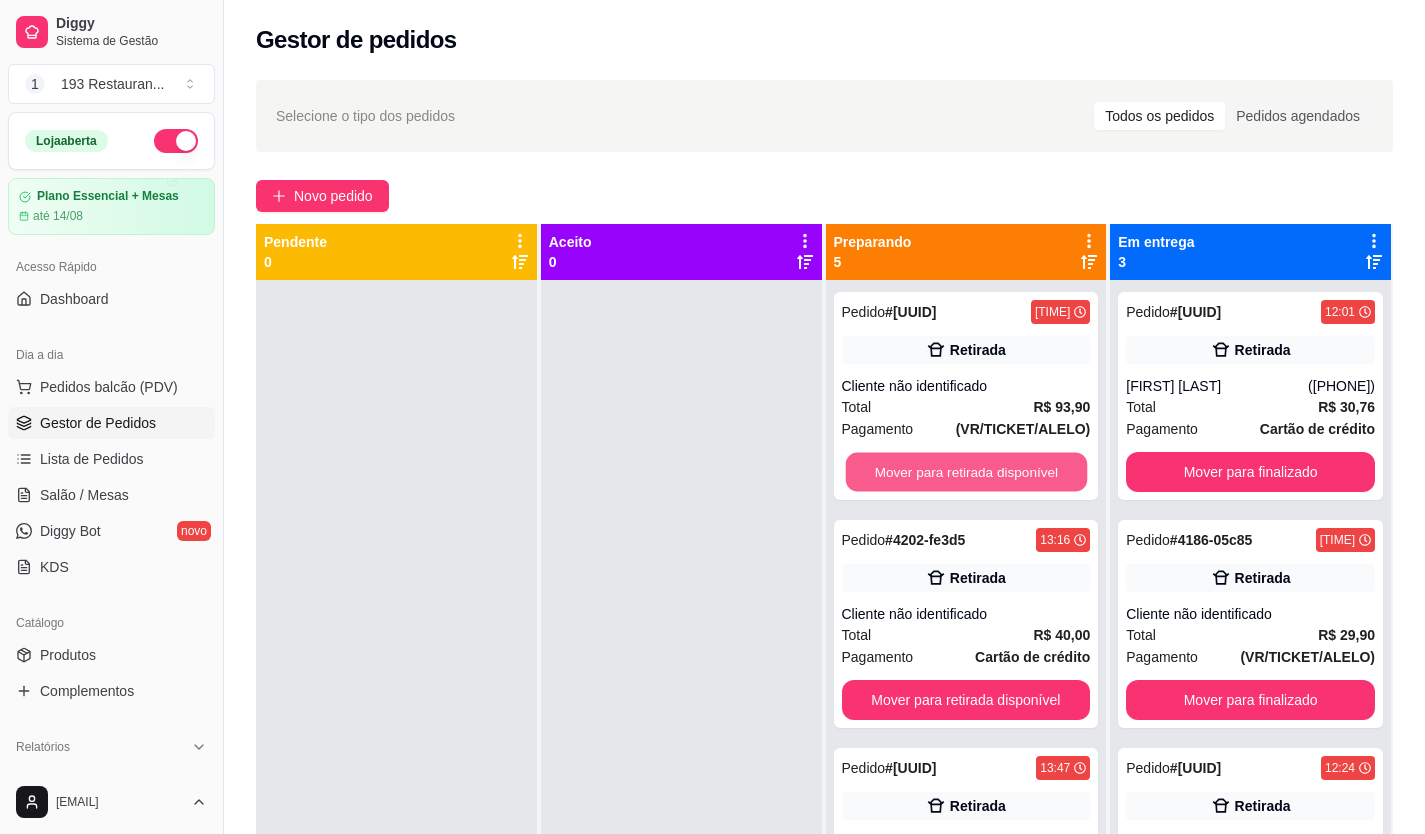 click on "Mover para retirada disponível" at bounding box center (965, 472) 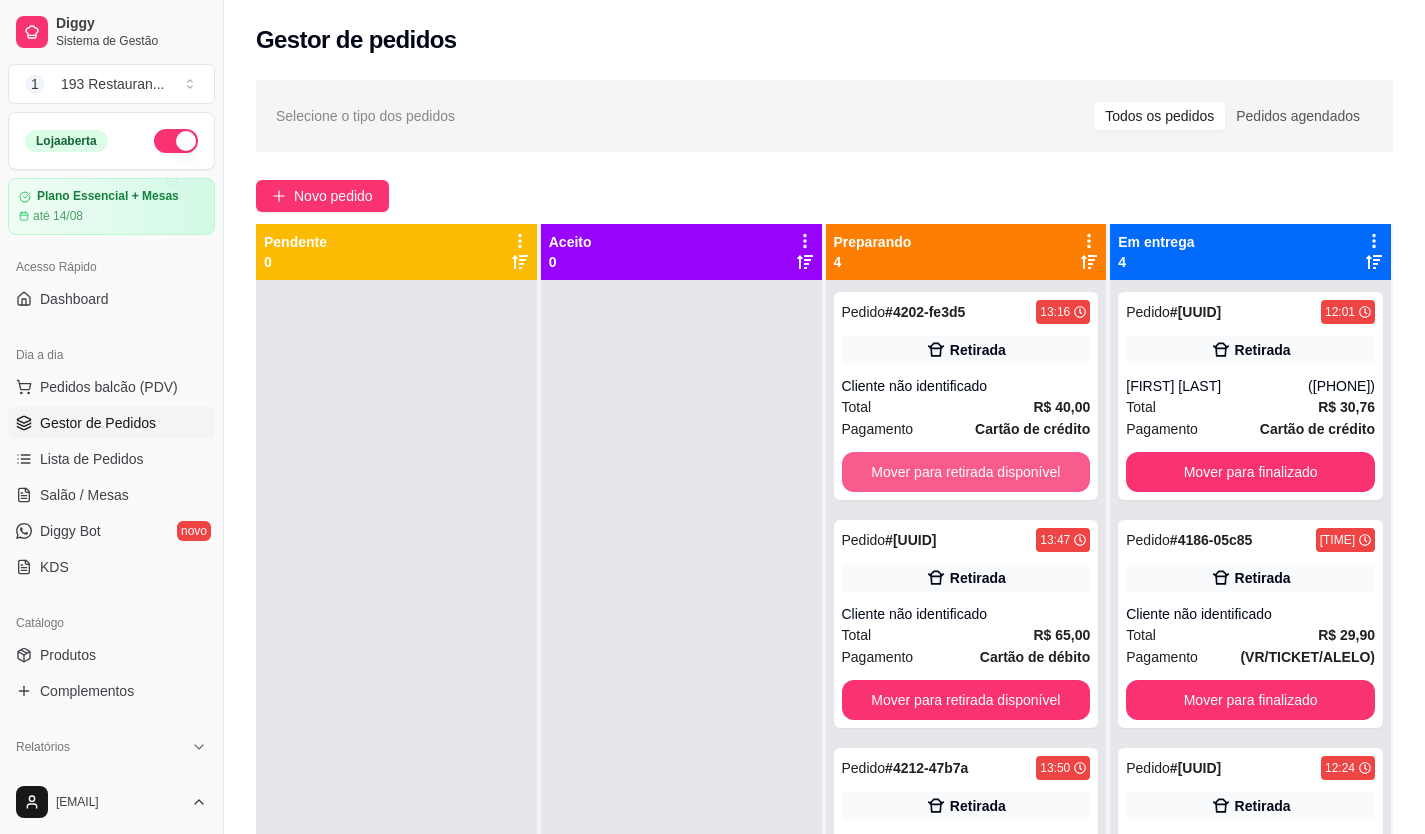 click on "Mover para retirada disponível" at bounding box center (966, 472) 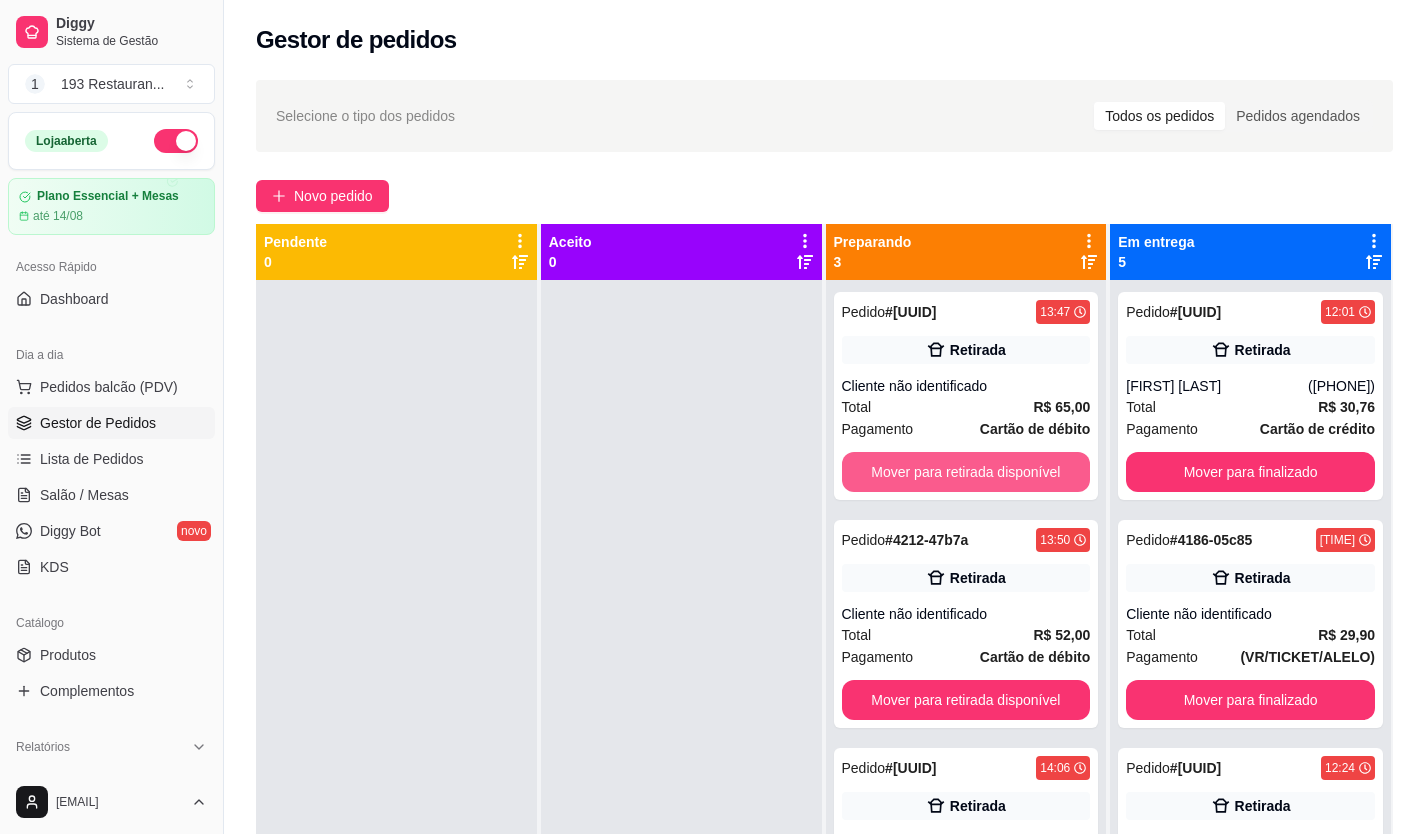 click on "Mover para retirada disponível" at bounding box center [966, 472] 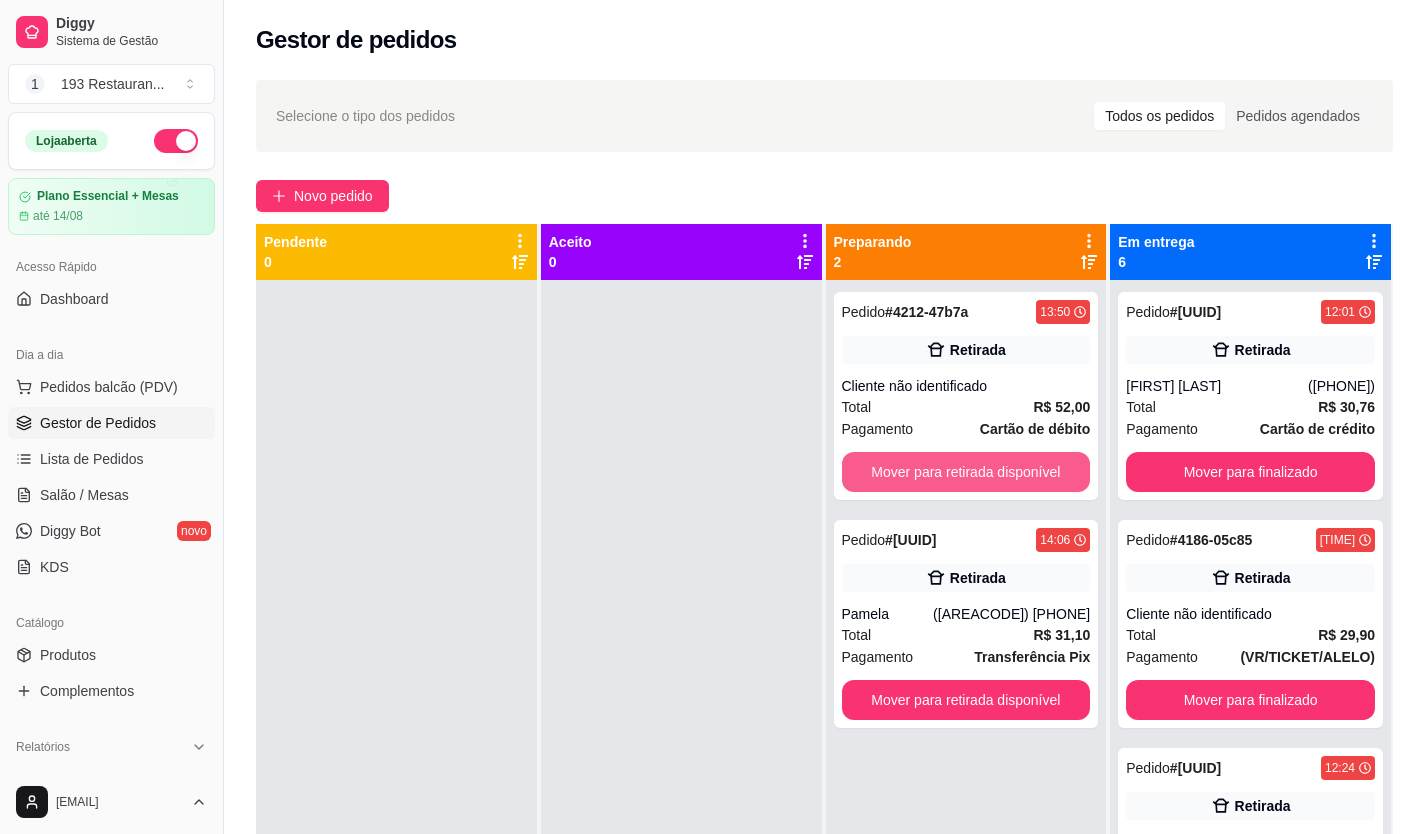click on "Mover para retirada disponível" at bounding box center [966, 472] 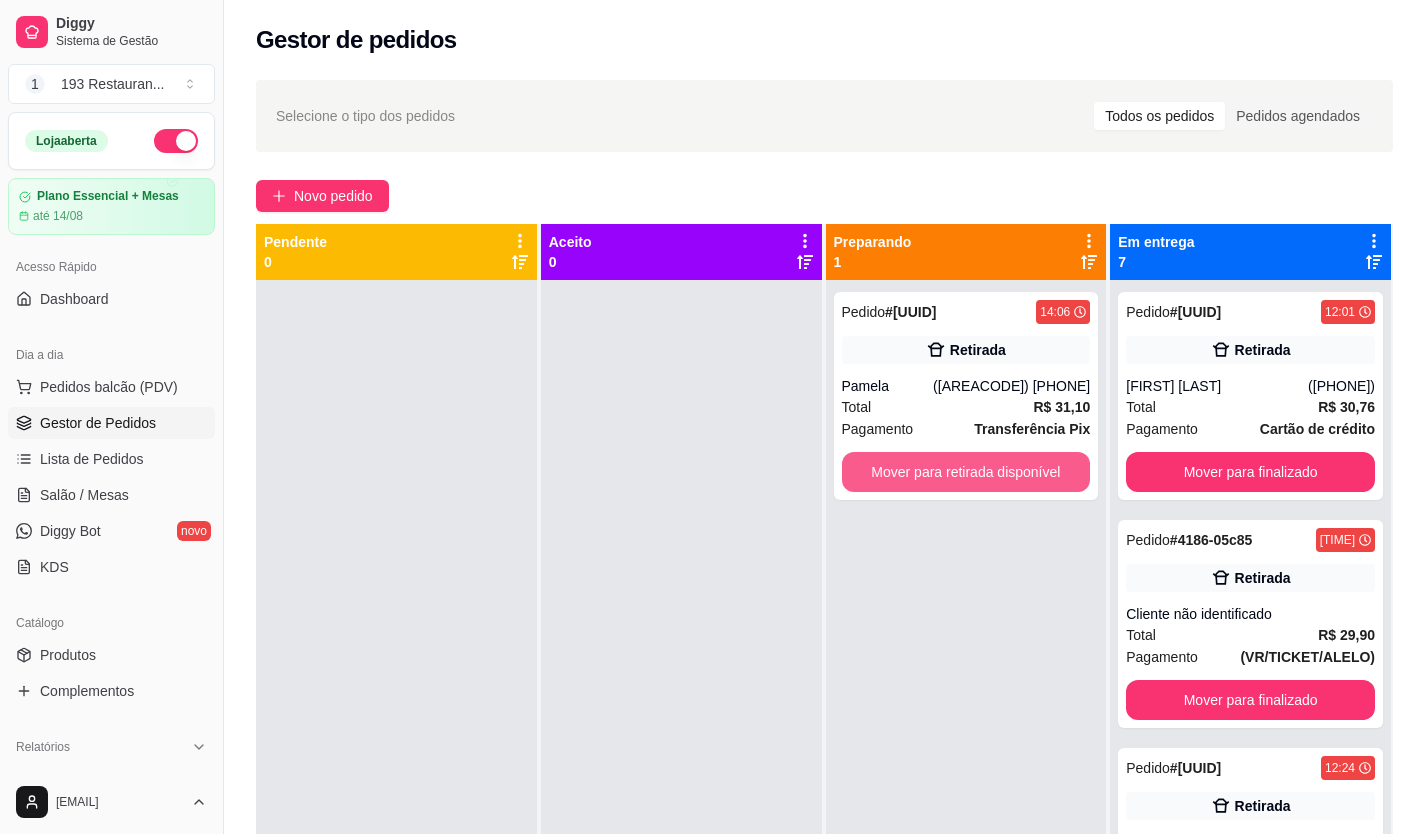 click on "Mover para retirada disponível" at bounding box center [966, 472] 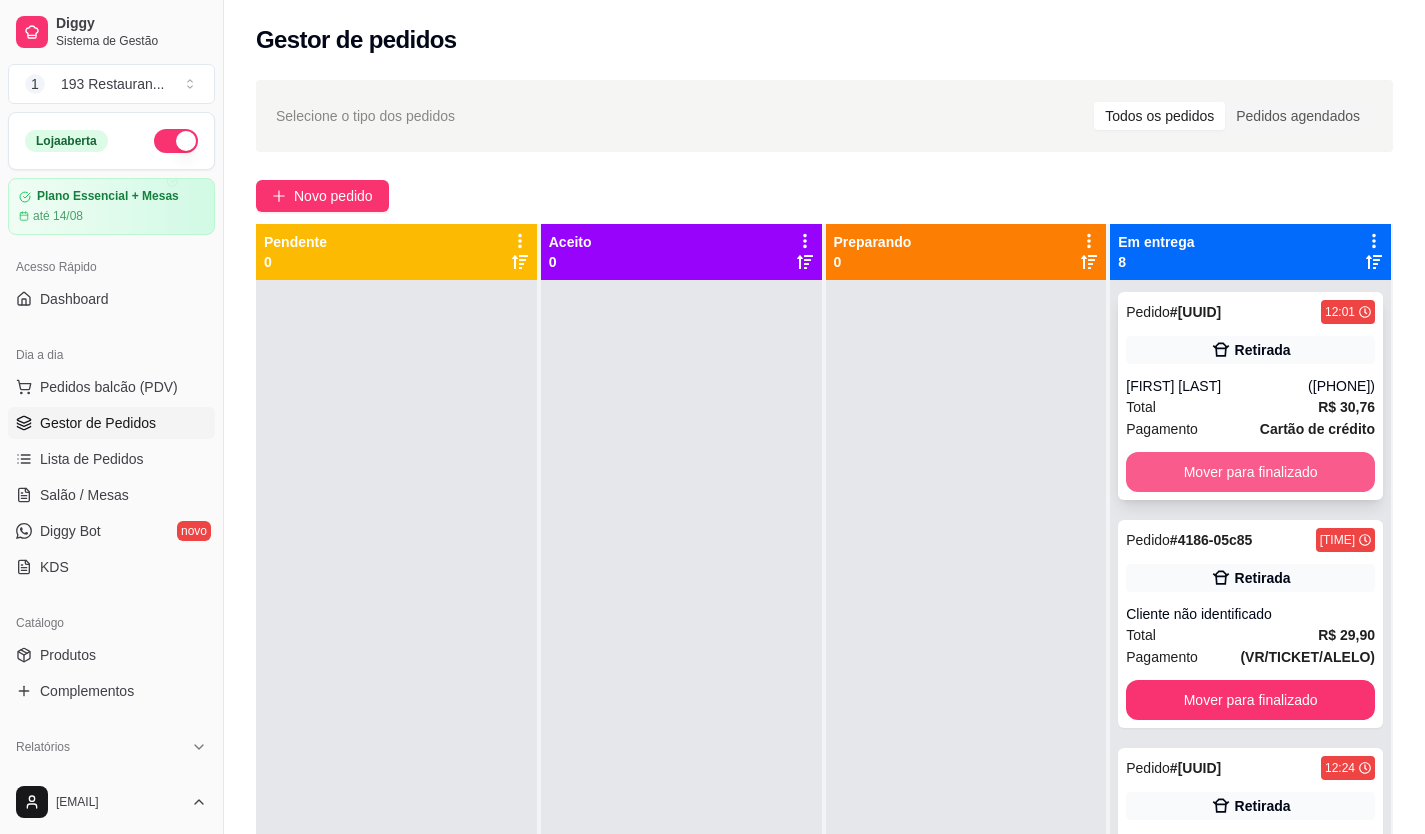 click on "Mover para finalizado" at bounding box center (1250, 472) 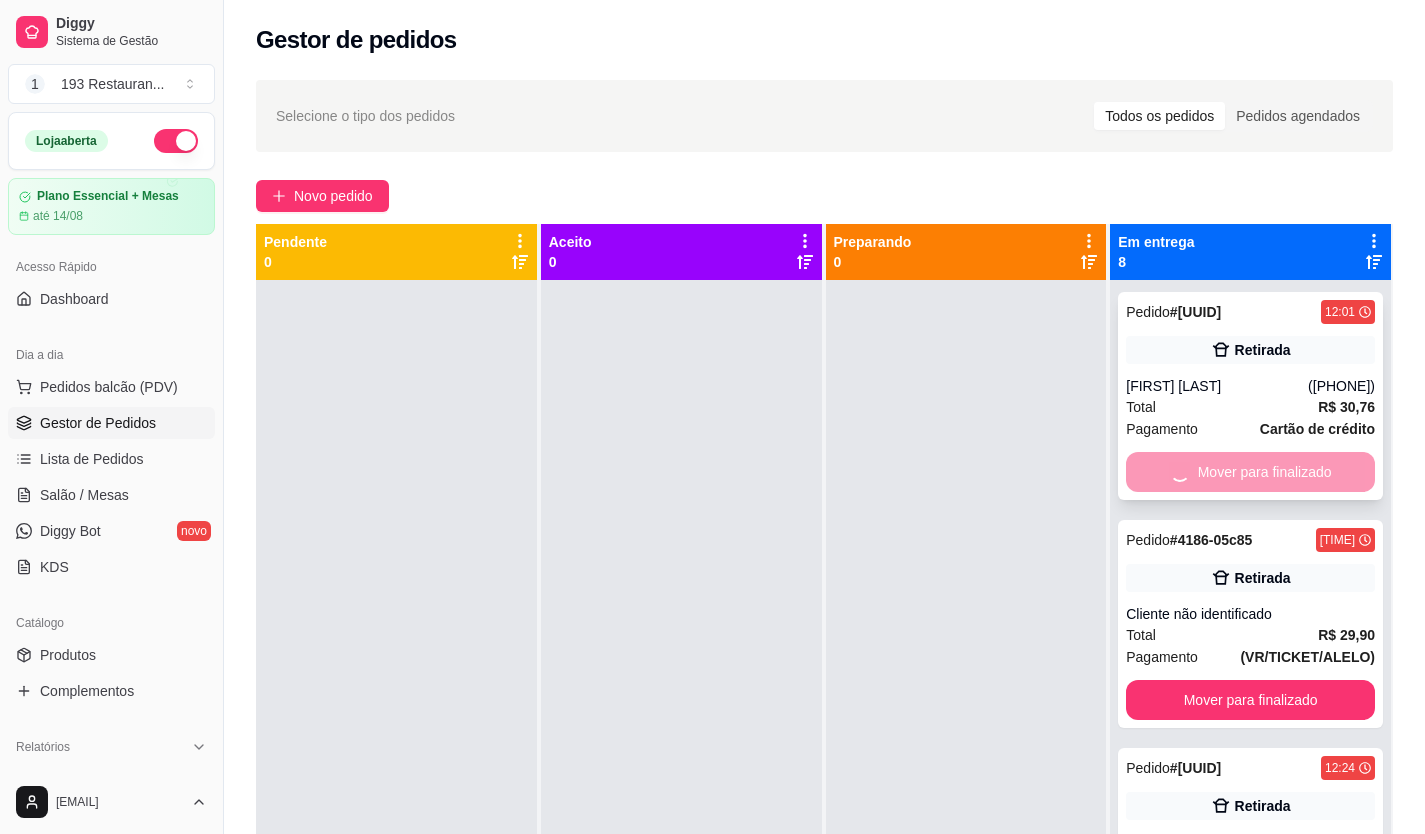 click on "Mover para finalizado" at bounding box center (1250, 700) 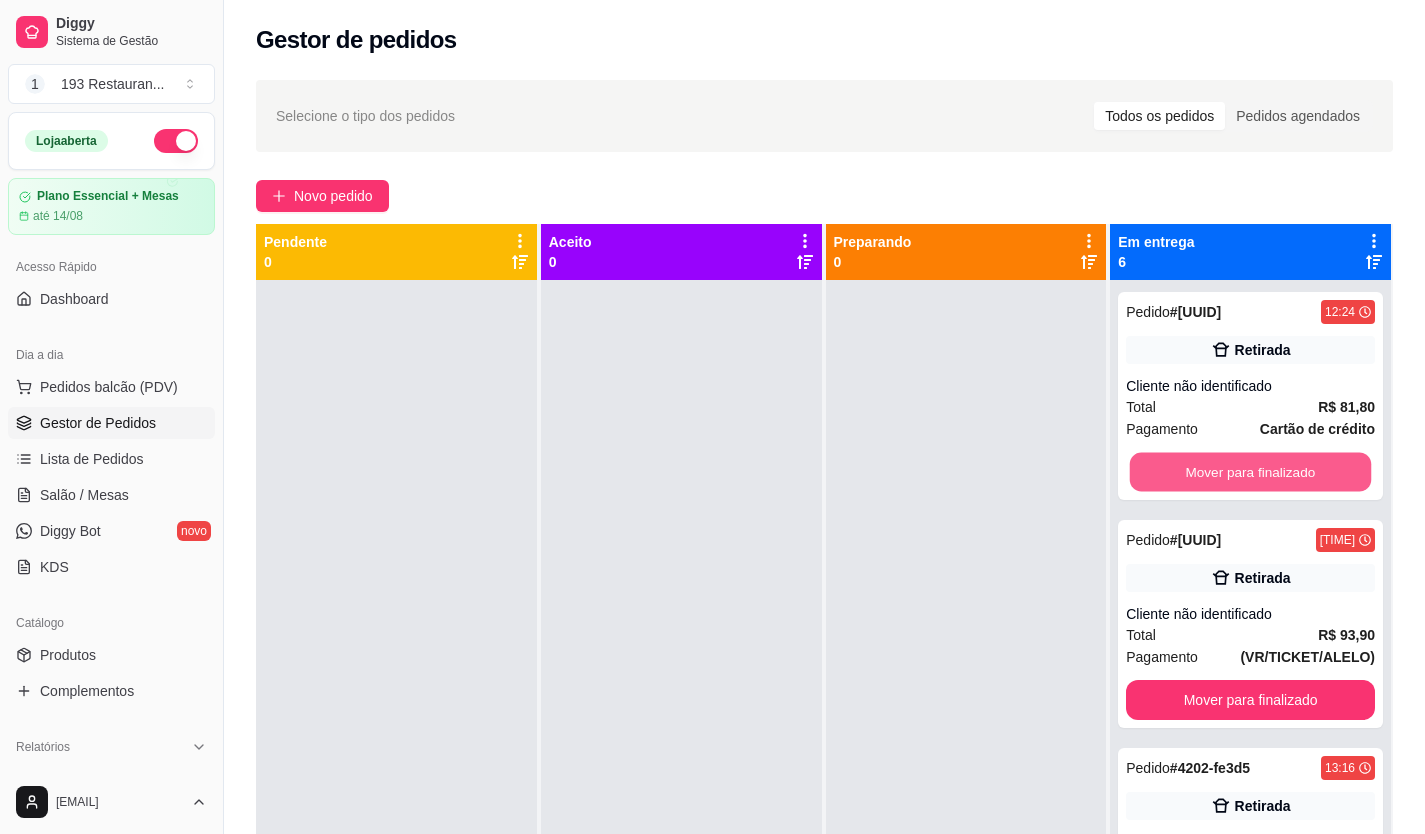 click on "Mover para finalizado" at bounding box center (1250, 472) 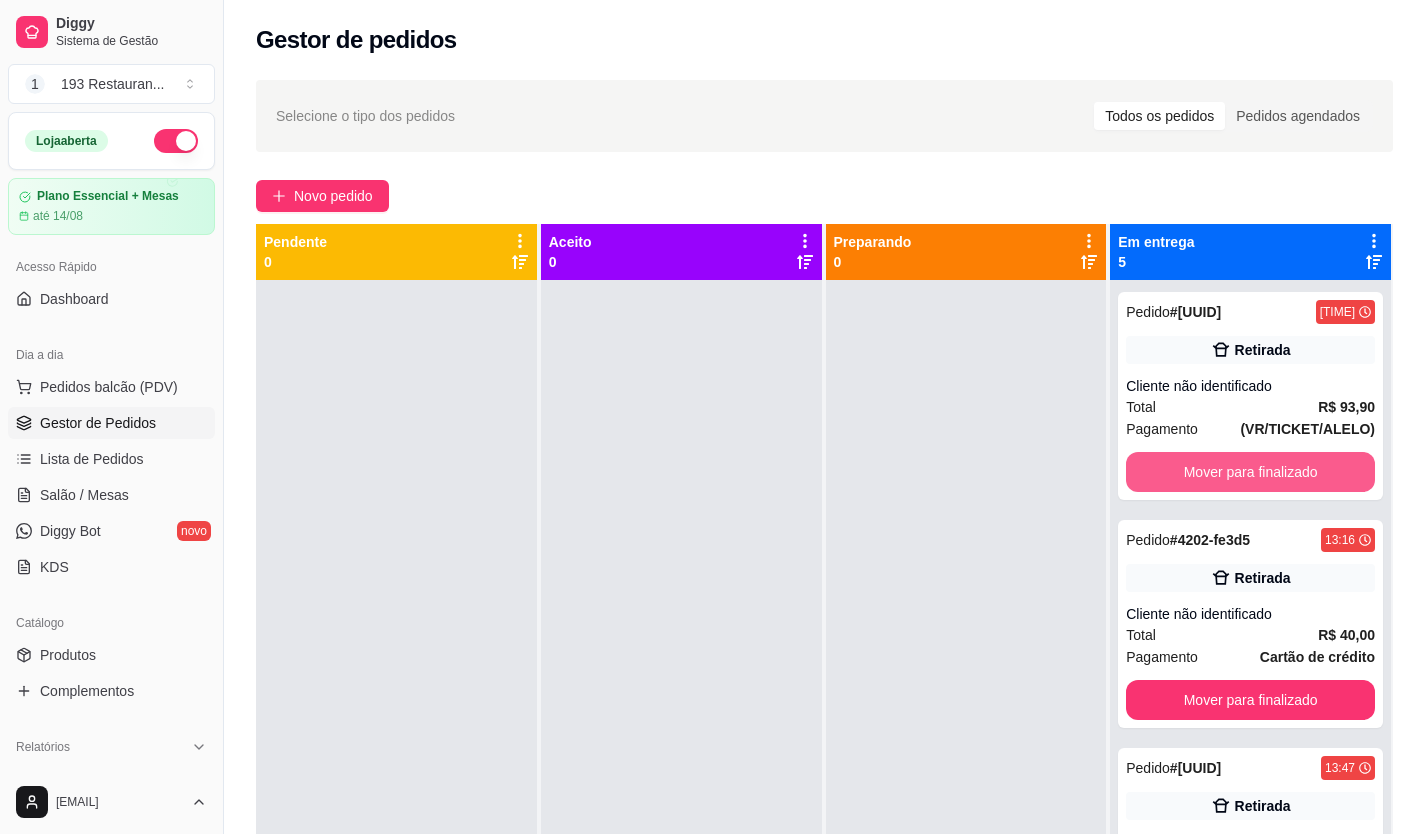 click on "Mover para finalizado" at bounding box center [1250, 472] 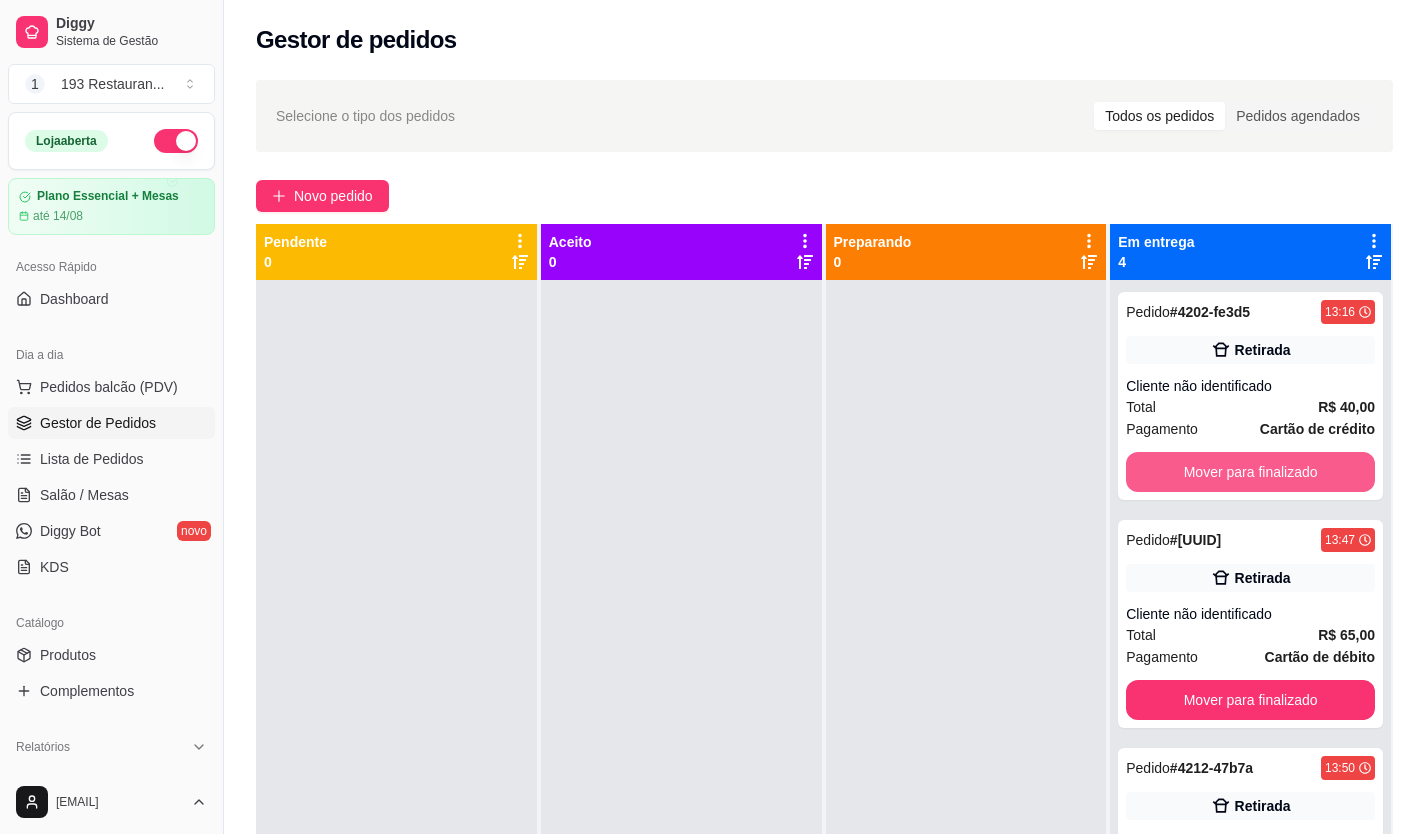 click on "Mover para finalizado" at bounding box center [1250, 472] 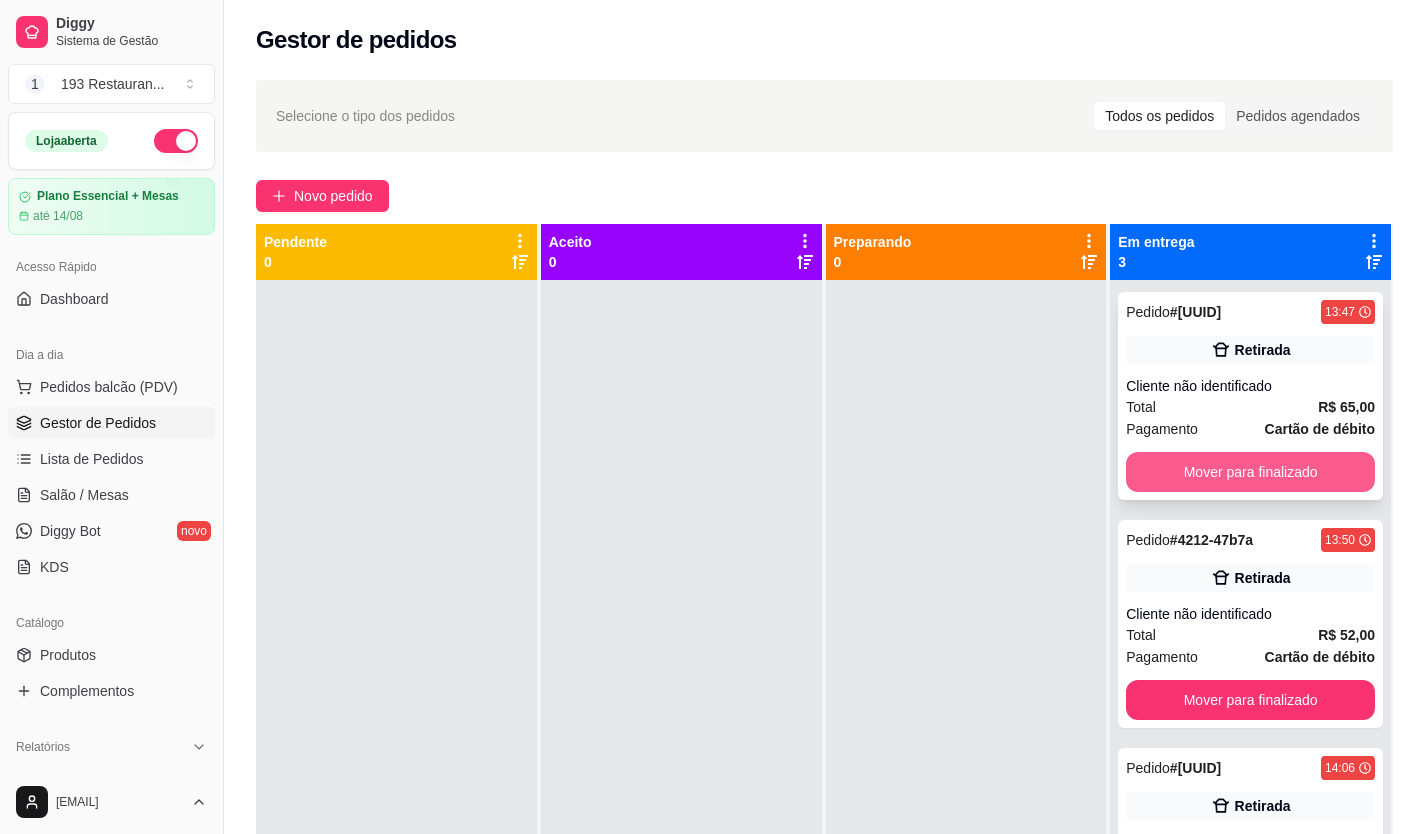 click on "Mover para finalizado" at bounding box center (1250, 472) 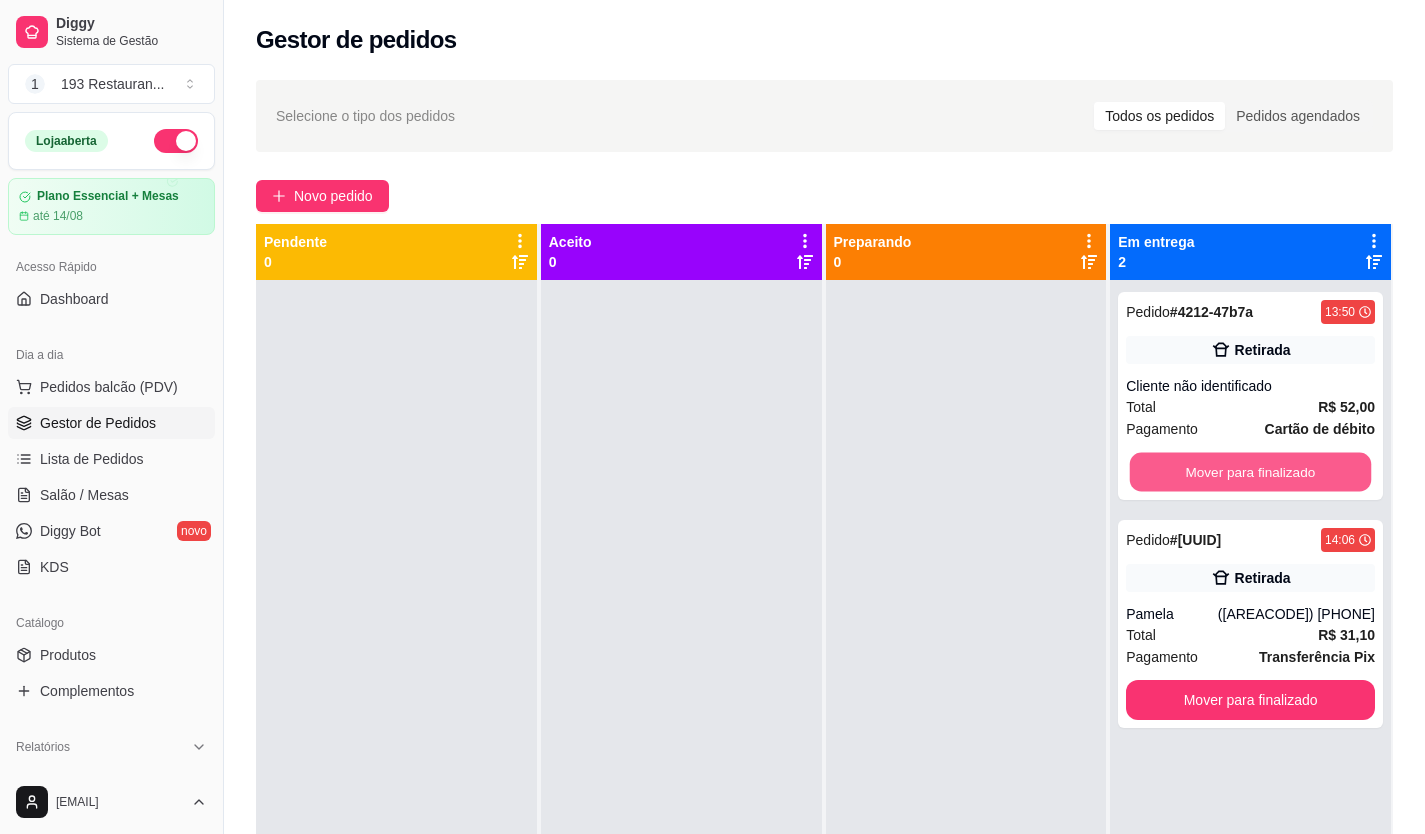 click on "Mover para finalizado" at bounding box center [1250, 472] 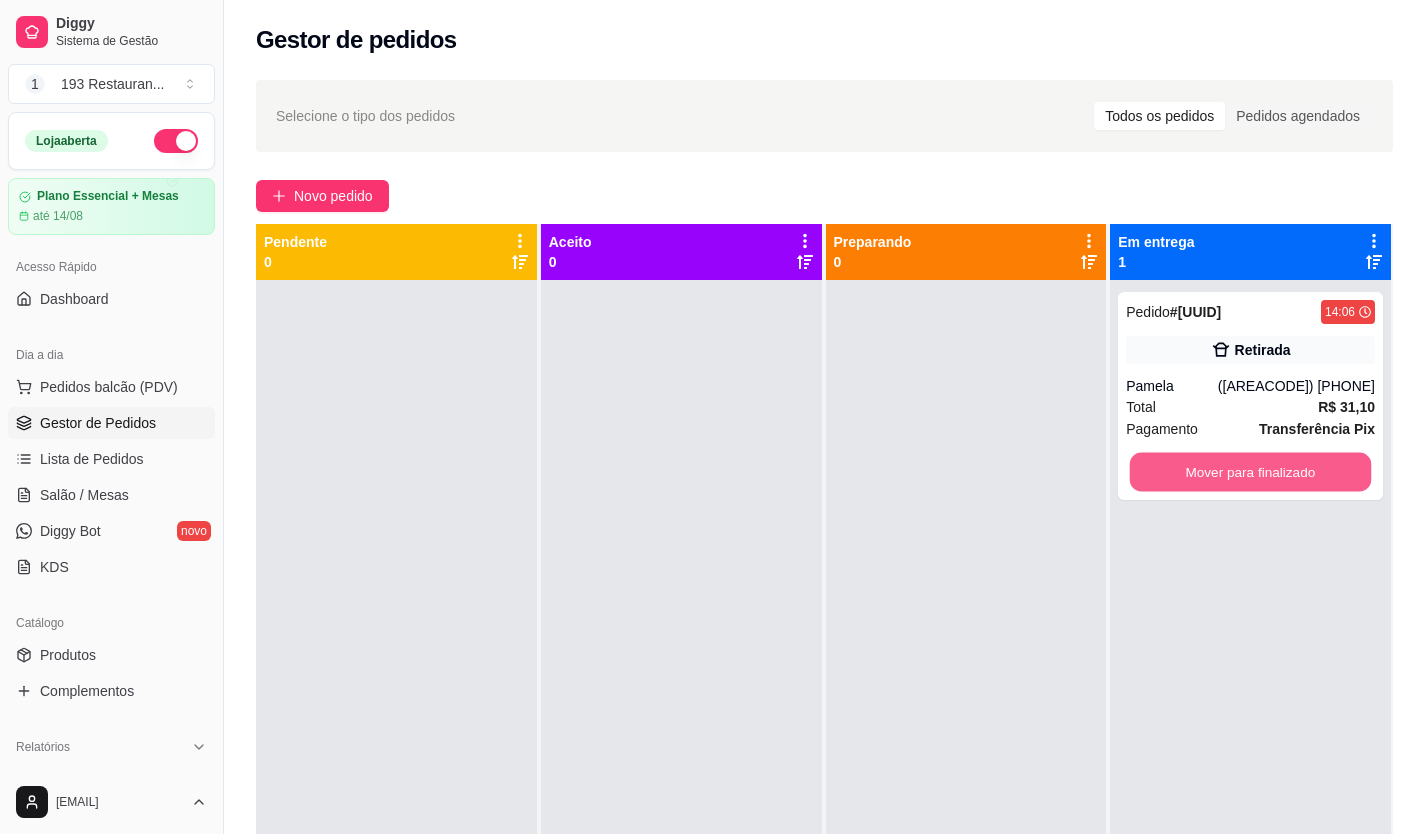 click on "Mover para finalizado" at bounding box center (1250, 472) 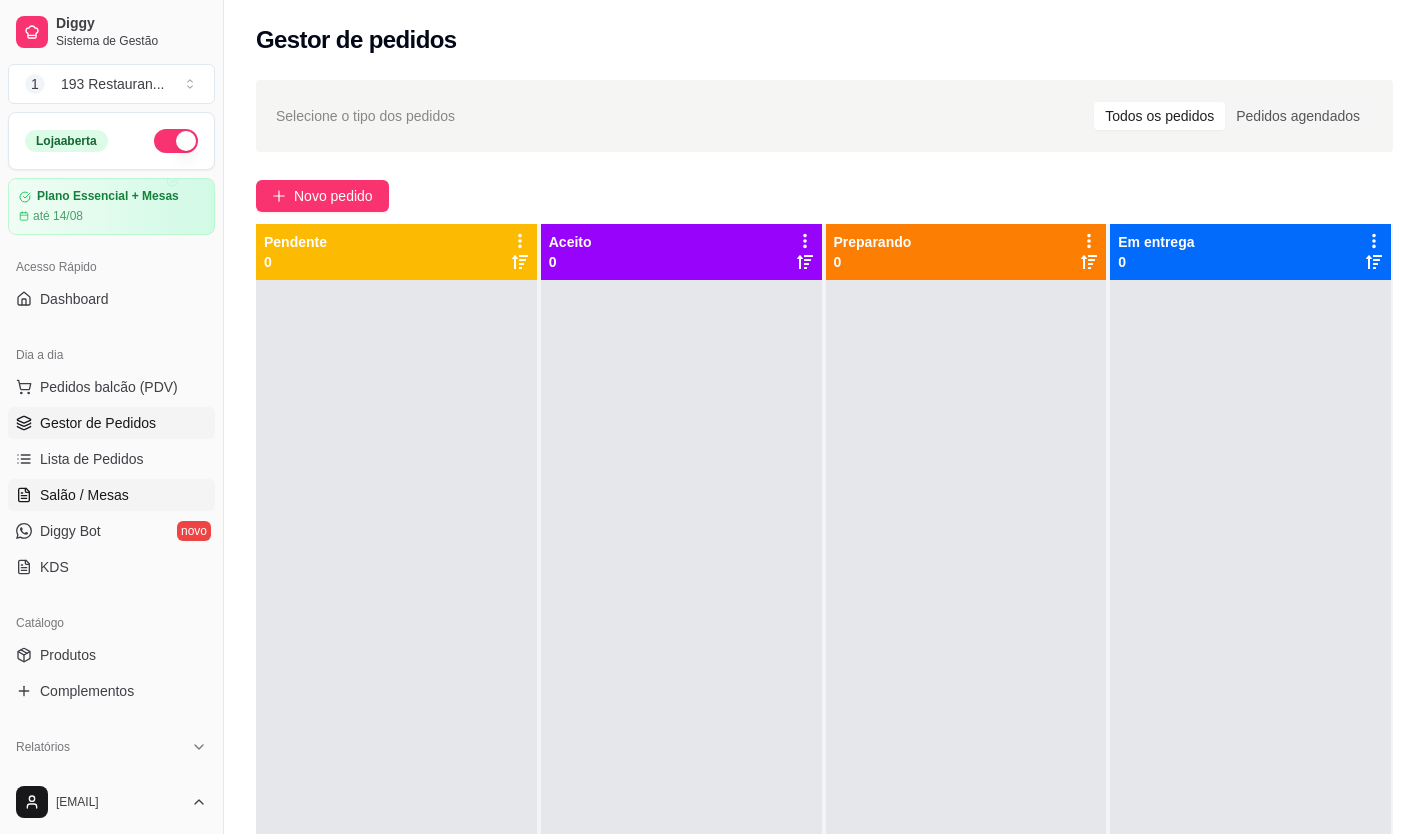 click on "Salão / Mesas" at bounding box center (84, 495) 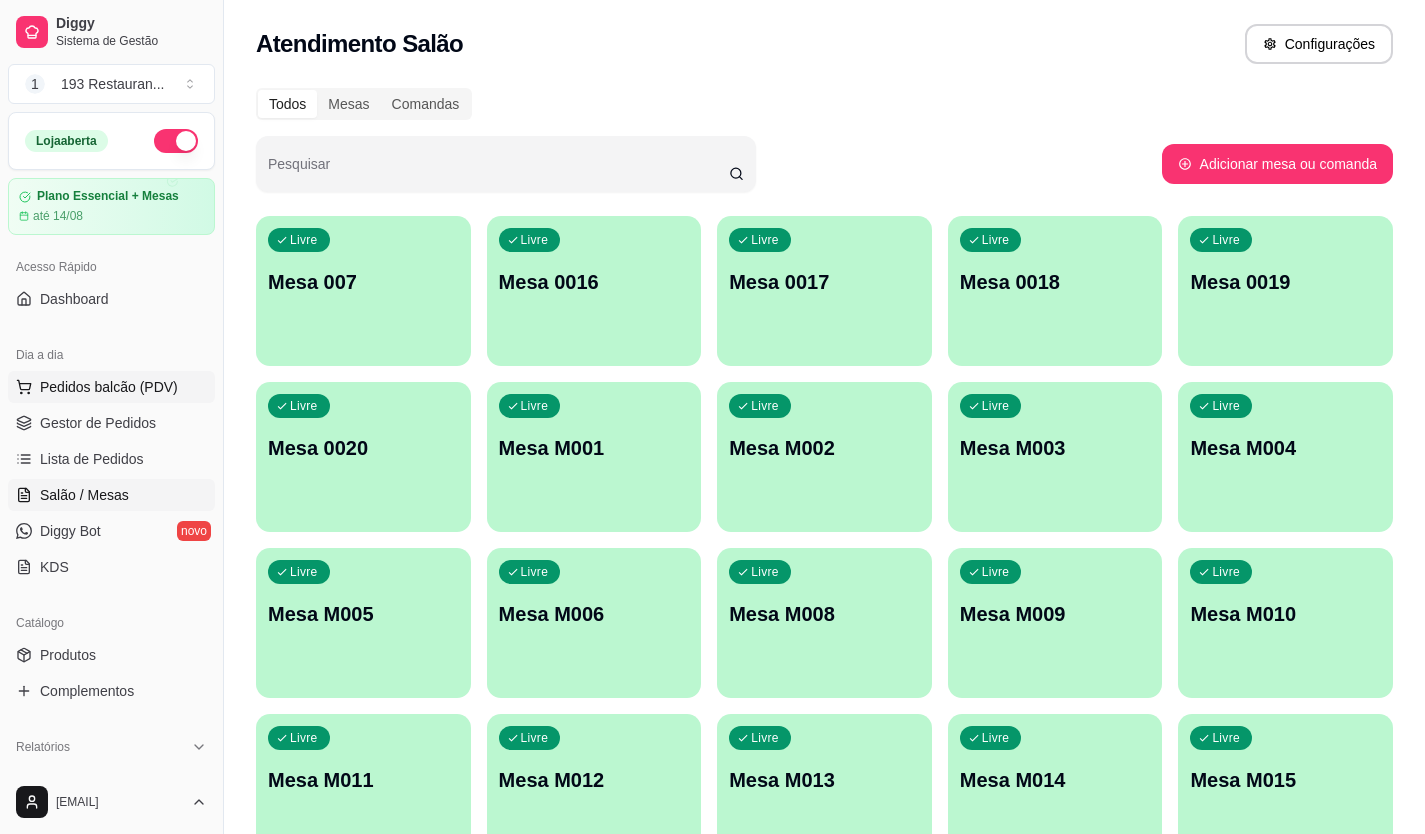 click on "Pedidos balcão (PDV)" at bounding box center [109, 387] 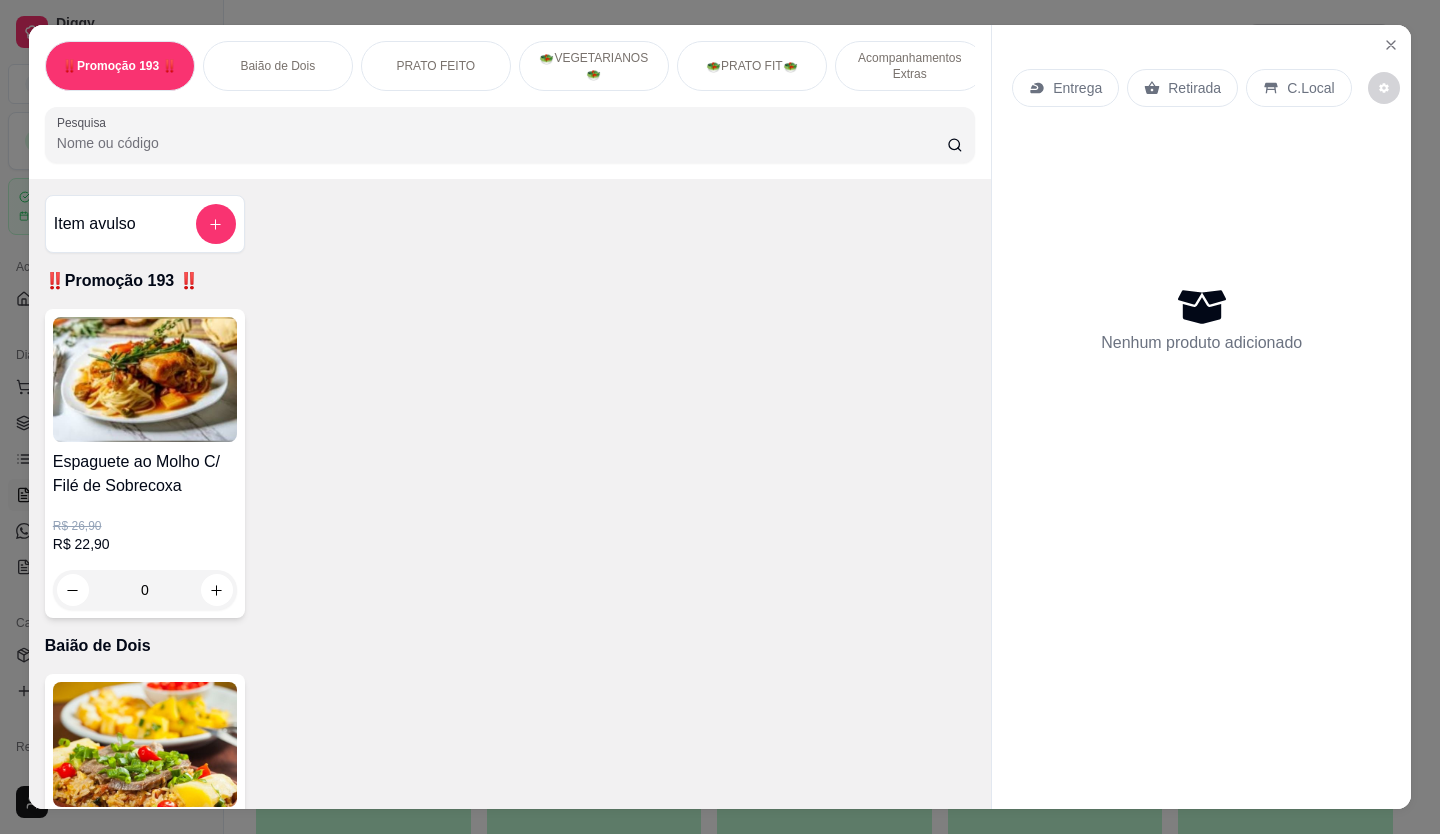 click on "Retirada" at bounding box center [1194, 88] 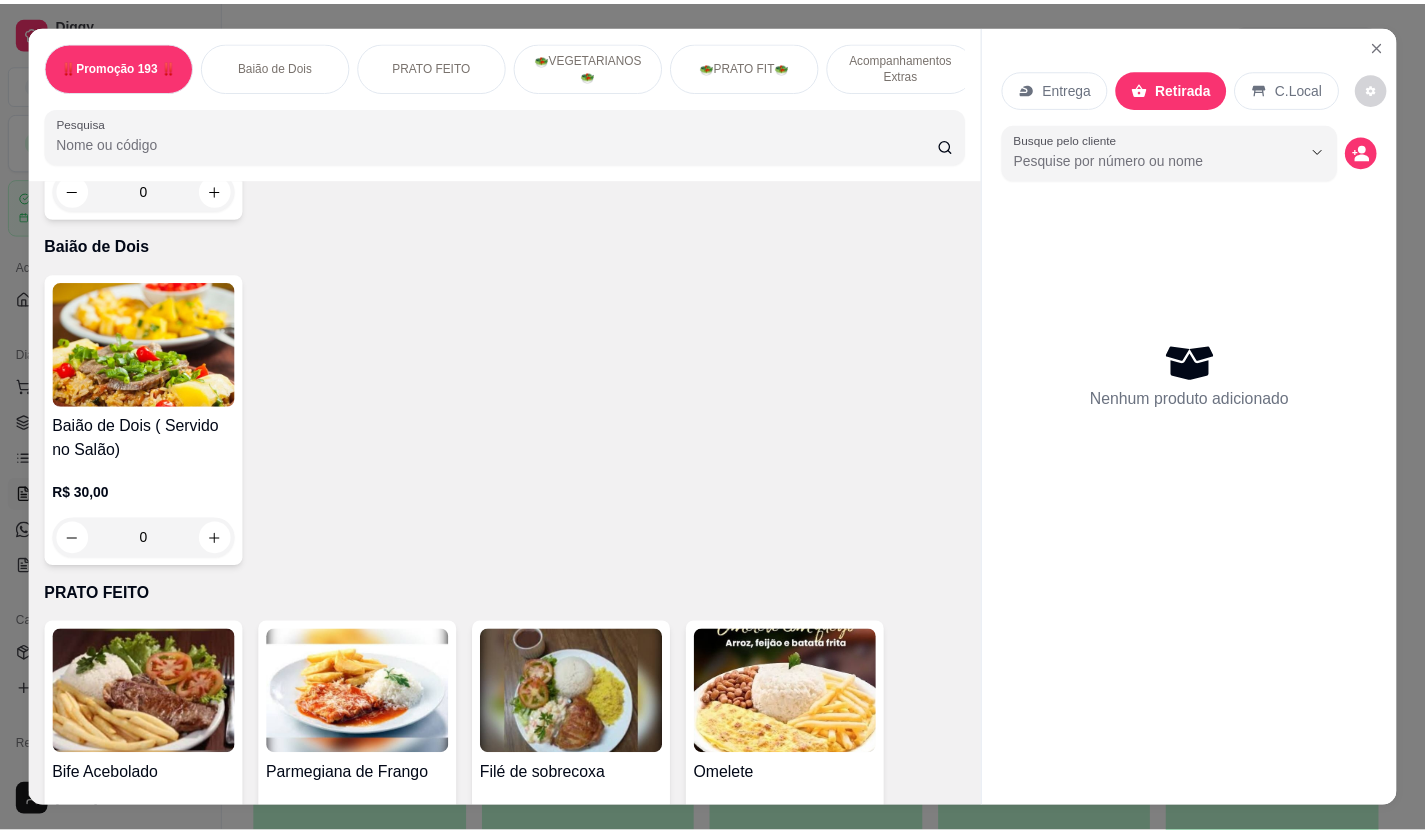 scroll, scrollTop: 700, scrollLeft: 0, axis: vertical 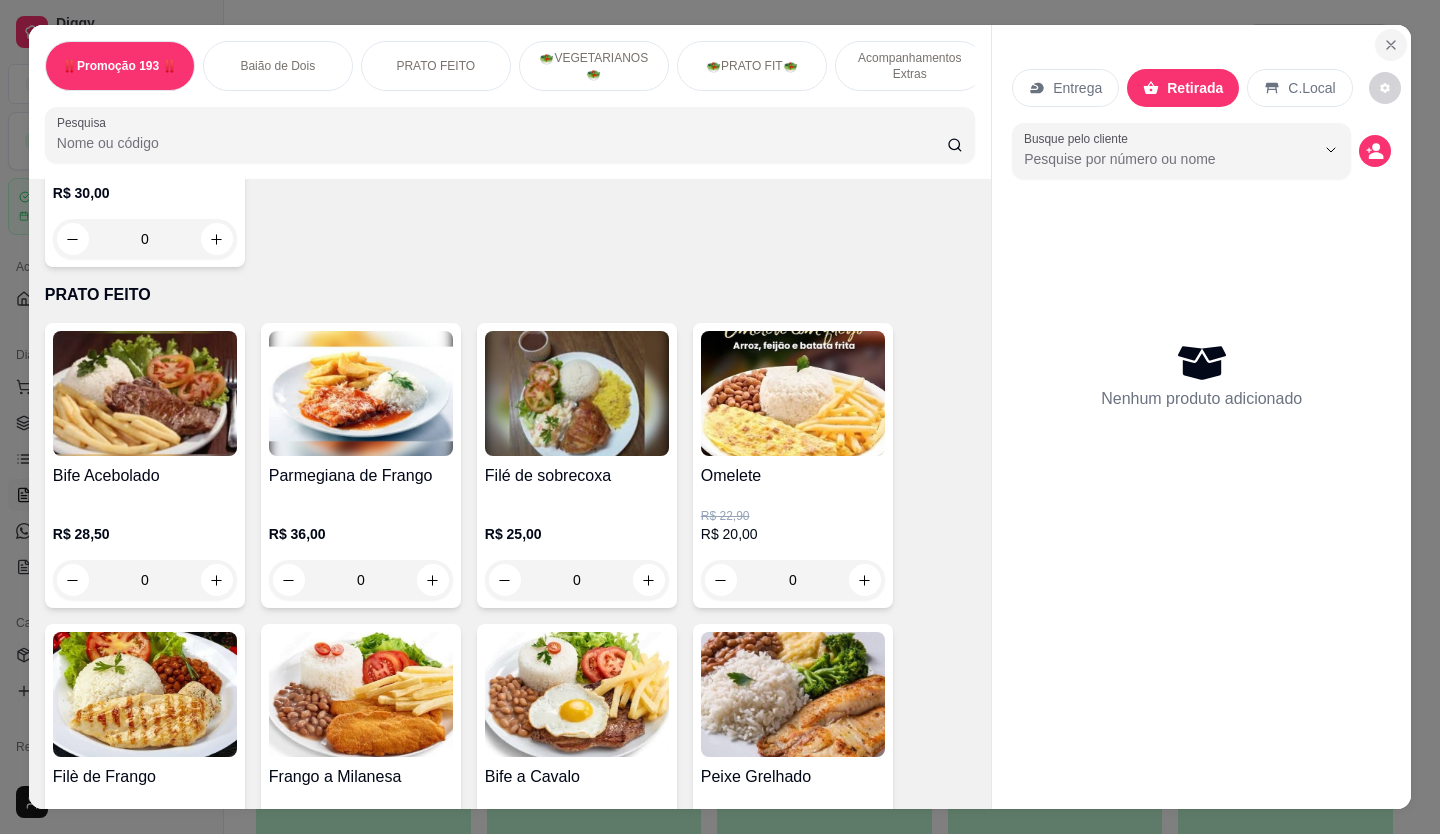 click 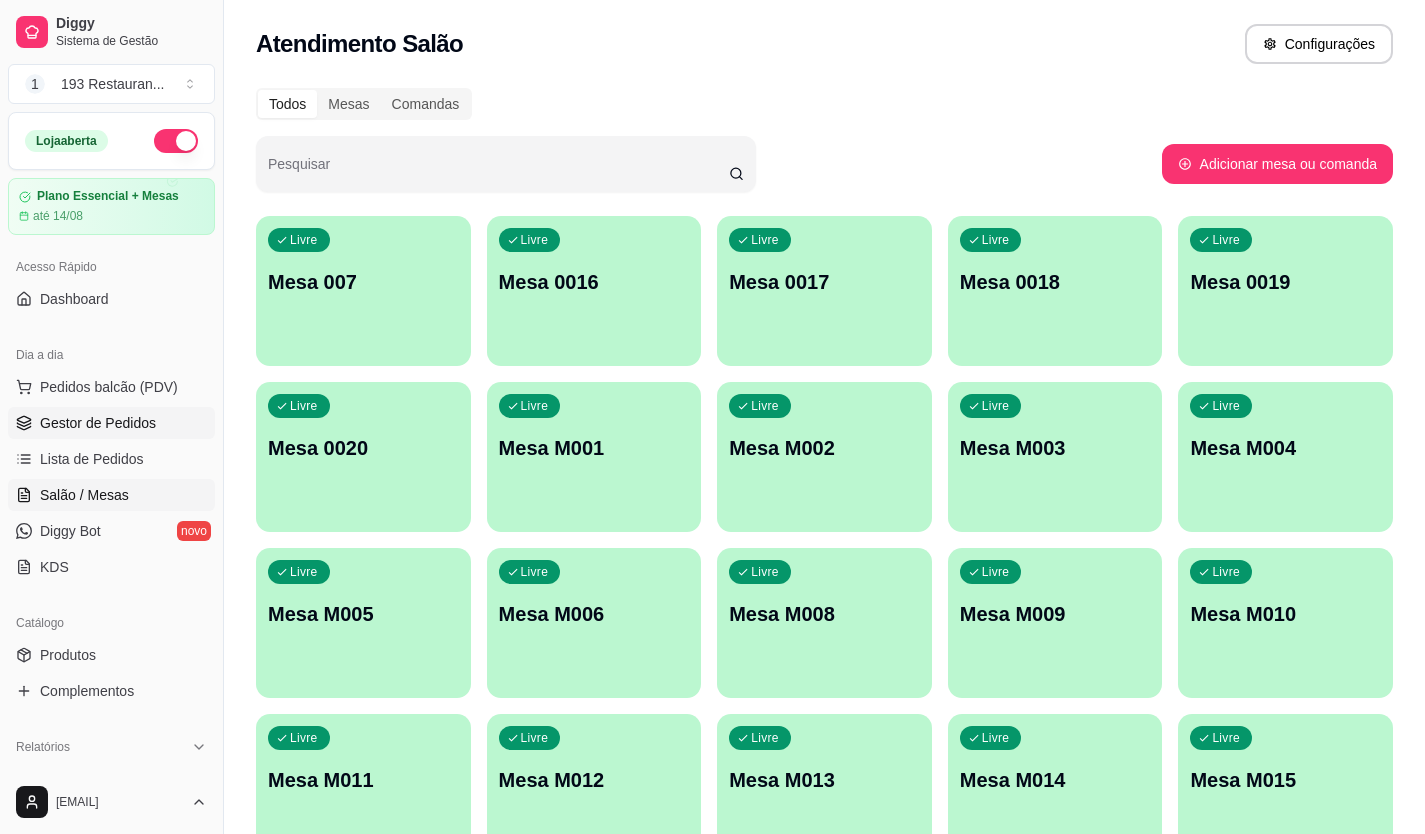 click on "Gestor de Pedidos" at bounding box center (98, 423) 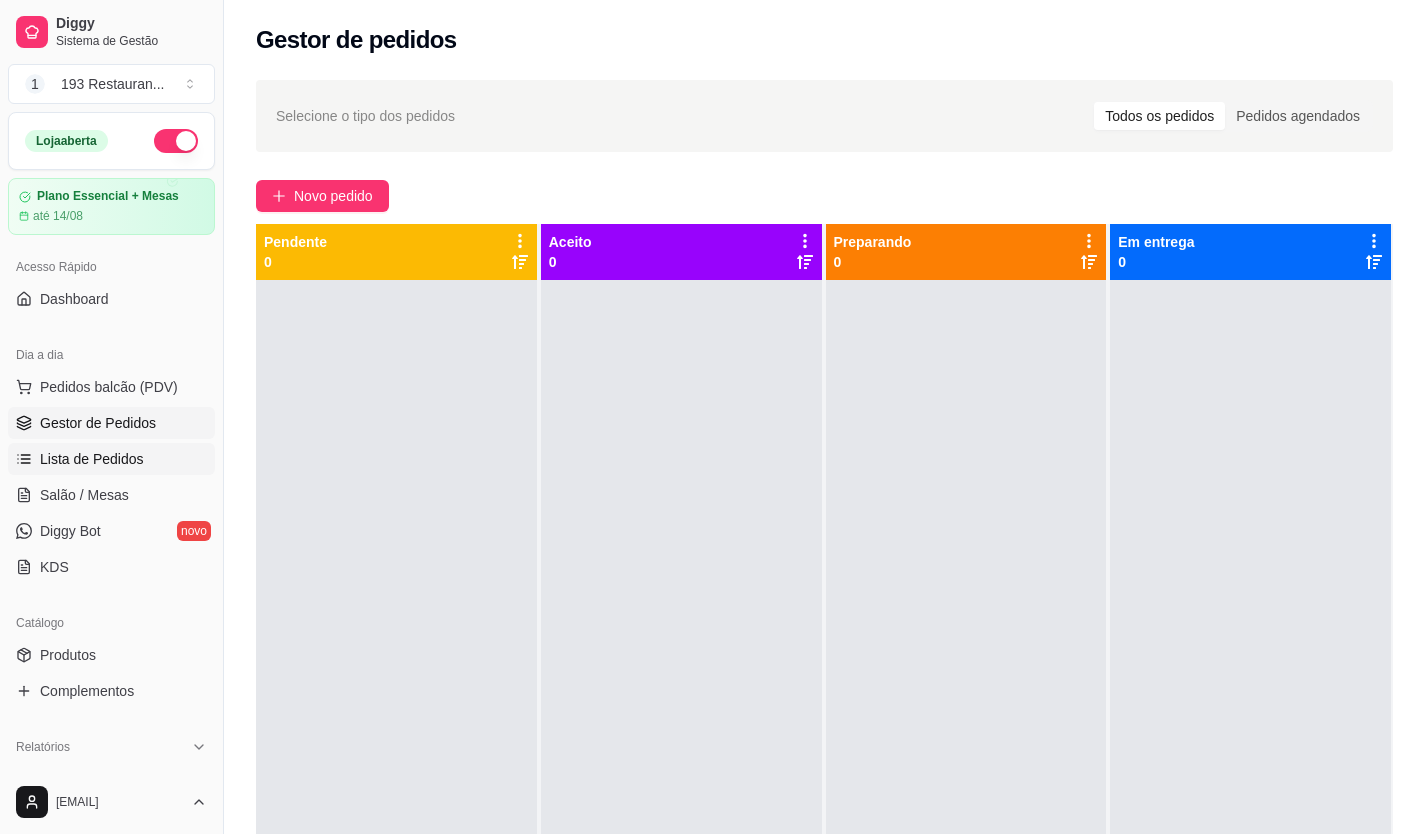 click on "Lista de Pedidos" at bounding box center (92, 459) 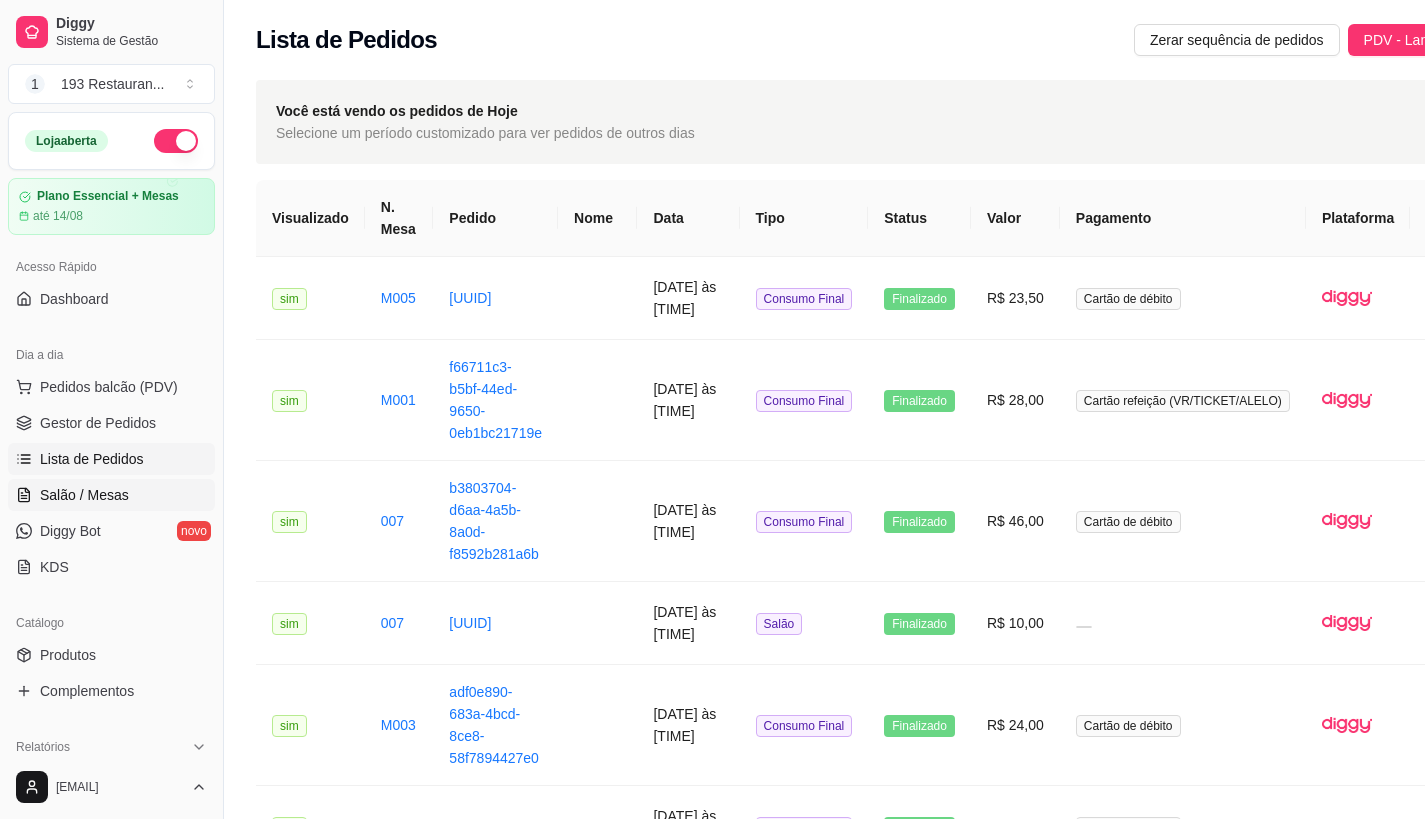 click on "Salão / Mesas" at bounding box center (111, 495) 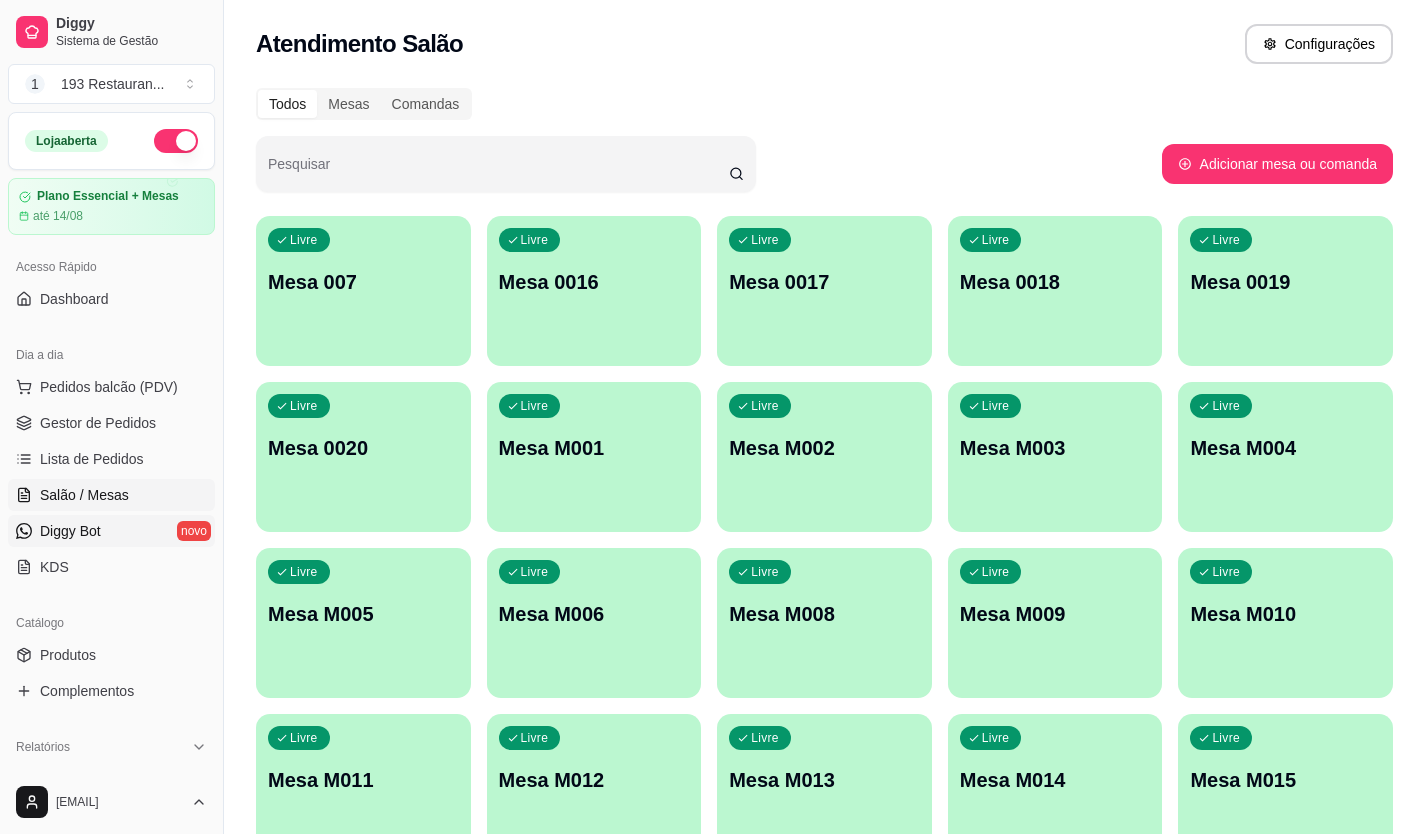 click on "Diggy Bot" at bounding box center [70, 531] 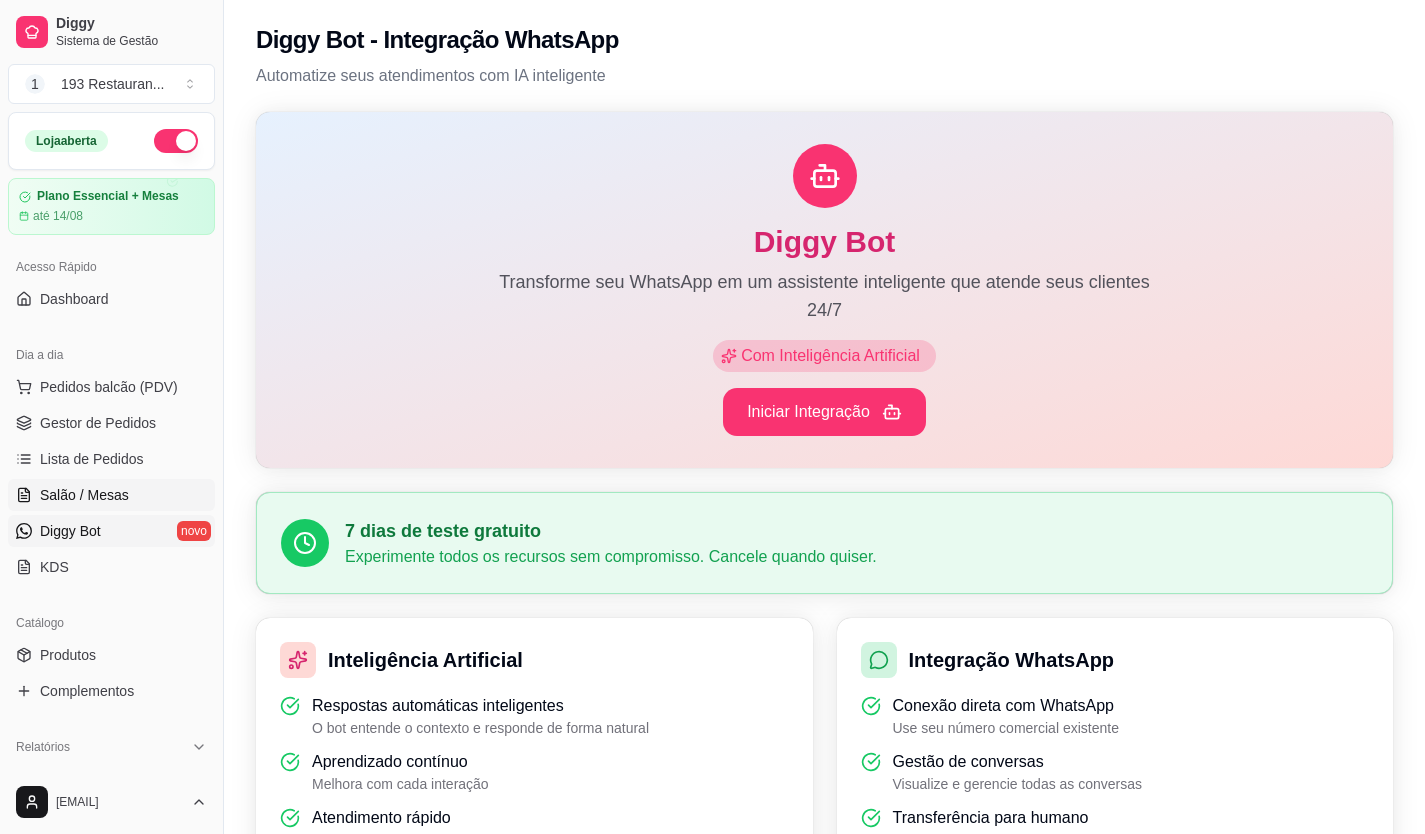 click on "Salão / Mesas" at bounding box center [84, 495] 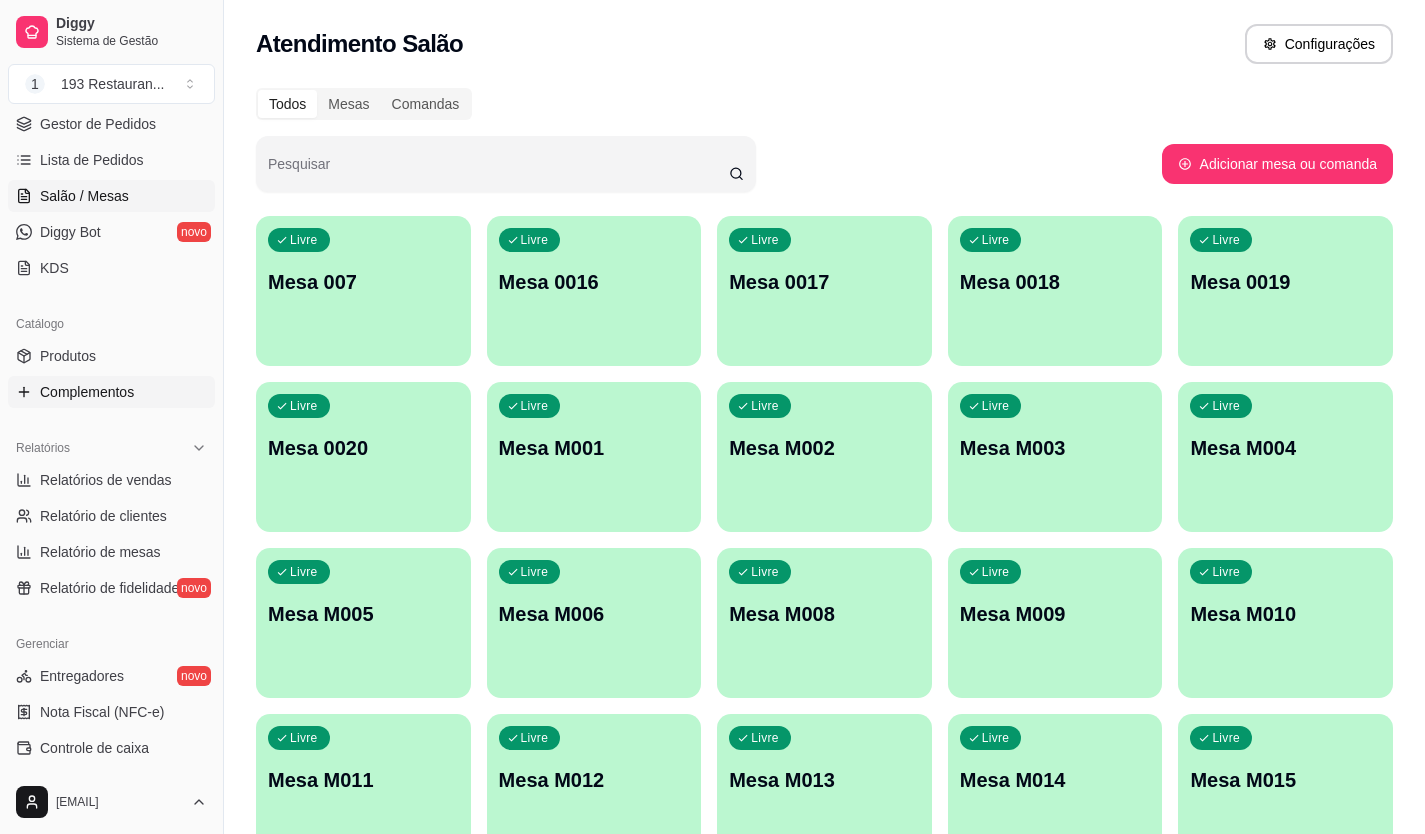 scroll, scrollTop: 300, scrollLeft: 0, axis: vertical 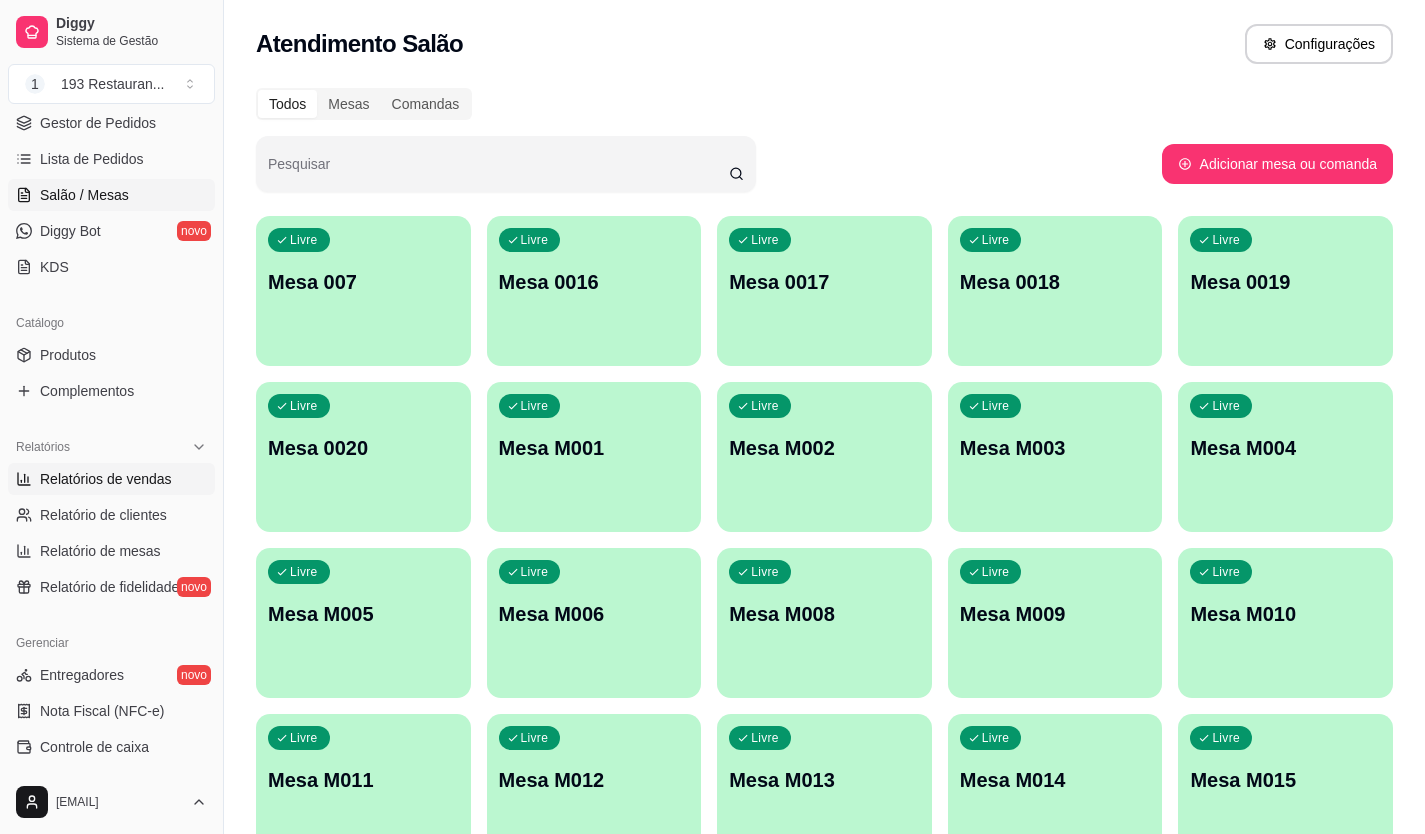 click on "Relatórios de vendas" at bounding box center [106, 479] 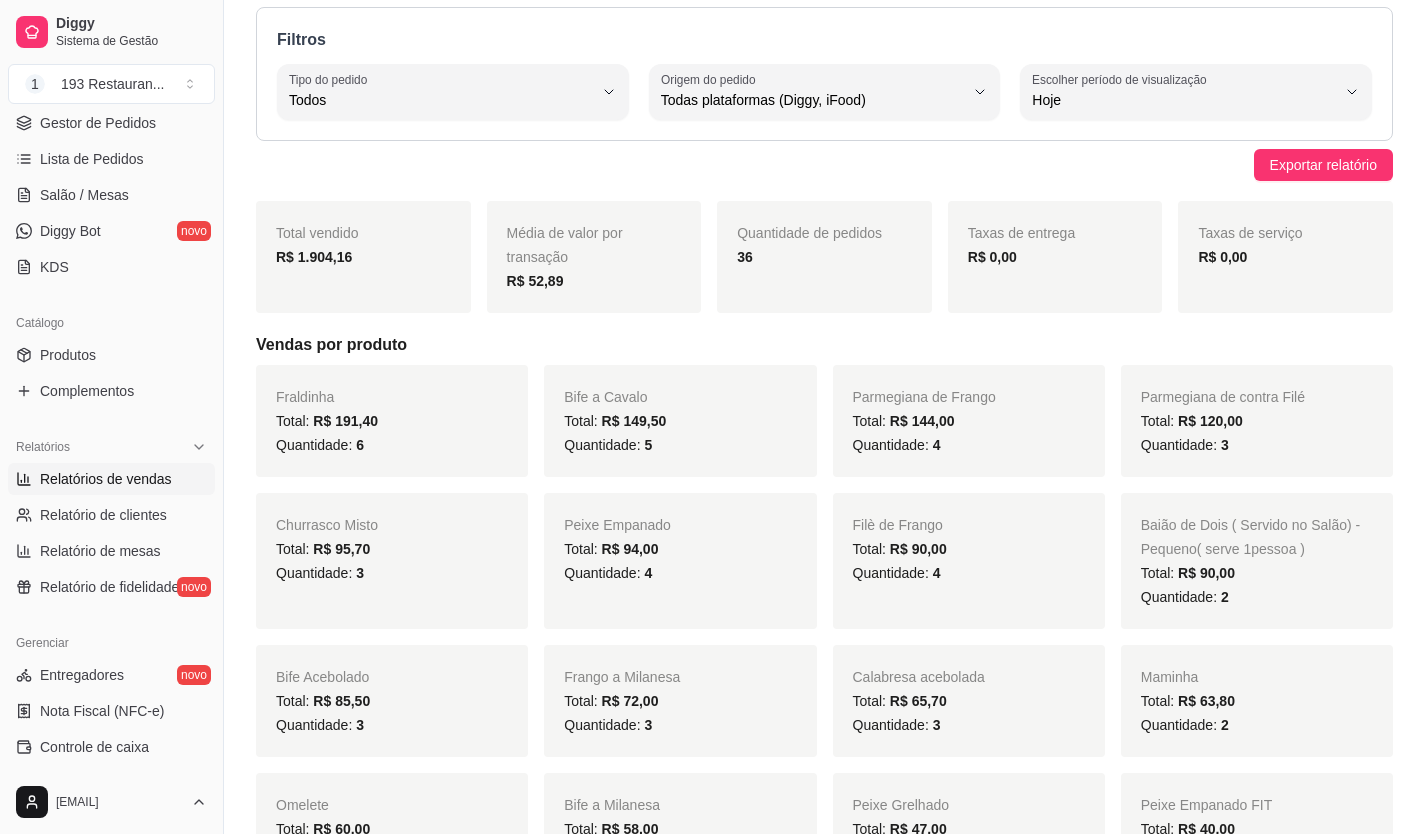 scroll, scrollTop: 0, scrollLeft: 0, axis: both 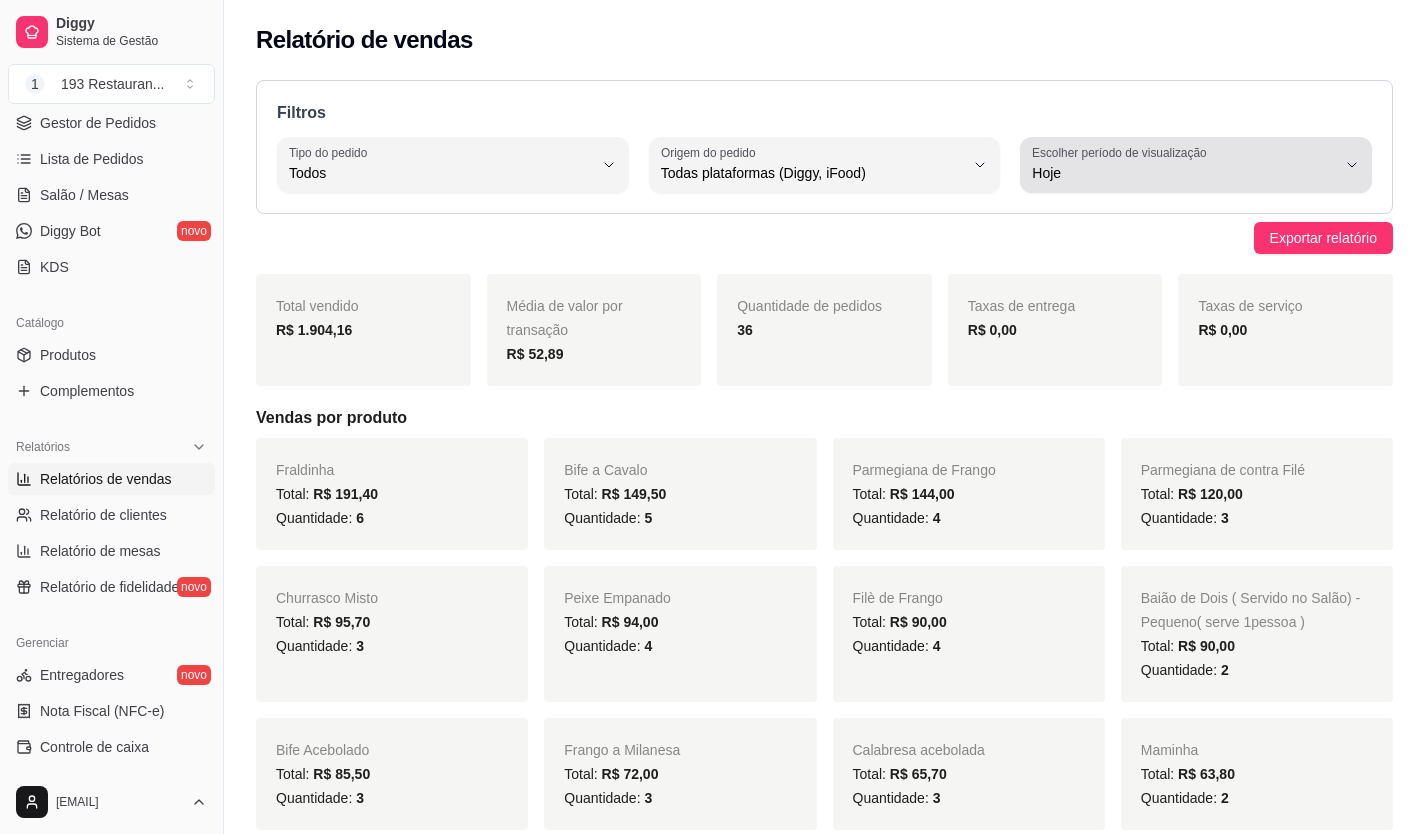 click on "Hoje" at bounding box center (1184, 173) 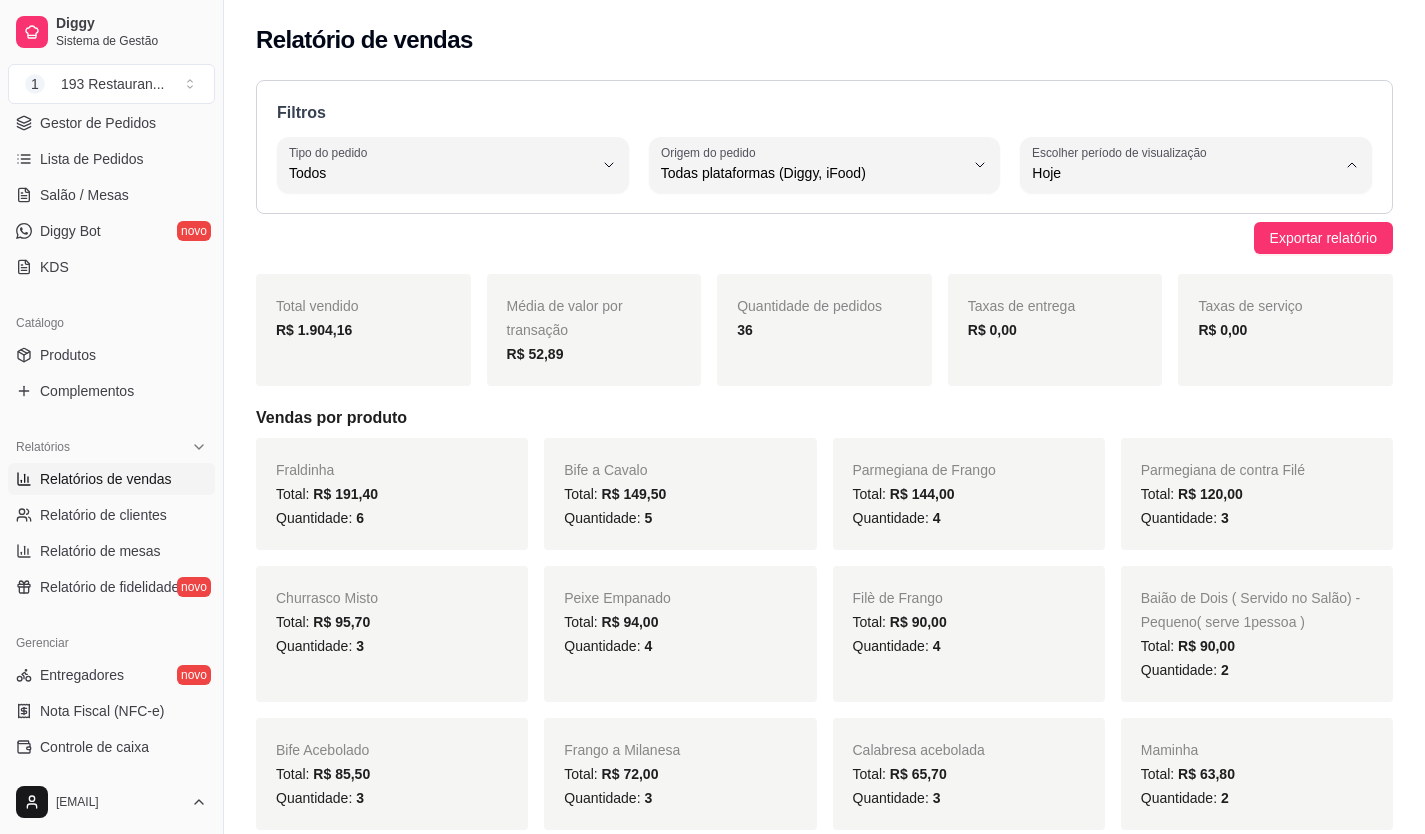 click on "Ontem" at bounding box center [1187, 253] 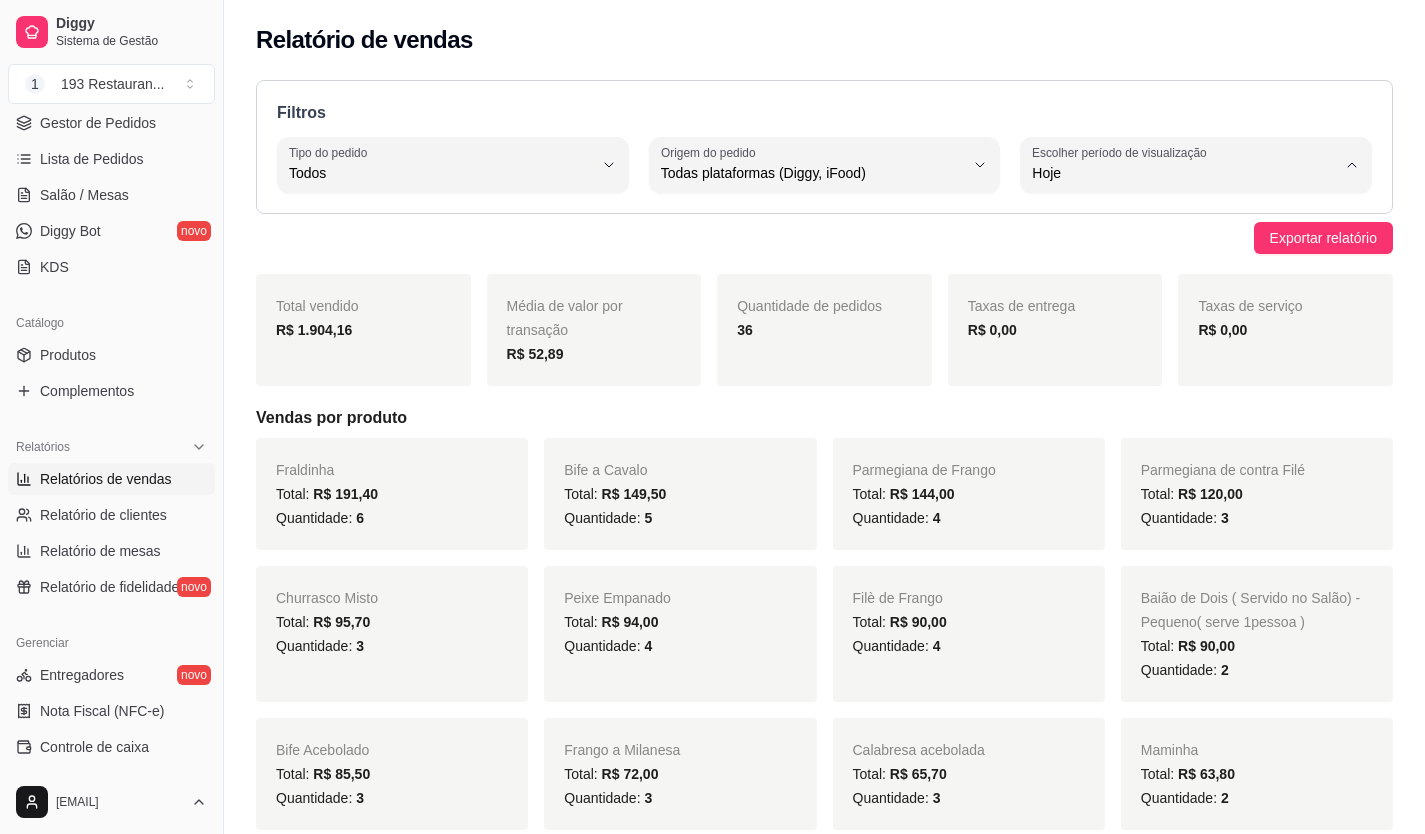 type on "1" 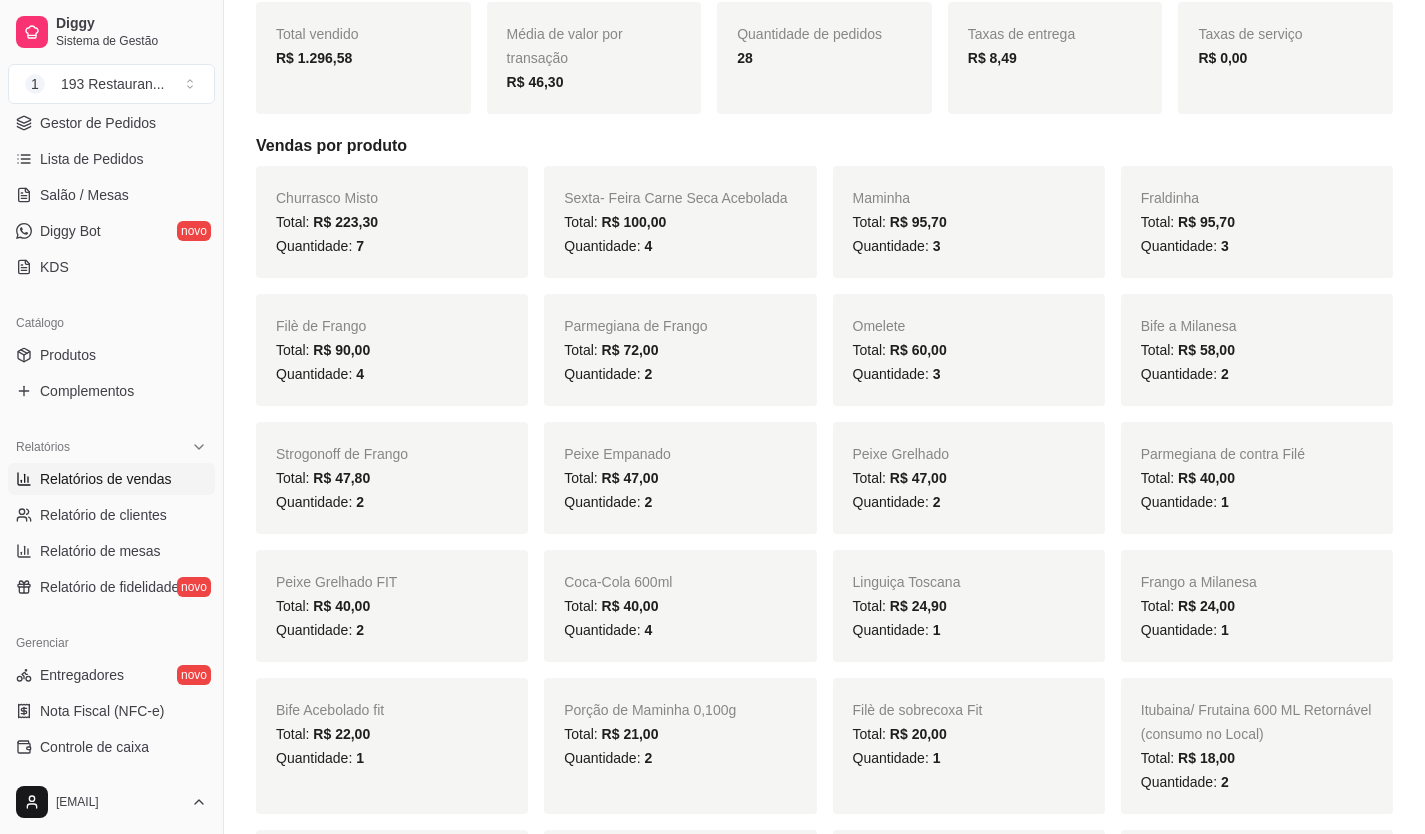 scroll, scrollTop: 0, scrollLeft: 0, axis: both 